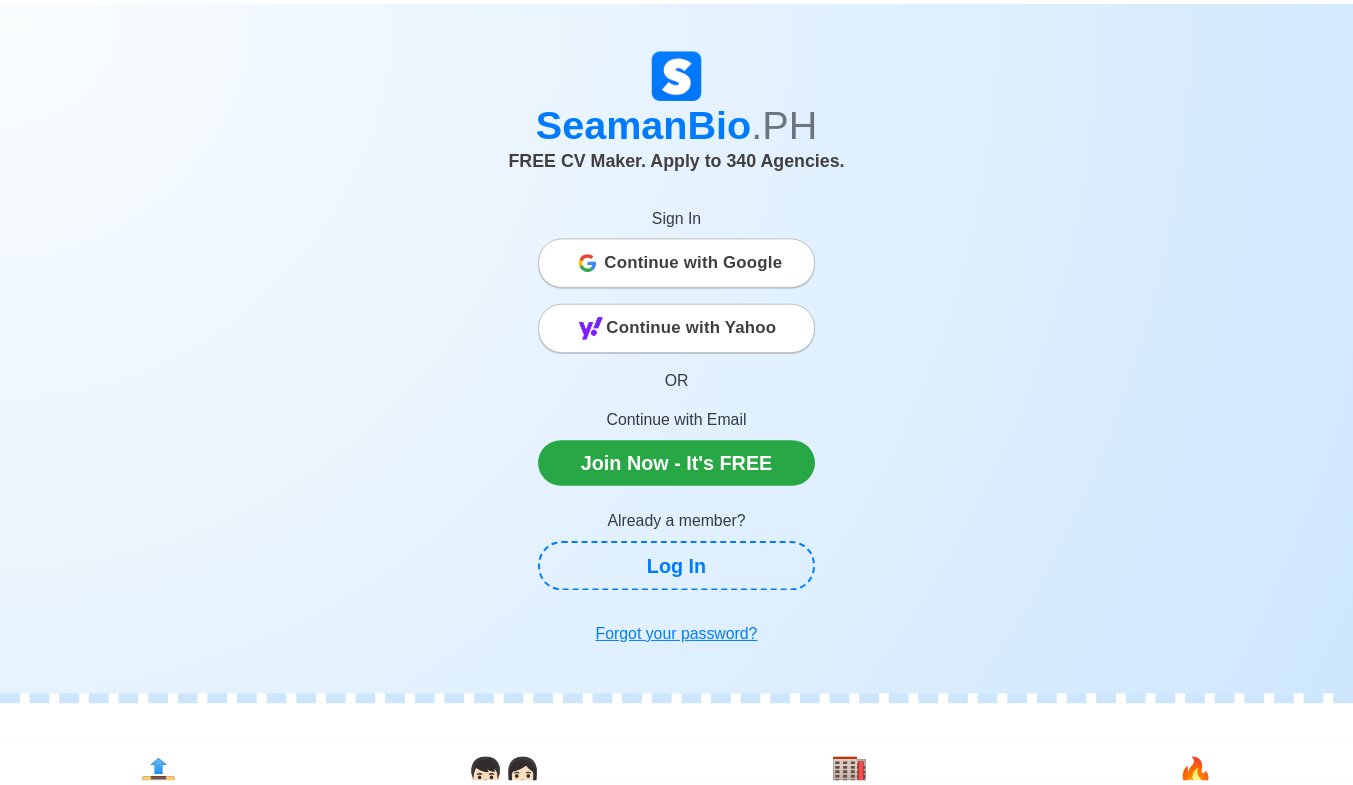 scroll, scrollTop: 0, scrollLeft: 0, axis: both 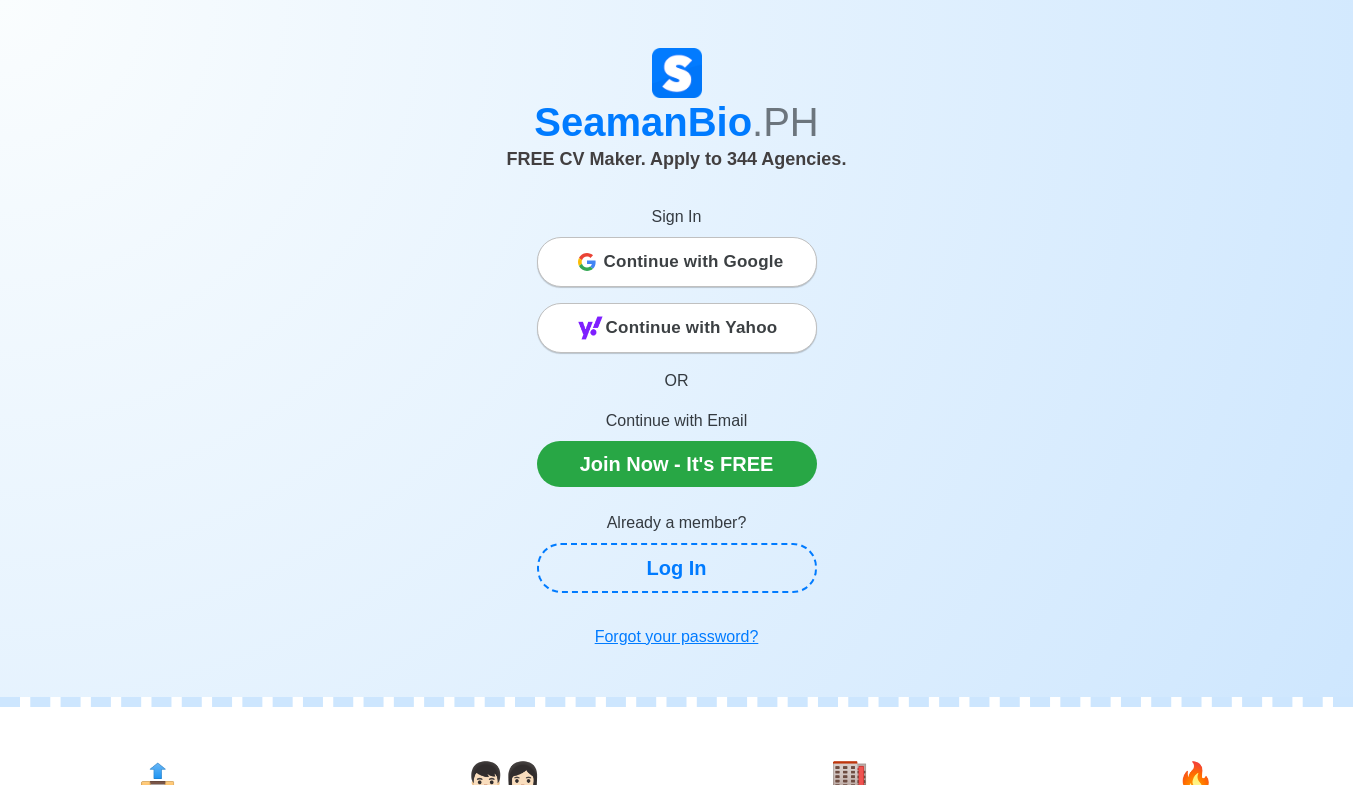 click on "Continue with Google" at bounding box center [694, 262] 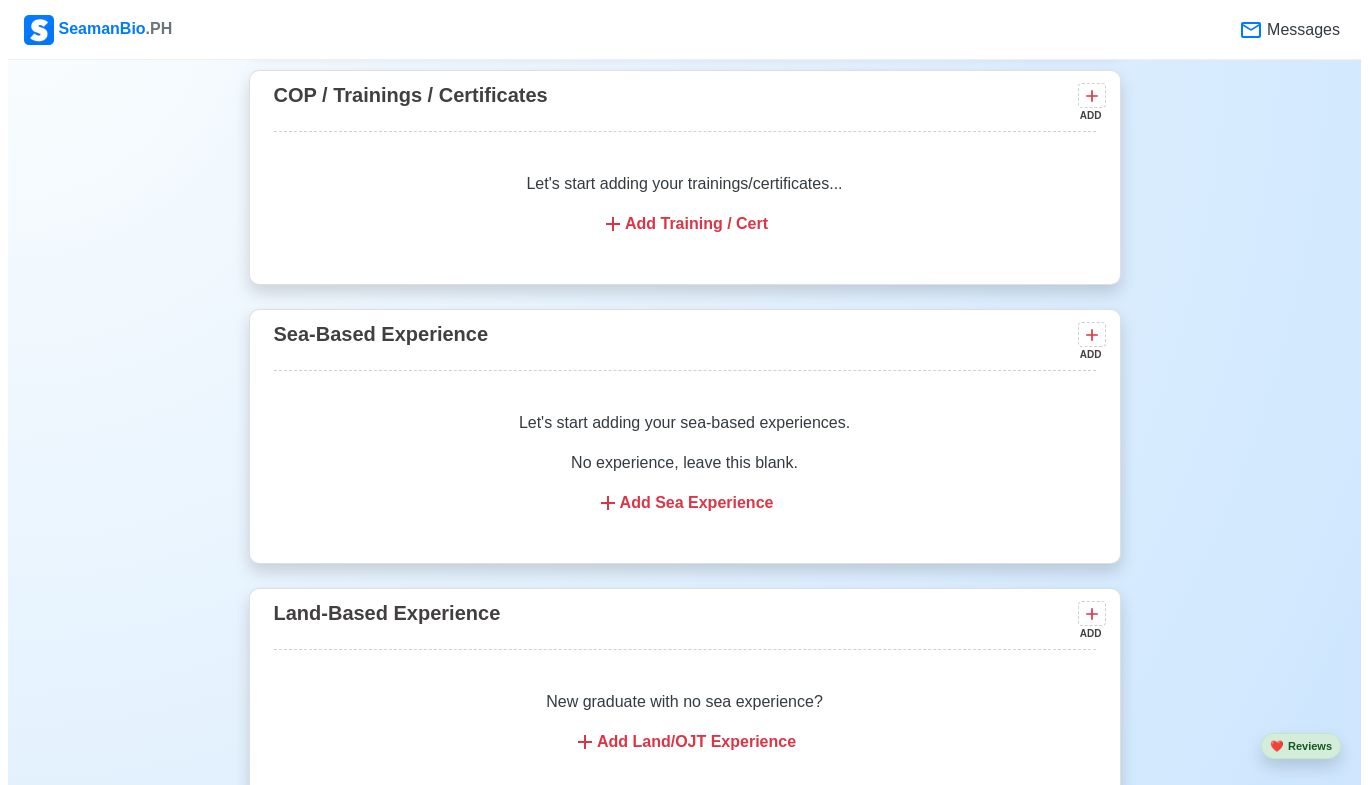 scroll, scrollTop: 2900, scrollLeft: 0, axis: vertical 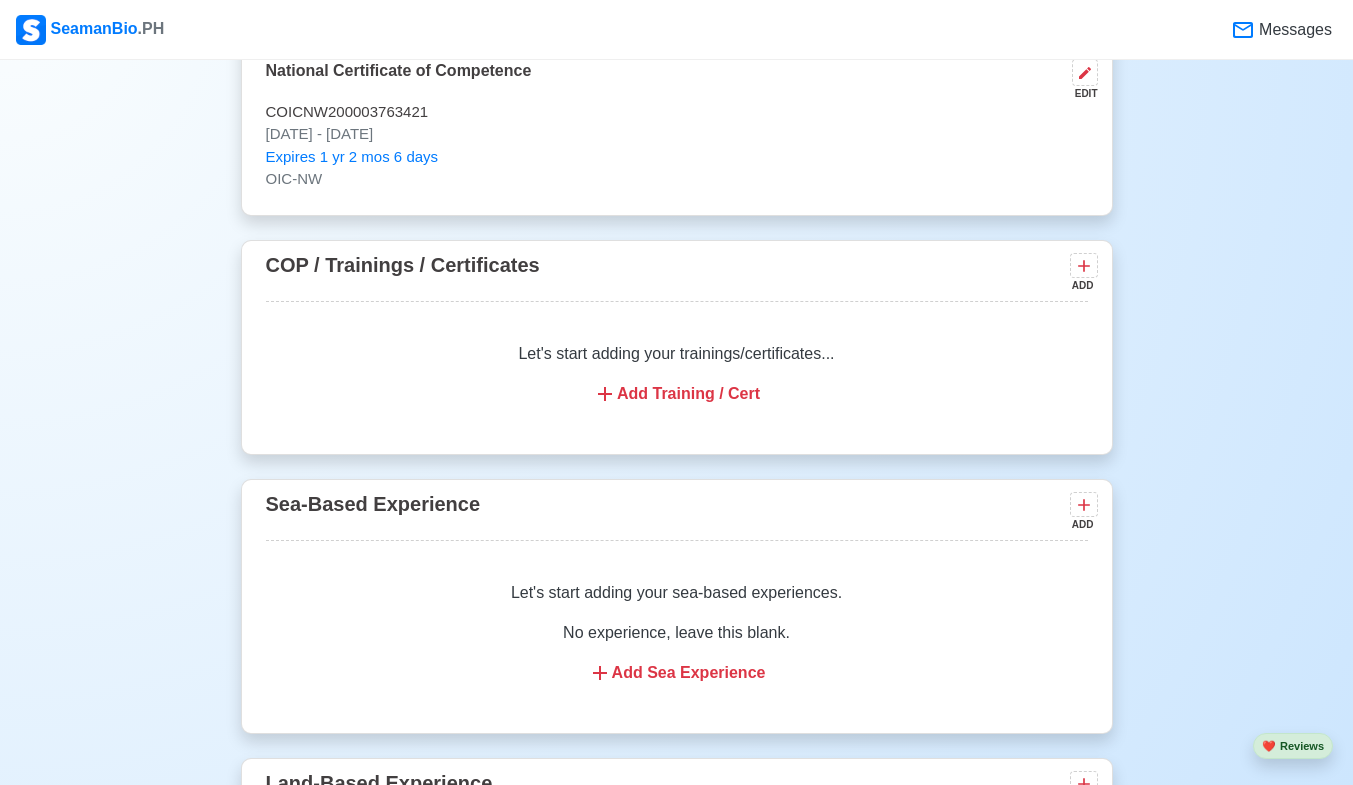 click on "Add Sea Experience" at bounding box center [677, 673] 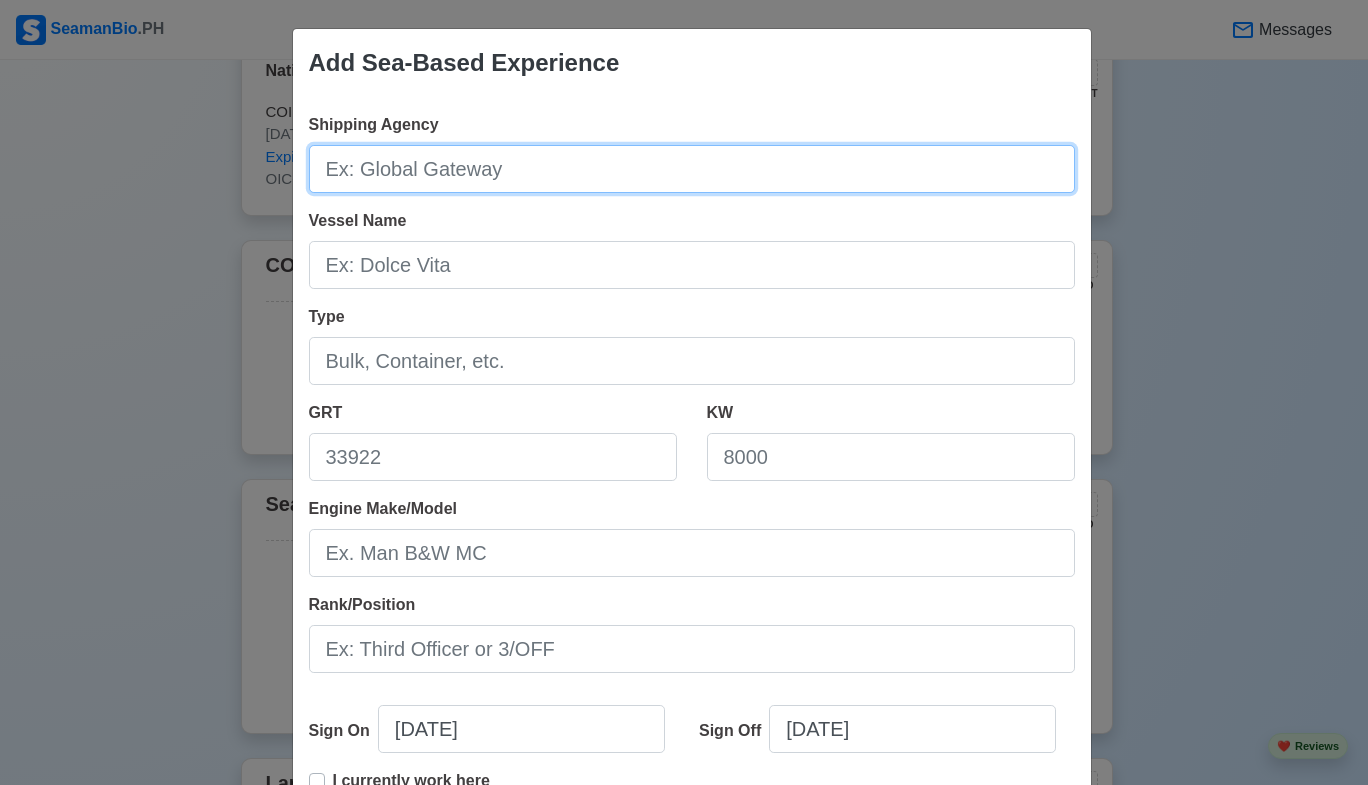 click on "Shipping Agency" at bounding box center [692, 169] 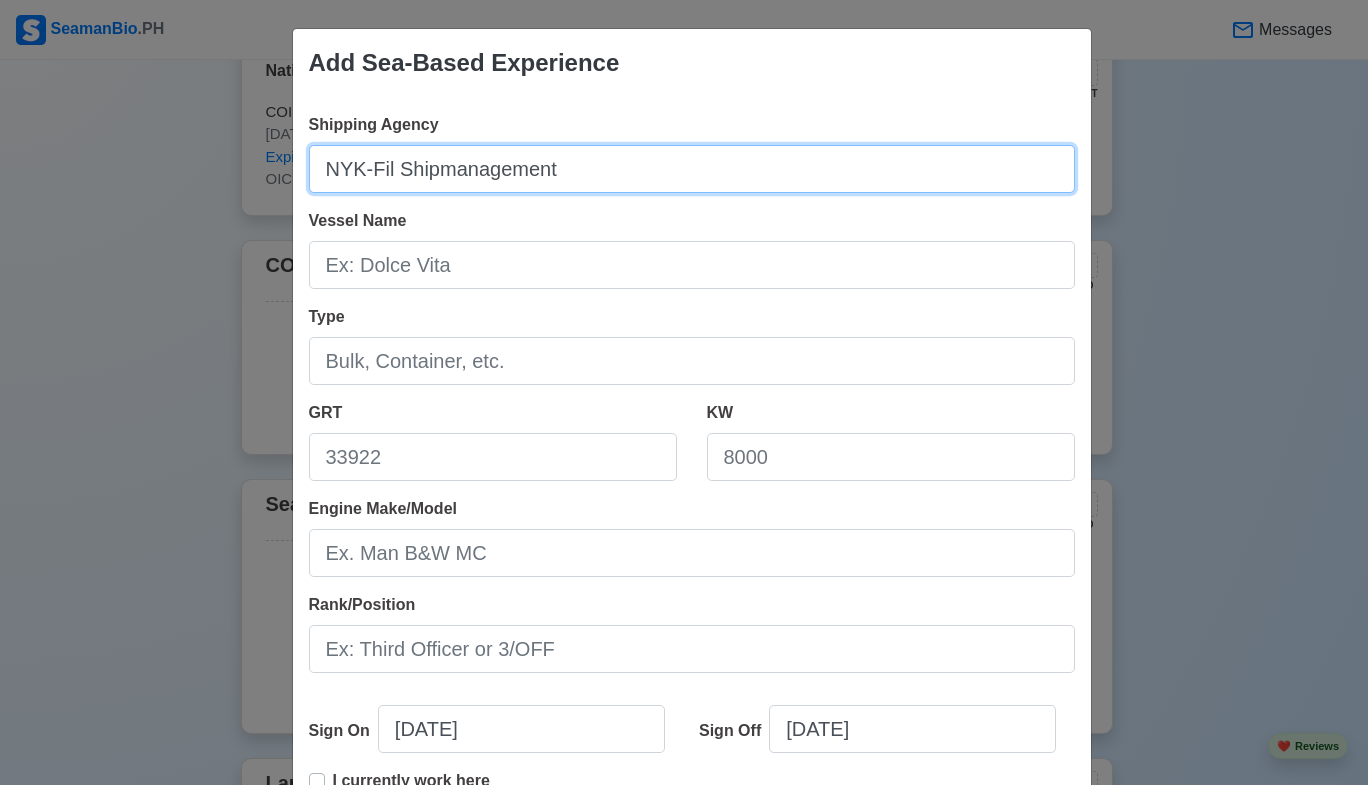 type on "NYK-Fil Shipmanagement" 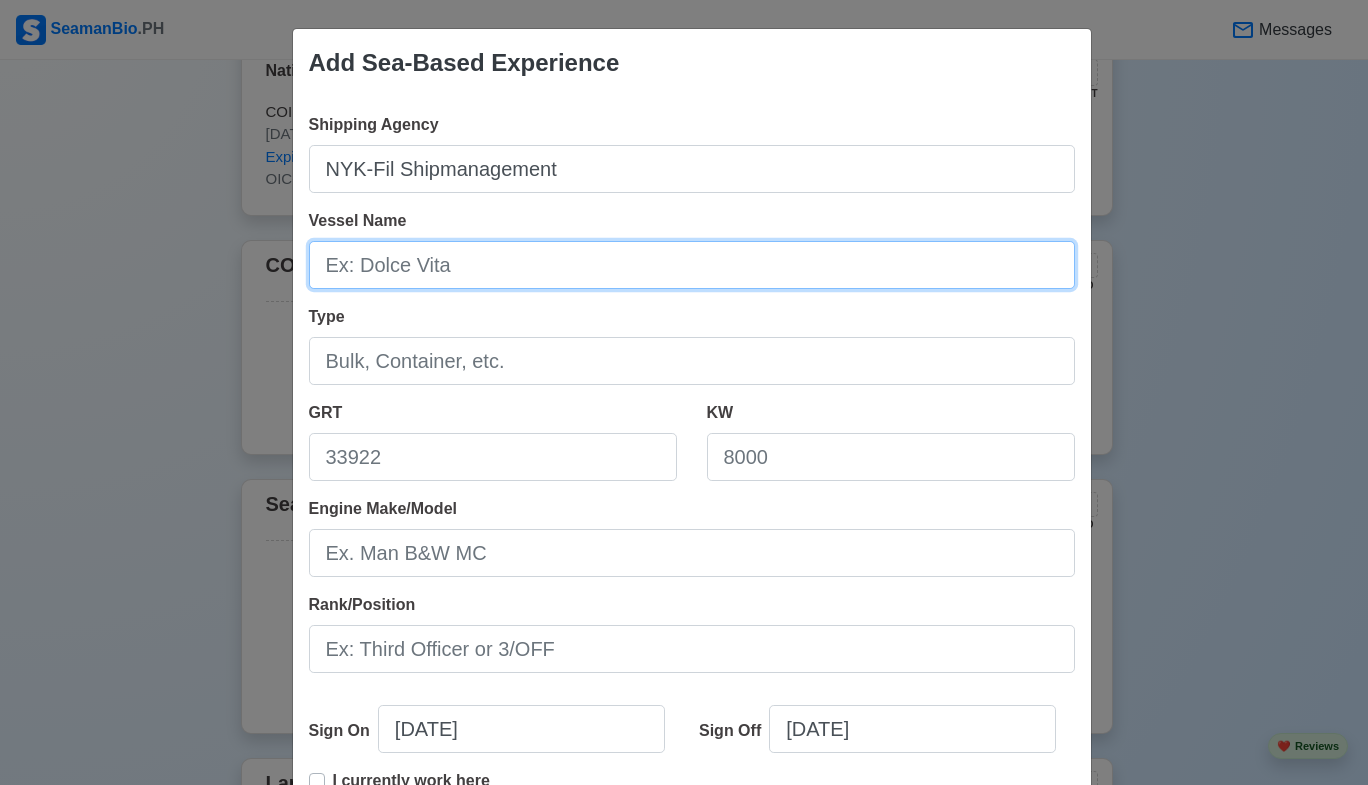 click on "Vessel Name" at bounding box center (692, 265) 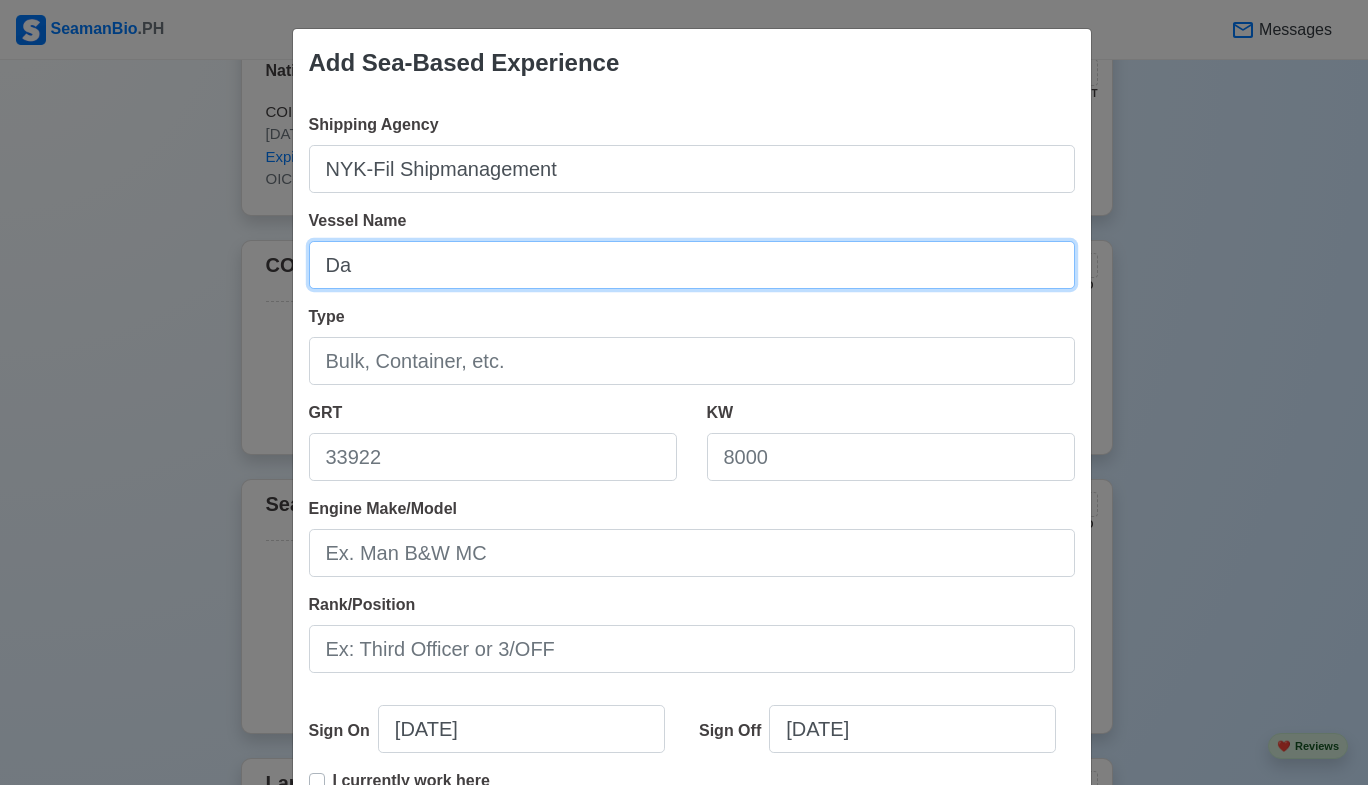 type on "D" 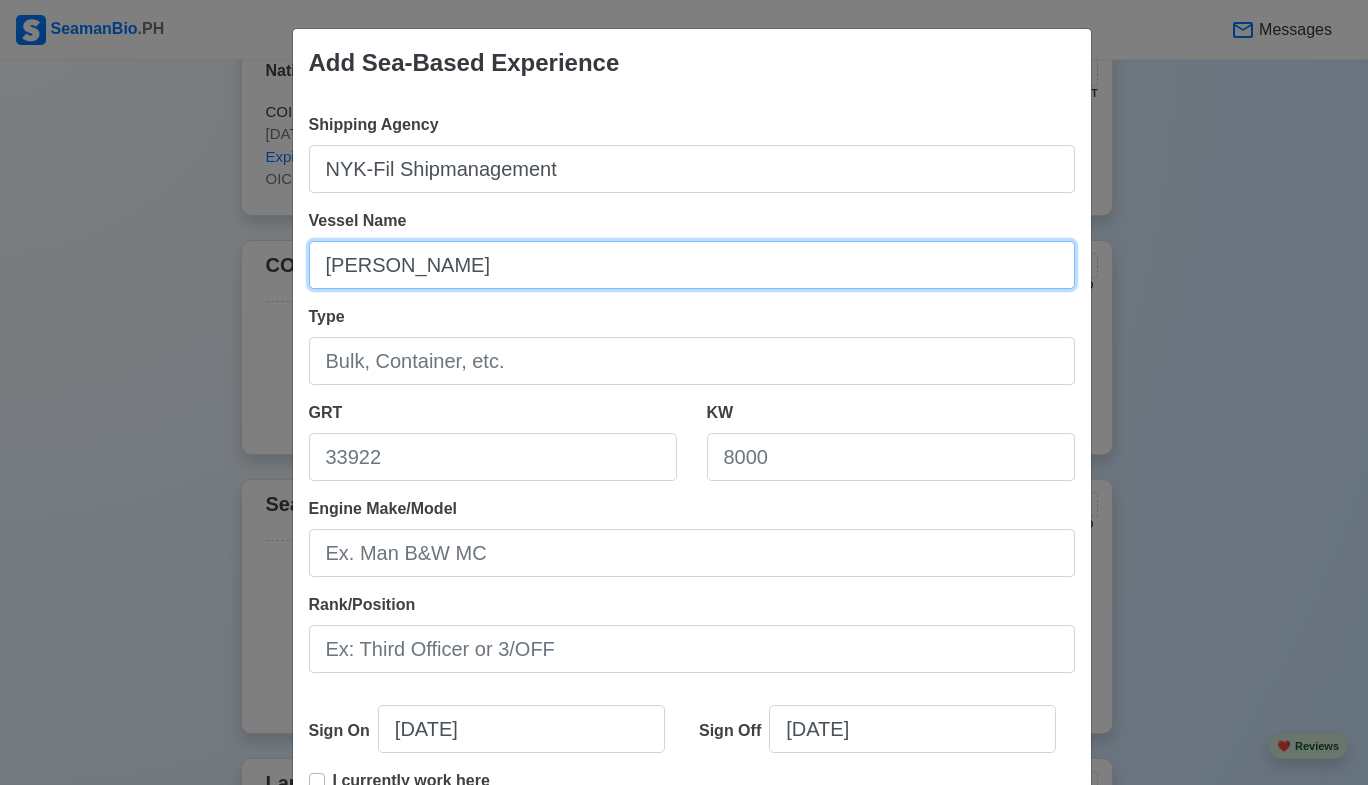 type on "[PERSON_NAME]" 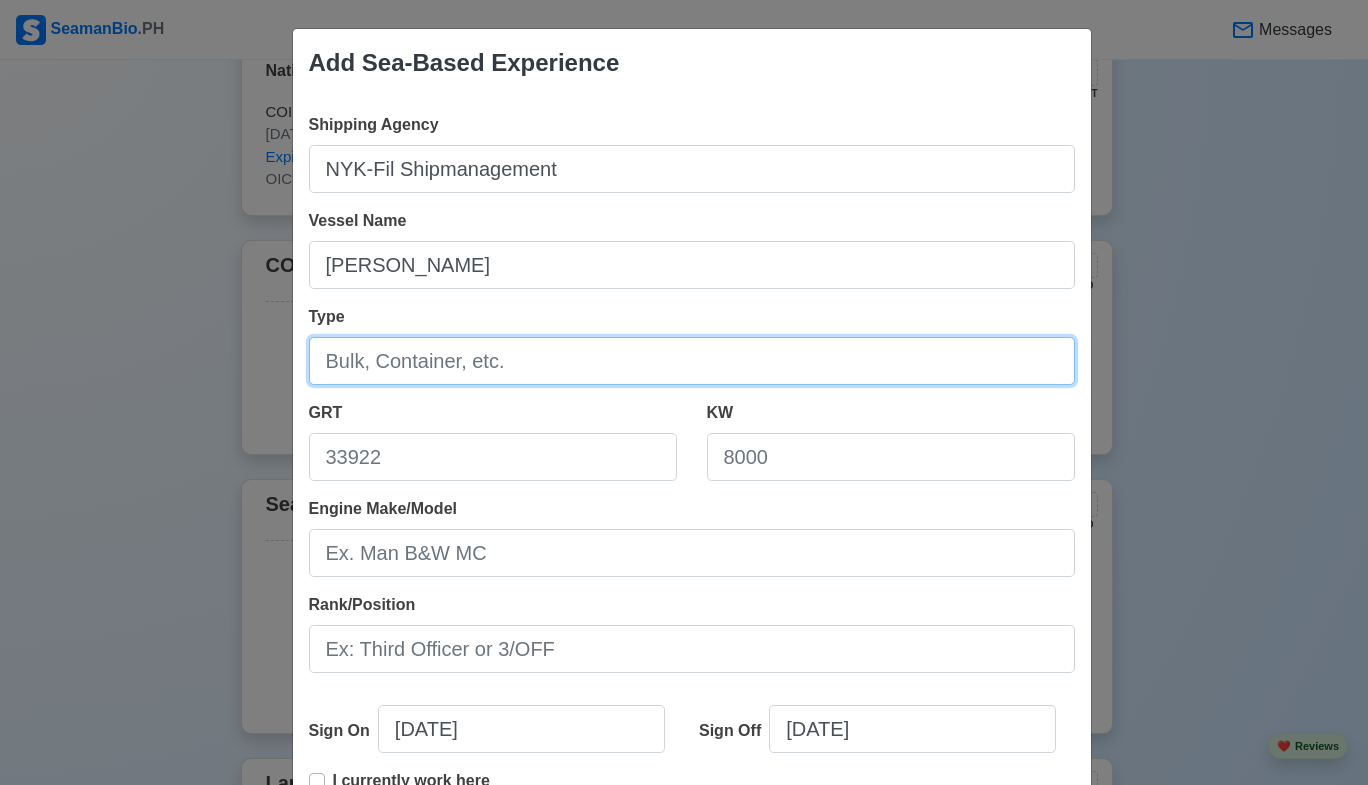 click on "Type" at bounding box center [692, 361] 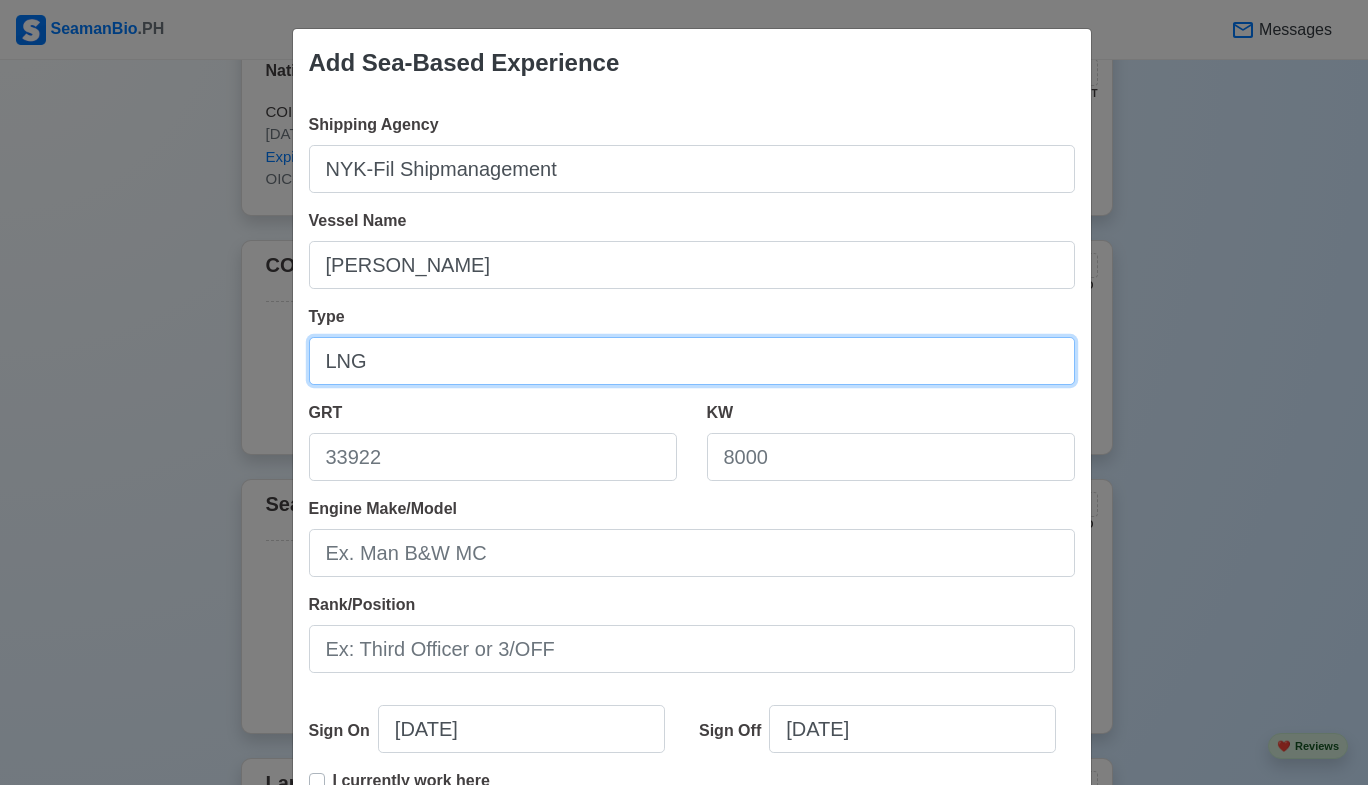 type on "LNG" 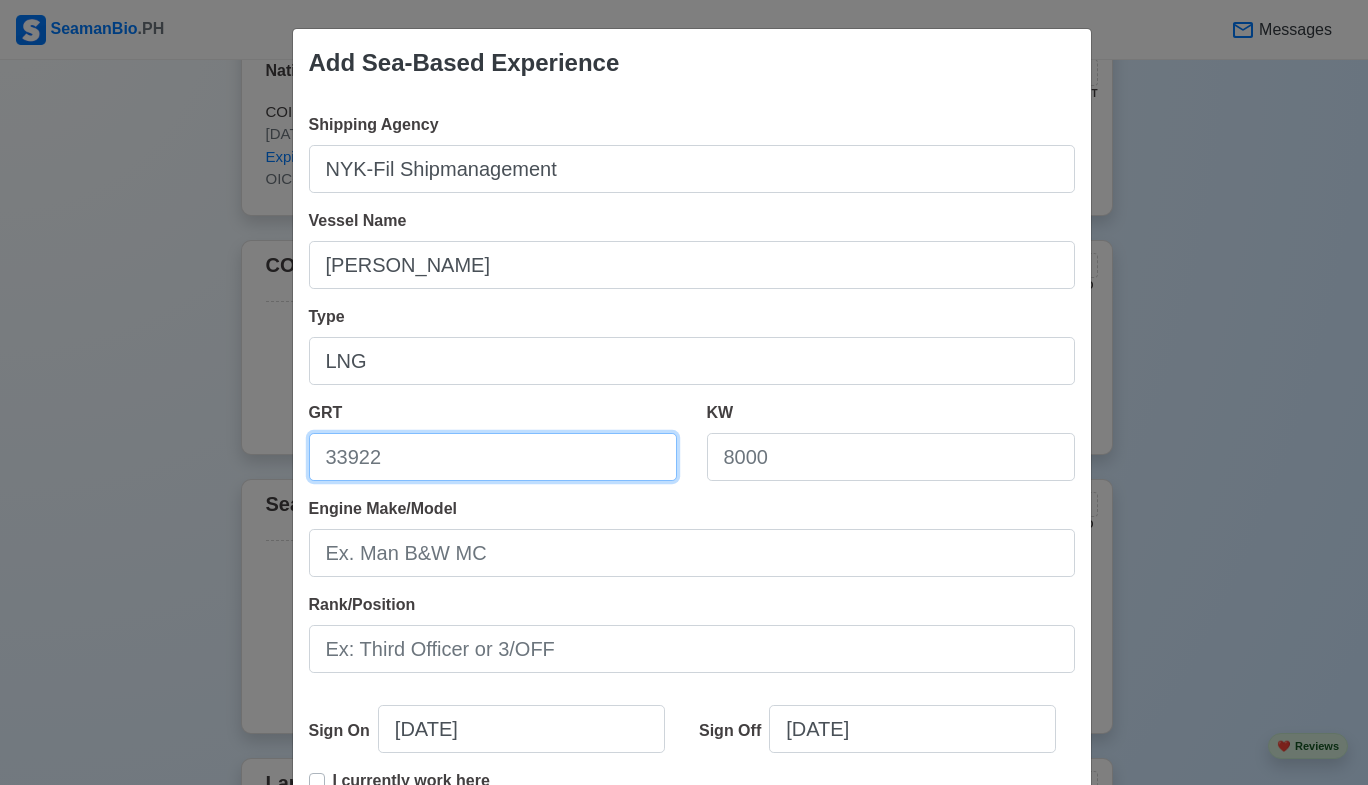 click on "GRT" at bounding box center (493, 457) 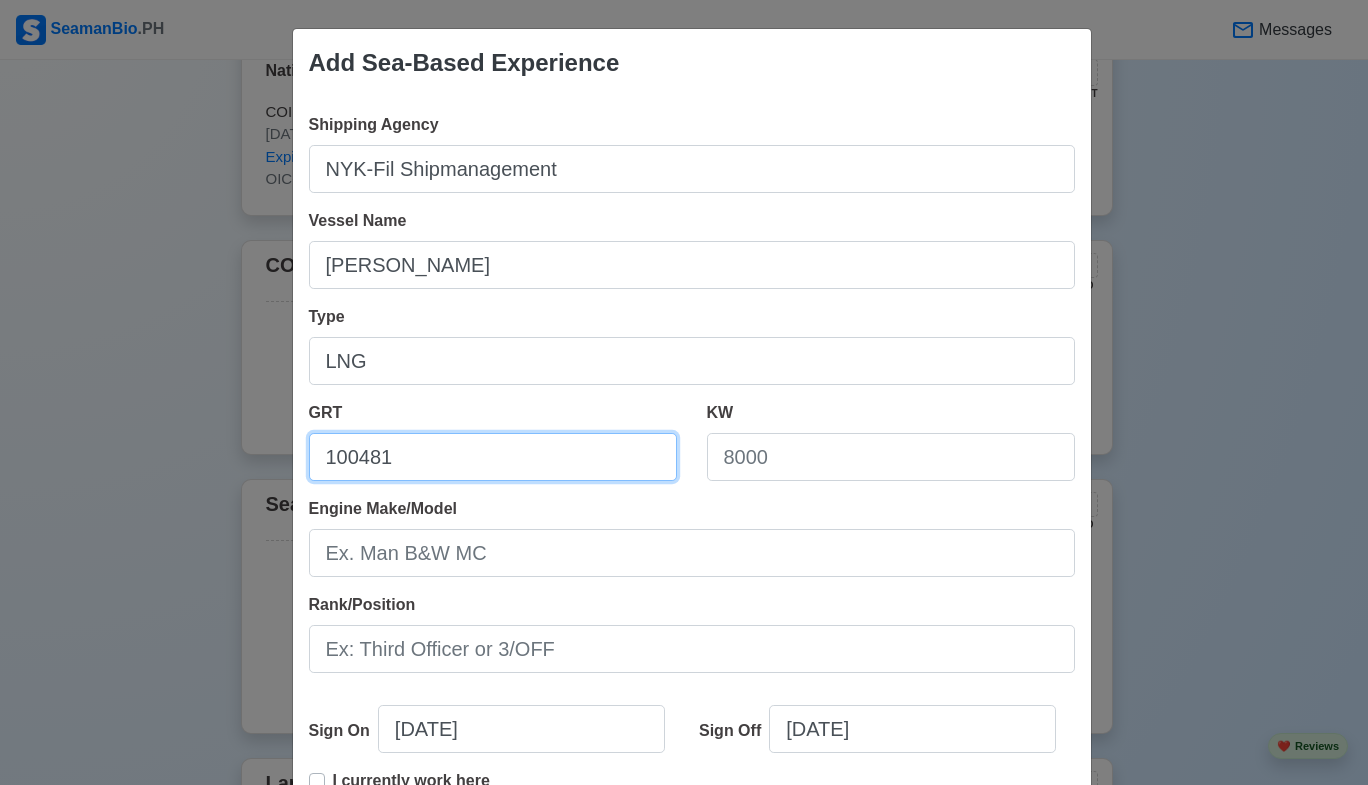 type on "100481" 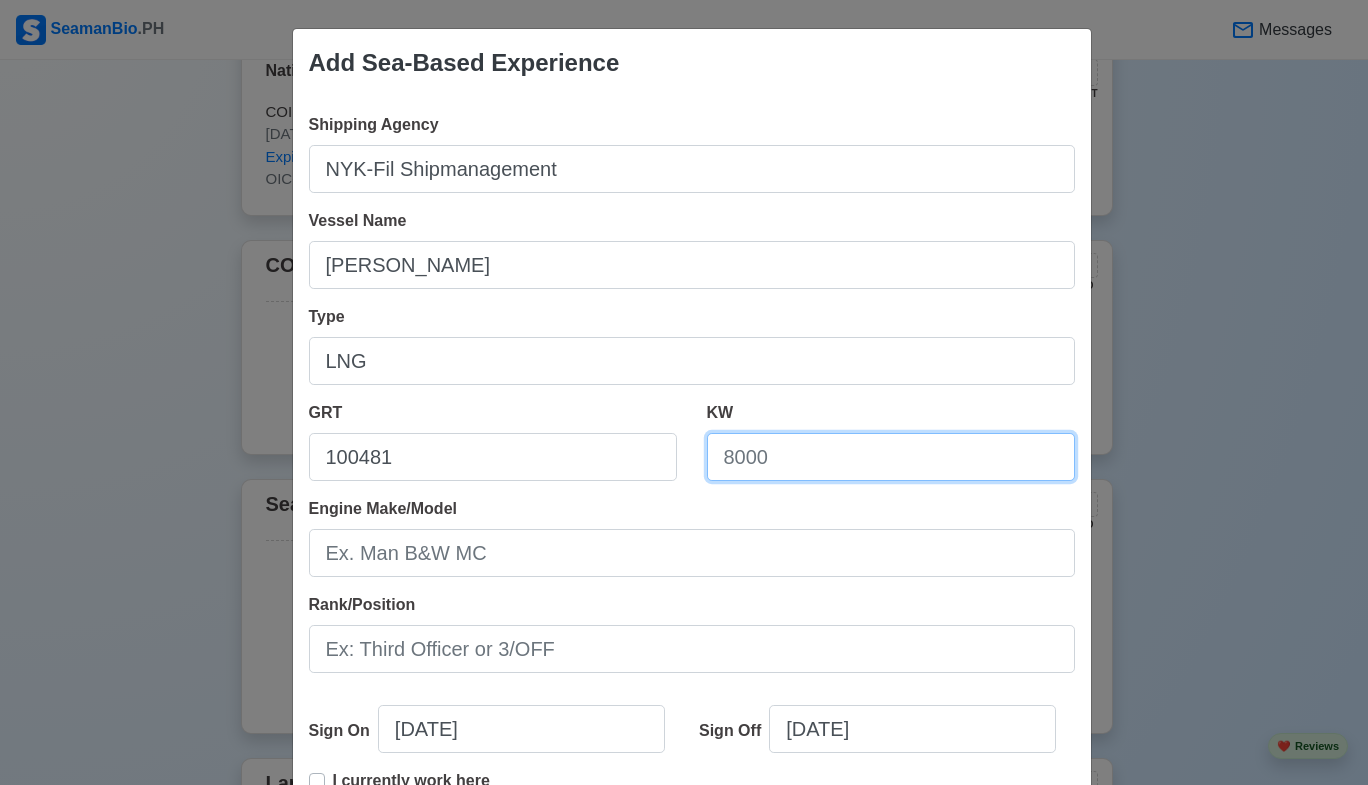 click on "KW" at bounding box center (891, 457) 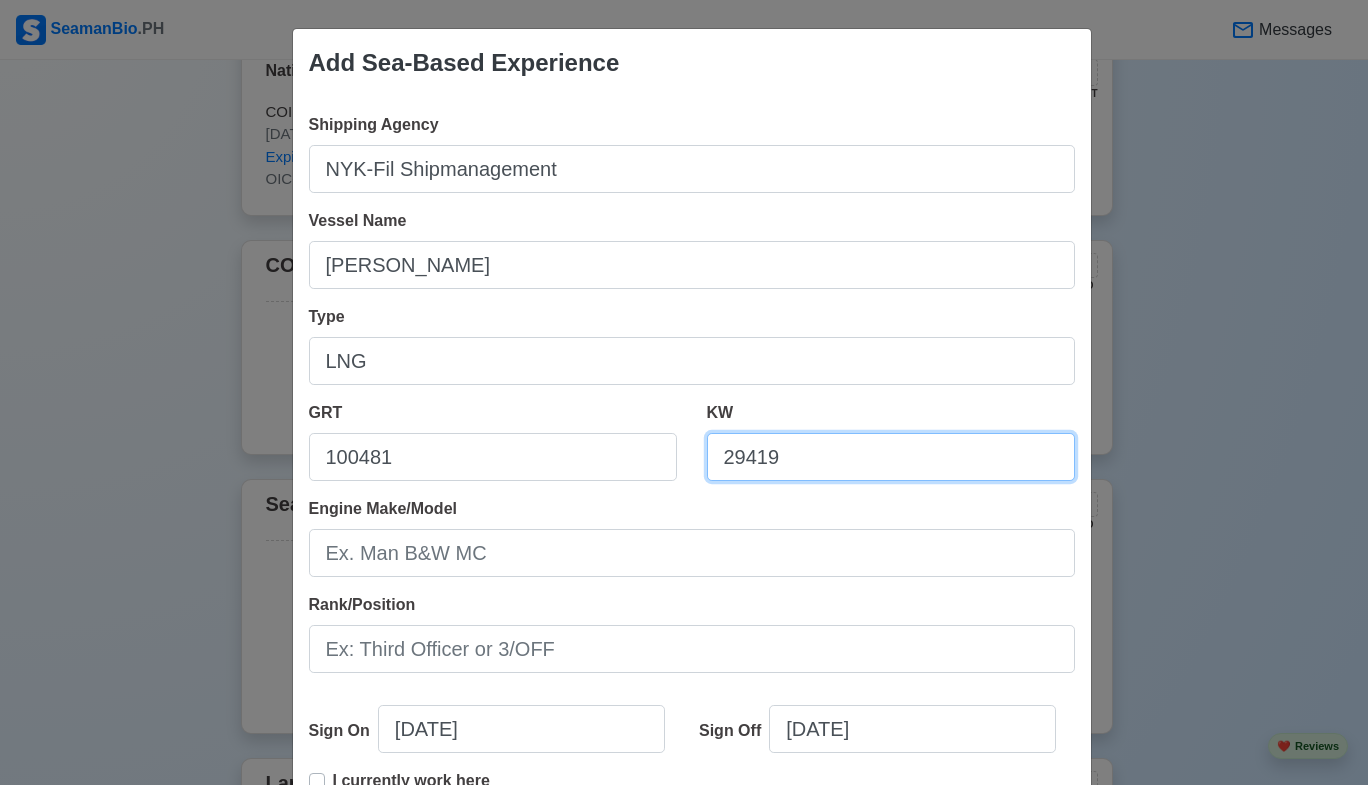 type on "29419" 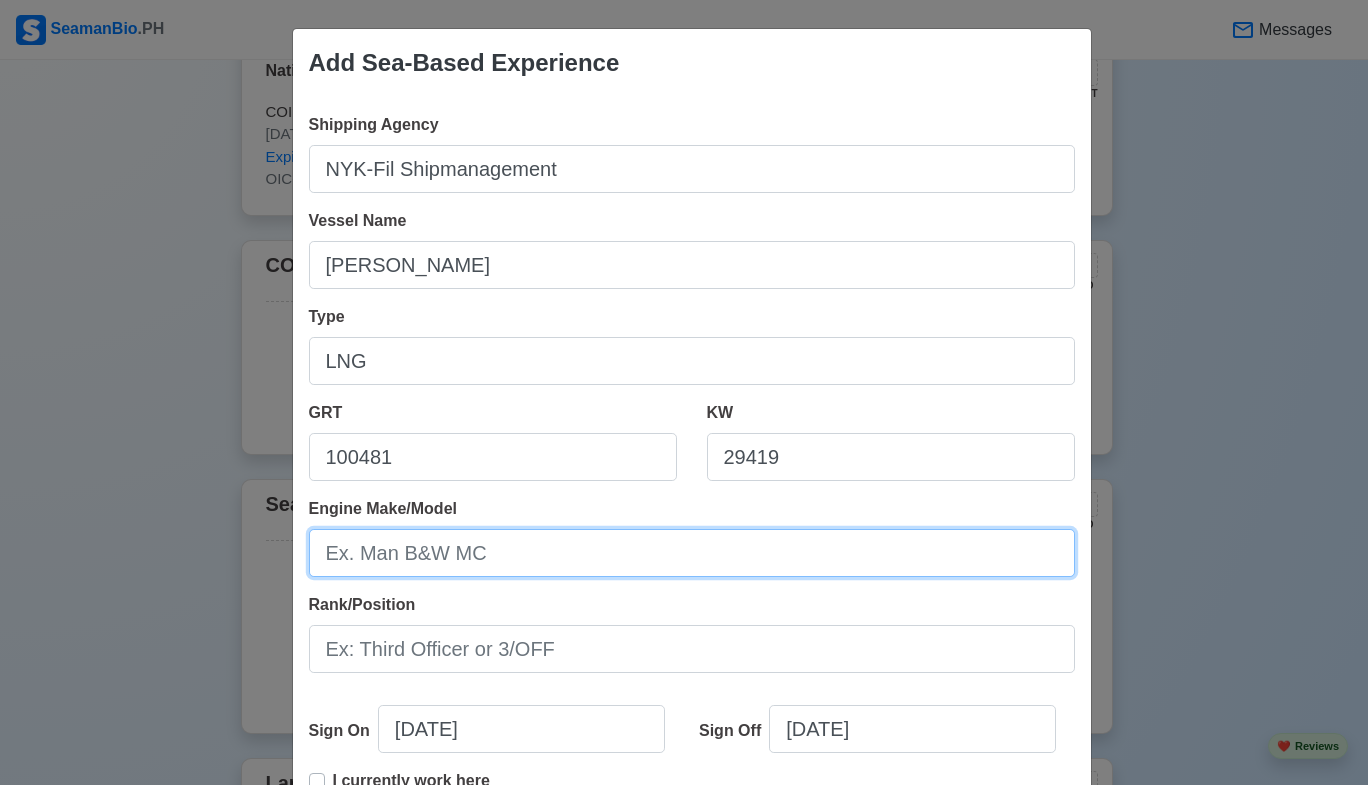 click on "Engine Make/Model" at bounding box center (692, 553) 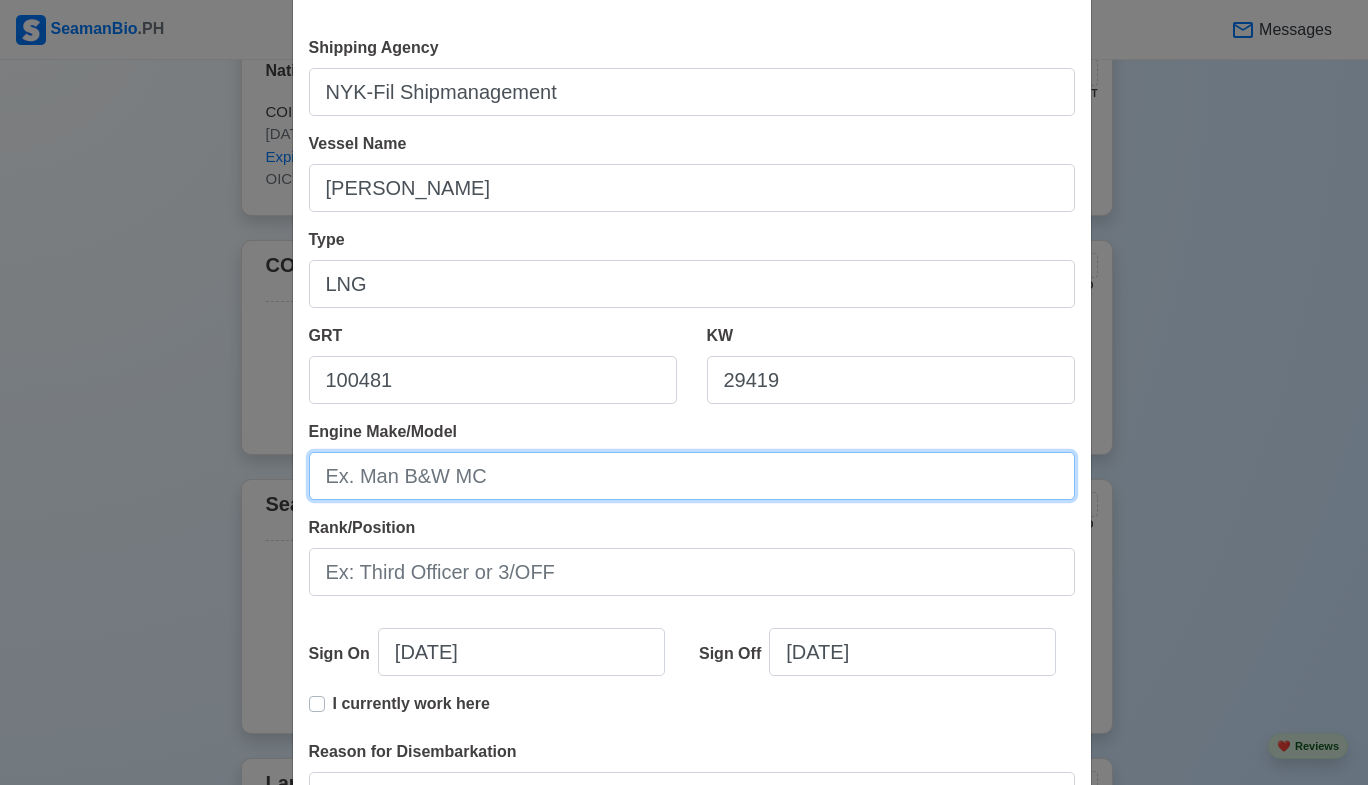 scroll, scrollTop: 100, scrollLeft: 0, axis: vertical 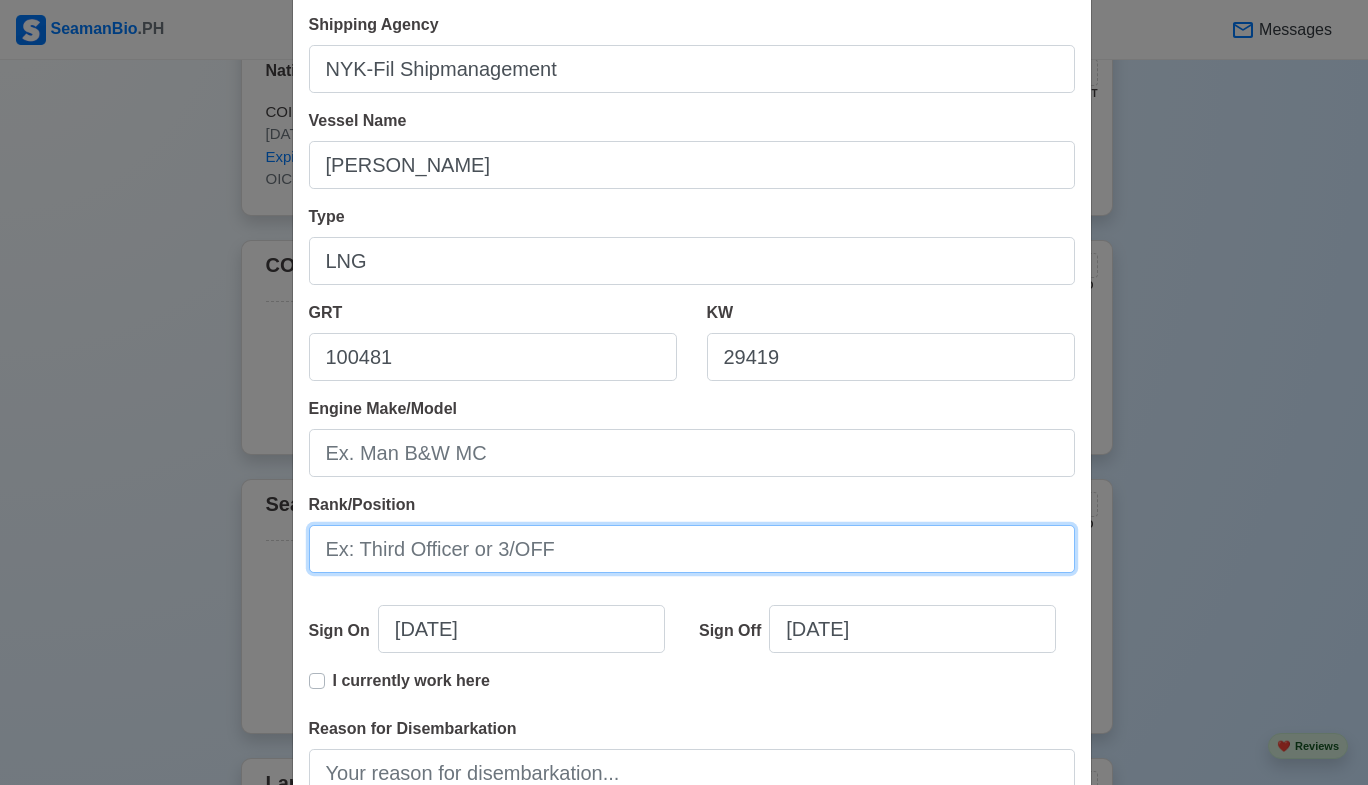 click on "Rank/Position" at bounding box center [692, 549] 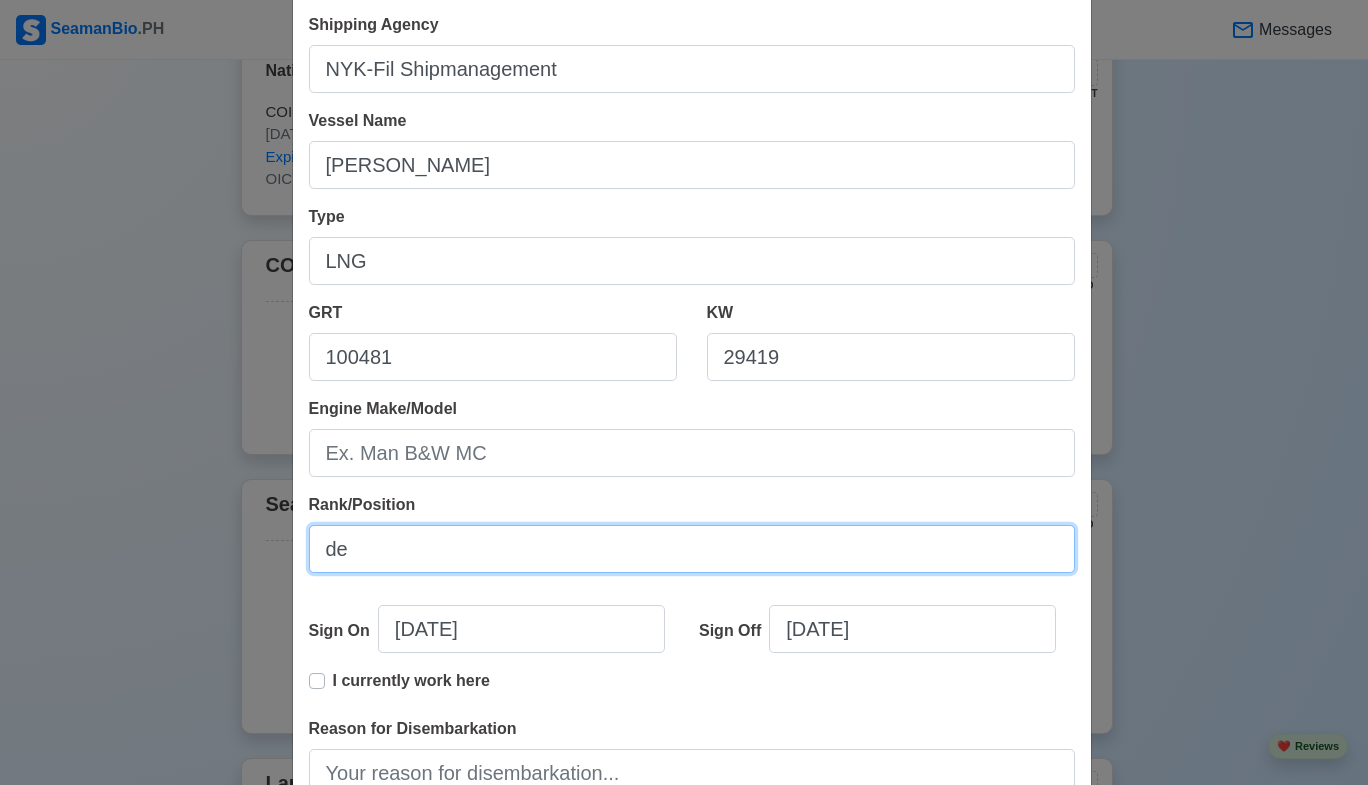 type on "d" 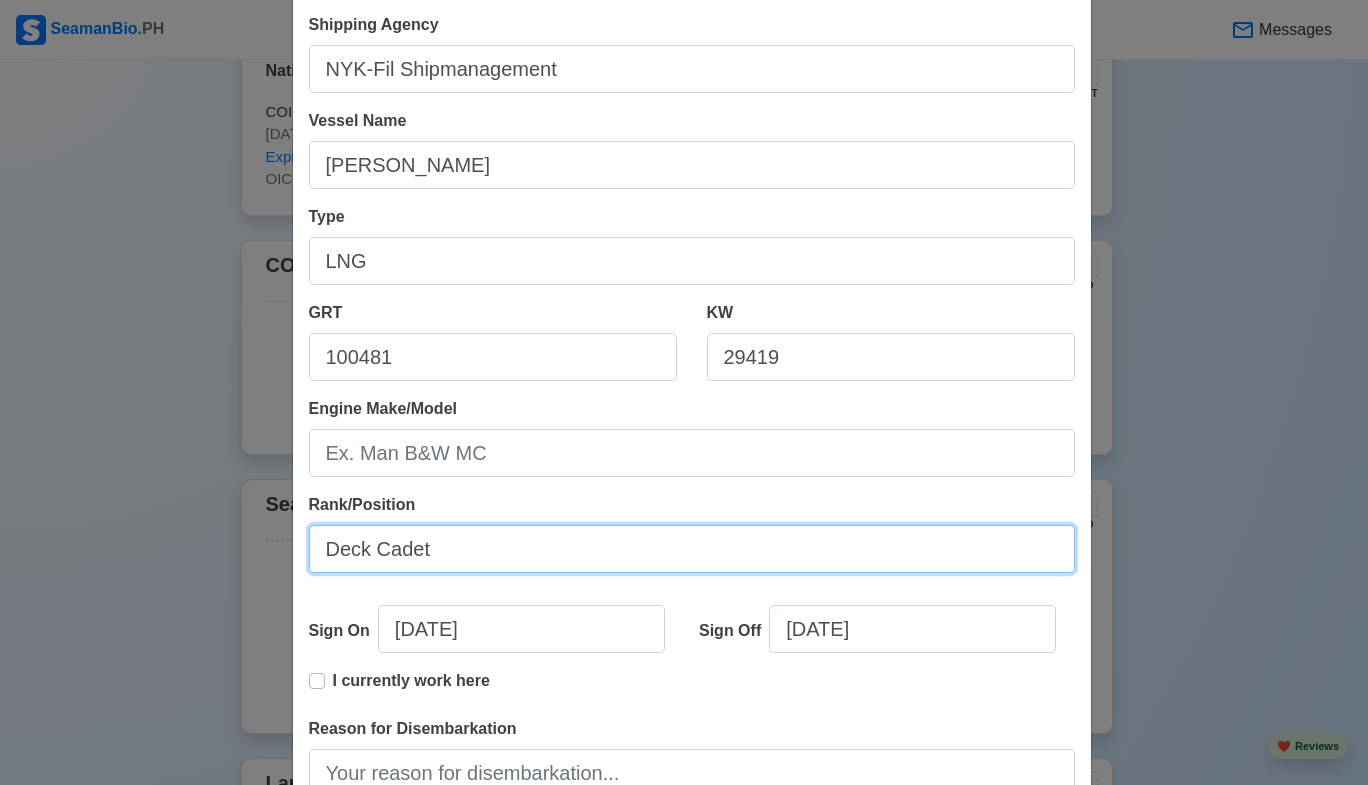 type on "Deck Cadet" 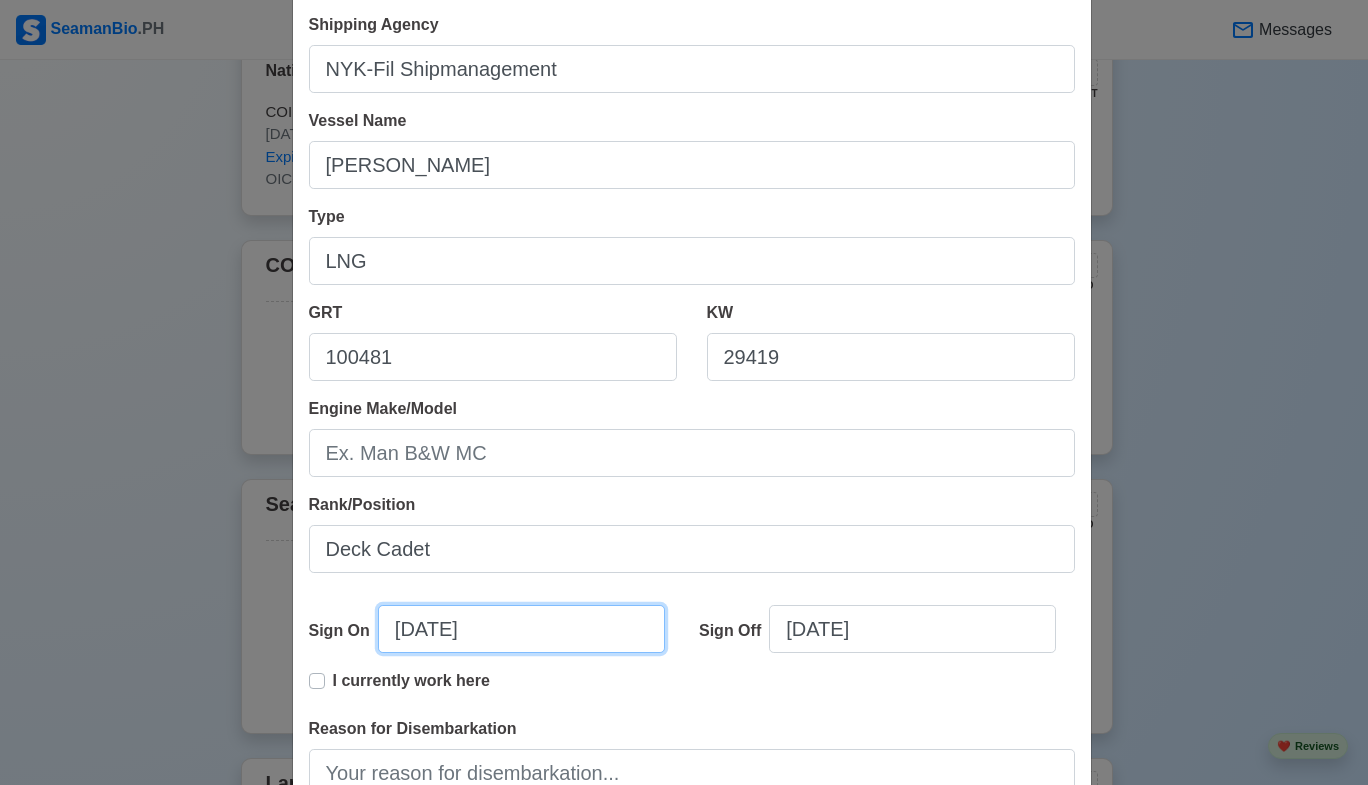 click on "07/10/2025" at bounding box center (521, 629) 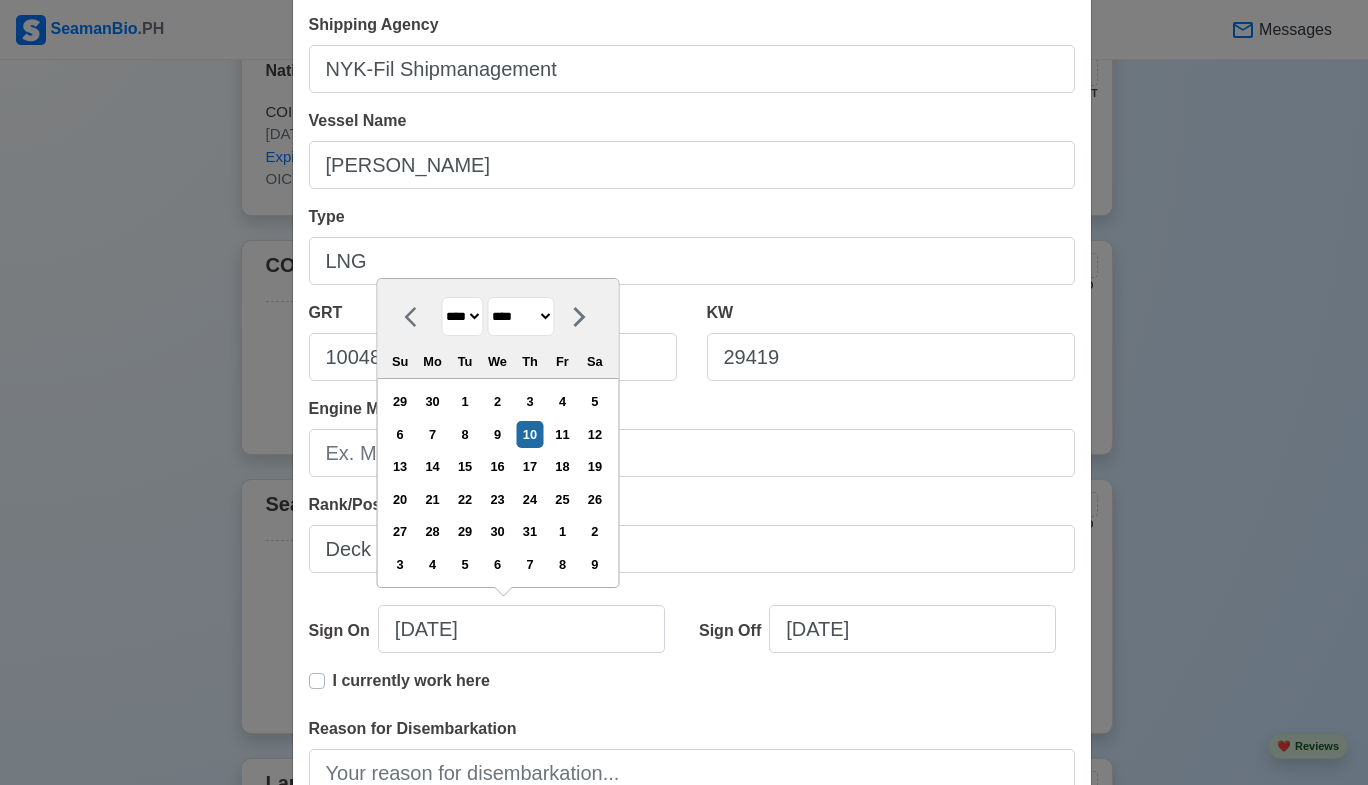 click on "**** **** **** **** **** **** **** **** **** **** **** **** **** **** **** **** **** **** **** **** **** **** **** **** **** **** **** **** **** **** **** **** **** **** **** **** **** **** **** **** **** **** **** **** **** **** **** **** **** **** **** **** **** **** **** **** **** **** **** **** **** **** **** **** **** **** **** **** **** **** **** **** **** **** **** **** **** **** **** **** **** **** **** **** **** **** **** **** **** **** **** **** **** **** **** **** **** **** **** **** **** **** **** **** **** ****" at bounding box center (462, 316) 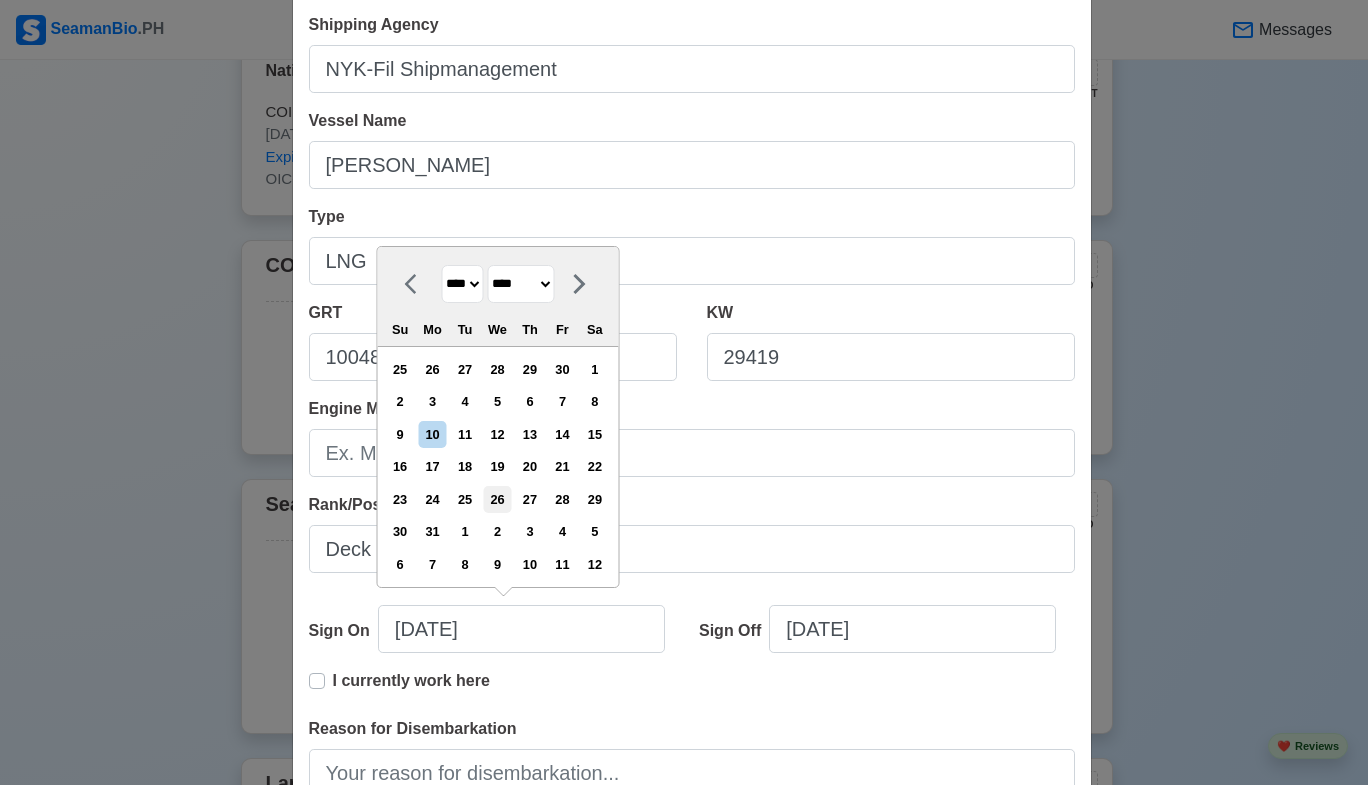 click on "26" at bounding box center [497, 499] 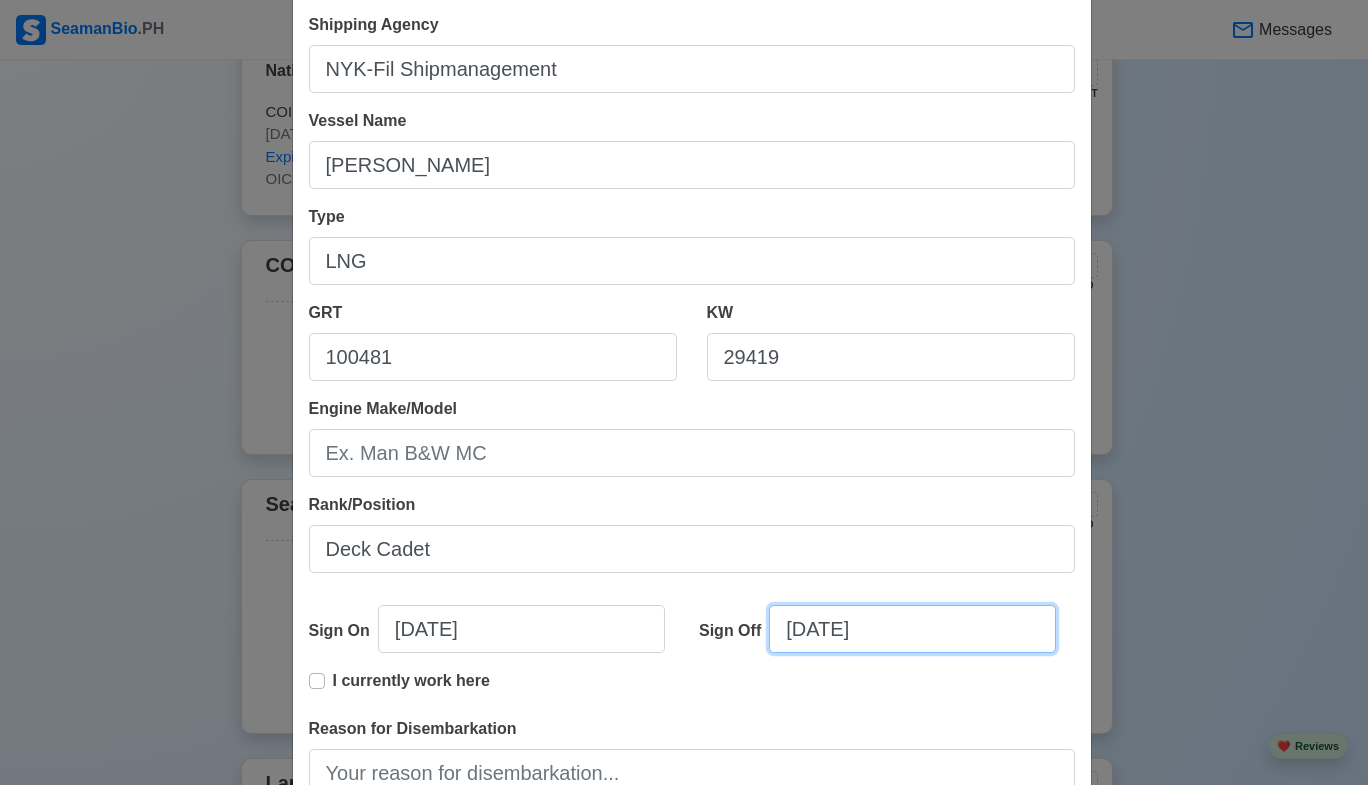 click on "07/10/2025" at bounding box center (912, 629) 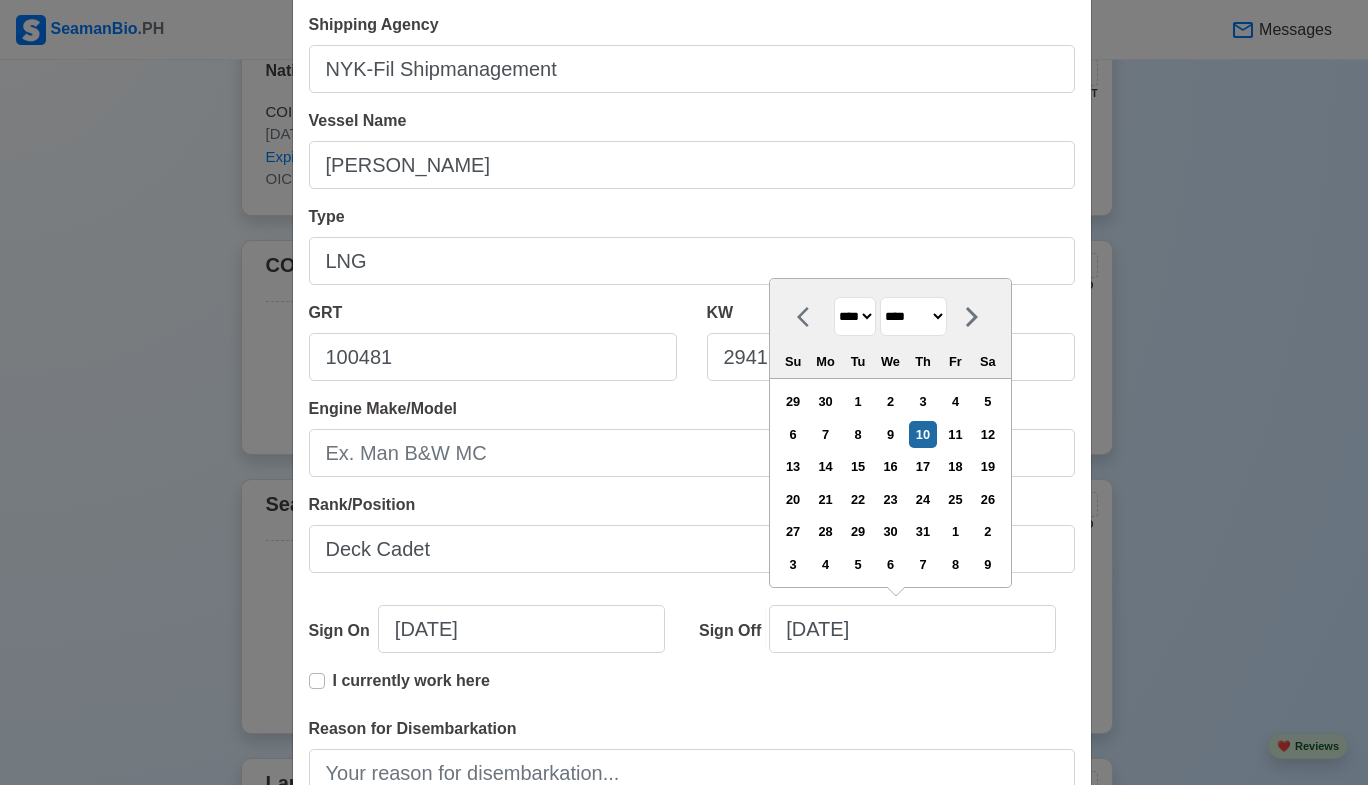 click on "**** **** **** **** **** **** **** **** **** **** **** **** **** **** **** **** **** **** **** **** **** **** **** **** **** **** **** **** **** **** **** **** **** **** **** **** **** **** **** **** **** **** **** **** **** **** **** **** **** **** **** **** **** **** **** **** **** **** **** **** **** **** **** **** **** **** **** **** **** **** **** **** **** **** **** **** **** **** **** **** **** **** **** **** **** **** **** **** **** **** **** **** **** **** **** **** **** **** **** **** **** **** **** **** **** **** **** ****" at bounding box center (855, 316) 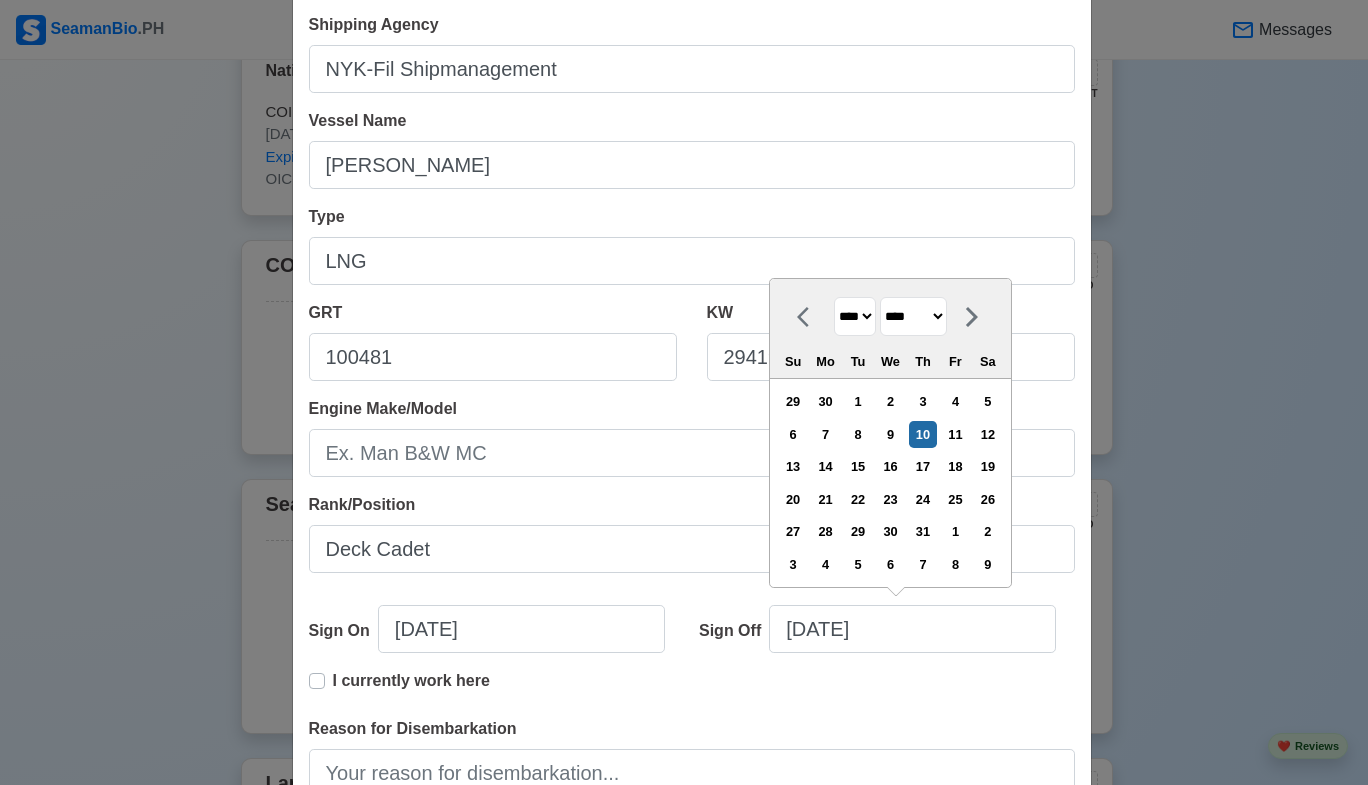 select on "****" 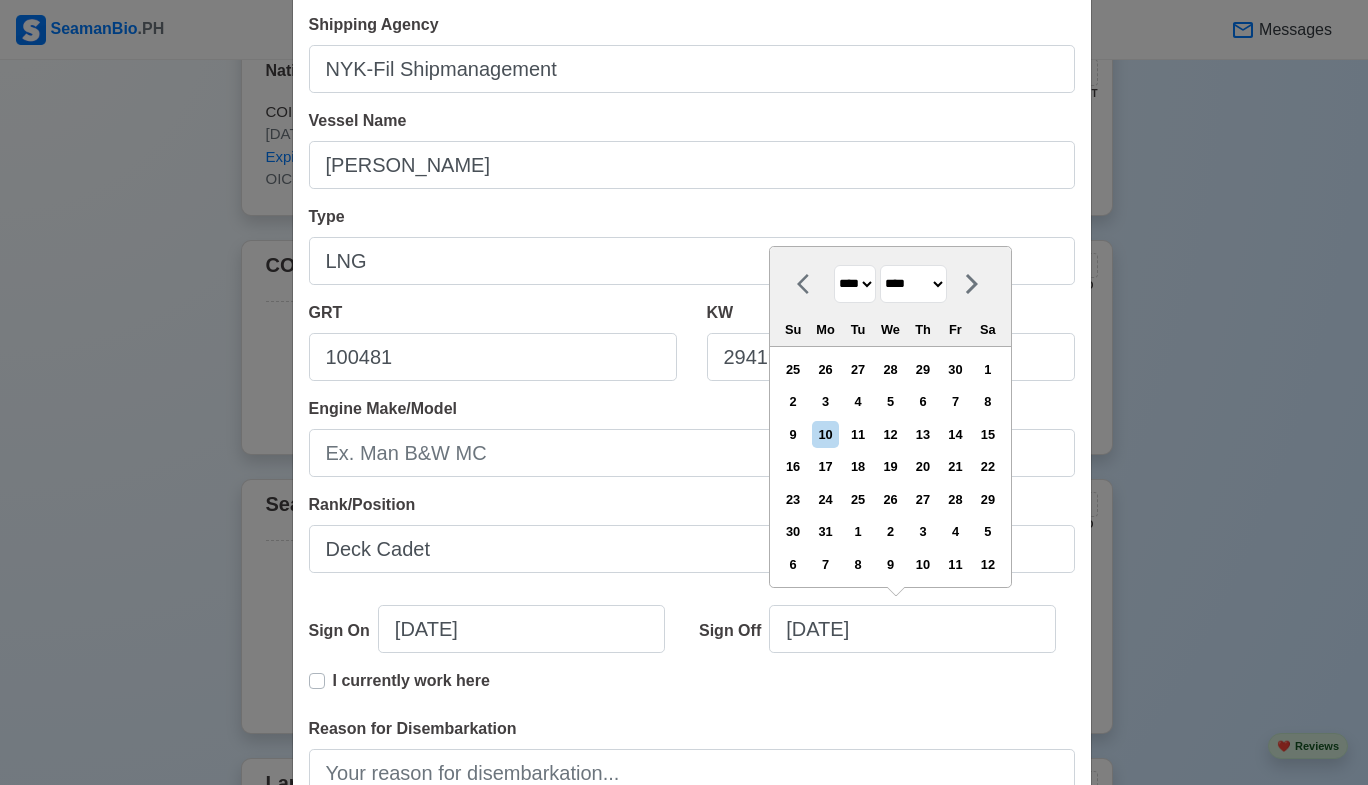 click on "******* ******** ***** ***** *** **** **** ****** ********* ******* ******** ********" at bounding box center [913, 284] 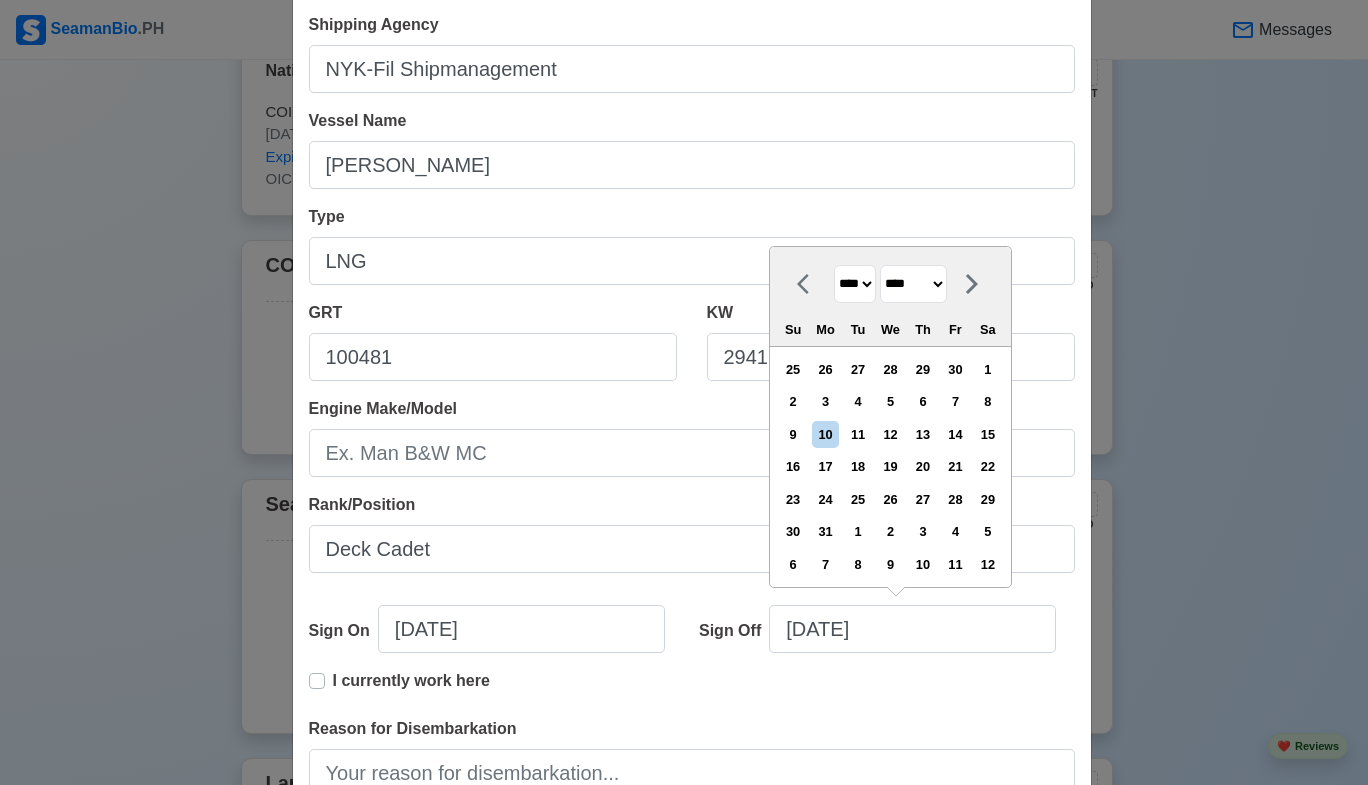 select on "********" 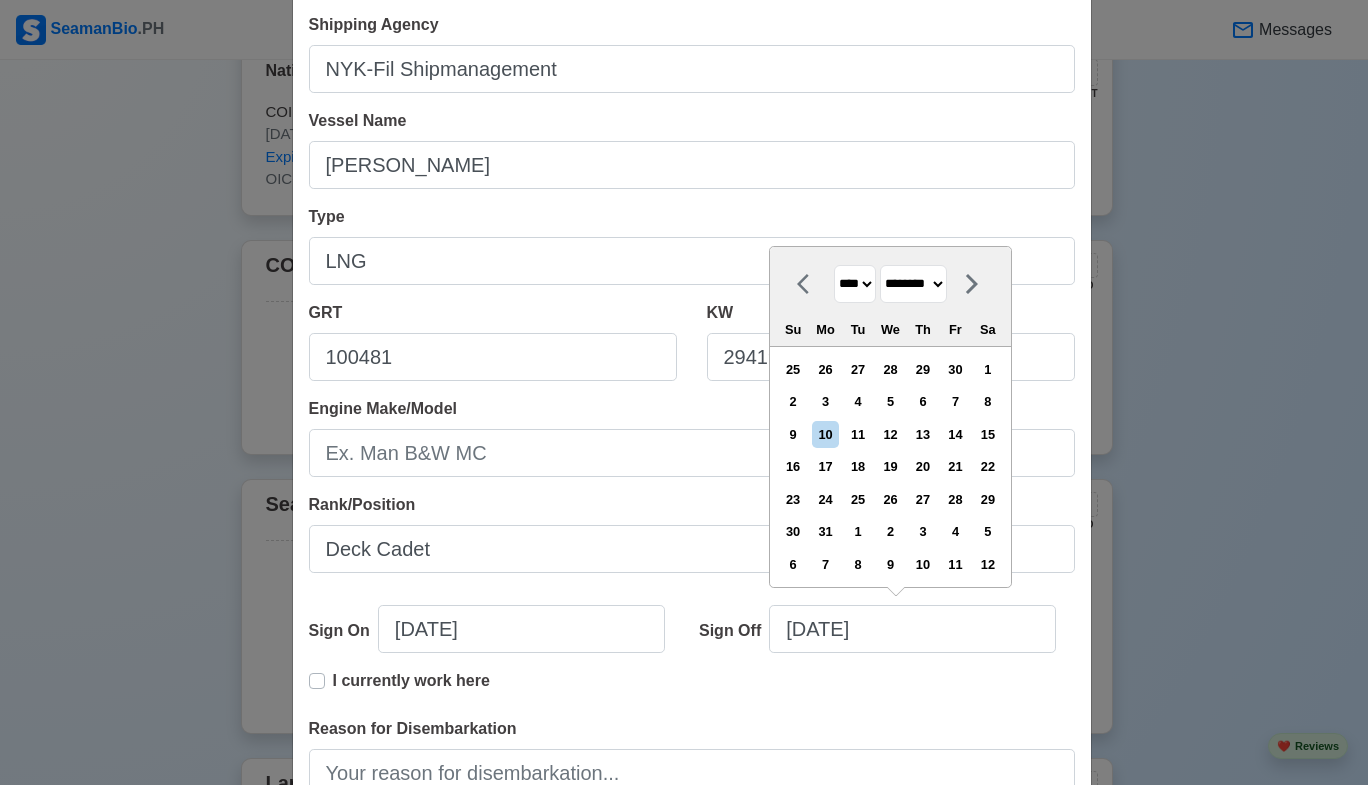 click on "******* ******** ***** ***** *** **** **** ****** ********* ******* ******** ********" at bounding box center (913, 284) 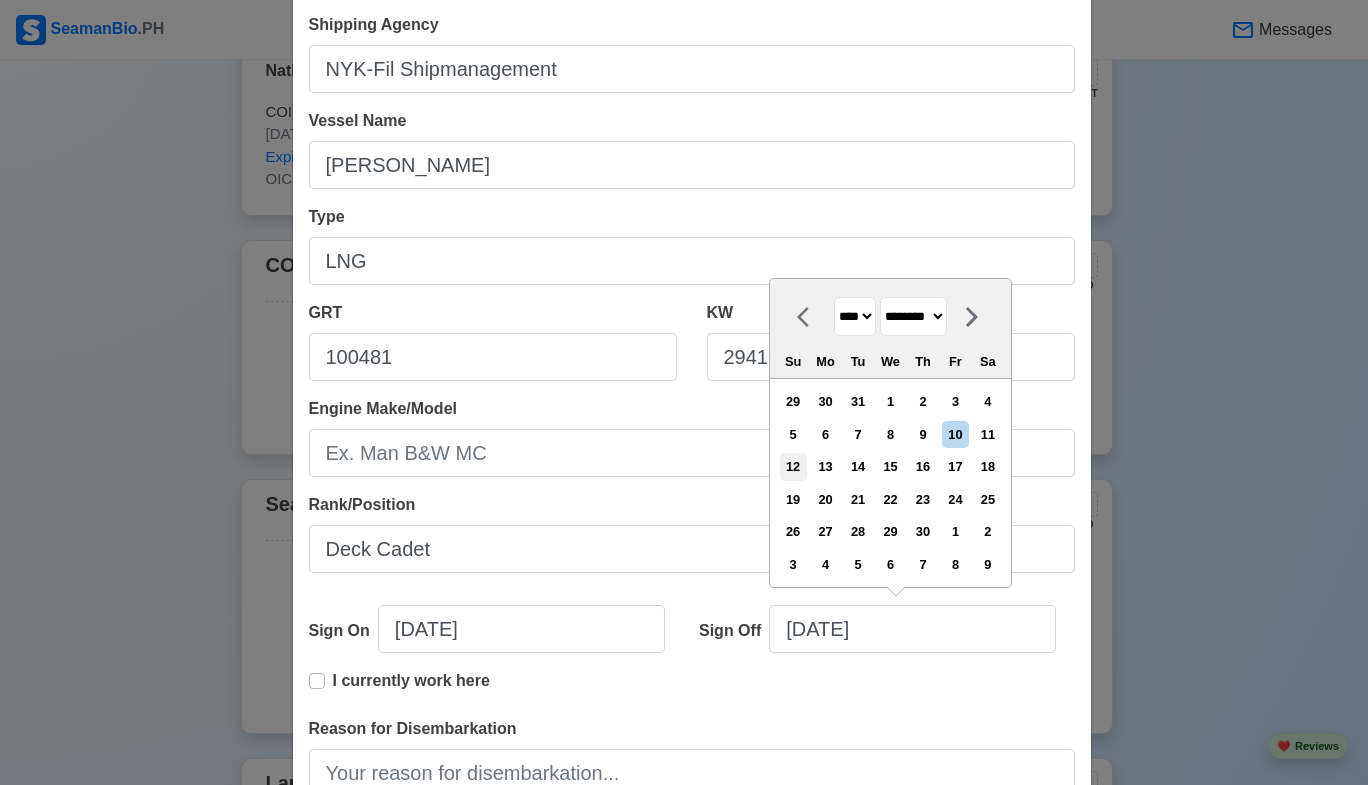 click on "12" at bounding box center [793, 466] 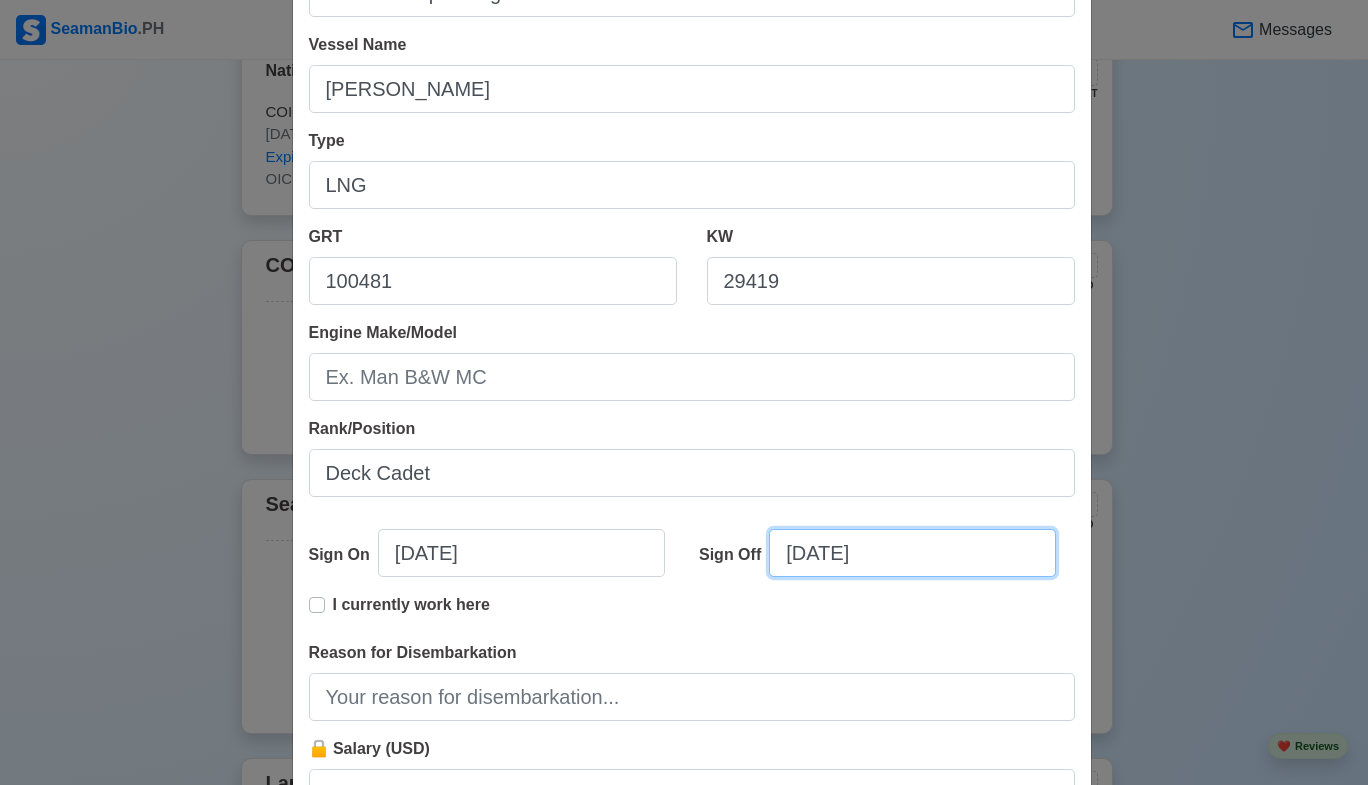 scroll, scrollTop: 300, scrollLeft: 0, axis: vertical 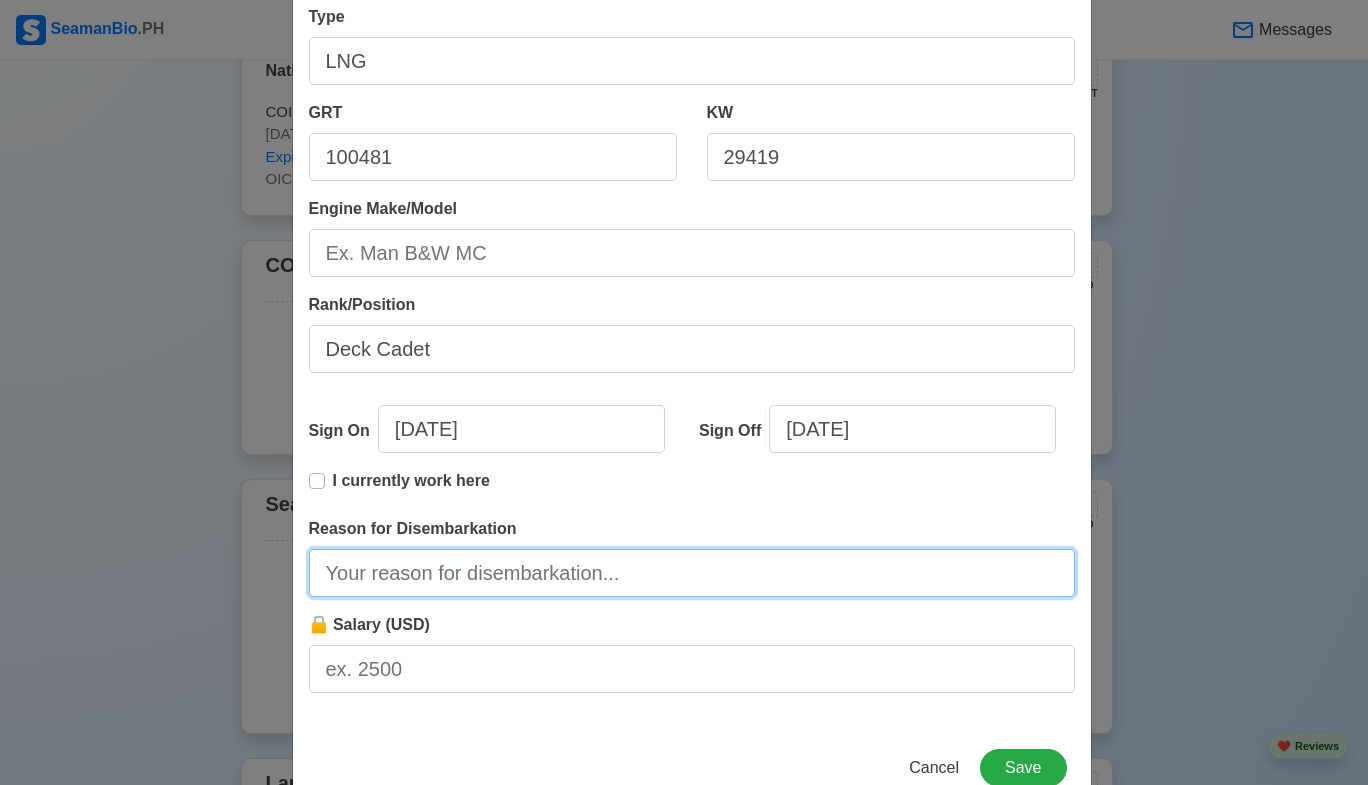 click on "Reason for Disembarkation" at bounding box center [692, 573] 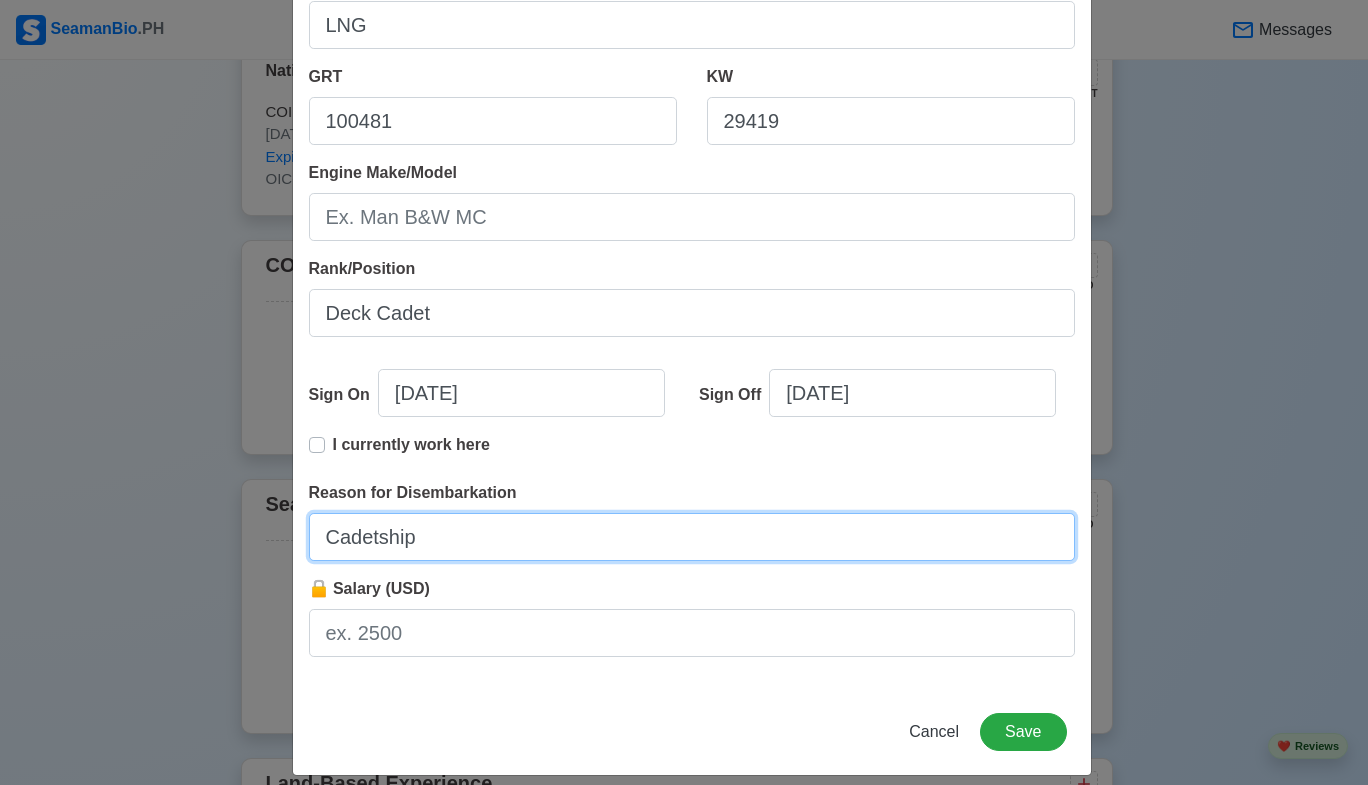 scroll, scrollTop: 355, scrollLeft: 0, axis: vertical 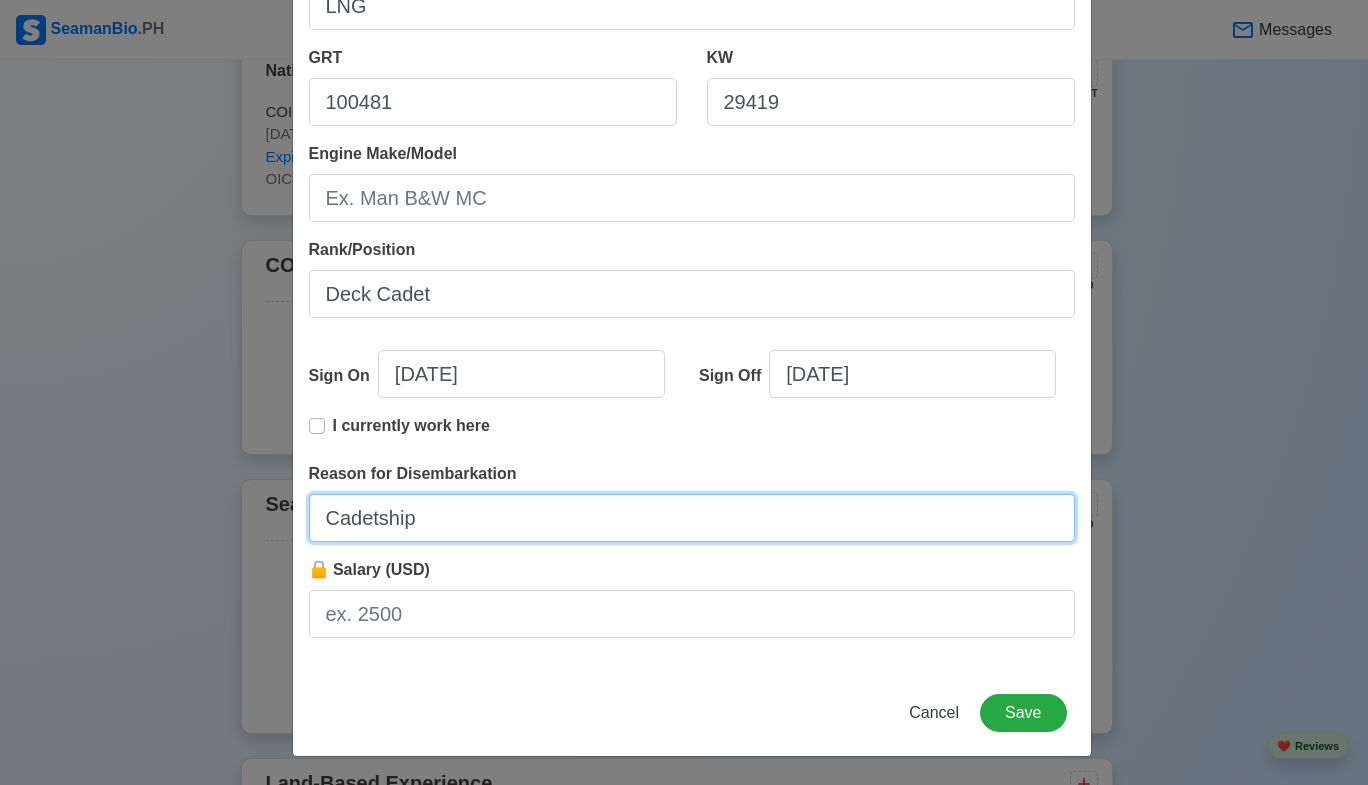 type on "Cadetship" 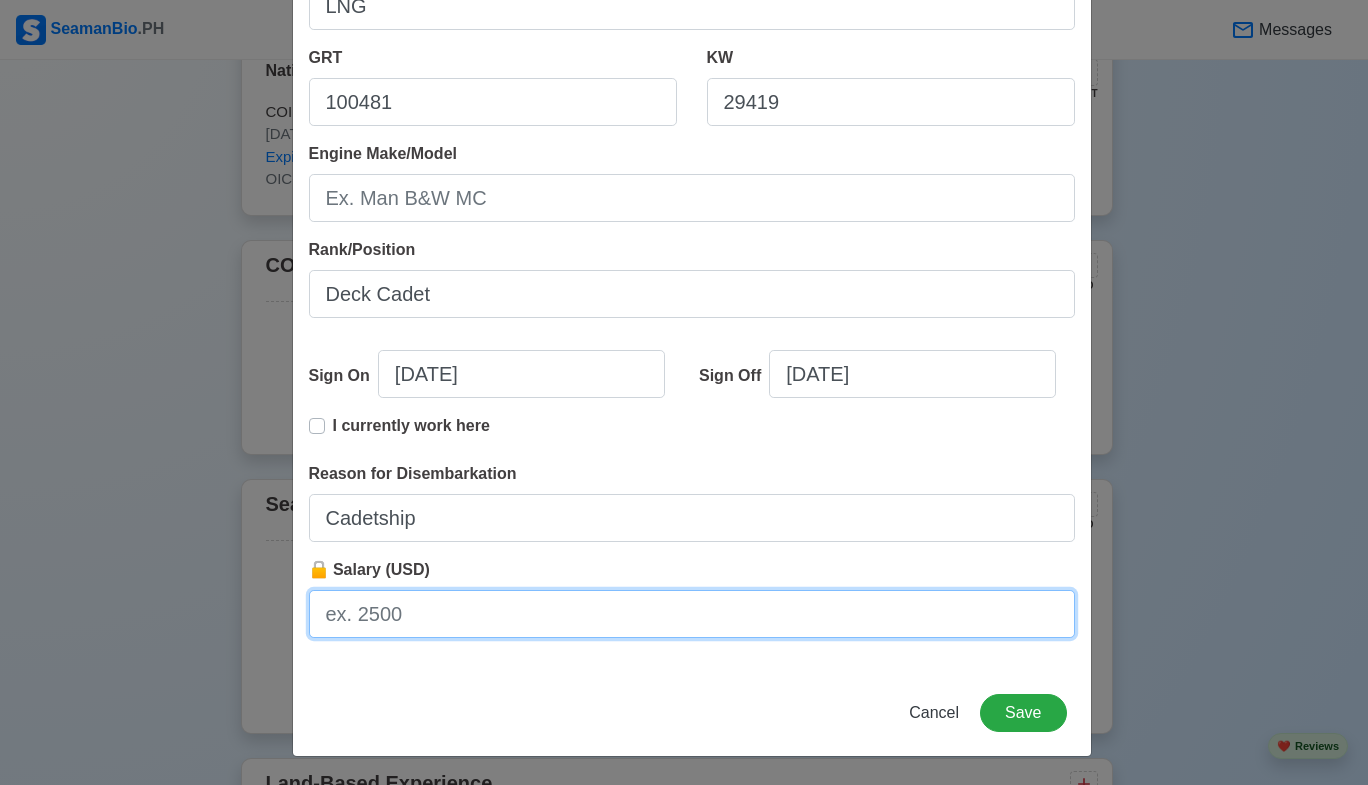 click on "🔒 Salary (USD)" at bounding box center (692, 614) 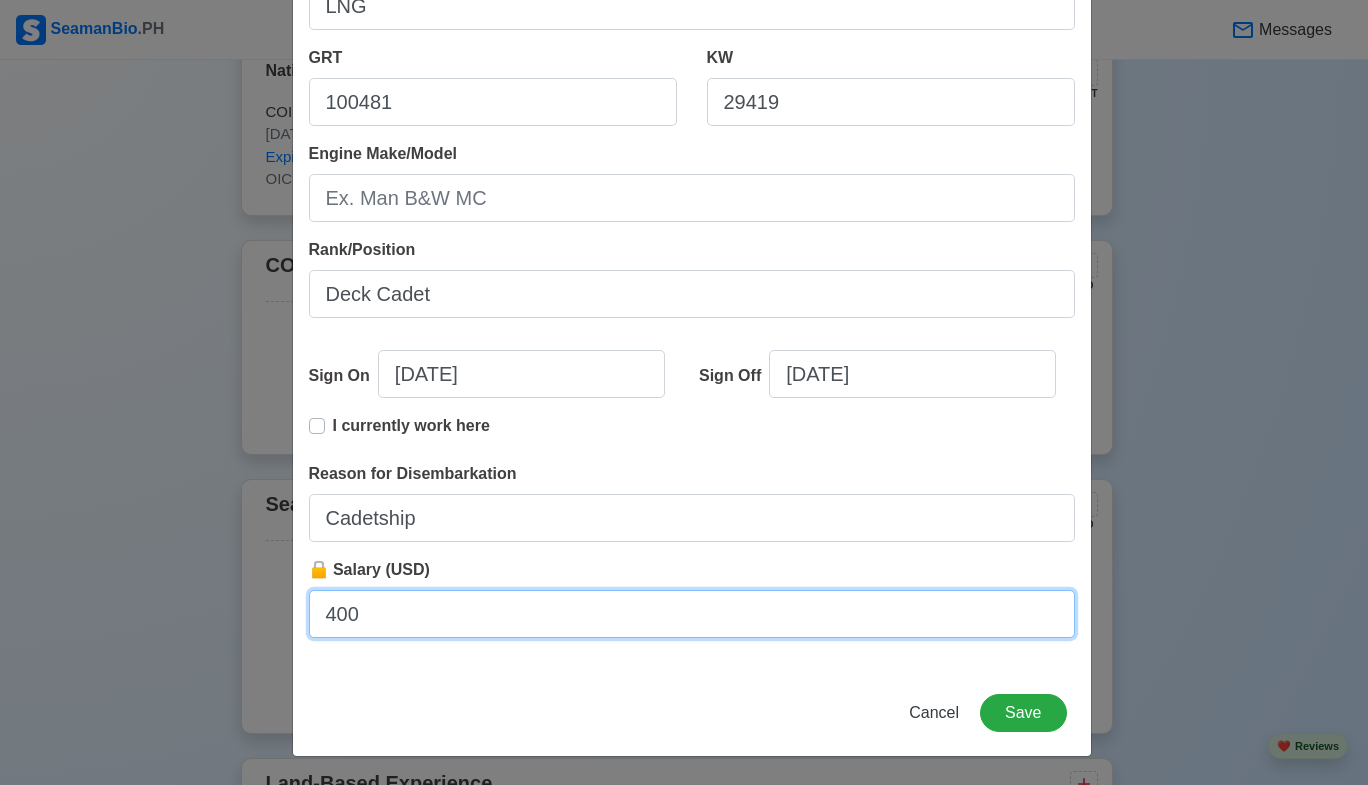 type on "400" 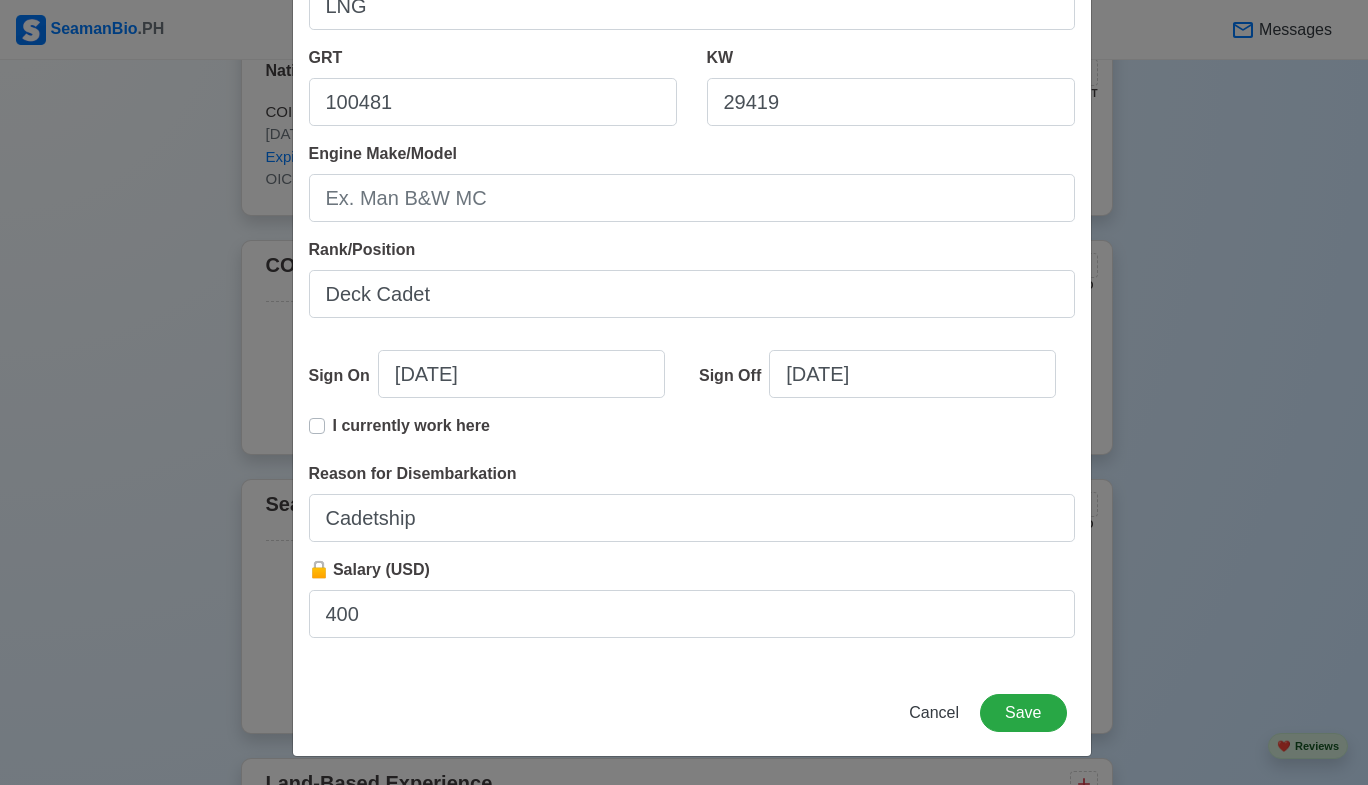 click on "Add Sea-Based Experience Shipping Agency NYK-Fil Shipmanagement Vessel Name Grace Cosmos Type LNG GRT 100481 KW 29419 Engine Make/Model Rank/Position Deck Cadet Sign On 07/26/2017 Sign Off 11/12/2017 I currently work here Reason for Disembarkation Cadetship 🔒 Salary (USD) 400 Cancel Save" at bounding box center (692, 215) 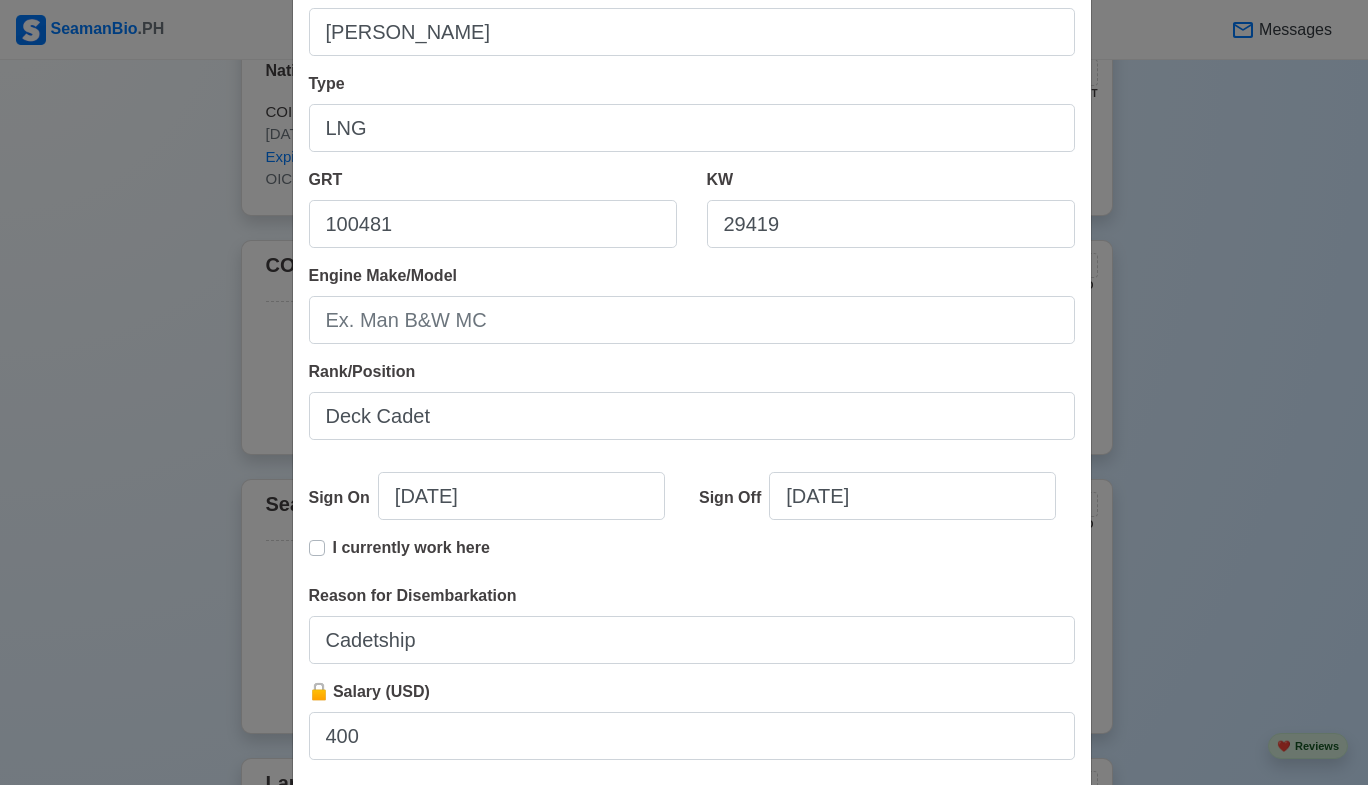 scroll, scrollTop: 300, scrollLeft: 0, axis: vertical 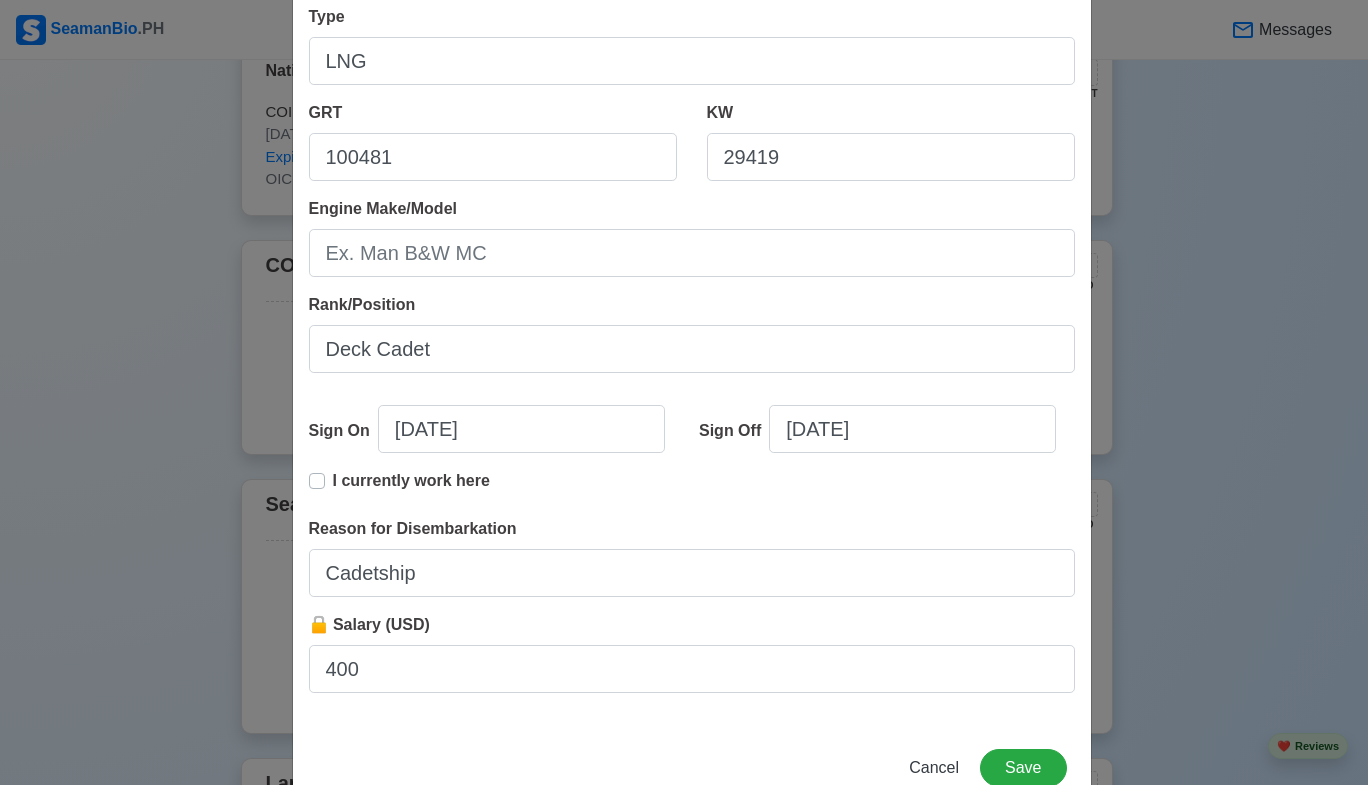 click on "I currently work here" at bounding box center [411, 489] 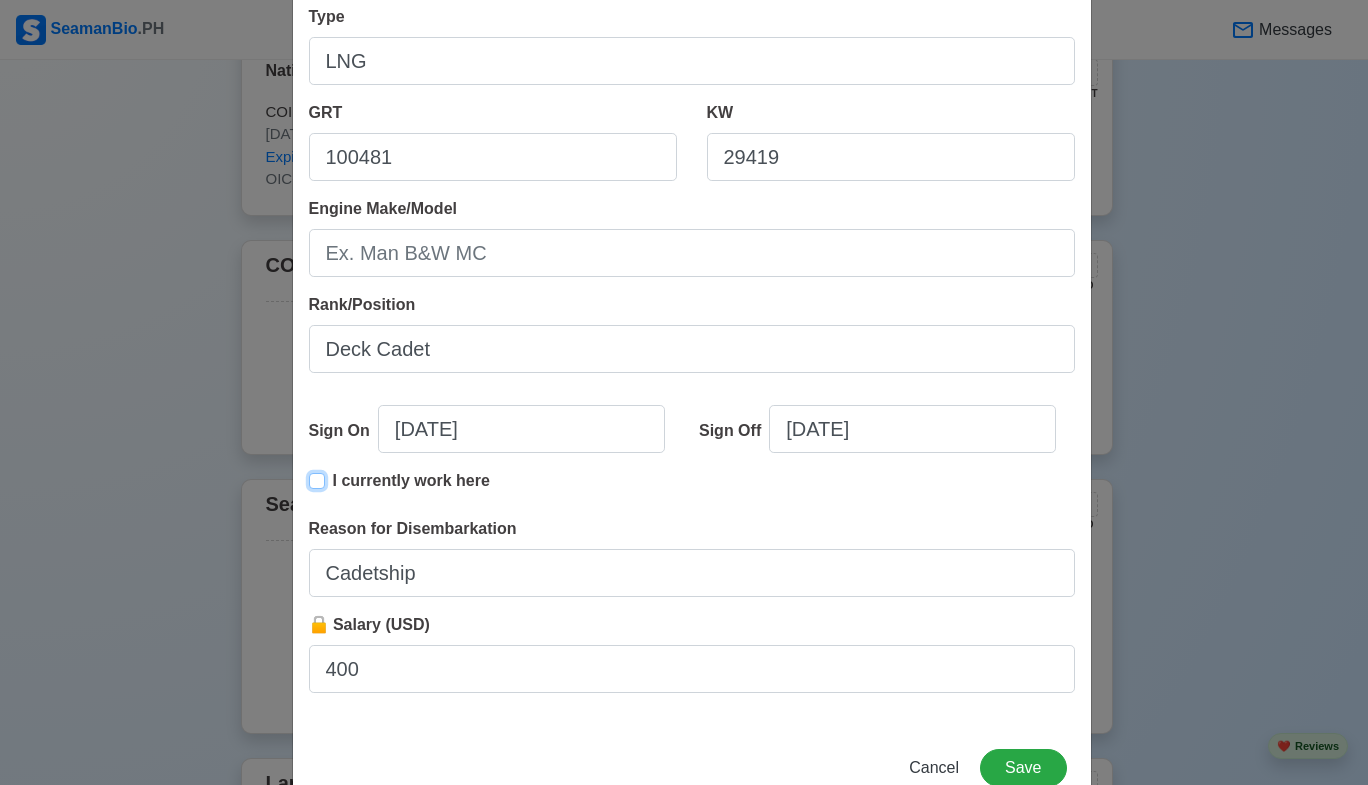 type on "07/26/2017" 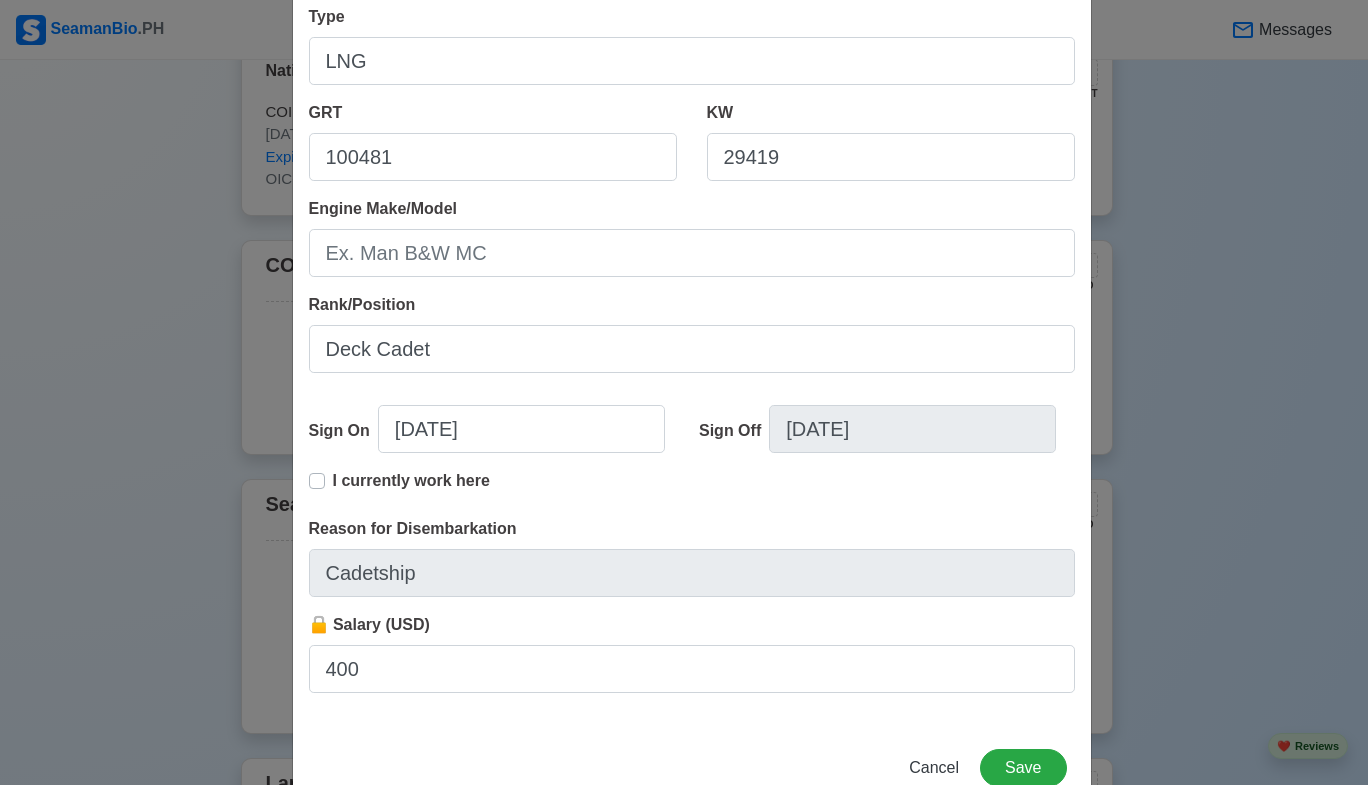 click on "I currently work here" at bounding box center [411, 489] 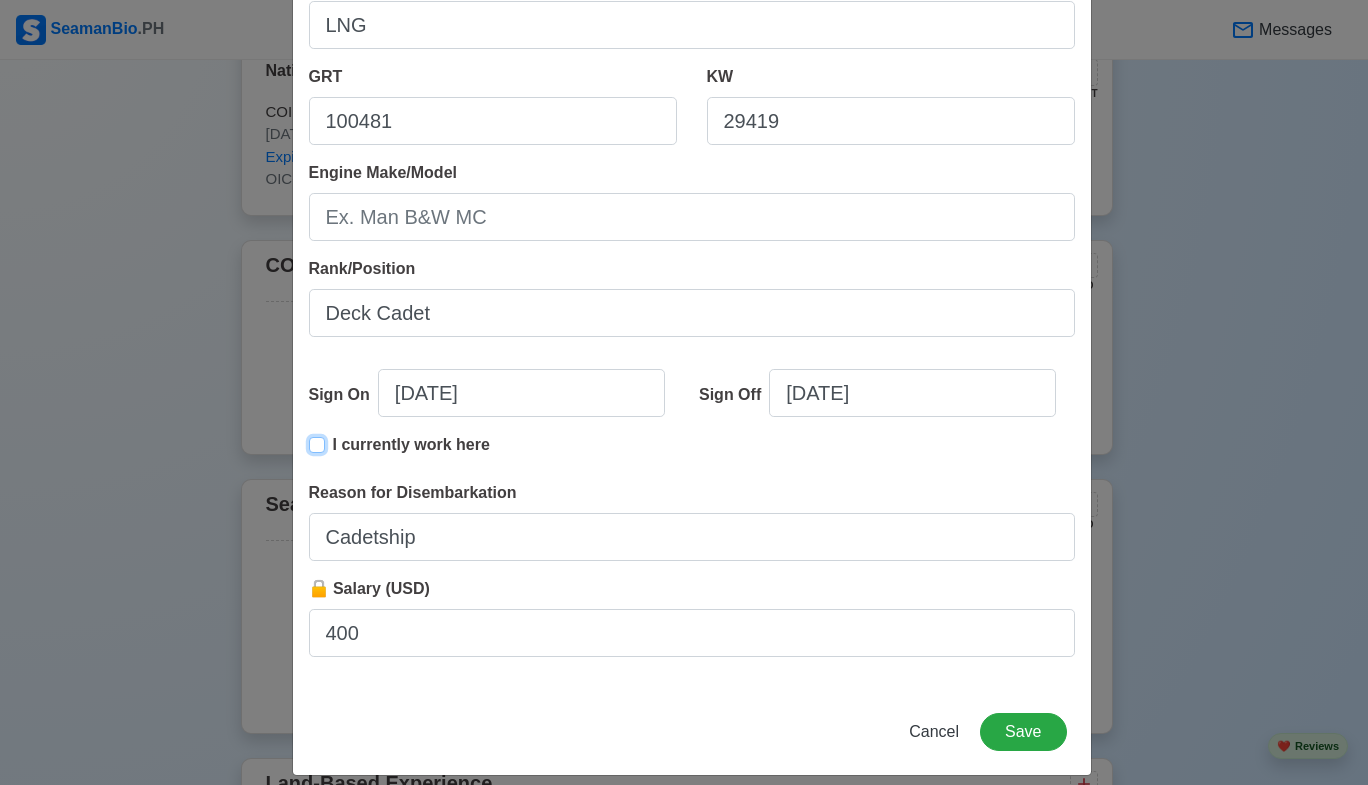 scroll, scrollTop: 355, scrollLeft: 0, axis: vertical 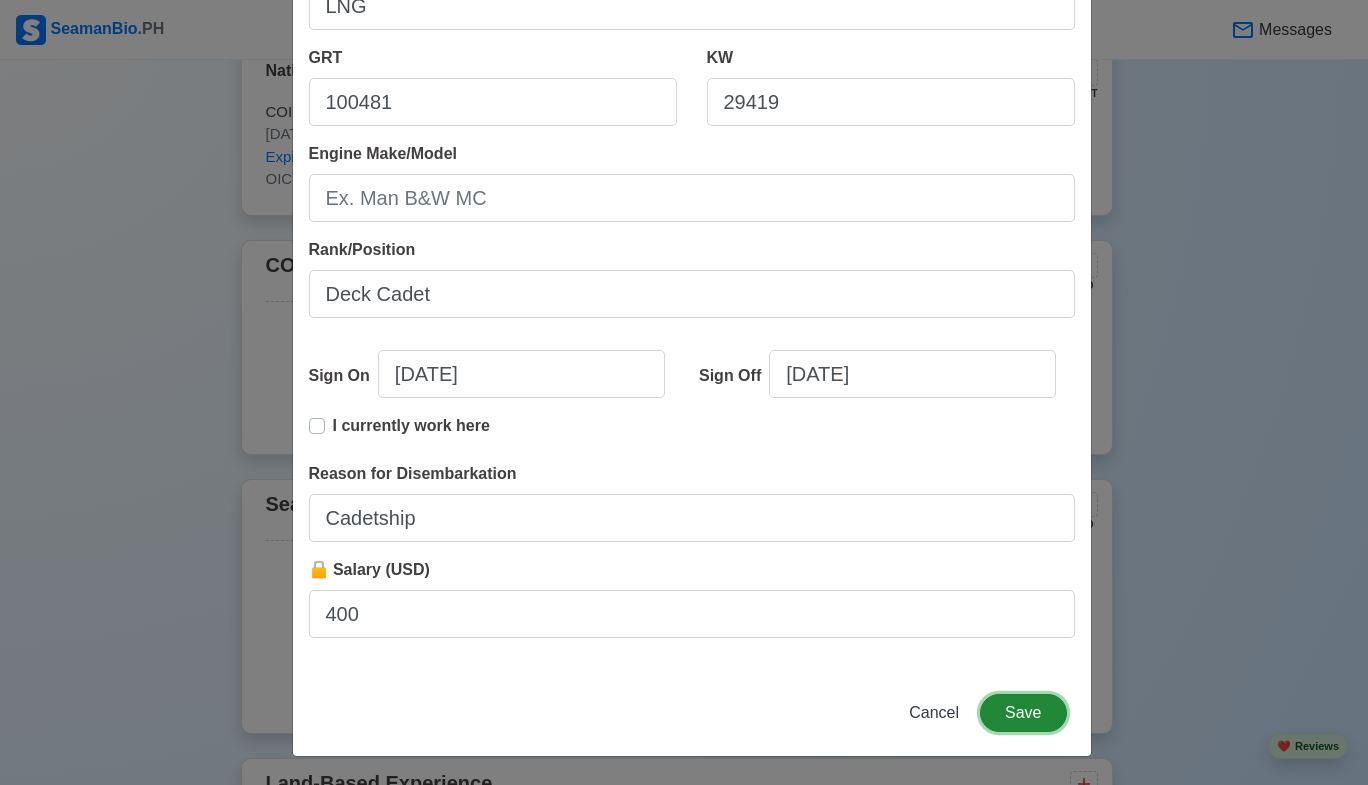 click on "Save" at bounding box center (1023, 713) 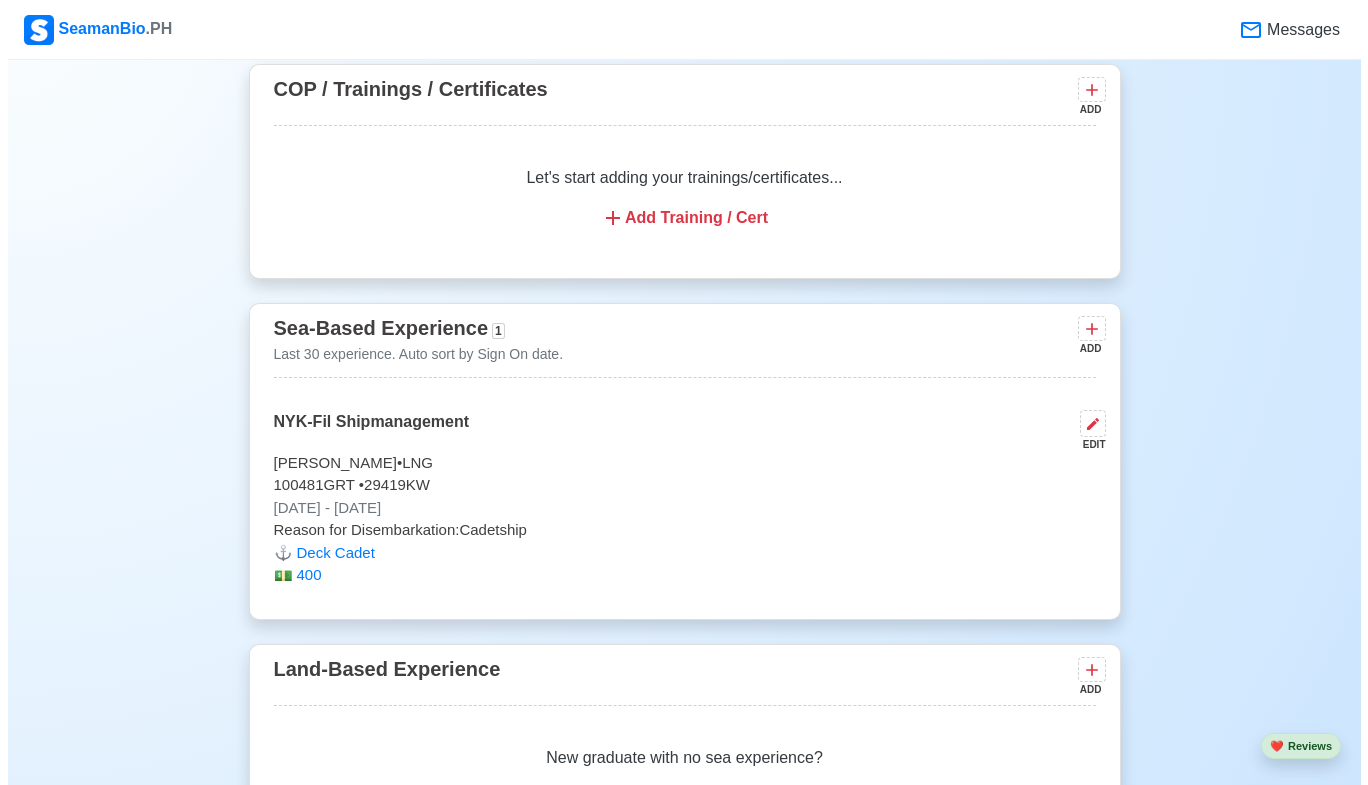 scroll, scrollTop: 2978, scrollLeft: 0, axis: vertical 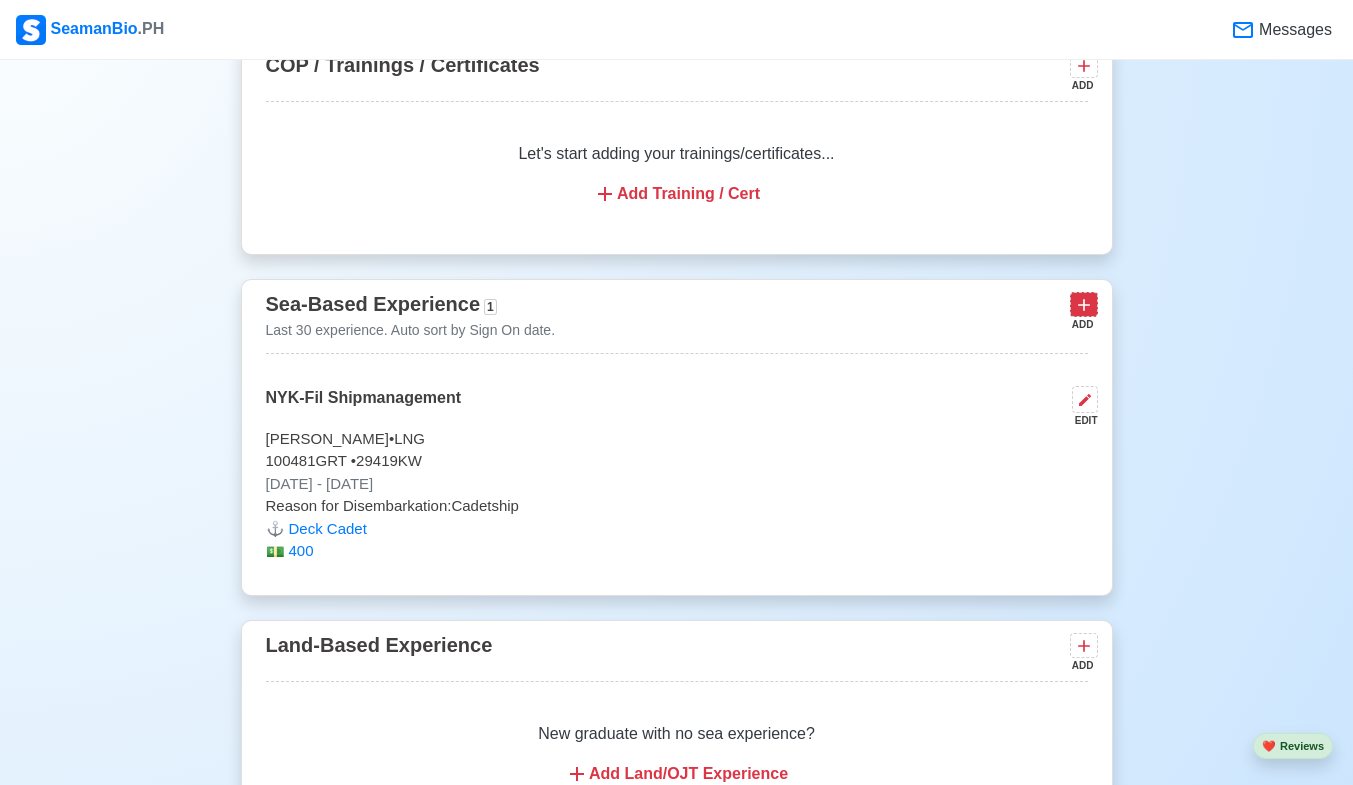 click 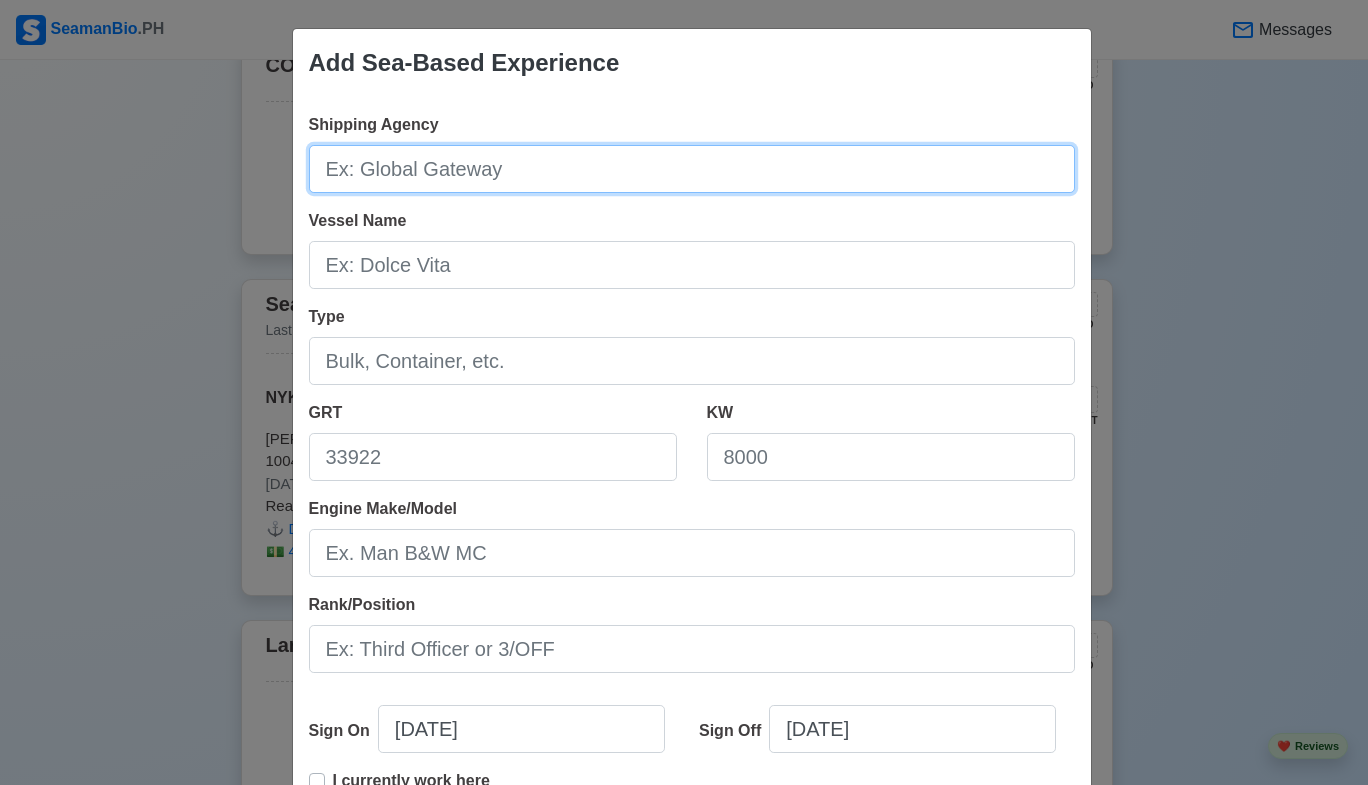 click on "Shipping Agency" at bounding box center [692, 169] 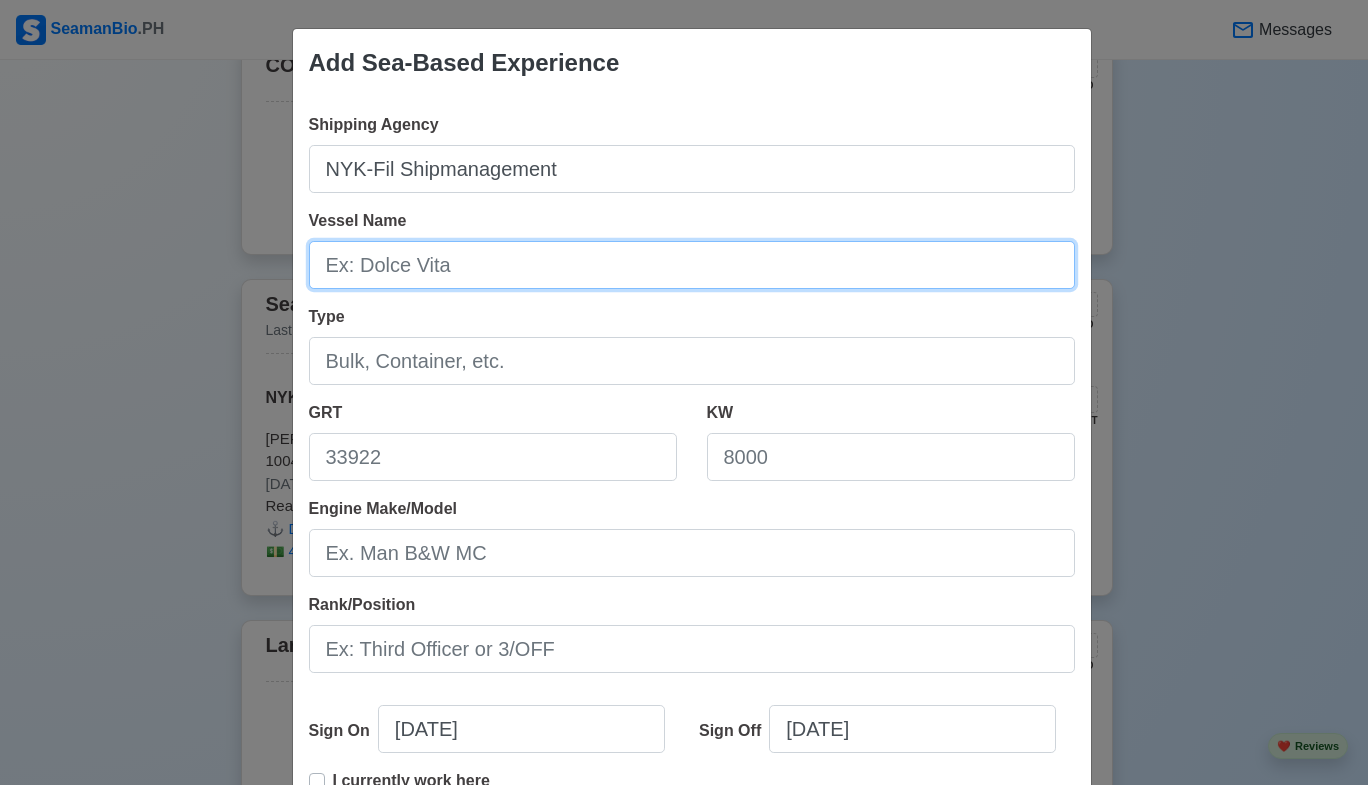 click on "Vessel Name" at bounding box center [692, 265] 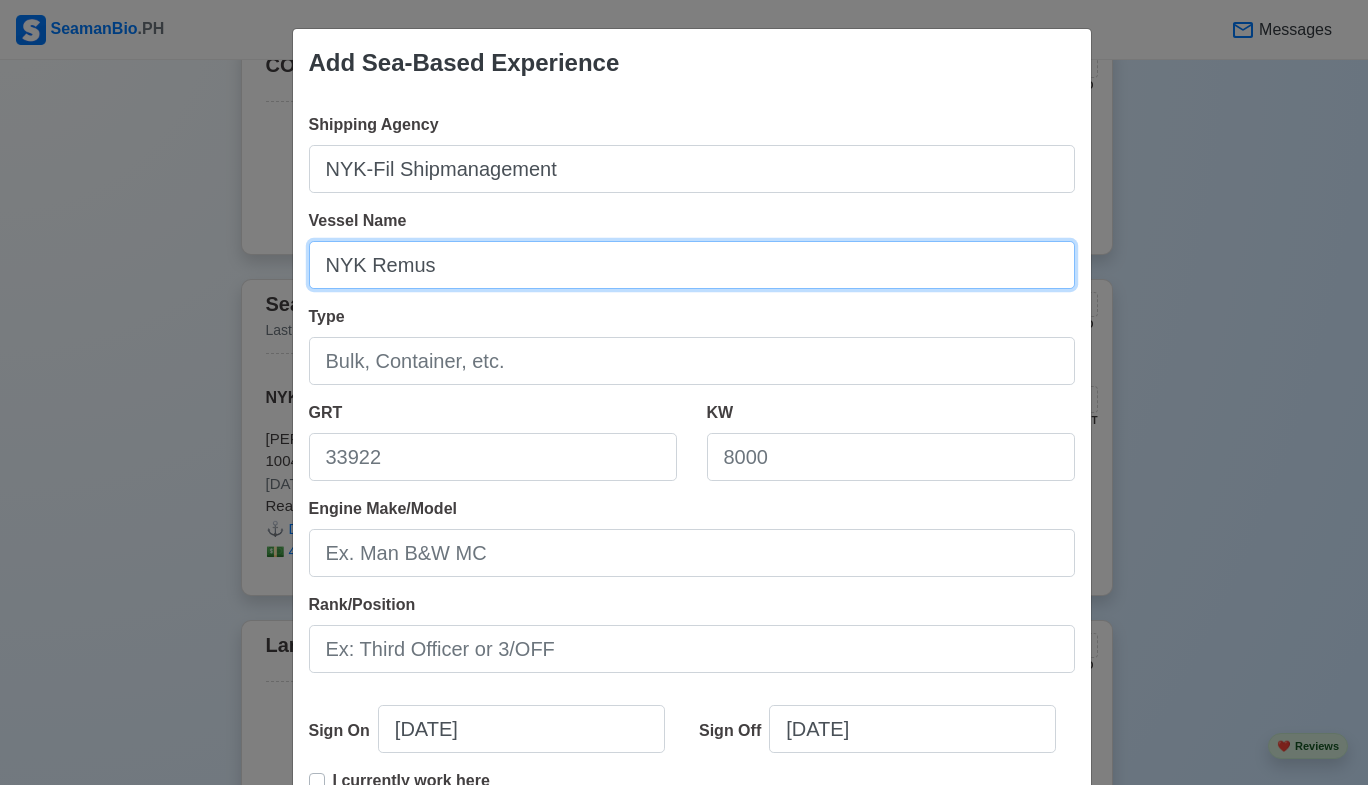 type on "NYK Remus" 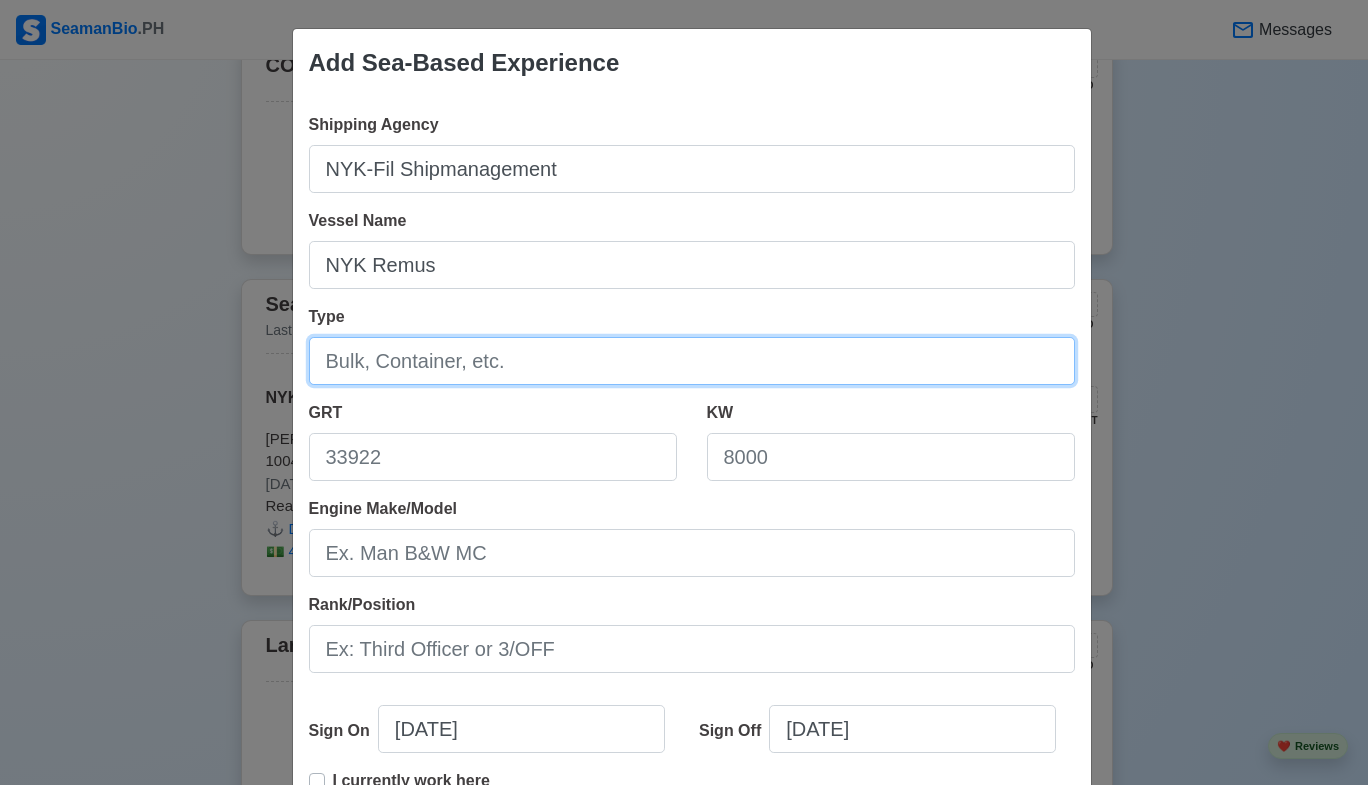 click on "Type" at bounding box center [692, 361] 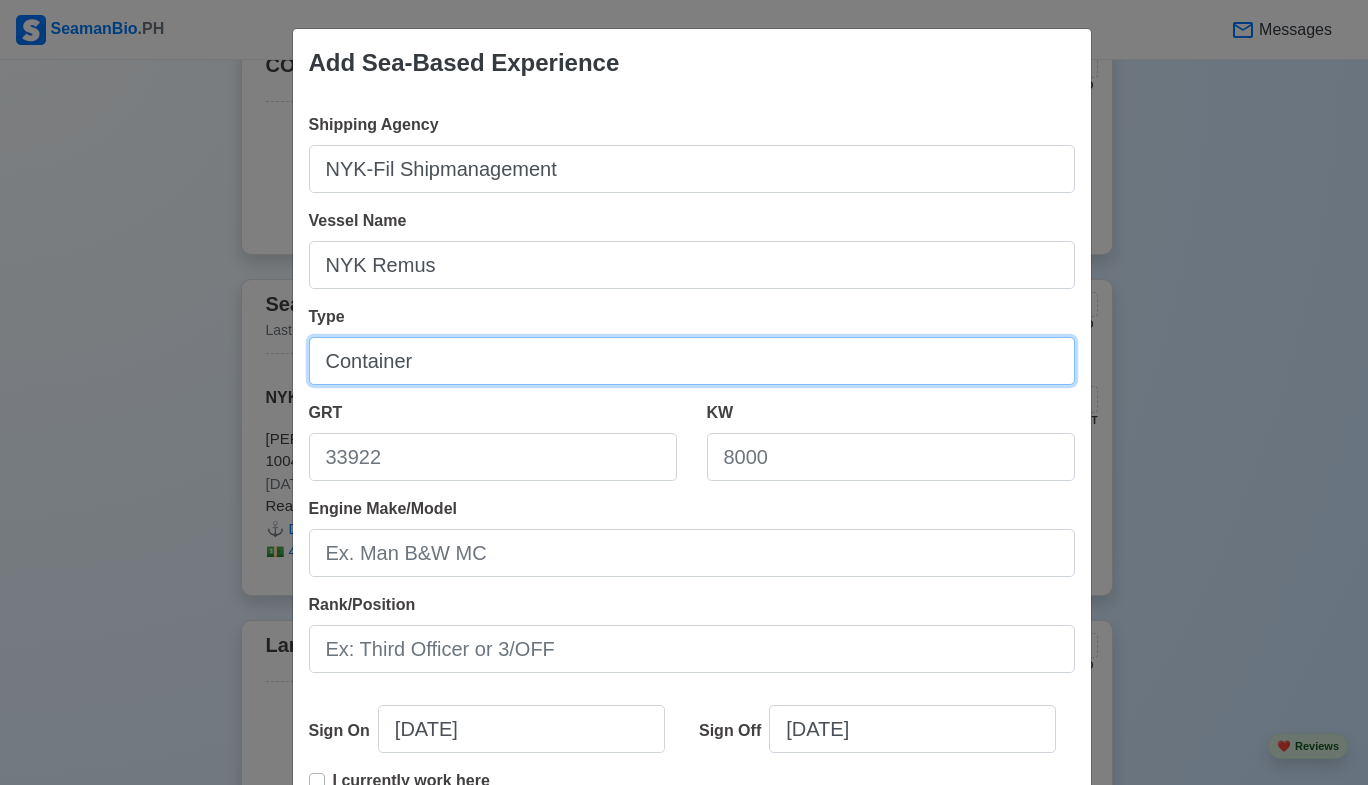 type on "Container" 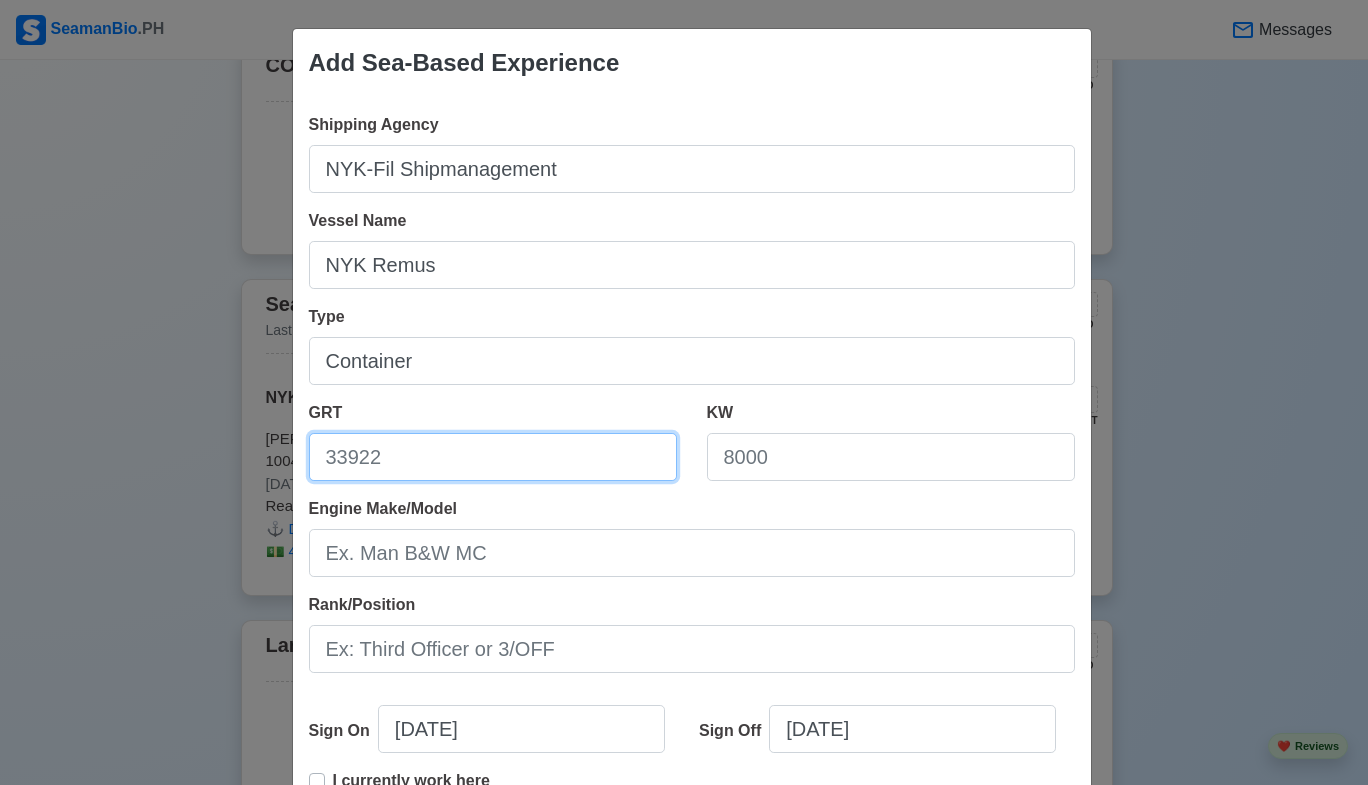 click on "GRT" at bounding box center [493, 457] 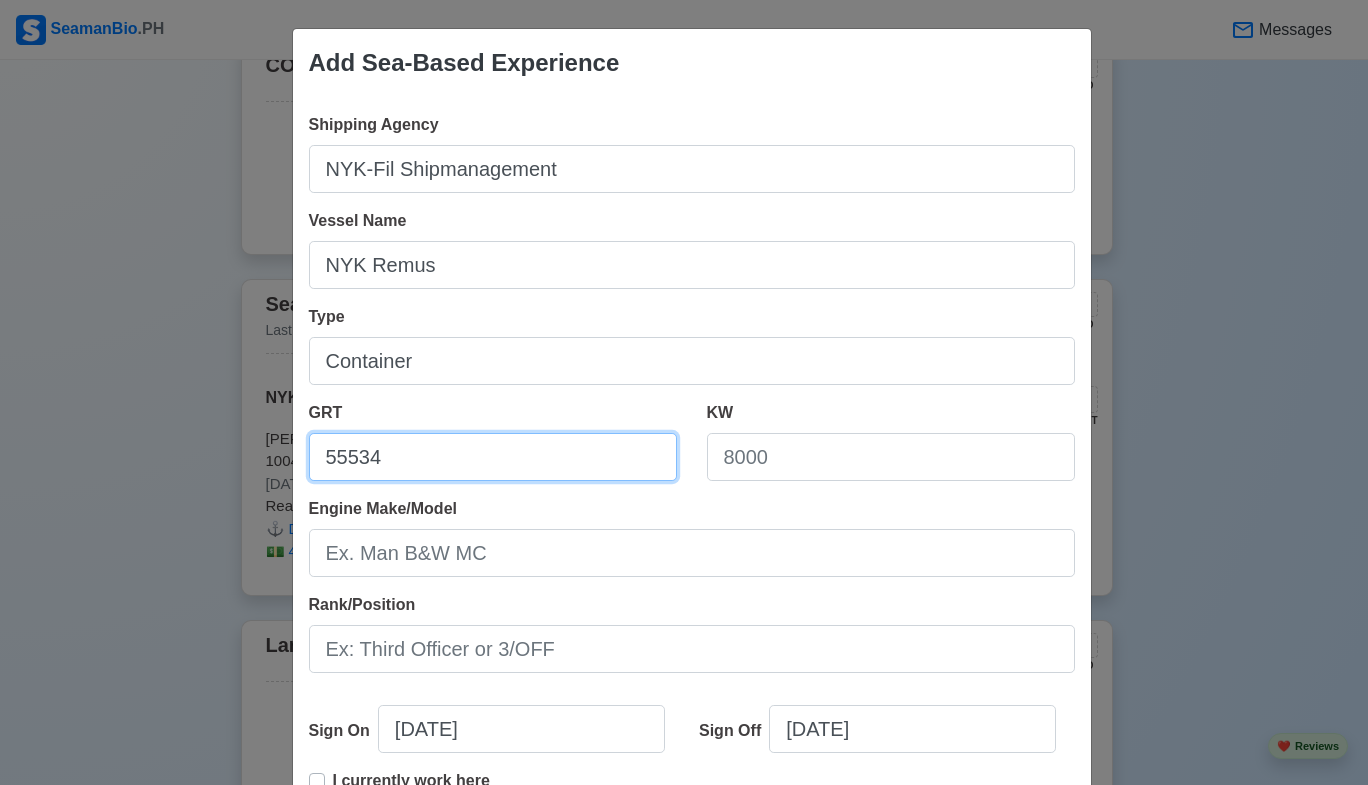 type on "55534" 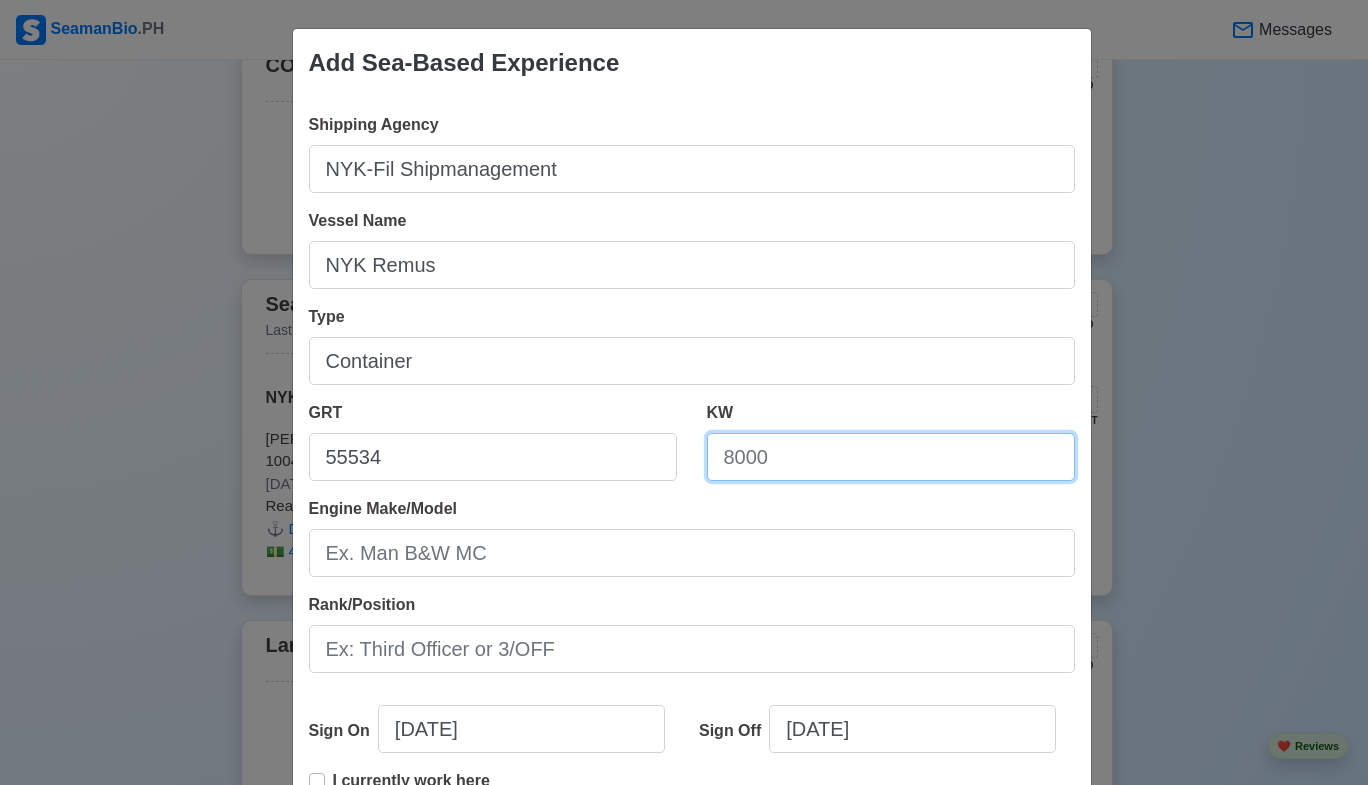 click on "KW" at bounding box center (891, 457) 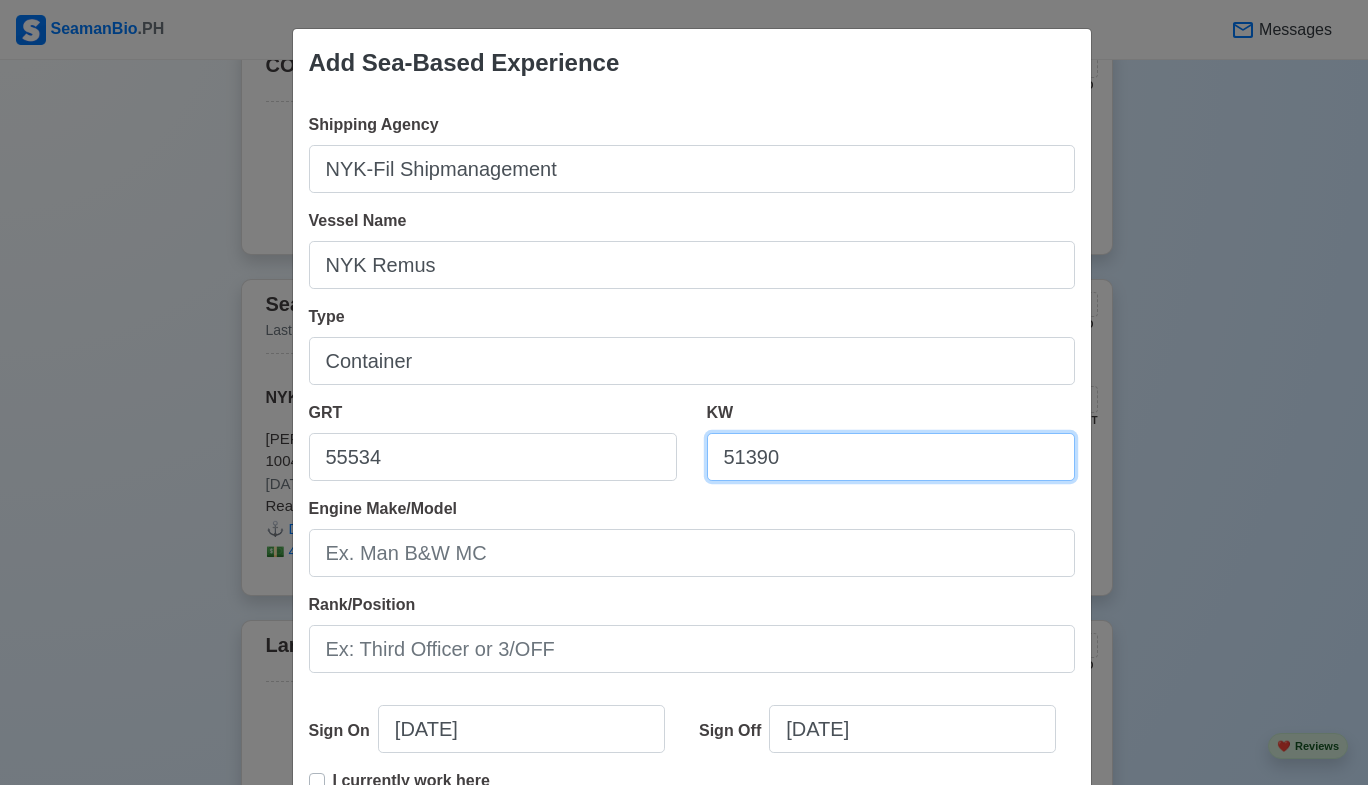type on "51390" 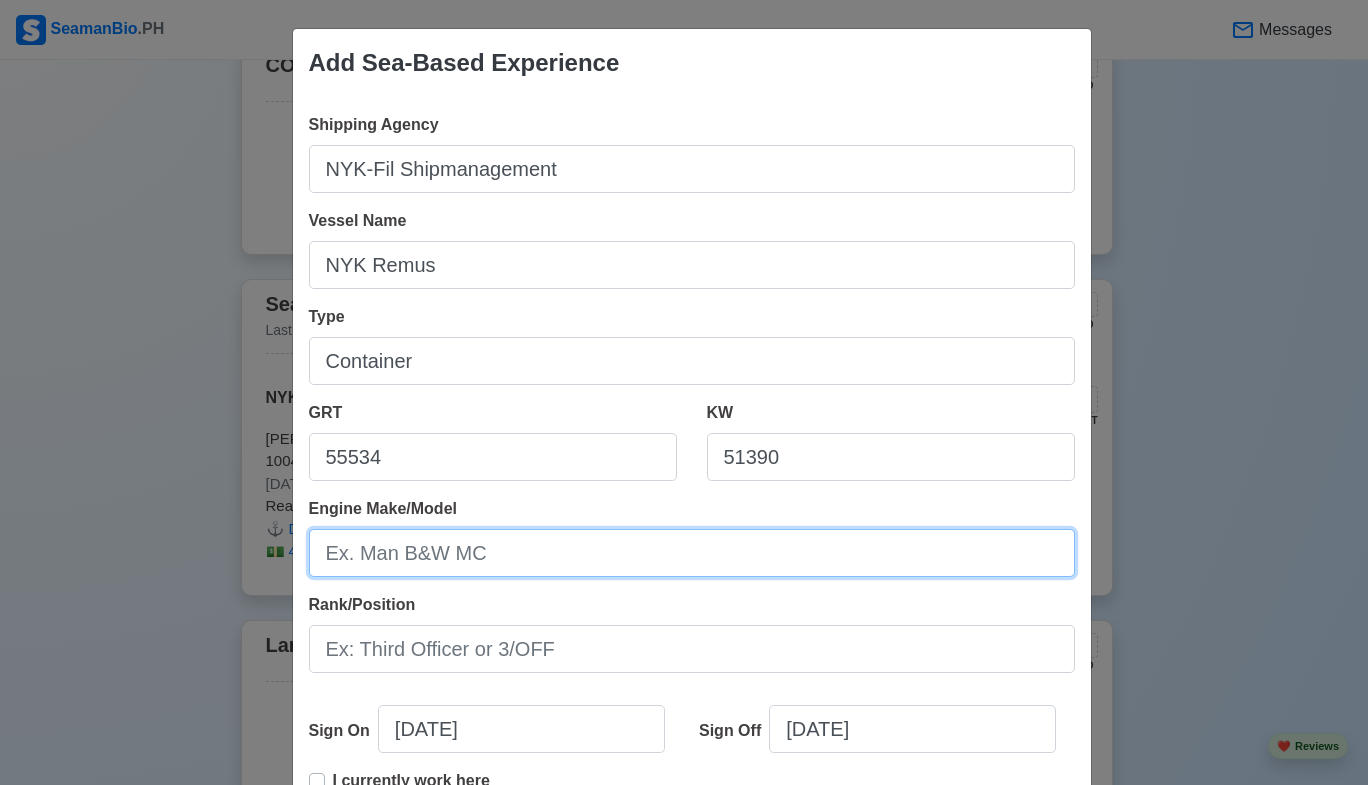 click on "Engine Make/Model" at bounding box center [692, 553] 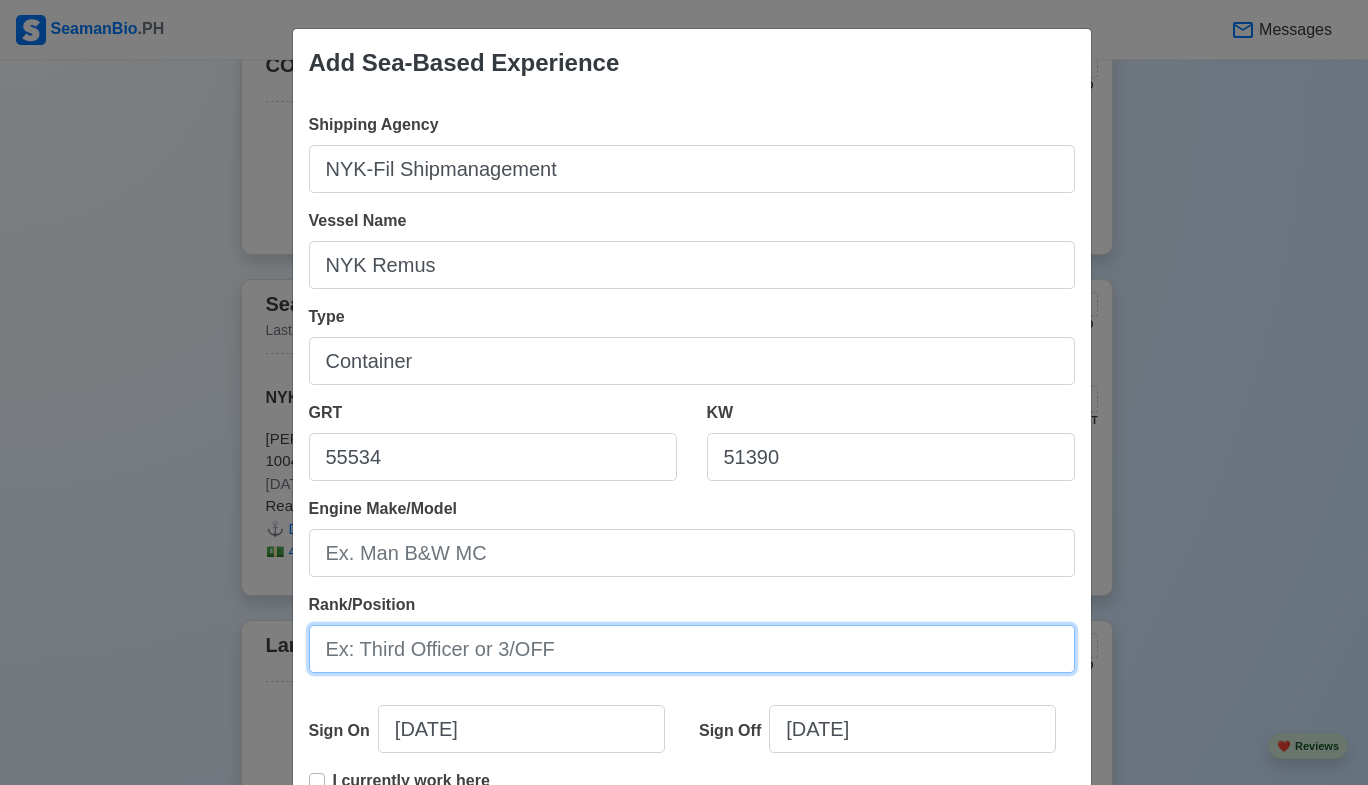 click on "Rank/Position" at bounding box center (692, 649) 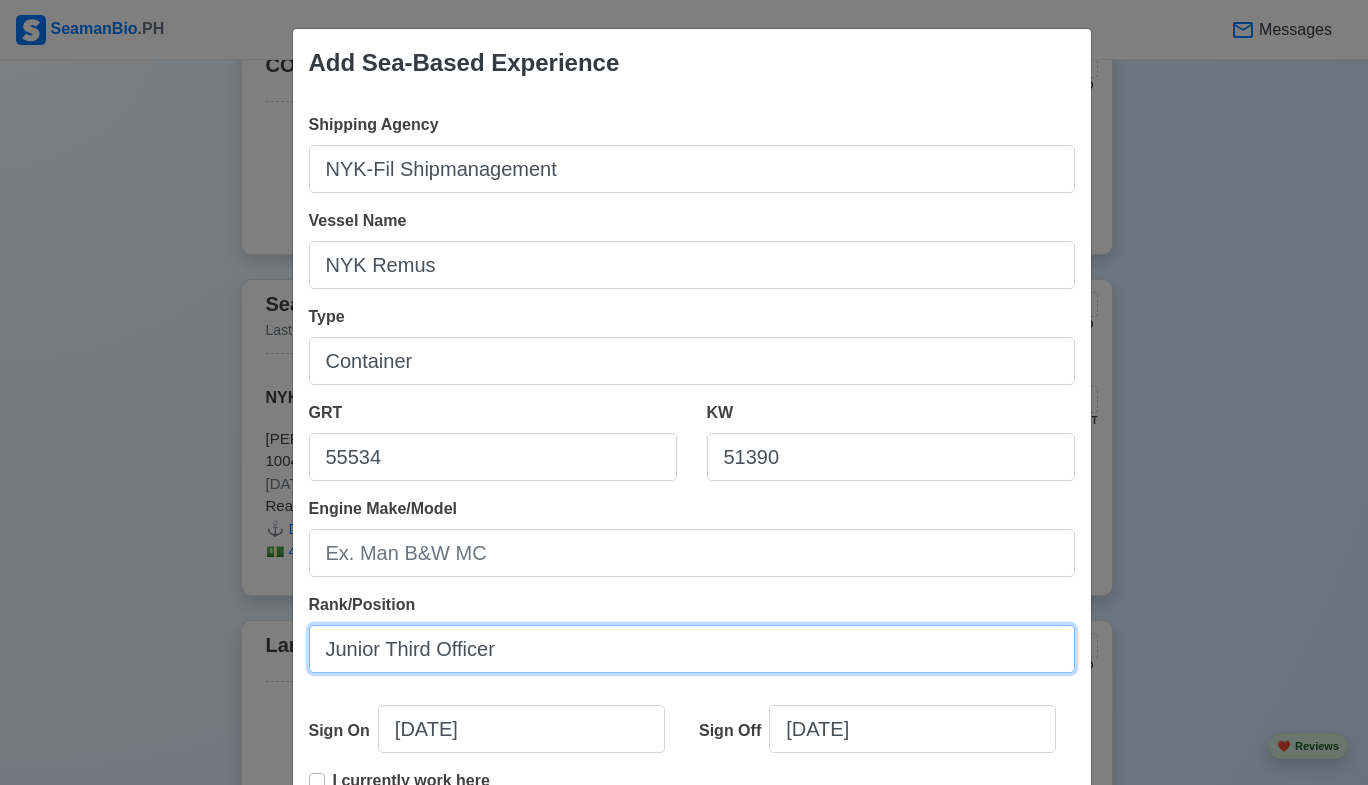 scroll, scrollTop: 200, scrollLeft: 0, axis: vertical 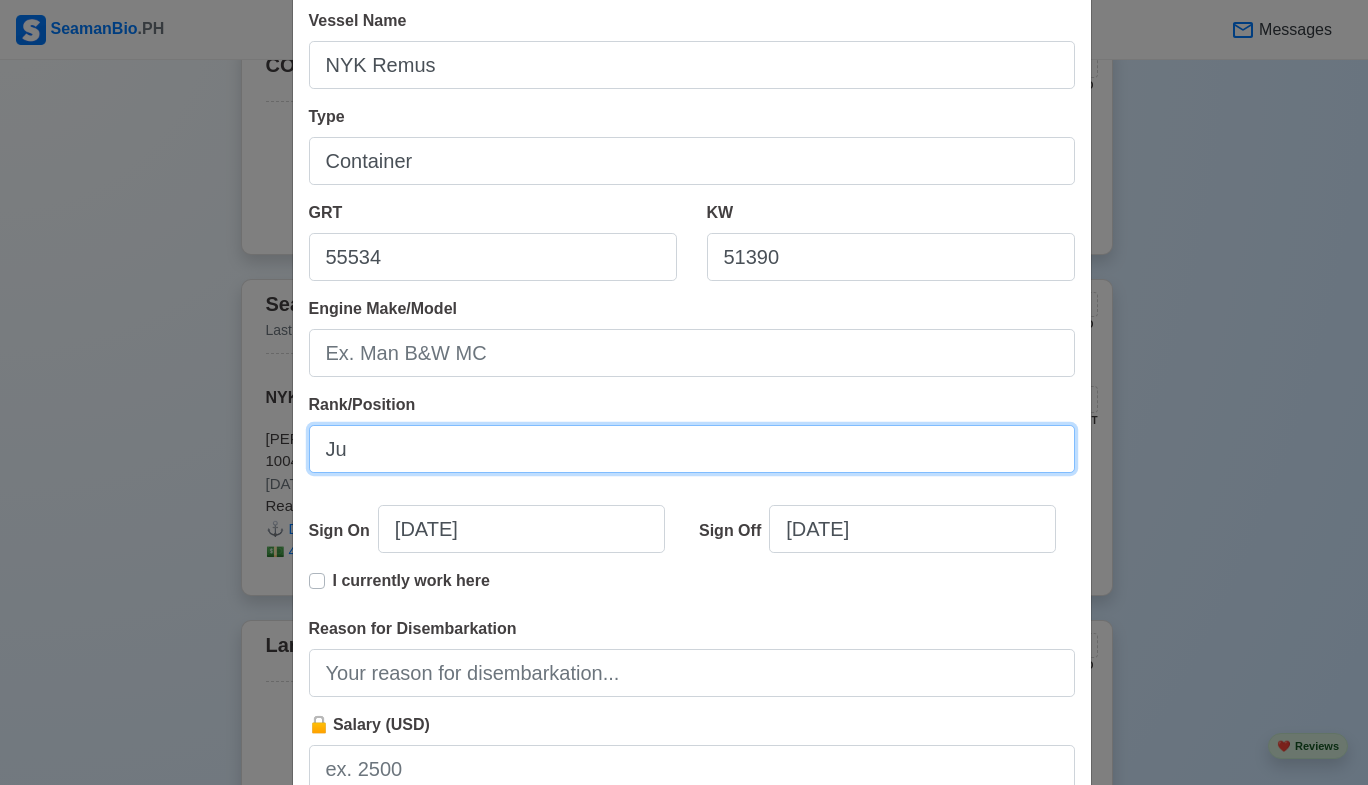 type on "J" 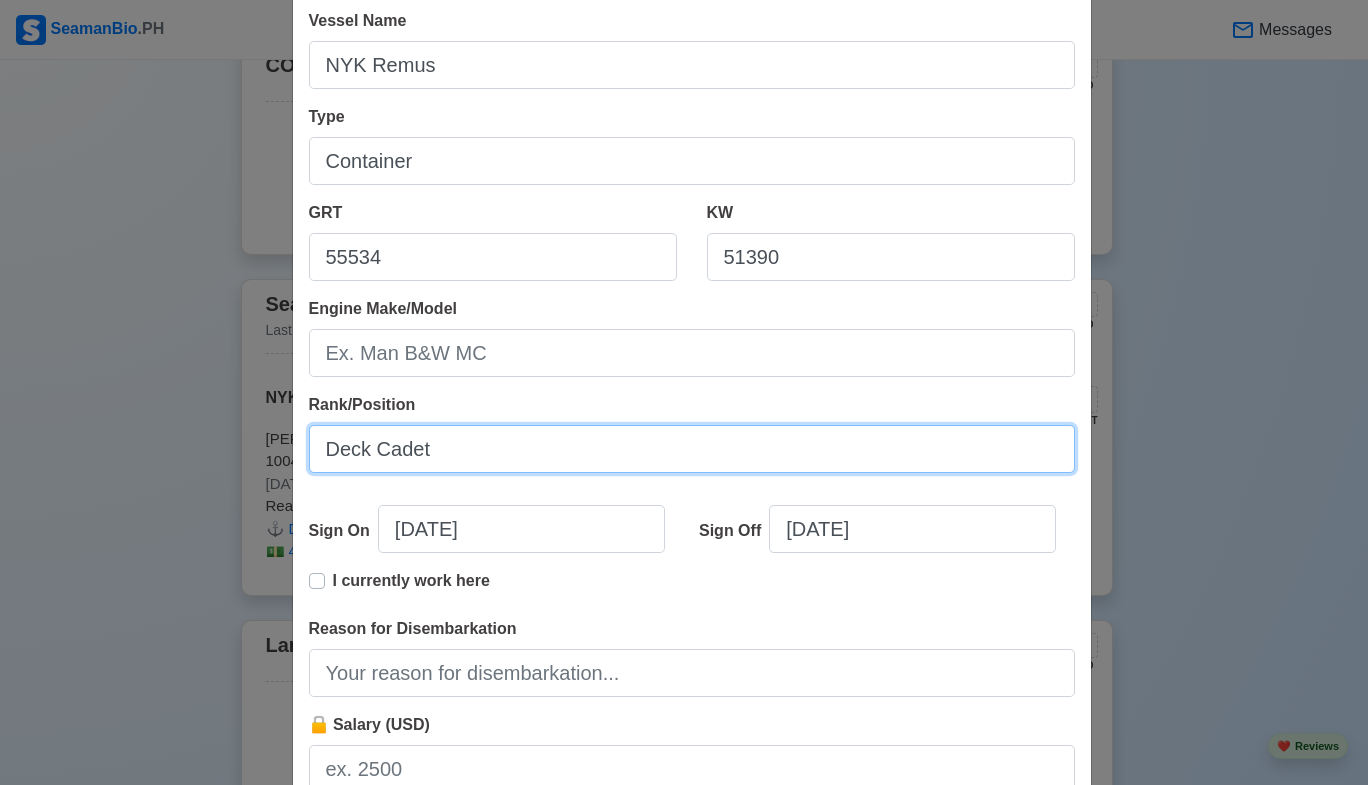 type on "Deck Cadet" 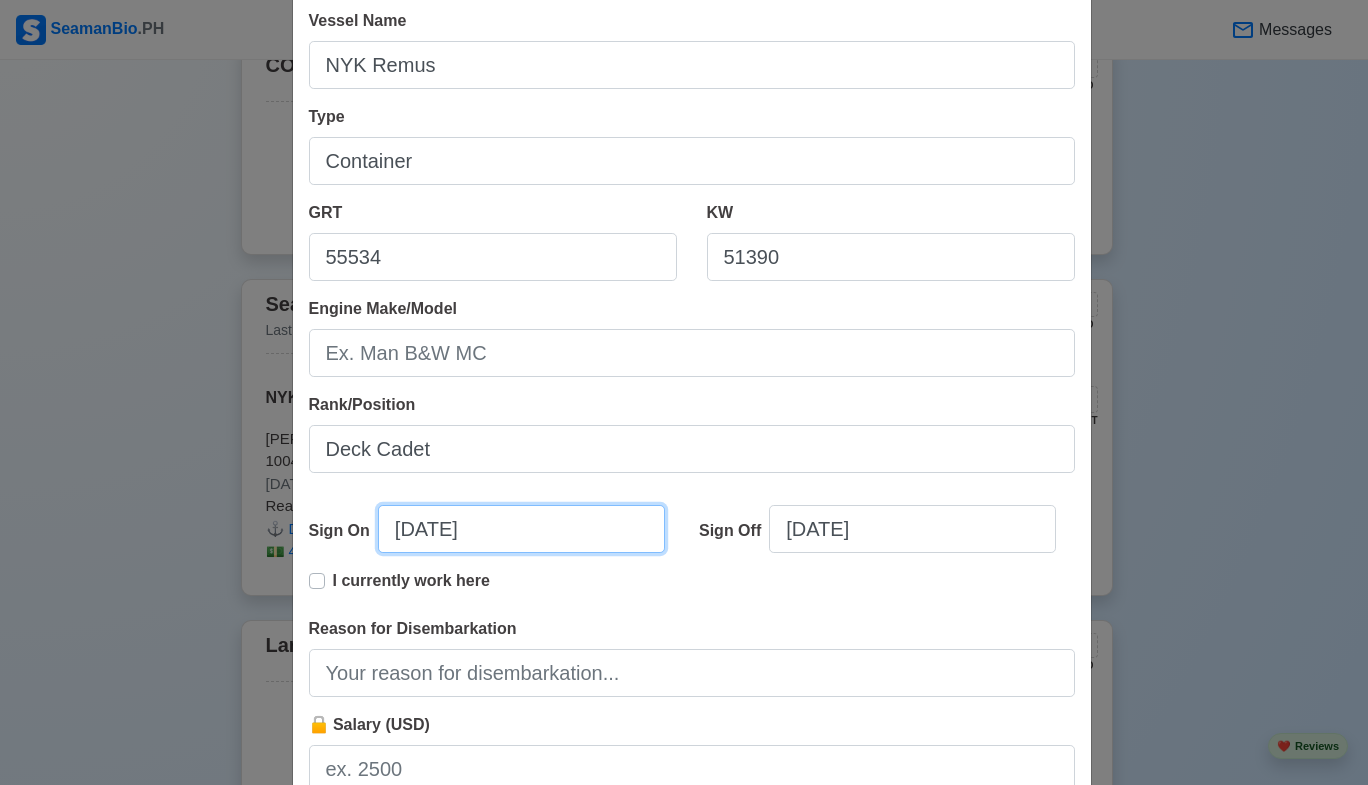 click on "07/10/2025" at bounding box center [521, 529] 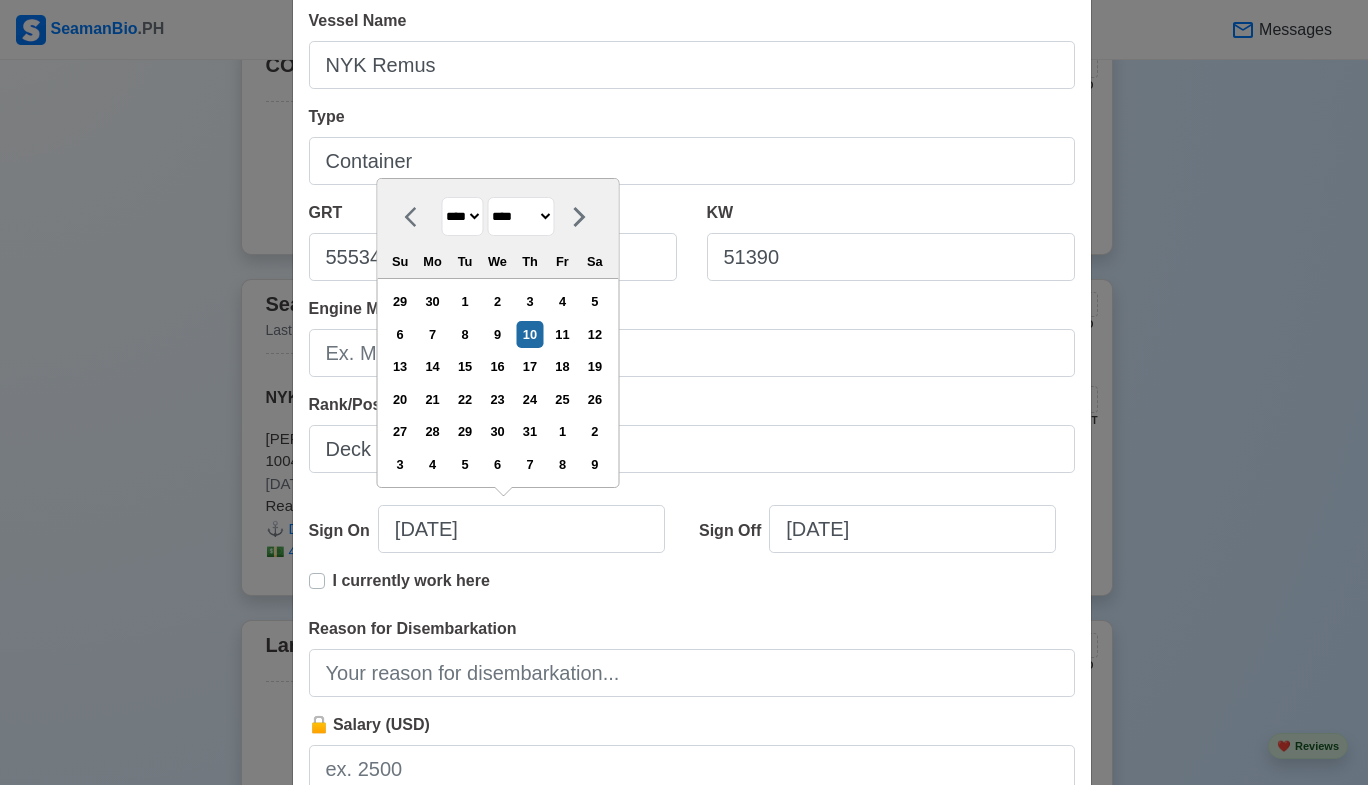 click on "**** **** **** **** **** **** **** **** **** **** **** **** **** **** **** **** **** **** **** **** **** **** **** **** **** **** **** **** **** **** **** **** **** **** **** **** **** **** **** **** **** **** **** **** **** **** **** **** **** **** **** **** **** **** **** **** **** **** **** **** **** **** **** **** **** **** **** **** **** **** **** **** **** **** **** **** **** **** **** **** **** **** **** **** **** **** **** **** **** **** **** **** **** **** **** **** **** **** **** **** **** **** **** **** **** ****" at bounding box center [462, 216] 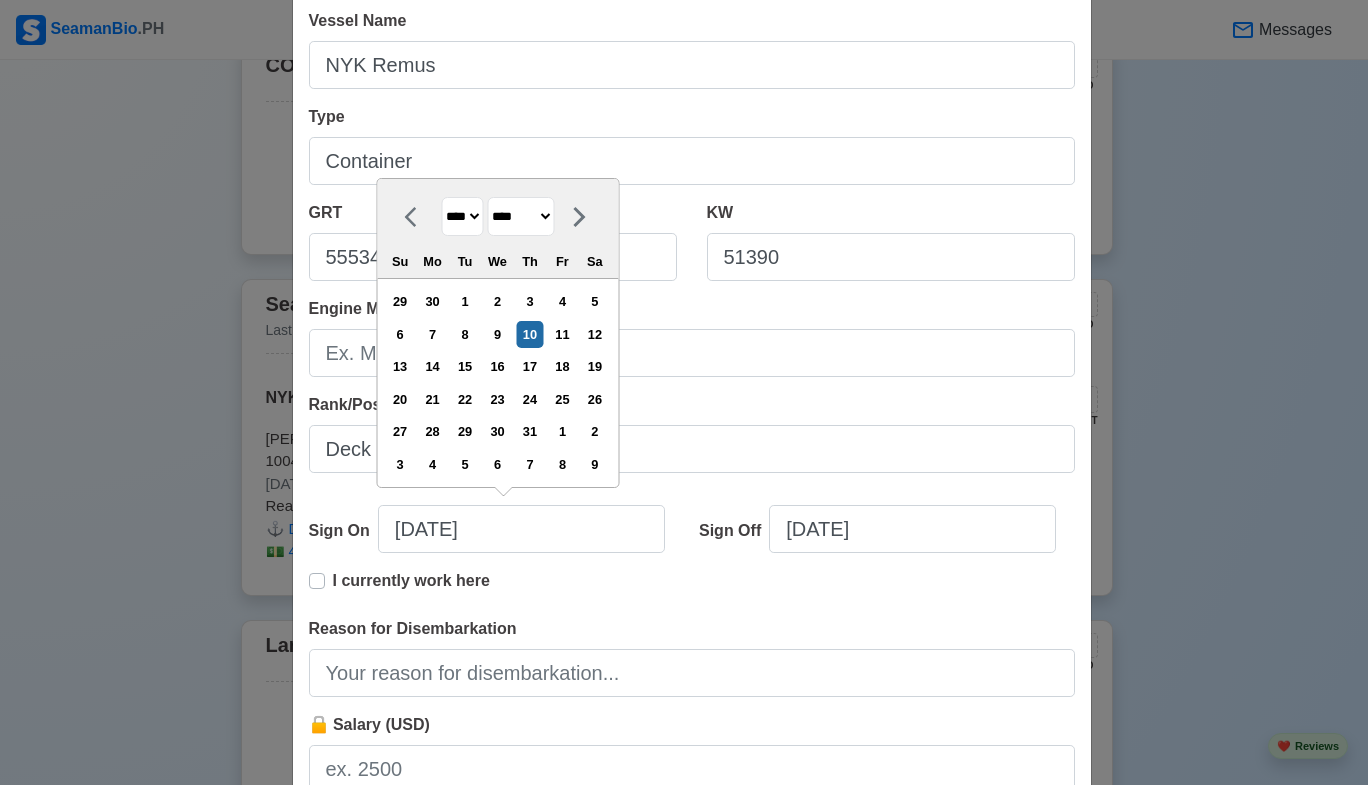 select on "****" 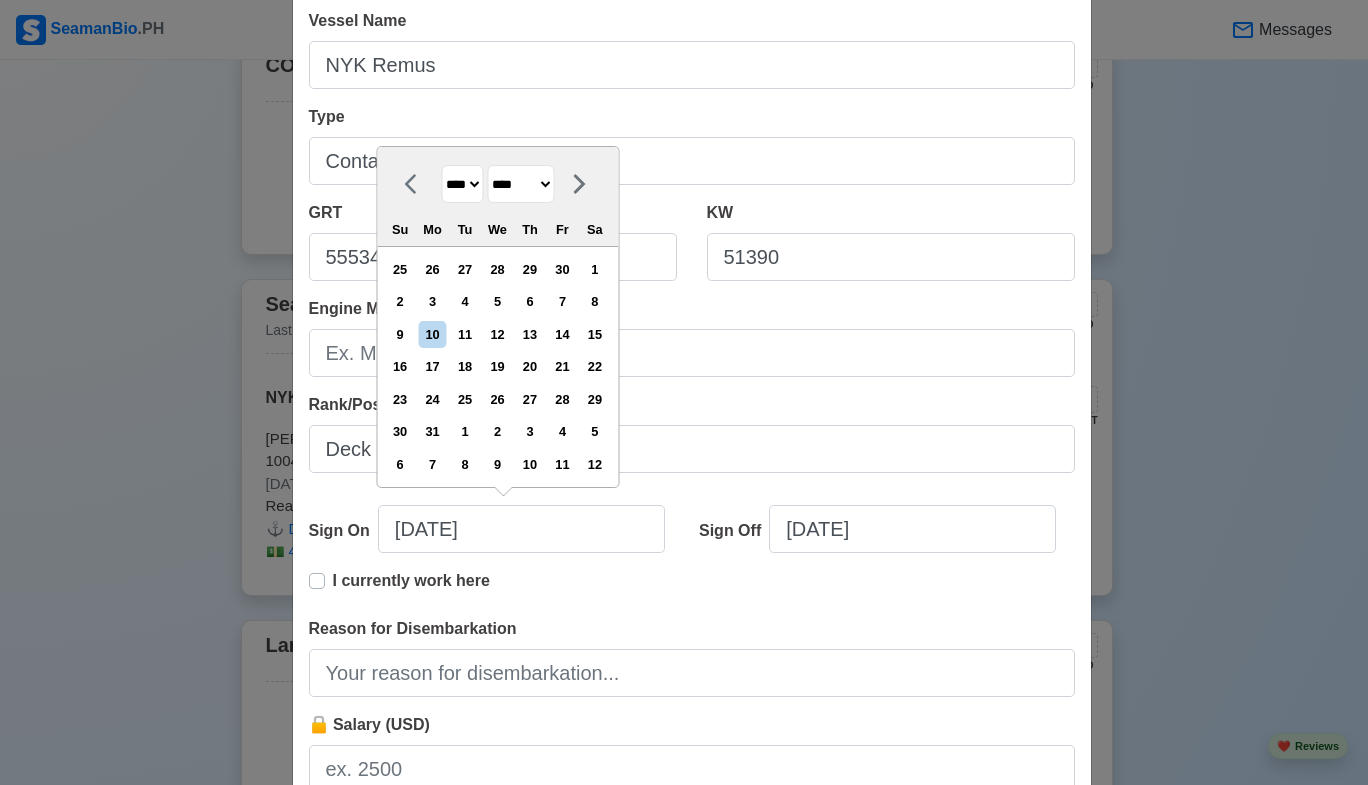 click on "******* ******** ***** ***** *** **** **** ****** ********* ******* ******** ********" at bounding box center (520, 184) 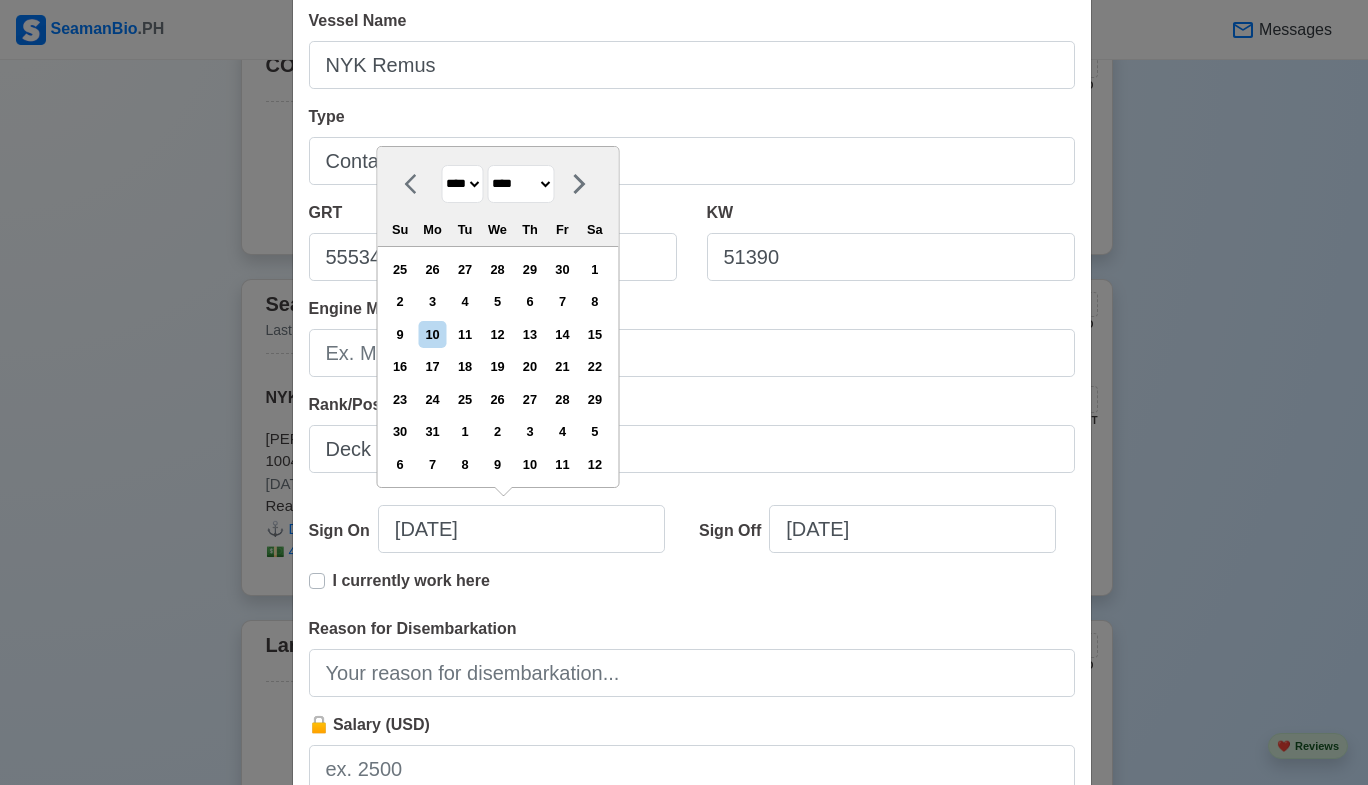 select on "********" 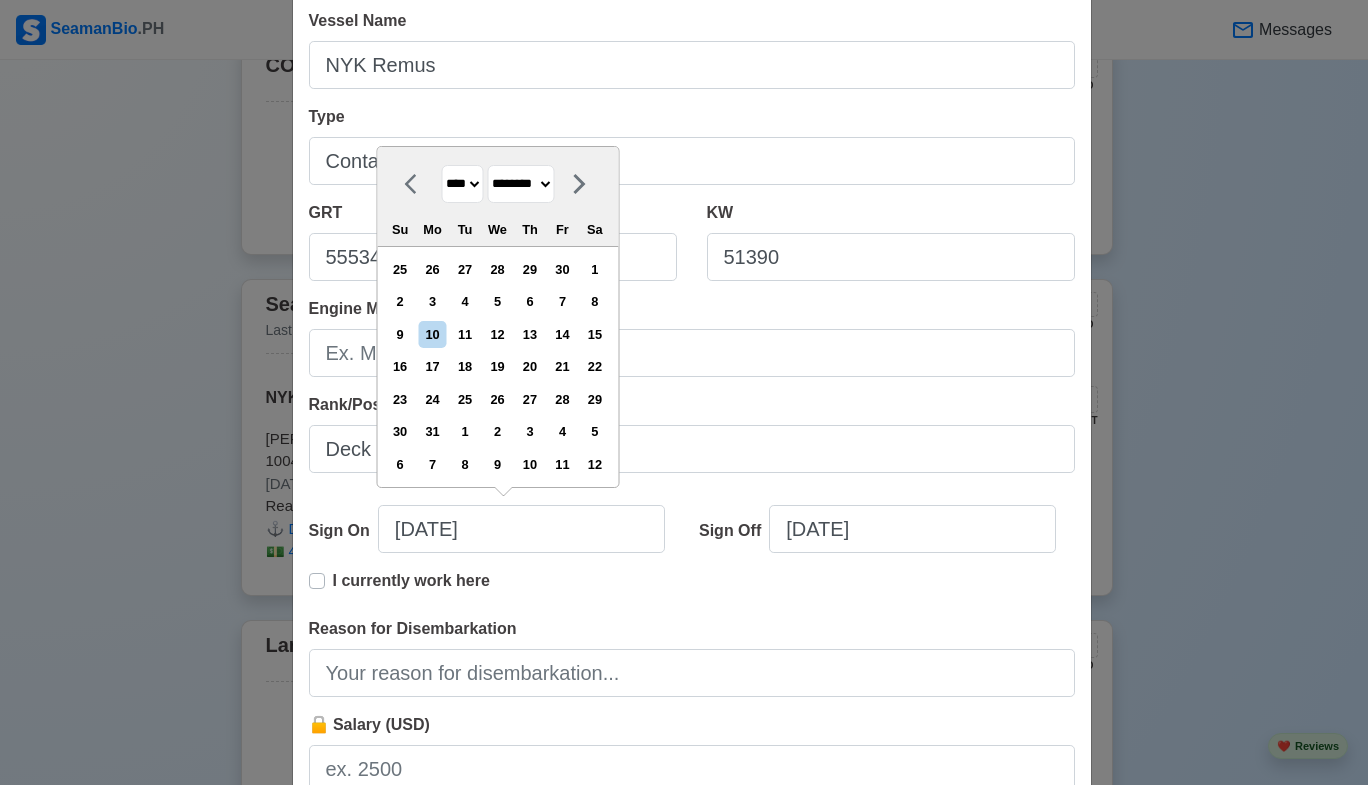 click on "******* ******** ***** ***** *** **** **** ****** ********* ******* ******** ********" at bounding box center [520, 184] 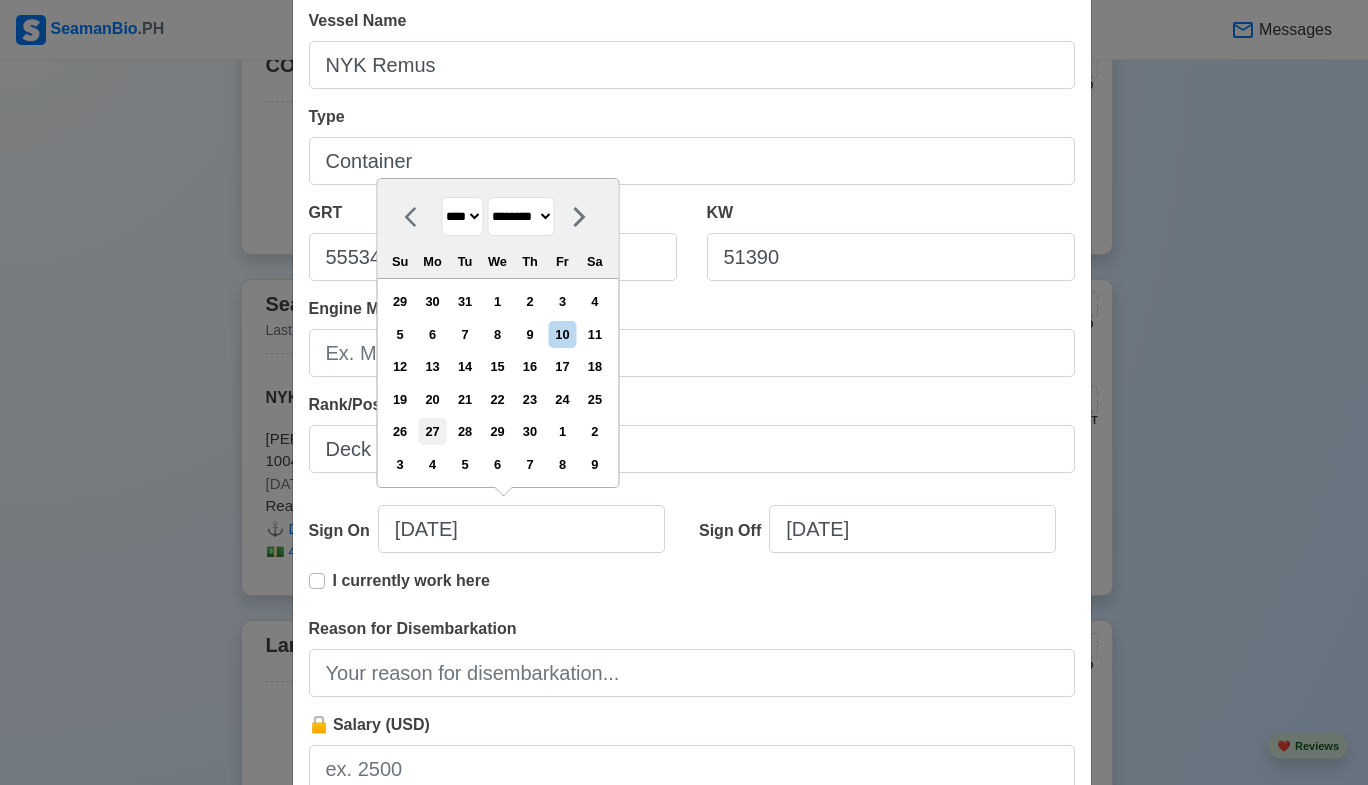 click on "27" at bounding box center (432, 431) 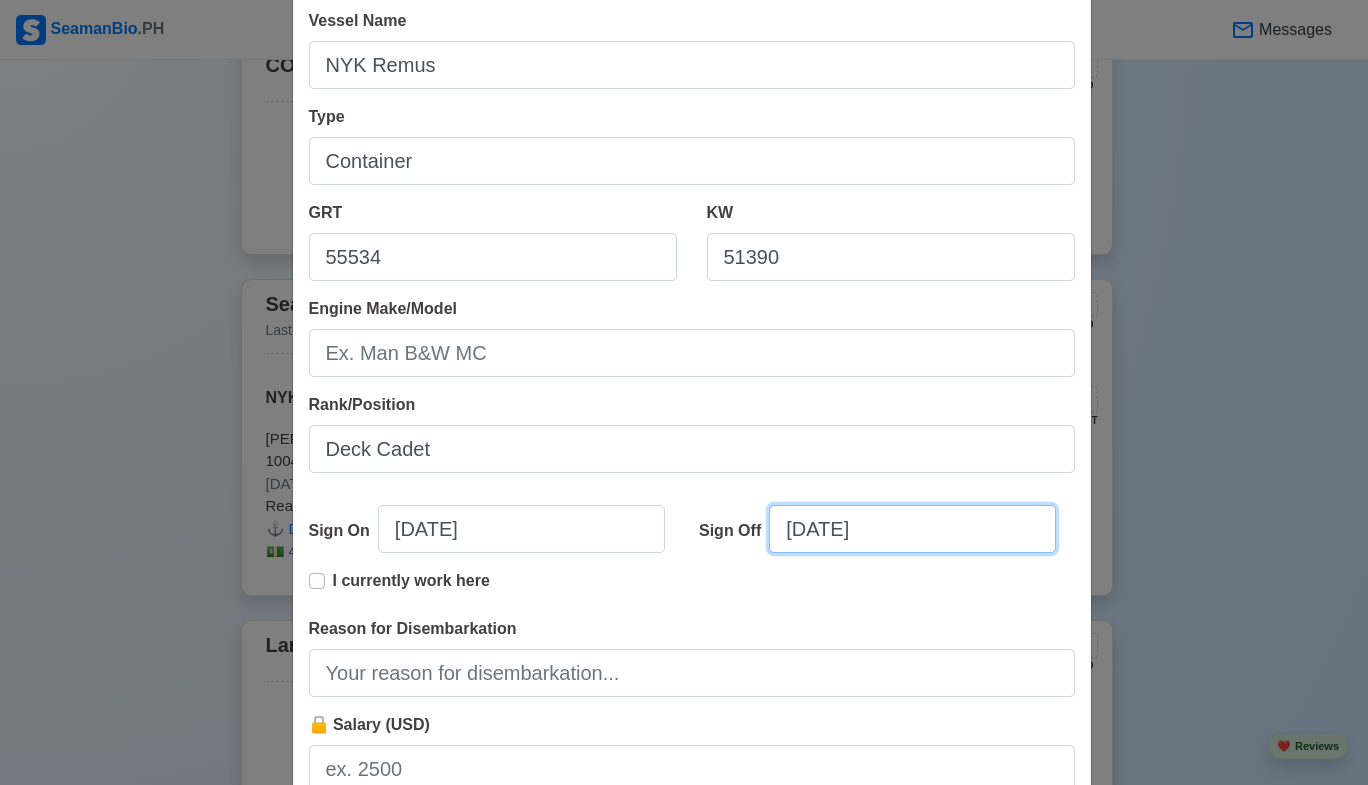 click on "07/10/2025" at bounding box center (912, 529) 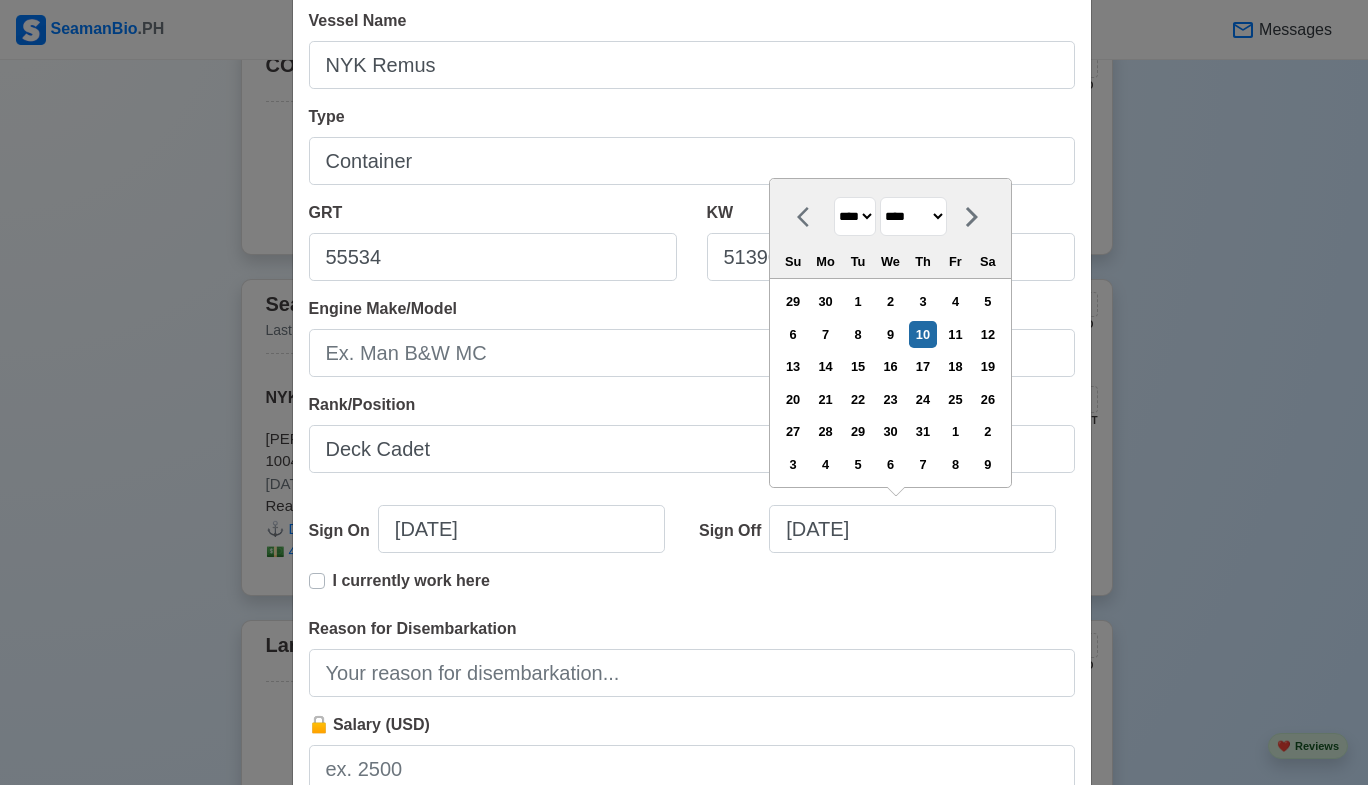 click on "**** **** **** **** **** **** **** **** **** **** **** **** **** **** **** **** **** **** **** **** **** **** **** **** **** **** **** **** **** **** **** **** **** **** **** **** **** **** **** **** **** **** **** **** **** **** **** **** **** **** **** **** **** **** **** **** **** **** **** **** **** **** **** **** **** **** **** **** **** **** **** **** **** **** **** **** **** **** **** **** **** **** **** **** **** **** **** **** **** **** **** **** **** **** **** **** **** **** **** **** **** **** **** **** **** **** **** ****" at bounding box center [855, 216] 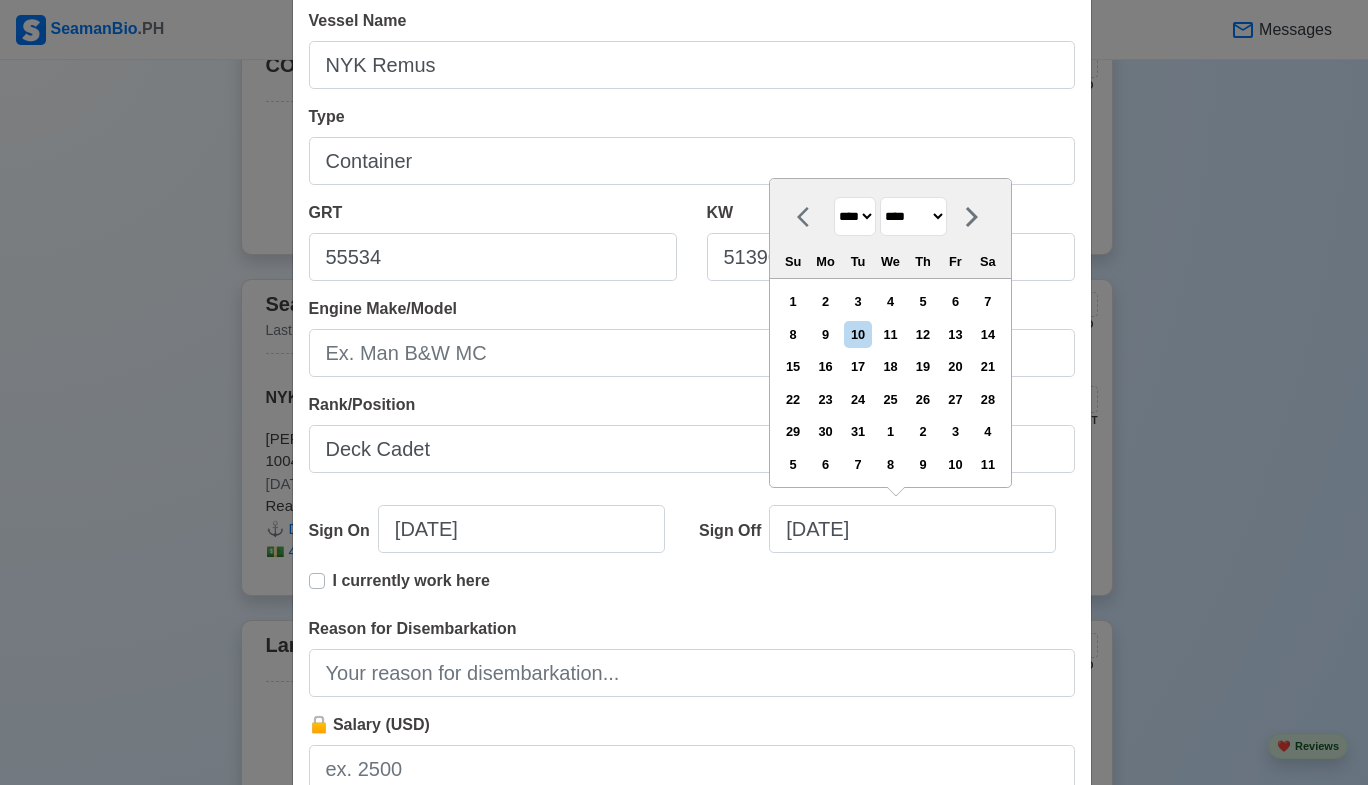 click on "******* ******** ***** ***** *** **** **** ****** ********* ******* ******** ********" at bounding box center (913, 216) 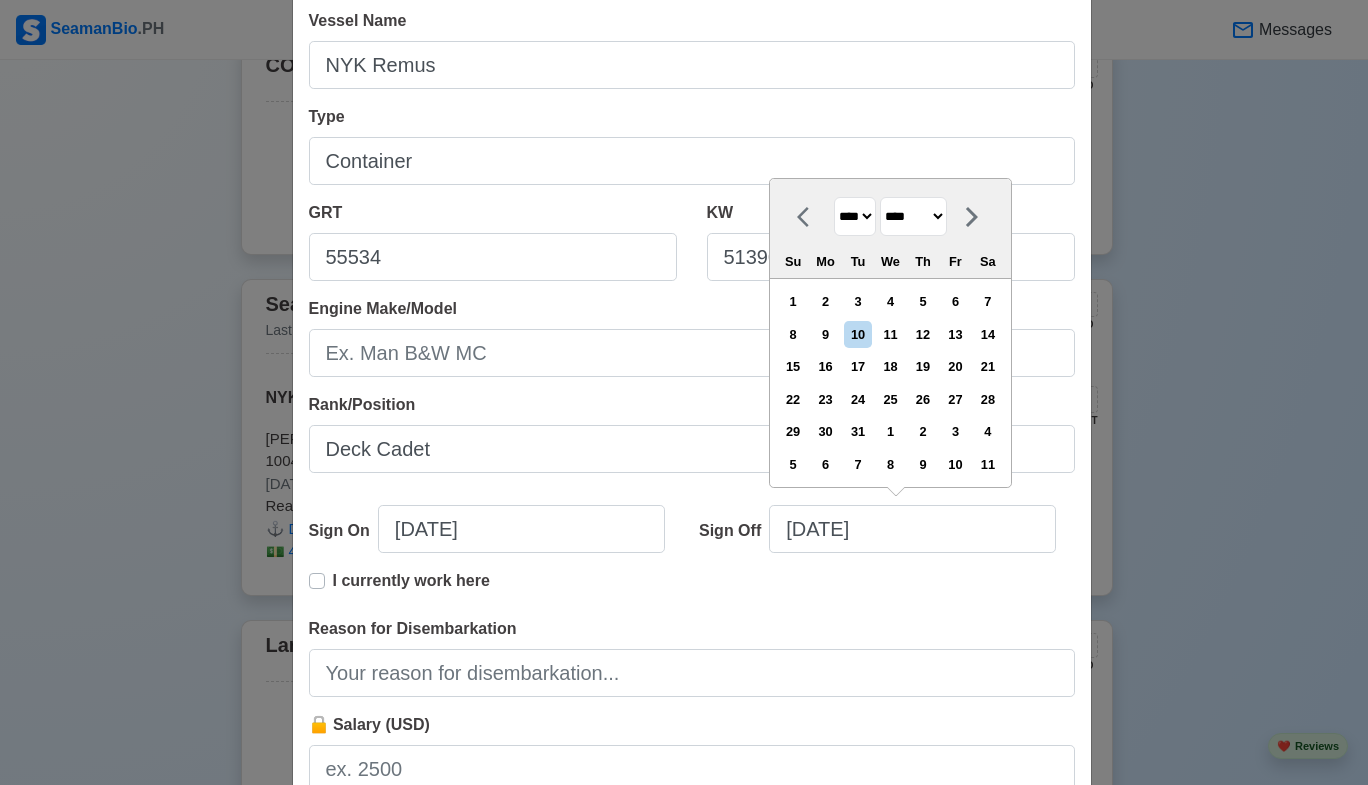 click on "******* ******** ***** ***** *** **** **** ****** ********* ******* ******** ********" at bounding box center [913, 216] 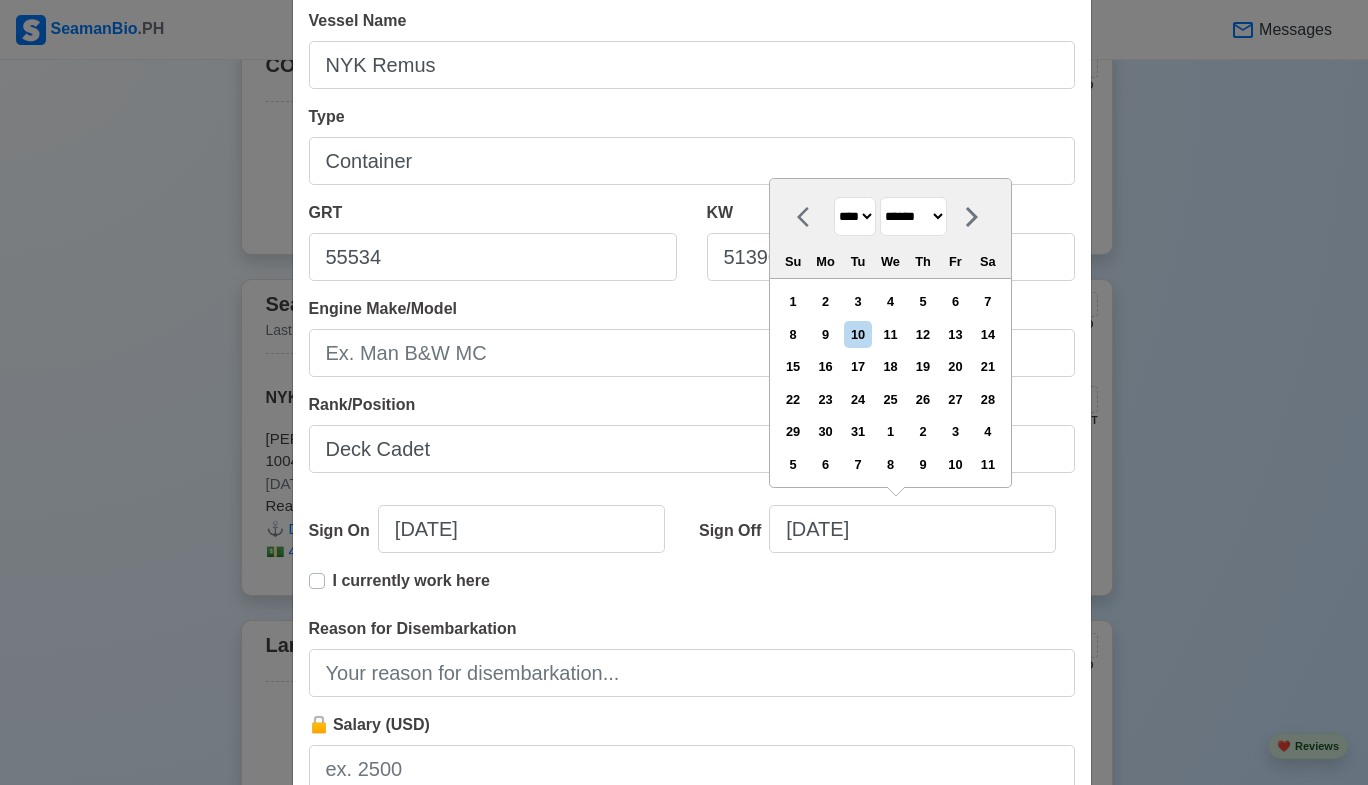 click on "******* ******** ***** ***** *** **** **** ****** ********* ******* ******** ********" at bounding box center [913, 216] 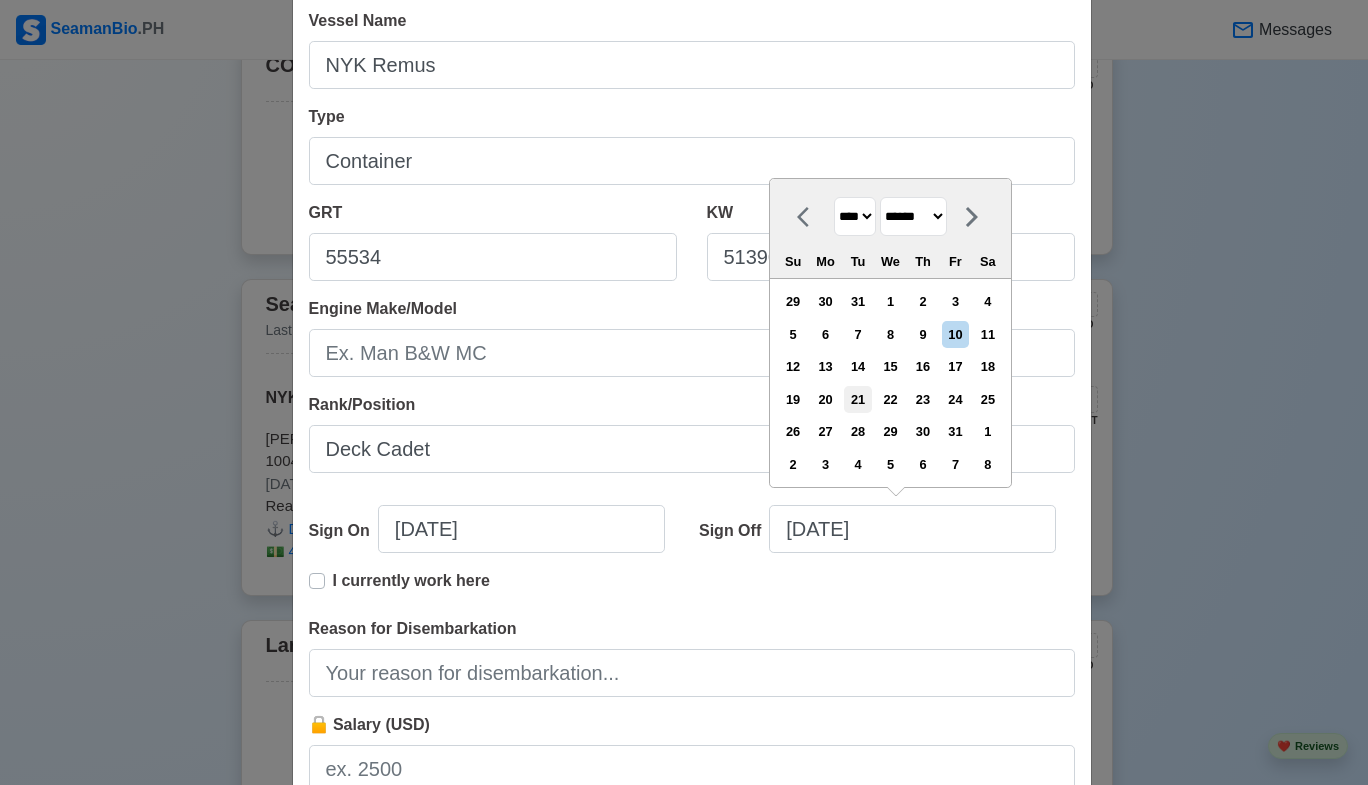 click on "21" at bounding box center (857, 399) 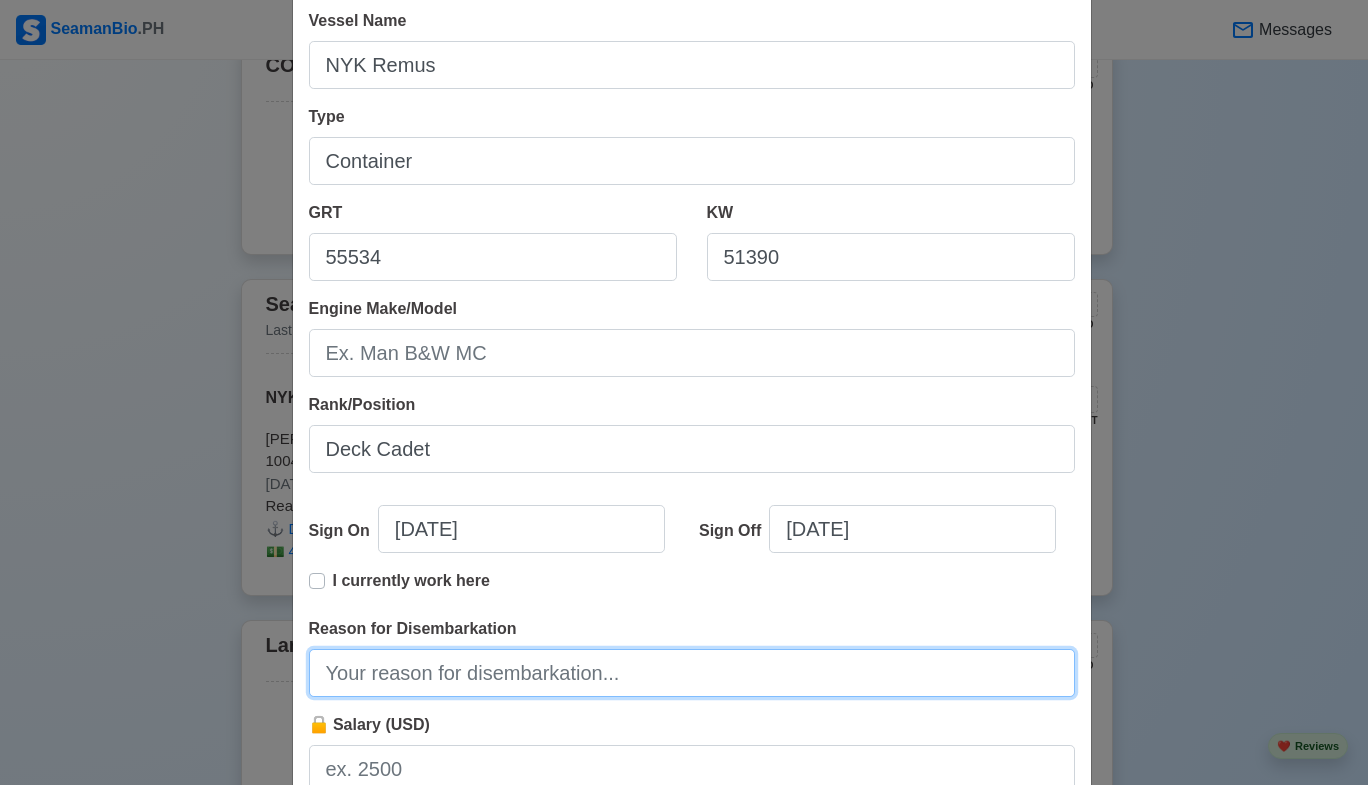 click on "Reason for Disembarkation" at bounding box center (692, 673) 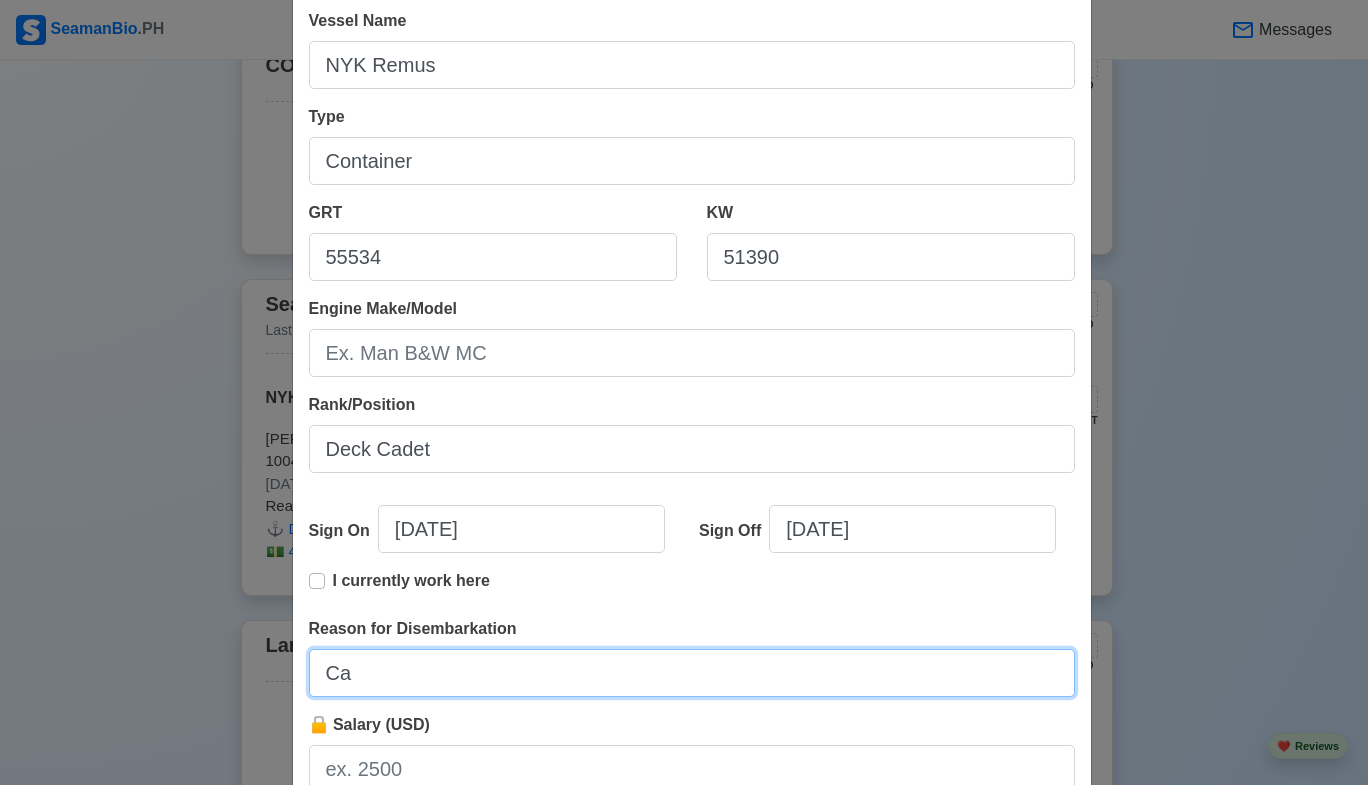 type on "Cadetship" 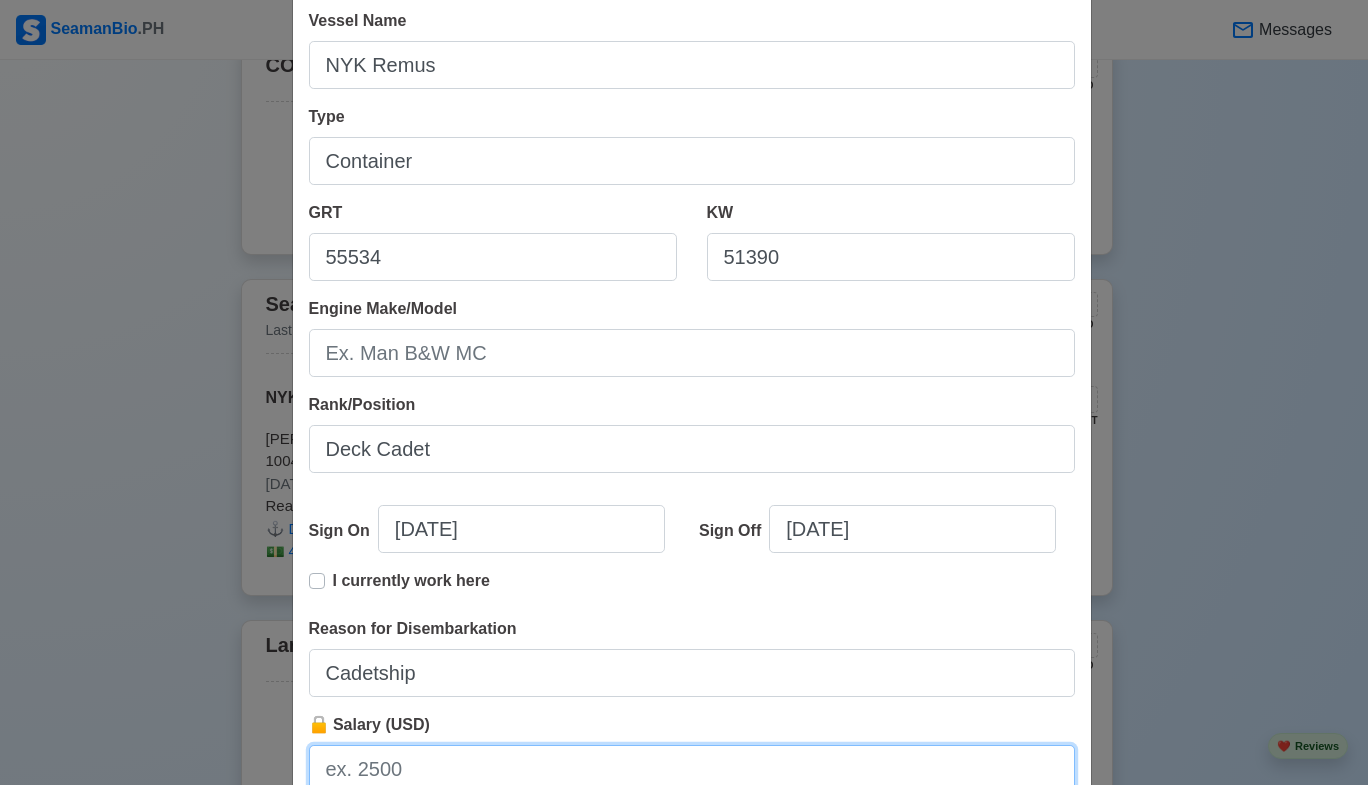 click on "🔒 Salary (USD)" at bounding box center [692, 769] 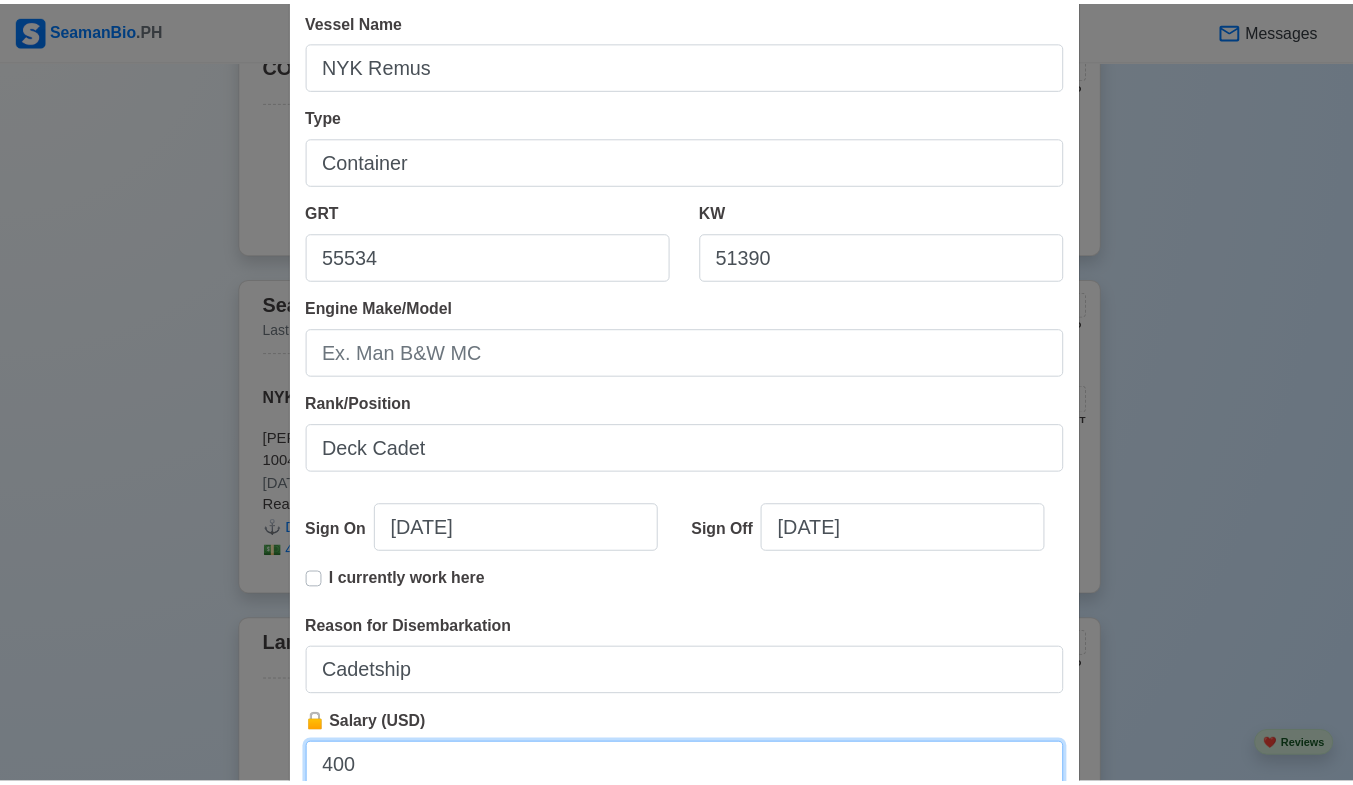 scroll, scrollTop: 355, scrollLeft: 0, axis: vertical 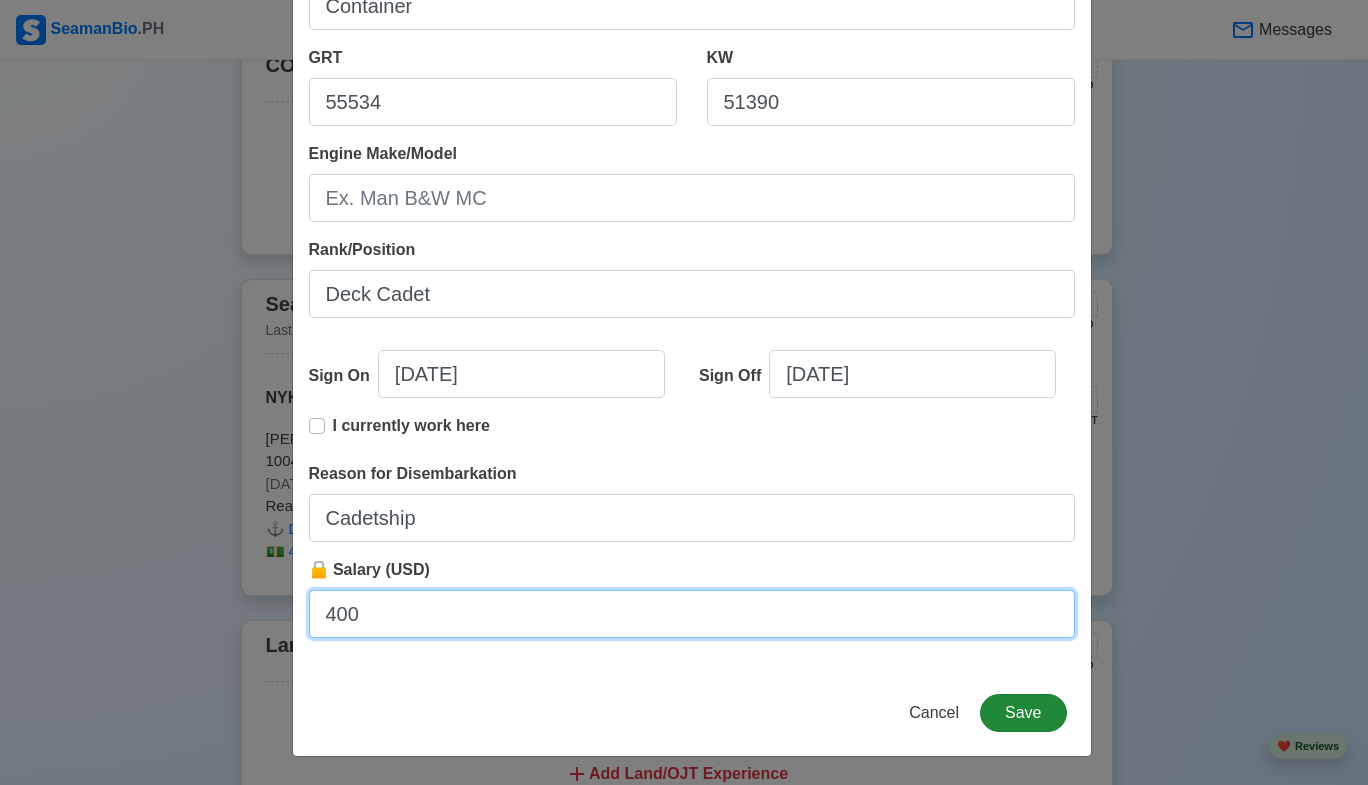 type on "400" 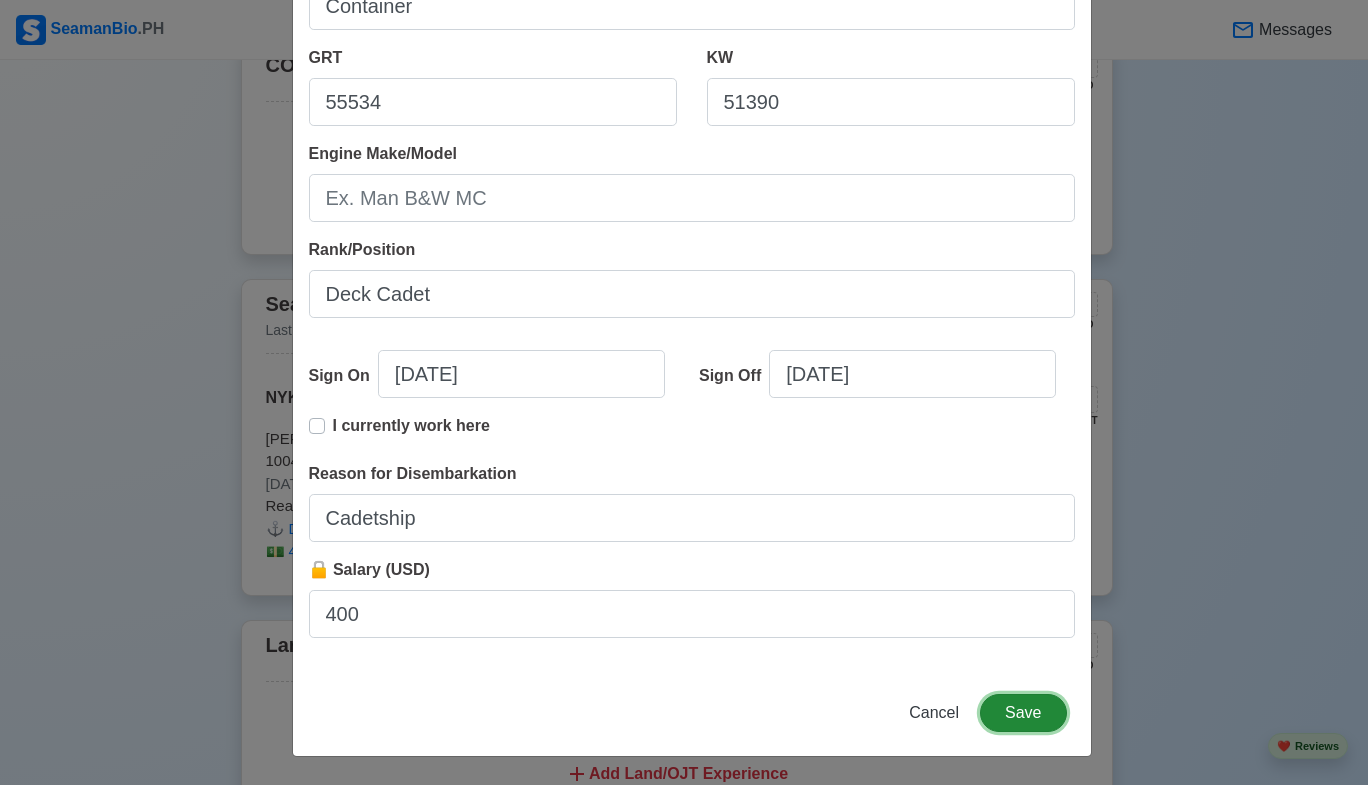 click on "Save" at bounding box center (1023, 713) 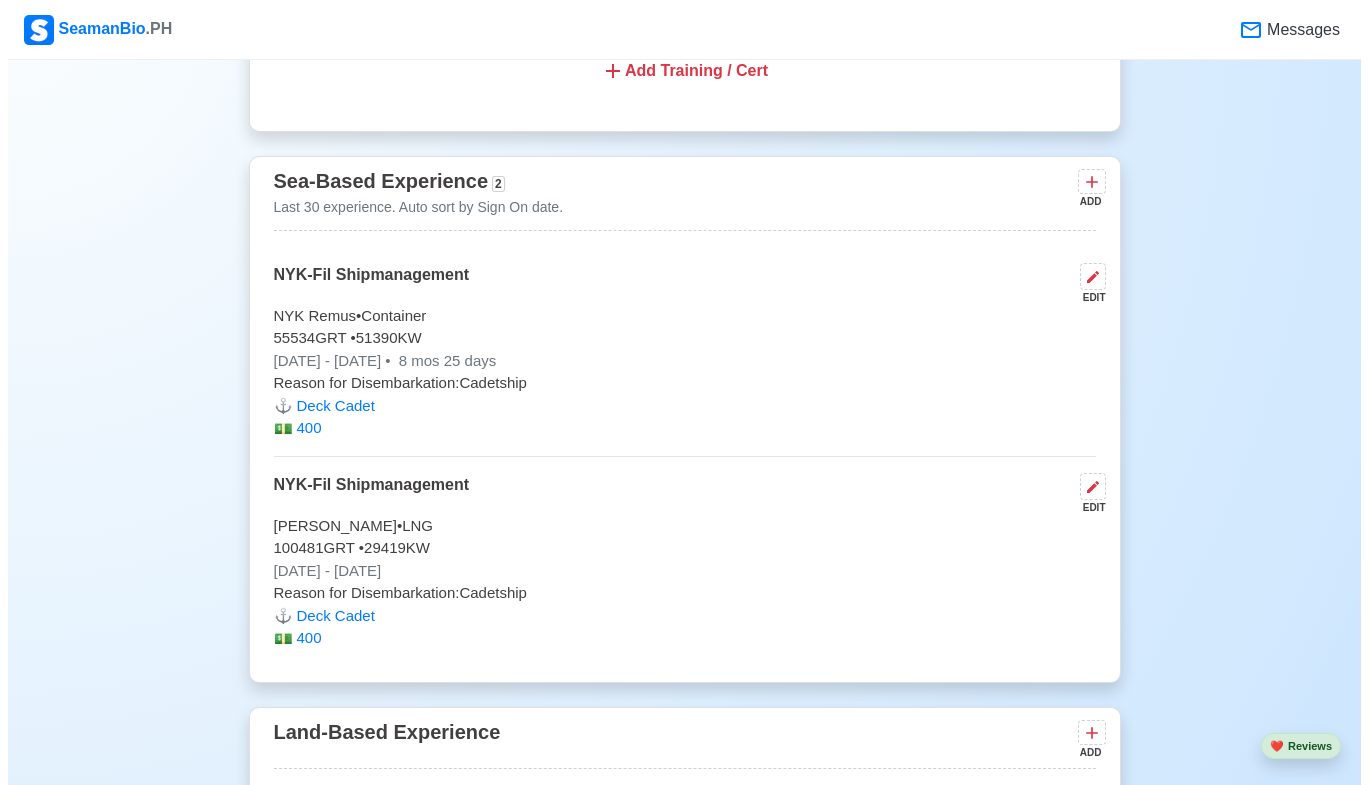 scroll, scrollTop: 3078, scrollLeft: 0, axis: vertical 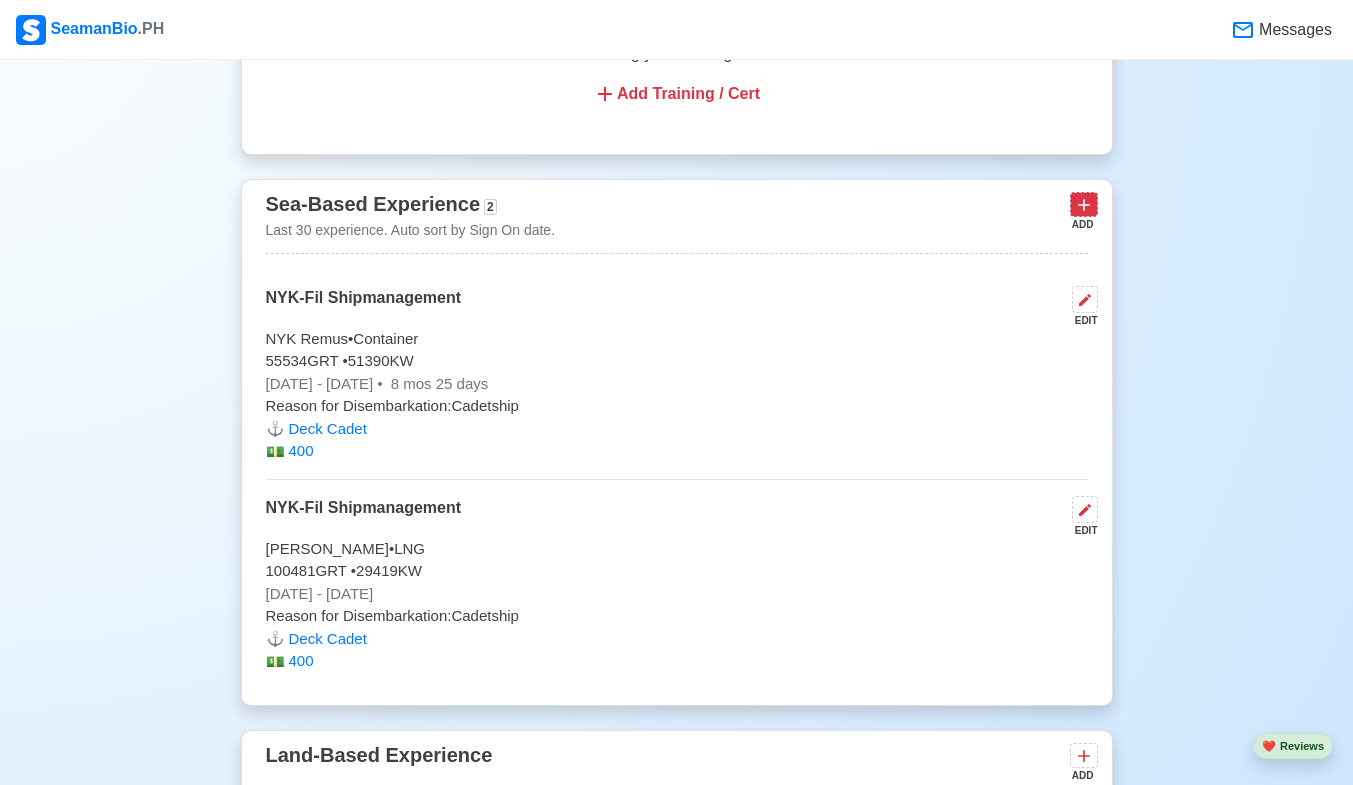 click 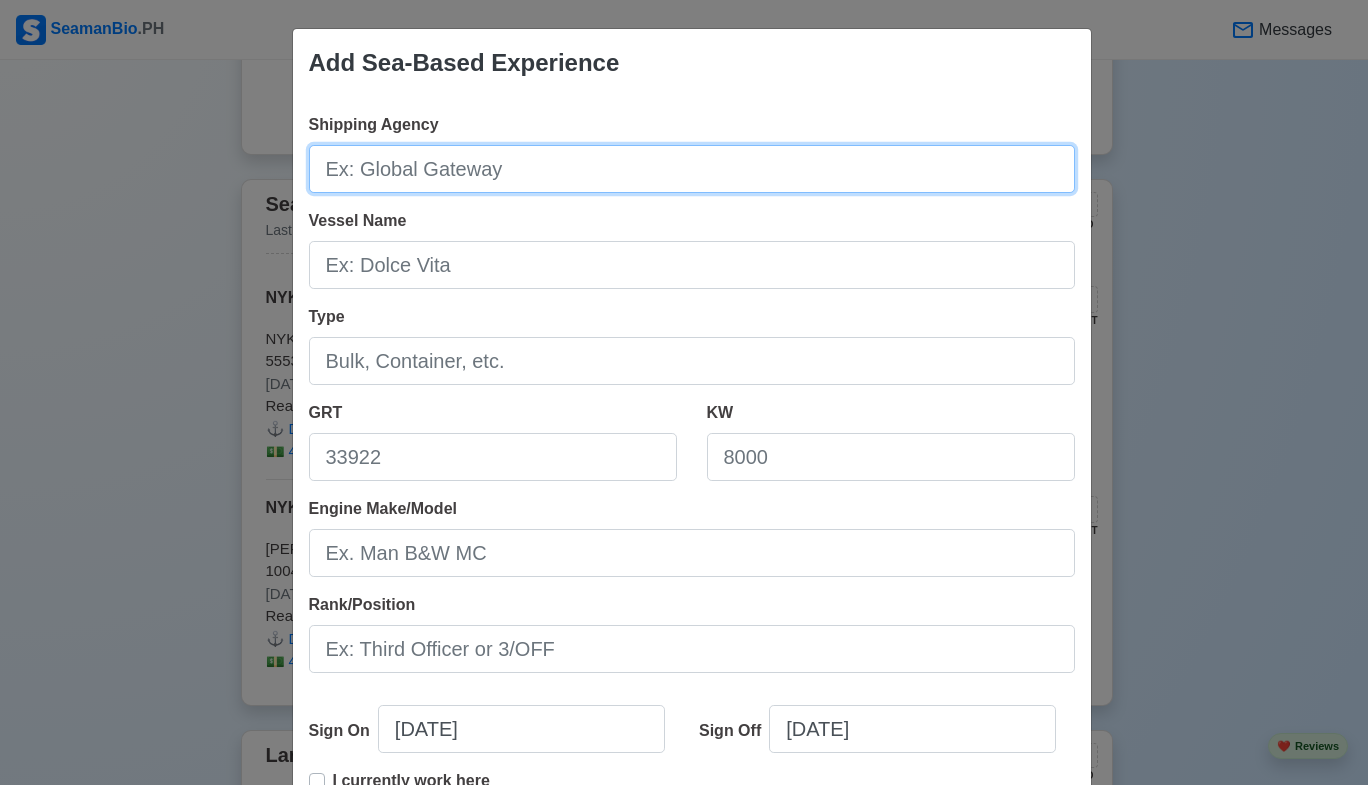 drag, startPoint x: 553, startPoint y: 164, endPoint x: 528, endPoint y: 191, distance: 36.796738 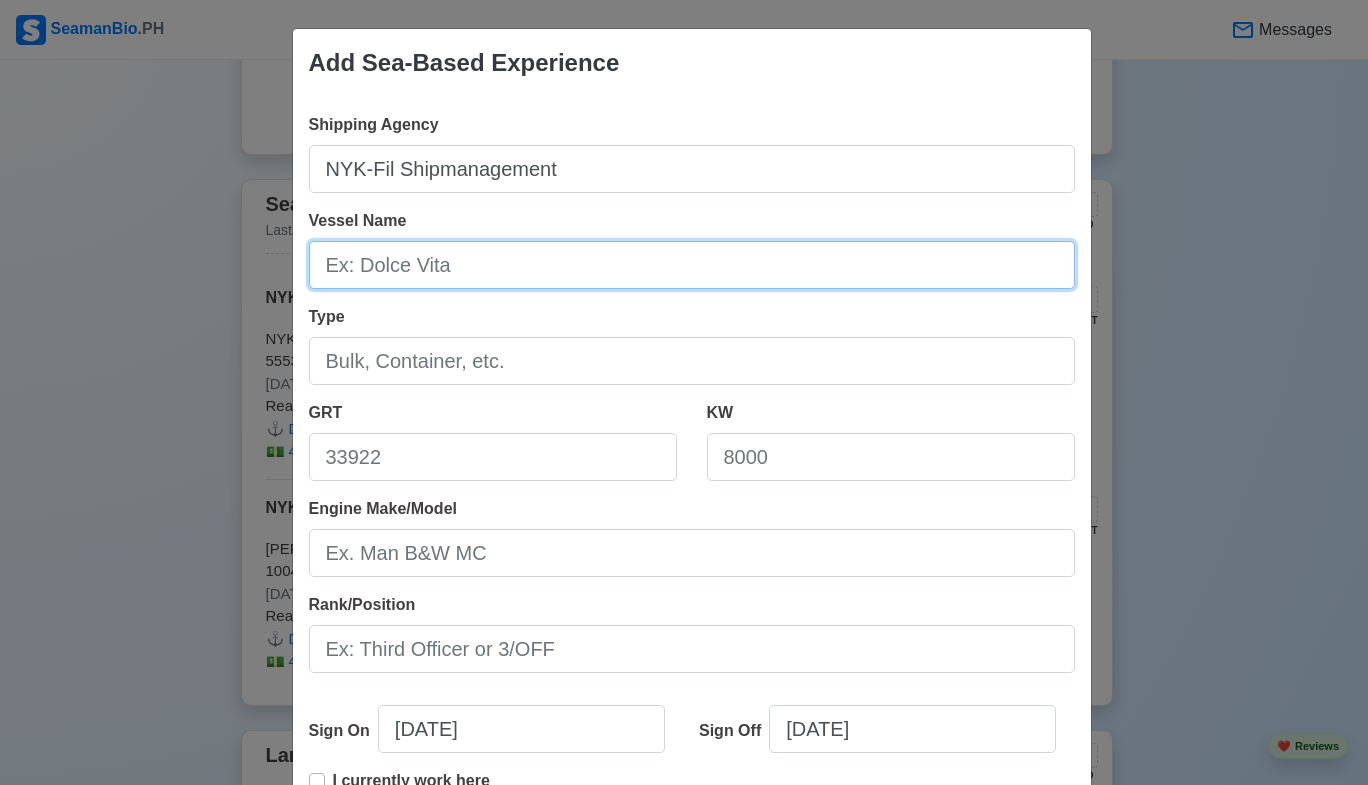 drag, startPoint x: 427, startPoint y: 263, endPoint x: 425, endPoint y: 276, distance: 13.152946 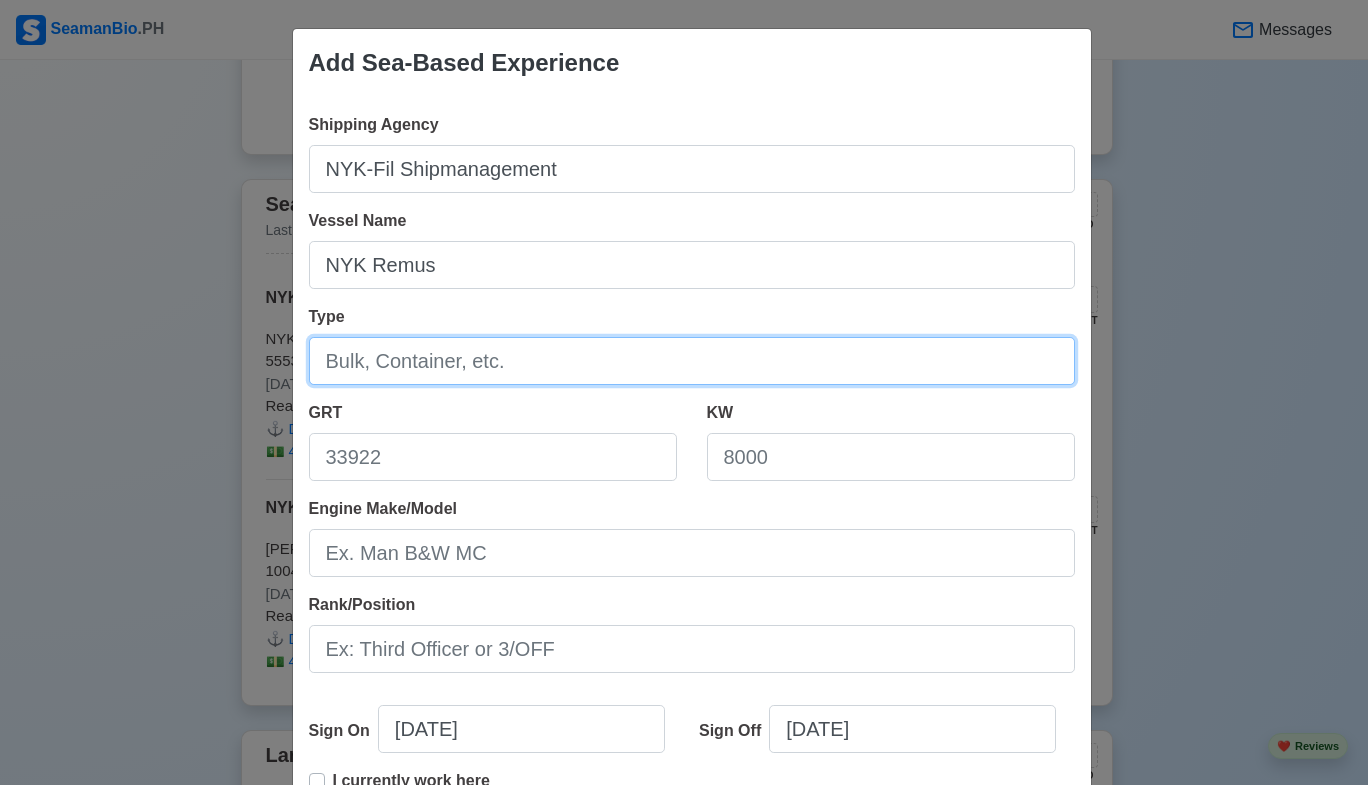 click on "Type" at bounding box center [692, 361] 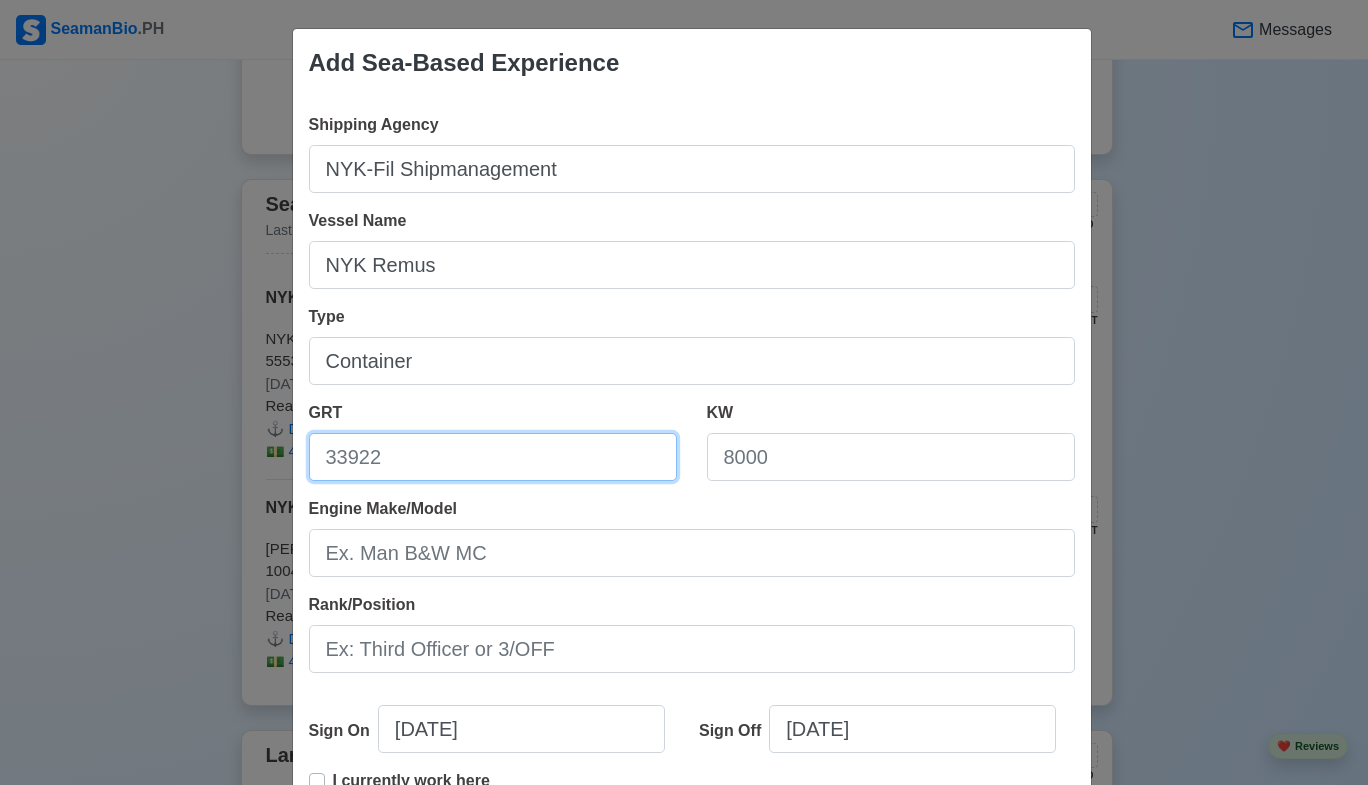 click on "GRT" at bounding box center (493, 457) 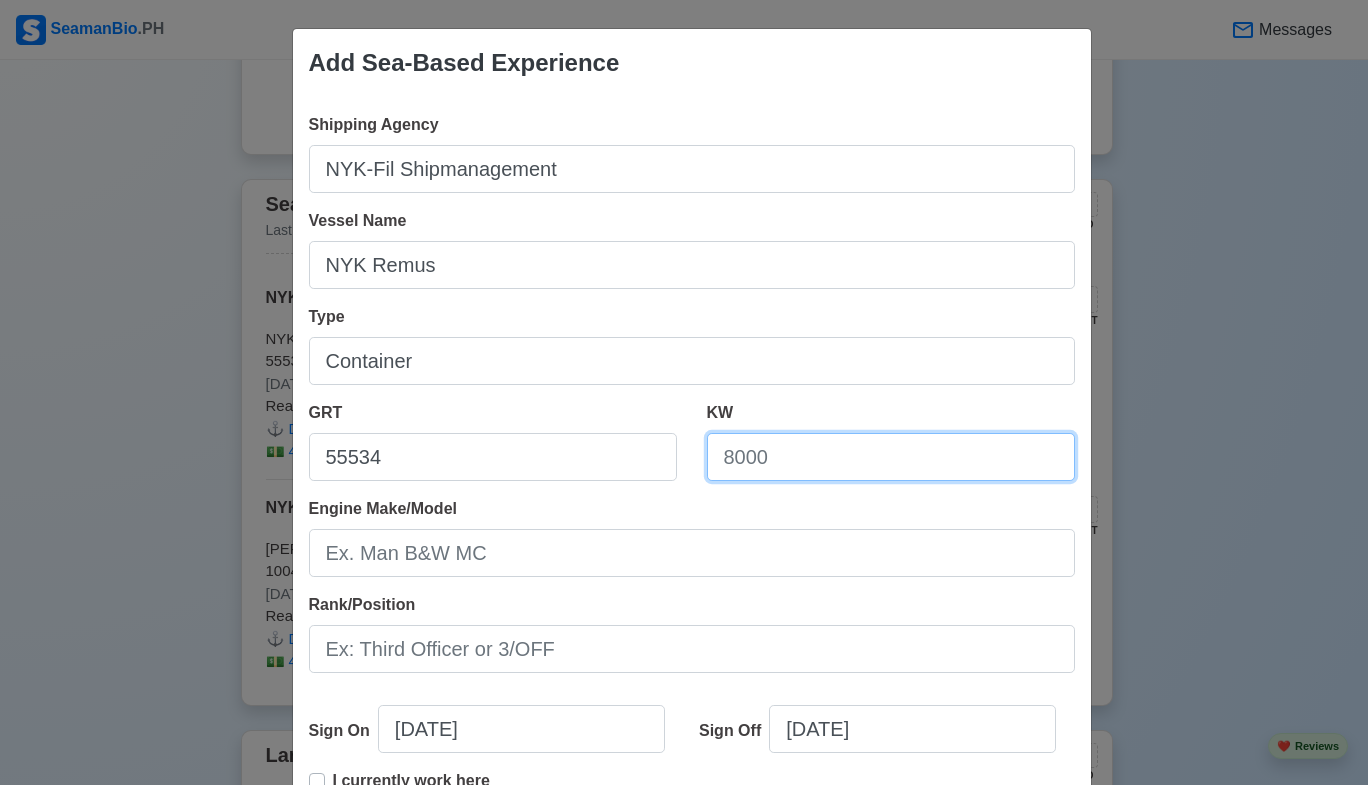 click on "KW" at bounding box center [891, 457] 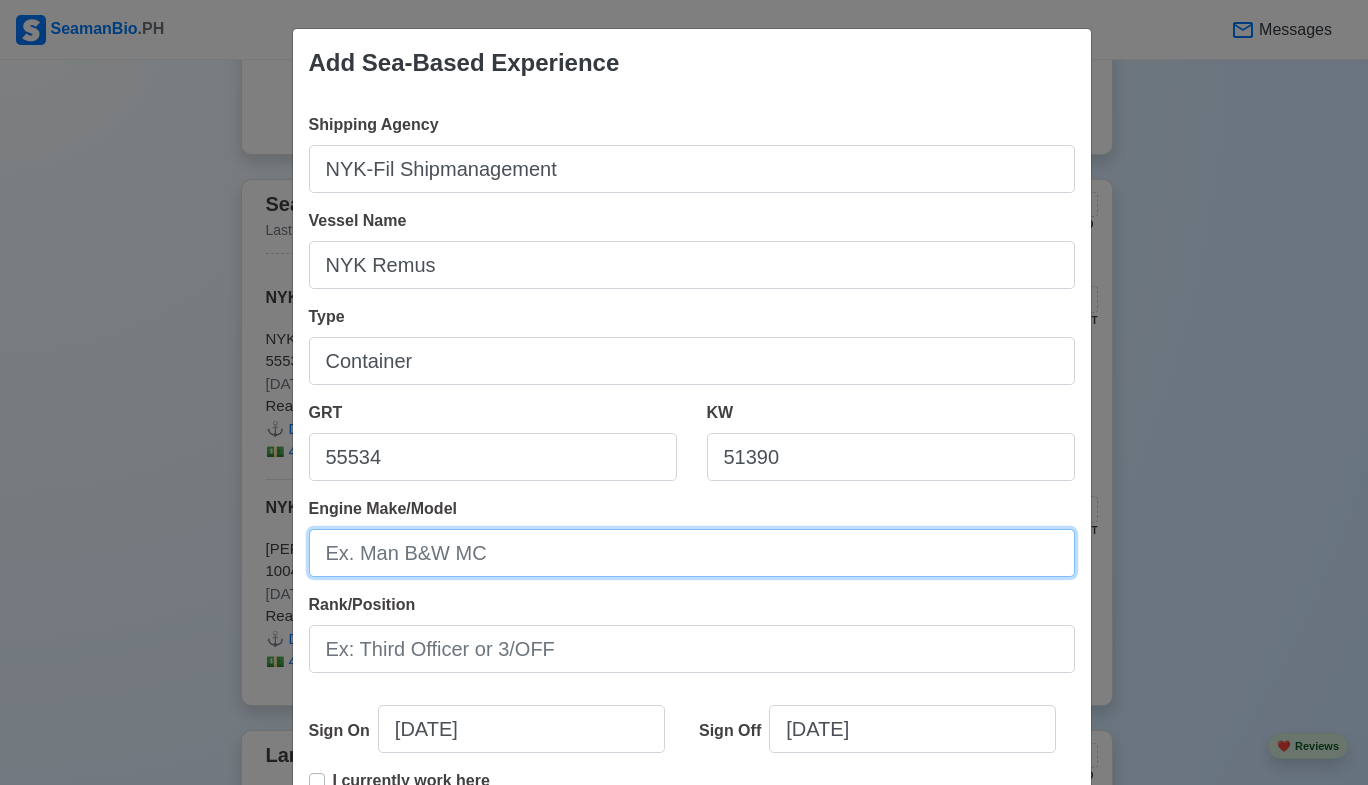 click on "Engine Make/Model" at bounding box center [692, 553] 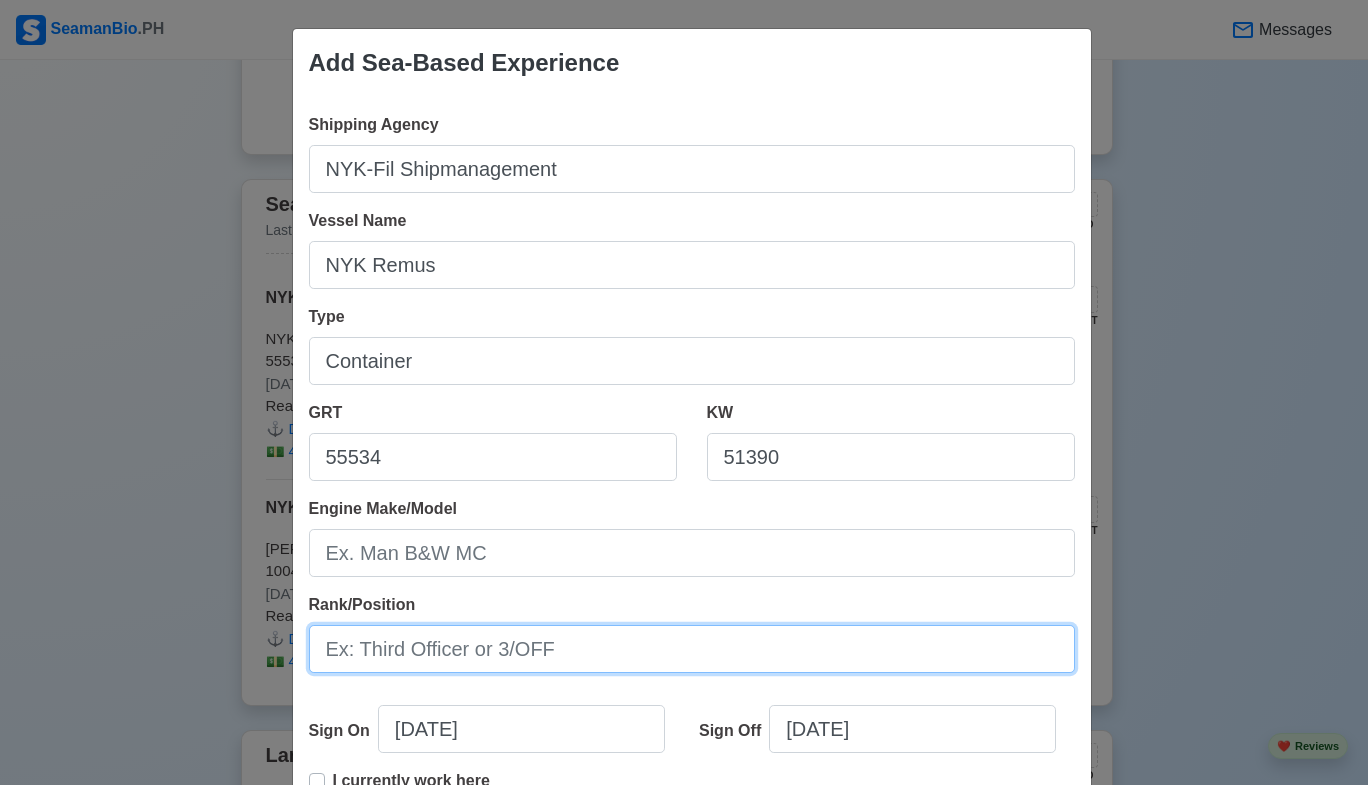 click on "Rank/Position" at bounding box center [692, 649] 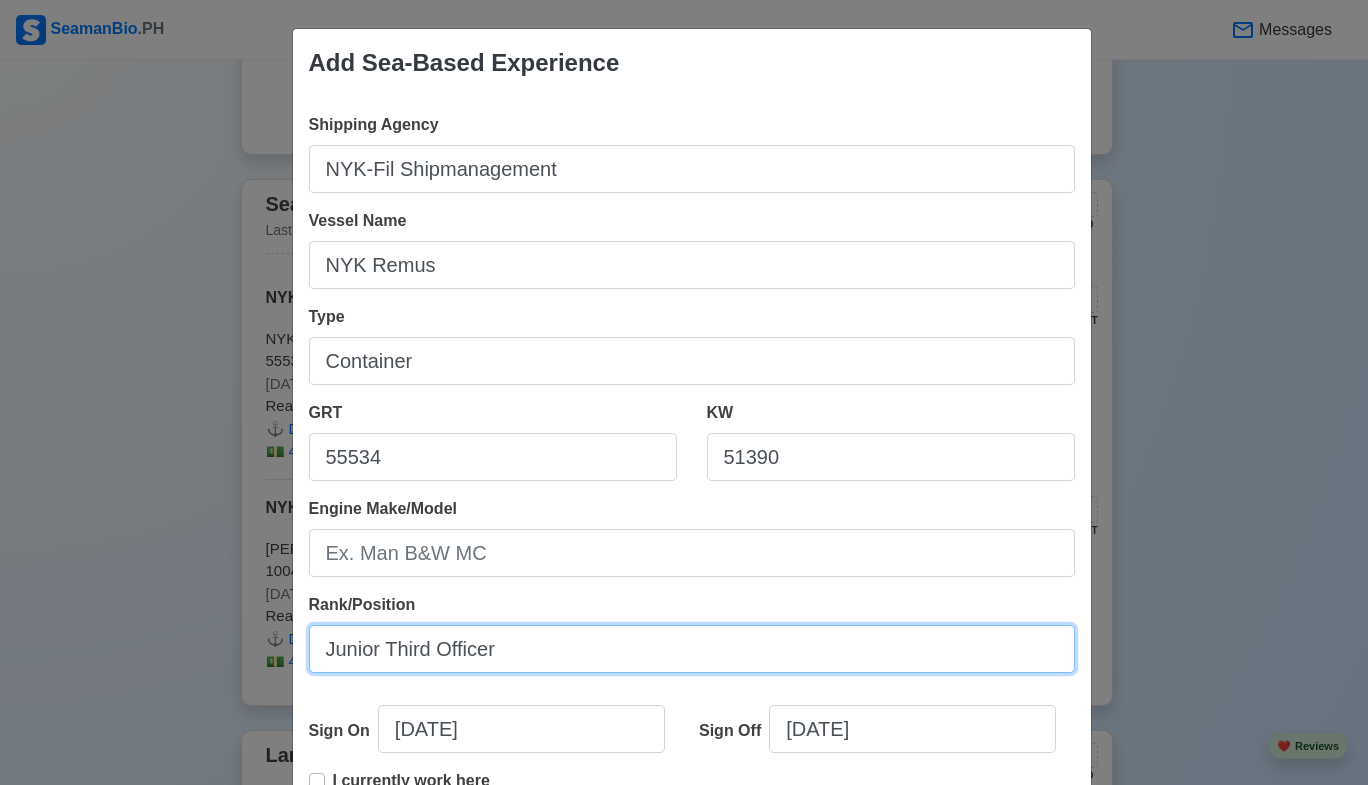 type on "Junior Third Officer" 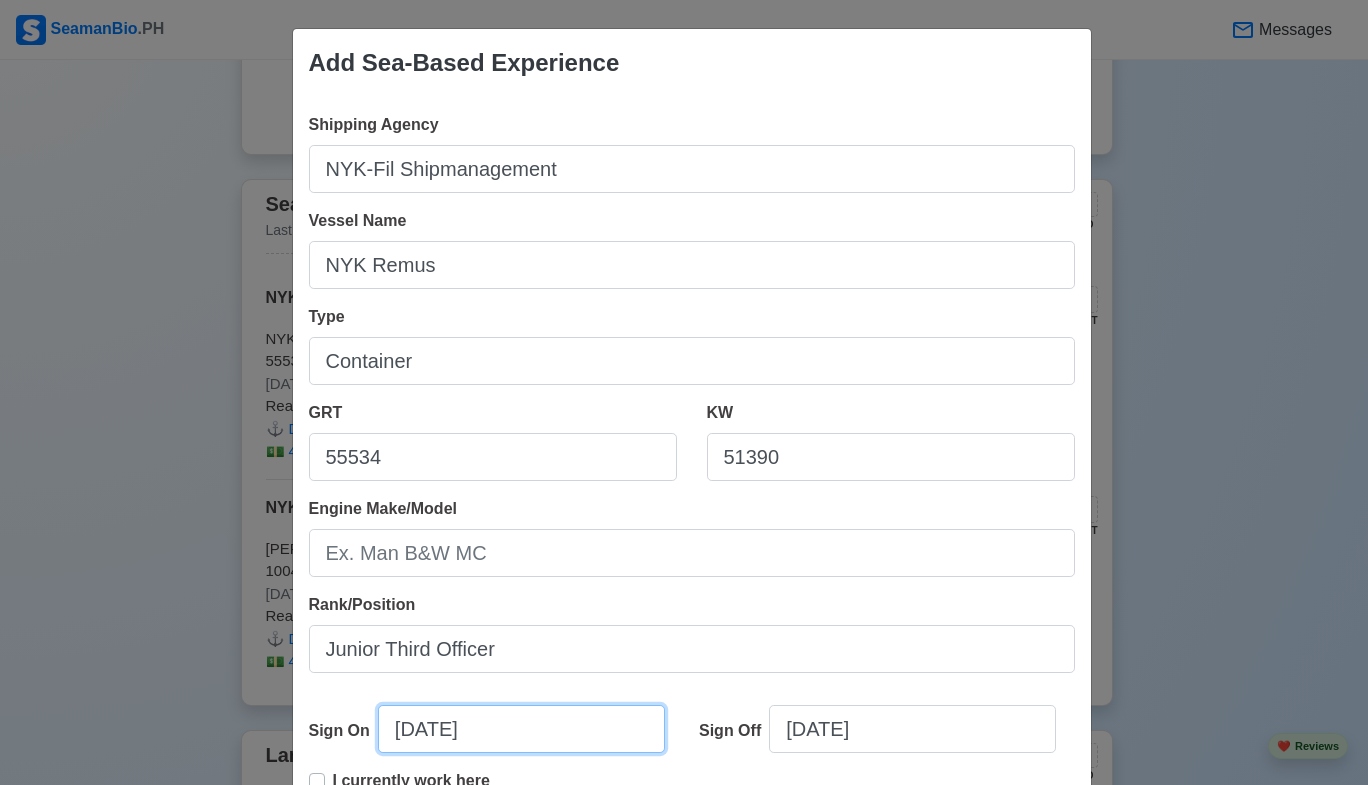 click on "07/10/2025" at bounding box center (521, 729) 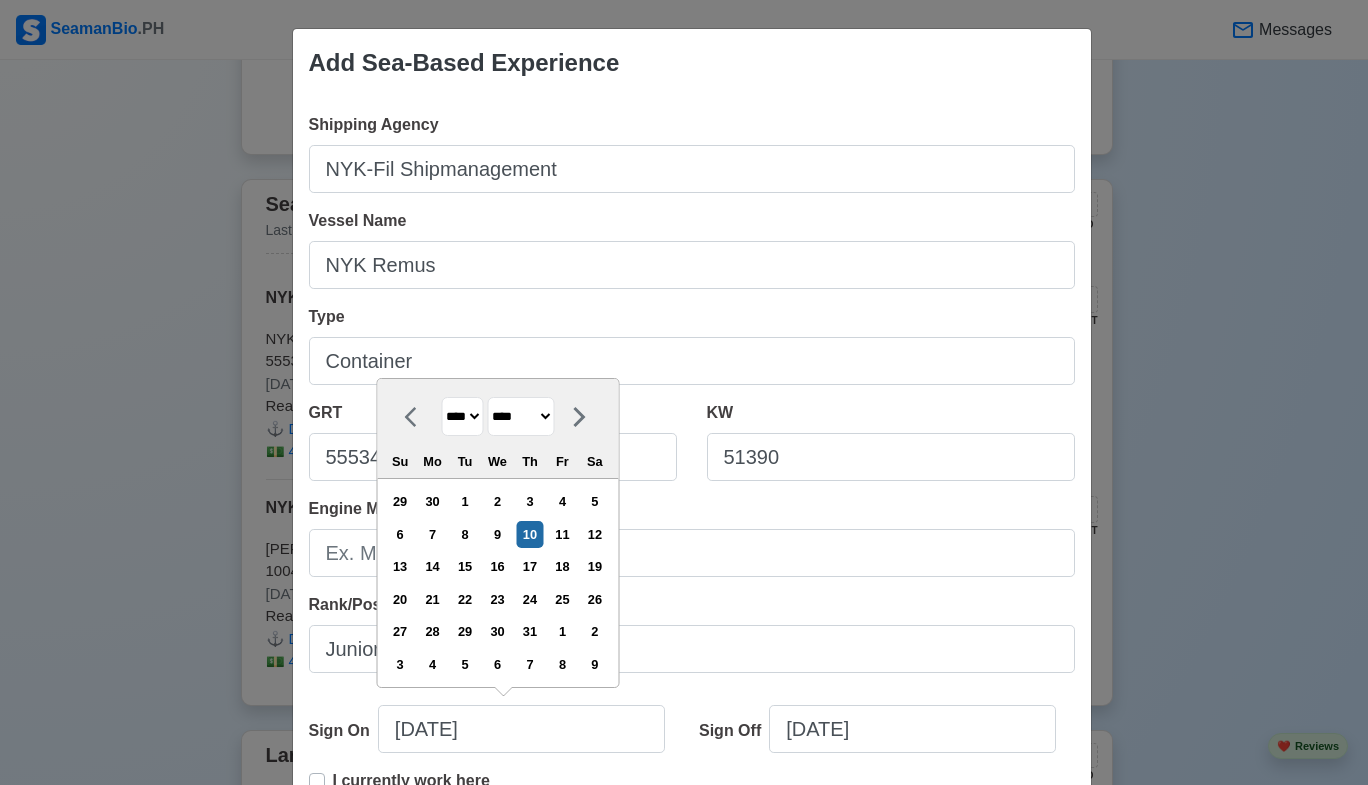 click on "**** **** **** **** **** **** **** **** **** **** **** **** **** **** **** **** **** **** **** **** **** **** **** **** **** **** **** **** **** **** **** **** **** **** **** **** **** **** **** **** **** **** **** **** **** **** **** **** **** **** **** **** **** **** **** **** **** **** **** **** **** **** **** **** **** **** **** **** **** **** **** **** **** **** **** **** **** **** **** **** **** **** **** **** **** **** **** **** **** **** **** **** **** **** **** **** **** **** **** **** **** **** **** **** **** ****" at bounding box center (462, 416) 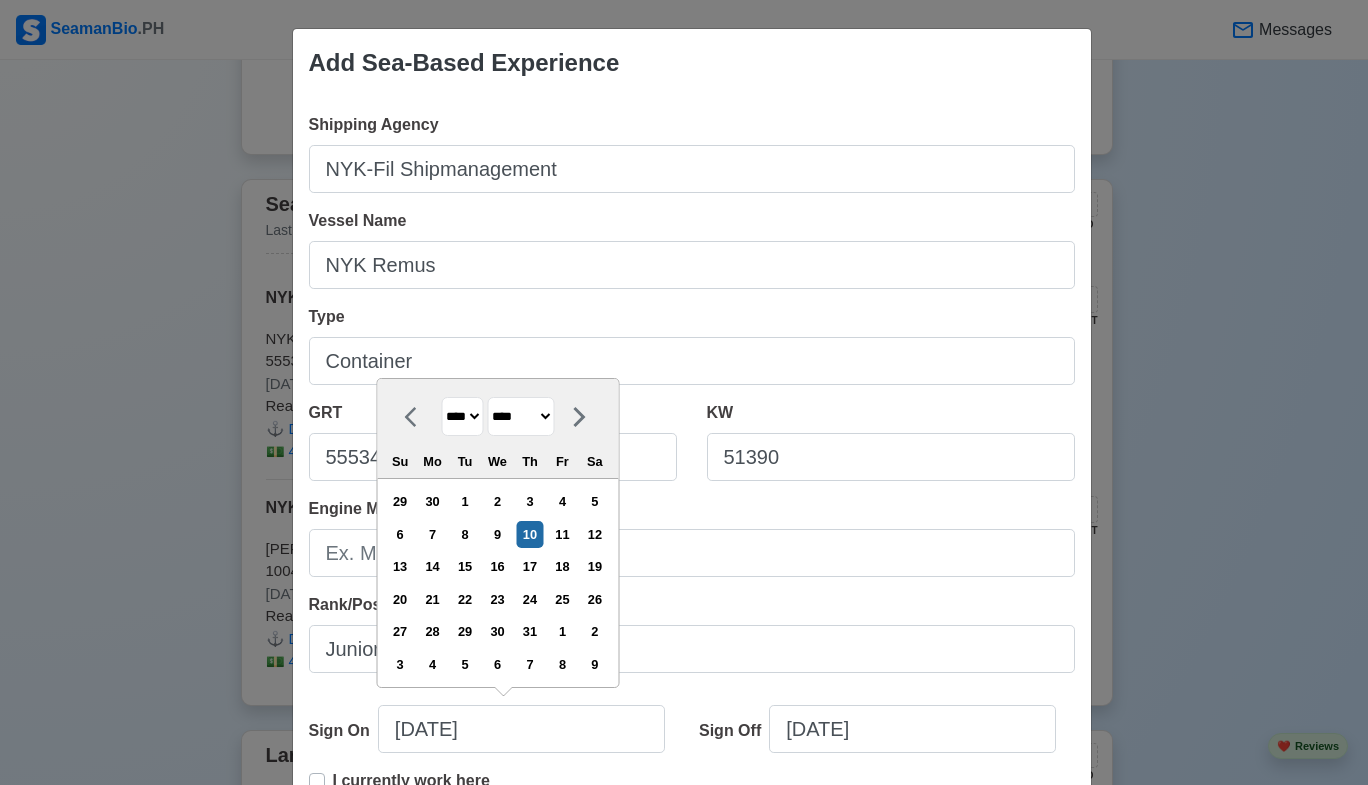 select on "****" 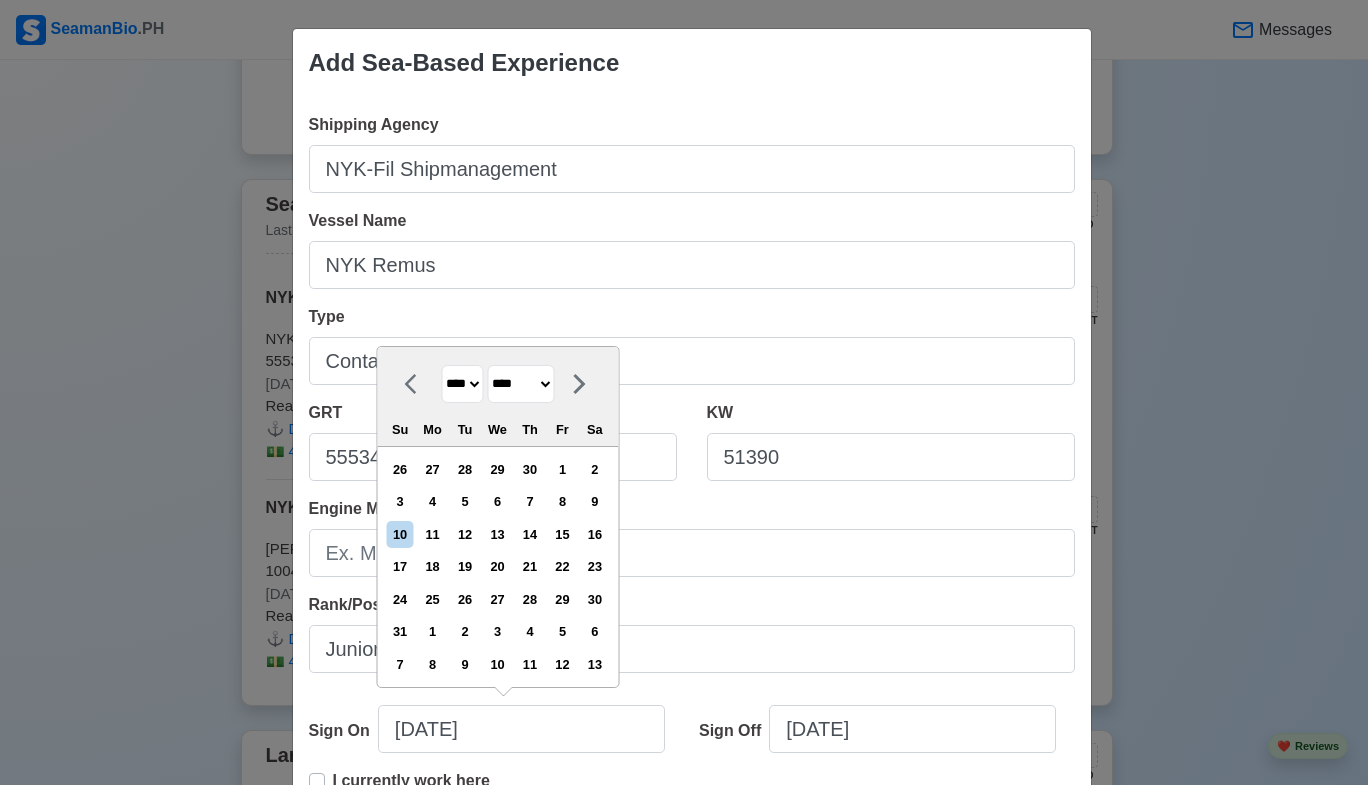 click on "******* ******** ***** ***** *** **** **** ****** ********* ******* ******** ********" at bounding box center (520, 384) 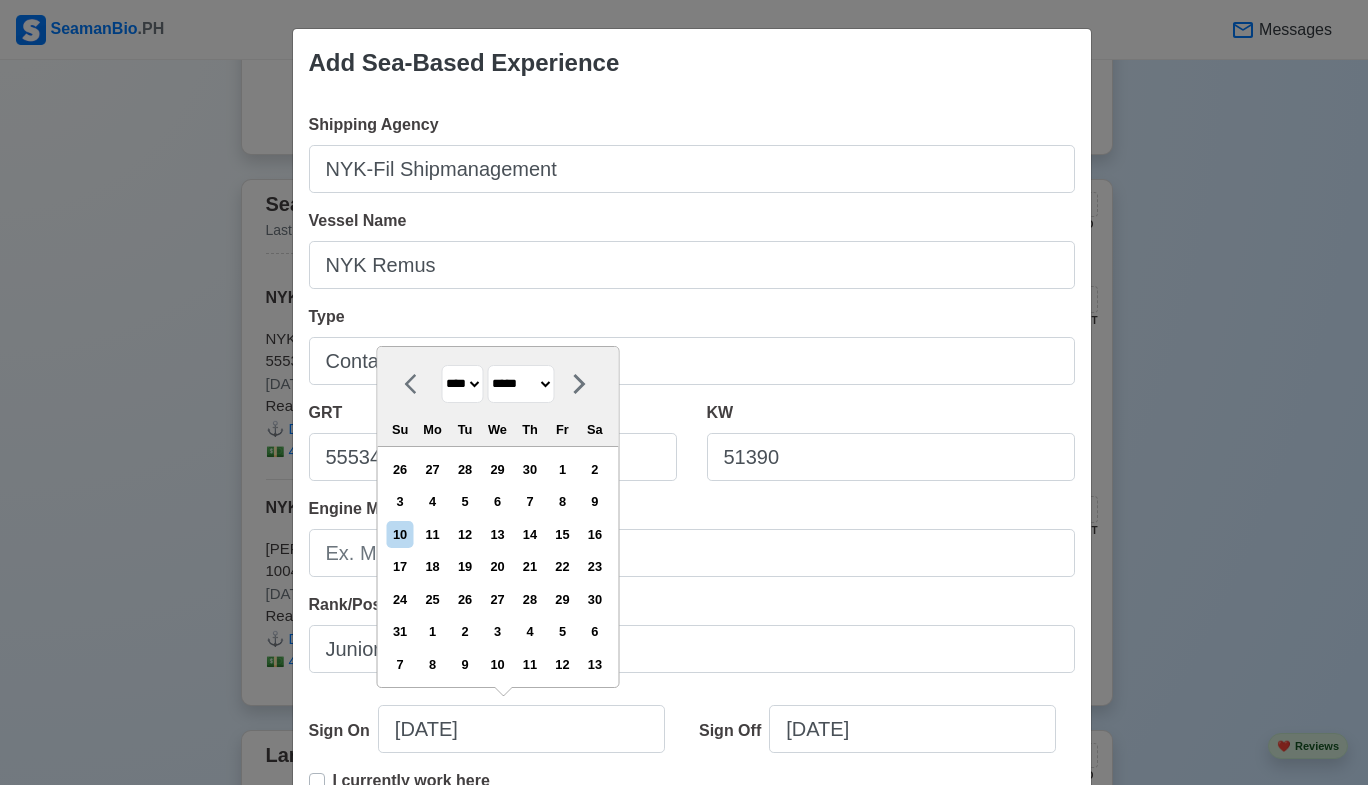 click on "******* ******** ***** ***** *** **** **** ****** ********* ******* ******** ********" at bounding box center [520, 384] 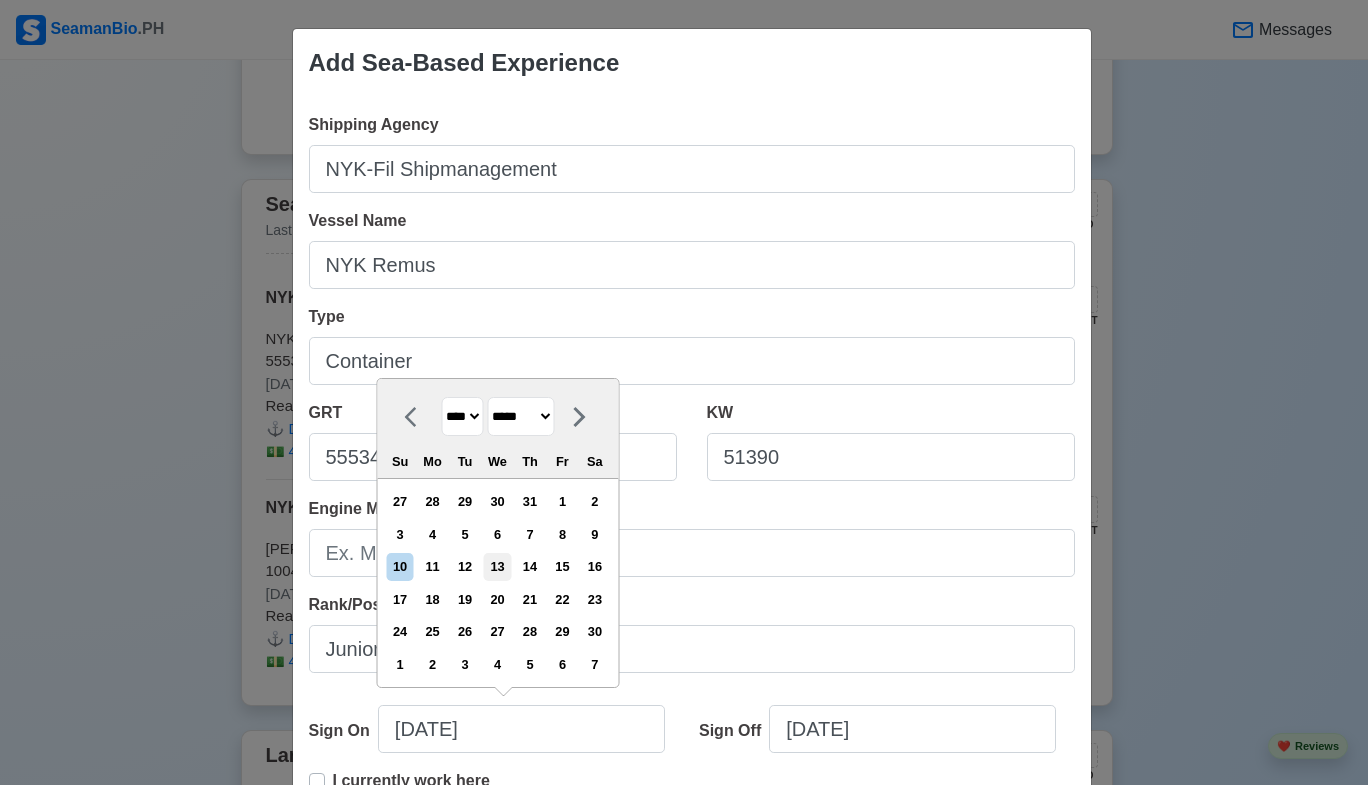 click on "13" at bounding box center [497, 566] 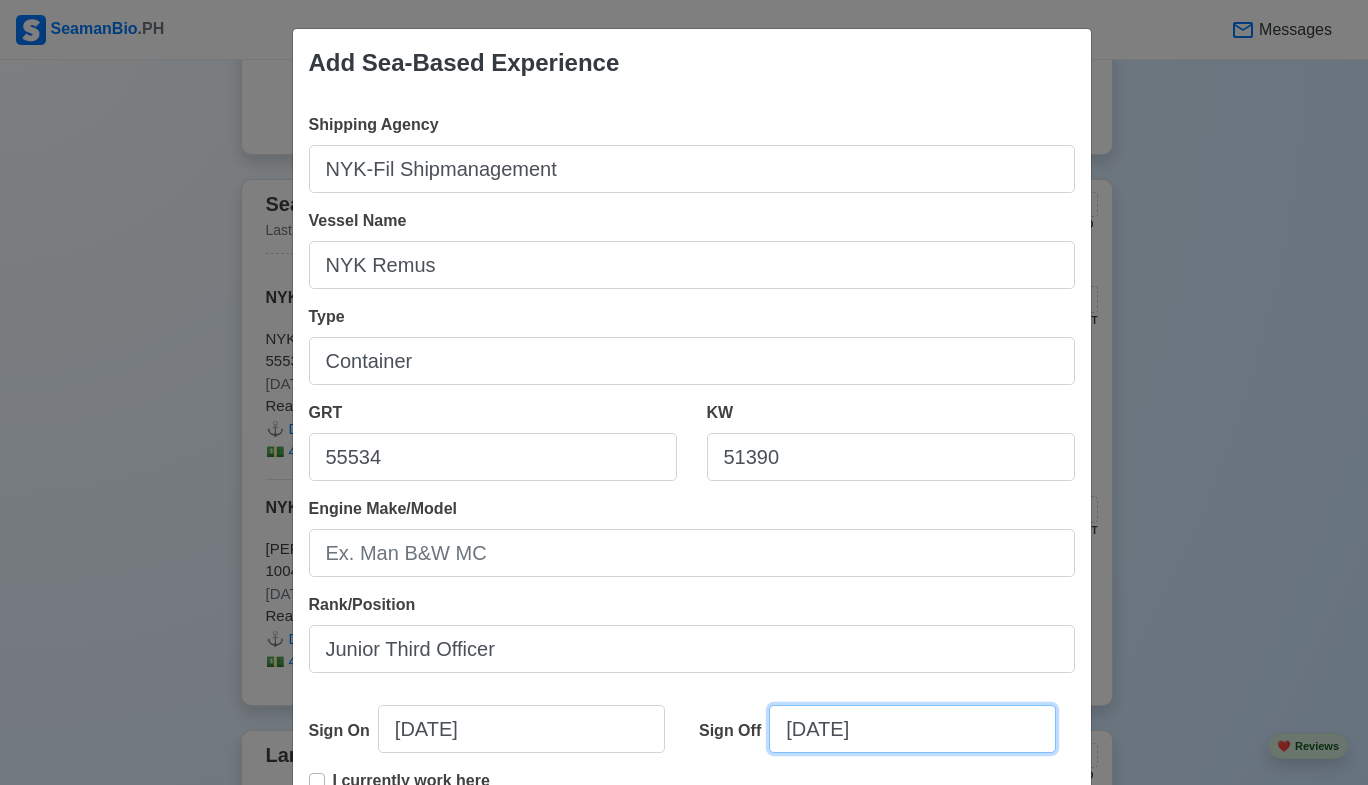 click on "07/10/2025" at bounding box center (912, 729) 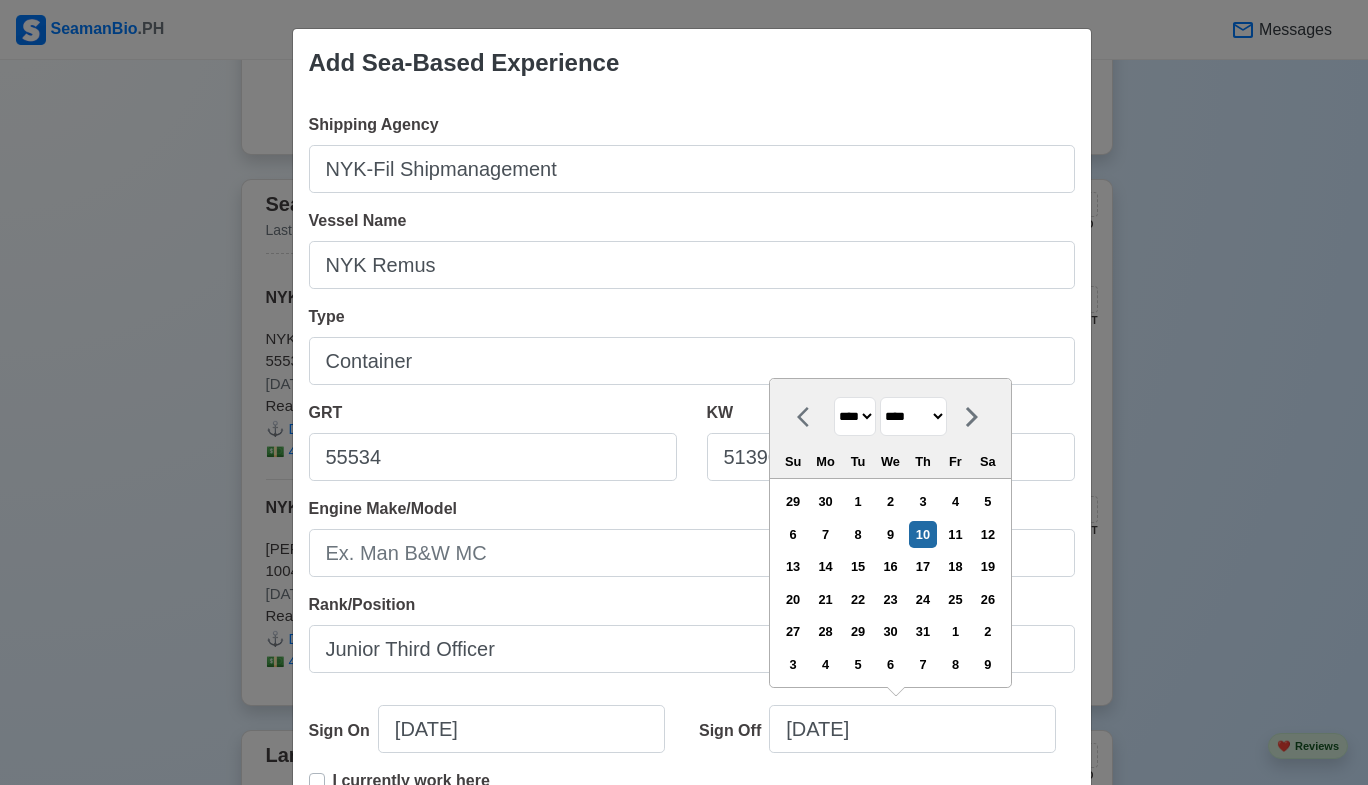 click on "**** **** **** **** **** **** **** **** **** **** **** **** **** **** **** **** **** **** **** **** **** **** **** **** **** **** **** **** **** **** **** **** **** **** **** **** **** **** **** **** **** **** **** **** **** **** **** **** **** **** **** **** **** **** **** **** **** **** **** **** **** **** **** **** **** **** **** **** **** **** **** **** **** **** **** **** **** **** **** **** **** **** **** **** **** **** **** **** **** **** **** **** **** **** **** **** **** **** **** **** **** **** **** **** **** **** **** ****" at bounding box center (855, 416) 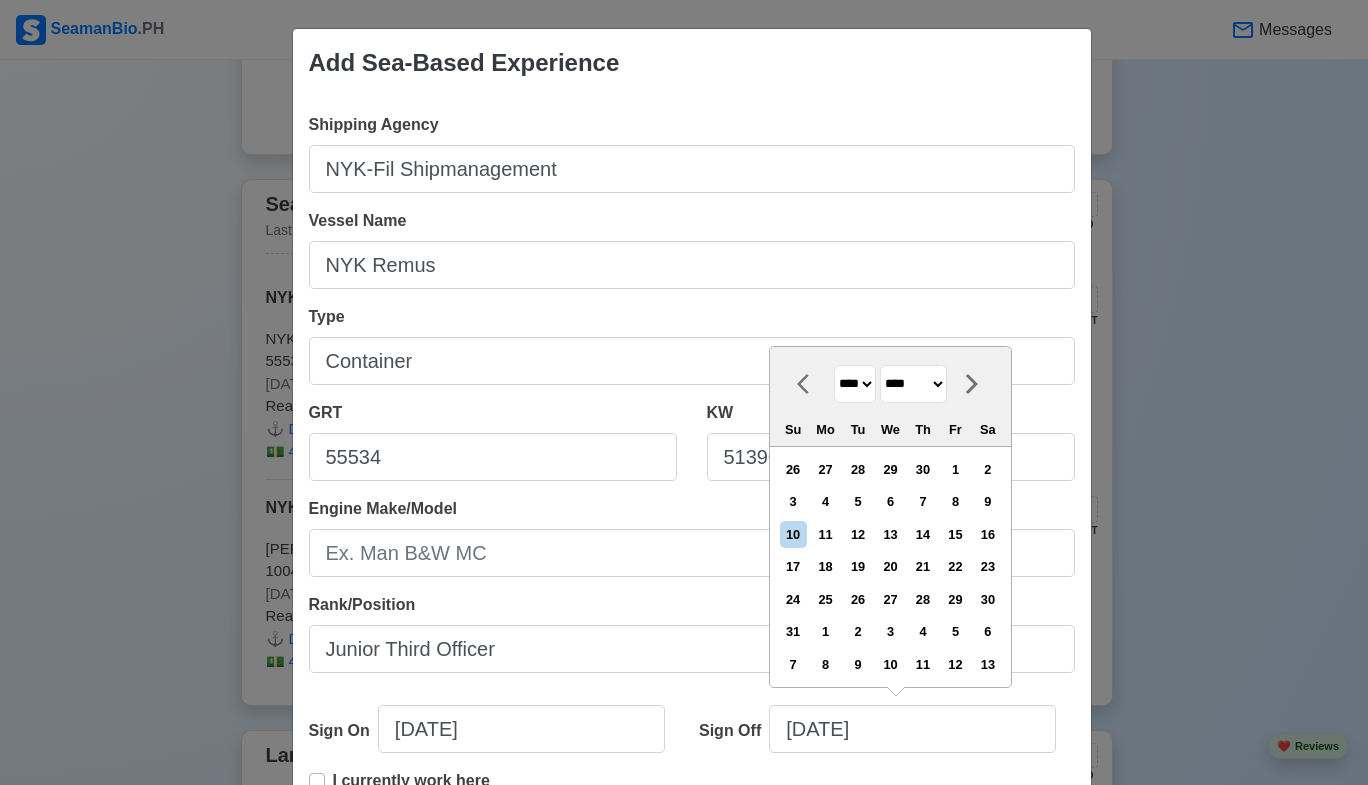 click on "******* ******** ***** ***** *** **** **** ****** ********* ******* ******** ********" at bounding box center [913, 384] 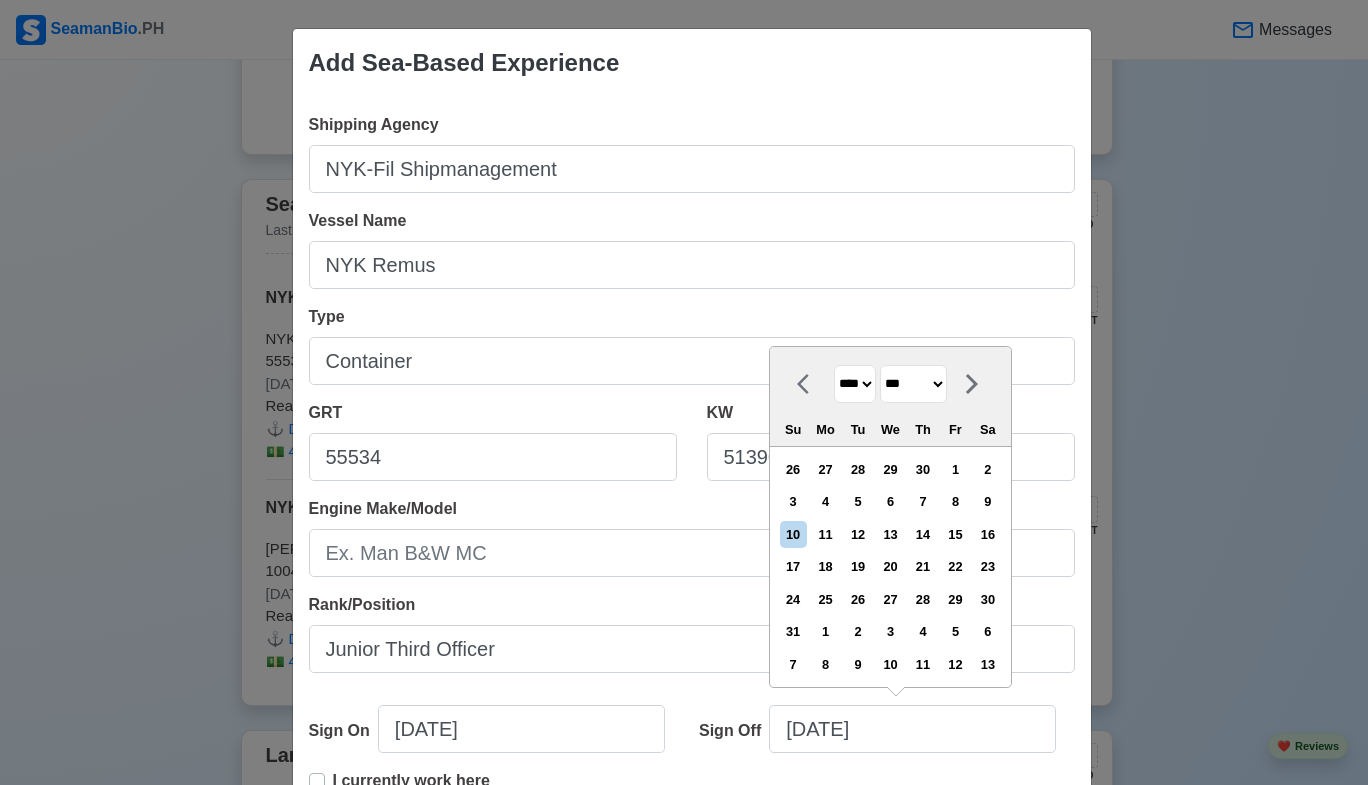 click on "******* ******** ***** ***** *** **** **** ****** ********* ******* ******** ********" at bounding box center (913, 384) 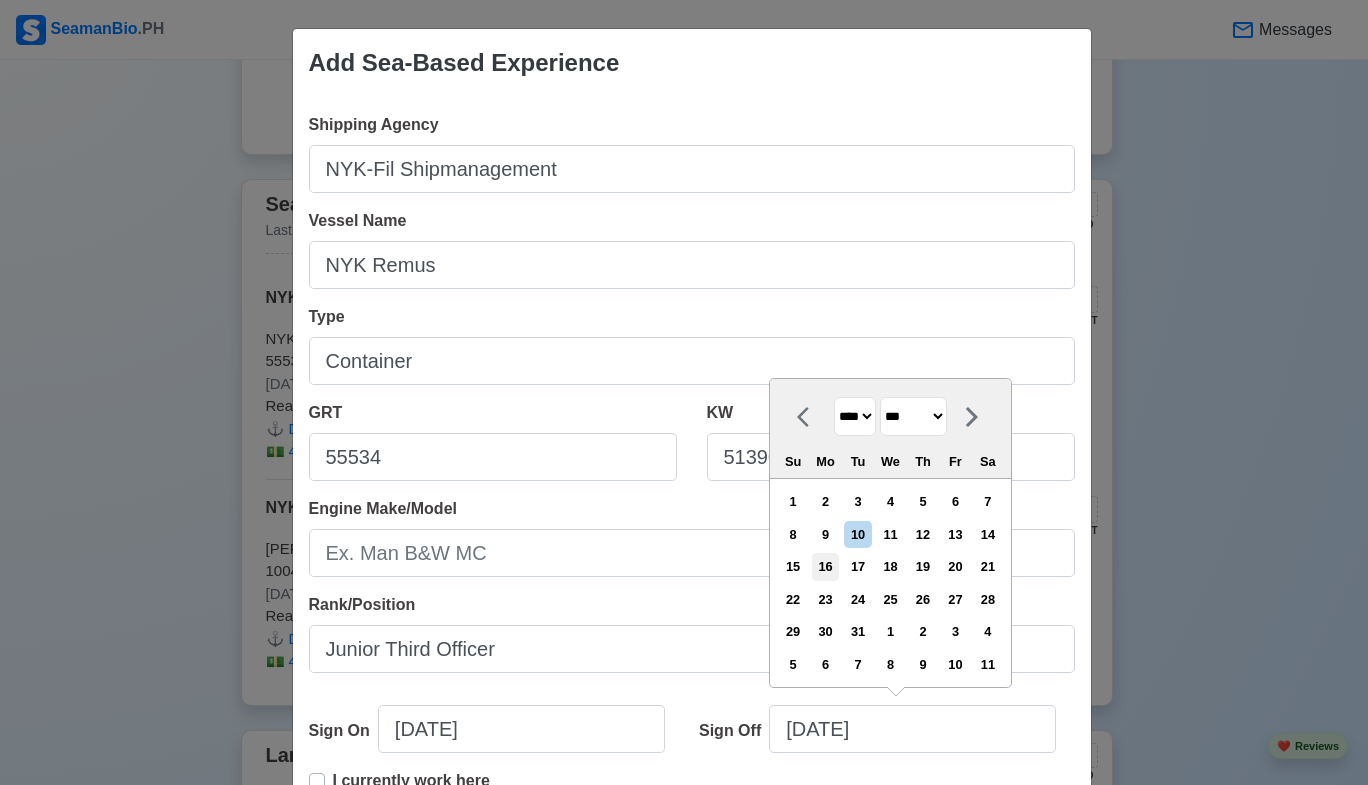 click on "16" at bounding box center [825, 566] 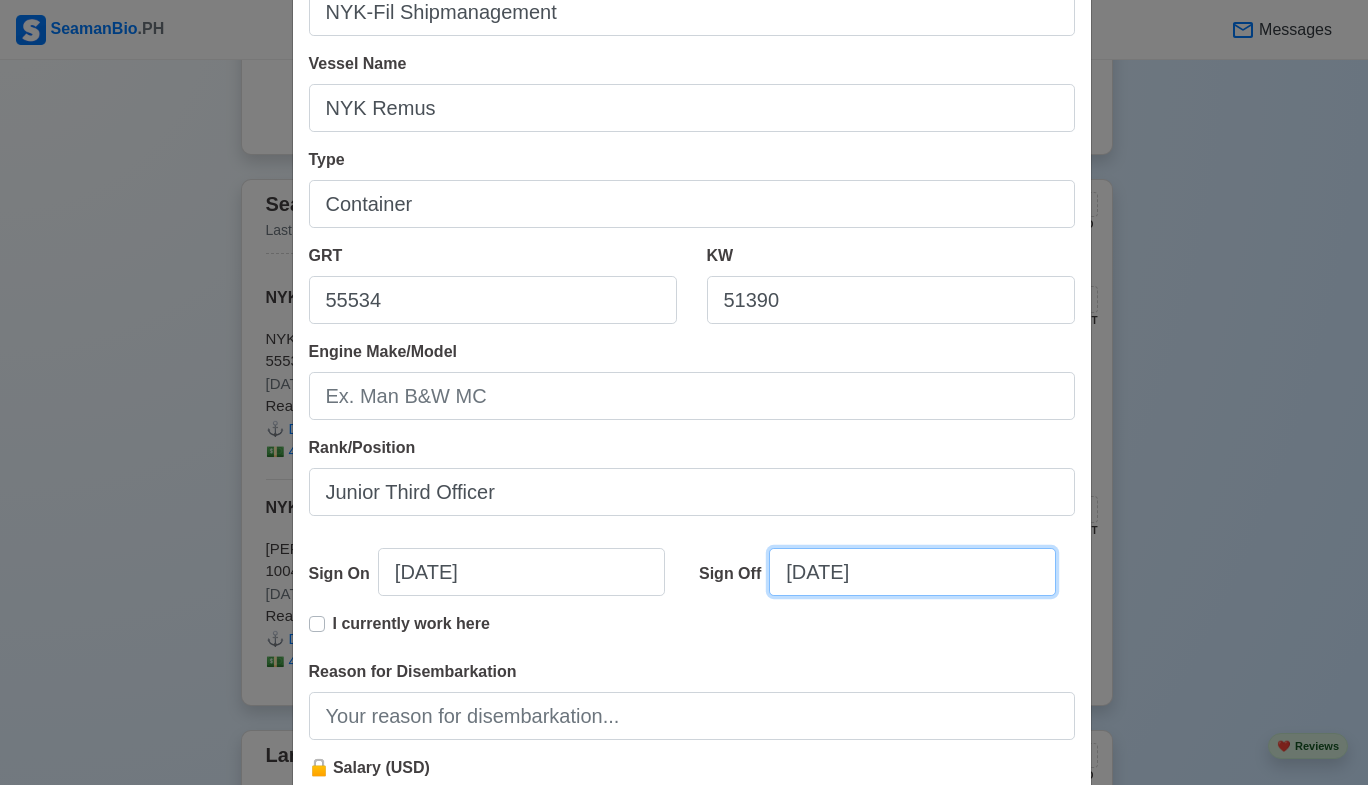 scroll, scrollTop: 300, scrollLeft: 0, axis: vertical 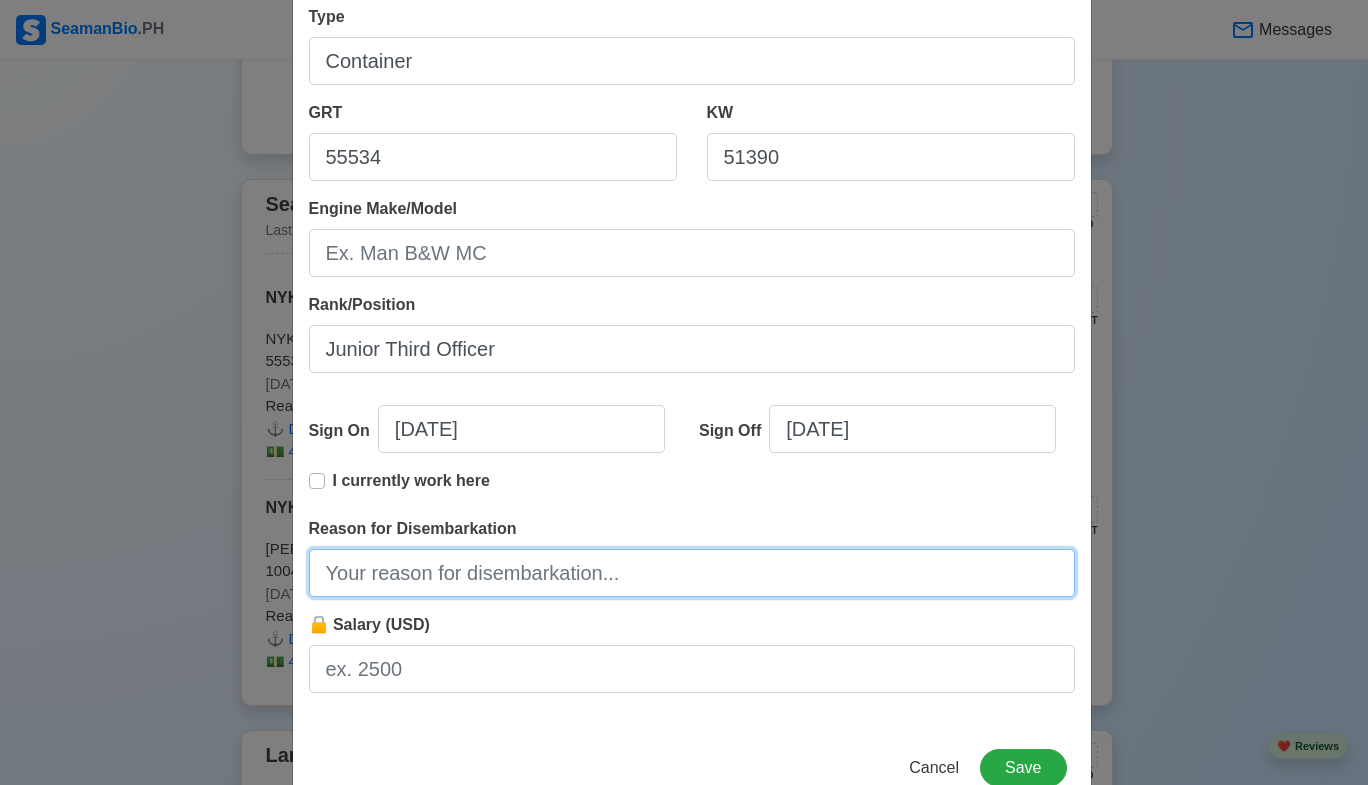 click on "Reason for Disembarkation" at bounding box center (692, 573) 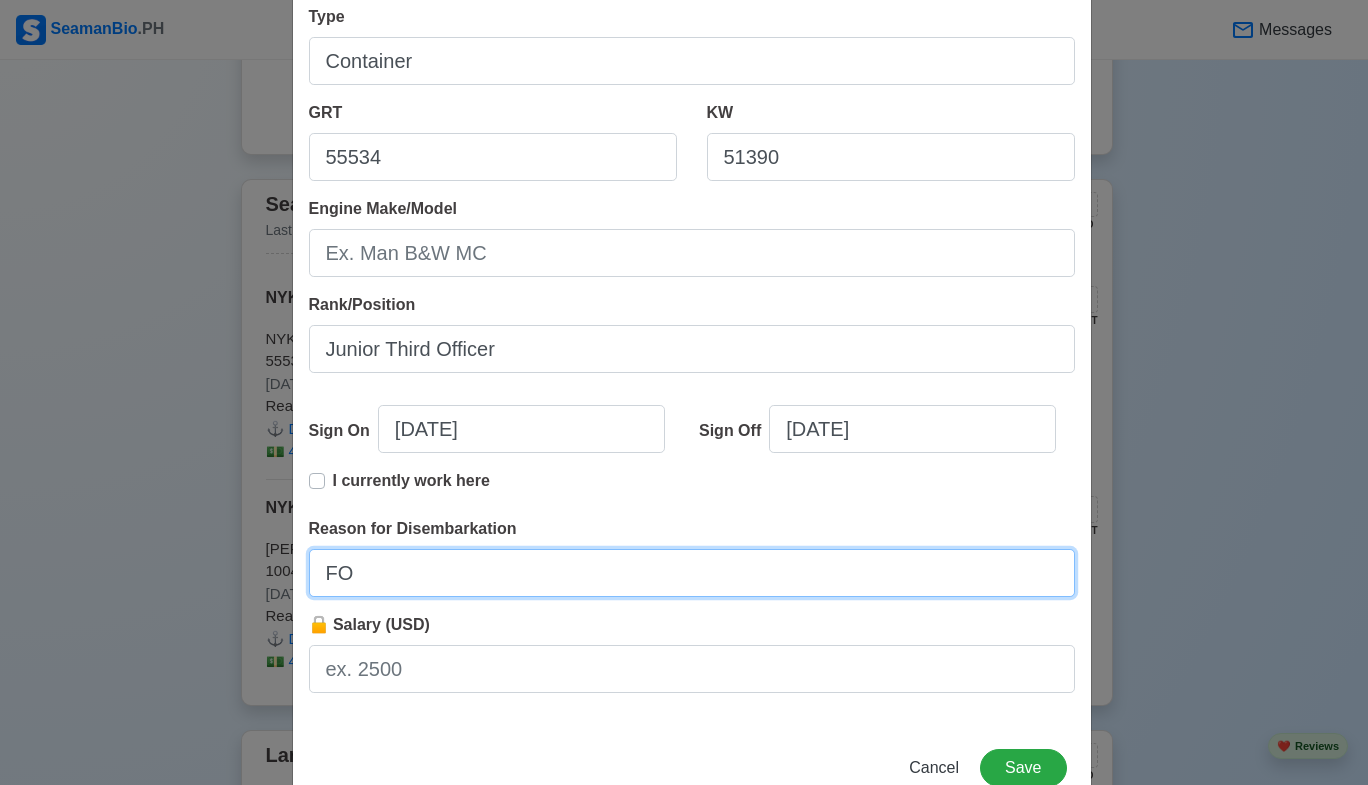 type on "F" 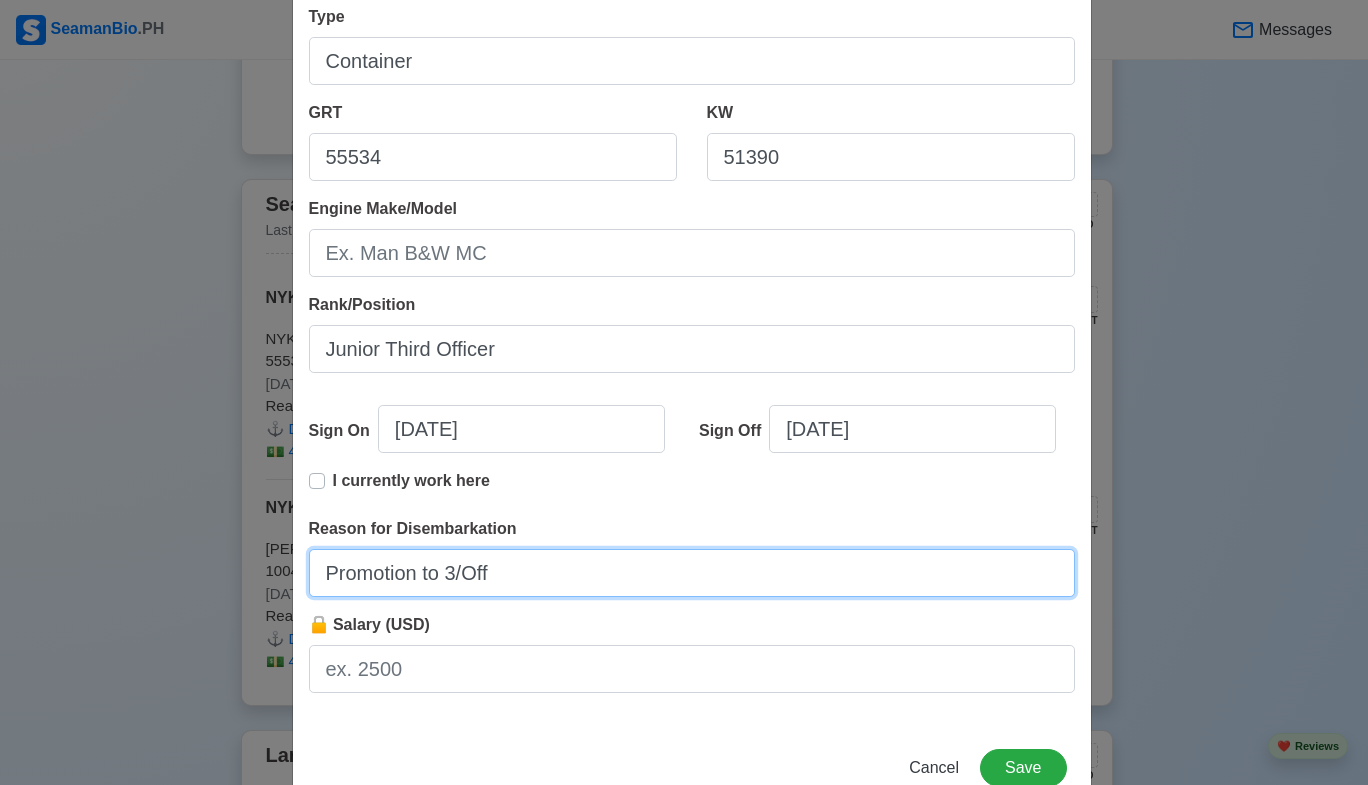 type on "Promotion to 3/Off" 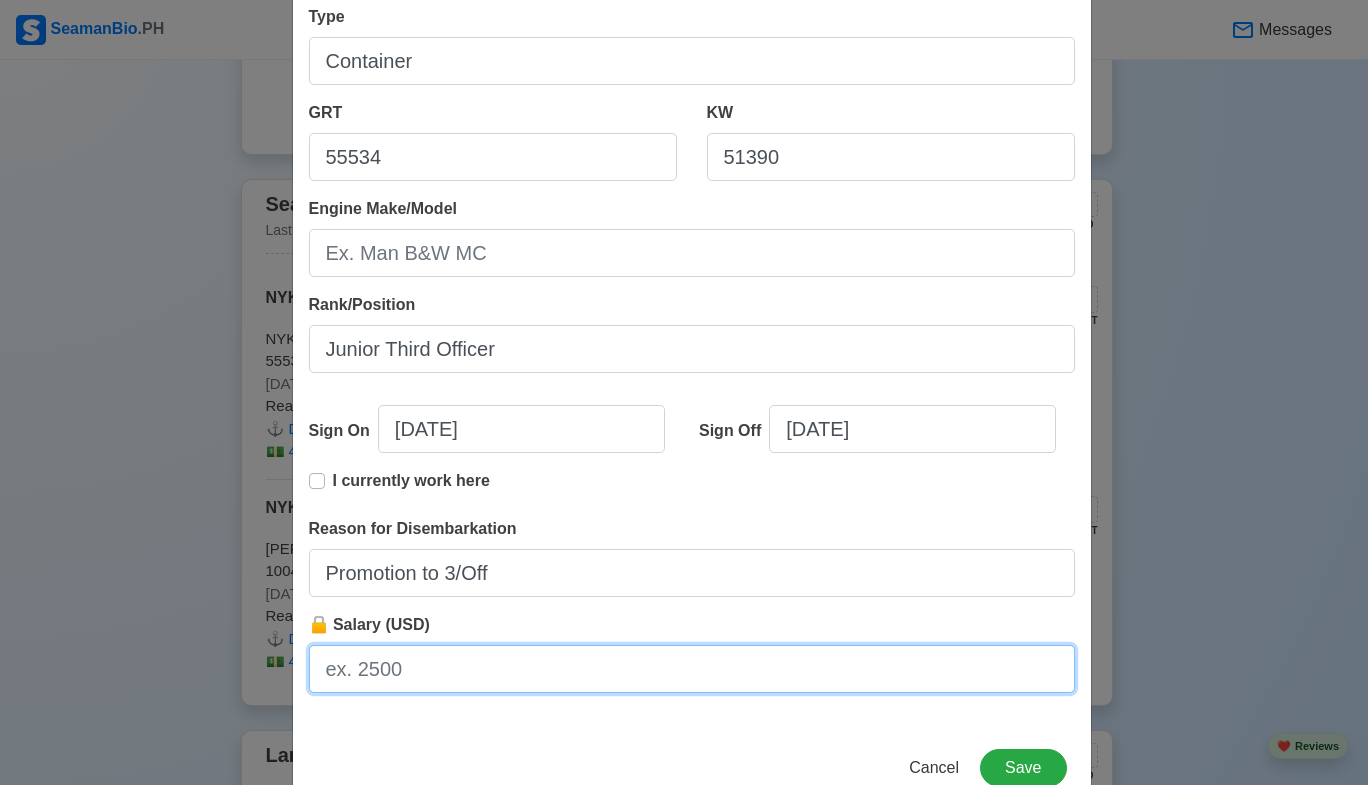 click on "🔒 Salary (USD)" at bounding box center (692, 669) 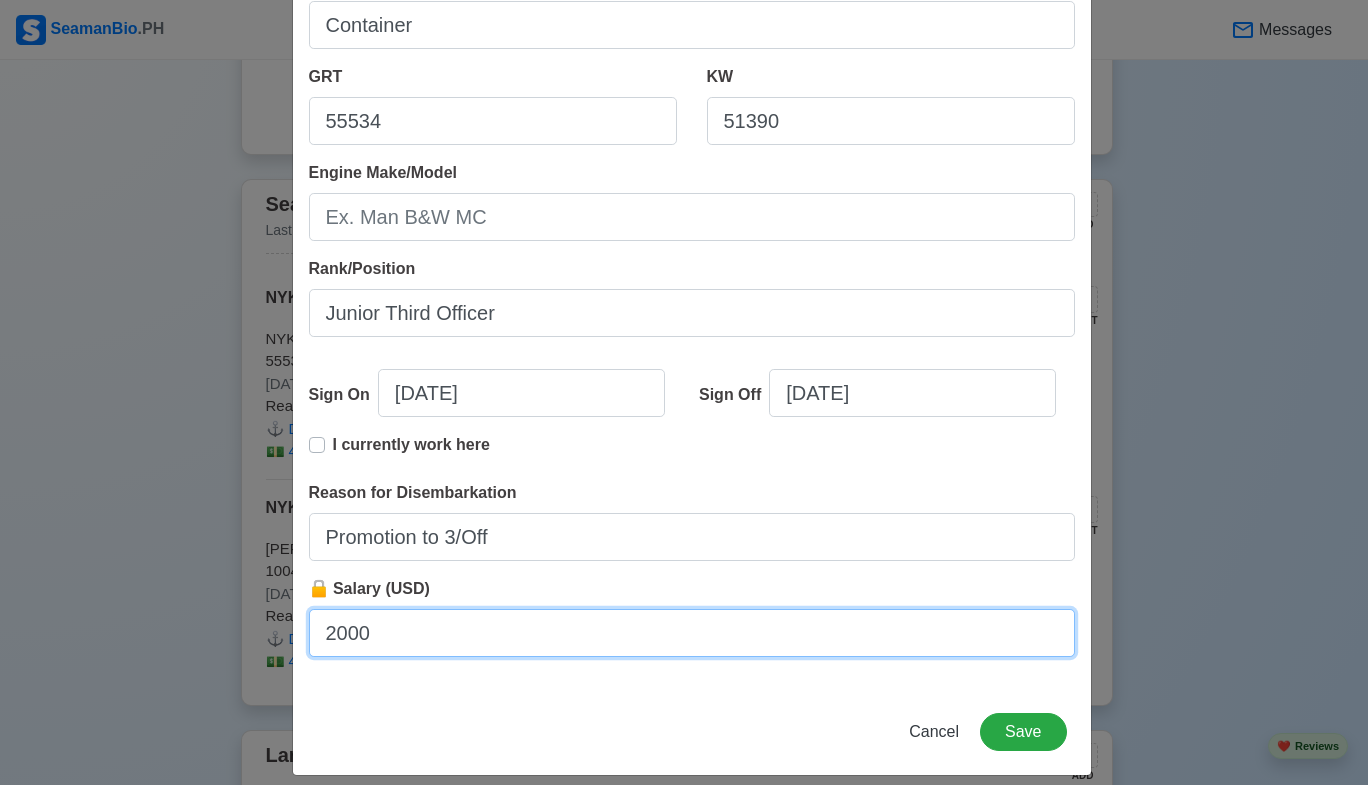 scroll, scrollTop: 355, scrollLeft: 0, axis: vertical 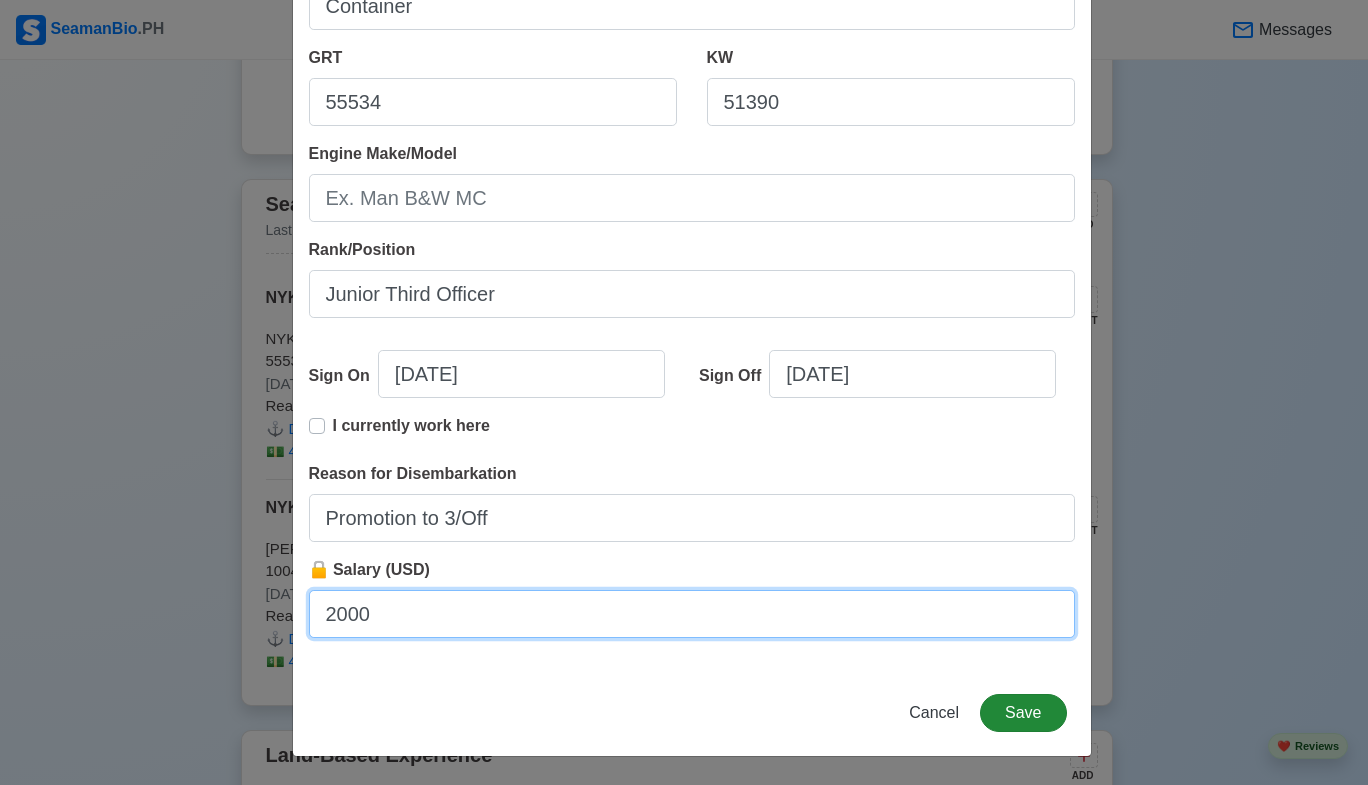 type on "2000" 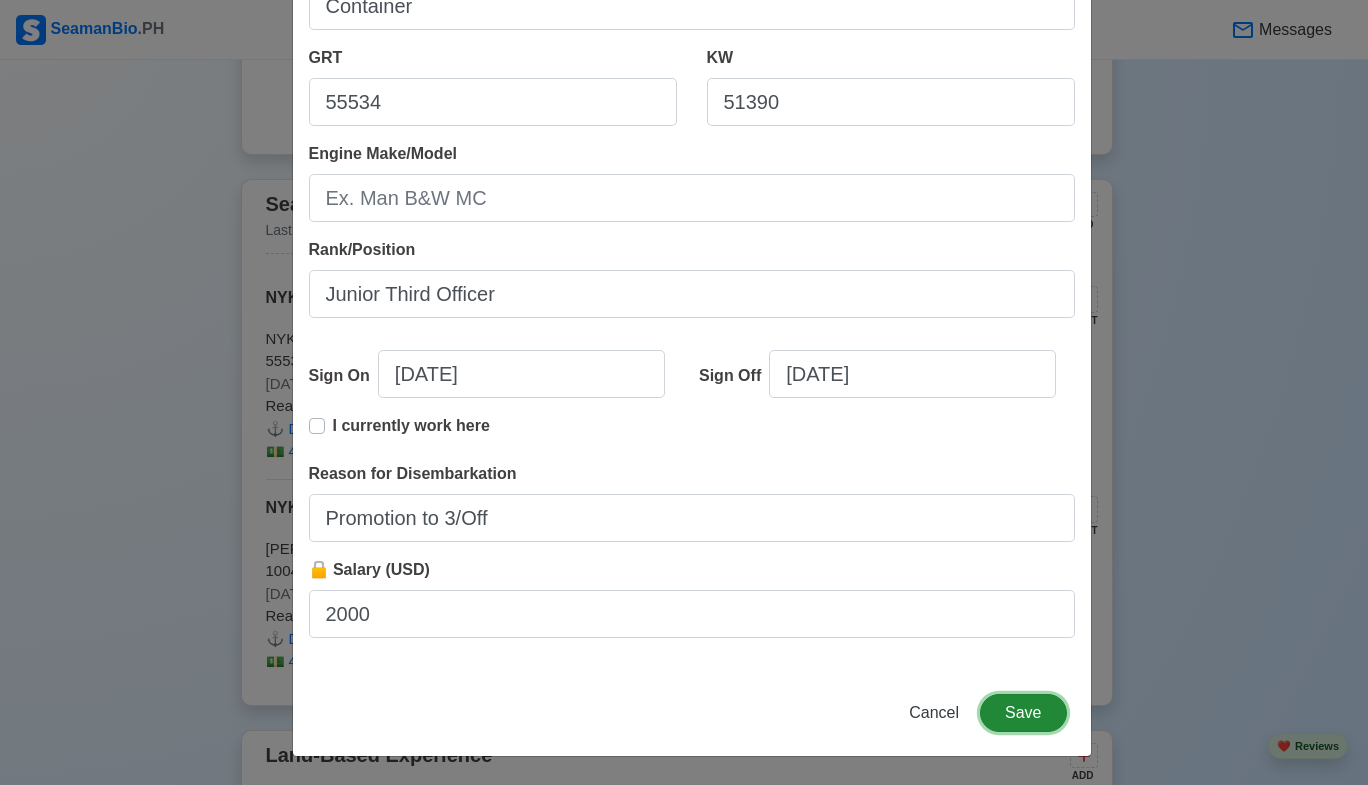 click on "Save" at bounding box center (1023, 713) 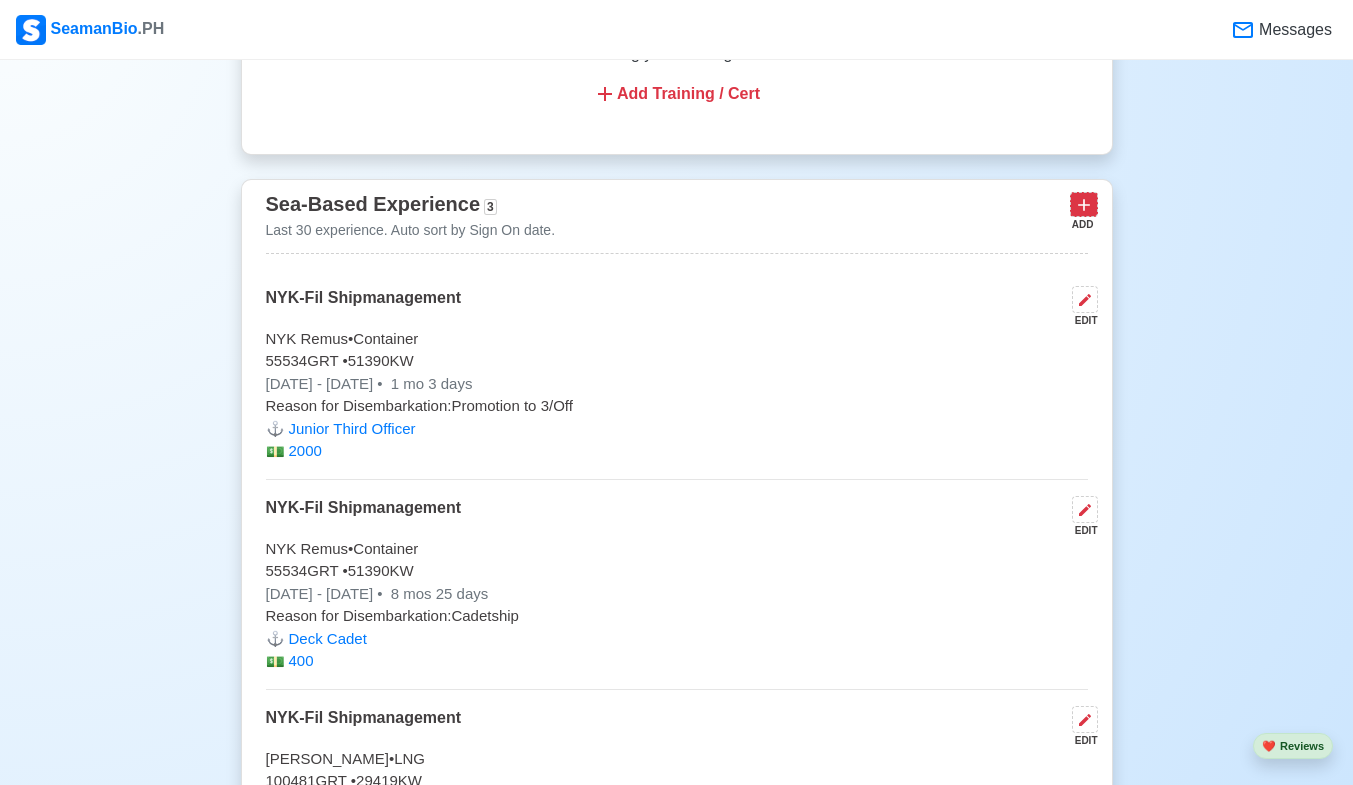 click 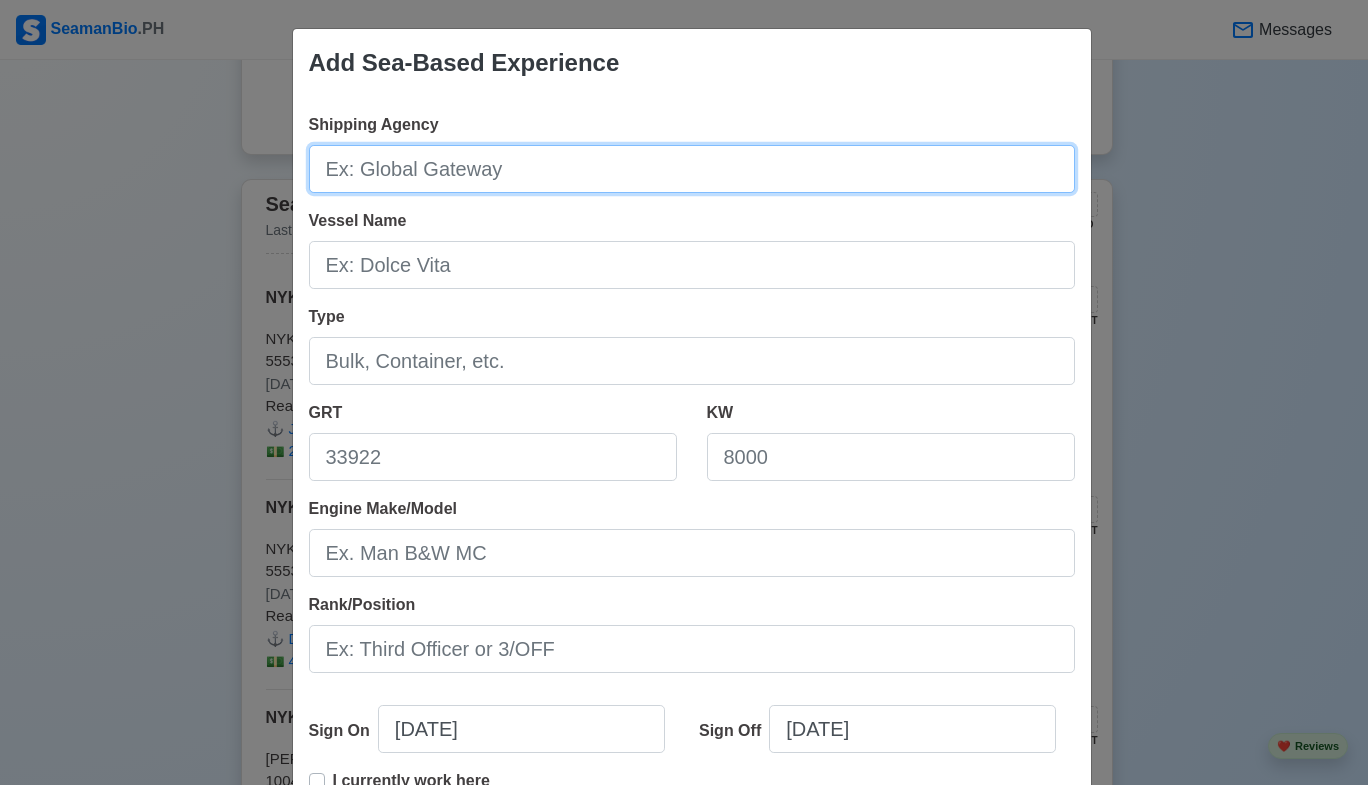 click on "Shipping Agency" at bounding box center [692, 169] 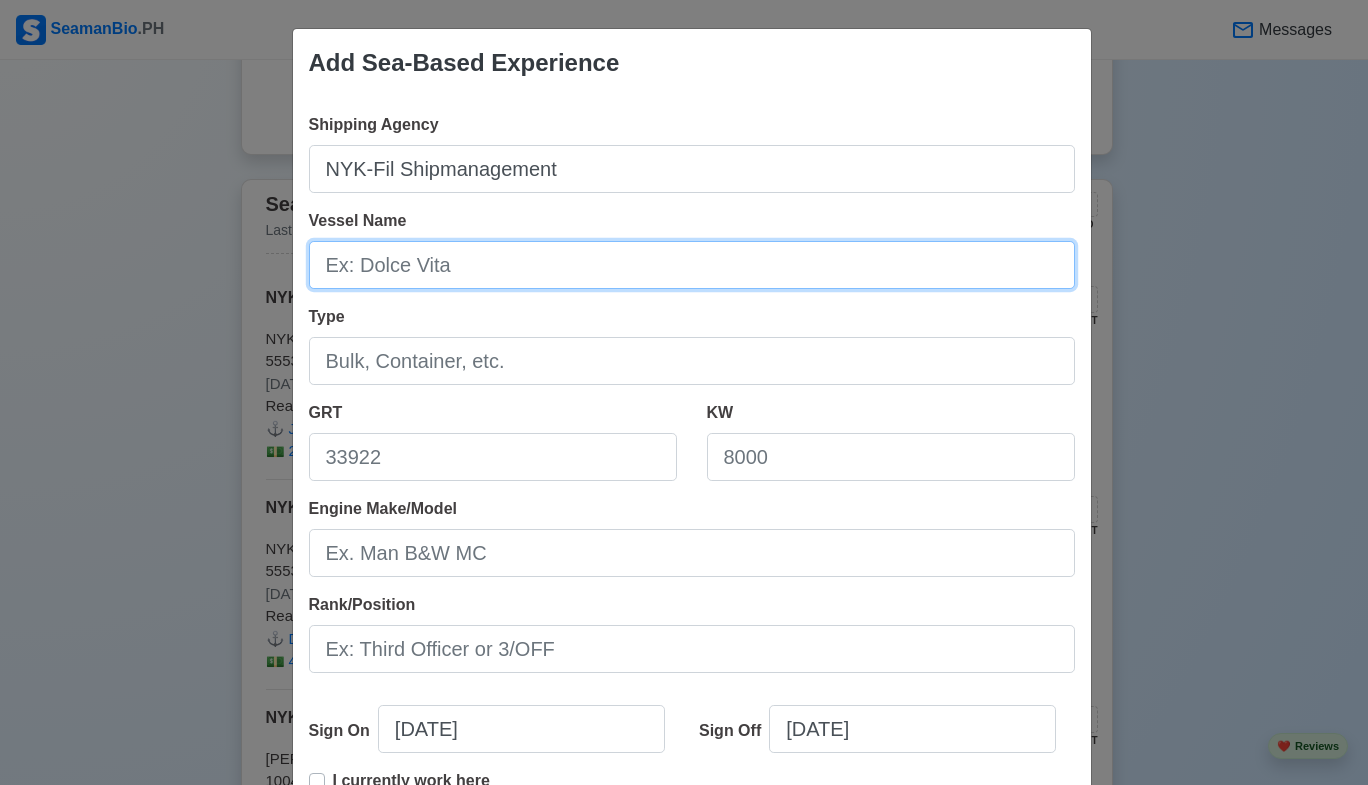 drag, startPoint x: 449, startPoint y: 275, endPoint x: 435, endPoint y: 288, distance: 19.104973 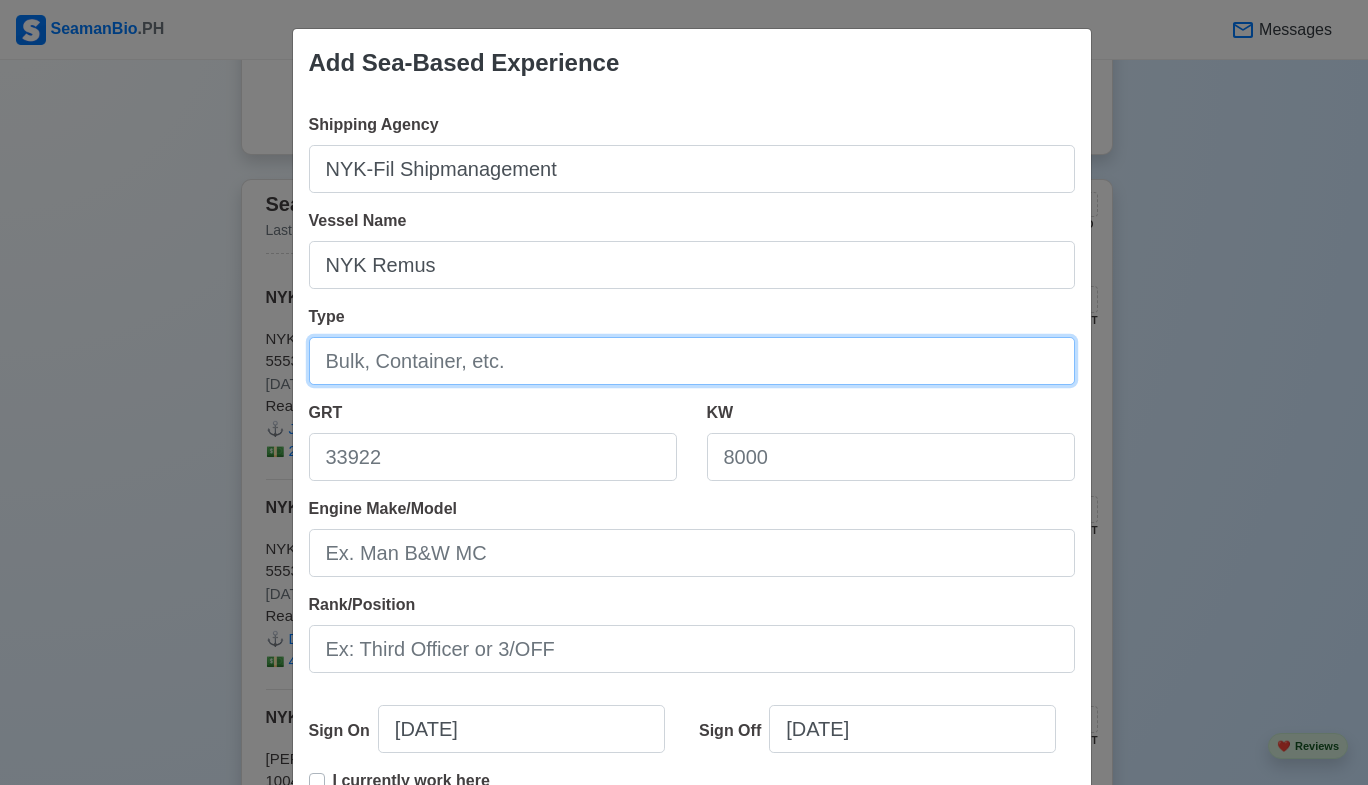 drag, startPoint x: 427, startPoint y: 349, endPoint x: 418, endPoint y: 370, distance: 22.847319 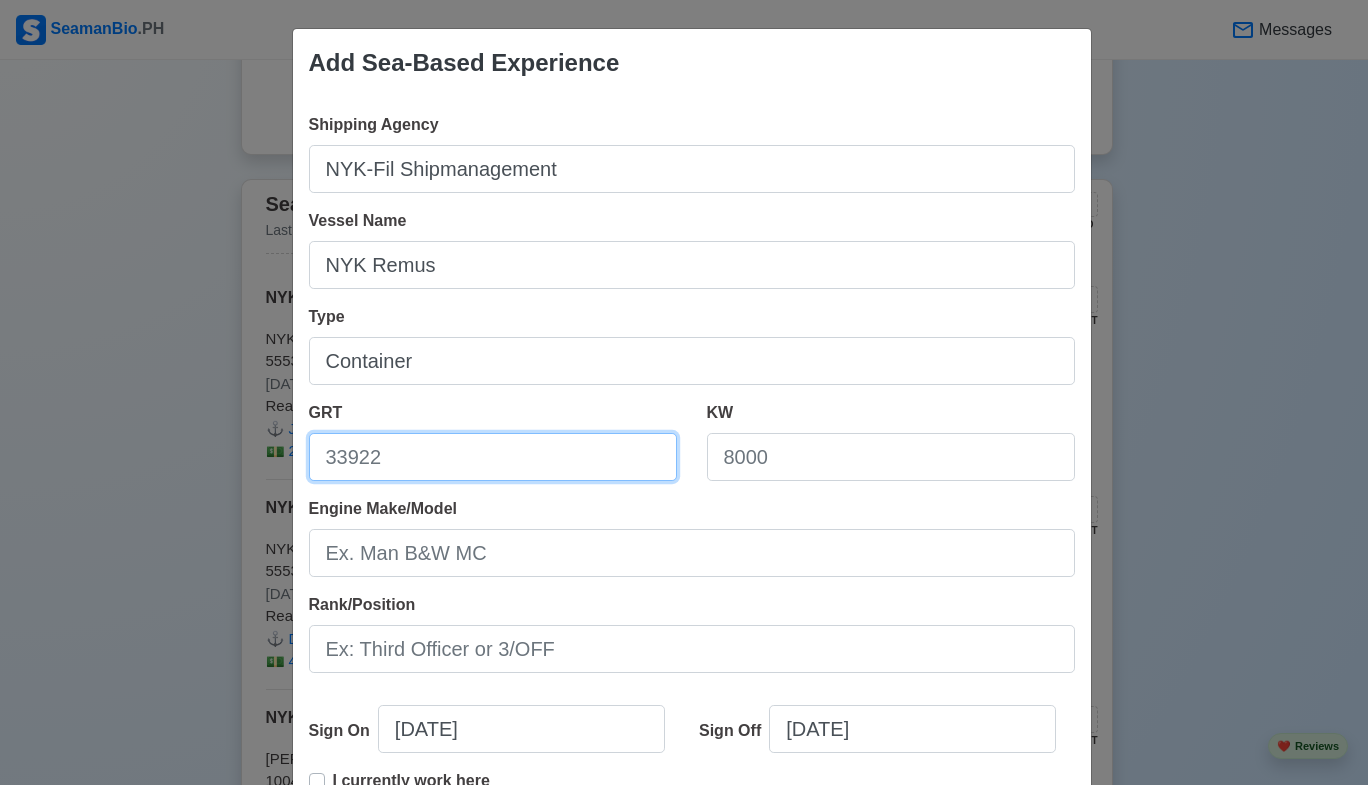 drag, startPoint x: 436, startPoint y: 459, endPoint x: 426, endPoint y: 475, distance: 18.867962 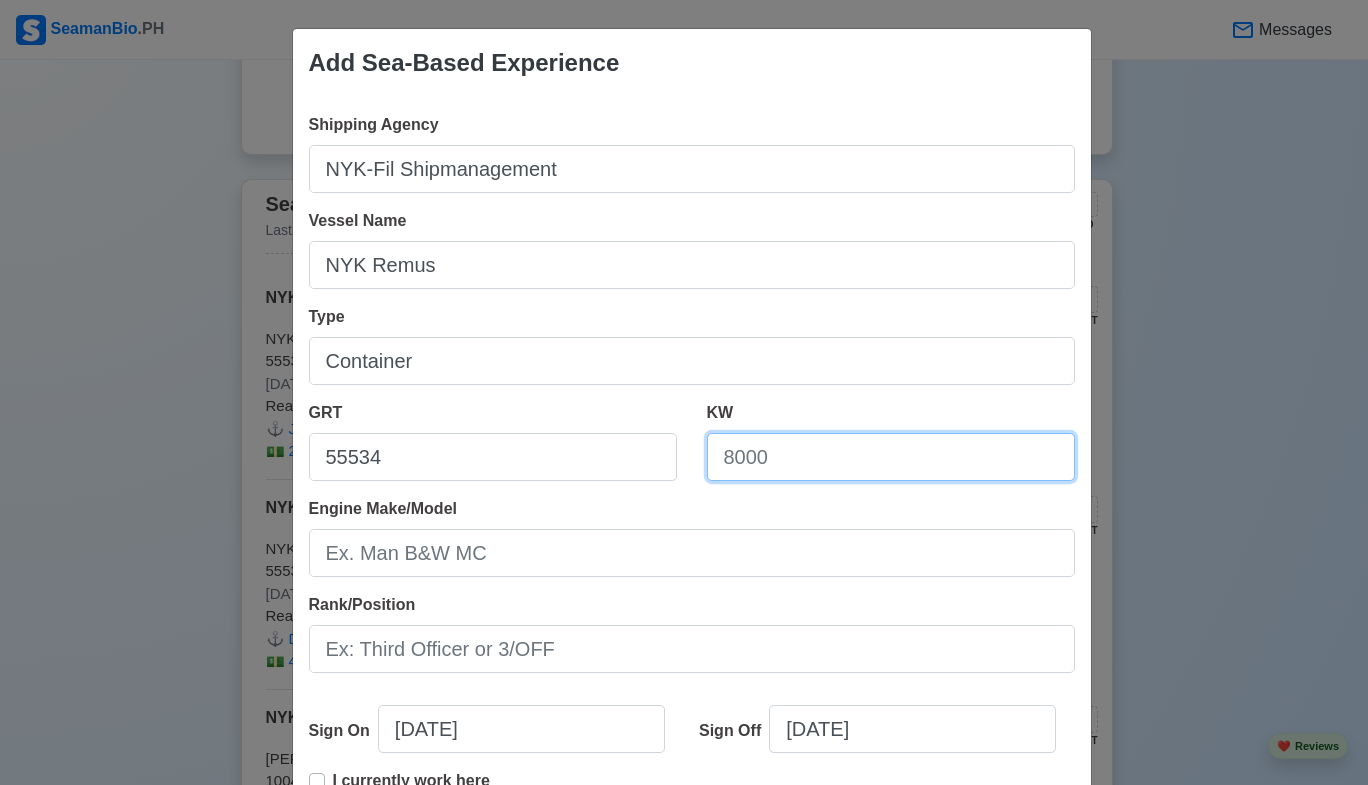 drag, startPoint x: 792, startPoint y: 436, endPoint x: 790, endPoint y: 446, distance: 10.198039 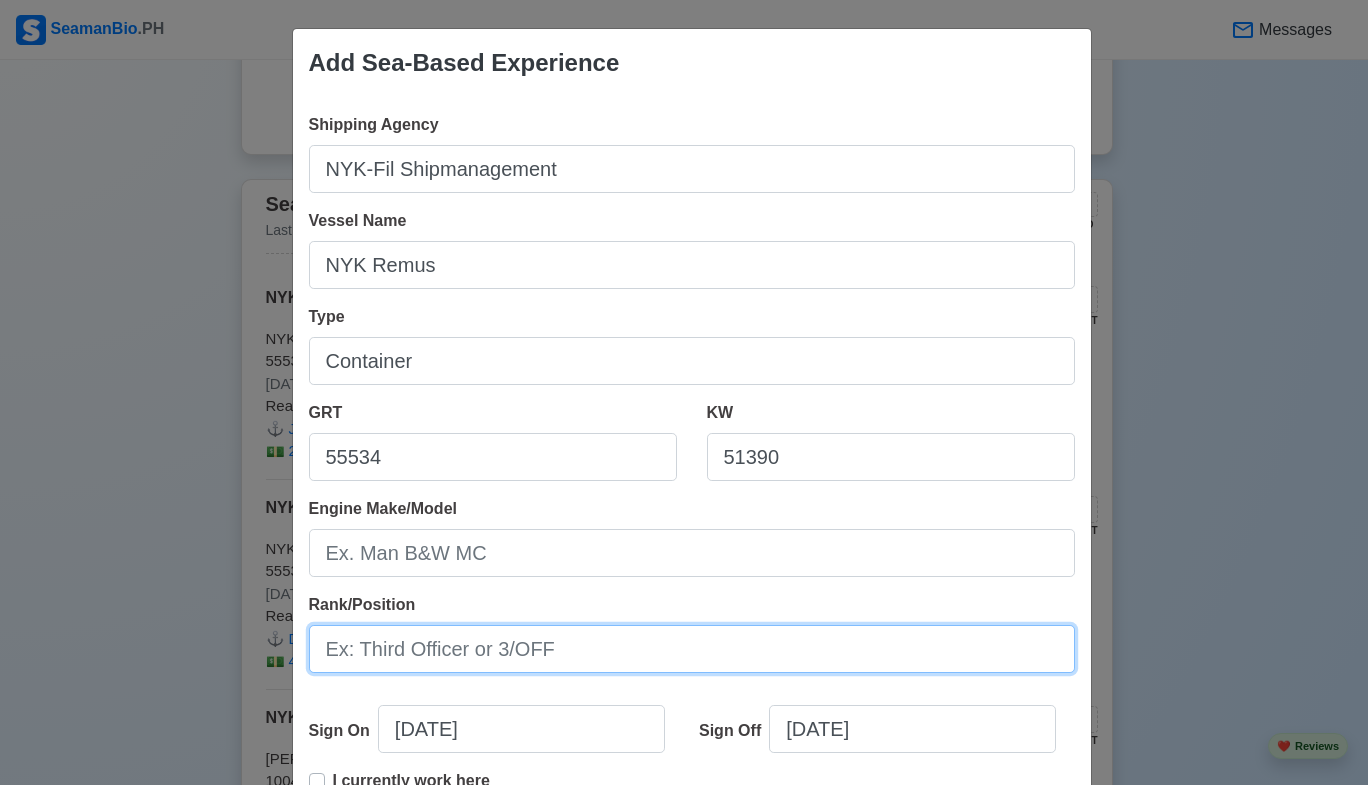 click on "Rank/Position" at bounding box center (692, 649) 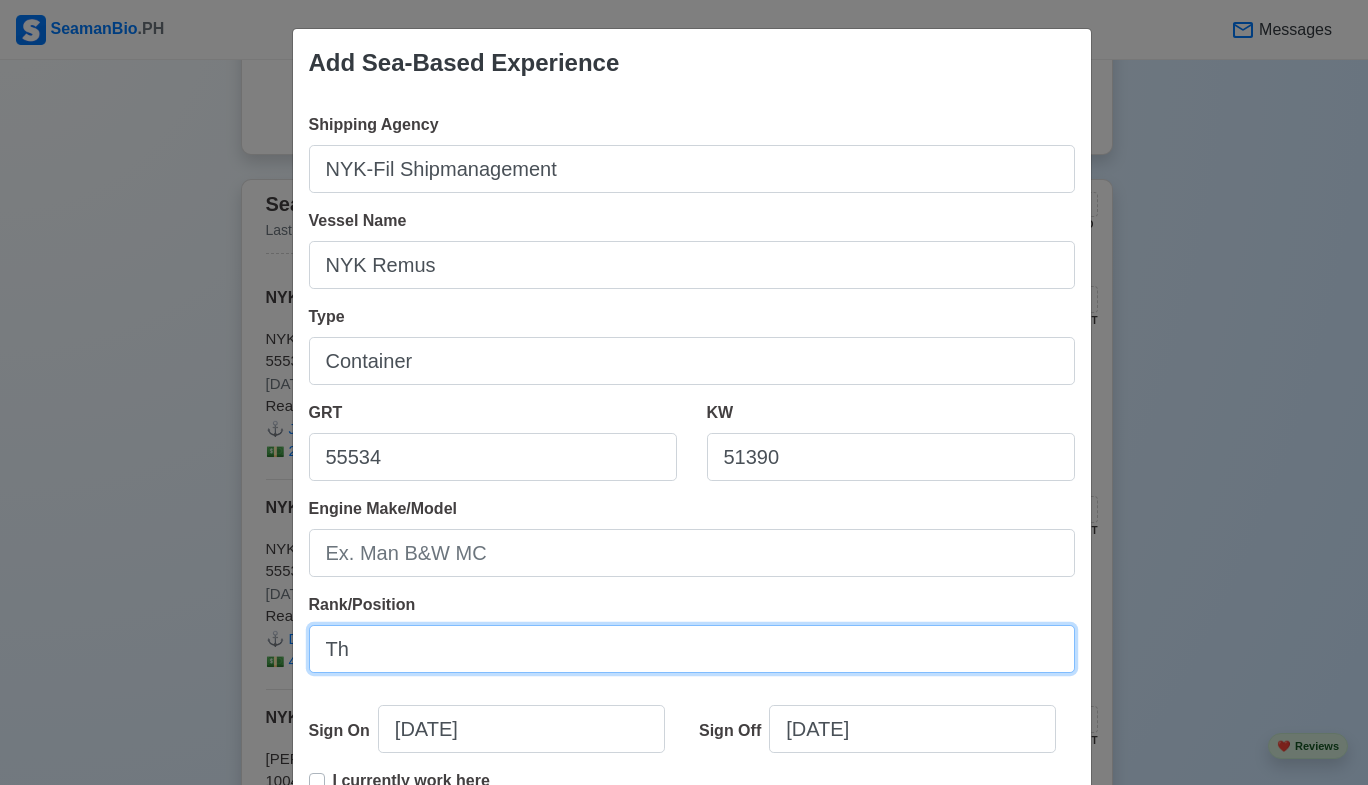 type on "T" 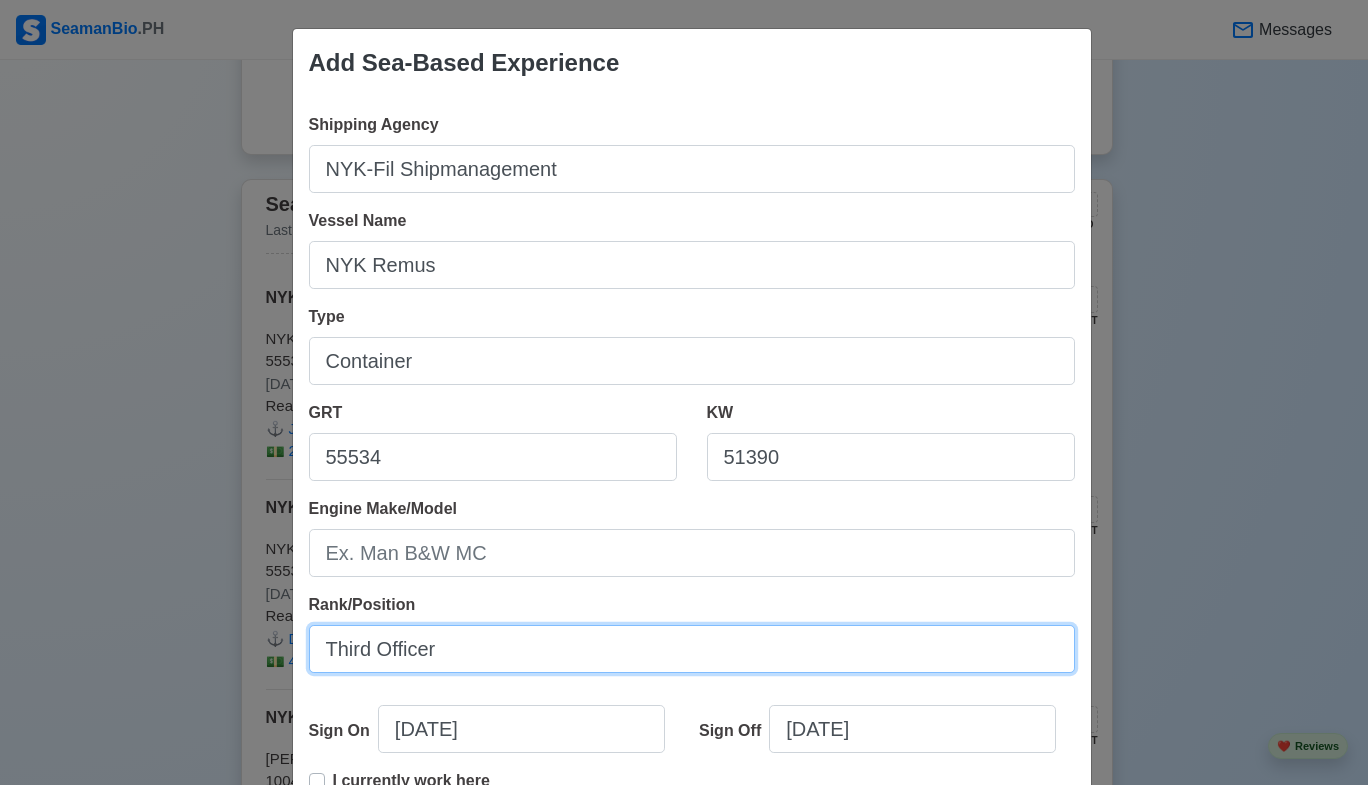 type on "Third Officer" 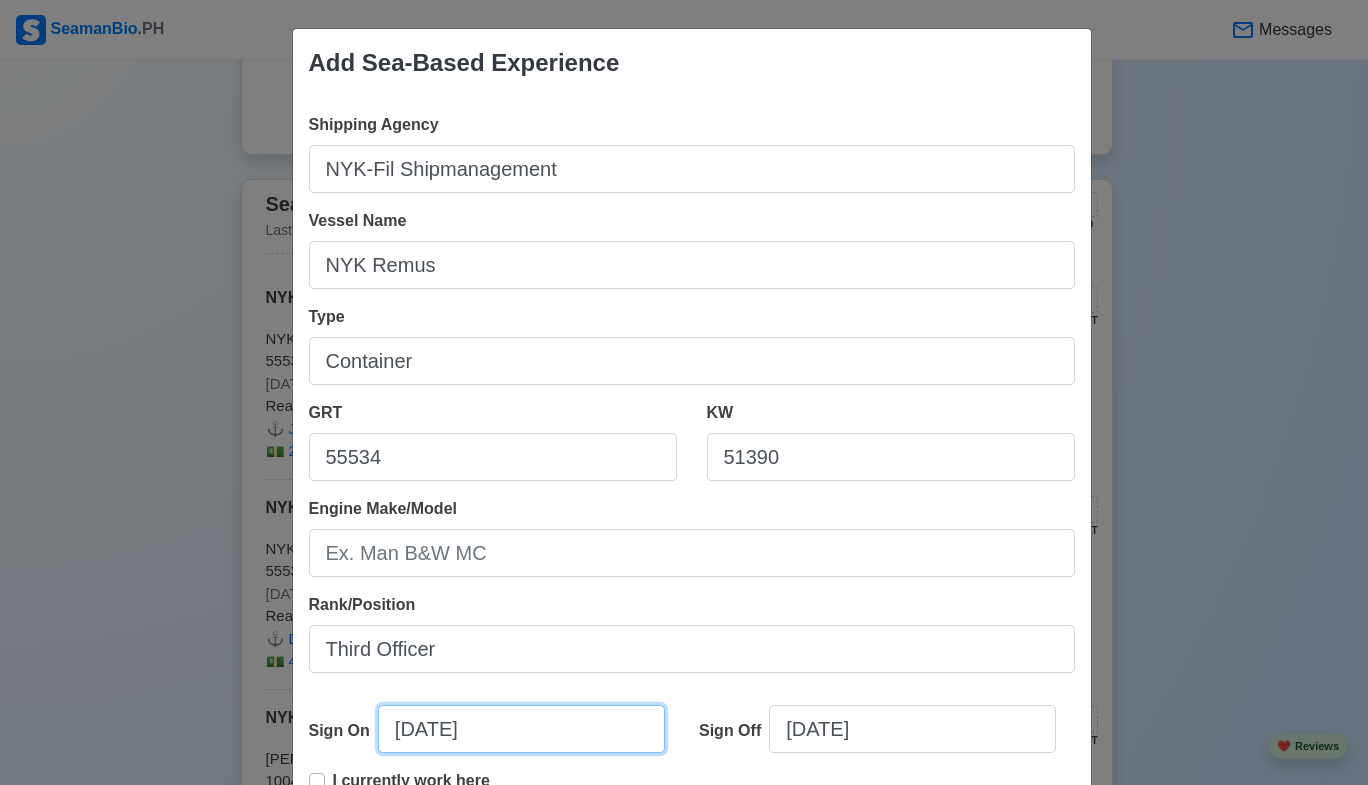 click on "07/10/2025" at bounding box center (521, 729) 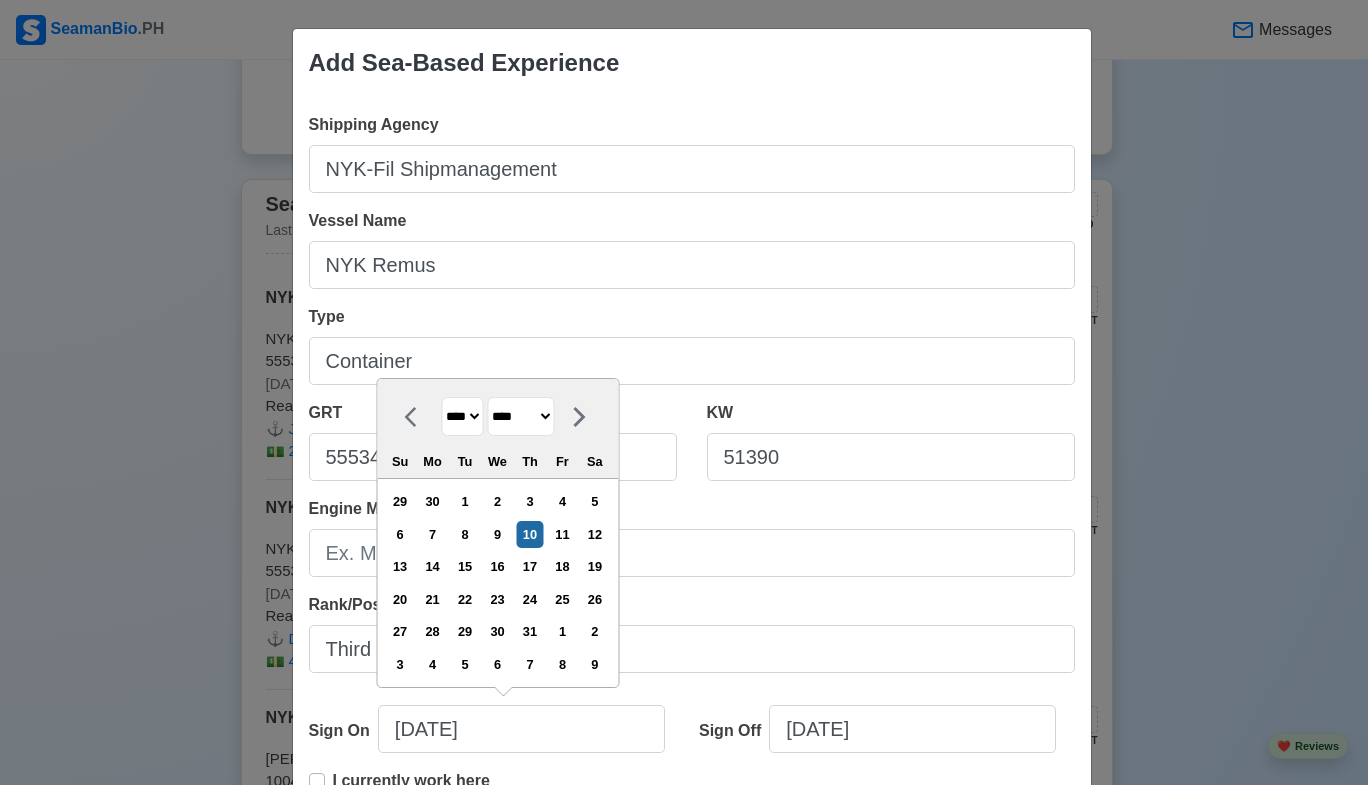 drag, startPoint x: 452, startPoint y: 408, endPoint x: 442, endPoint y: 431, distance: 25.079872 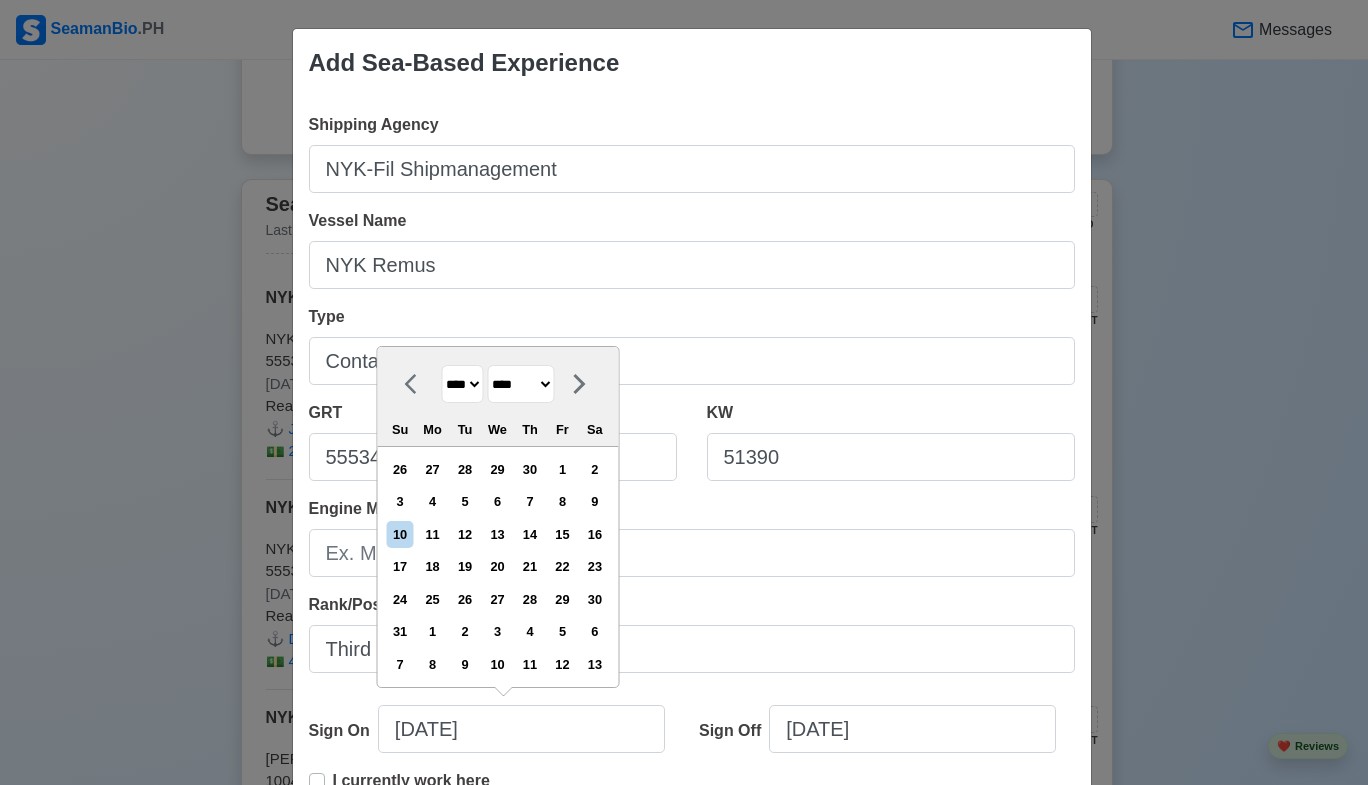 drag, startPoint x: 538, startPoint y: 388, endPoint x: 531, endPoint y: 397, distance: 11.401754 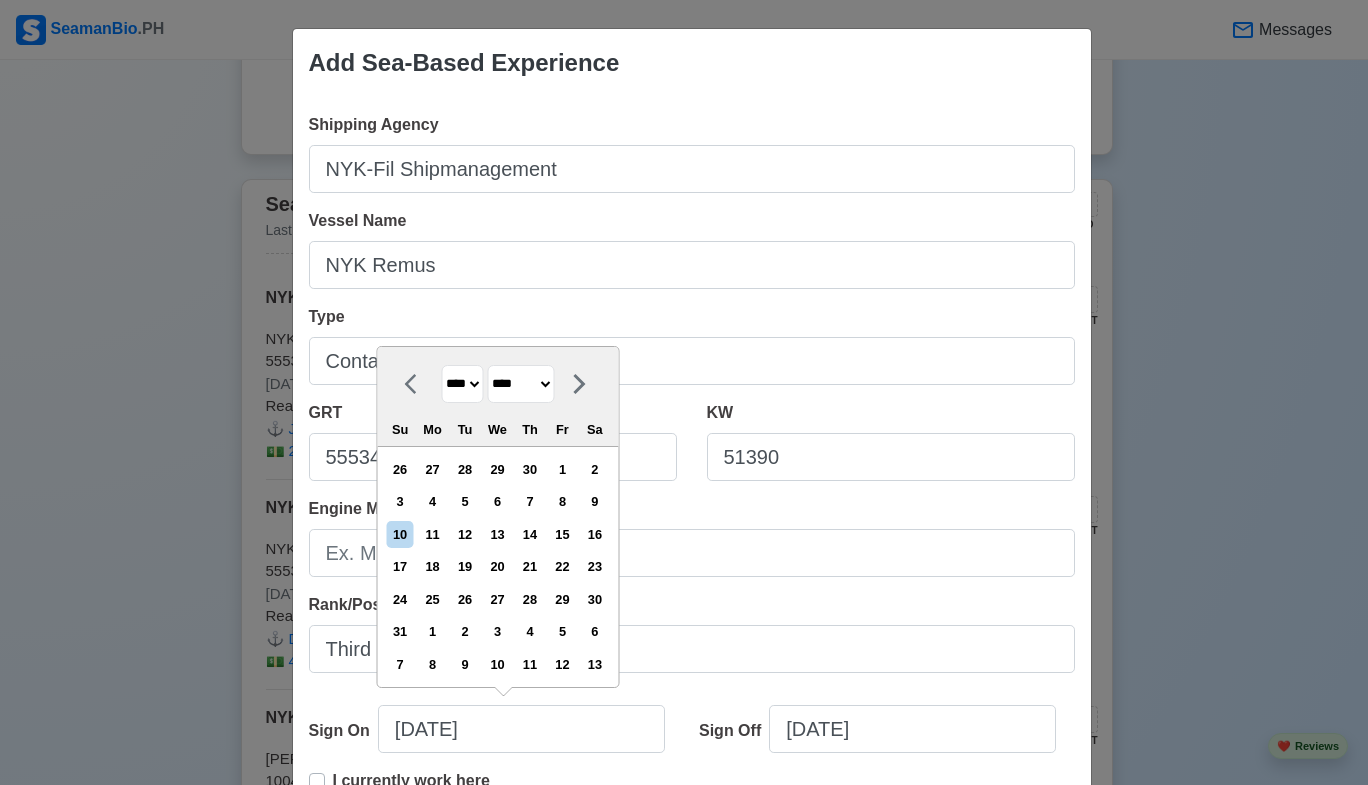 select on "***" 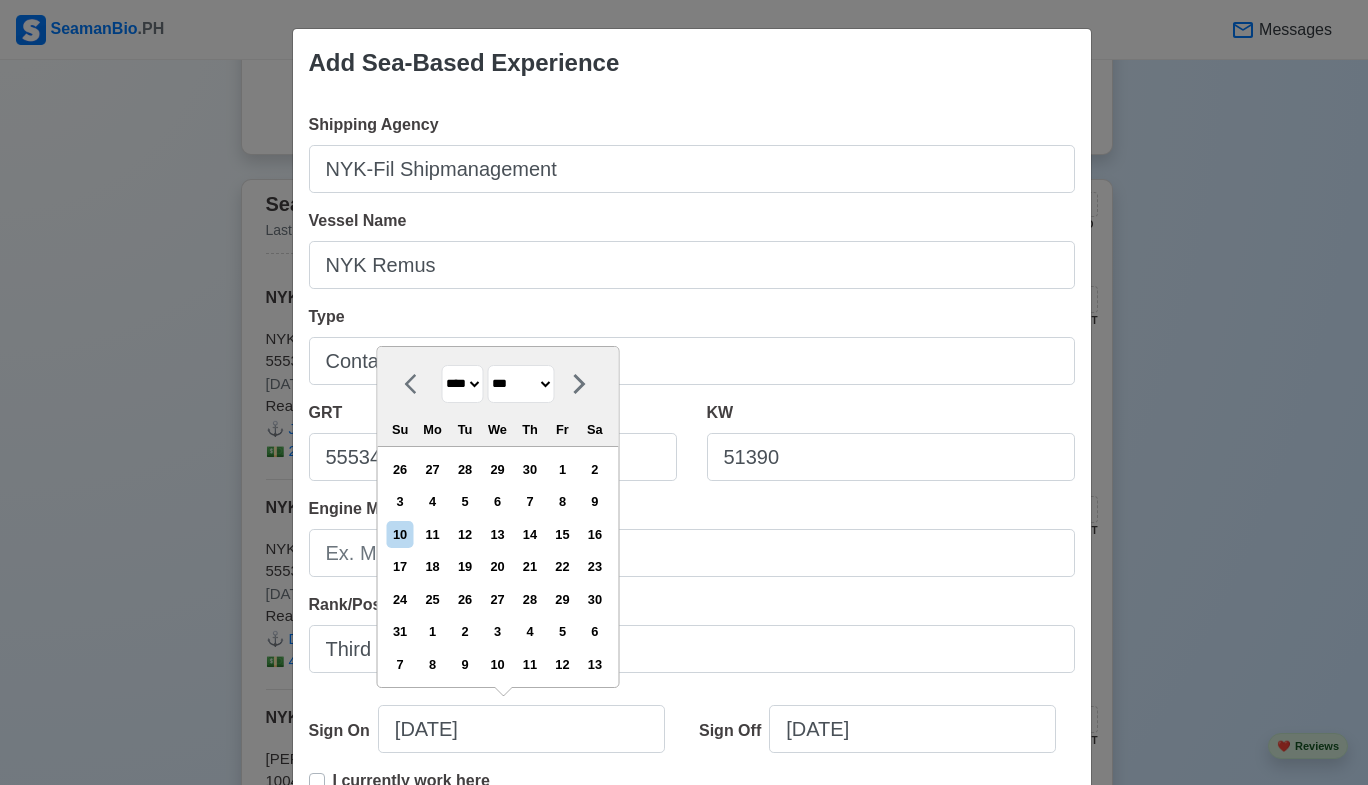 click on "******* ******** ***** ***** *** **** **** ****** ********* ******* ******** ********" at bounding box center [520, 384] 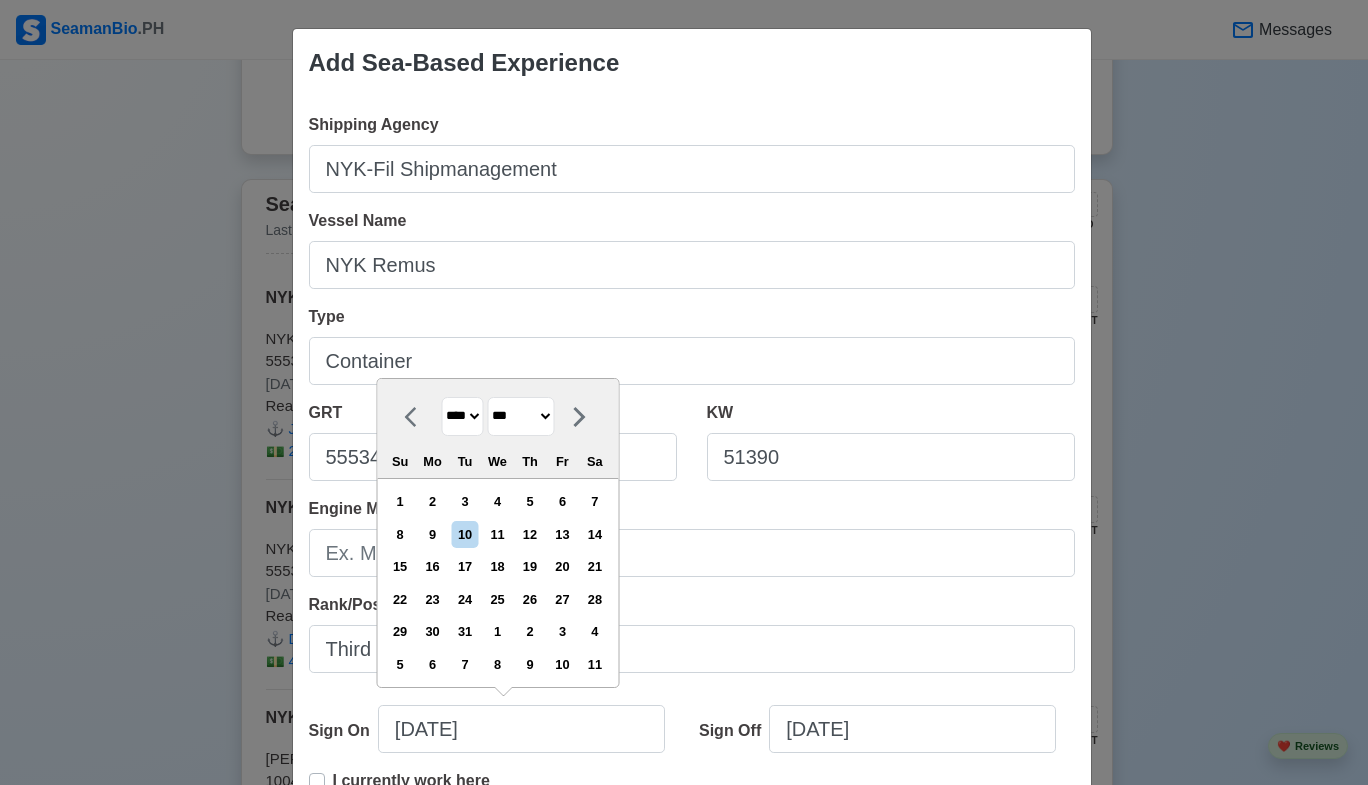 click on "17" at bounding box center [464, 566] 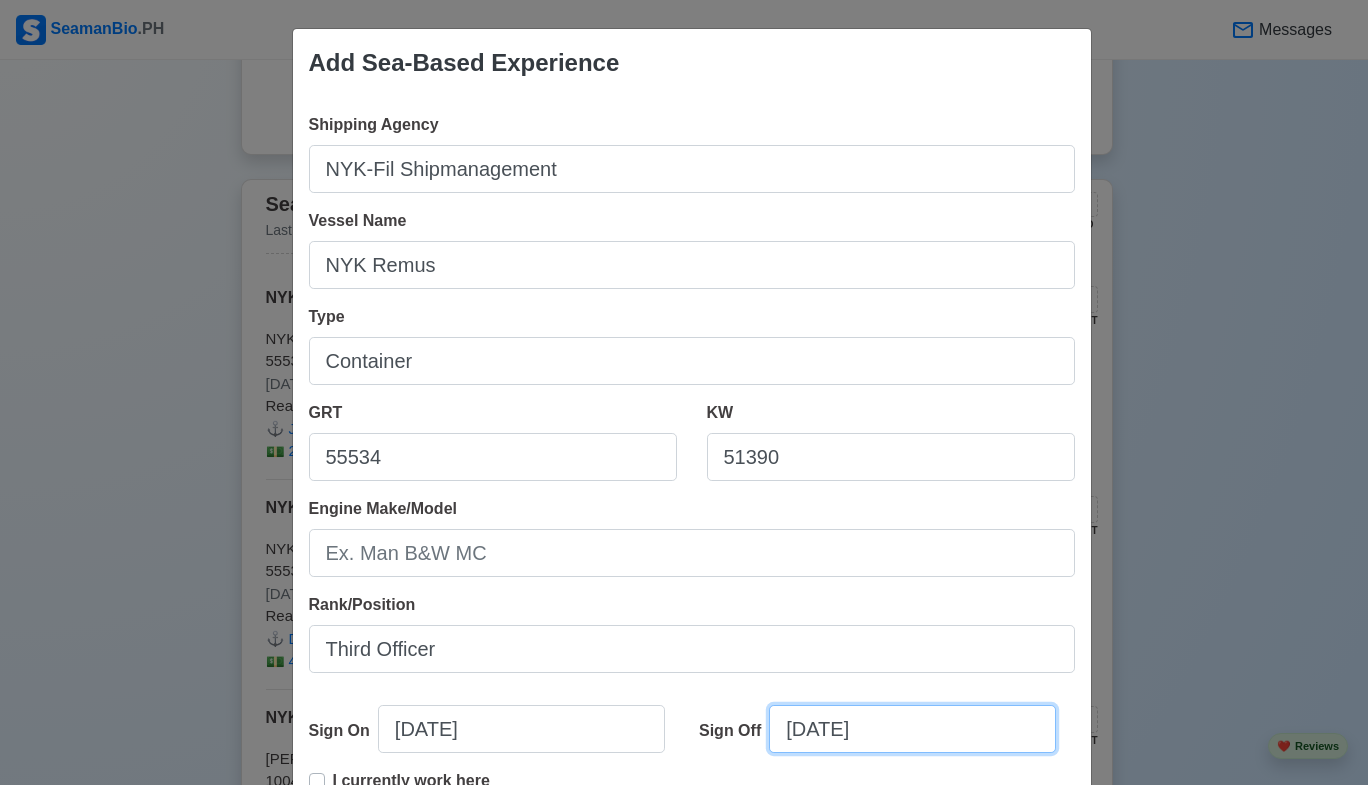select on "****" 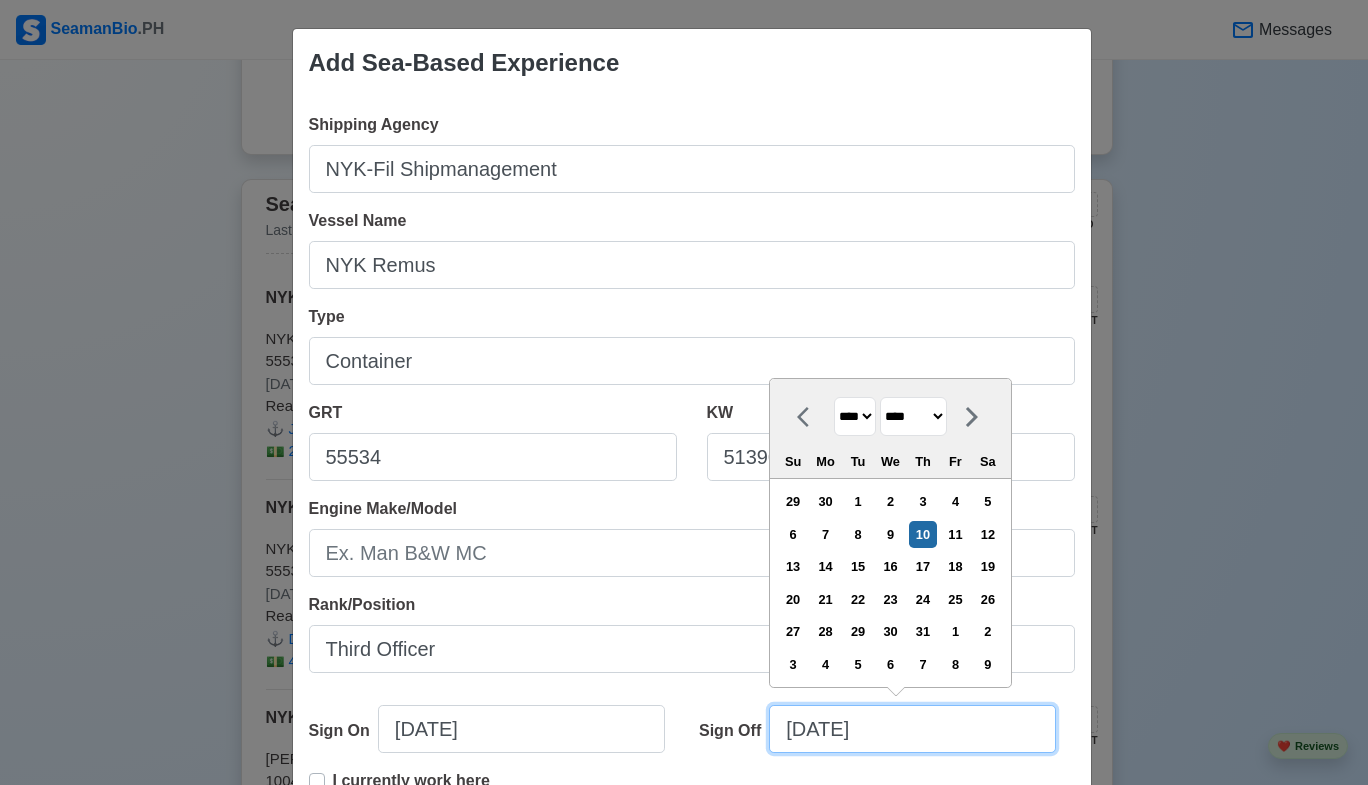 click on "07/10/2025" at bounding box center (912, 729) 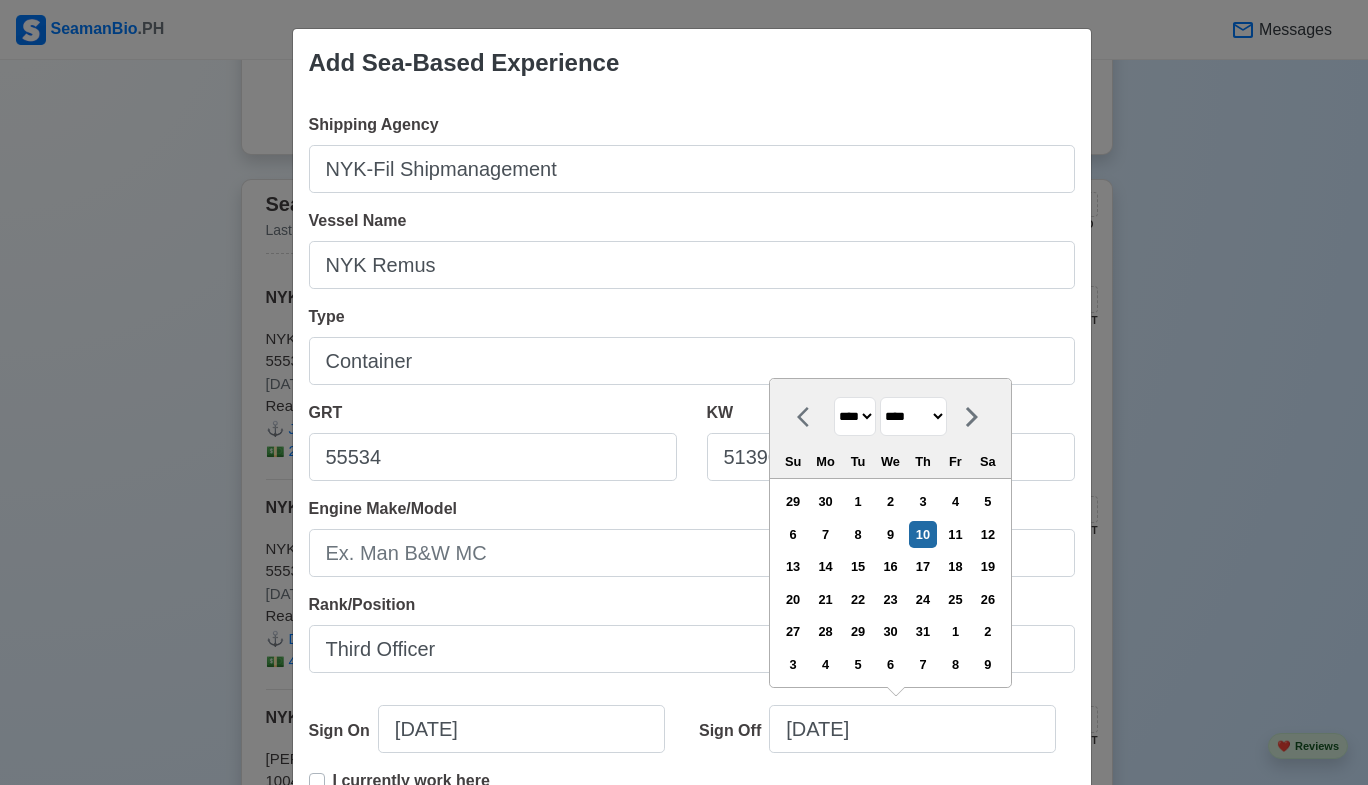 click on "******* ******** ***** ***** *** **** **** ****** ********* ******* ******** ********" at bounding box center [913, 416] 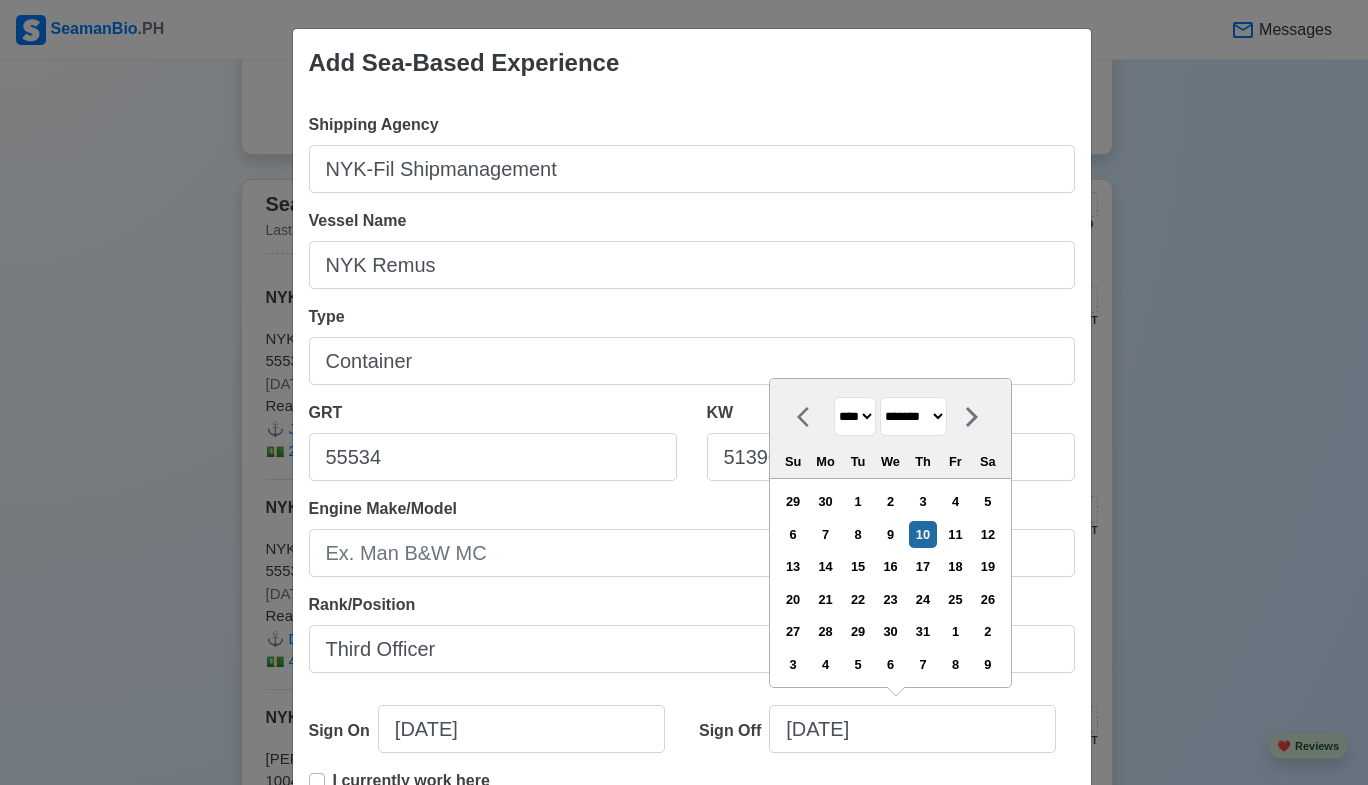 click on "******* ******** ***** ***** *** **** **** ****** ********* ******* ******** ********" at bounding box center [913, 416] 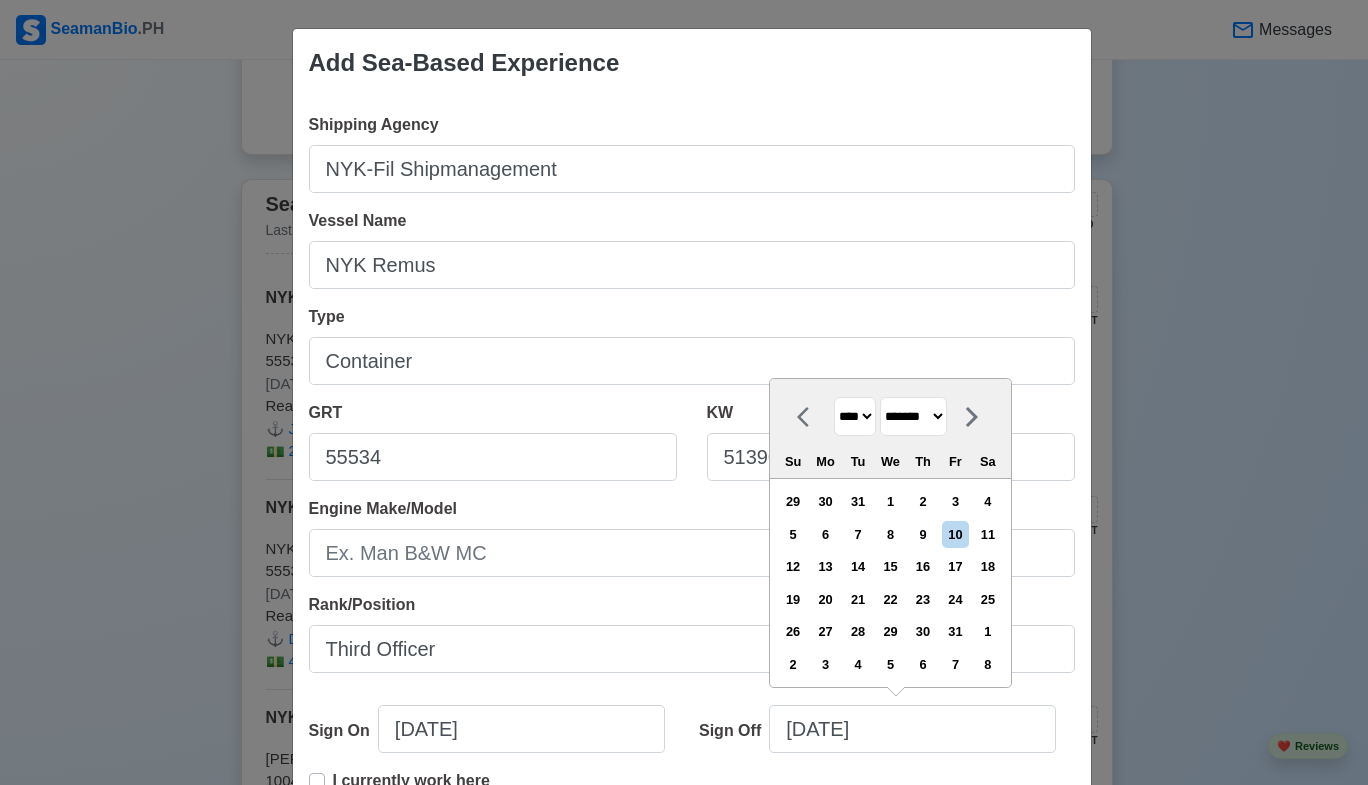 click on "**** **** **** **** **** **** **** **** **** **** **** **** **** **** **** **** **** **** **** **** **** **** **** **** **** **** **** **** **** **** **** **** **** **** **** **** **** **** **** **** **** **** **** **** **** **** **** **** **** **** **** **** **** **** **** **** **** **** **** **** **** **** **** **** **** **** **** **** **** **** **** **** **** **** **** **** **** **** **** **** **** **** **** **** **** **** **** **** **** **** **** **** **** **** **** **** **** **** **** **** **** **** **** **** **** **** **** ****" at bounding box center (855, 416) 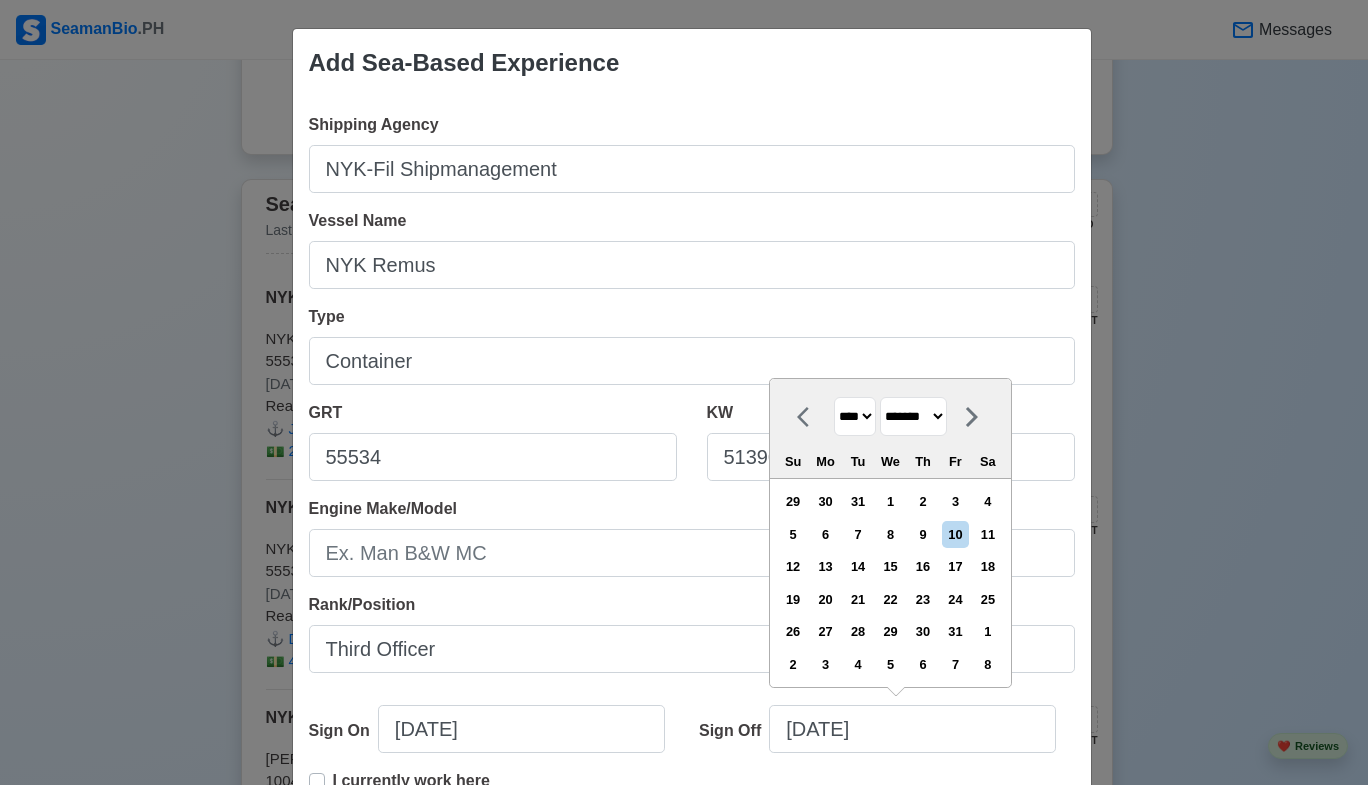 select on "****" 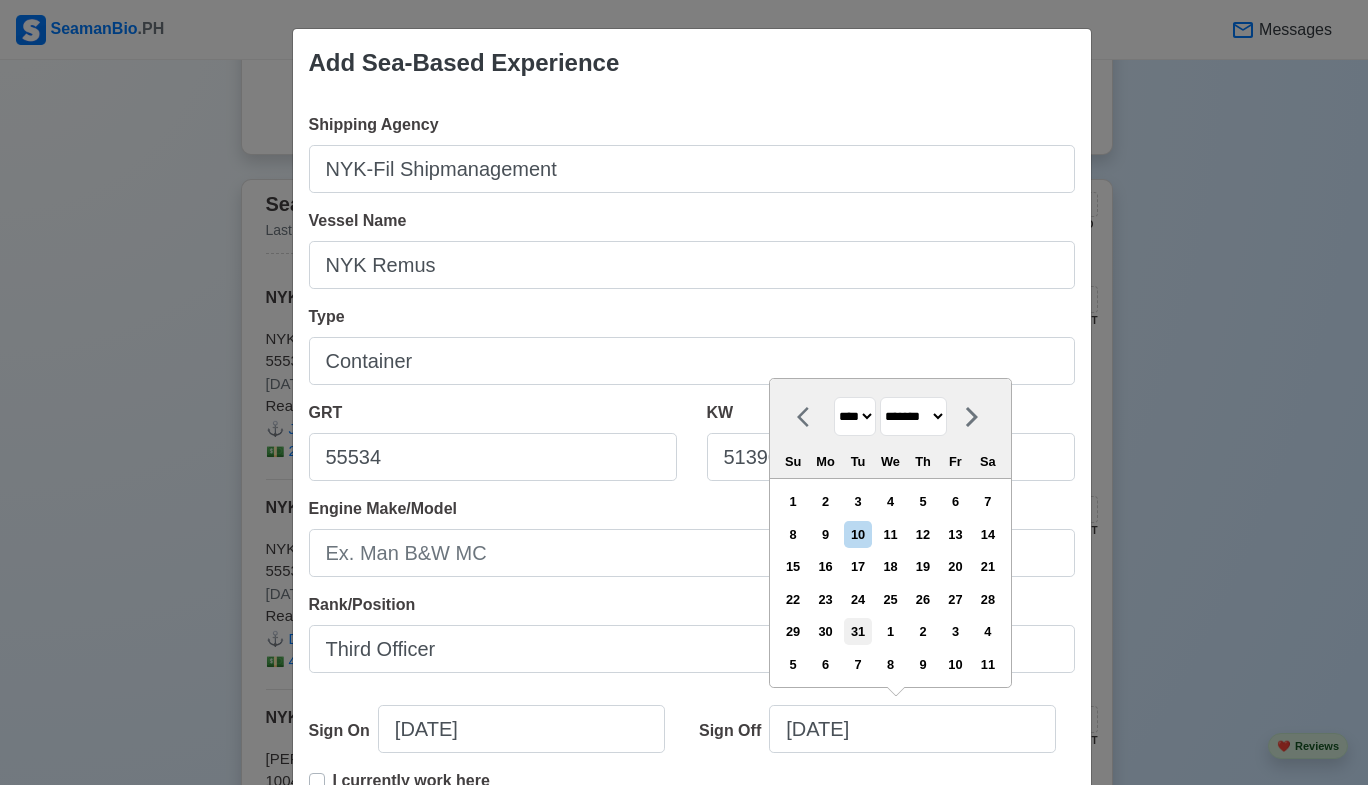 click on "31" at bounding box center [857, 631] 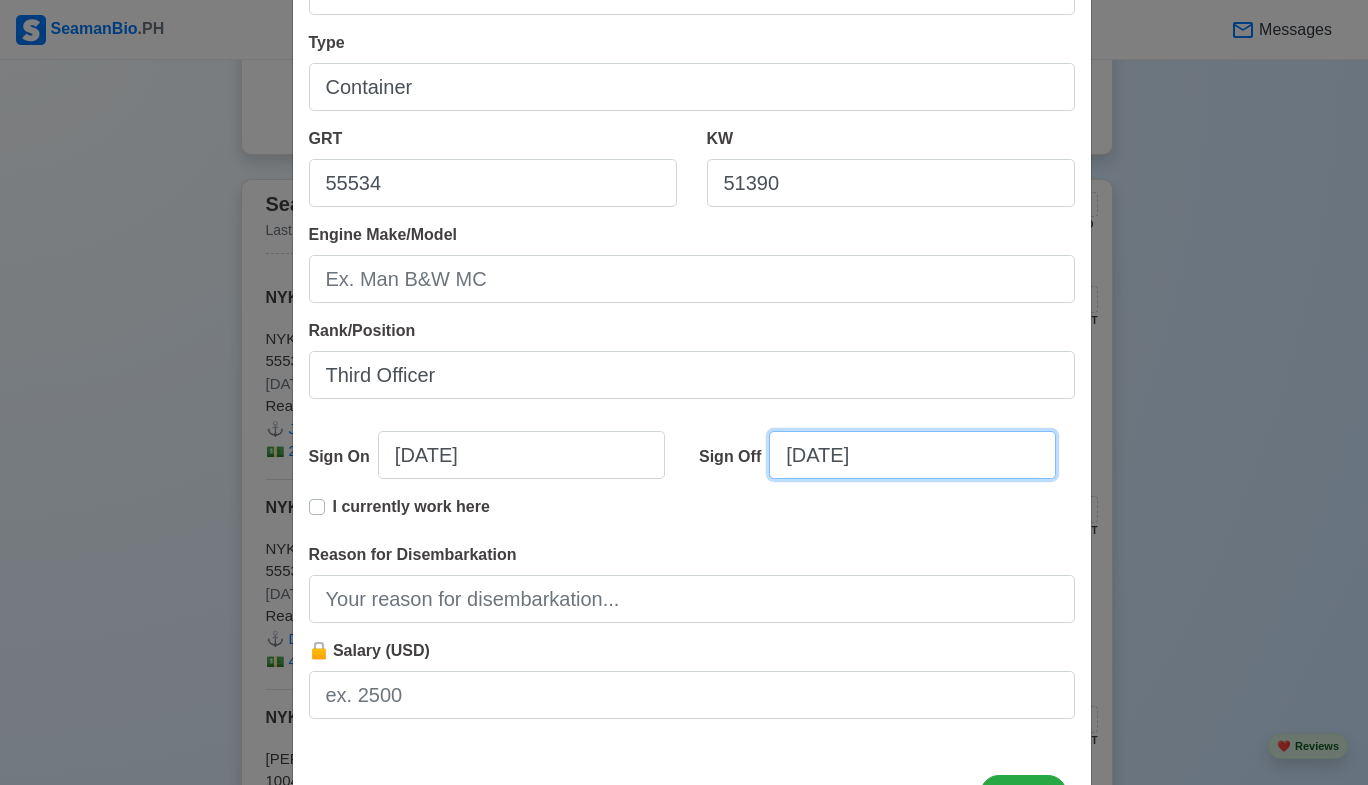 scroll, scrollTop: 300, scrollLeft: 0, axis: vertical 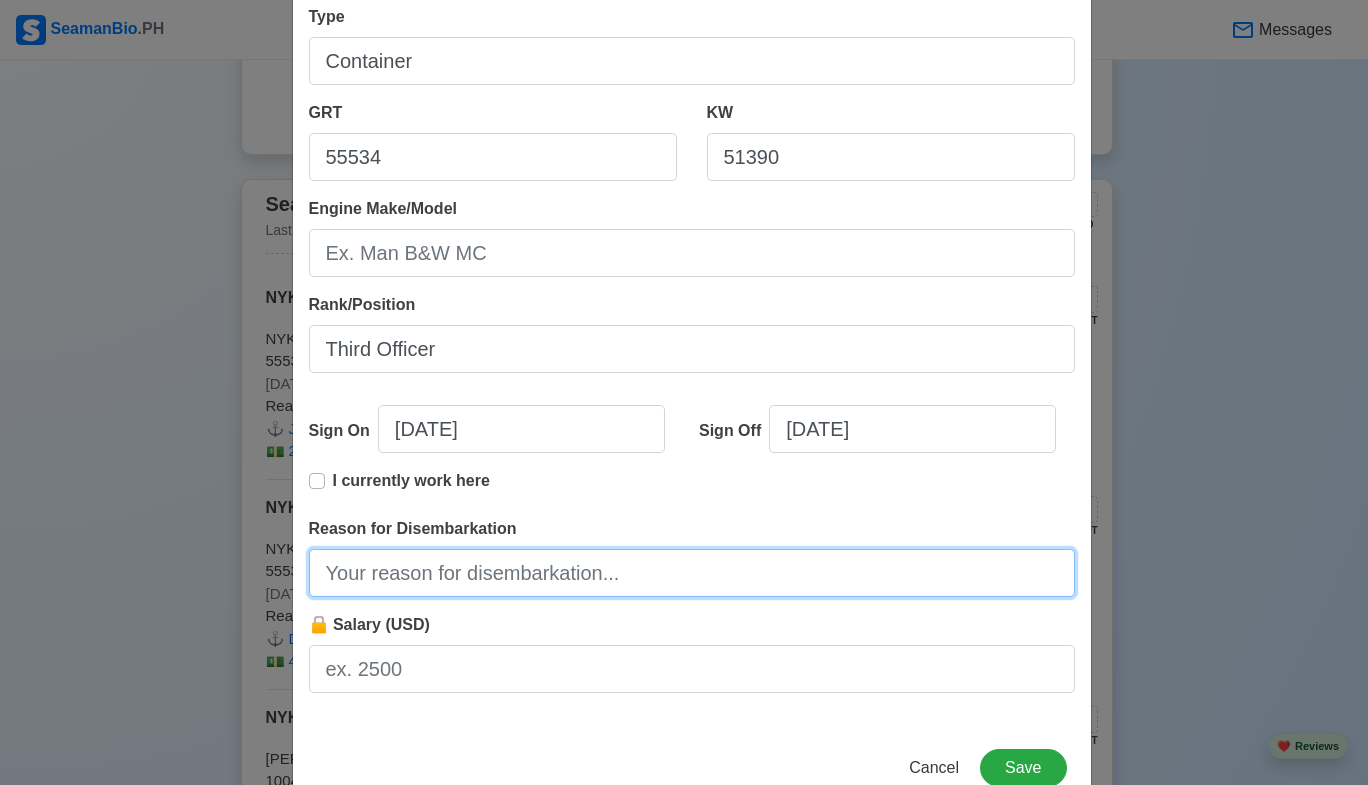 click on "Reason for Disembarkation" at bounding box center [692, 573] 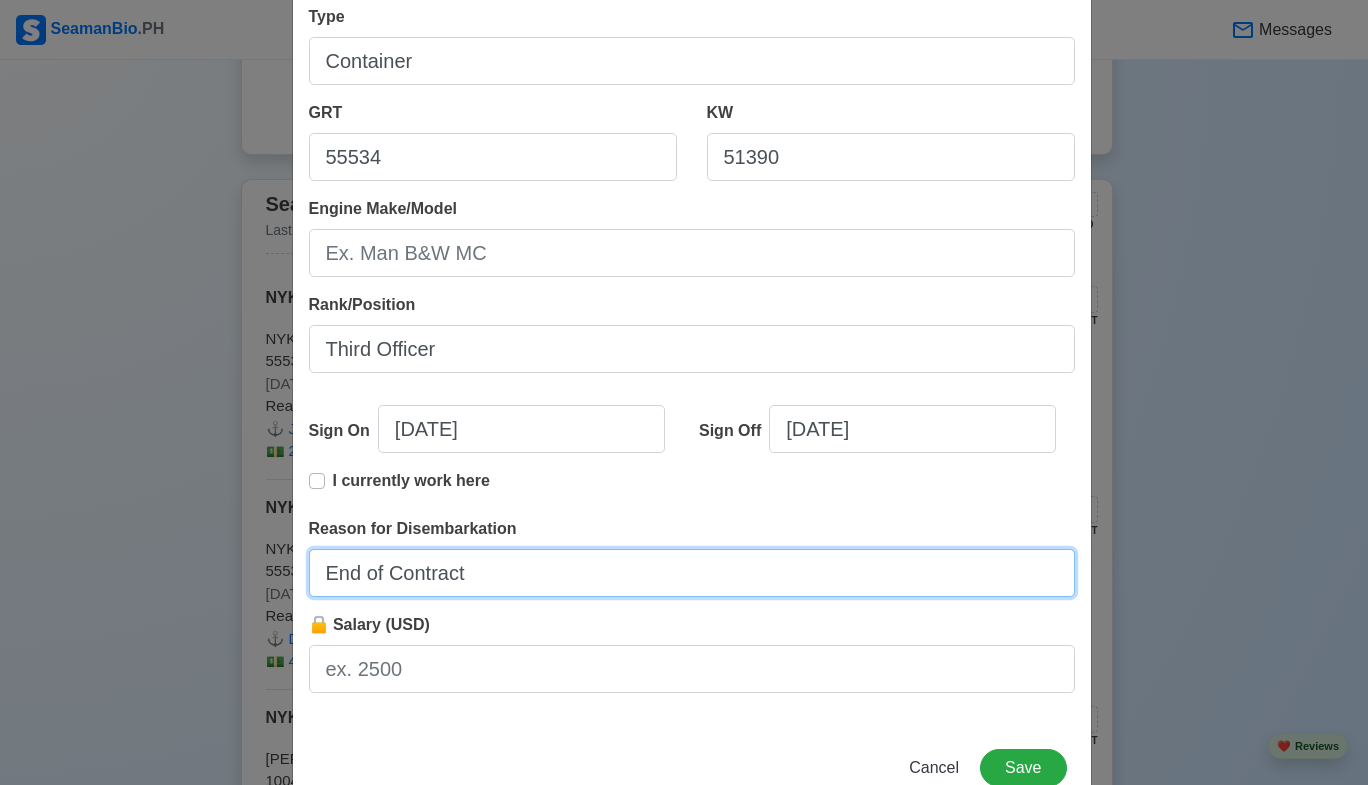 type on "End of Contract" 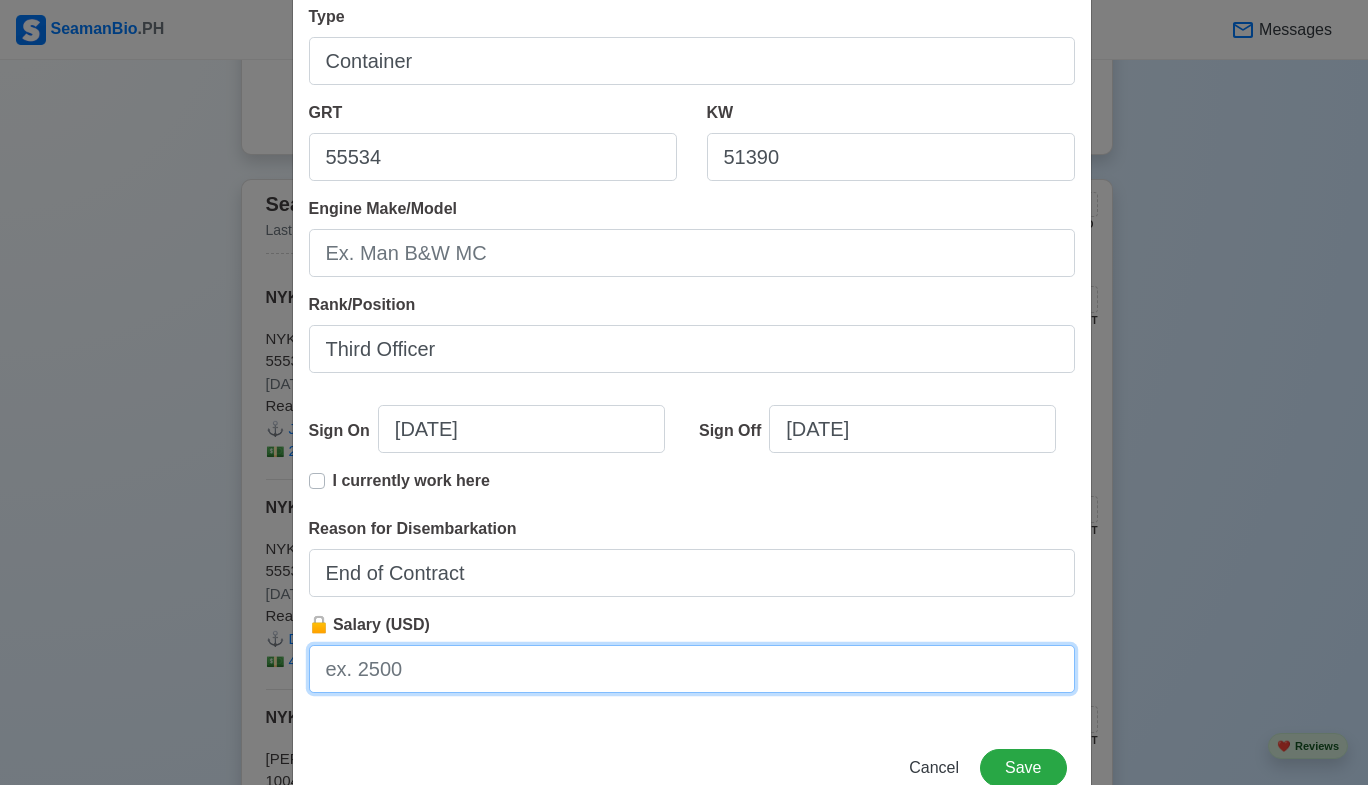 click on "🔒 Salary (USD)" at bounding box center [692, 669] 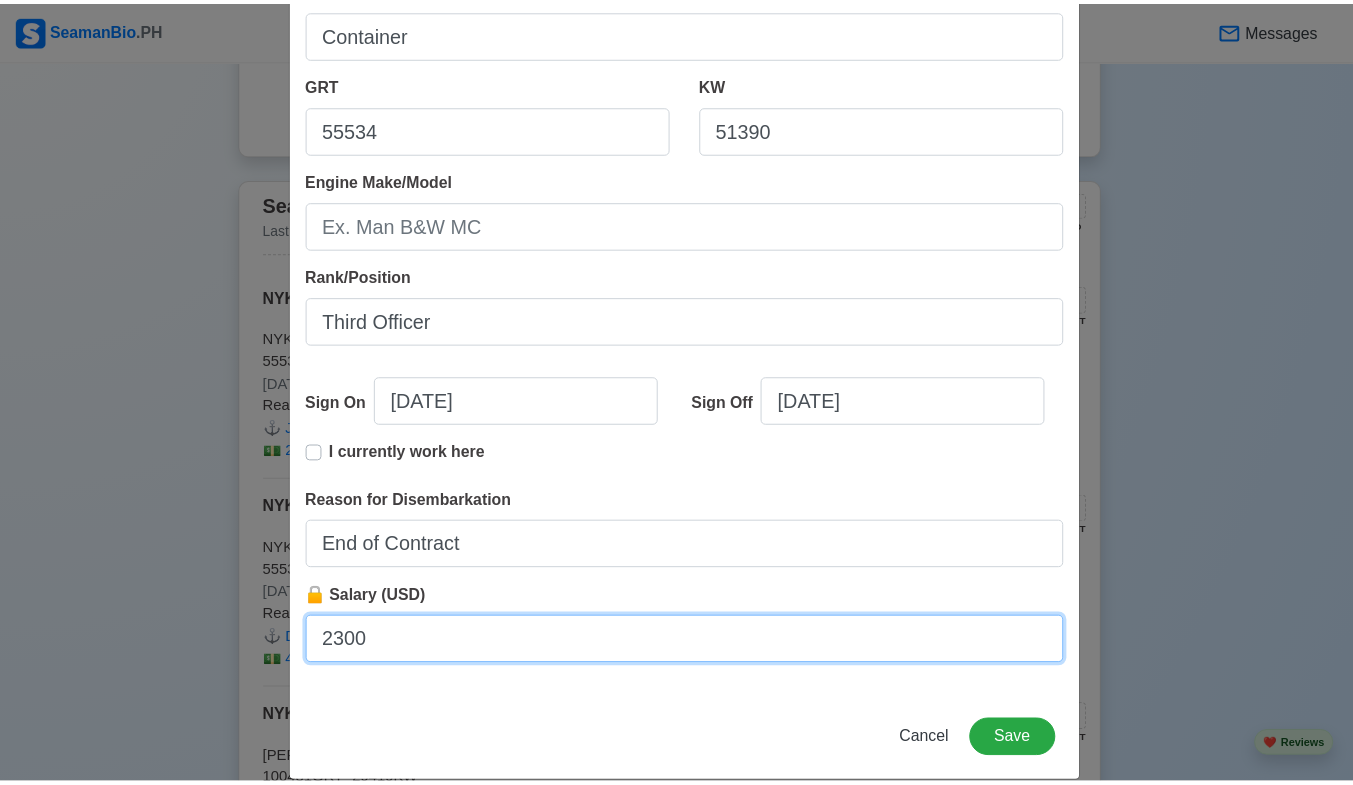 scroll, scrollTop: 355, scrollLeft: 0, axis: vertical 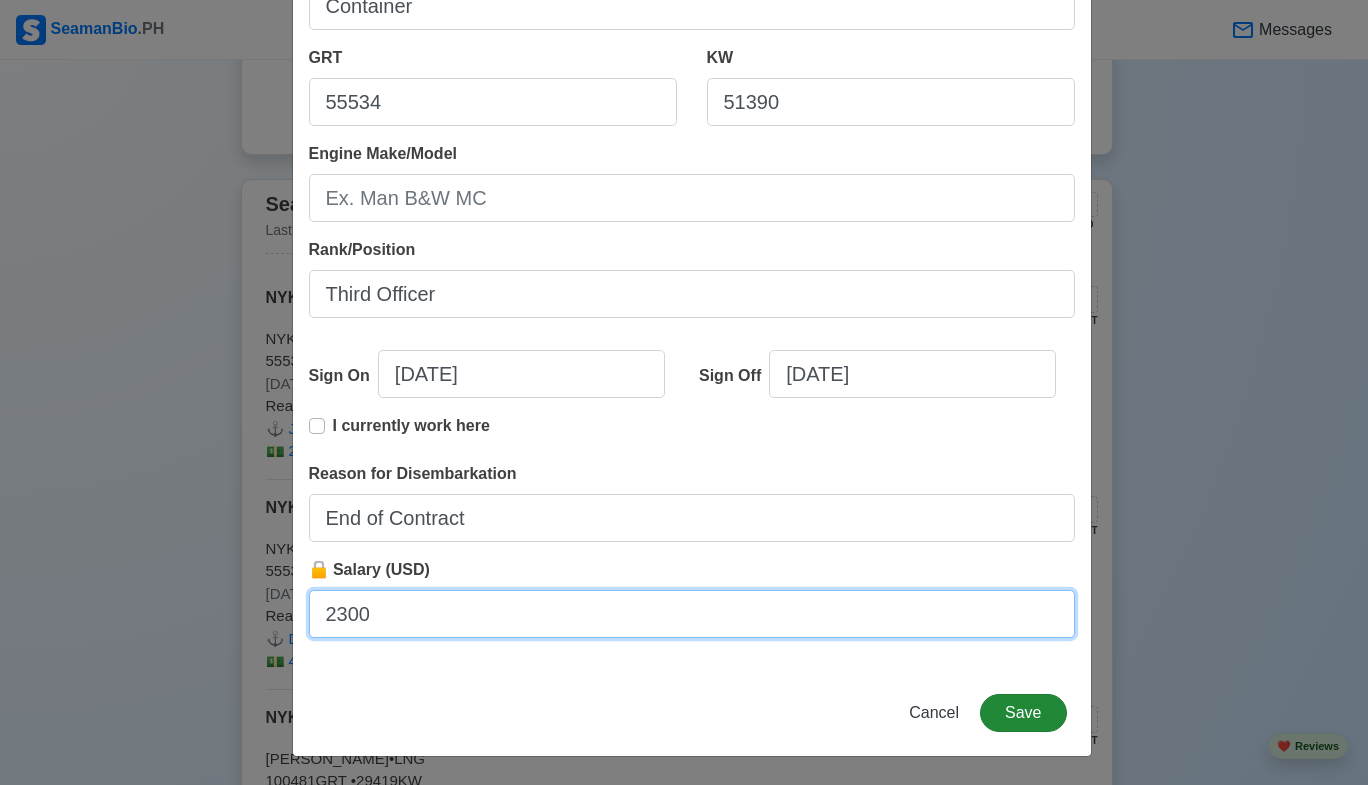 type on "2300" 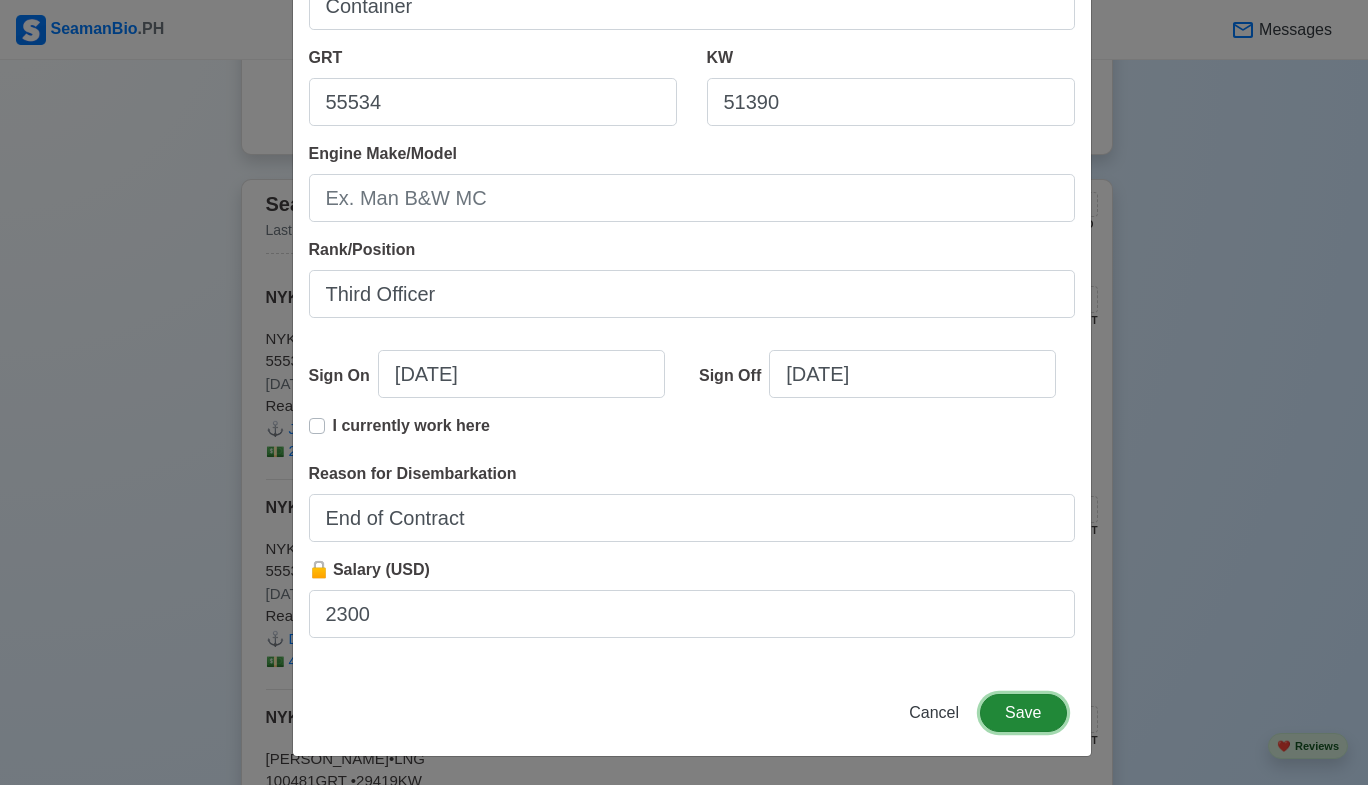 click on "Save" at bounding box center (1023, 713) 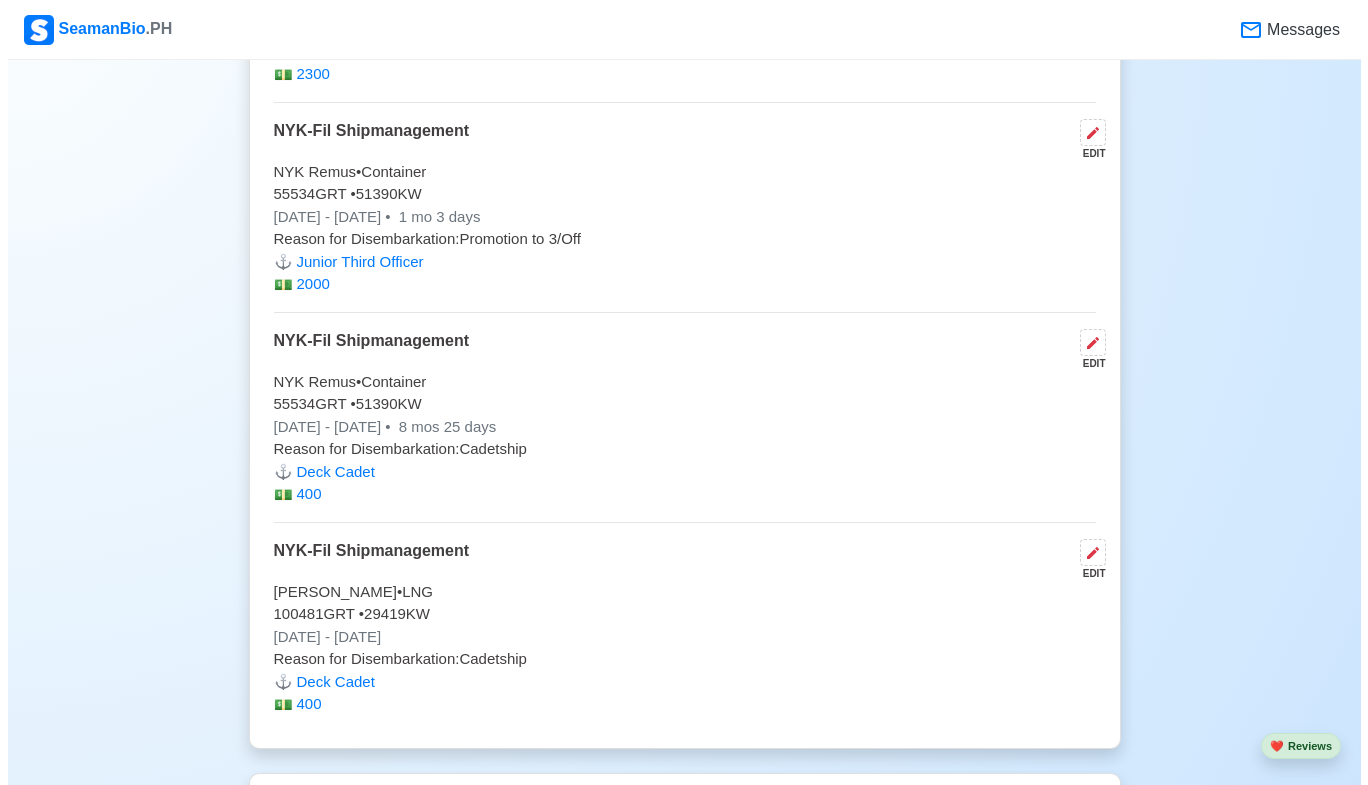 scroll, scrollTop: 3578, scrollLeft: 0, axis: vertical 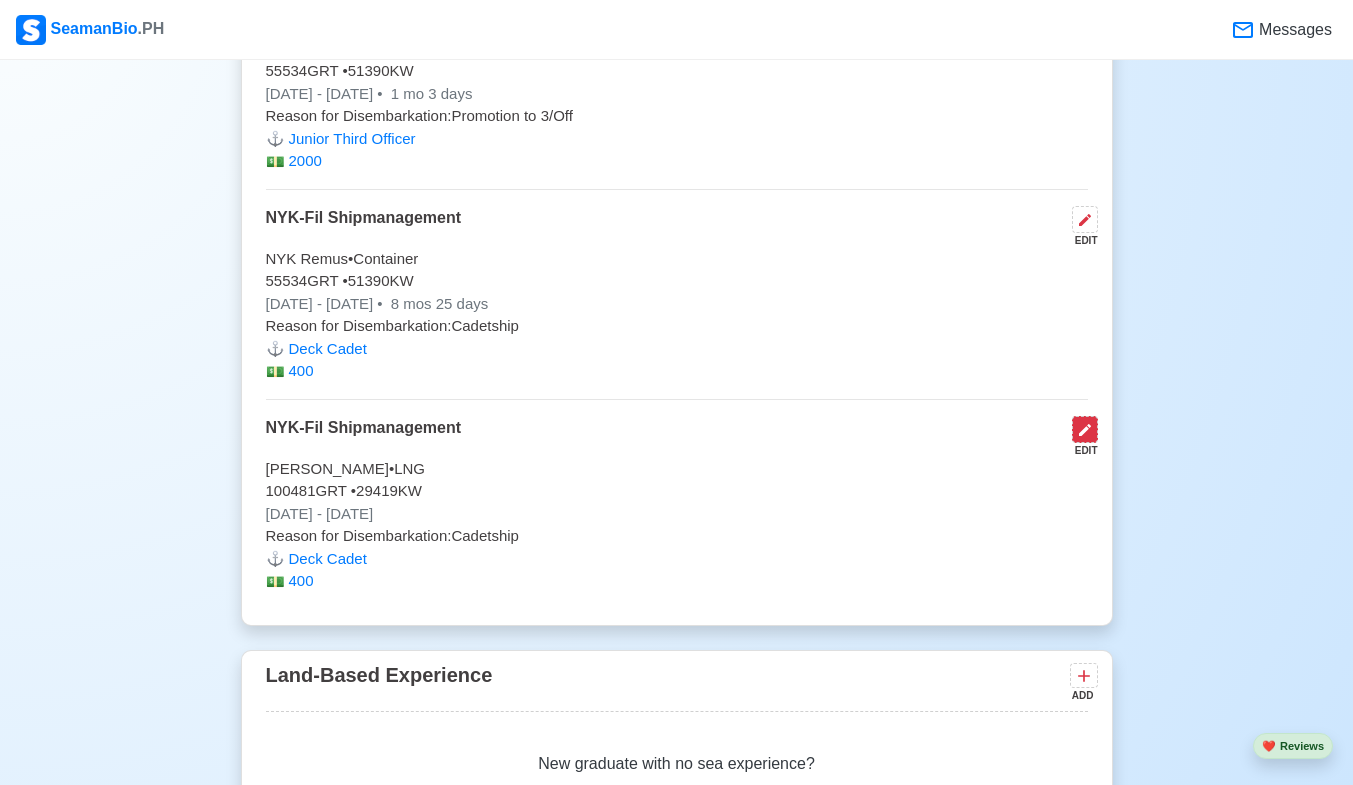 click at bounding box center (1085, 429) 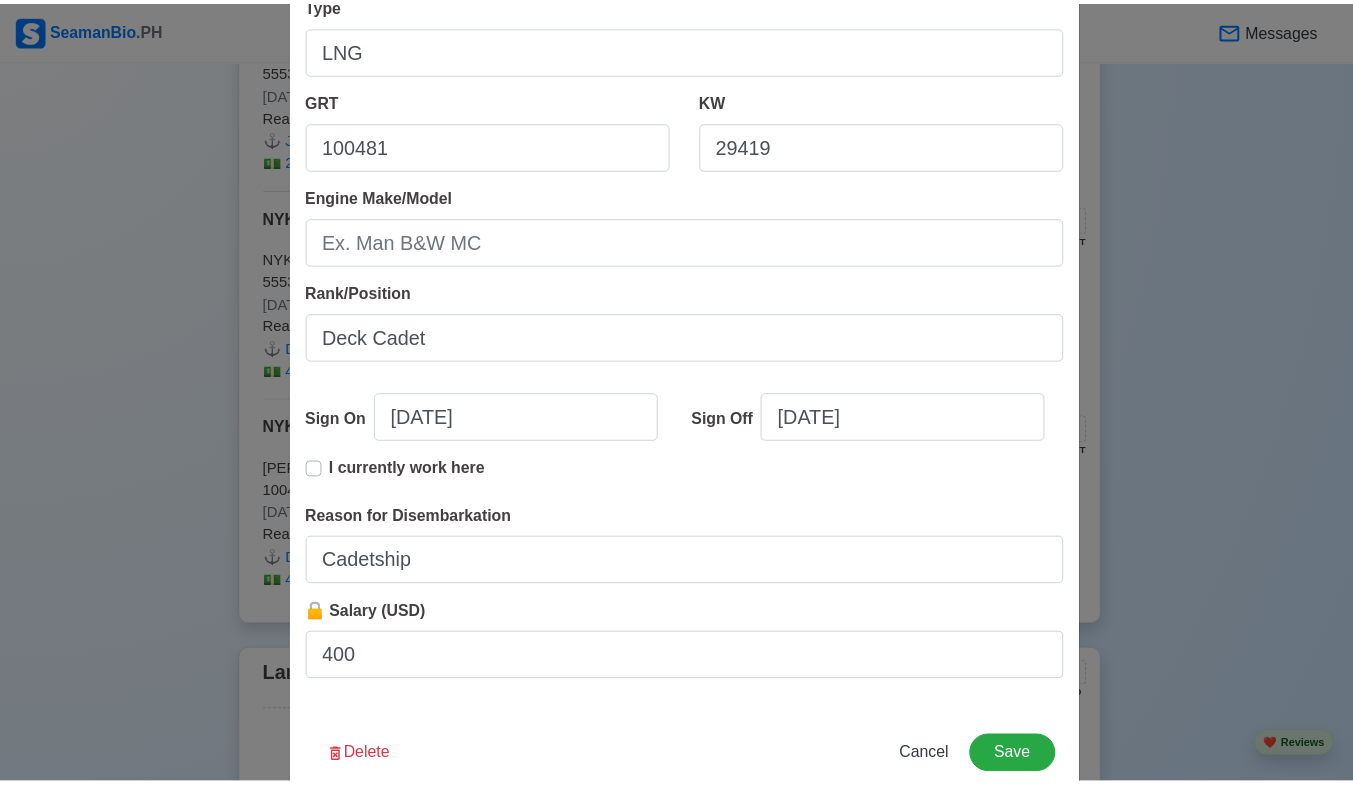 scroll, scrollTop: 355, scrollLeft: 0, axis: vertical 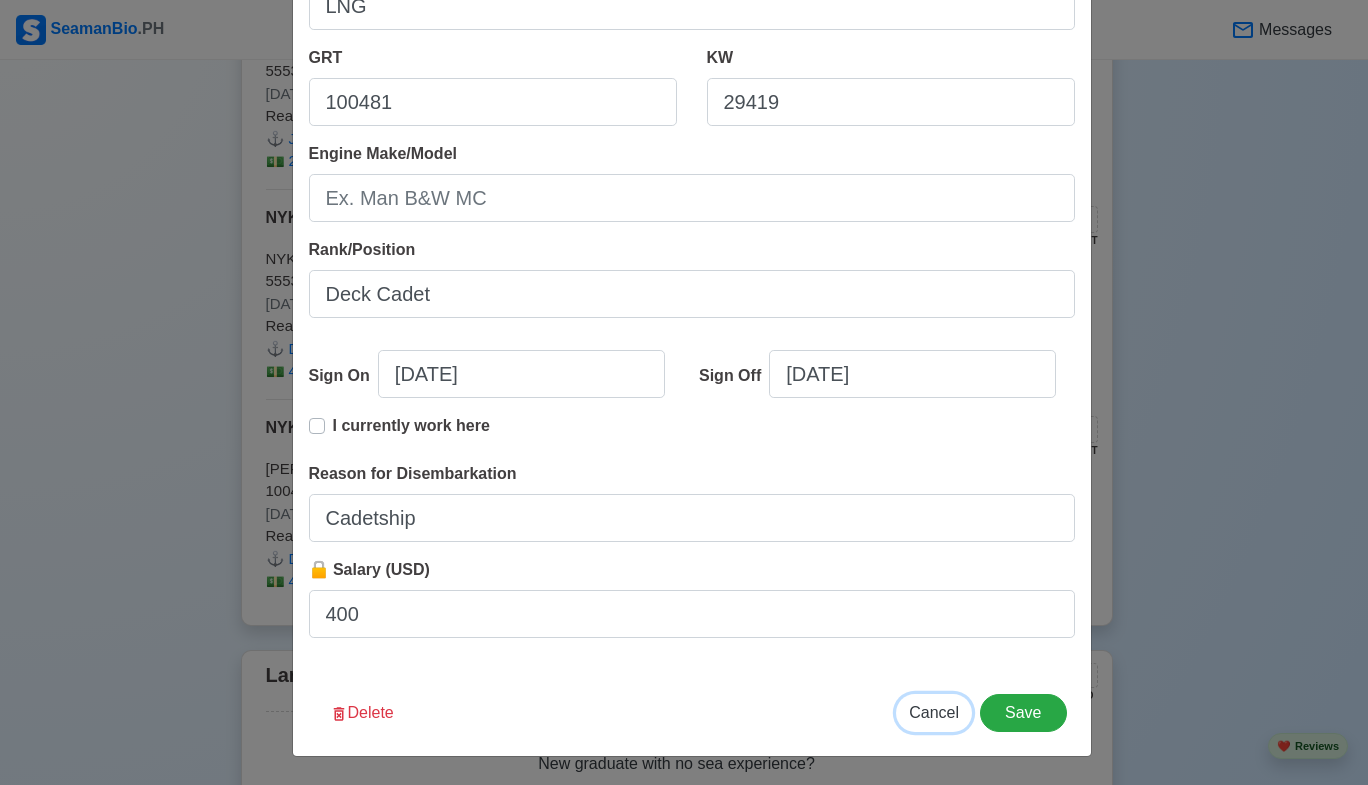 click on "Cancel" at bounding box center [934, 712] 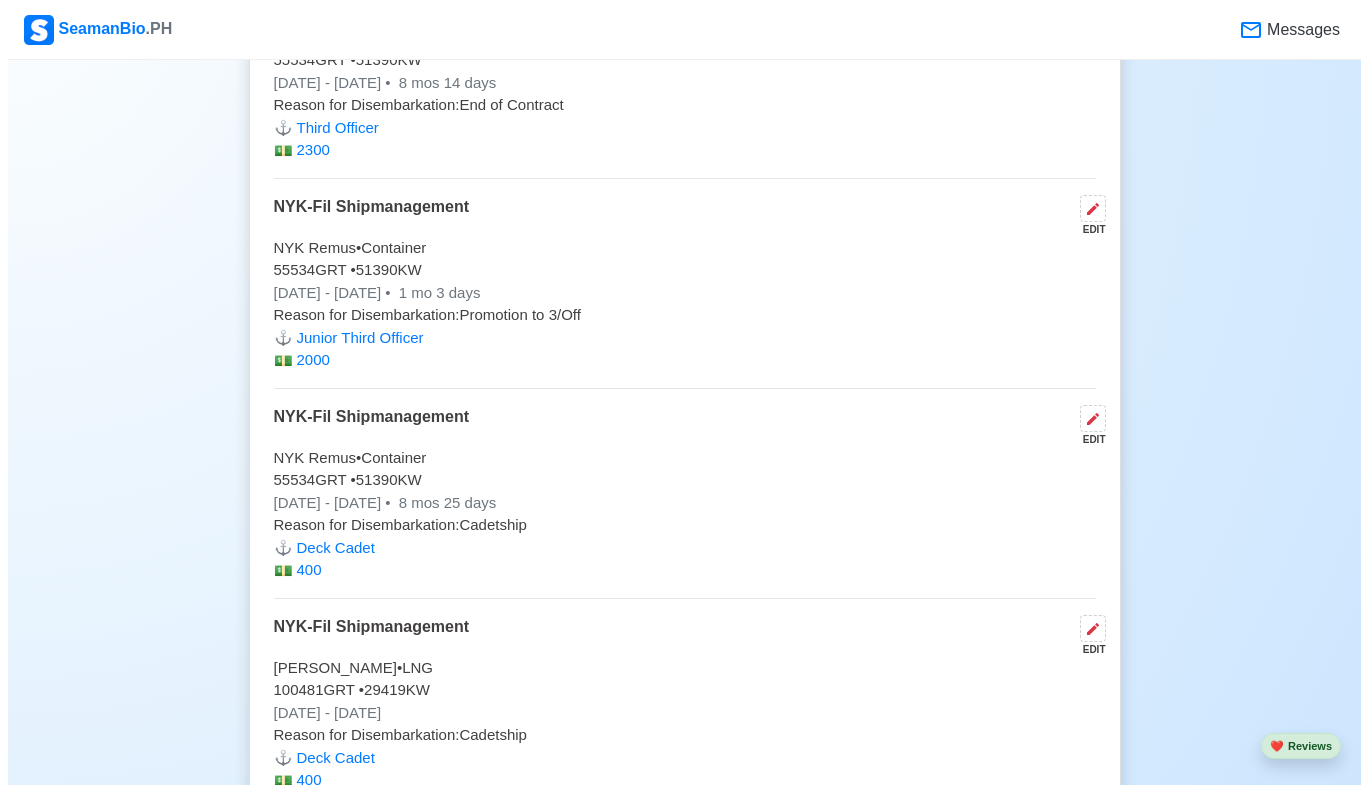 scroll, scrollTop: 3378, scrollLeft: 0, axis: vertical 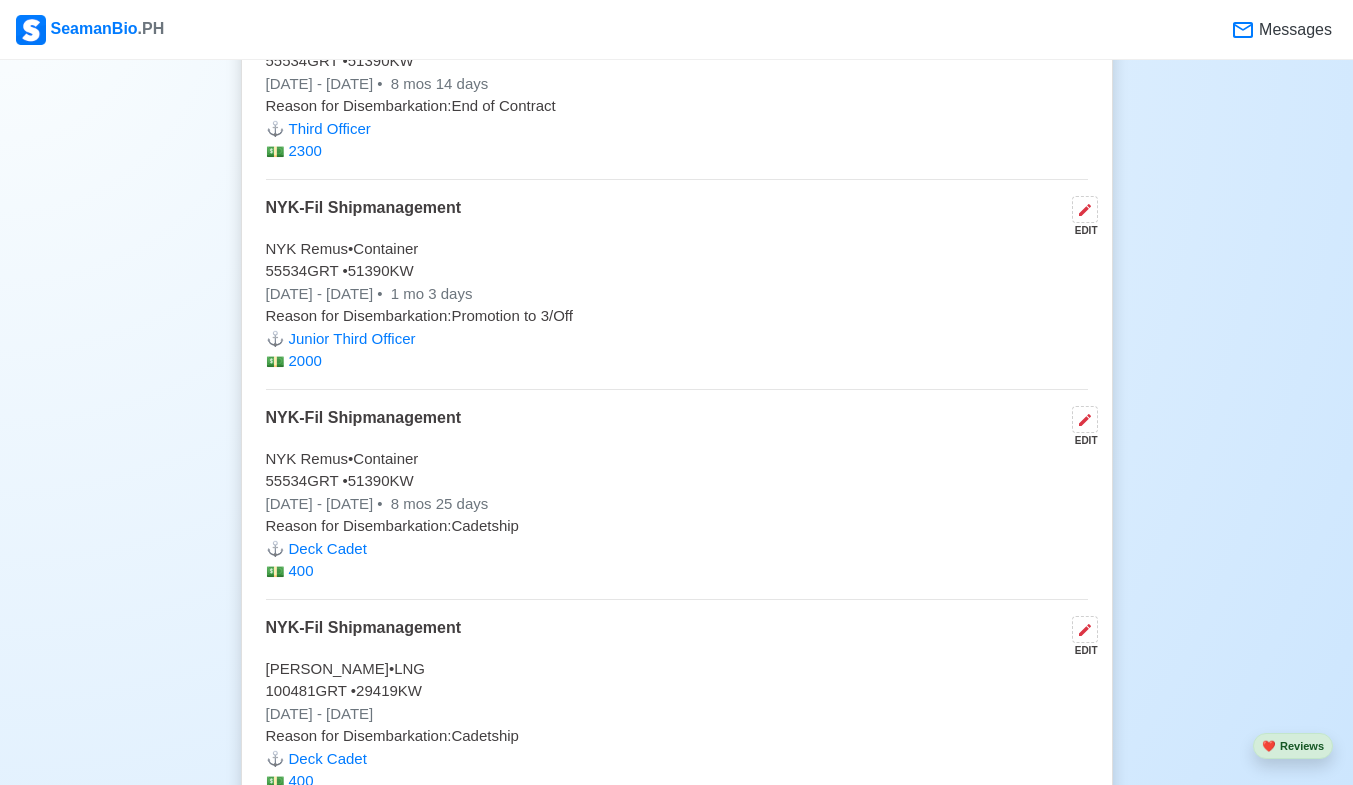click on "EDIT" at bounding box center [1081, 230] 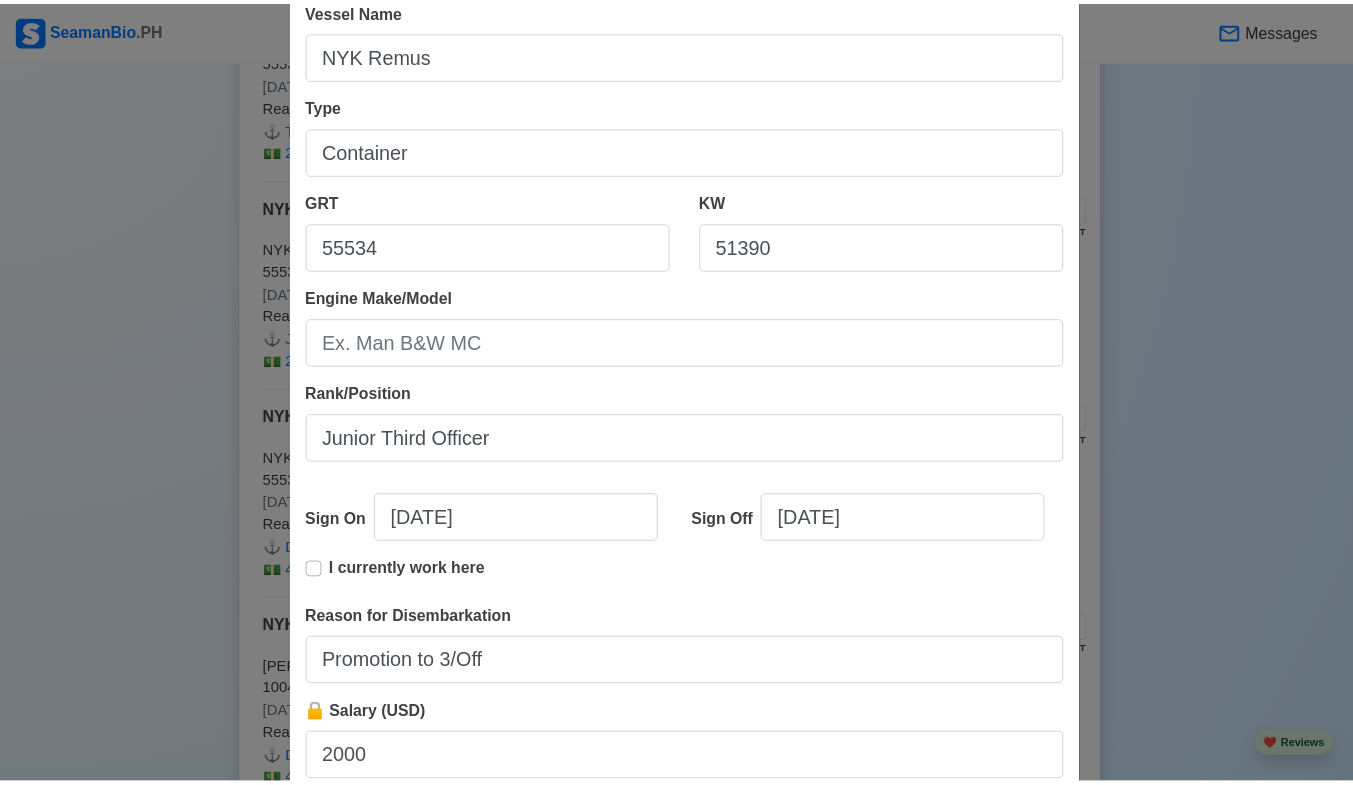 scroll, scrollTop: 355, scrollLeft: 0, axis: vertical 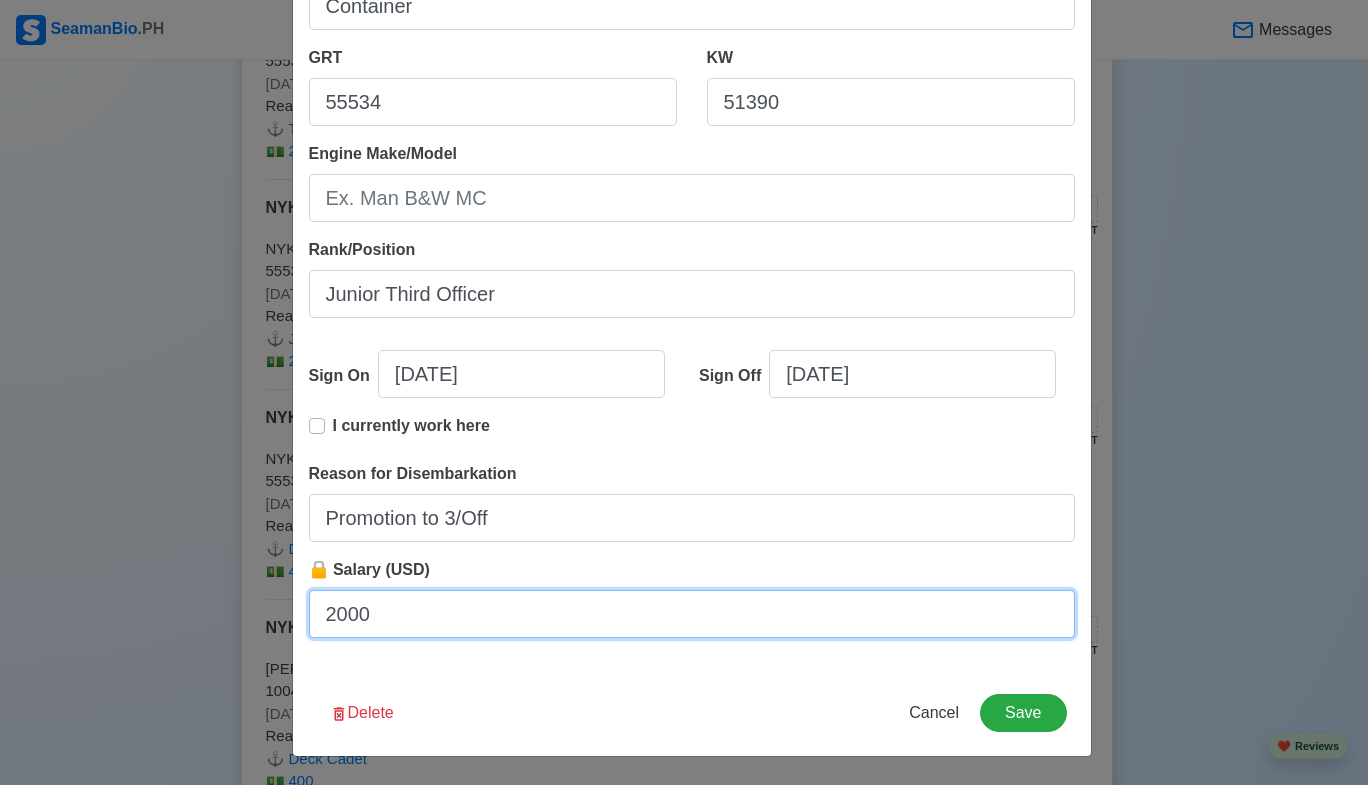drag, startPoint x: 387, startPoint y: 610, endPoint x: 266, endPoint y: 620, distance: 121.41252 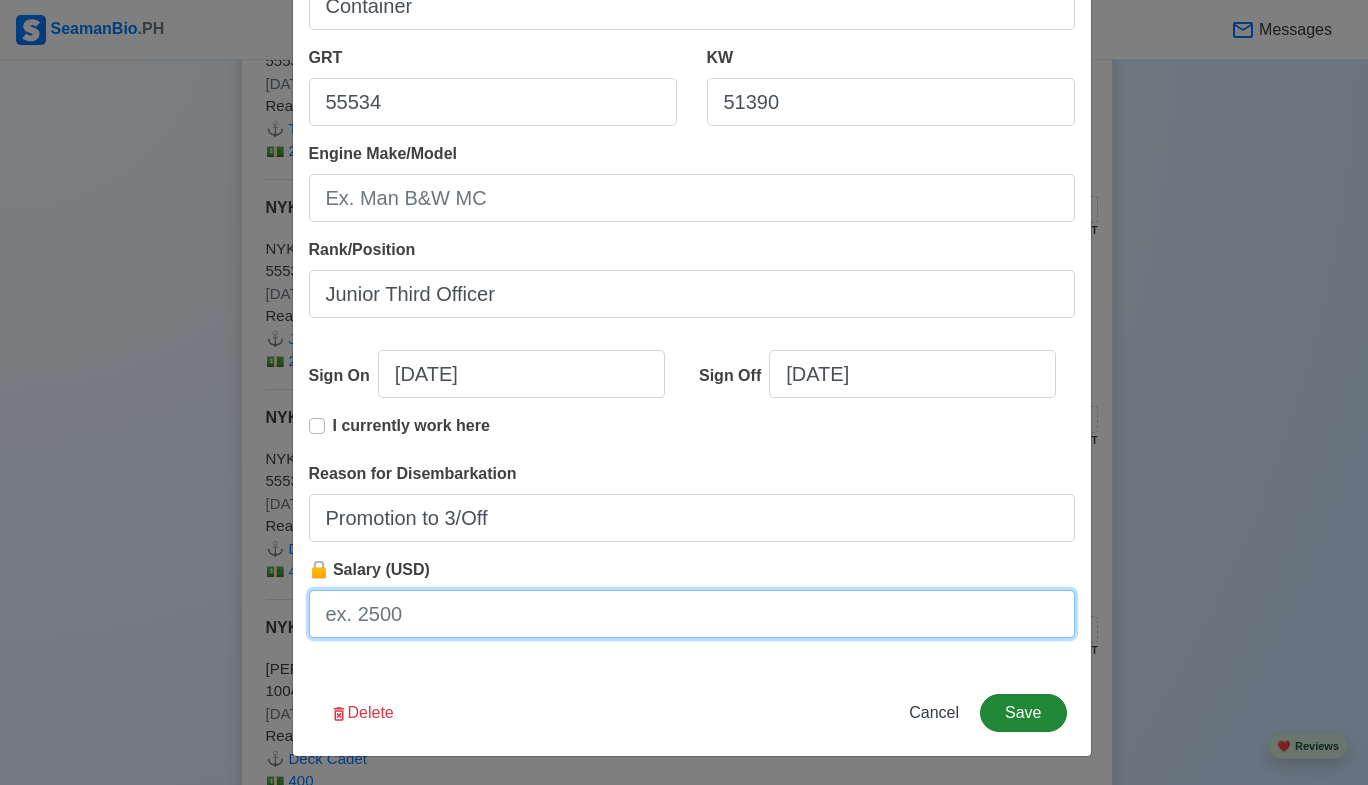 type 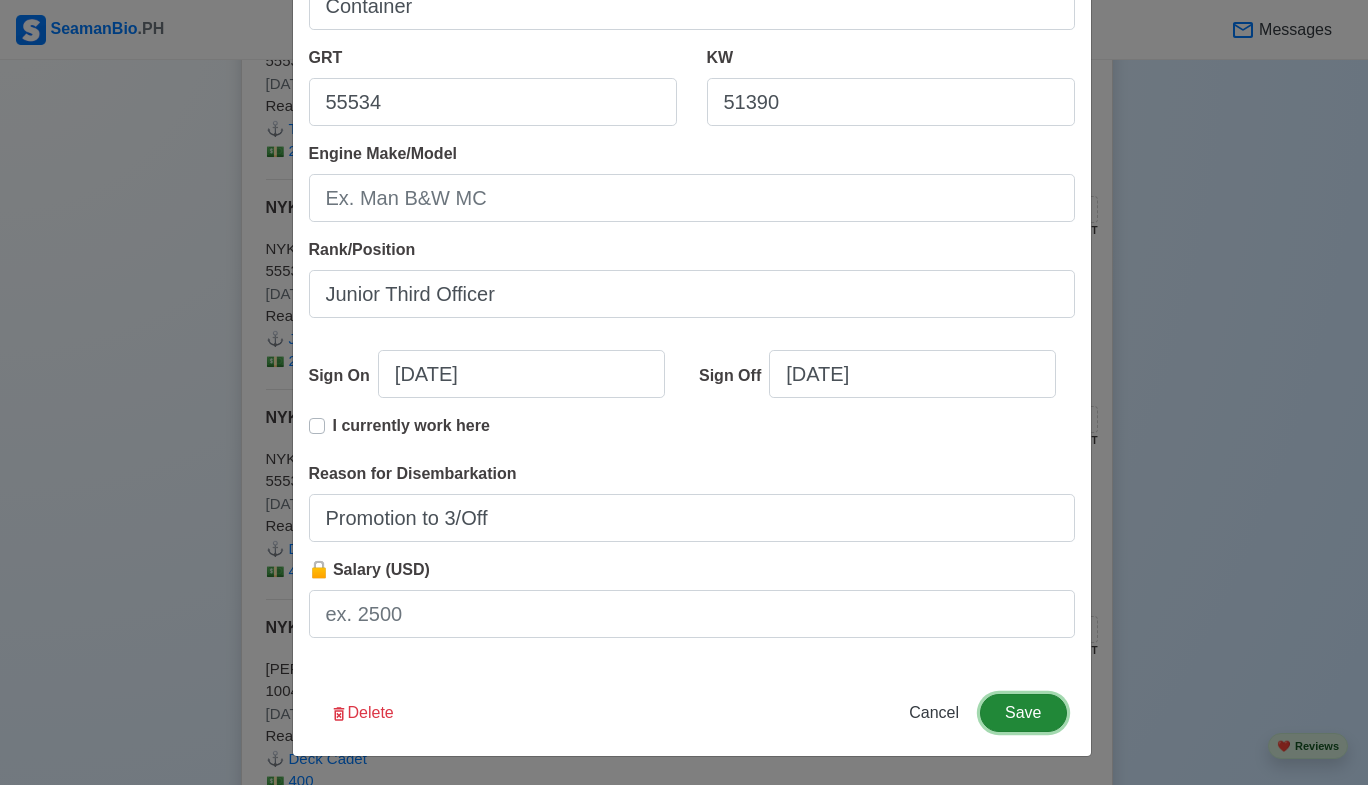 click on "Save" at bounding box center [1023, 713] 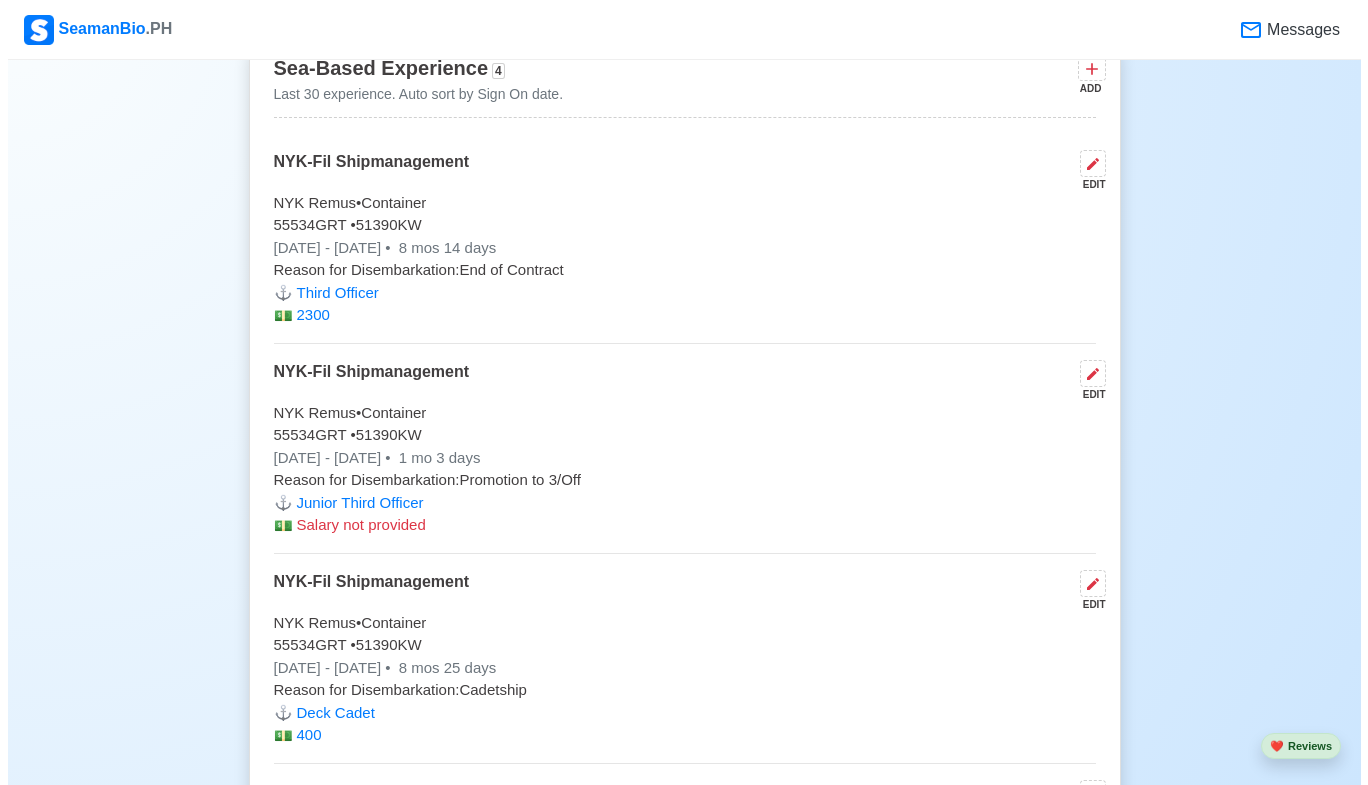 scroll, scrollTop: 3178, scrollLeft: 0, axis: vertical 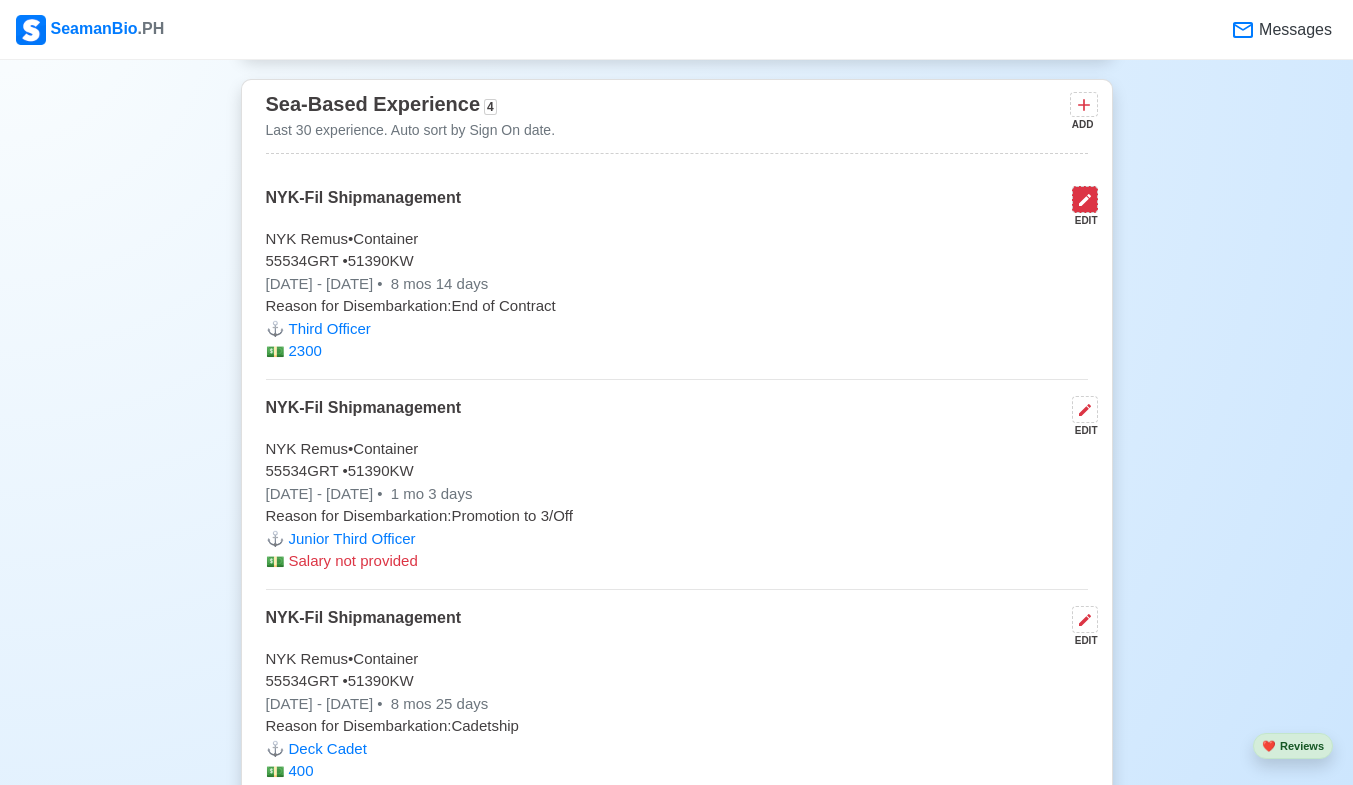 click 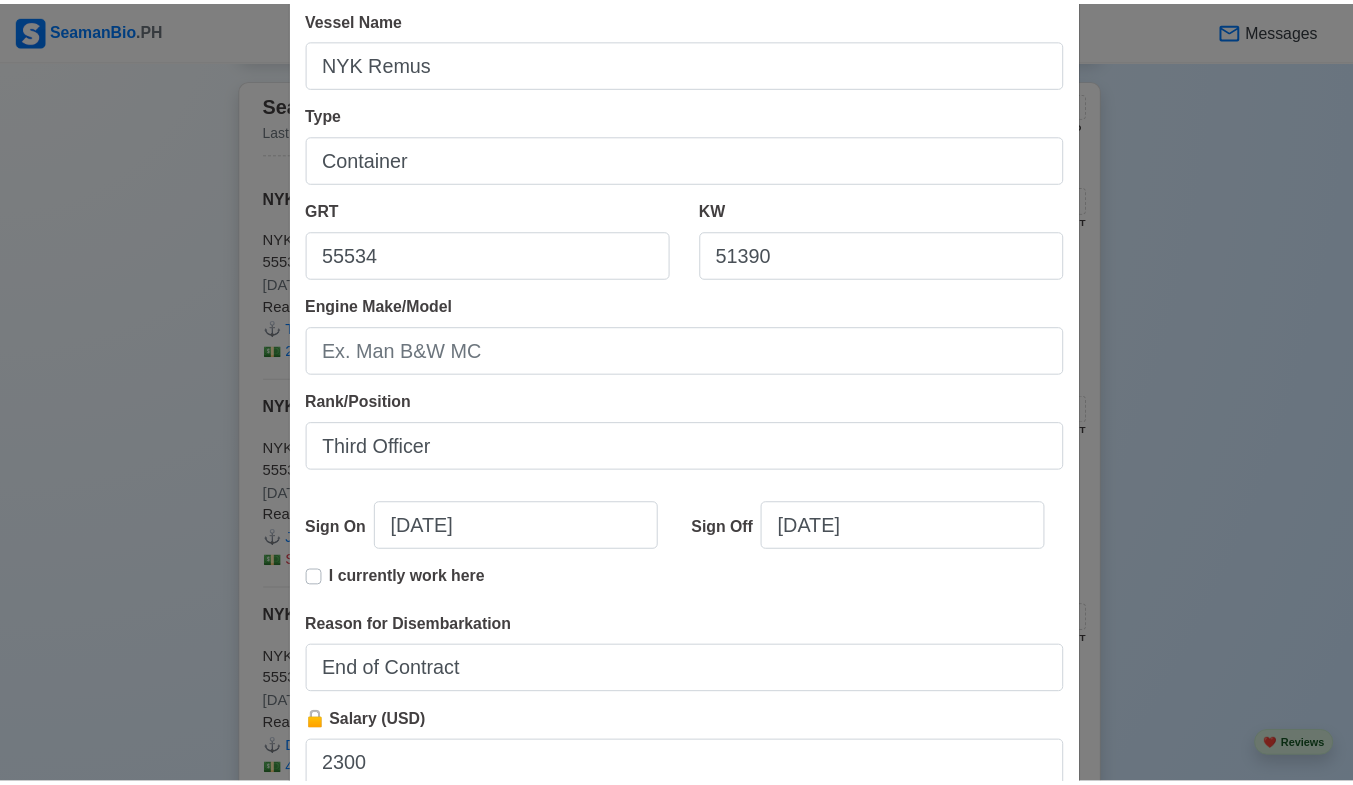 scroll, scrollTop: 355, scrollLeft: 0, axis: vertical 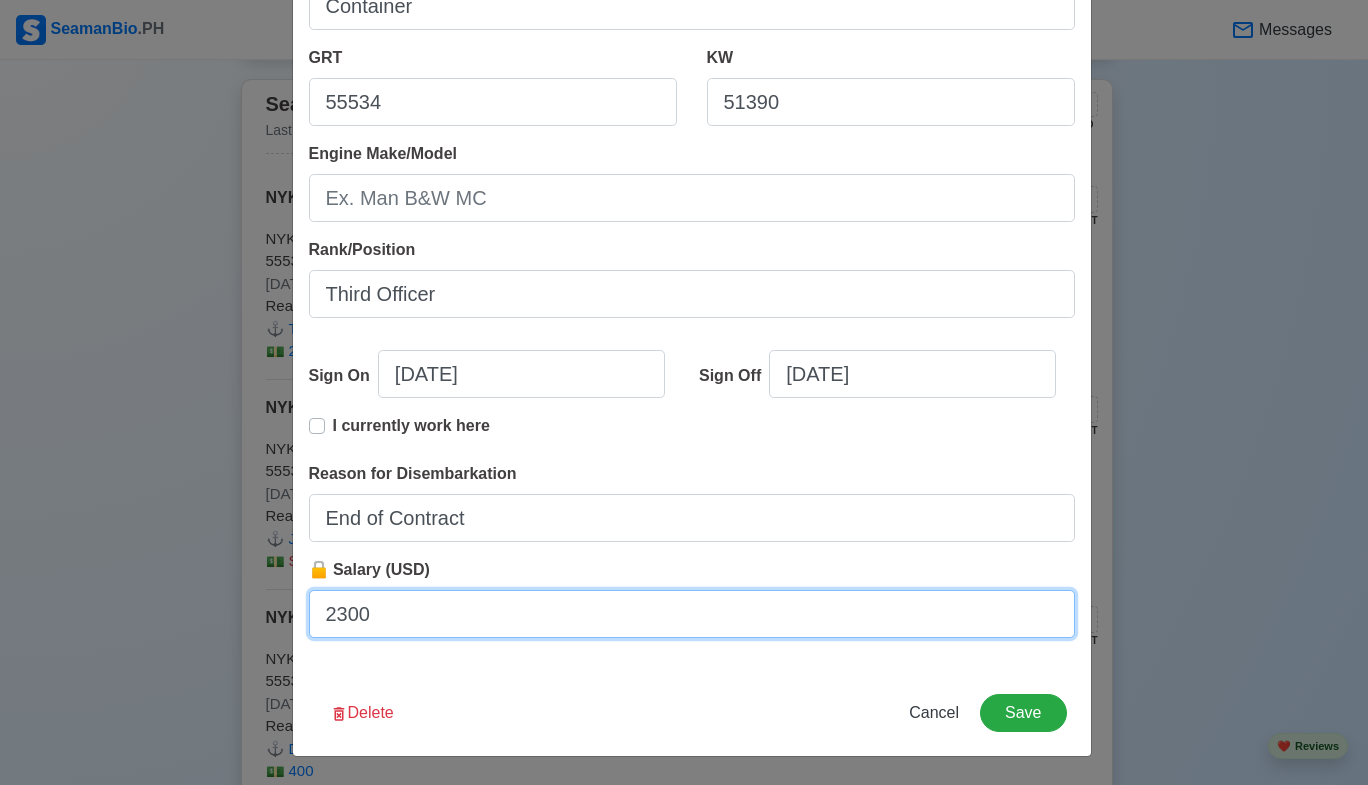 drag, startPoint x: 406, startPoint y: 616, endPoint x: 238, endPoint y: 639, distance: 169.5671 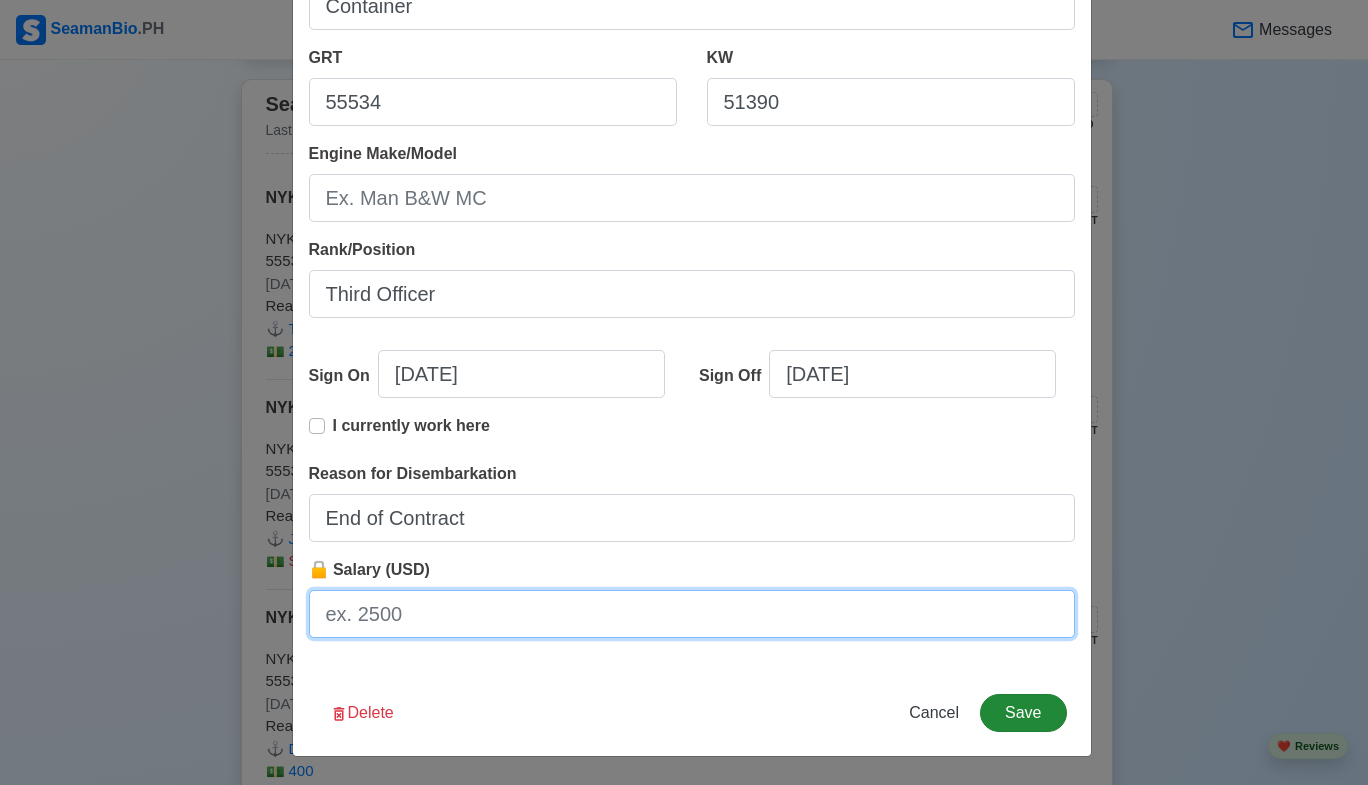 type 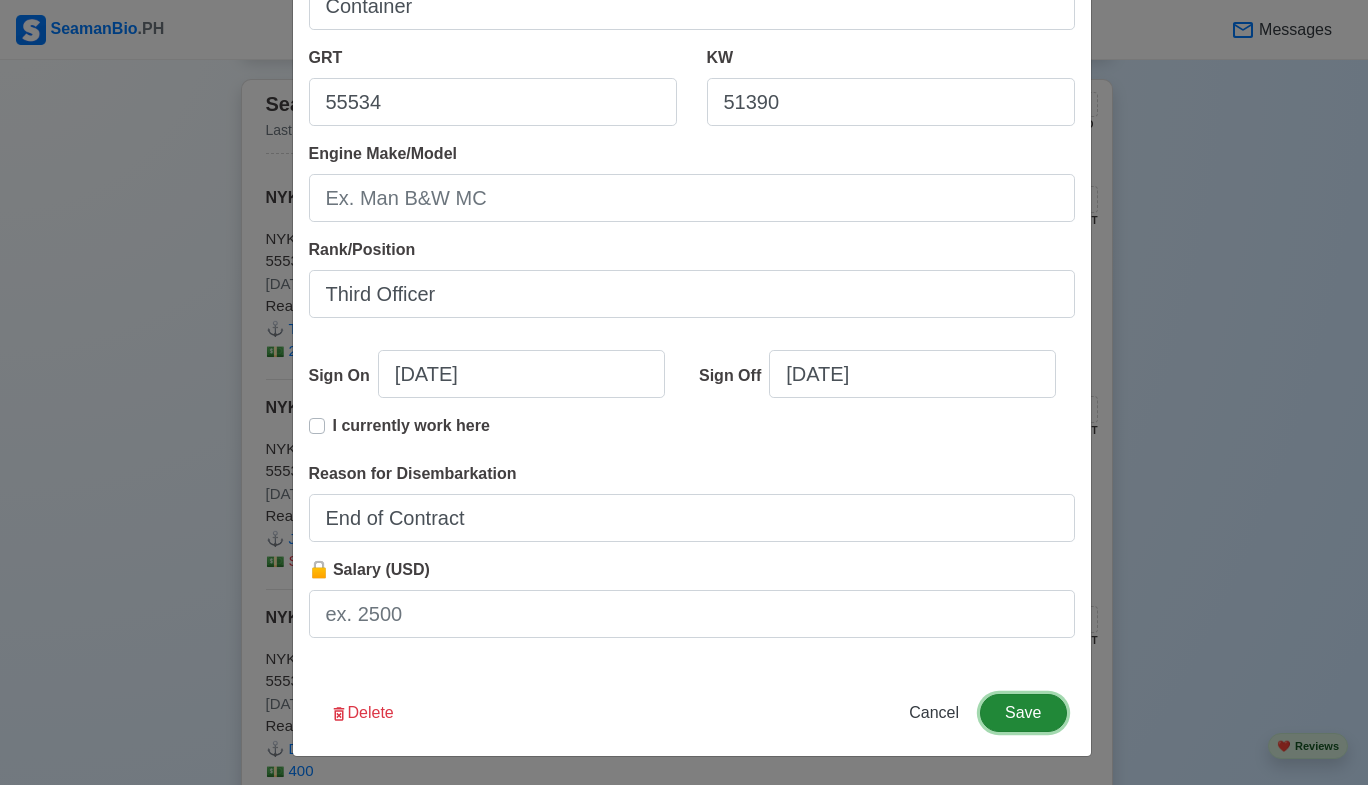 click on "Save" at bounding box center (1023, 713) 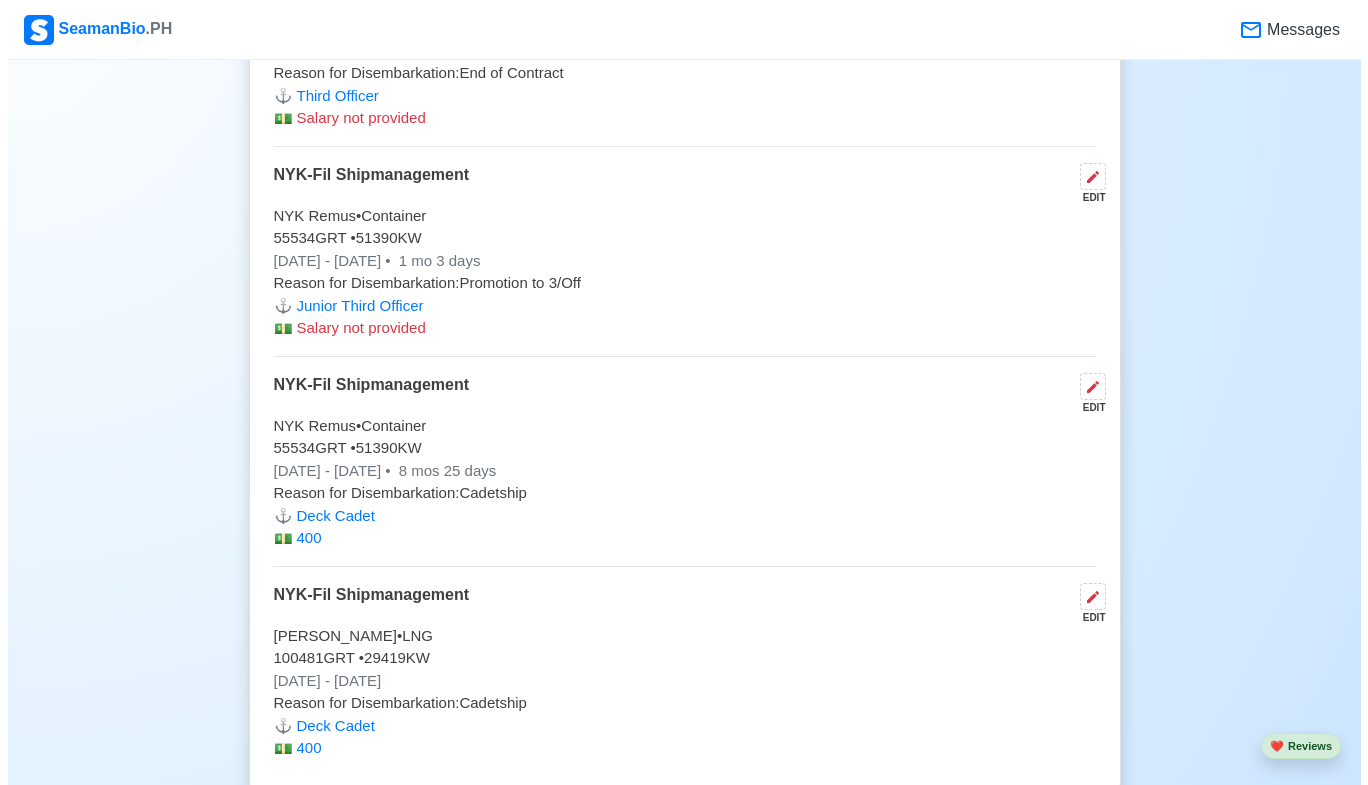 scroll, scrollTop: 3178, scrollLeft: 0, axis: vertical 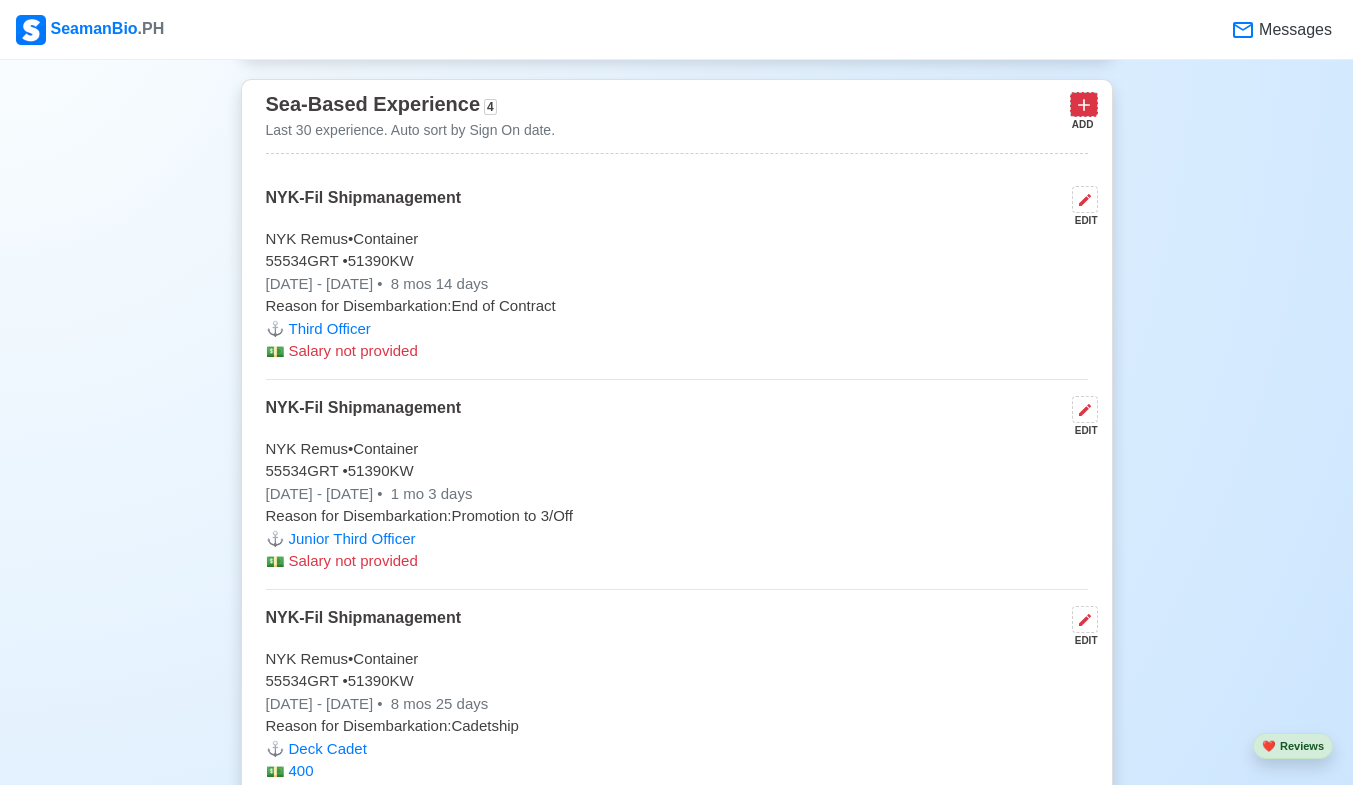 click 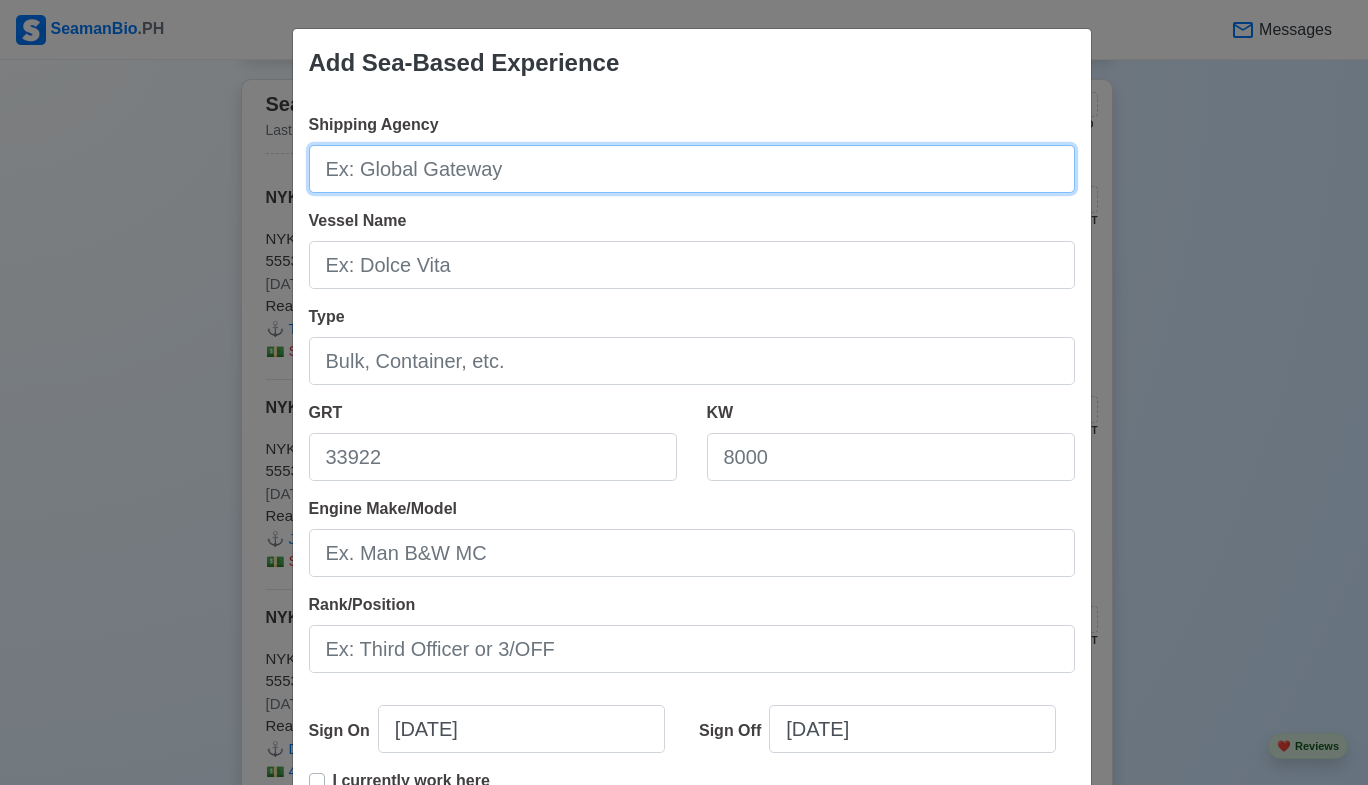 click on "Shipping Agency" at bounding box center [692, 169] 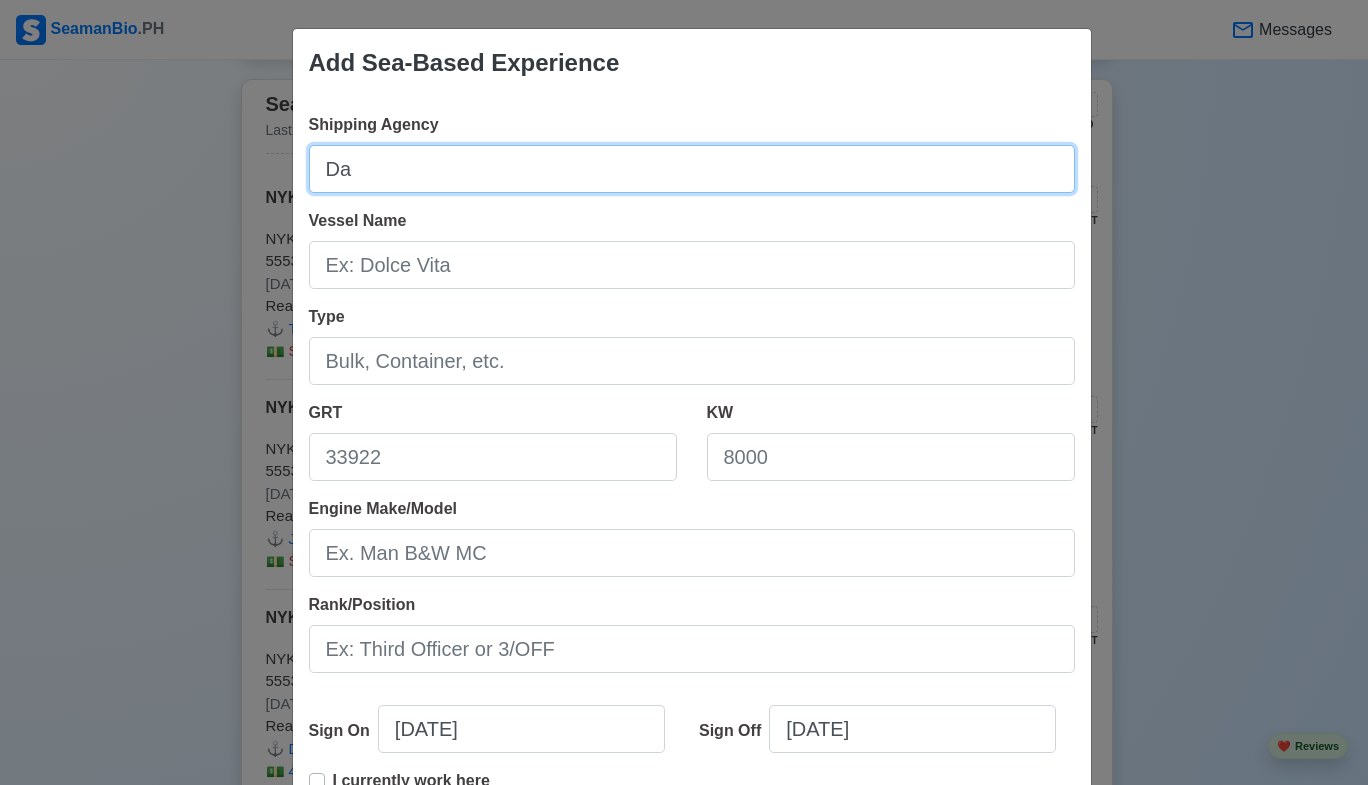 type on "D" 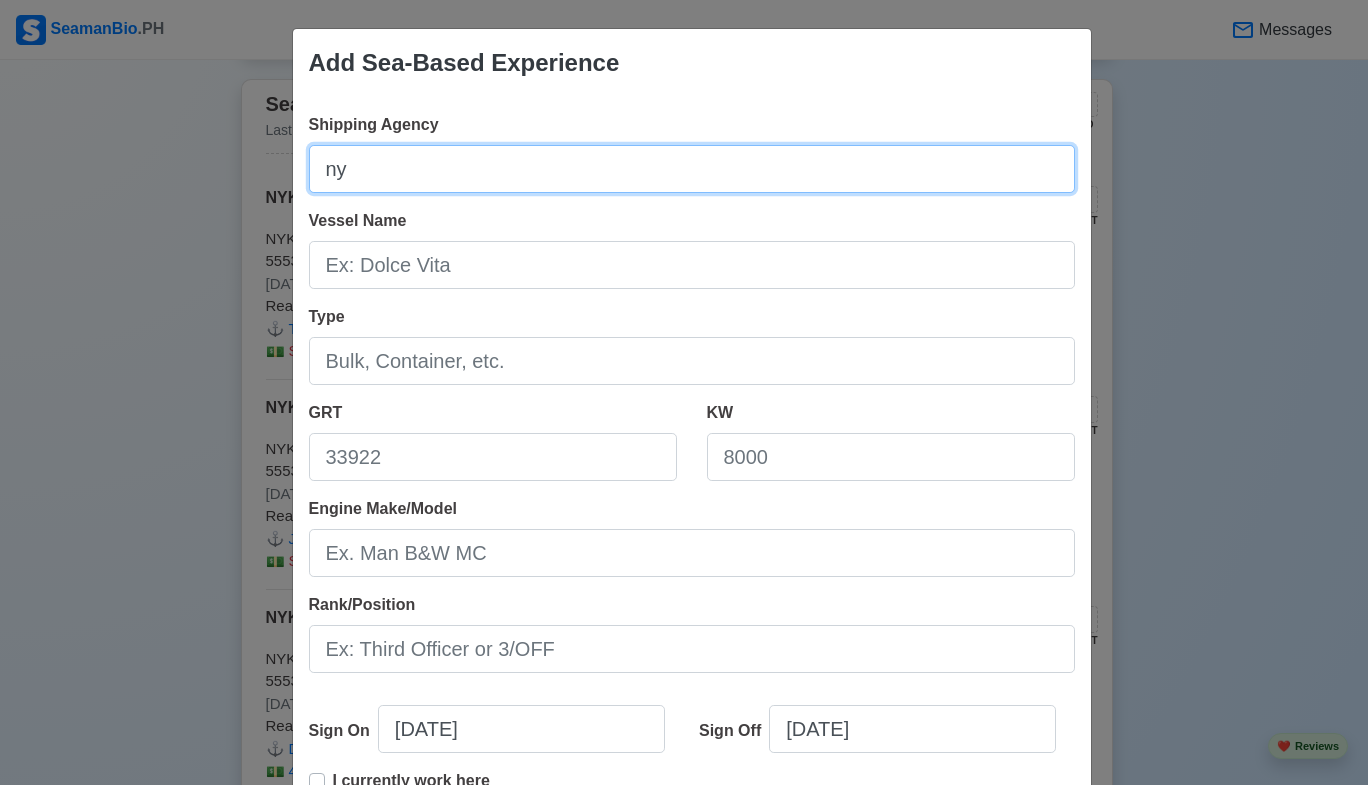 type on "NYK-Fil Shipmanagement" 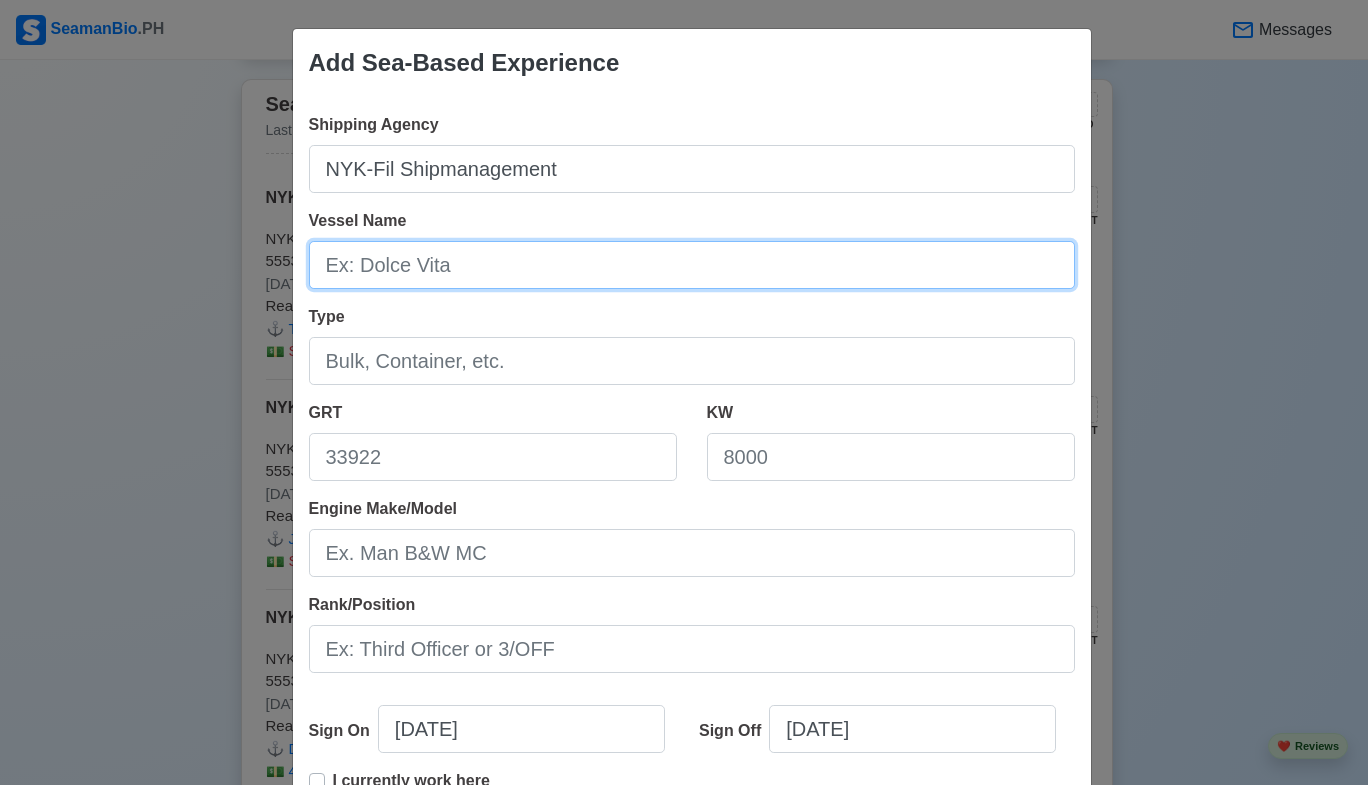 click on "Vessel Name" at bounding box center (692, 265) 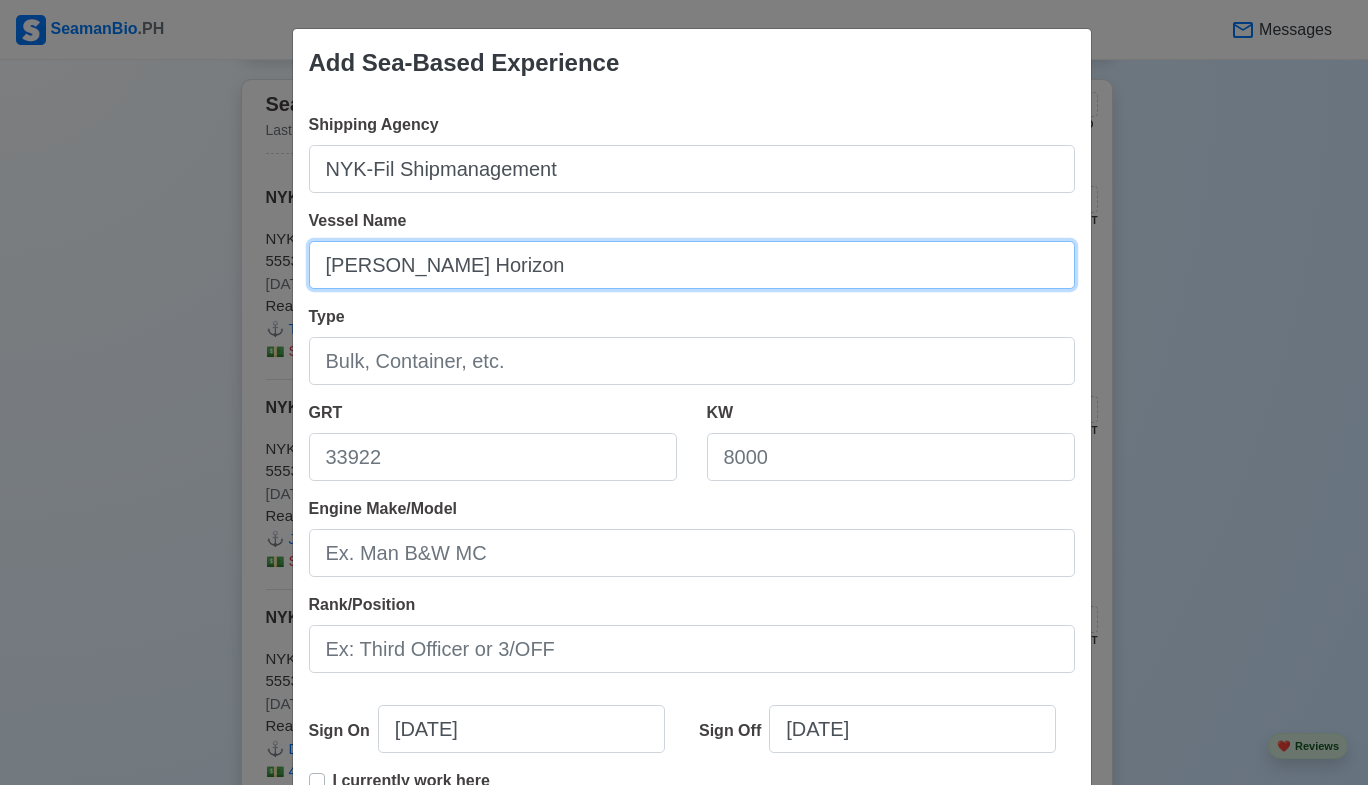 type on "[PERSON_NAME] Horizon" 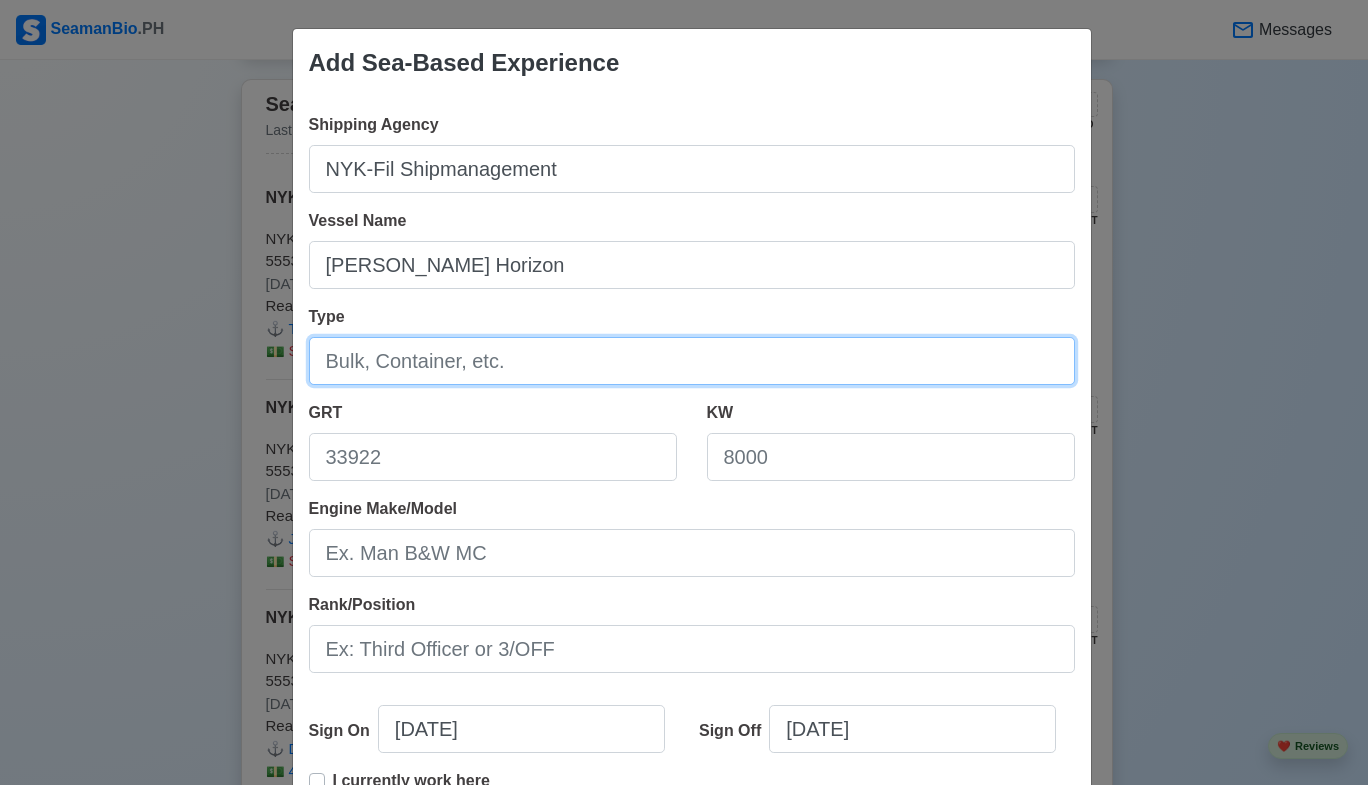 click on "Type" at bounding box center [692, 361] 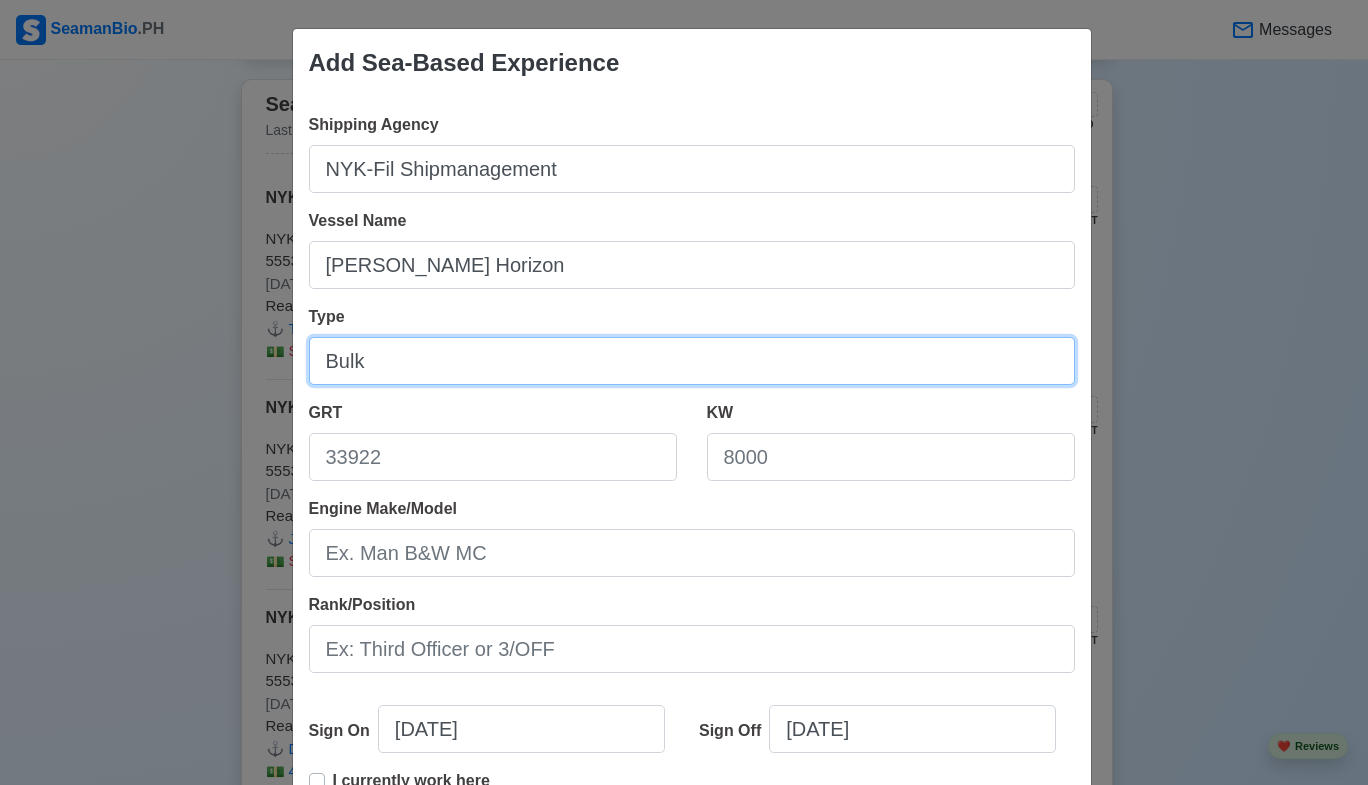 type on "Bulk" 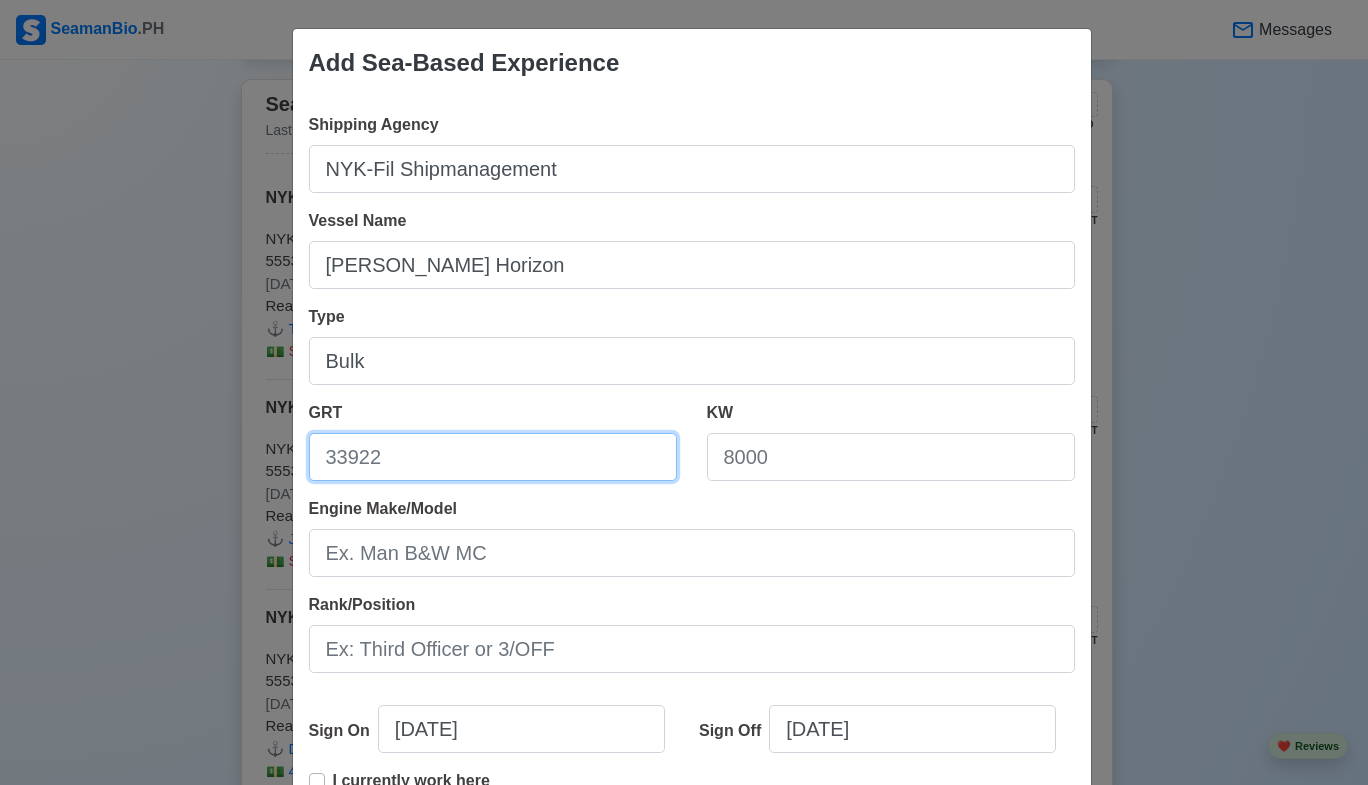 click on "GRT" at bounding box center (493, 457) 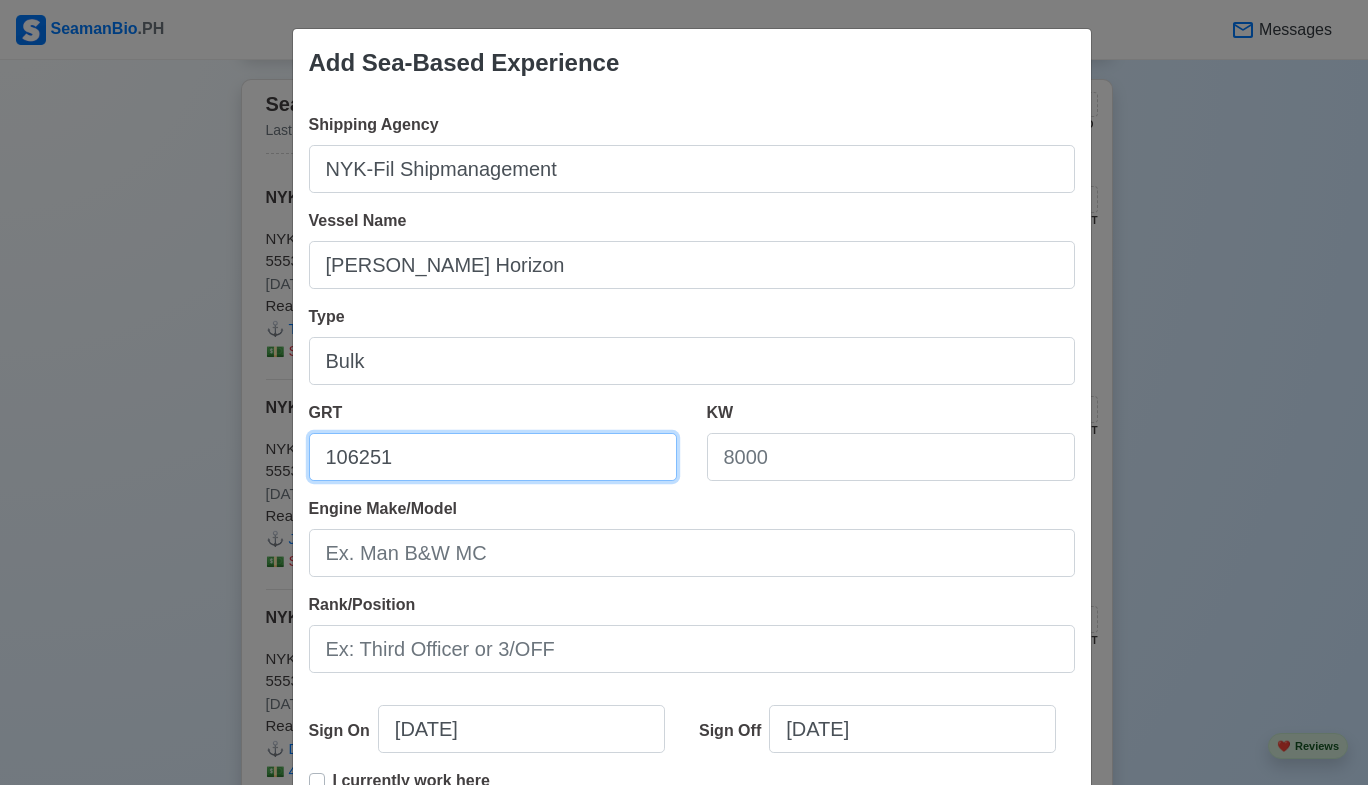 type on "106251" 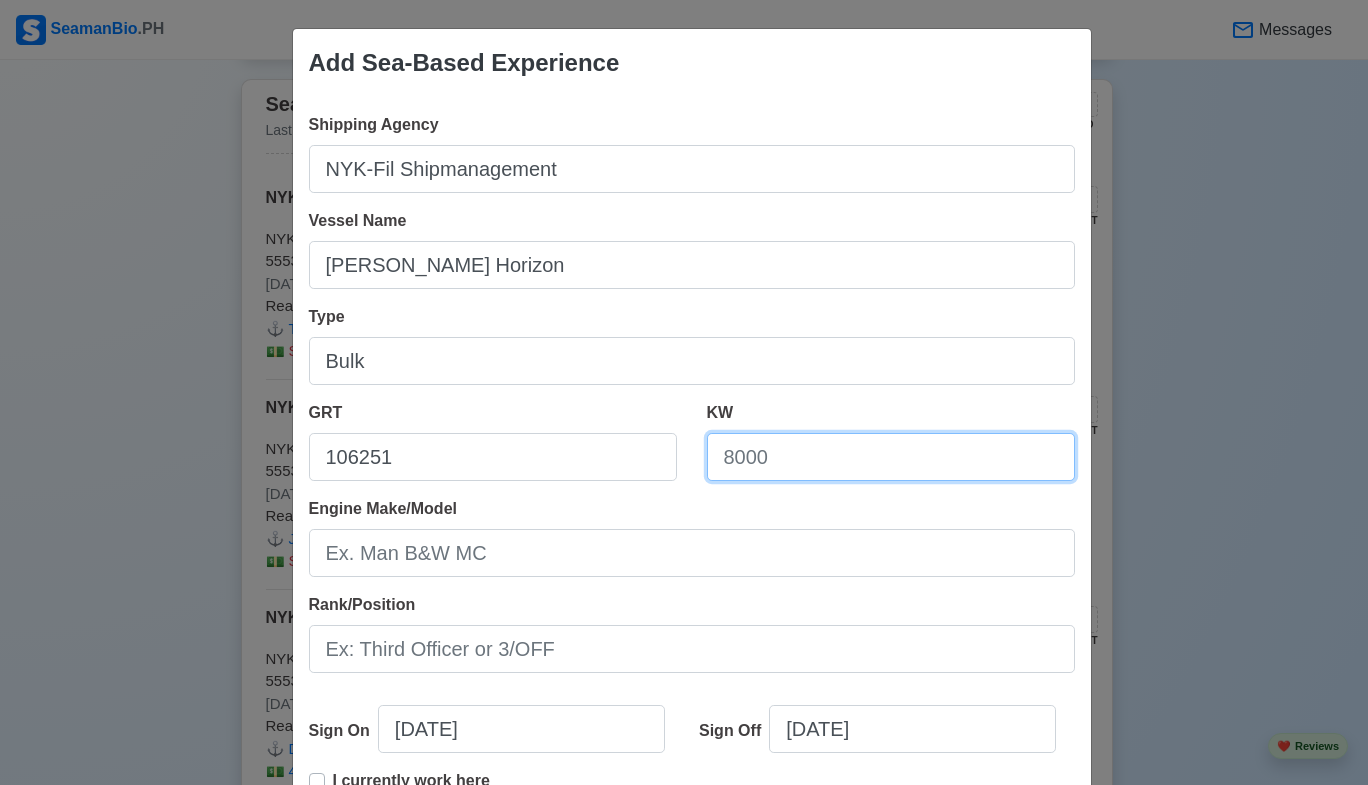 click on "KW" at bounding box center (891, 457) 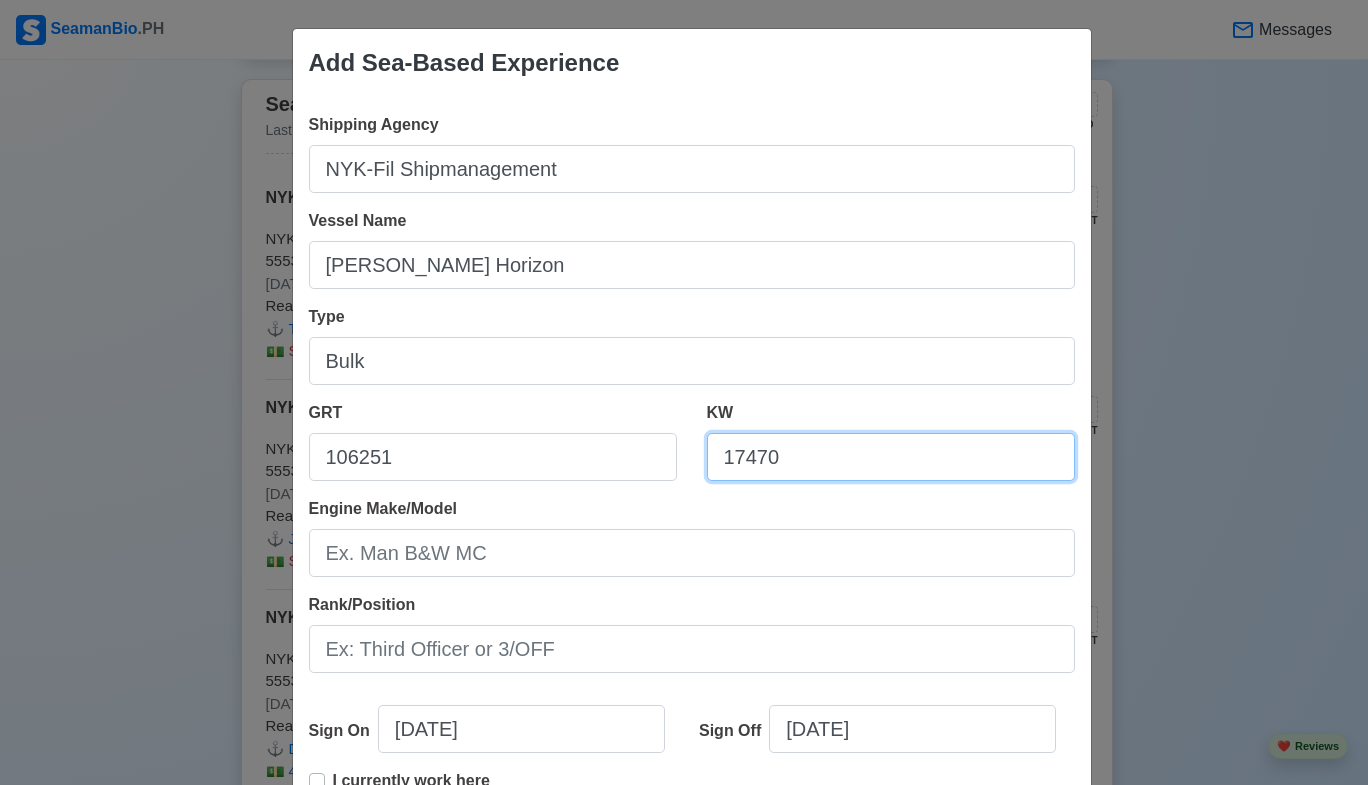 type on "17470" 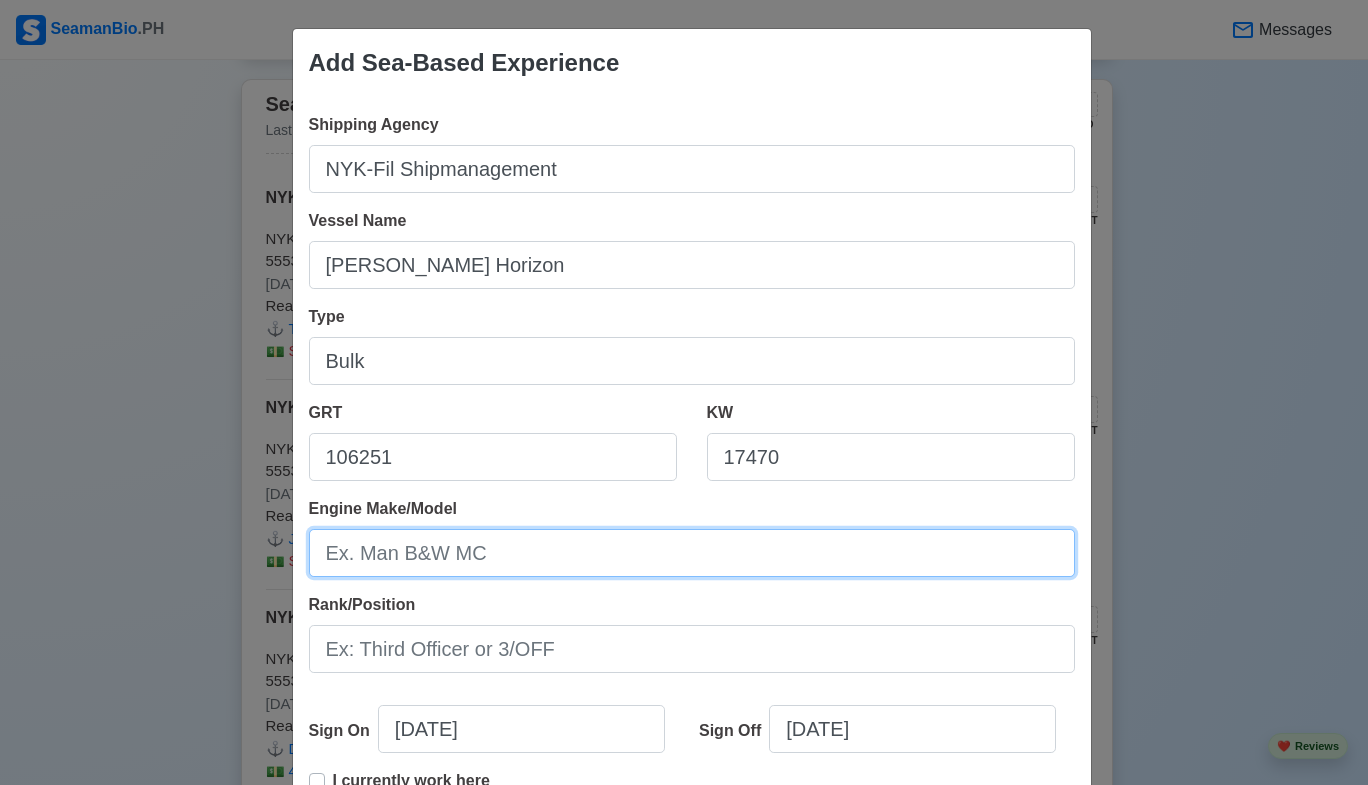 click on "Engine Make/Model" at bounding box center (692, 553) 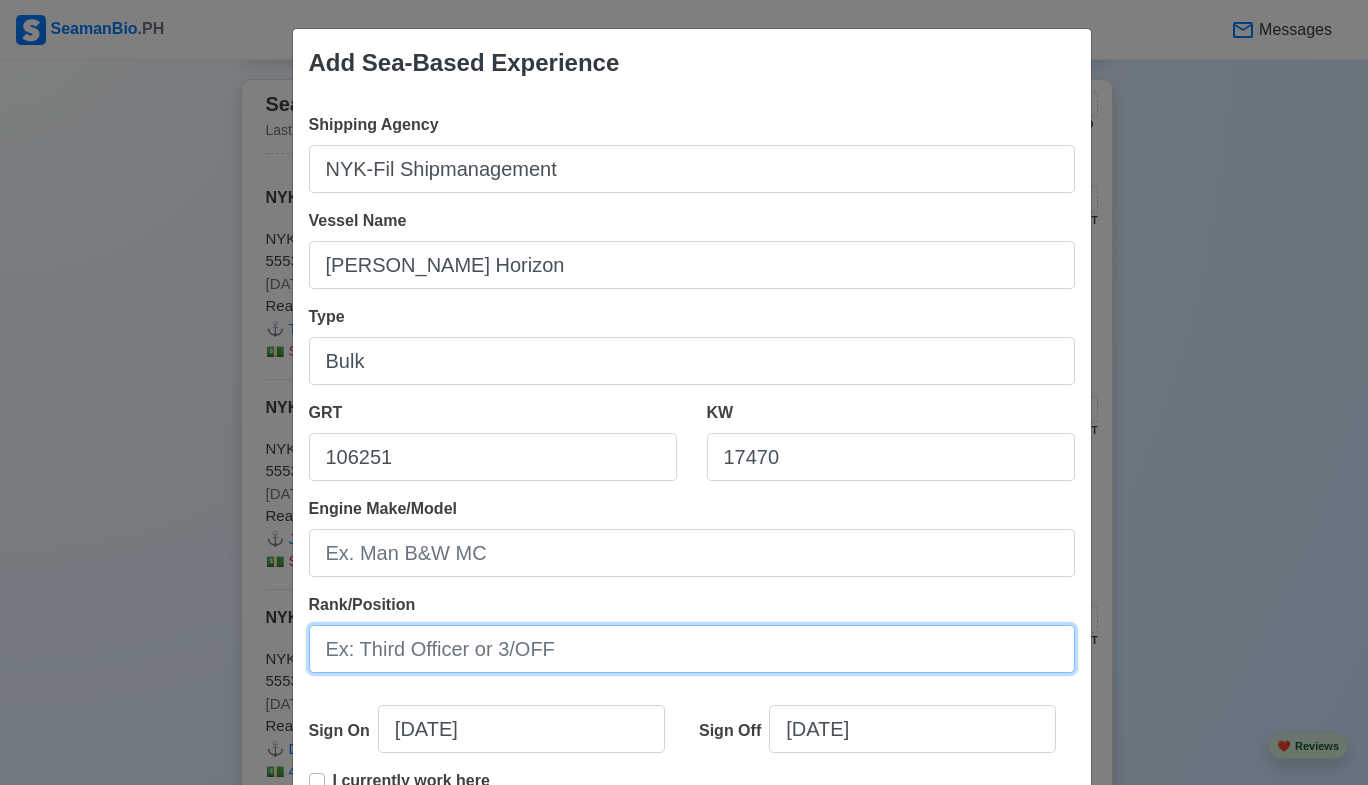click on "Rank/Position" at bounding box center (692, 649) 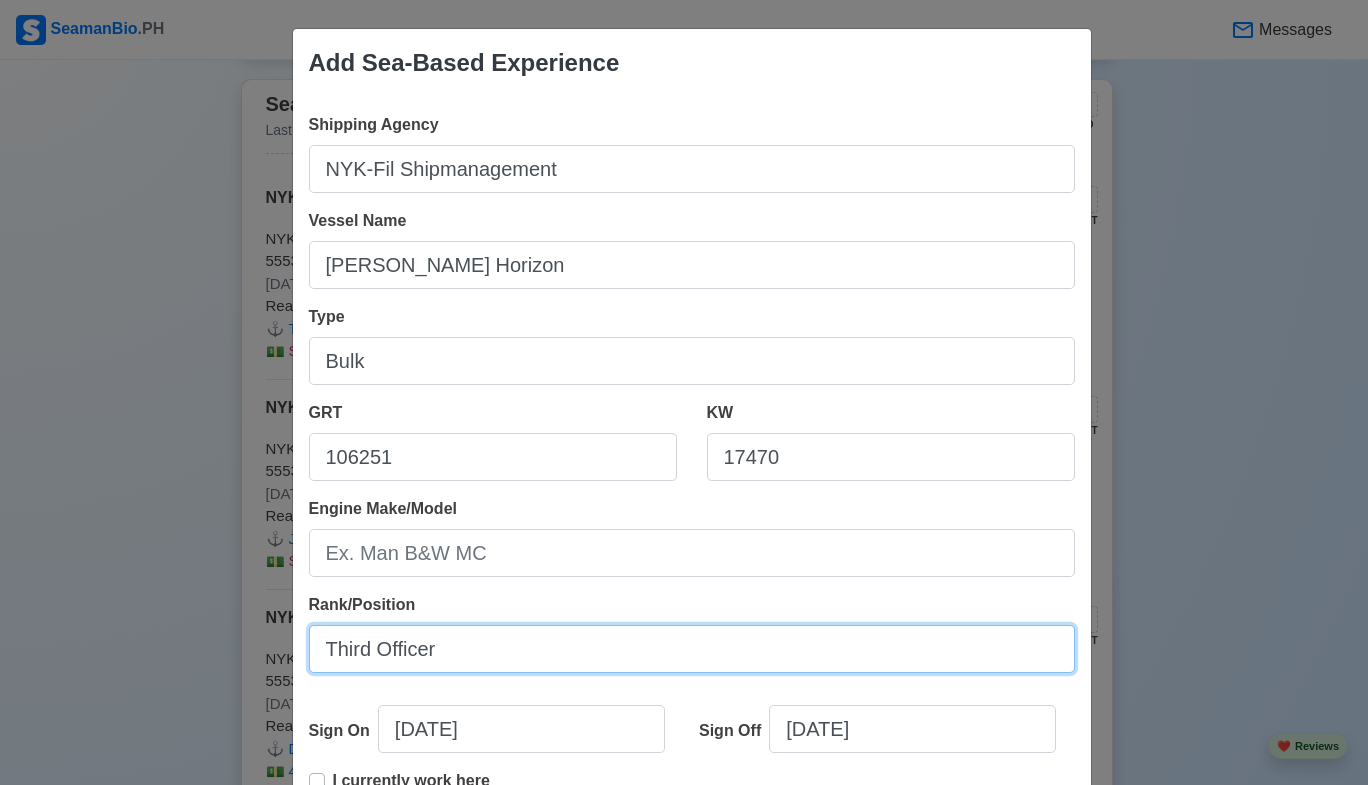 type on "Third Officer" 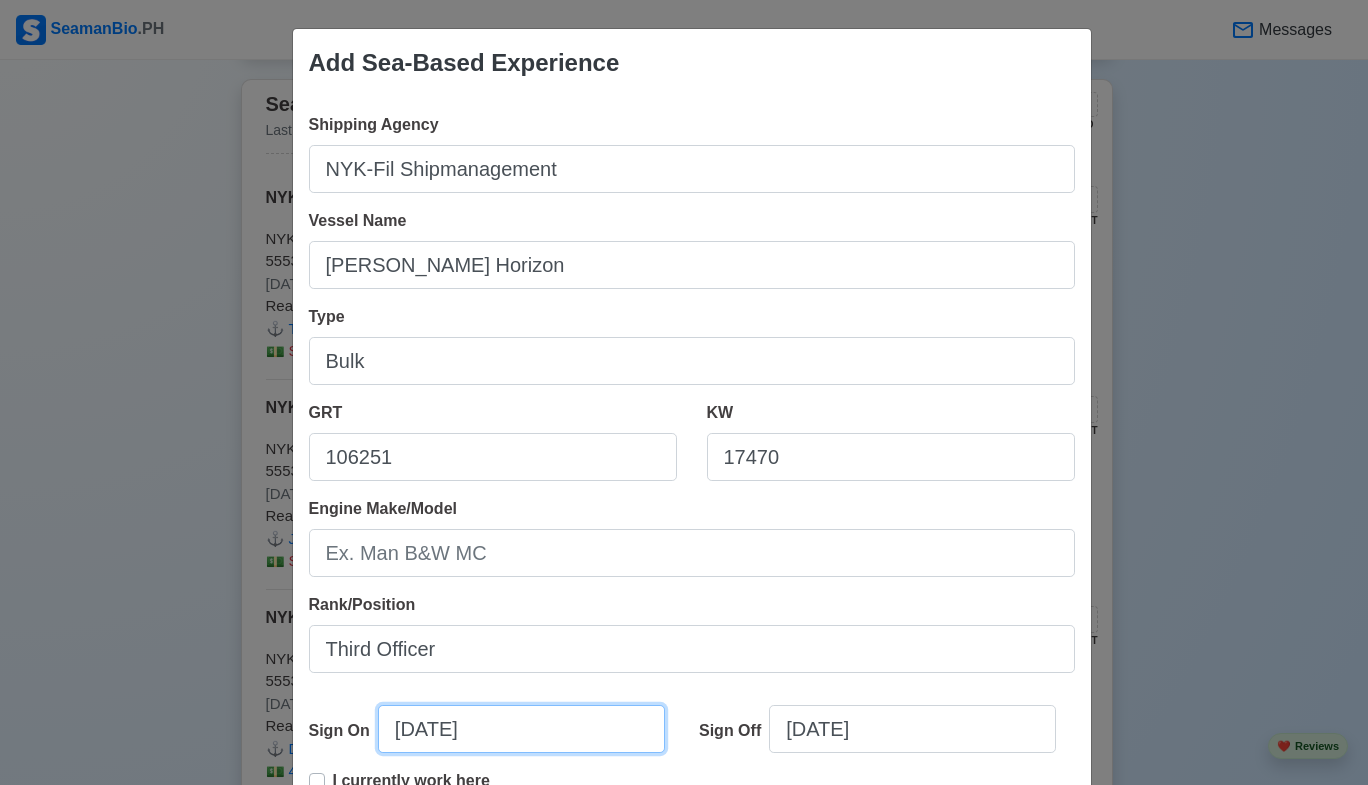 click on "07/10/2025" at bounding box center [521, 729] 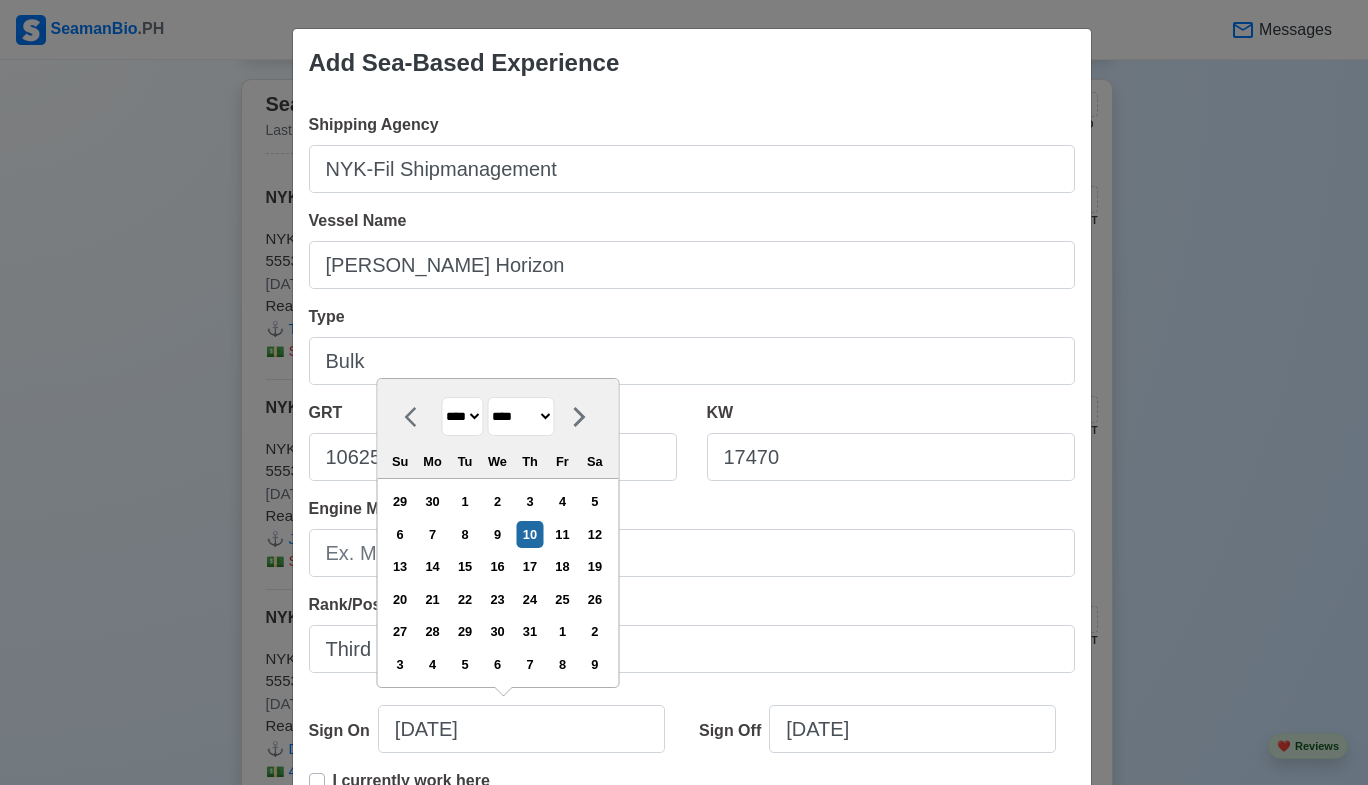 drag, startPoint x: 508, startPoint y: 414, endPoint x: 508, endPoint y: 430, distance: 16 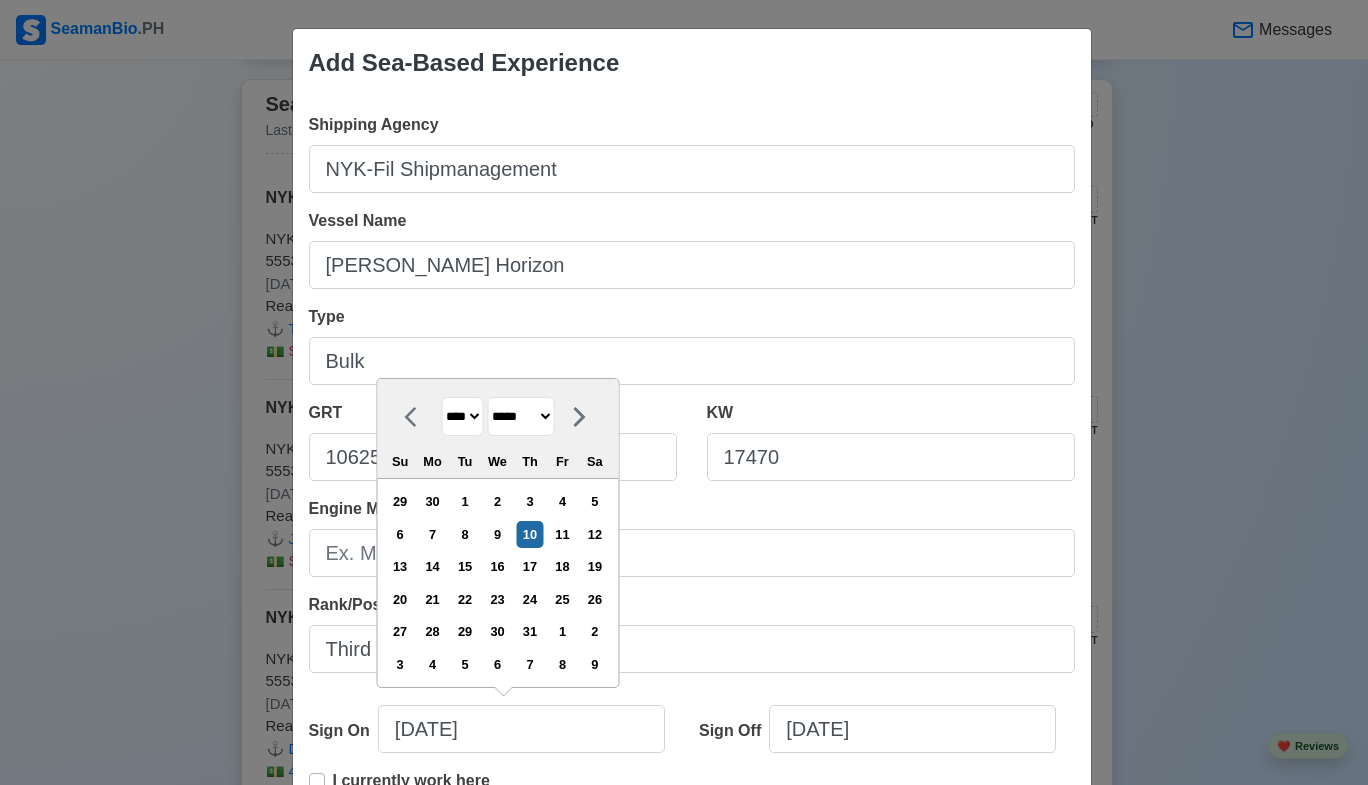 click on "******* ******** ***** ***** *** **** **** ****** ********* ******* ******** ********" at bounding box center (520, 416) 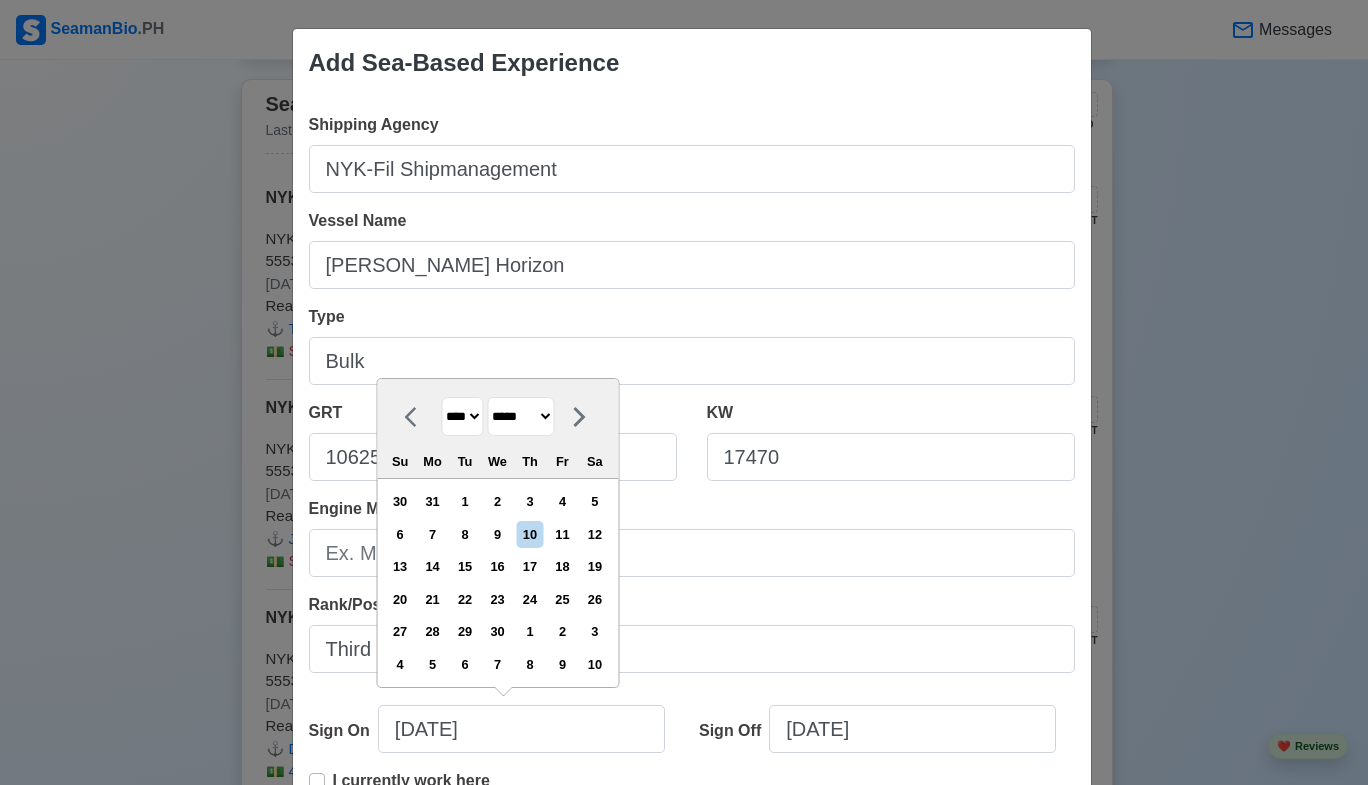 click on "**** **** **** **** **** **** **** **** **** **** **** **** **** **** **** **** **** **** **** **** **** **** **** **** **** **** **** **** **** **** **** **** **** **** **** **** **** **** **** **** **** **** **** **** **** **** **** **** **** **** **** **** **** **** **** **** **** **** **** **** **** **** **** **** **** **** **** **** **** **** **** **** **** **** **** **** **** **** **** **** **** **** **** **** **** **** **** **** **** **** **** **** **** **** **** **** **** **** **** **** **** **** **** **** **** ****" at bounding box center [462, 416] 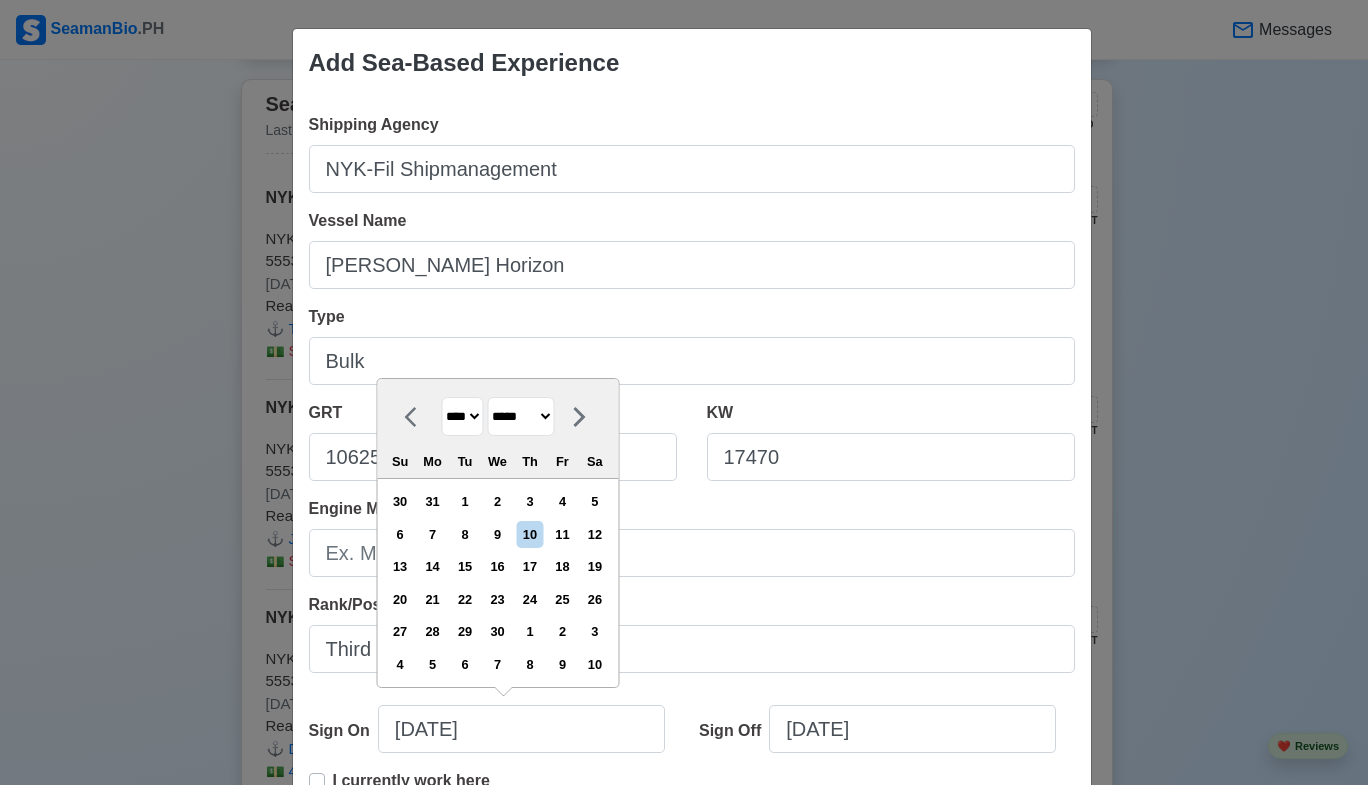 select on "****" 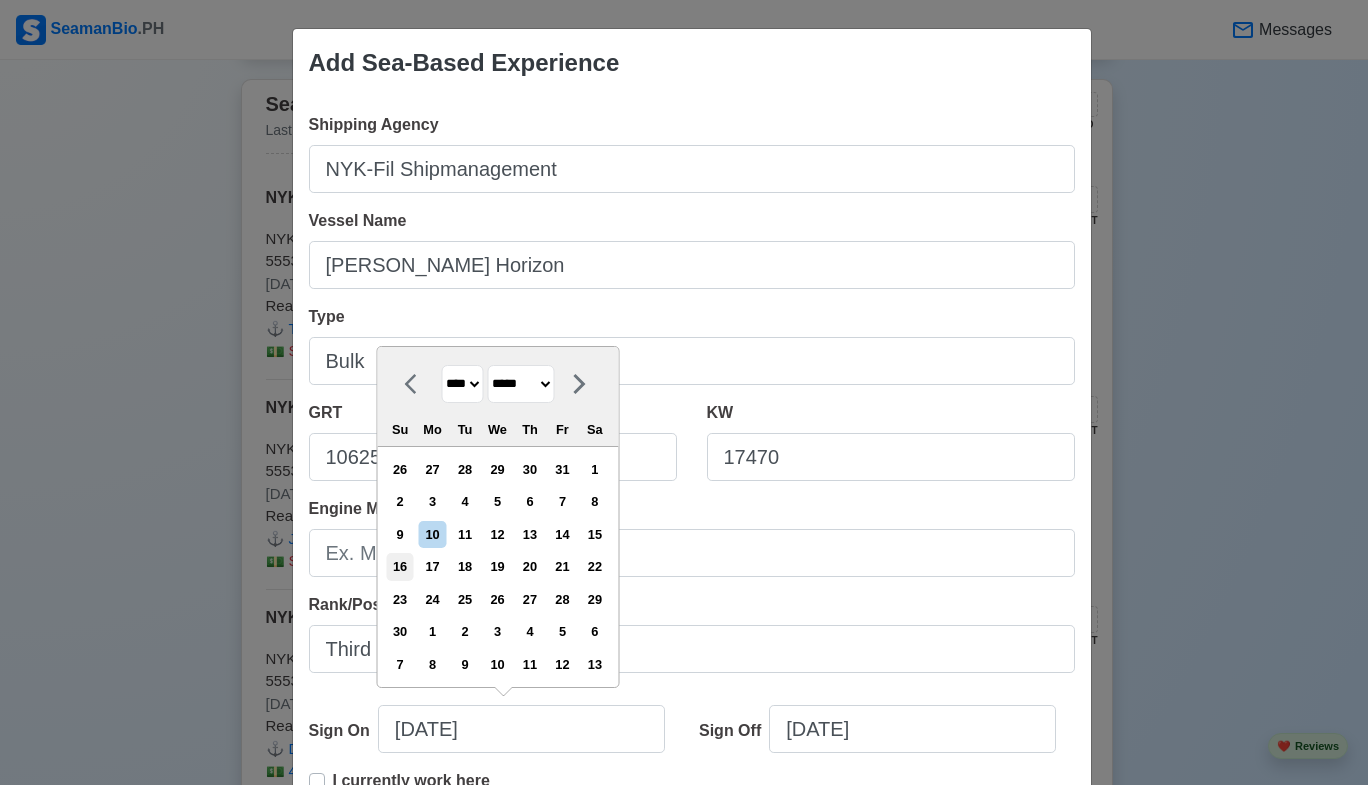 click on "16" at bounding box center (400, 566) 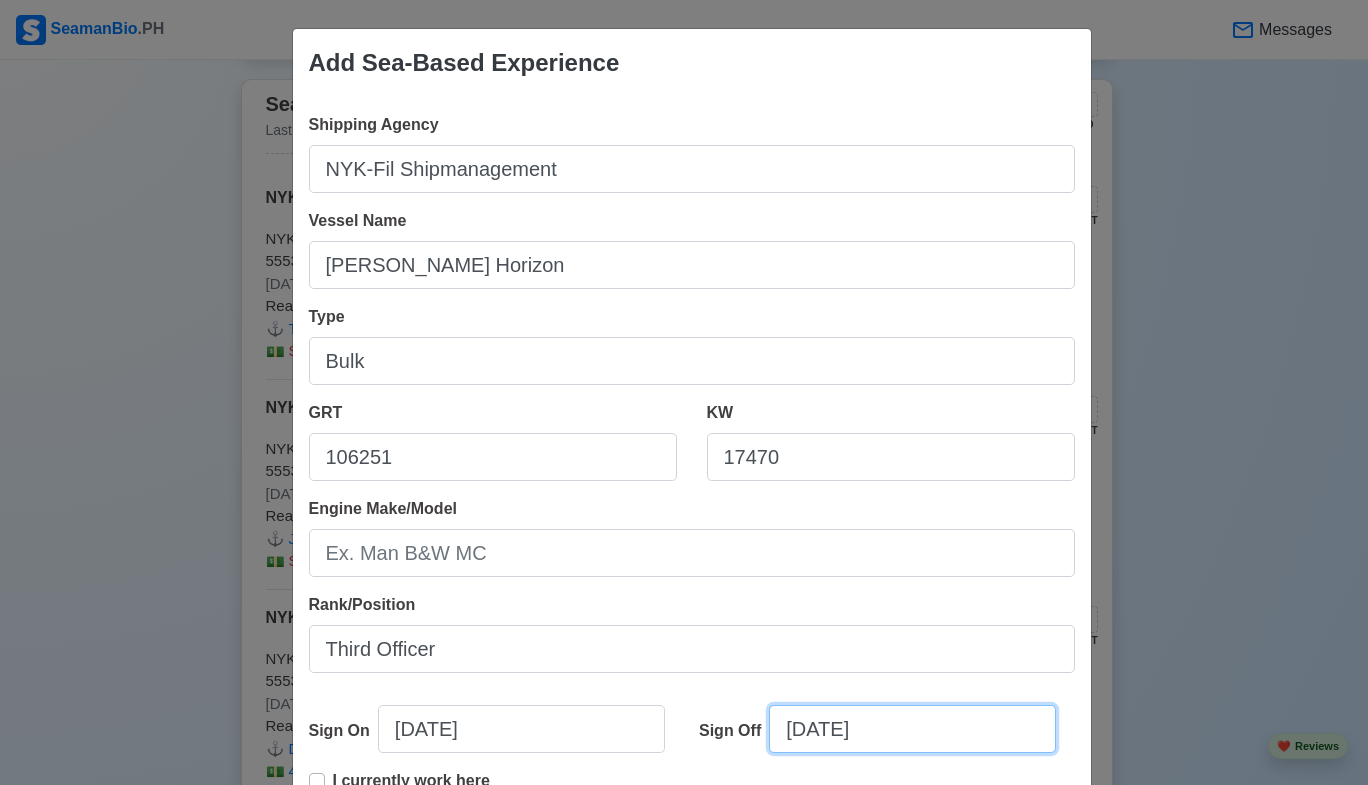 click on "07/10/2025" at bounding box center [912, 729] 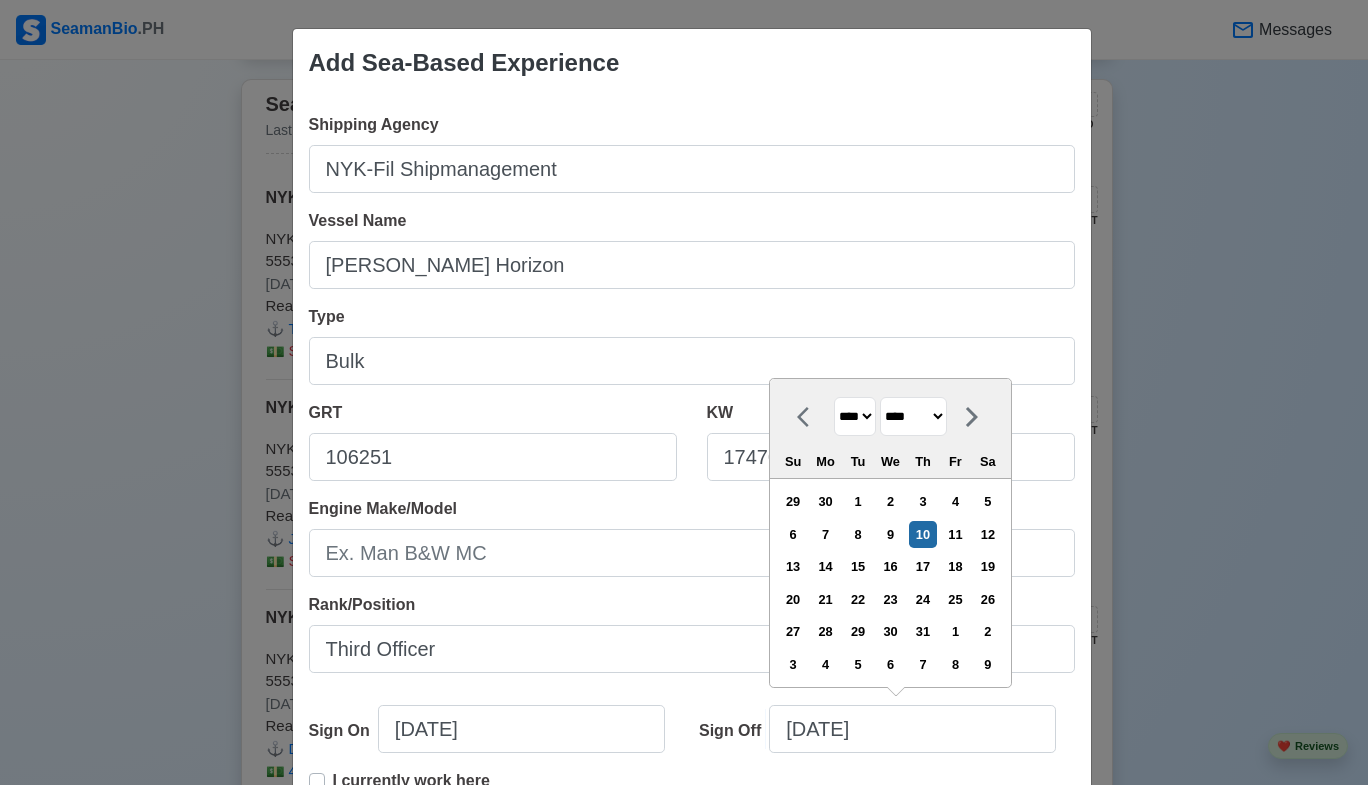 click on "******* ******** ***** ***** *** **** **** ****** ********* ******* ******** ********" at bounding box center [913, 416] 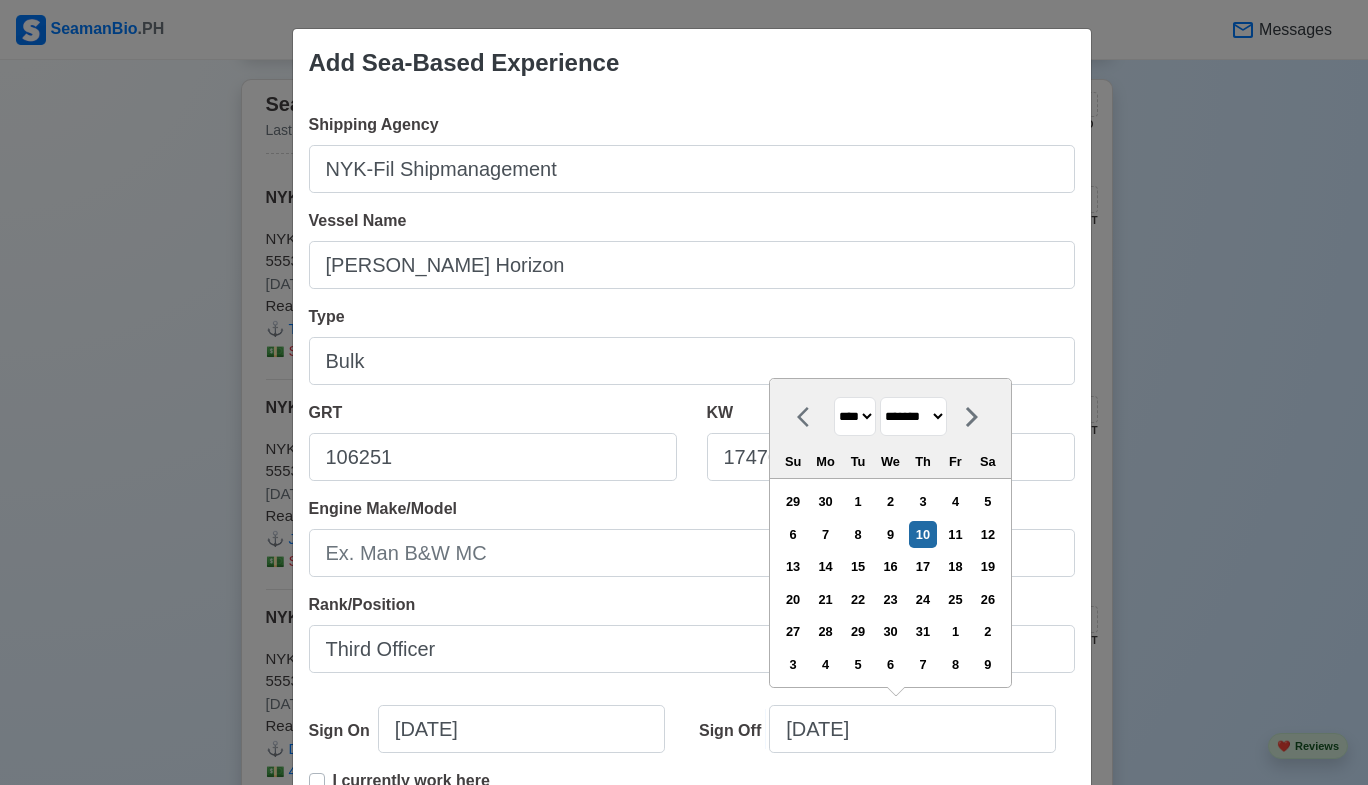 click on "******* ******** ***** ***** *** **** **** ****** ********* ******* ******** ********" at bounding box center [913, 416] 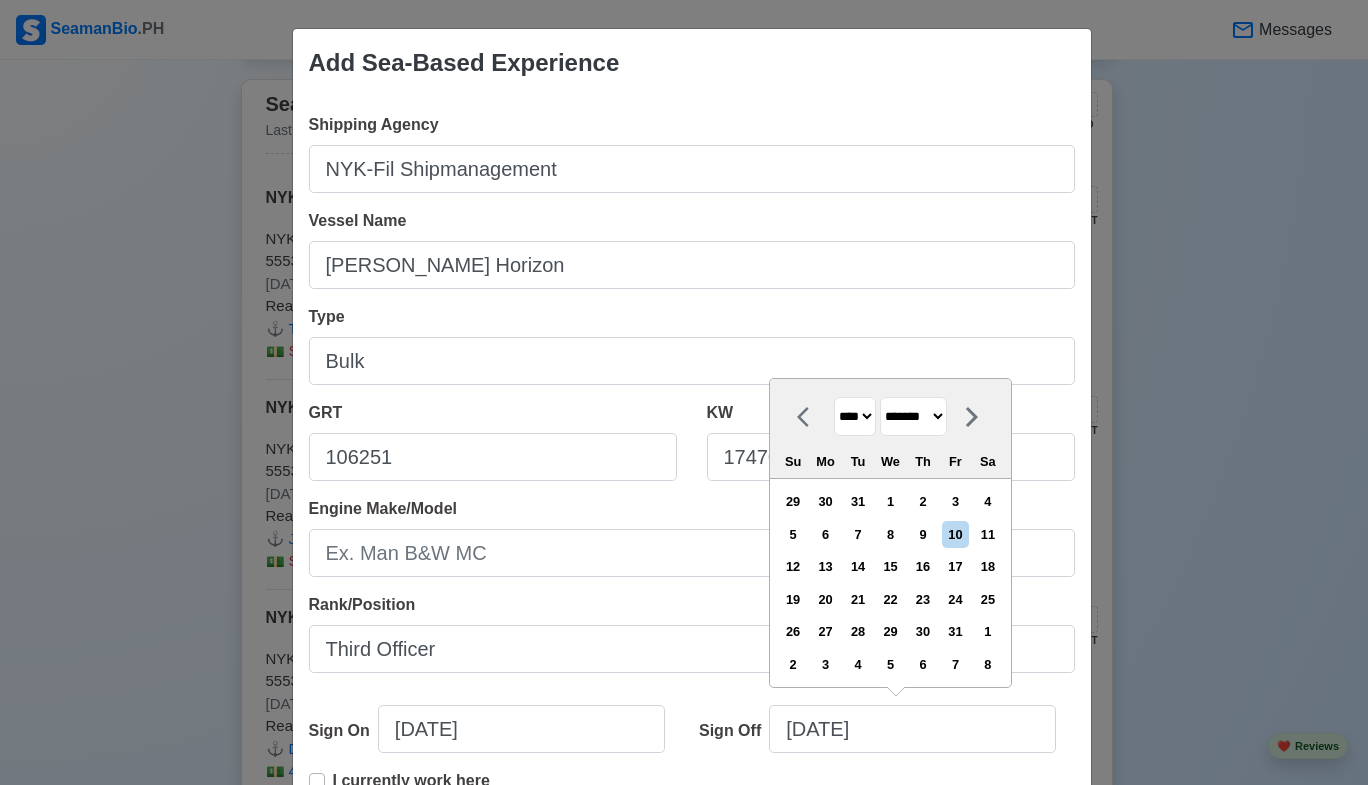 click on "**** **** **** **** **** **** **** **** **** **** **** **** **** **** **** **** **** **** **** **** **** **** **** **** **** **** **** **** **** **** **** **** **** **** **** **** **** **** **** **** **** **** **** **** **** **** **** **** **** **** **** **** **** **** **** **** **** **** **** **** **** **** **** **** **** **** **** **** **** **** **** **** **** **** **** **** **** **** **** **** **** **** **** **** **** **** **** **** **** **** **** **** **** **** **** **** **** **** **** **** **** **** **** **** **** **** **** ****" at bounding box center [855, 416] 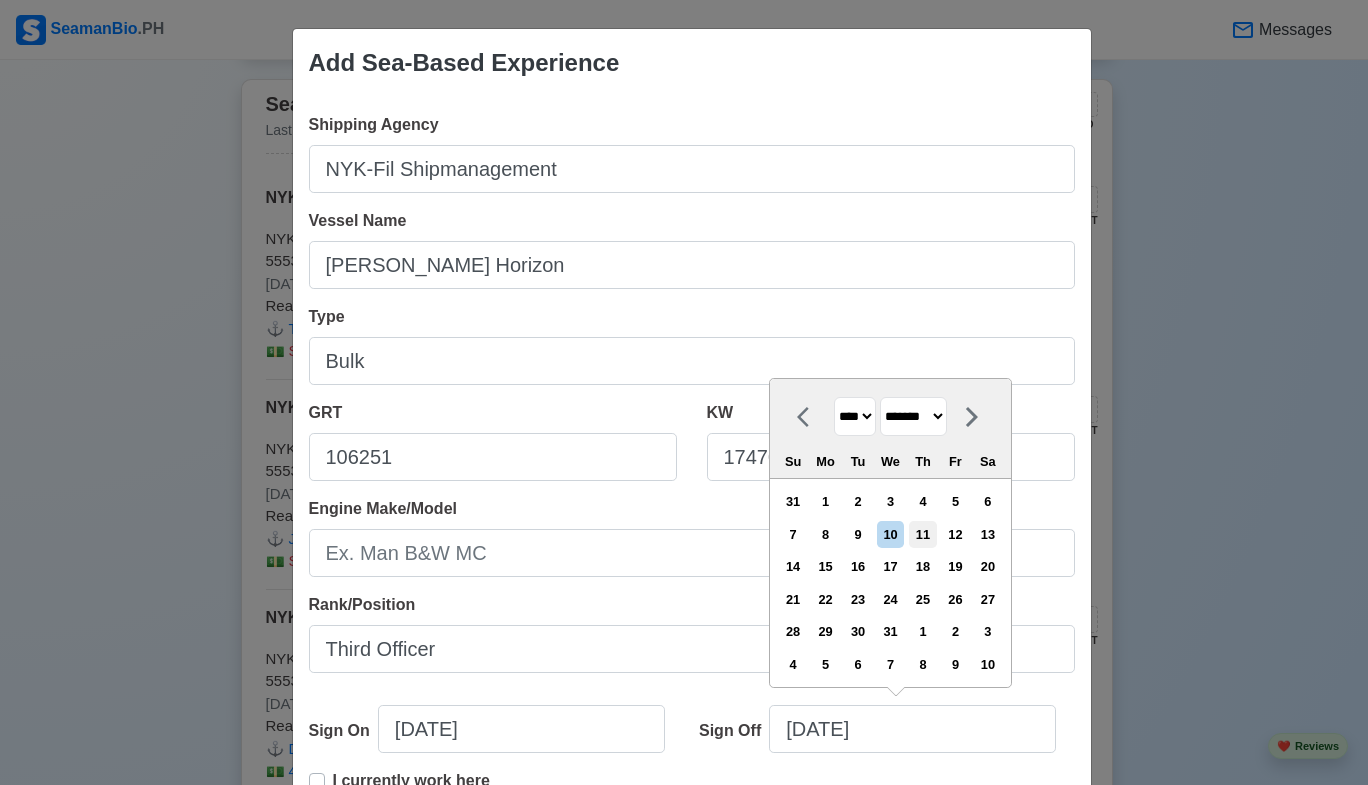 click on "11" at bounding box center (922, 534) 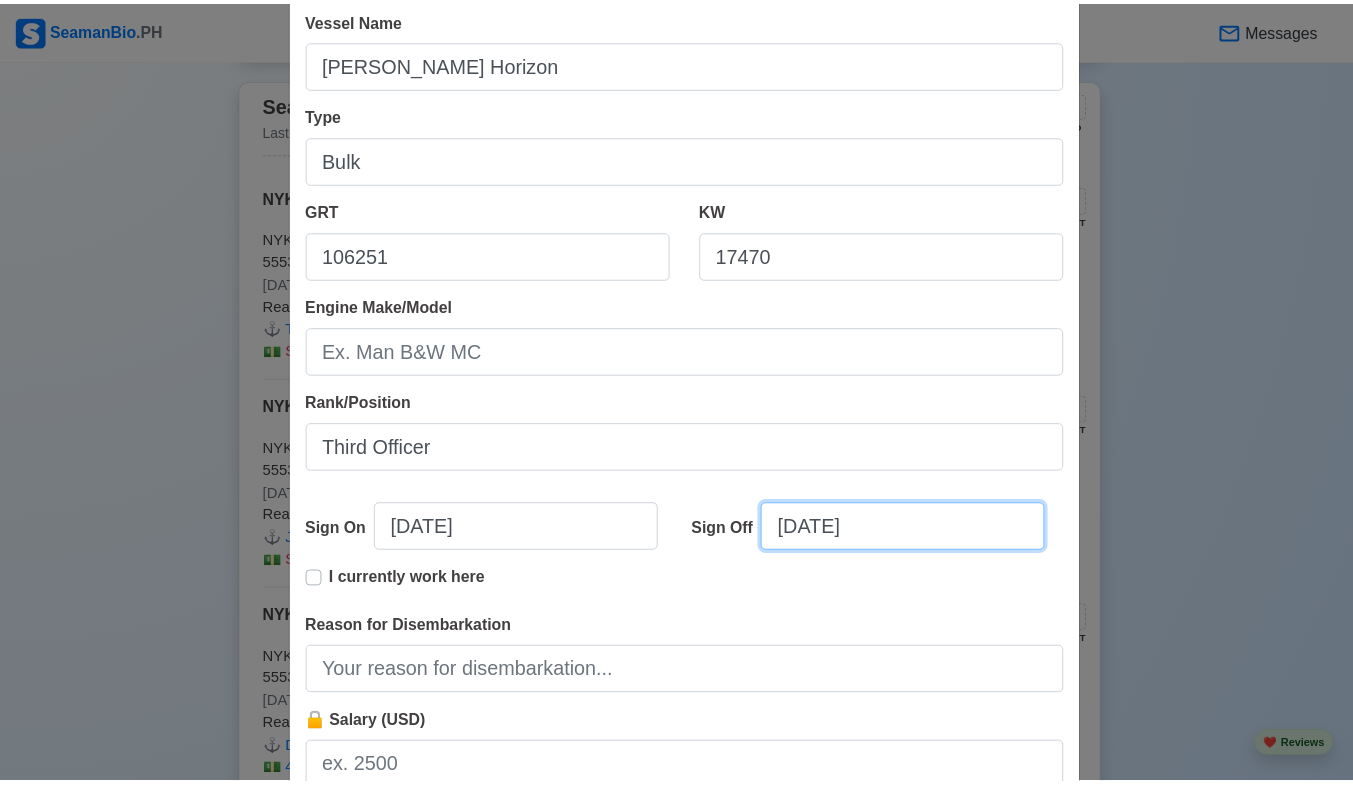 scroll, scrollTop: 300, scrollLeft: 0, axis: vertical 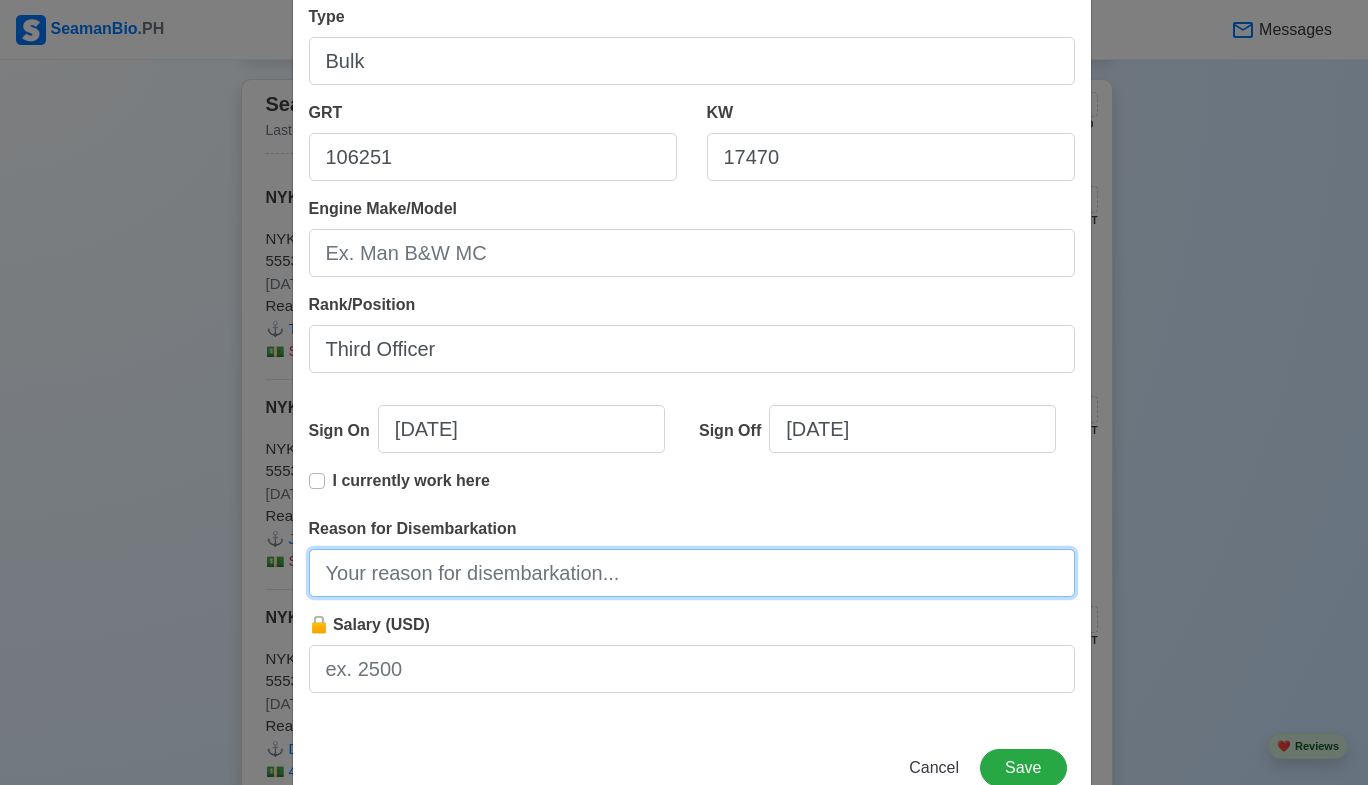 click on "Reason for Disembarkation" at bounding box center [692, 573] 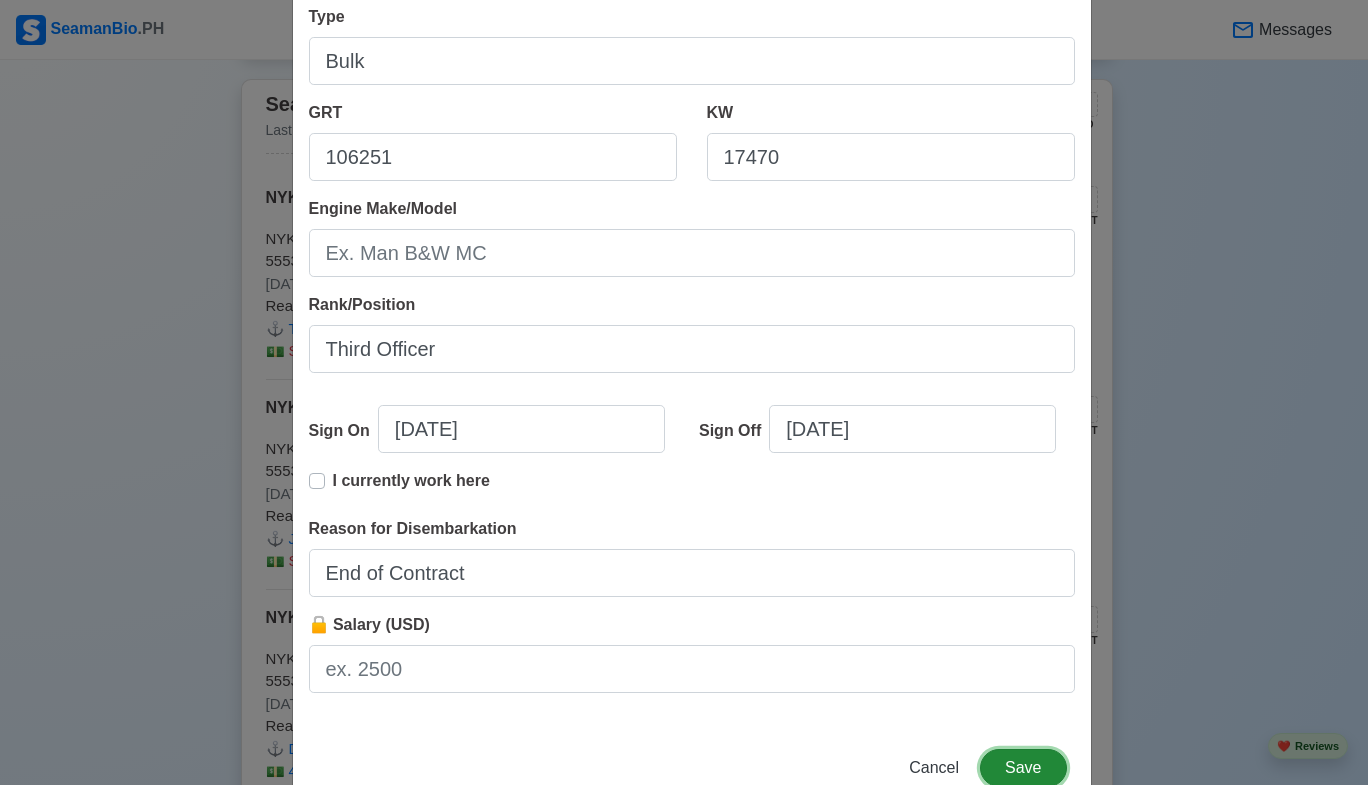 click on "Save" at bounding box center [1023, 768] 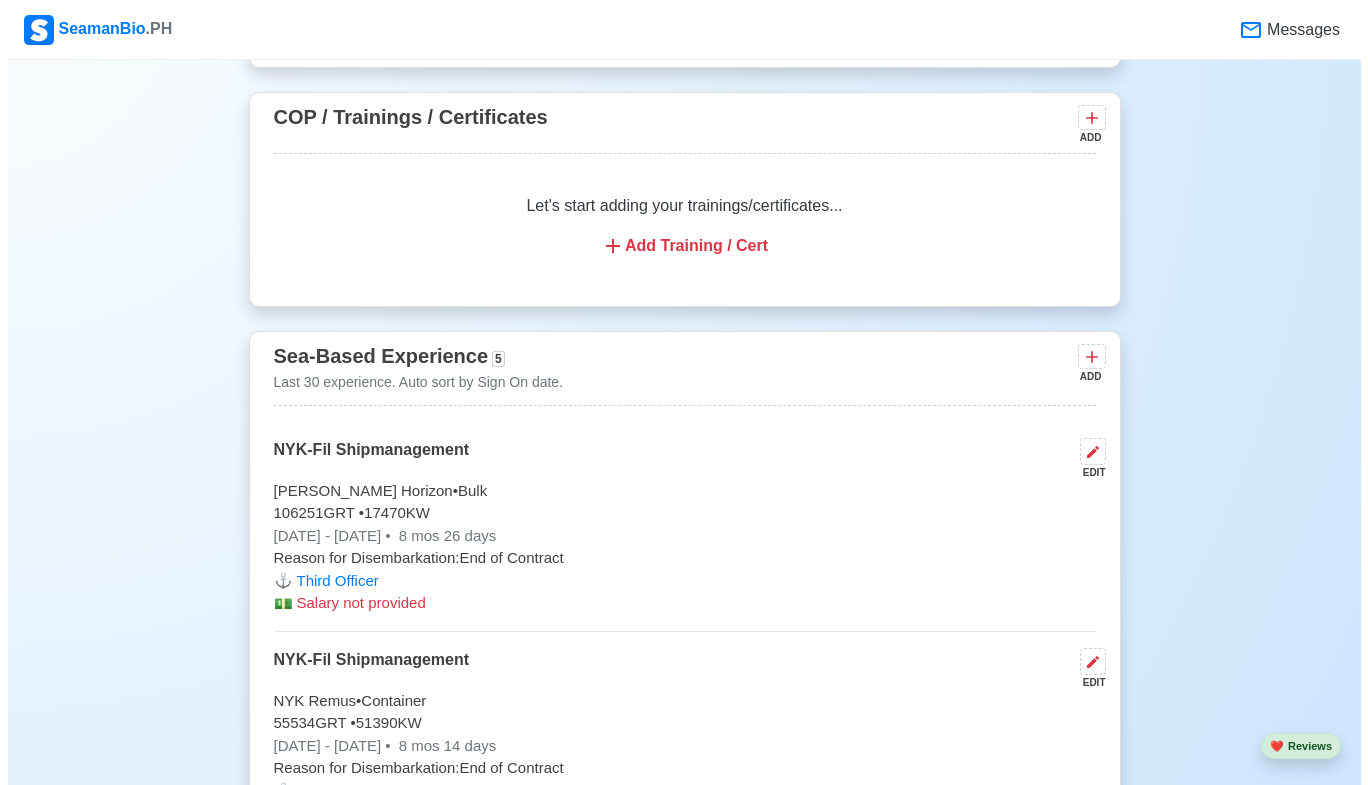 scroll, scrollTop: 2778, scrollLeft: 0, axis: vertical 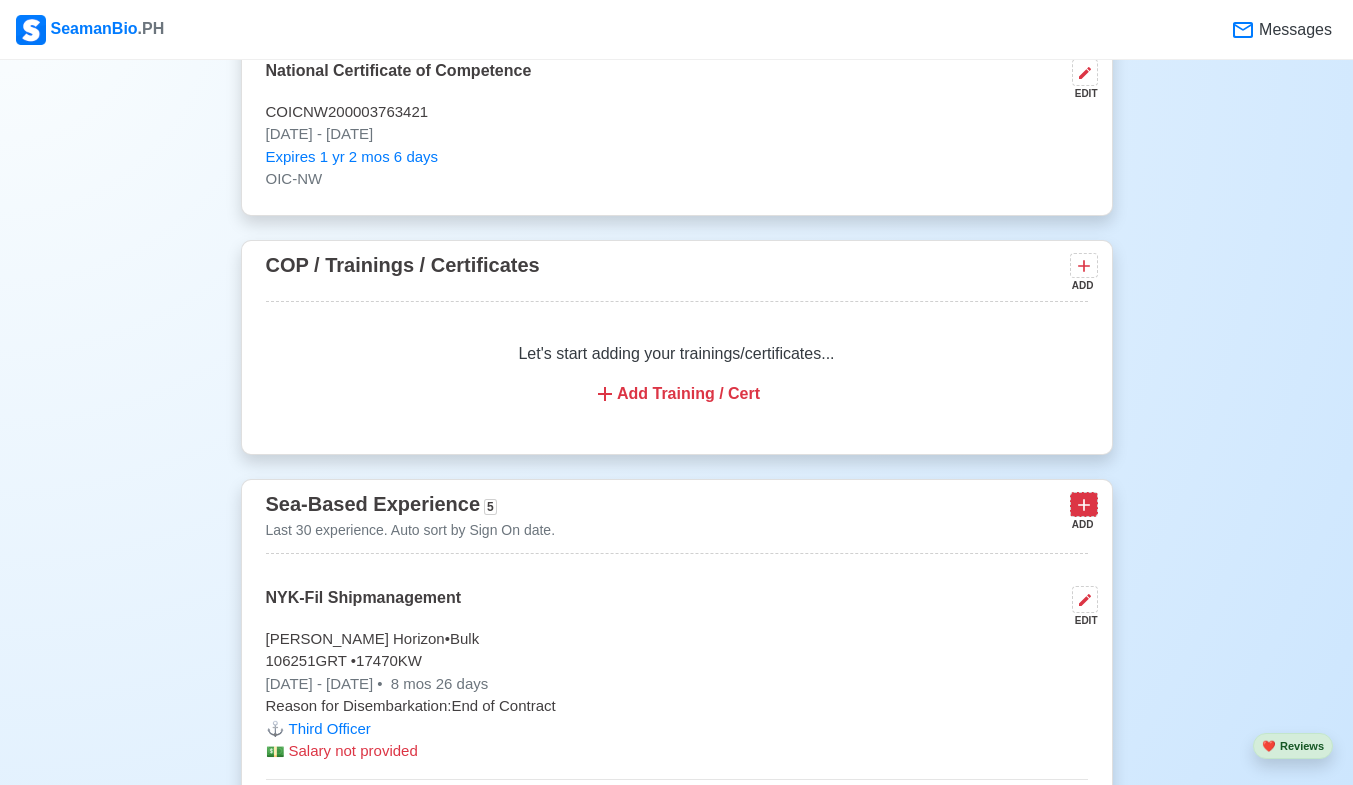 click 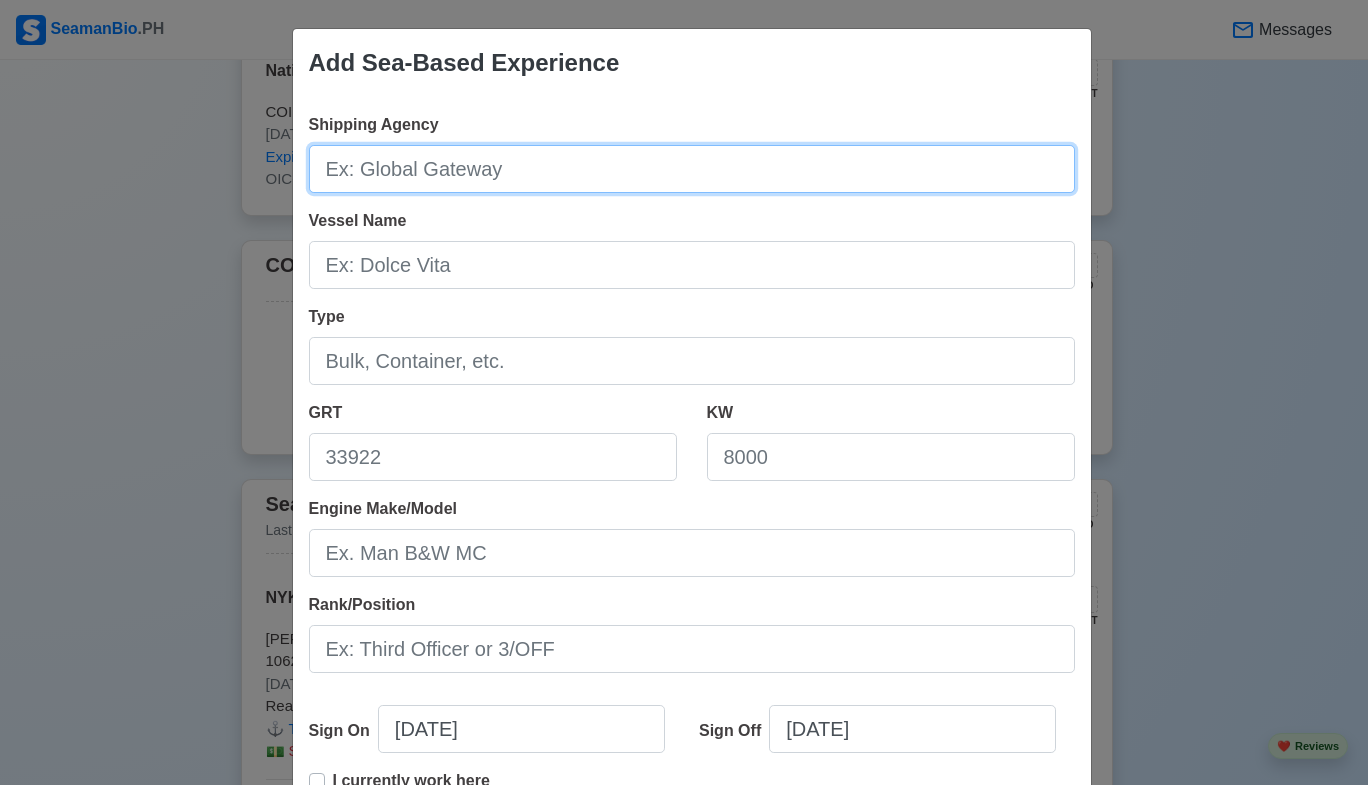 drag, startPoint x: 512, startPoint y: 174, endPoint x: 510, endPoint y: 188, distance: 14.142136 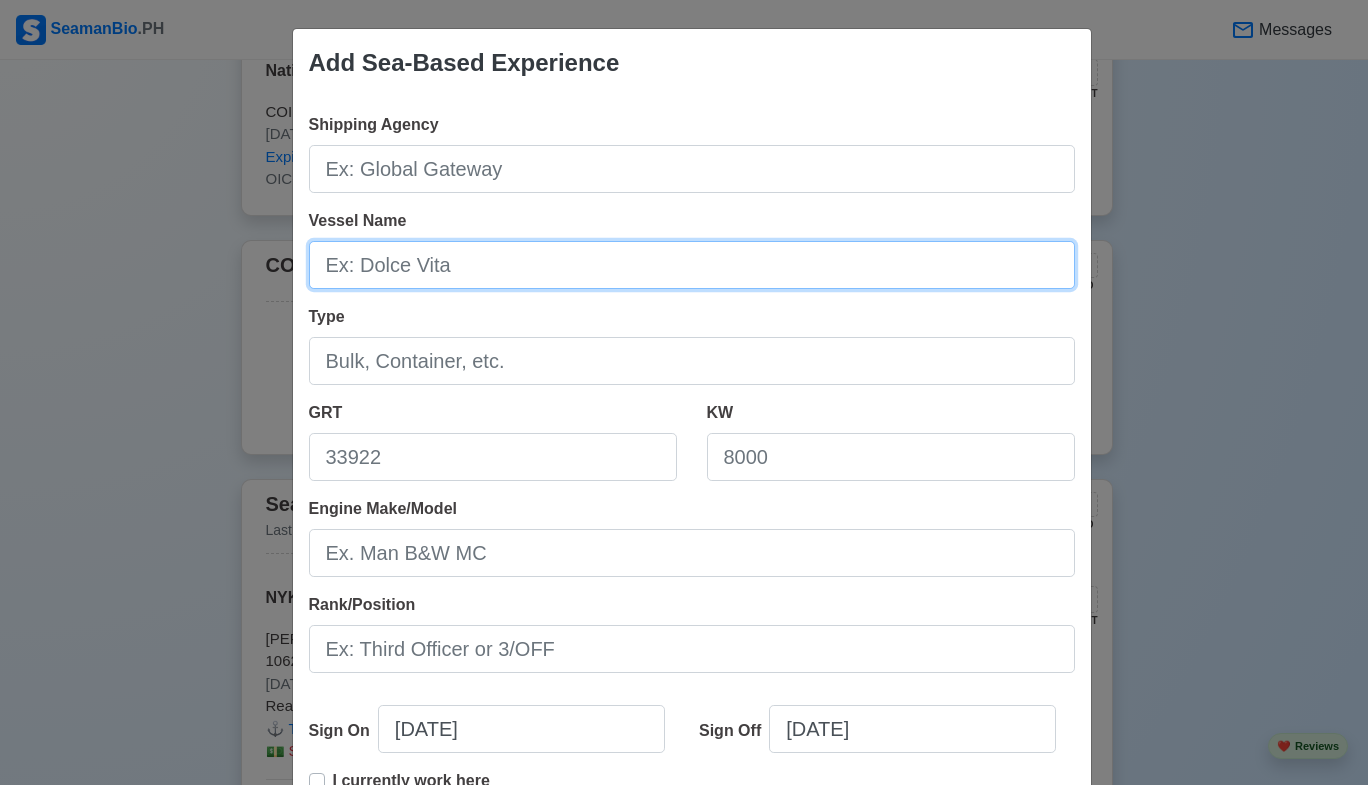click on "Vessel Name" at bounding box center [692, 265] 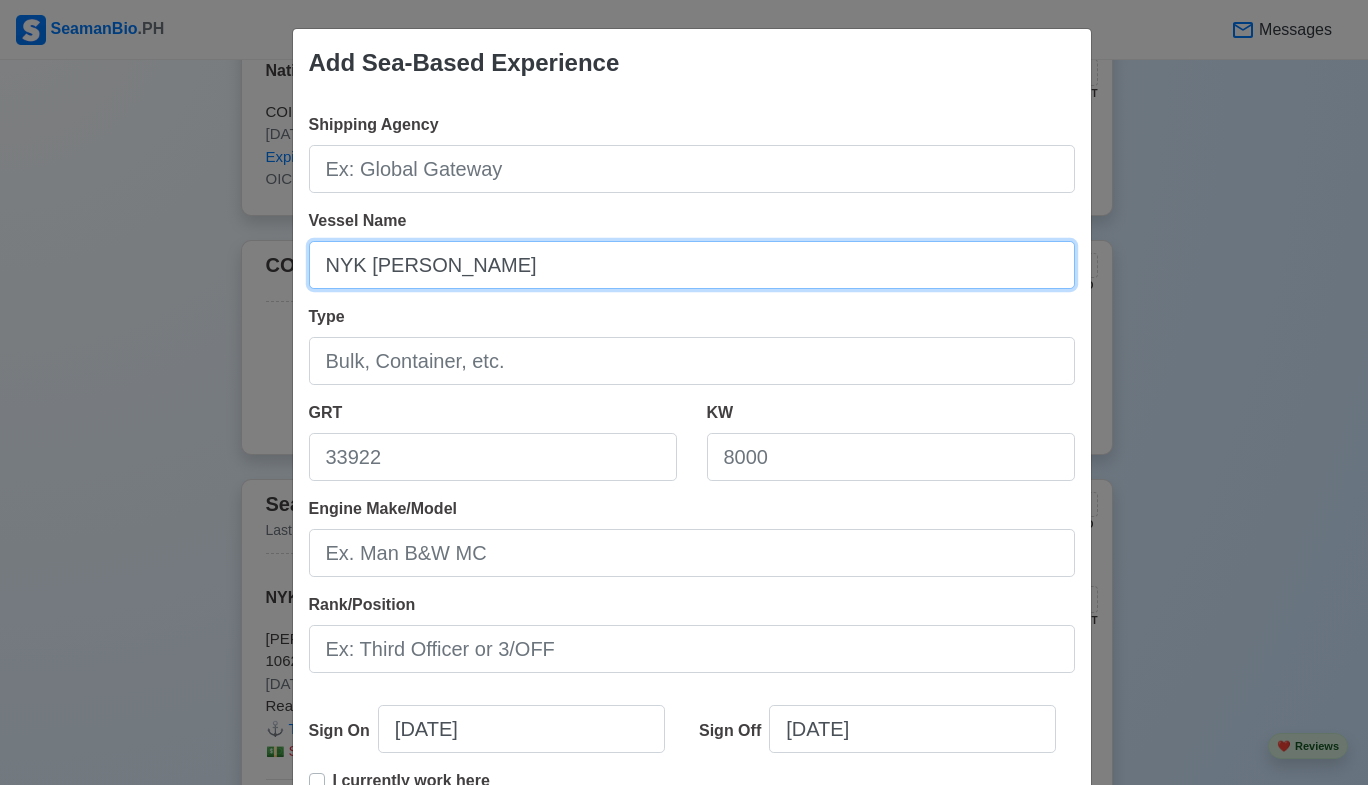 type on "NYK [PERSON_NAME]" 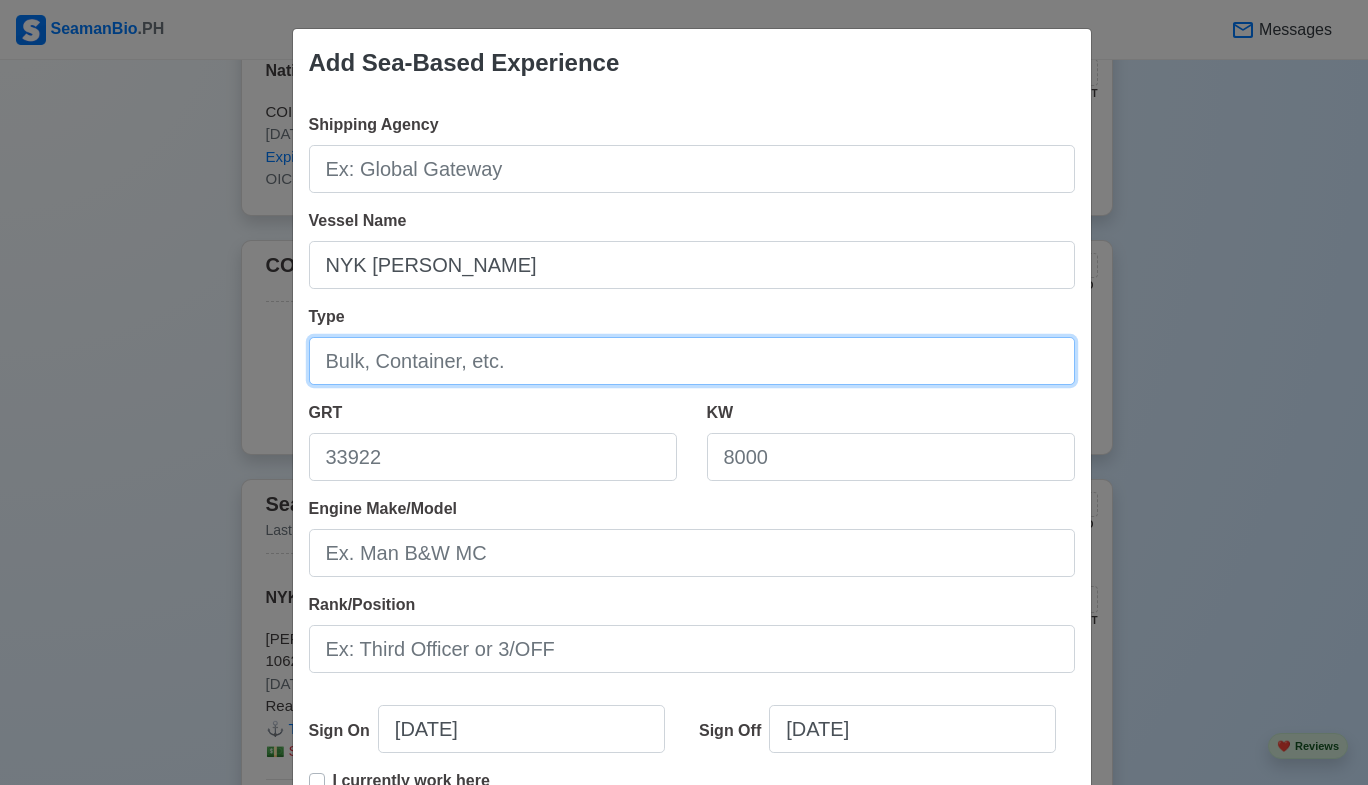 click on "Type" at bounding box center [692, 361] 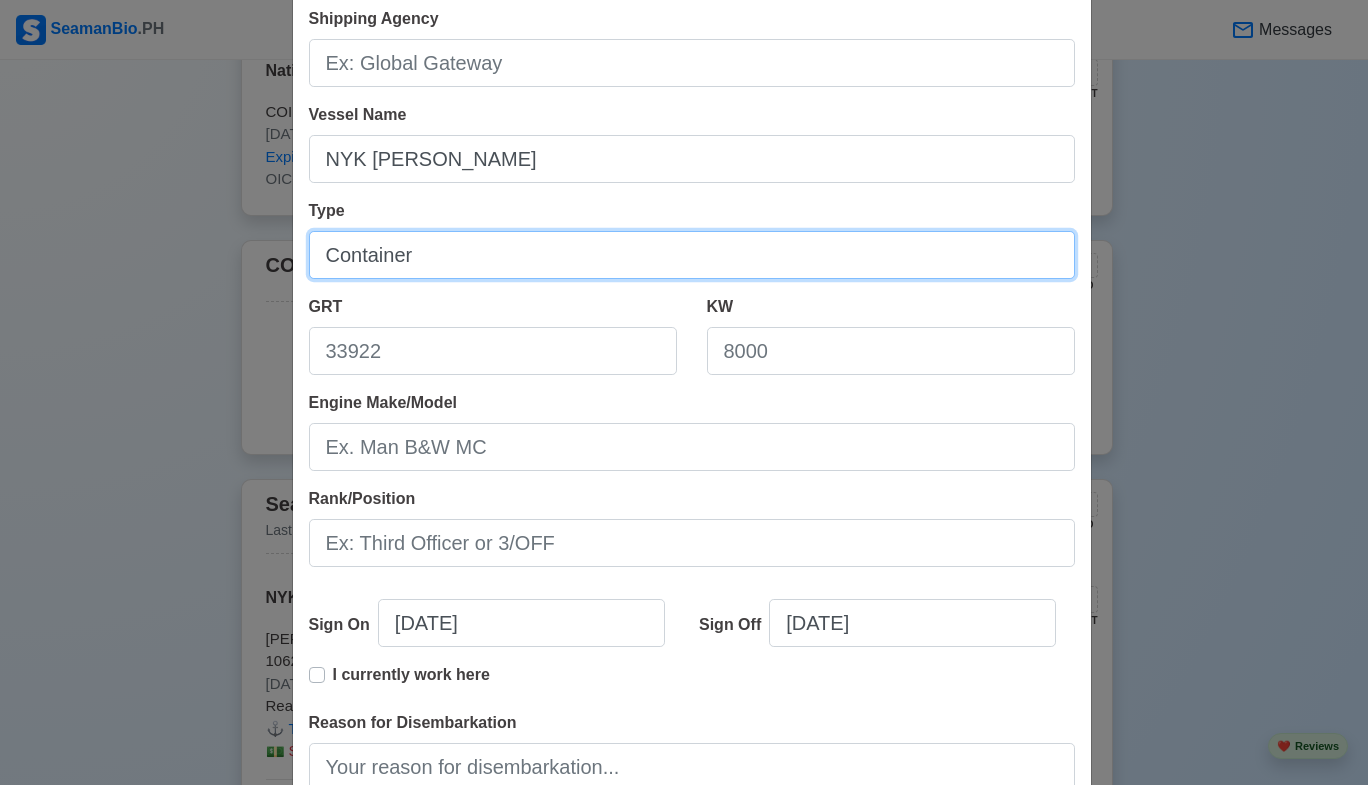 scroll, scrollTop: 200, scrollLeft: 0, axis: vertical 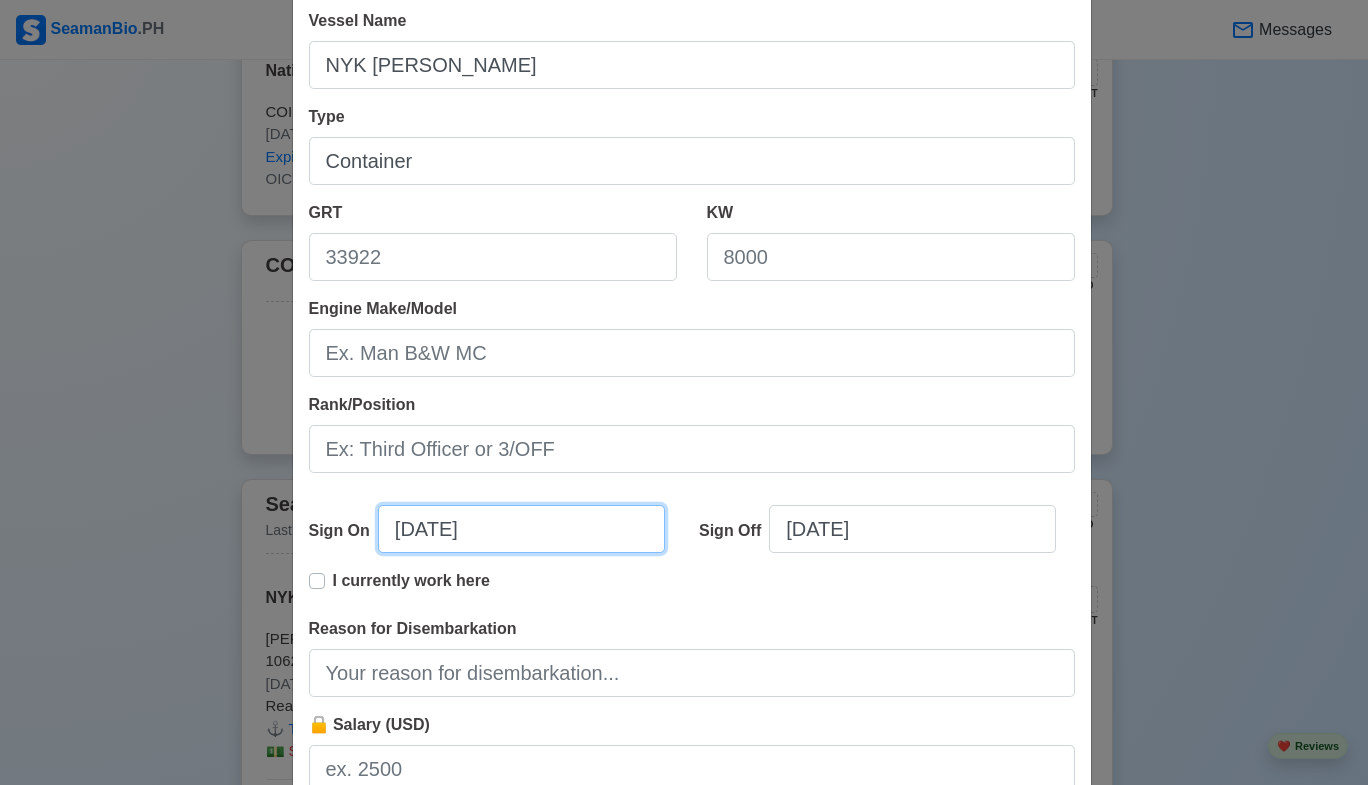 click on "07/10/2025" at bounding box center [521, 529] 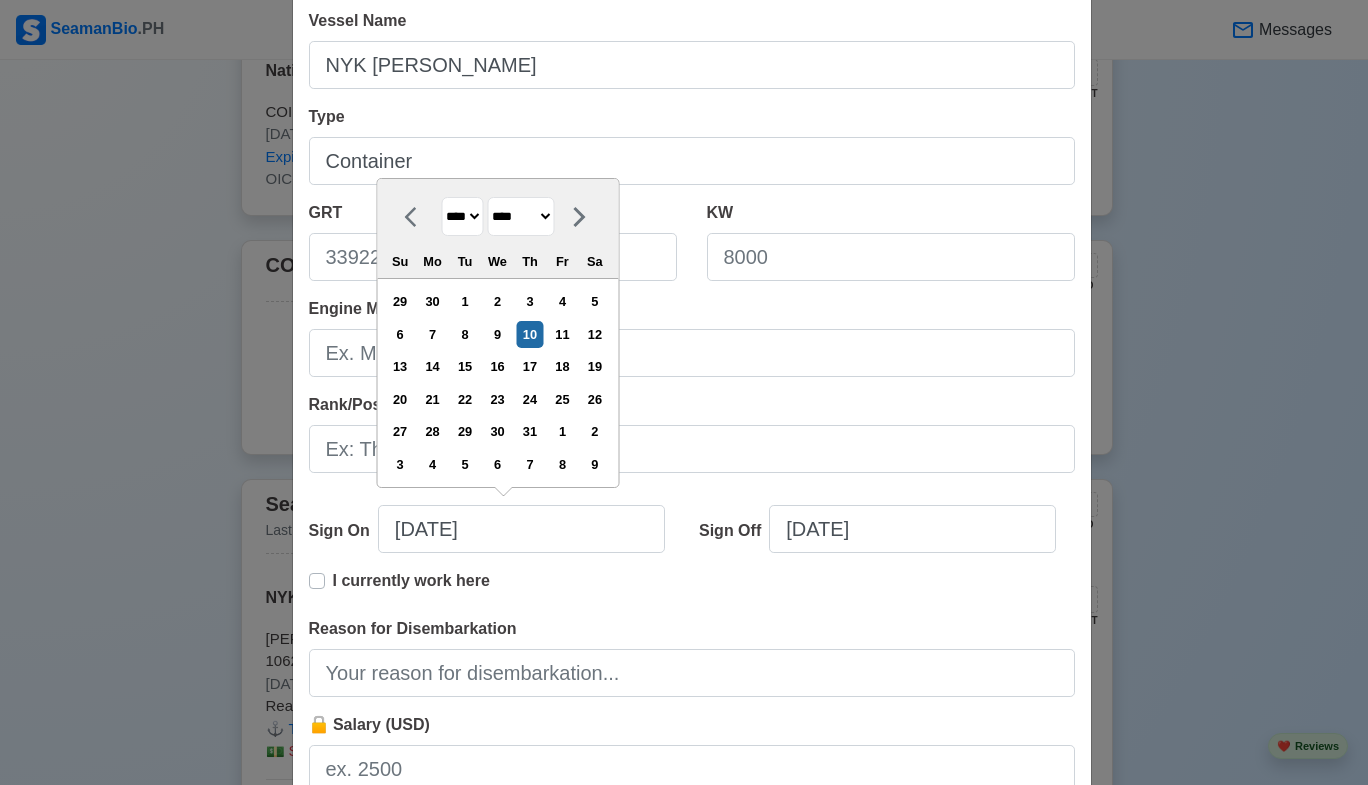 click on "**** **** **** **** **** **** **** **** **** **** **** **** **** **** **** **** **** **** **** **** **** **** **** **** **** **** **** **** **** **** **** **** **** **** **** **** **** **** **** **** **** **** **** **** **** **** **** **** **** **** **** **** **** **** **** **** **** **** **** **** **** **** **** **** **** **** **** **** **** **** **** **** **** **** **** **** **** **** **** **** **** **** **** **** **** **** **** **** **** **** **** **** **** **** **** **** **** **** **** **** **** **** **** **** **** ****" at bounding box center [462, 216] 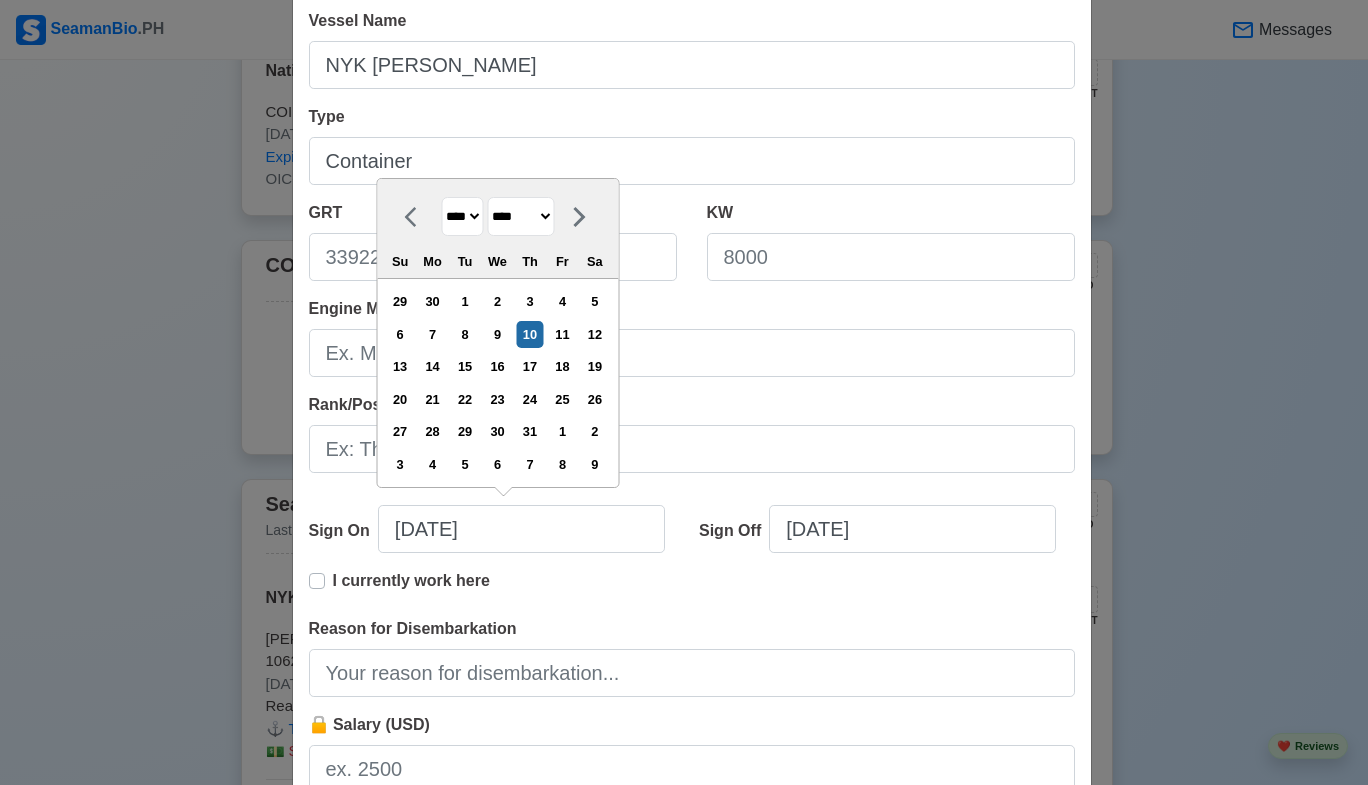 select on "****" 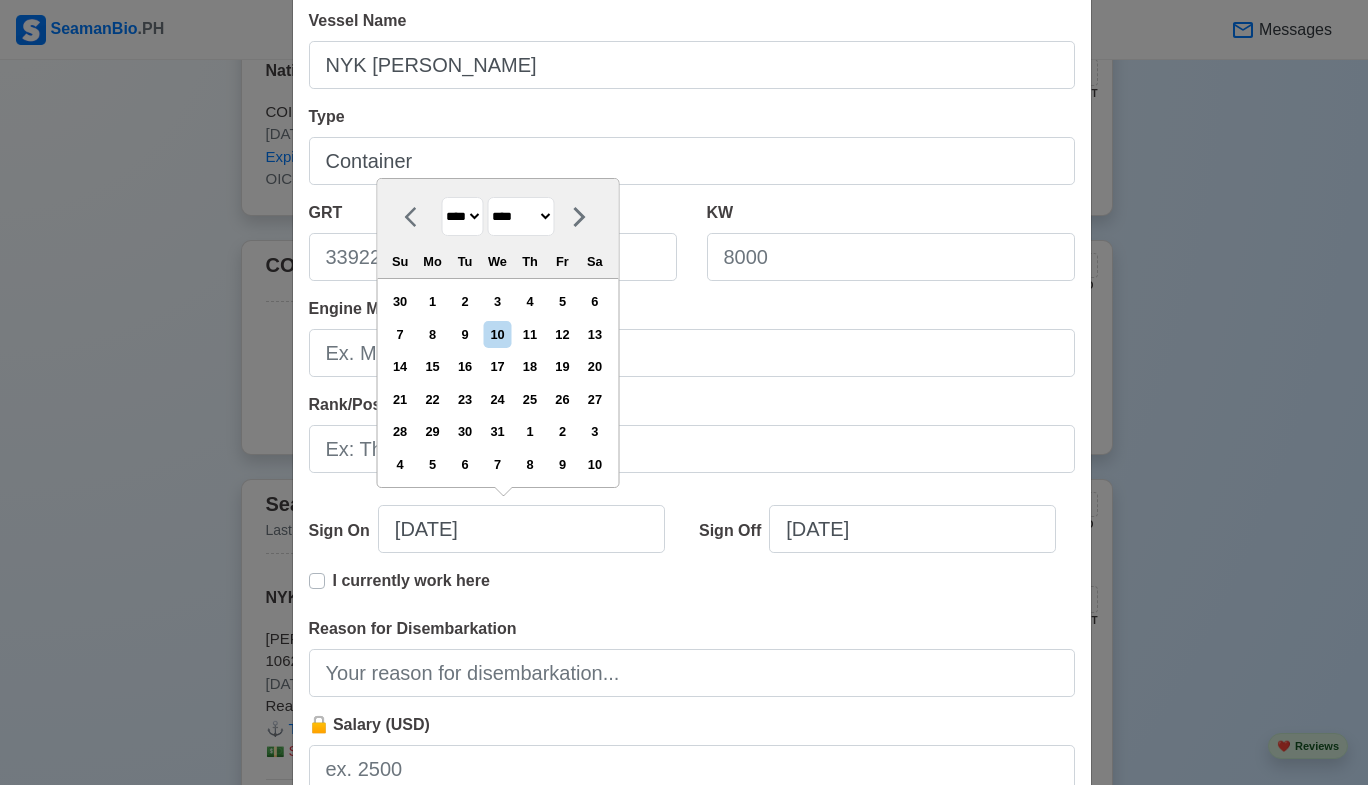 drag, startPoint x: 526, startPoint y: 215, endPoint x: 527, endPoint y: 235, distance: 20.024984 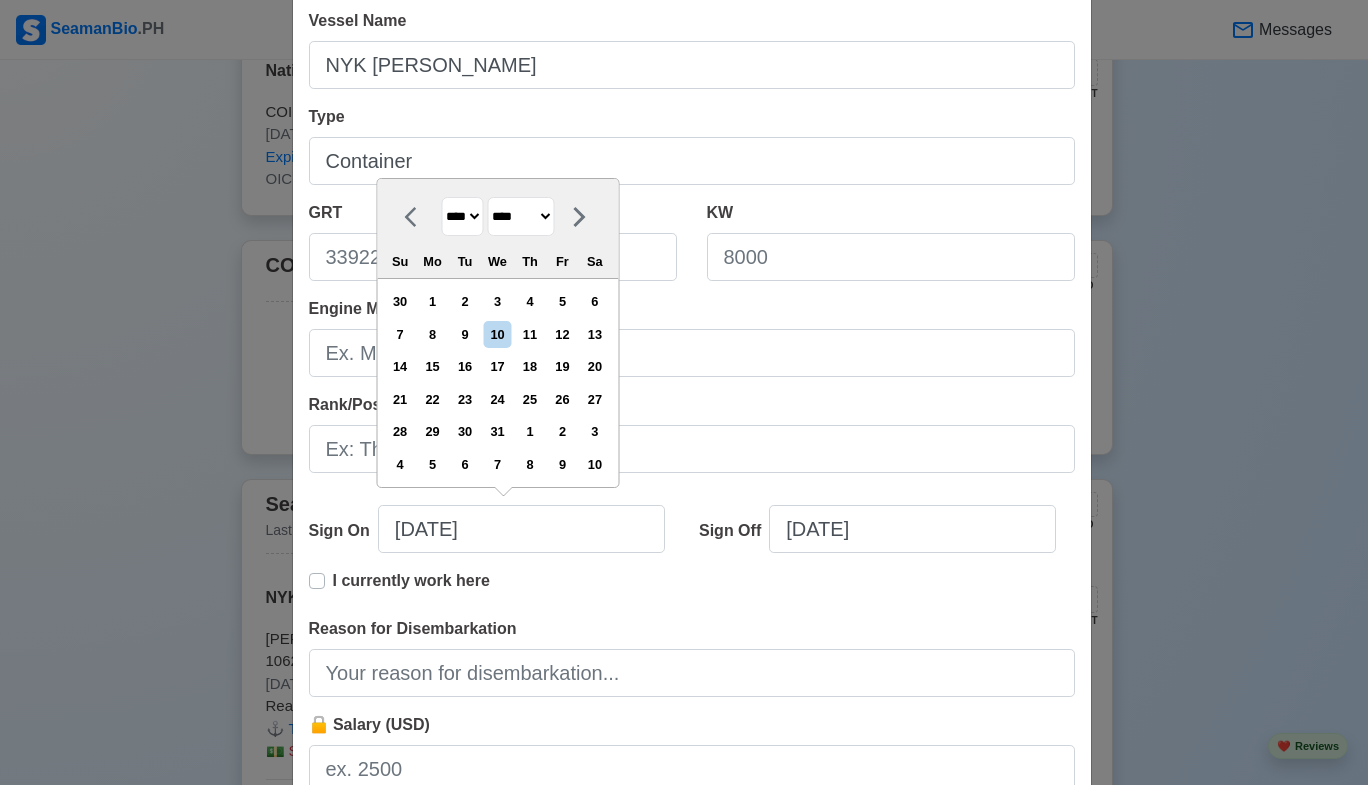 select on "*****" 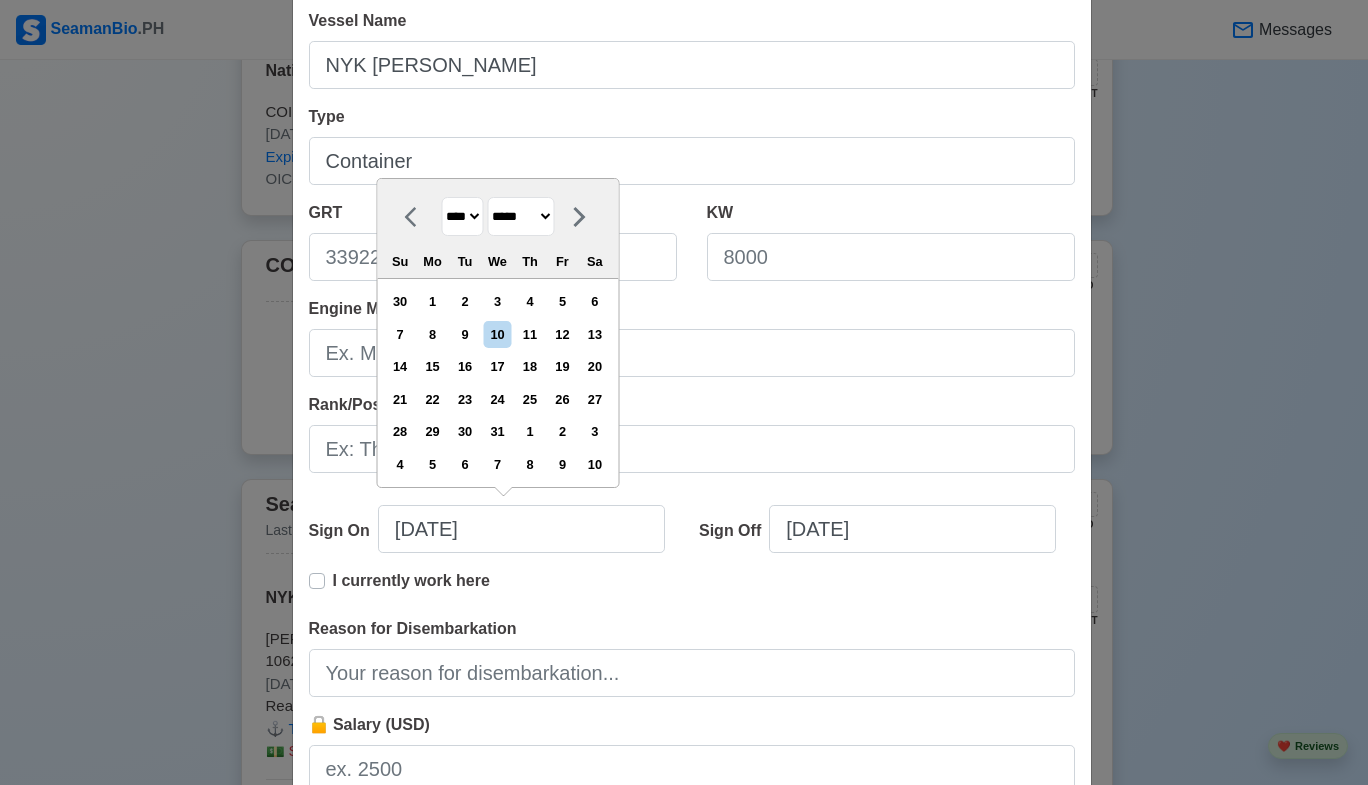 click on "******* ******** ***** ***** *** **** **** ****** ********* ******* ******** ********" at bounding box center (520, 216) 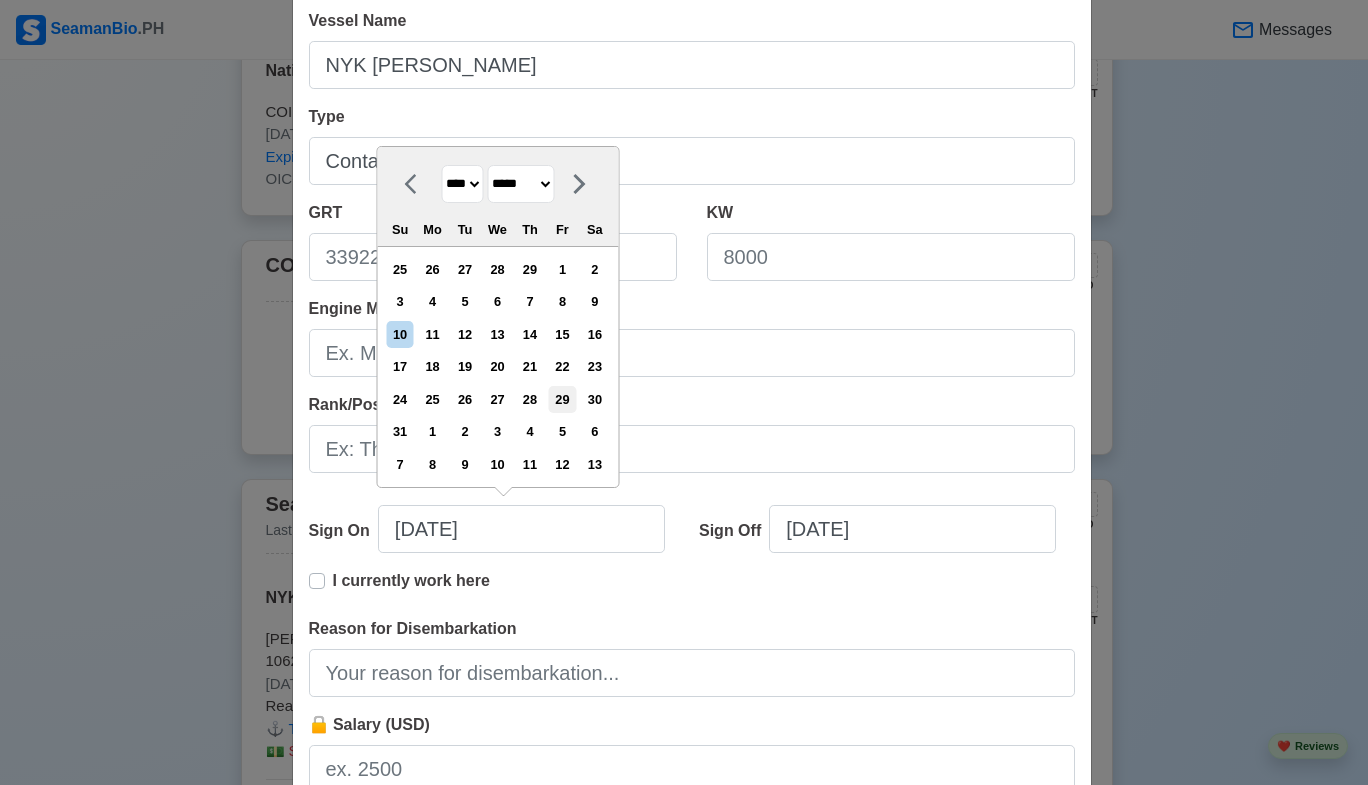 drag, startPoint x: 565, startPoint y: 405, endPoint x: 599, endPoint y: 284, distance: 125.68612 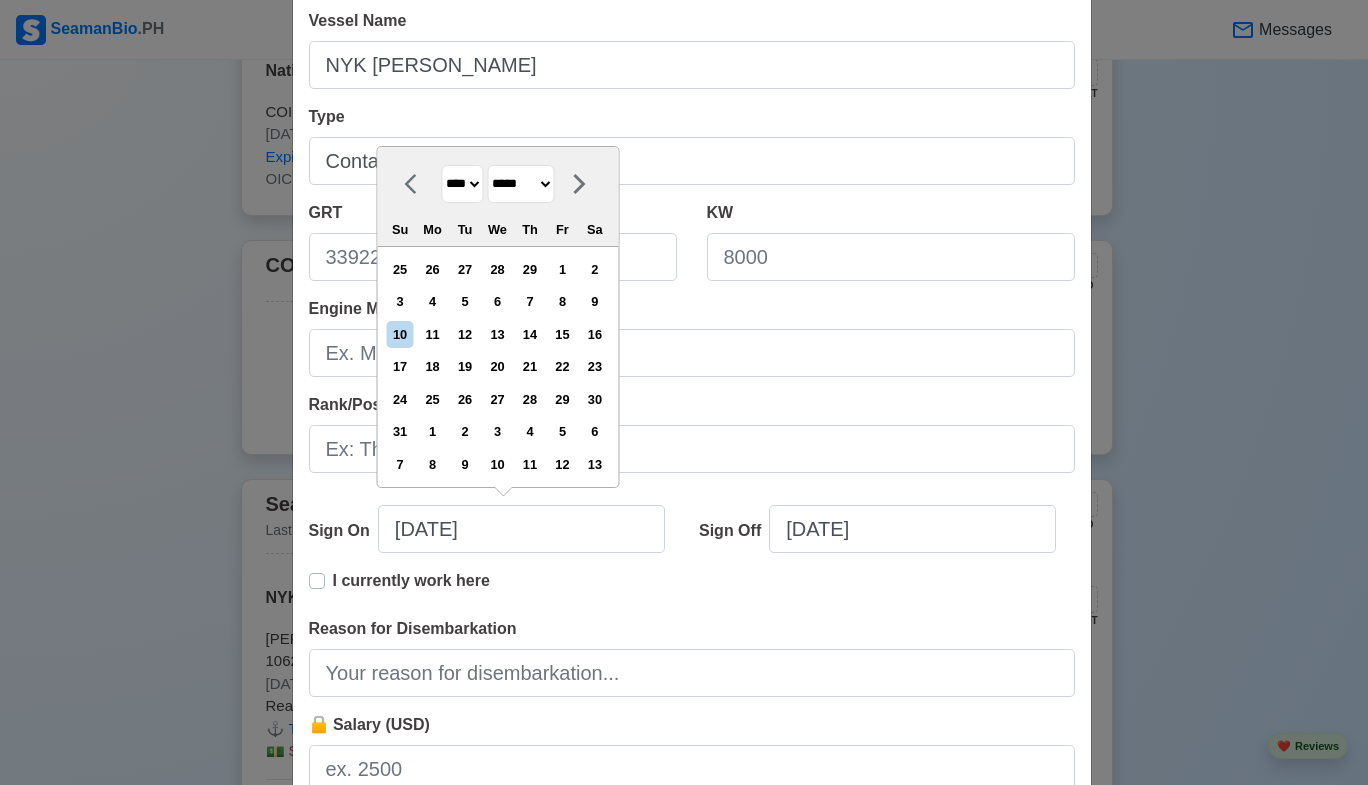 type on "03/29/2024" 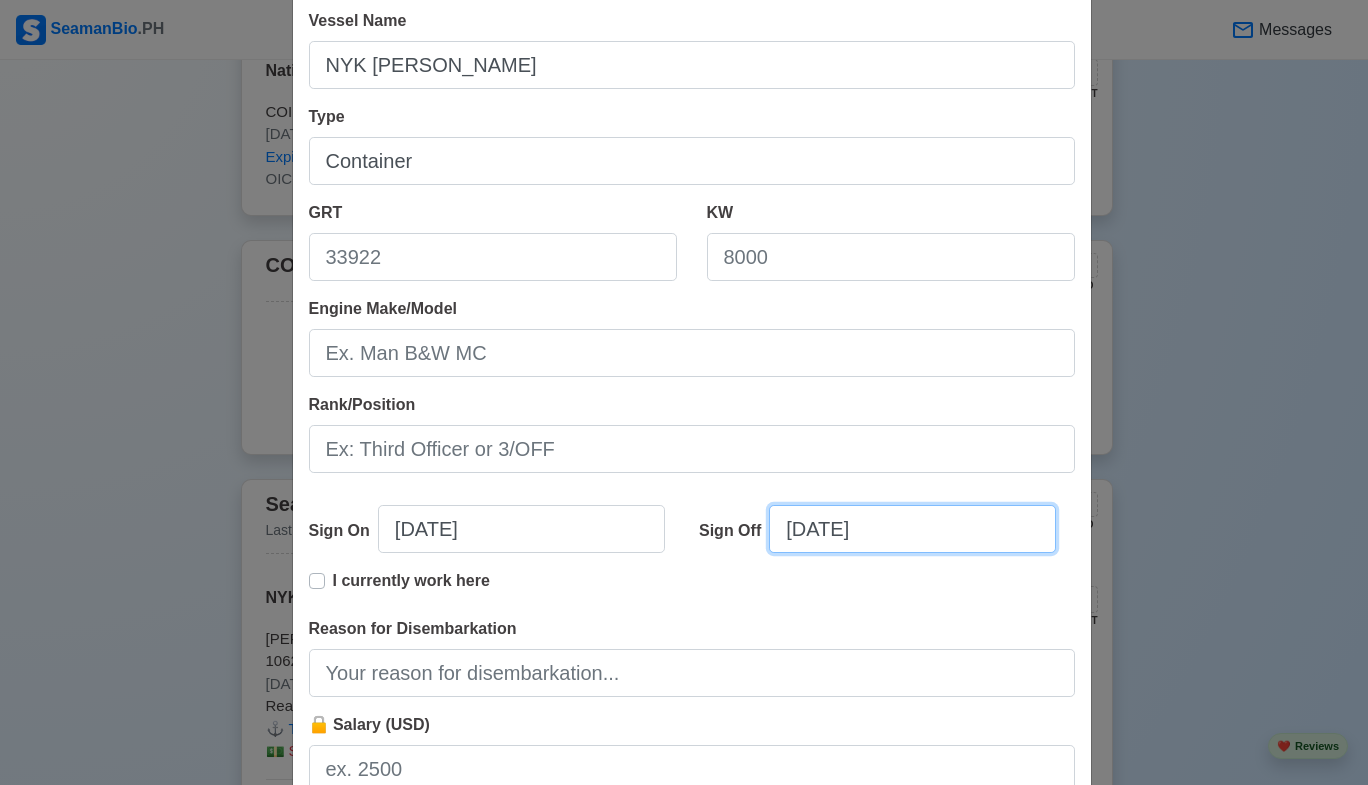 select on "****" 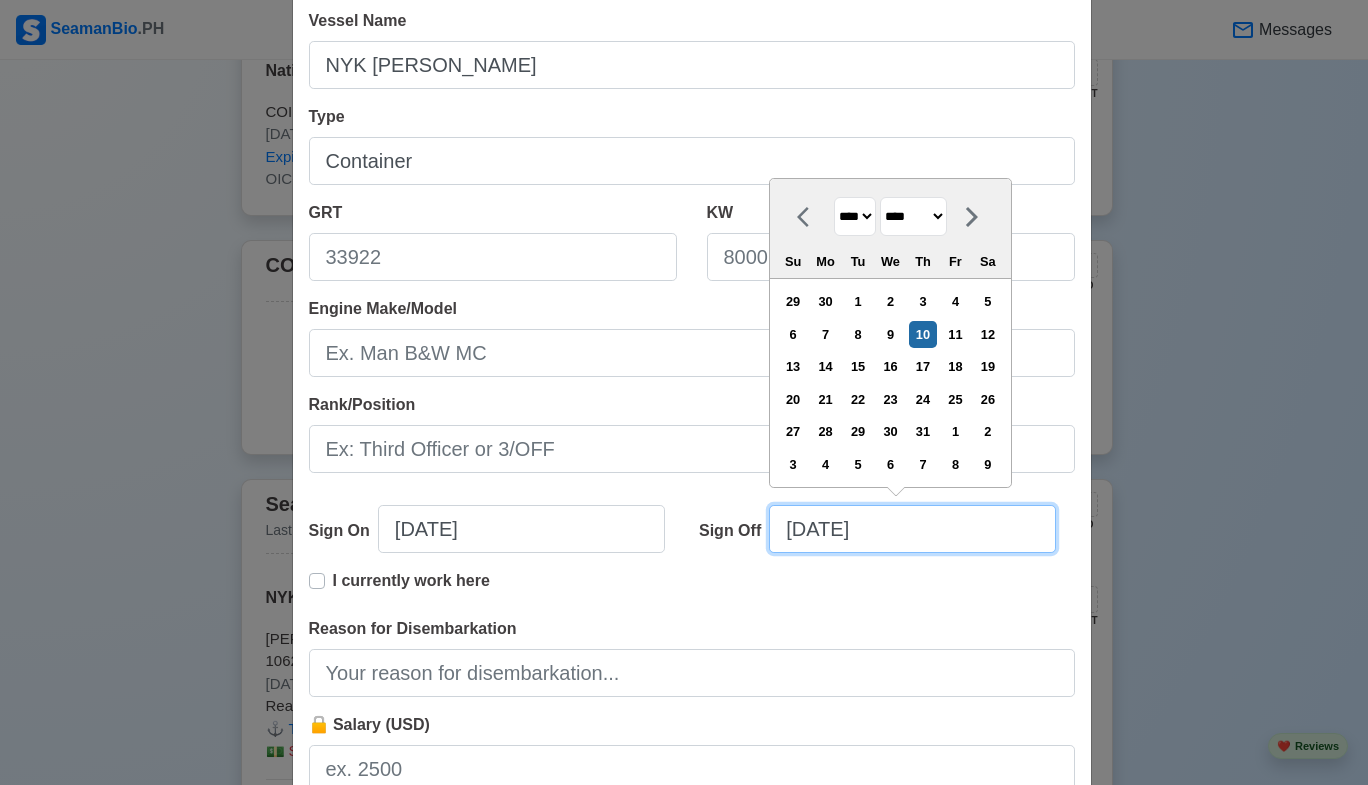 click on "07/10/2025" at bounding box center (912, 529) 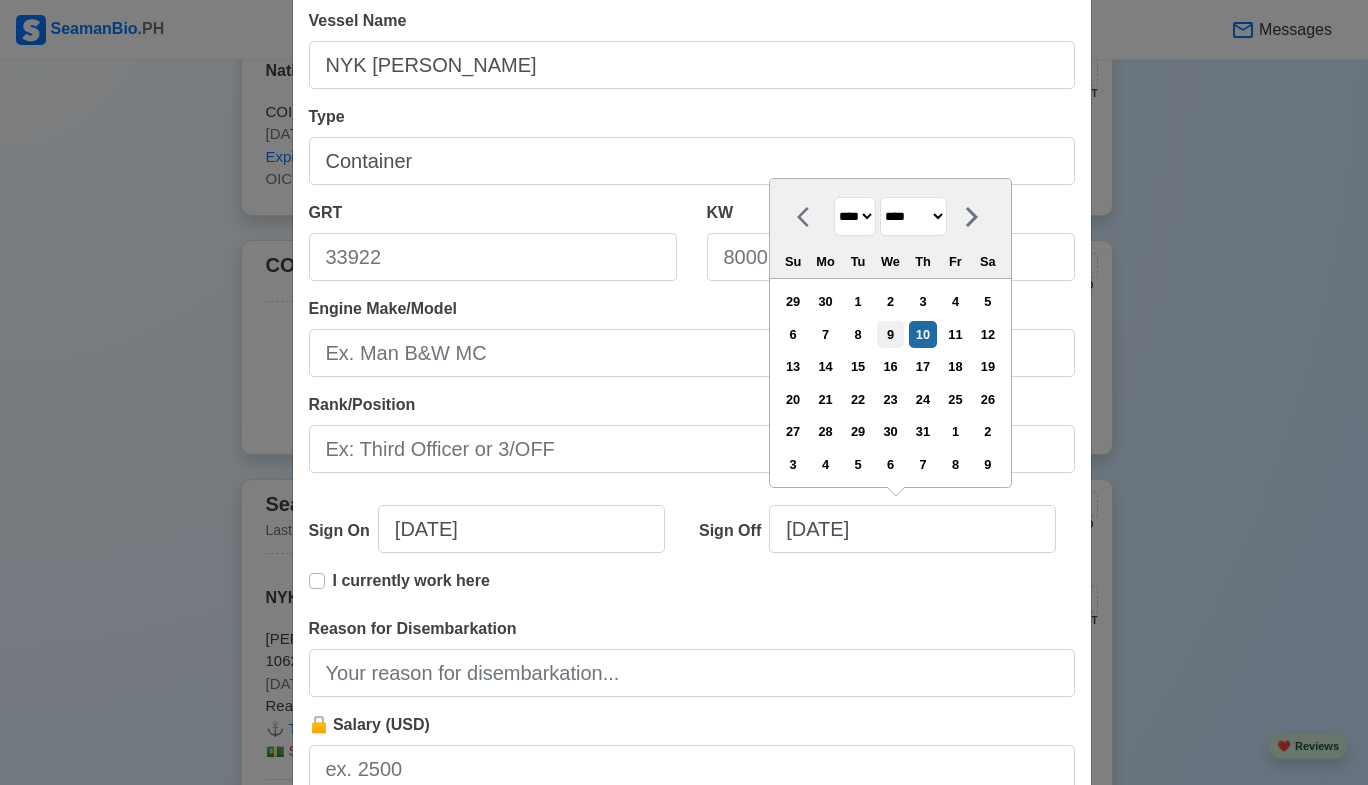 click on "9" at bounding box center [890, 334] 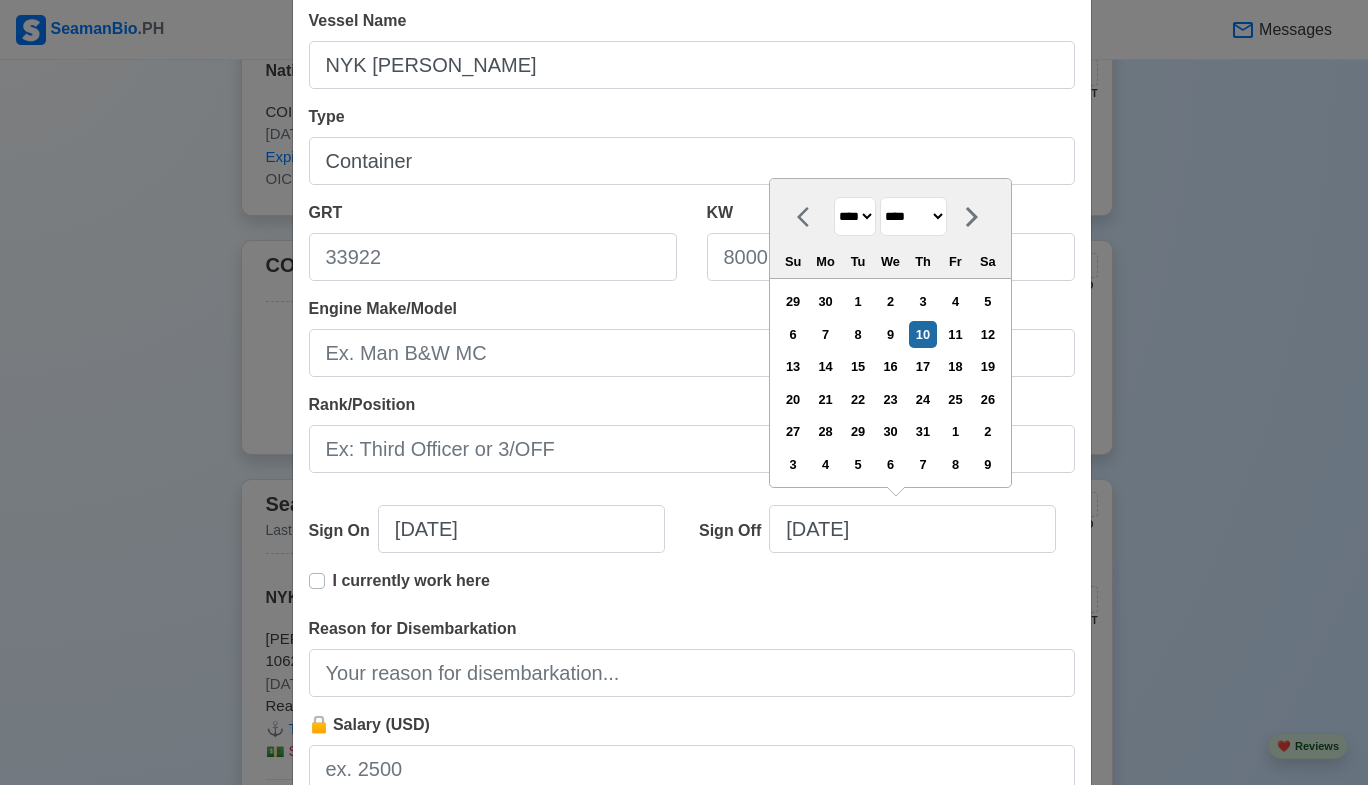 type on "07/09/2025" 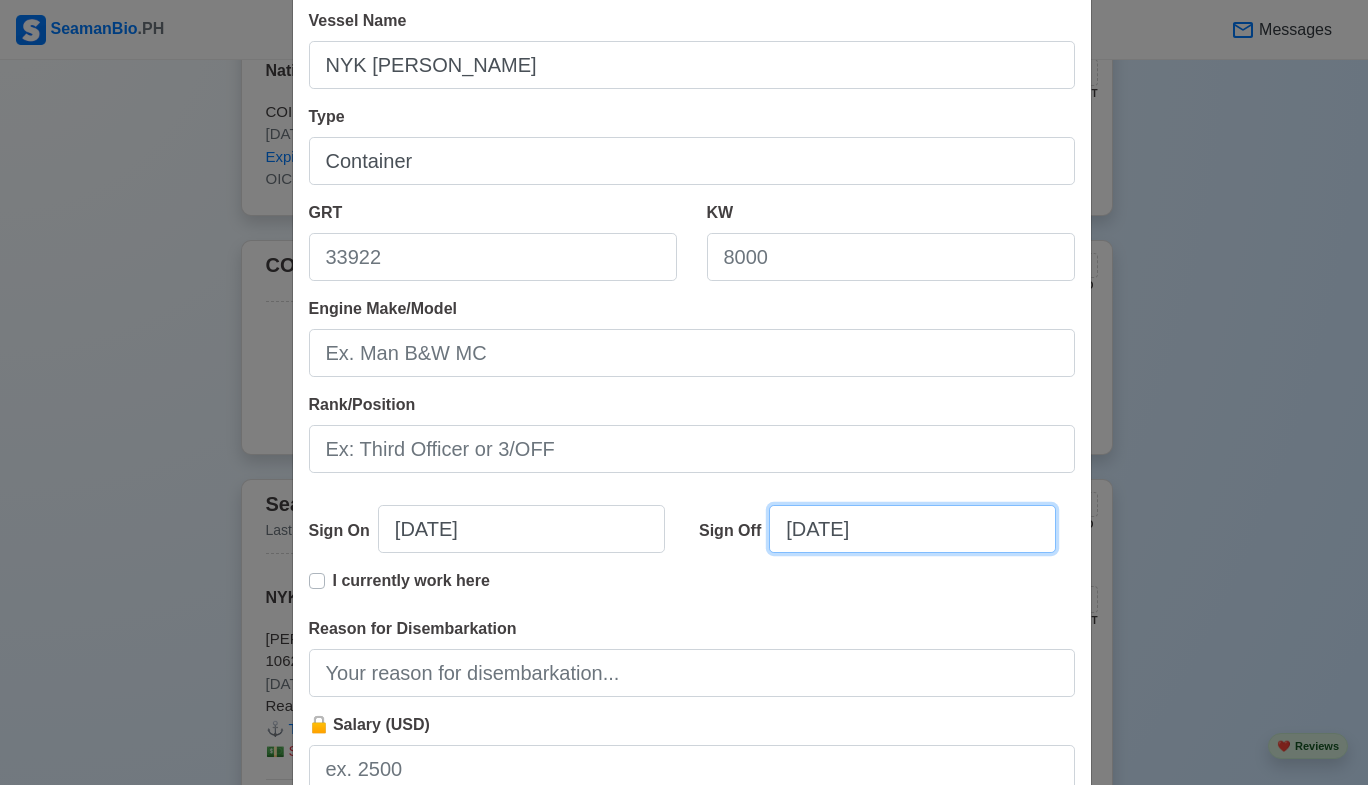 click on "07/09/2025" at bounding box center [912, 529] 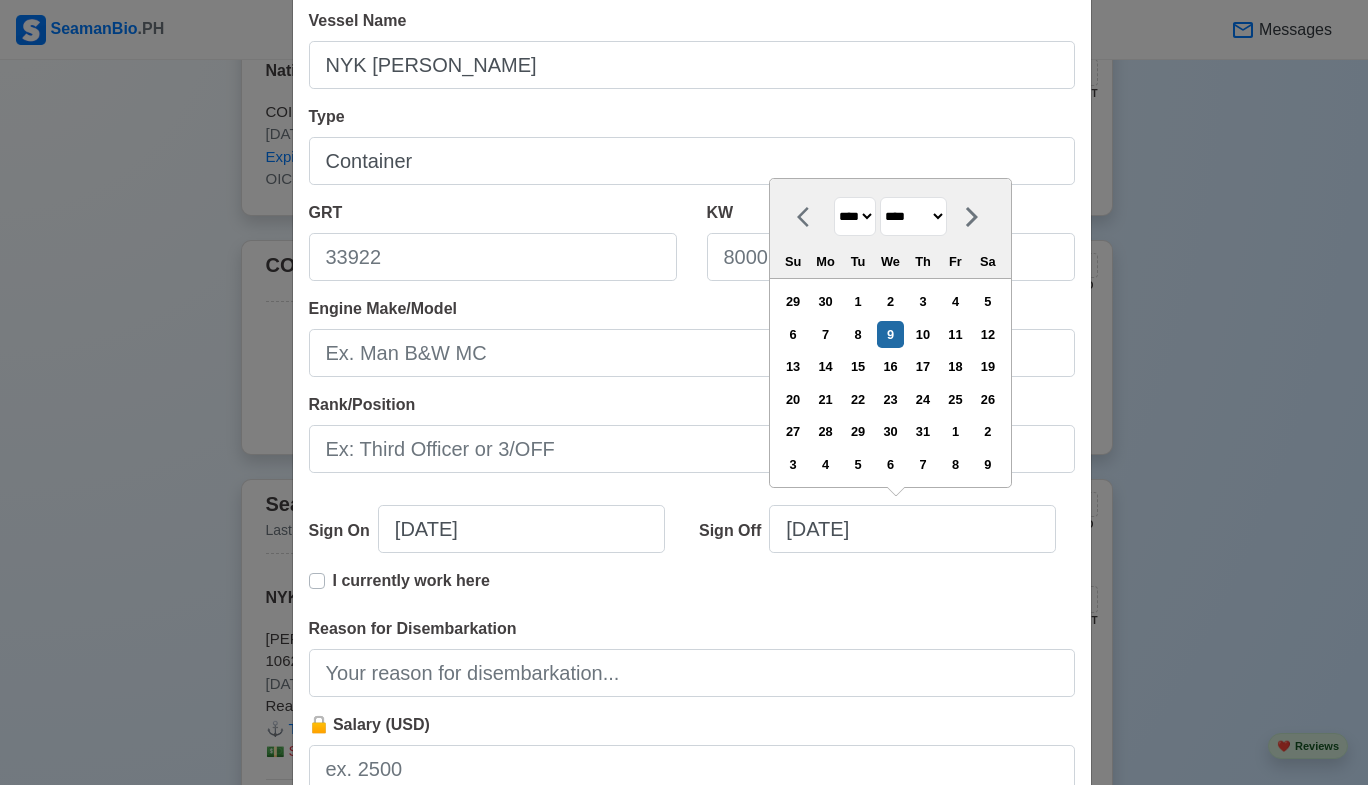 drag, startPoint x: 920, startPoint y: 220, endPoint x: 921, endPoint y: 233, distance: 13.038404 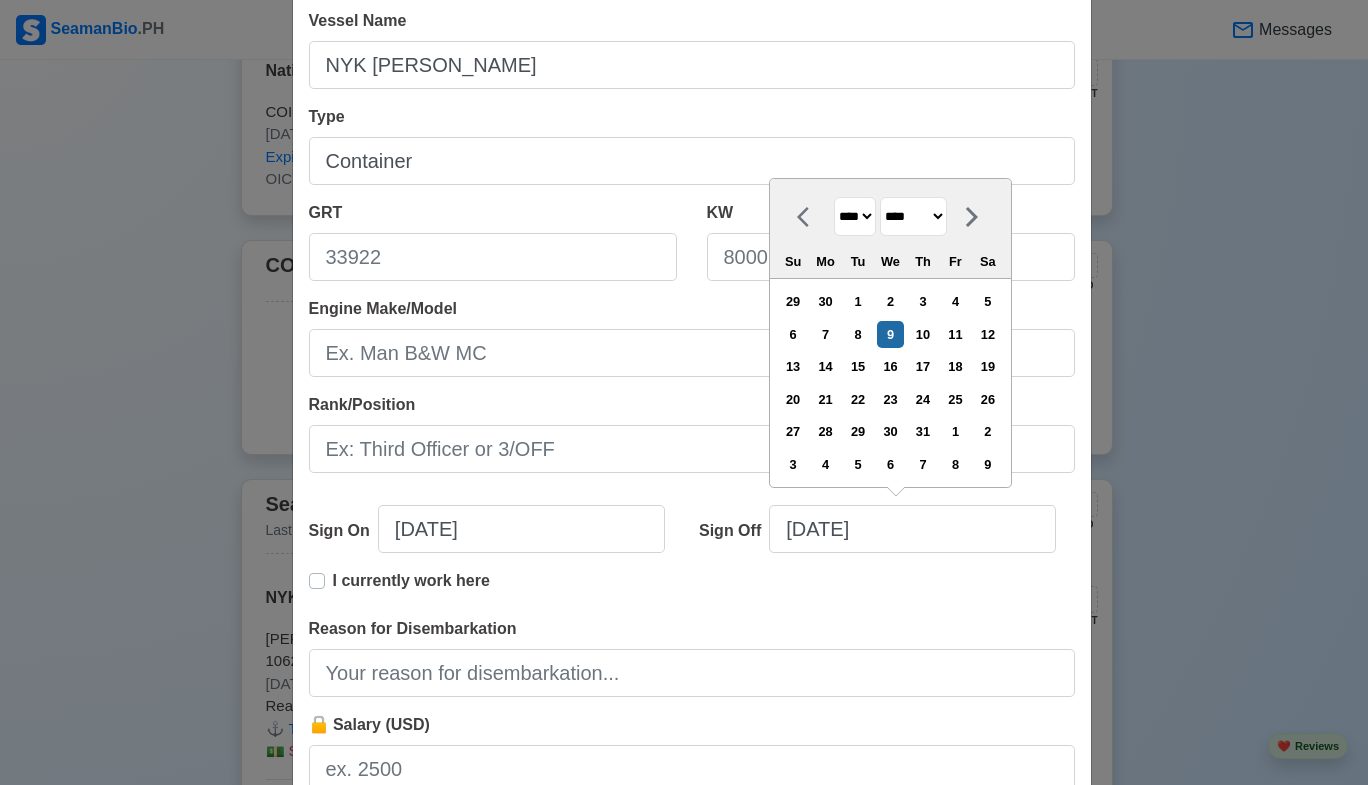 select on "*****" 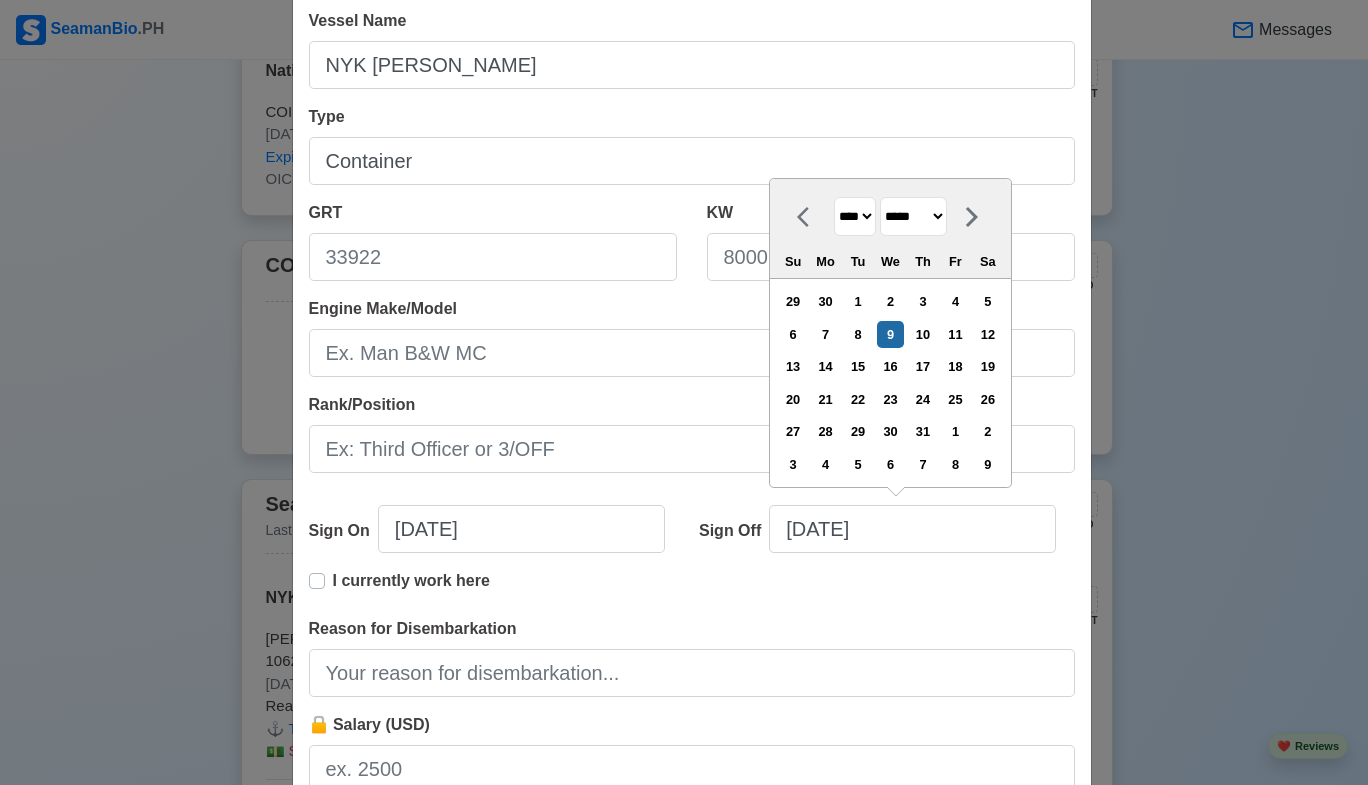 click on "******* ******** ***** ***** *** **** **** ****** ********* ******* ******** ********" at bounding box center (913, 216) 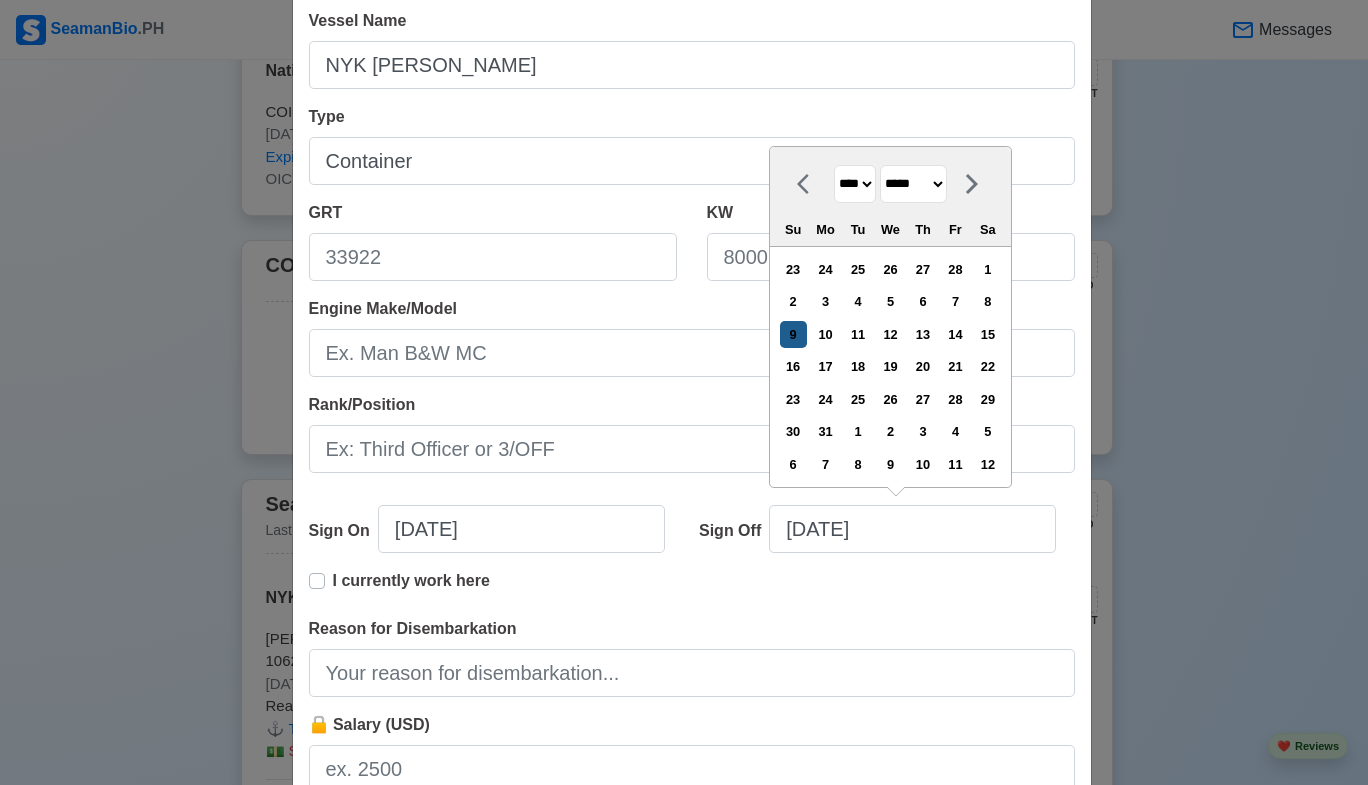 click on "9" at bounding box center (793, 334) 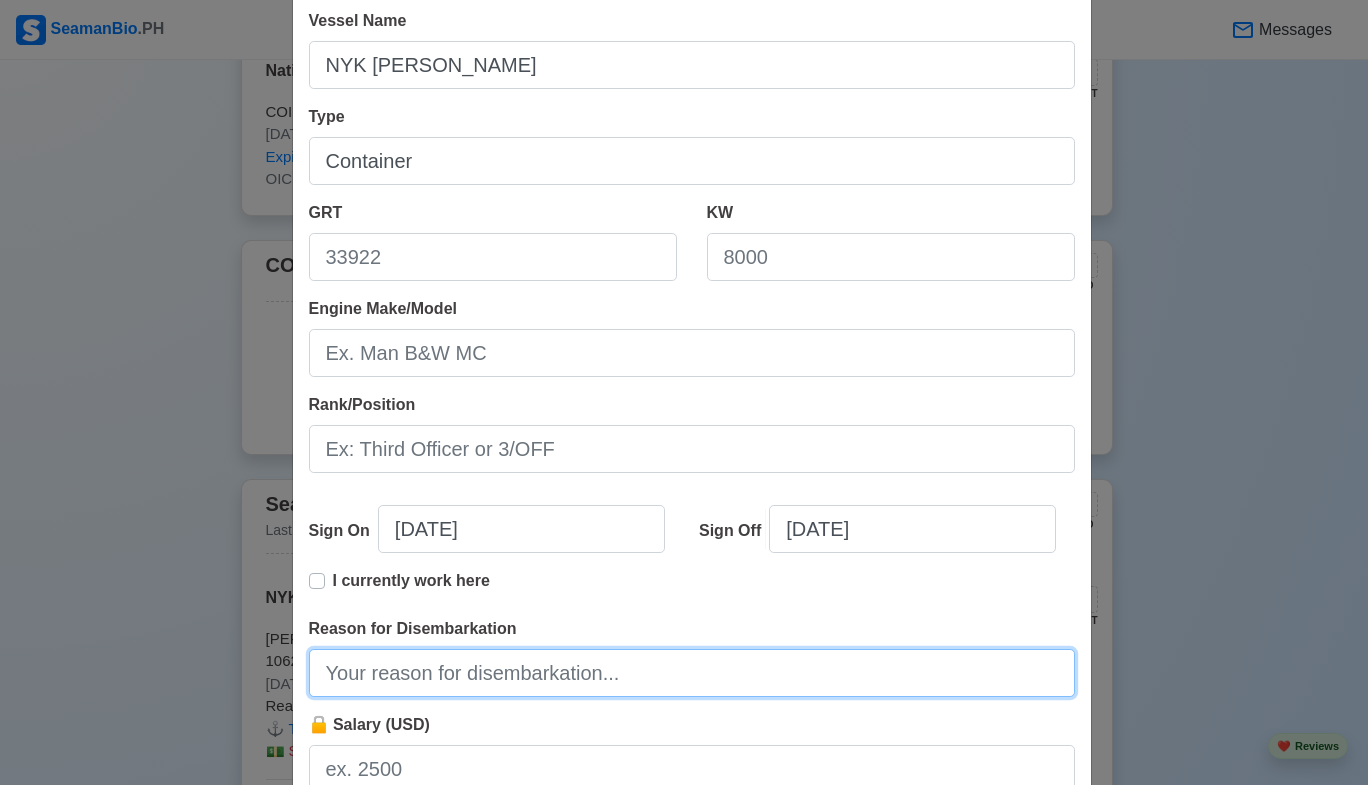 click on "Reason for Disembarkation" at bounding box center [692, 673] 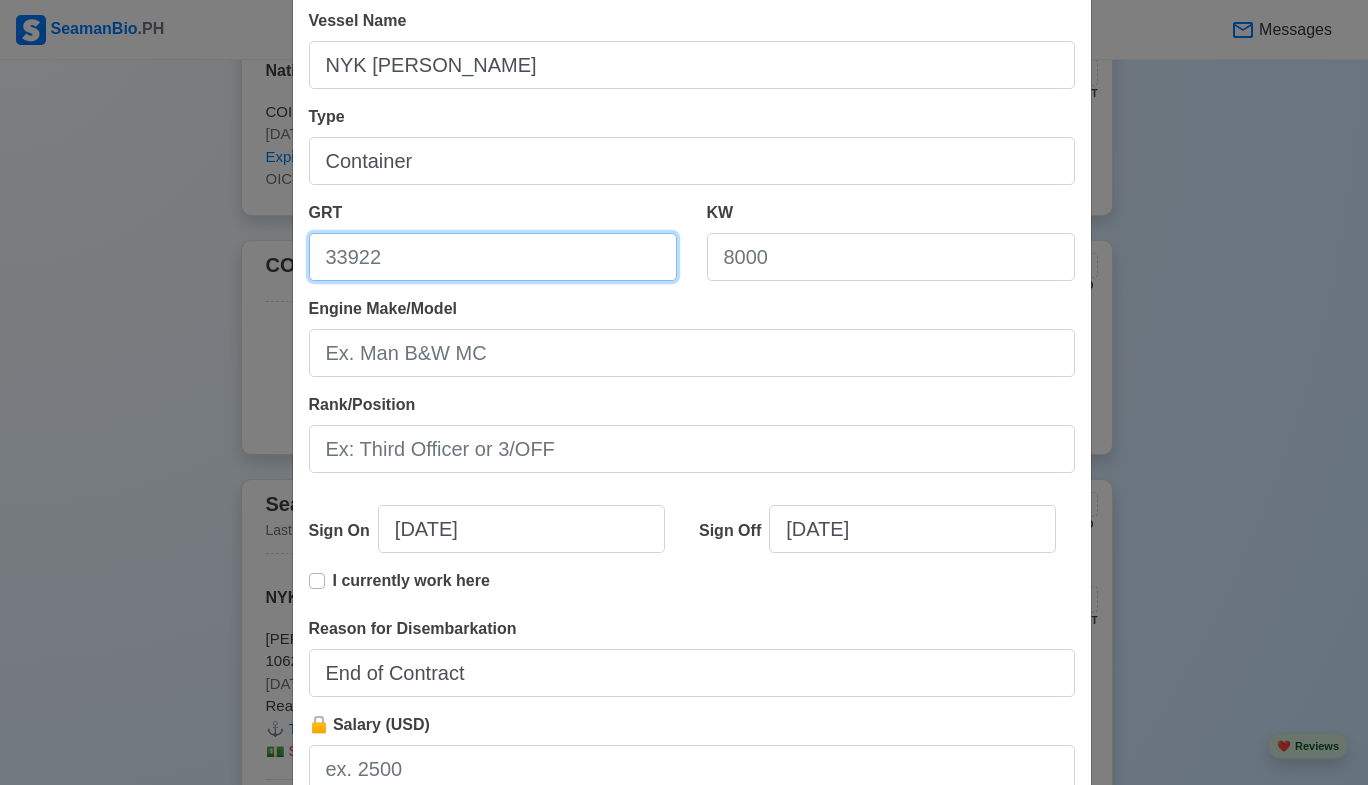 click on "GRT" at bounding box center (493, 257) 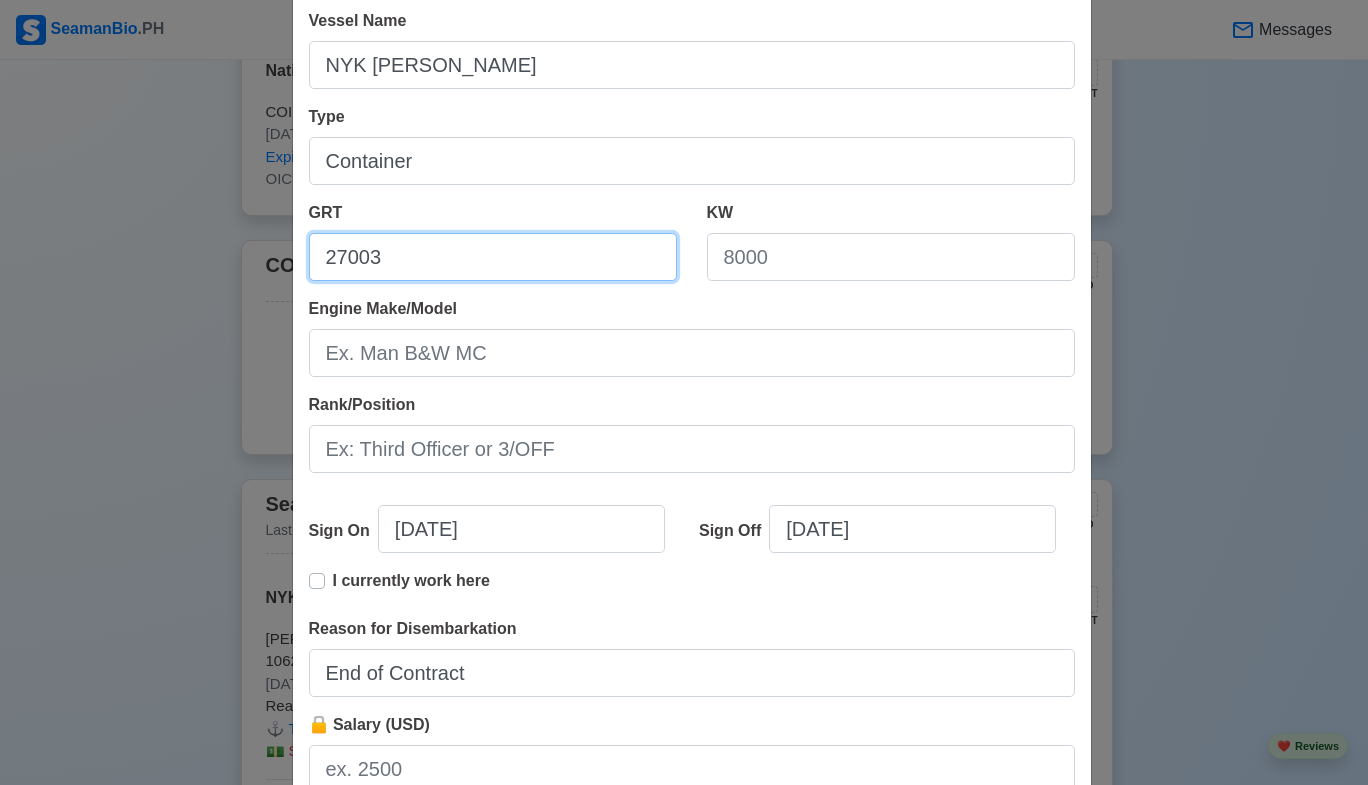 type on "27003" 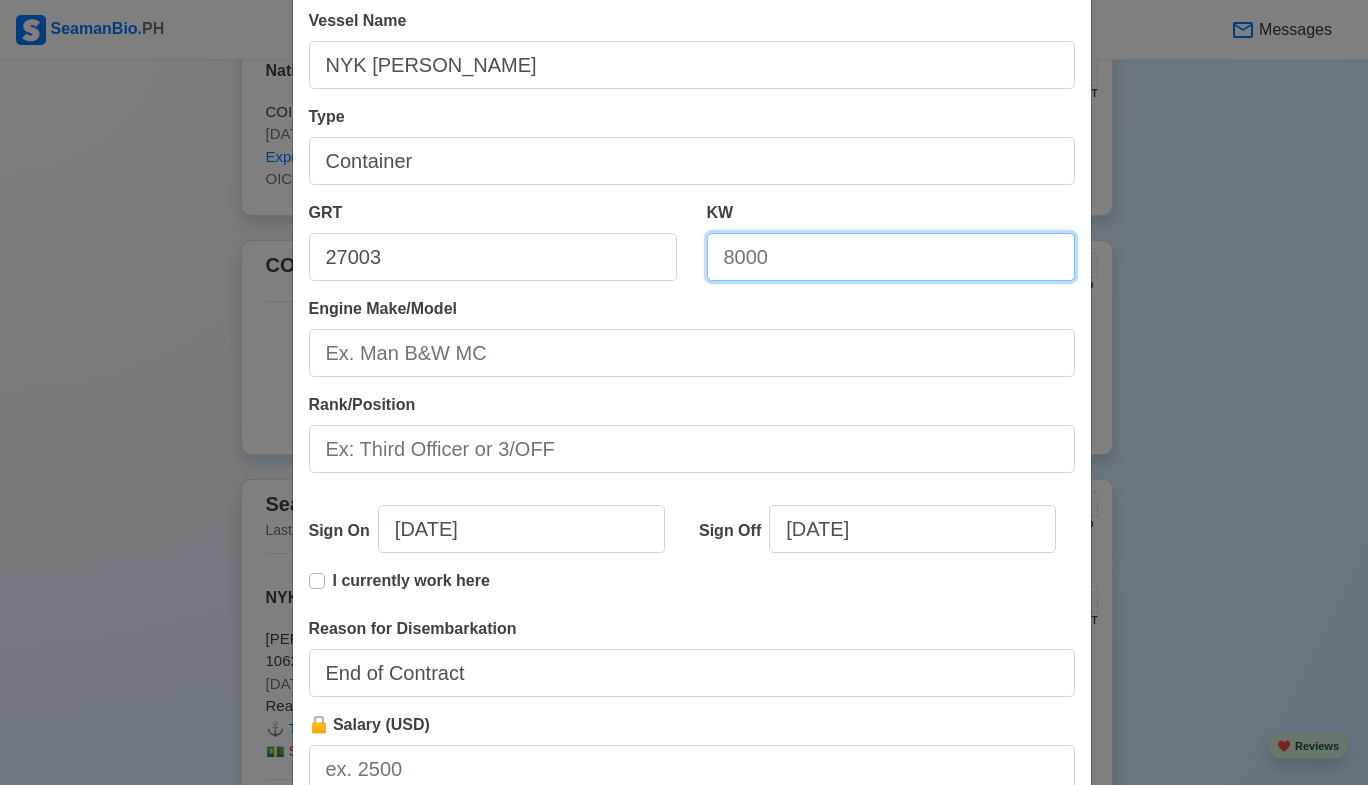 click on "KW" at bounding box center [891, 257] 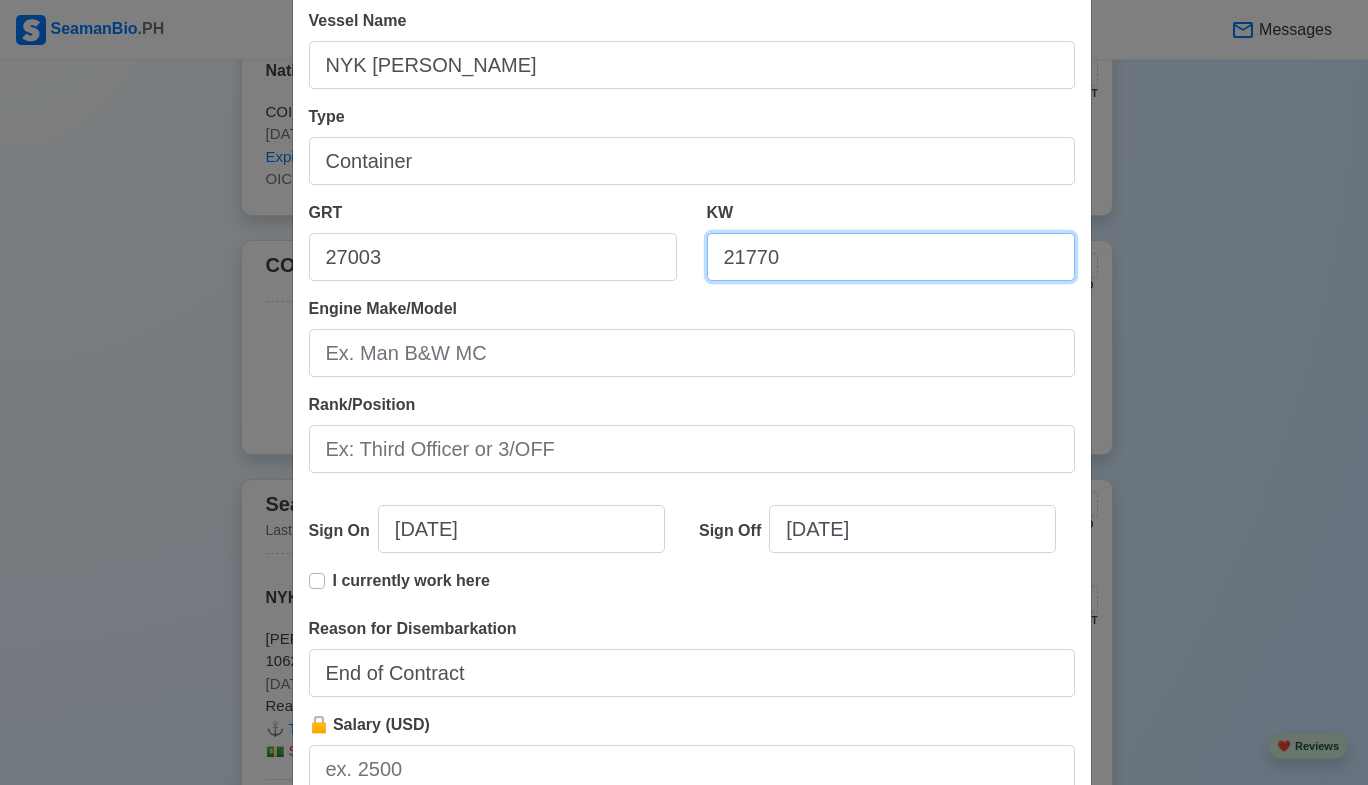 type on "21770" 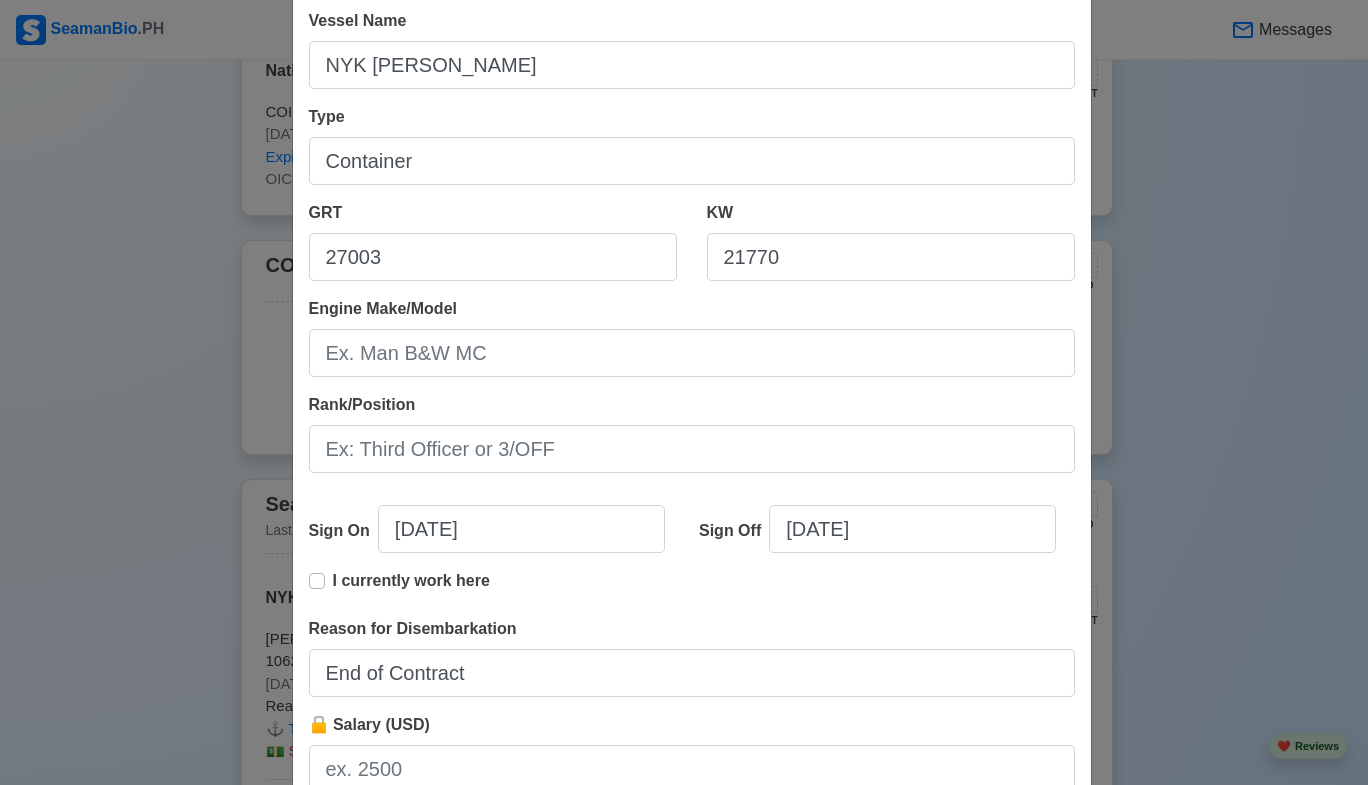 click on "Add Sea-Based Experience Shipping Agency Vessel Name NYK Laura Type Container GRT 27003 KW 21770 Engine Make/Model Rank/Position Sign On 03/29/2024 Sign Off 03/09/2025 I currently work here Reason for Disembarkation End of Contract 🔒 Salary (USD) Cancel Save" at bounding box center (684, 392) 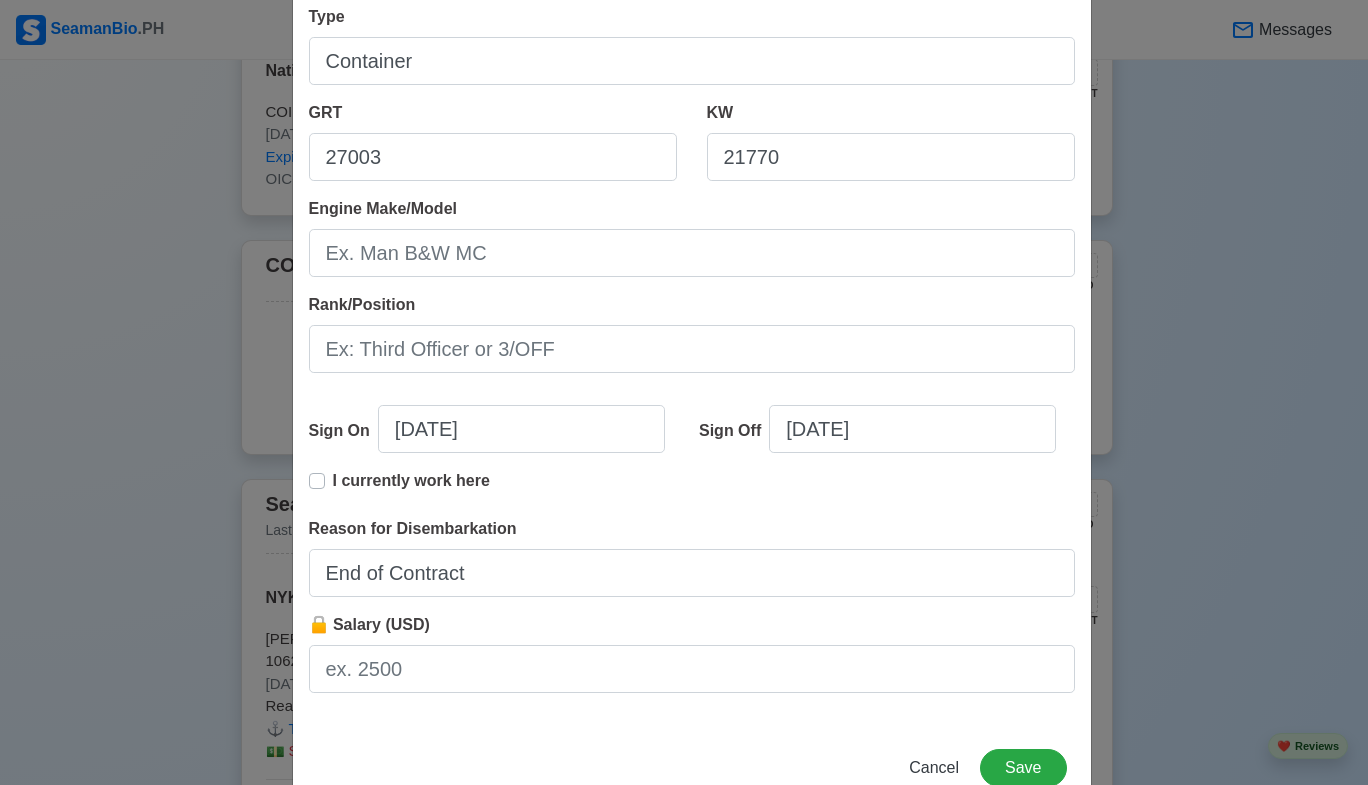 scroll, scrollTop: 355, scrollLeft: 0, axis: vertical 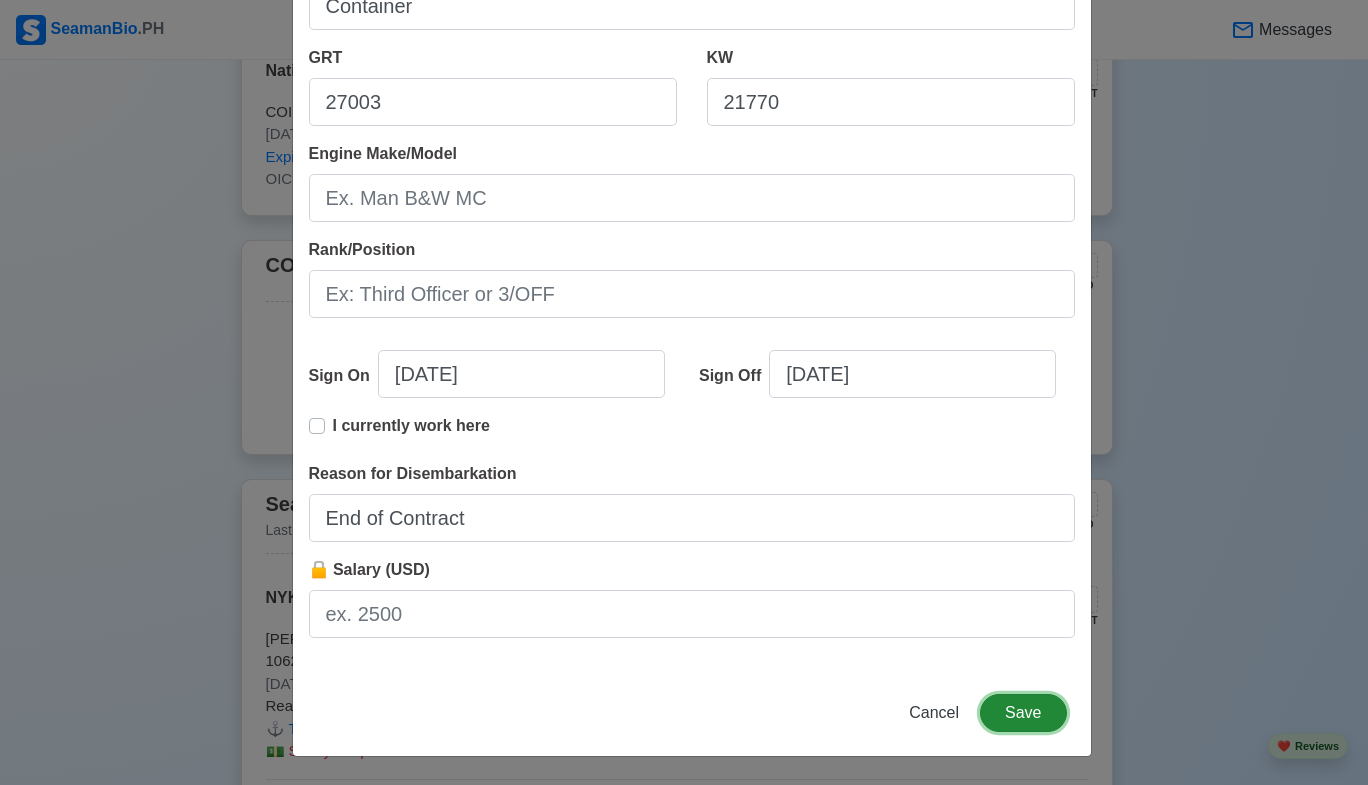 click on "Save" at bounding box center (1023, 713) 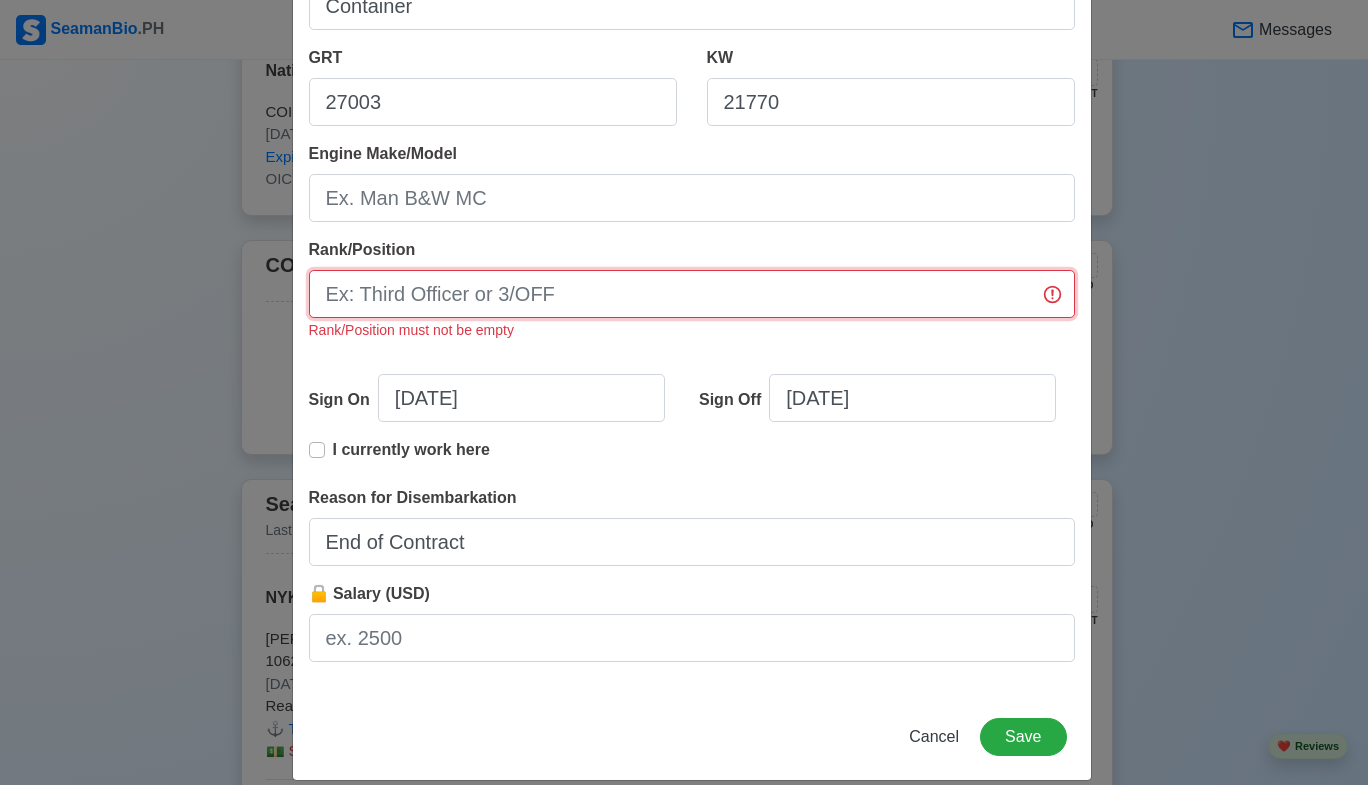 click on "Rank/Position" at bounding box center [692, 294] 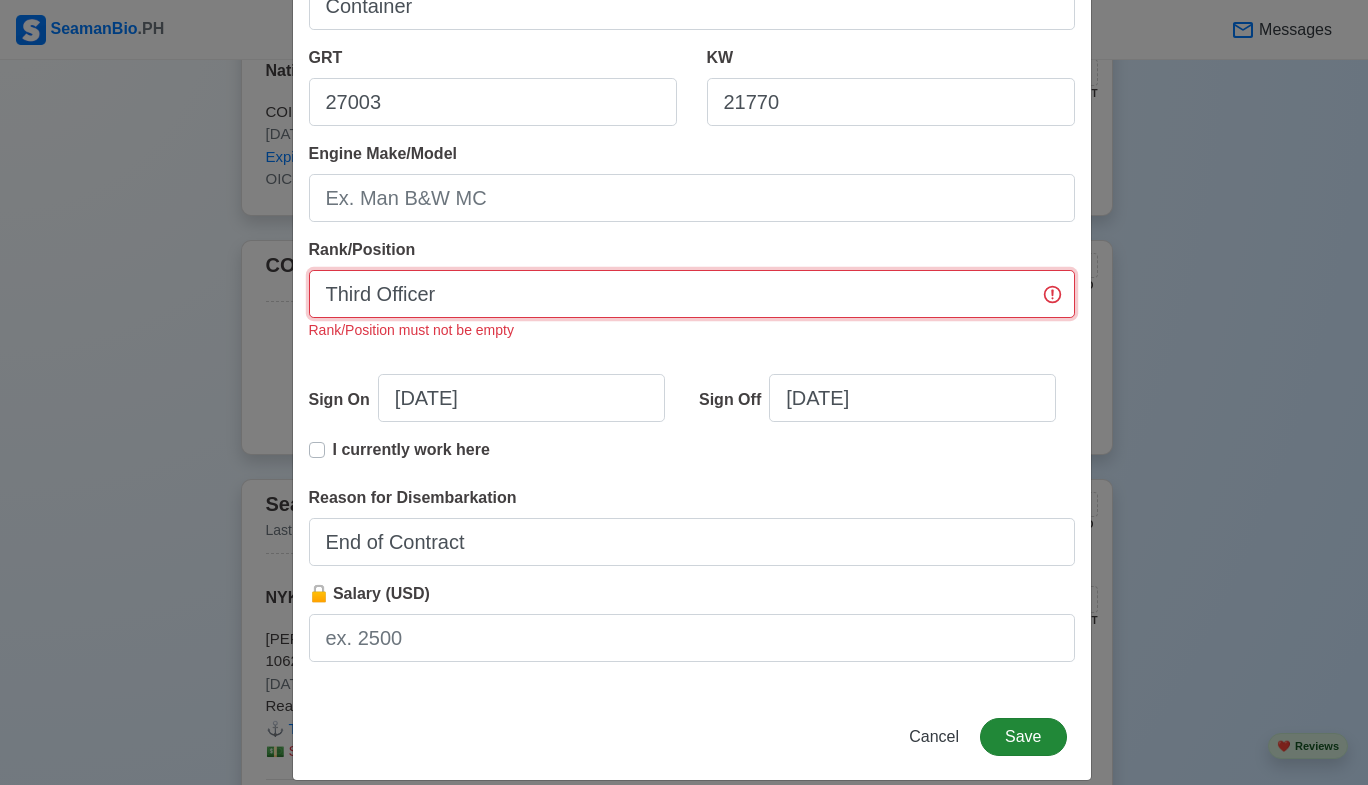 type on "Third Officer" 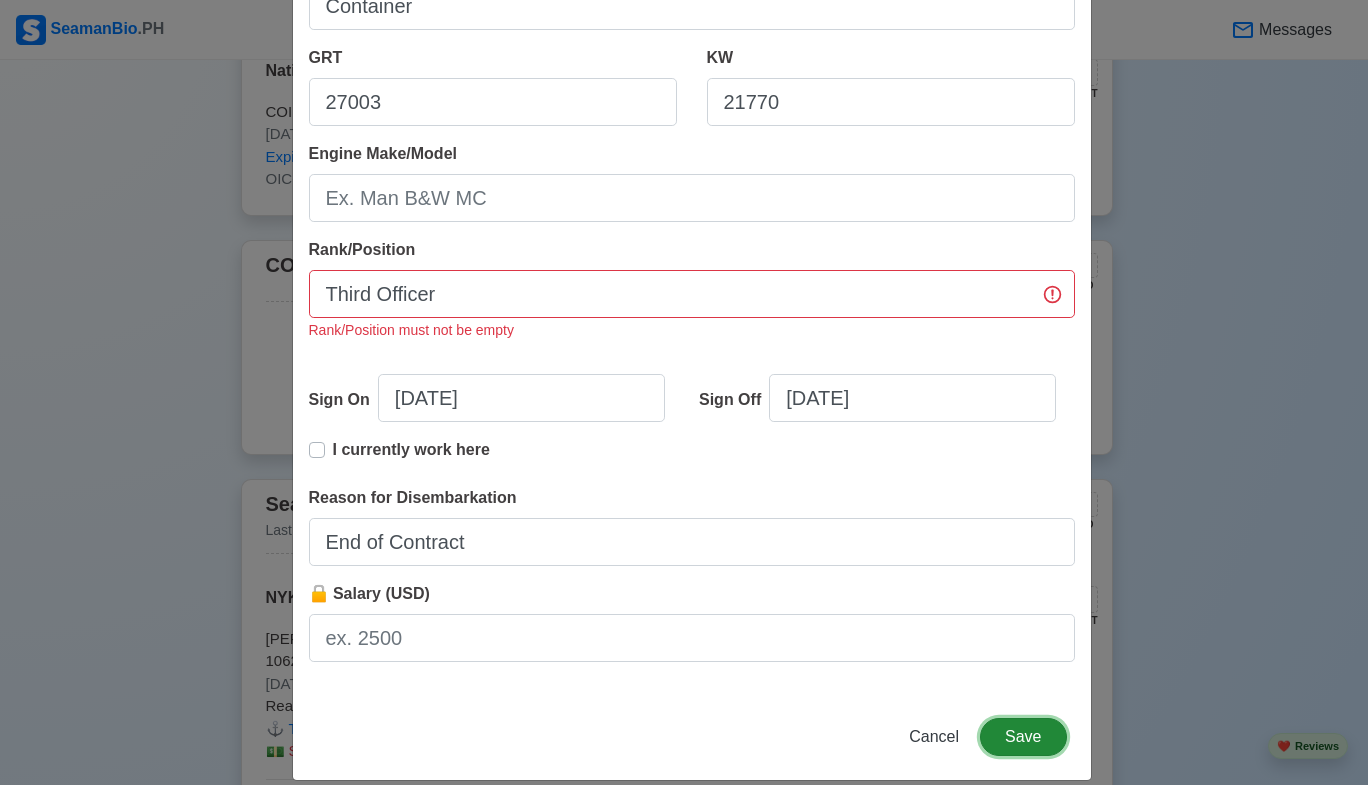 click on "Save" at bounding box center [1023, 737] 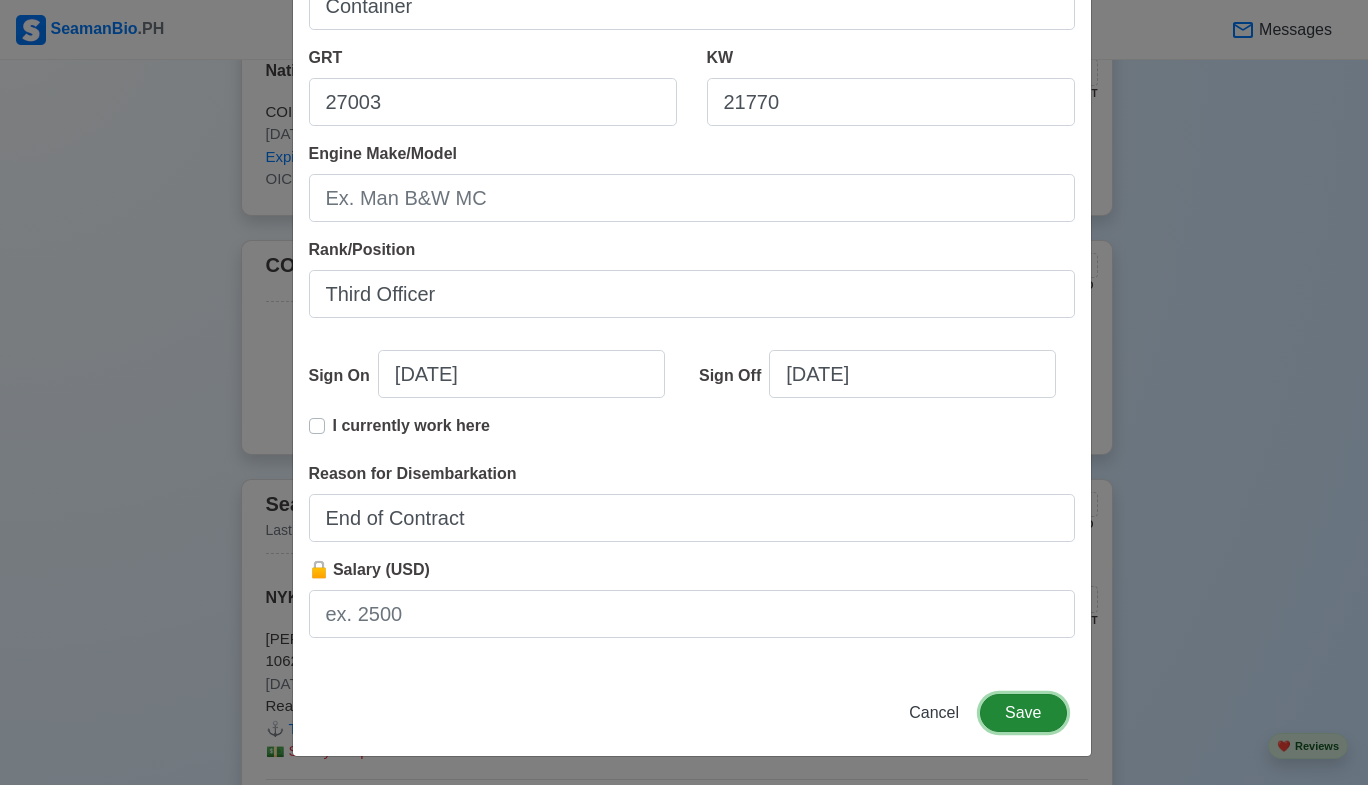 click on "Save" at bounding box center (1023, 713) 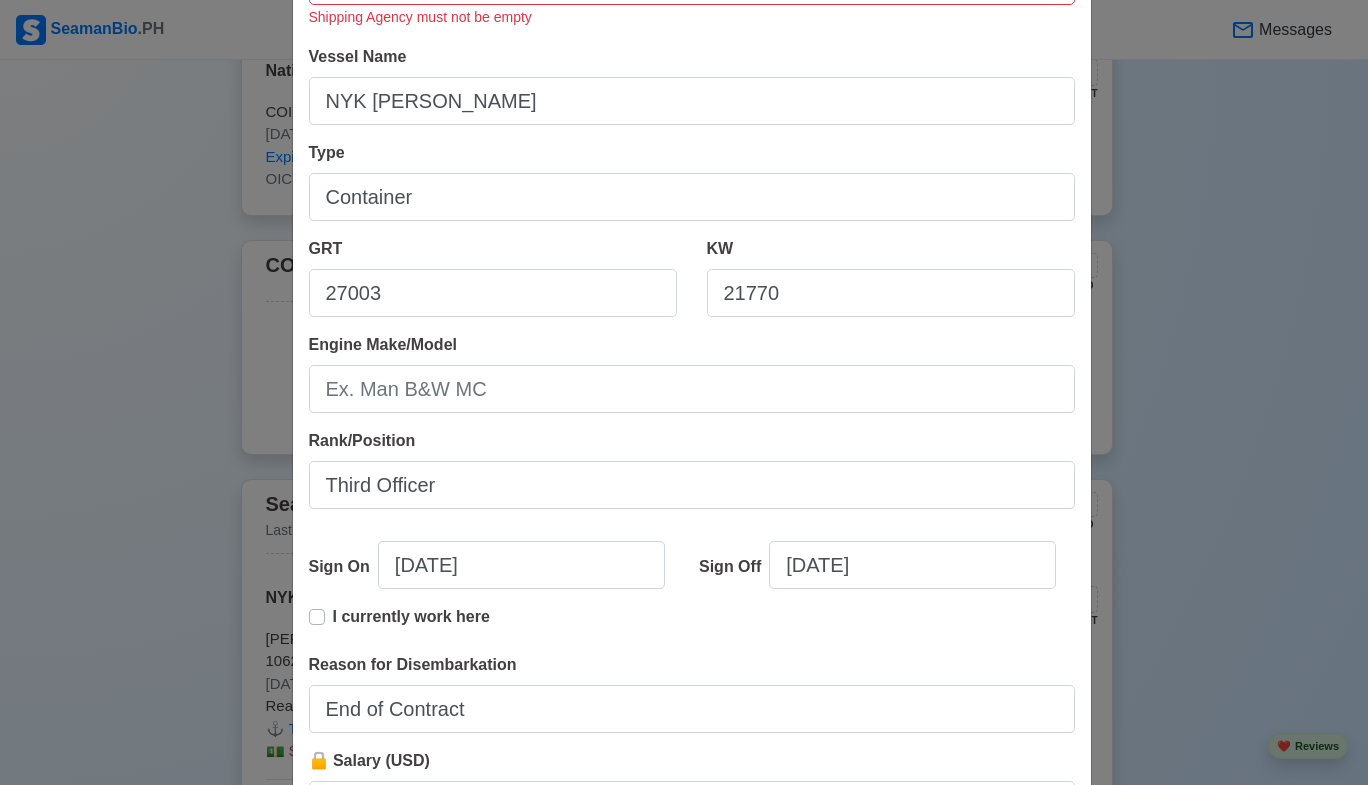 scroll, scrollTop: 0, scrollLeft: 0, axis: both 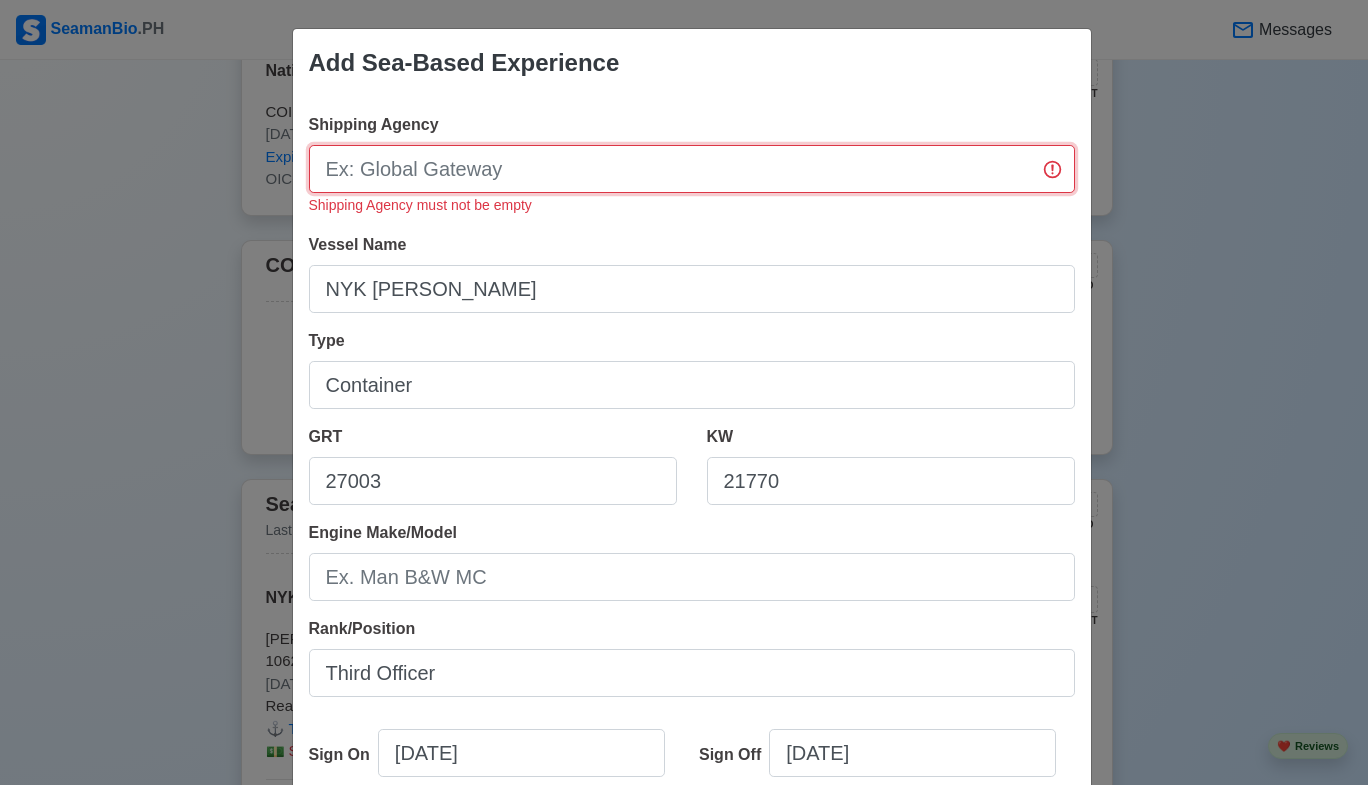 click on "Shipping Agency" at bounding box center (692, 169) 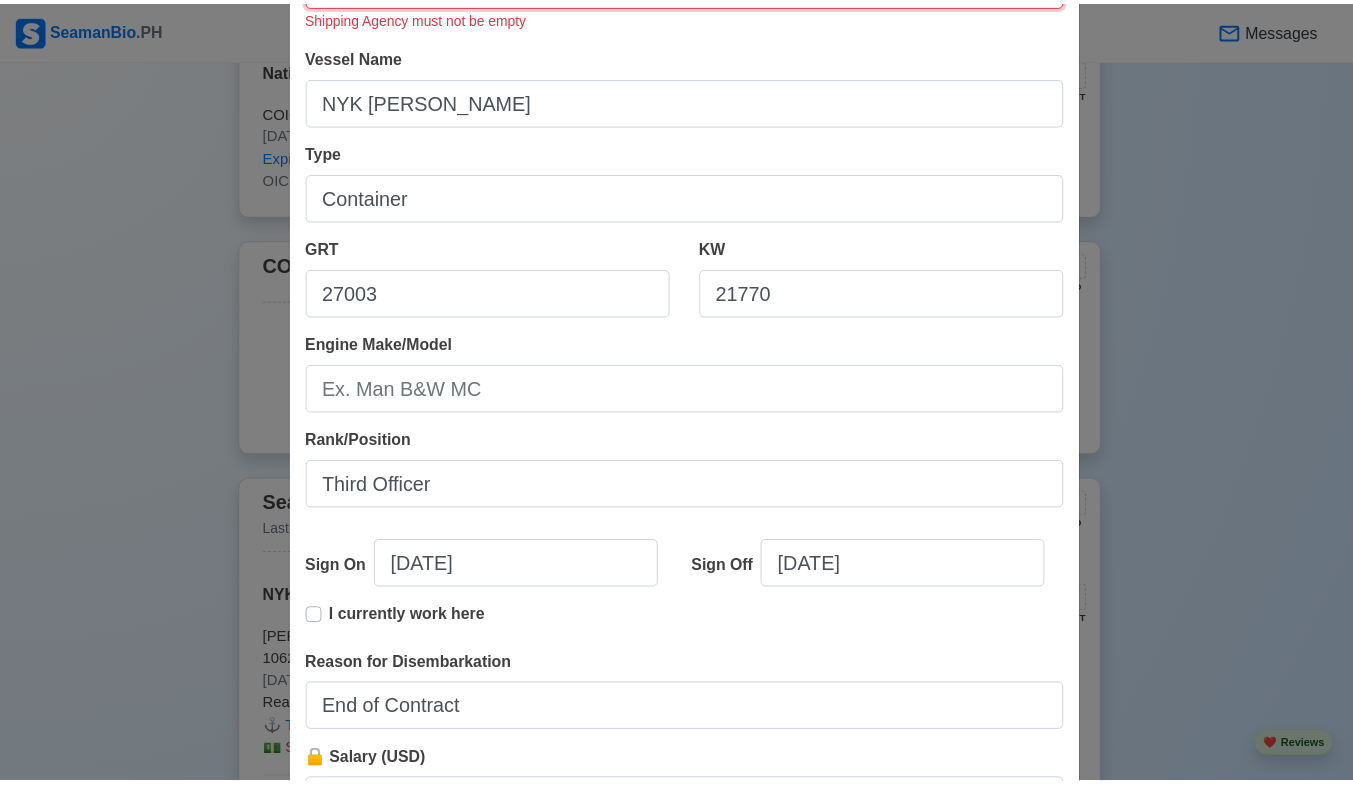 scroll, scrollTop: 379, scrollLeft: 0, axis: vertical 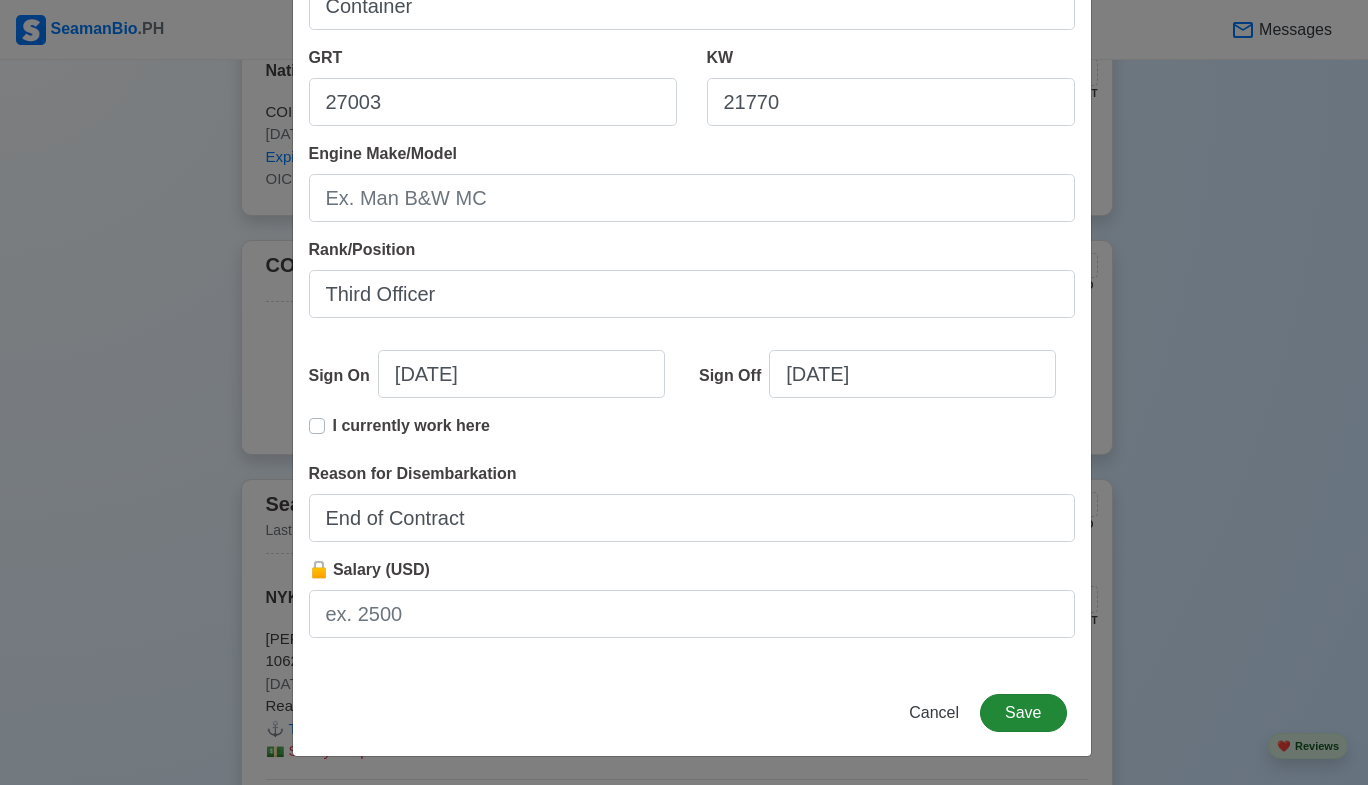 drag, startPoint x: 815, startPoint y: 673, endPoint x: 977, endPoint y: 706, distance: 165.32695 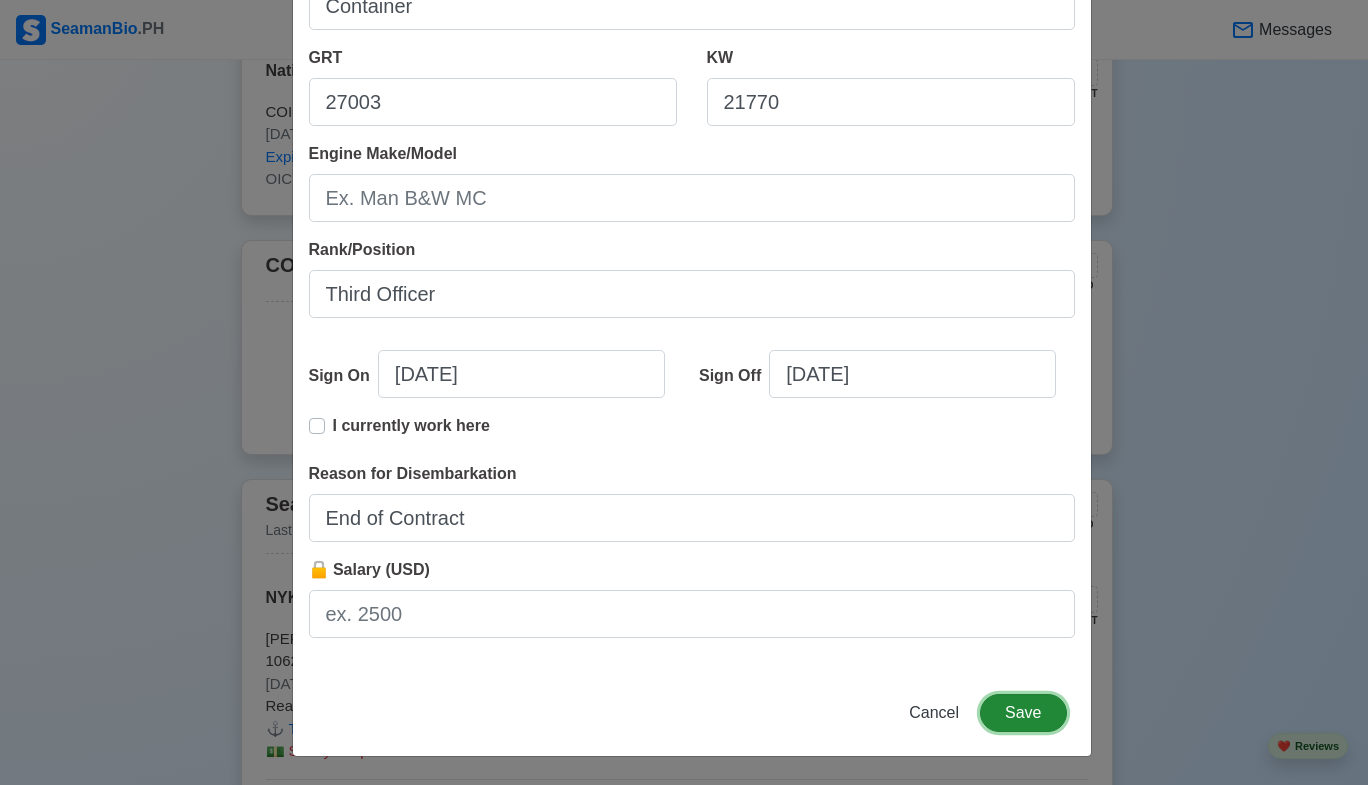click on "Save" at bounding box center (1023, 713) 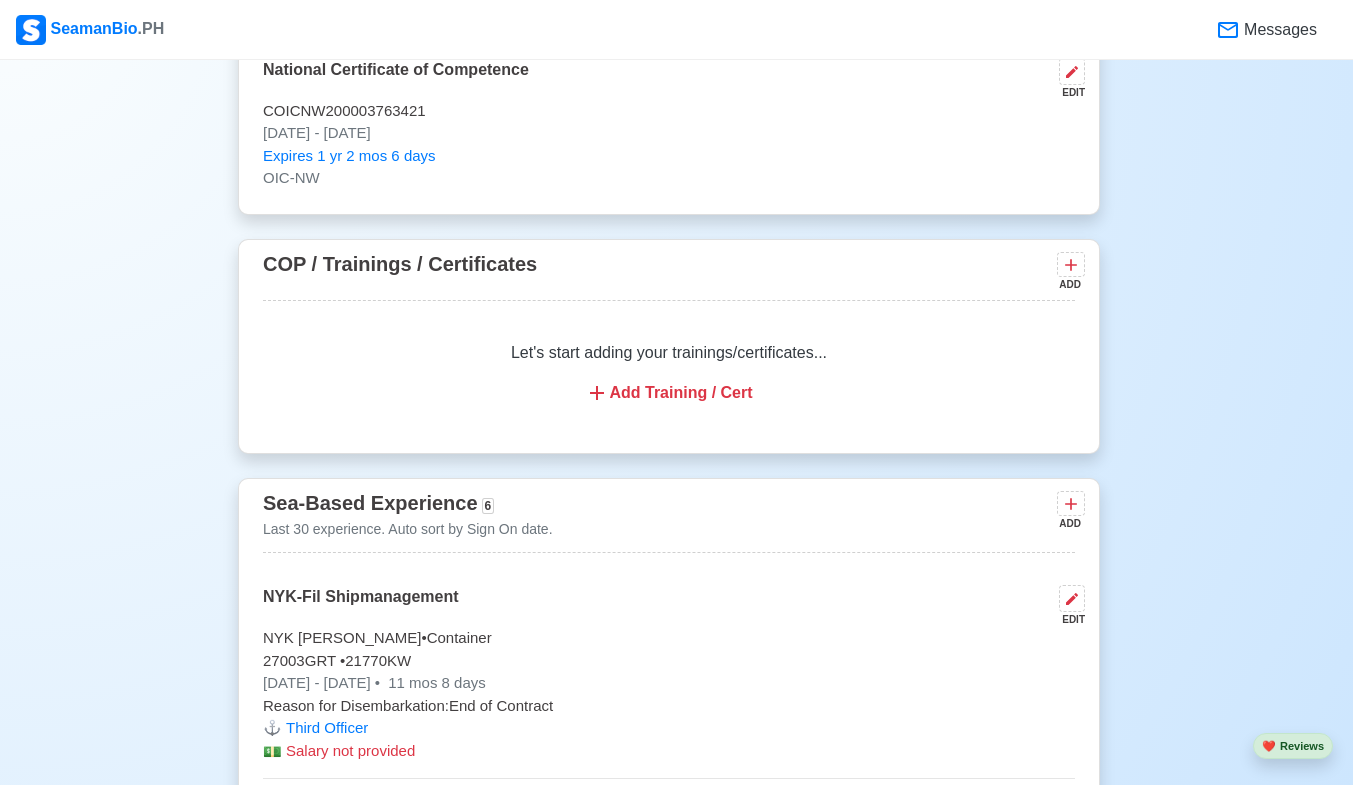 scroll, scrollTop: 0, scrollLeft: 0, axis: both 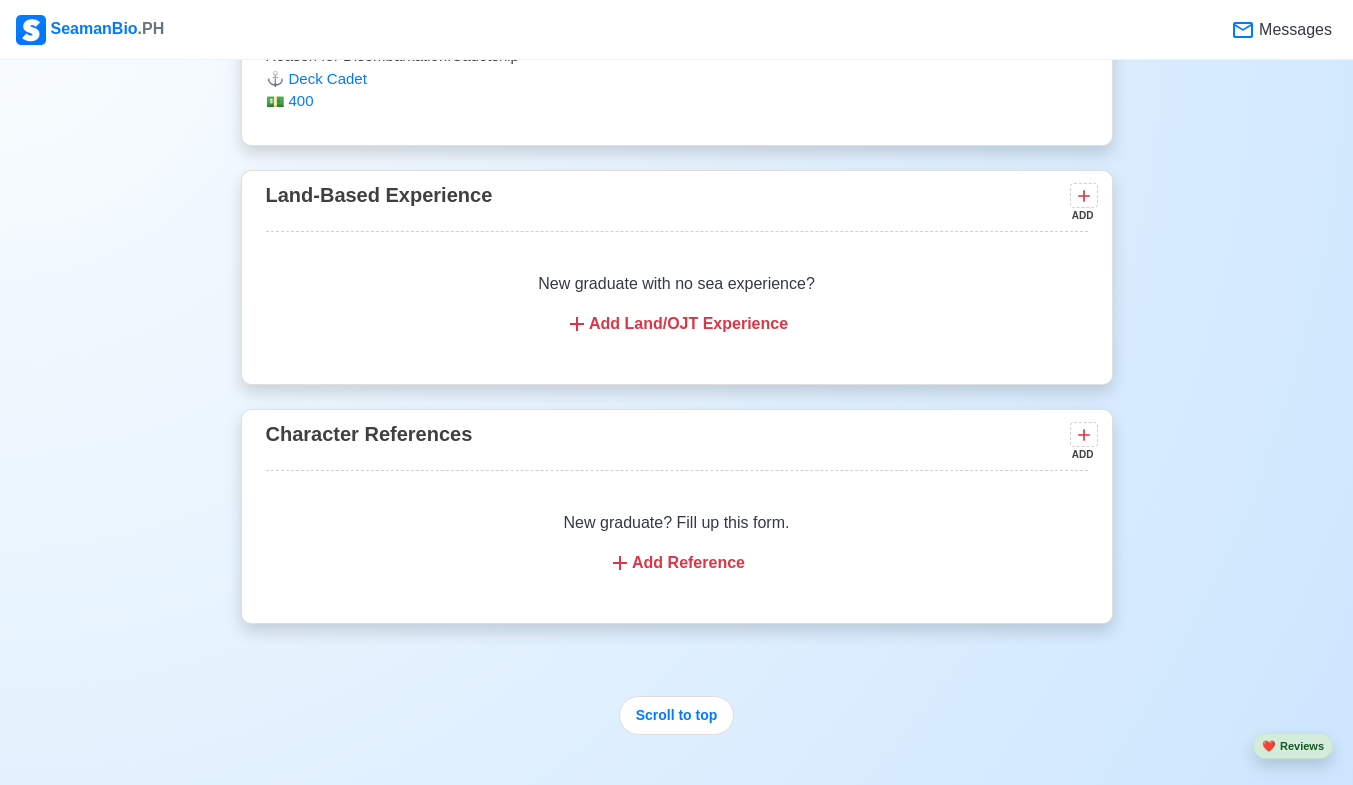 click on "Add Land/OJT Experience" at bounding box center (677, 324) 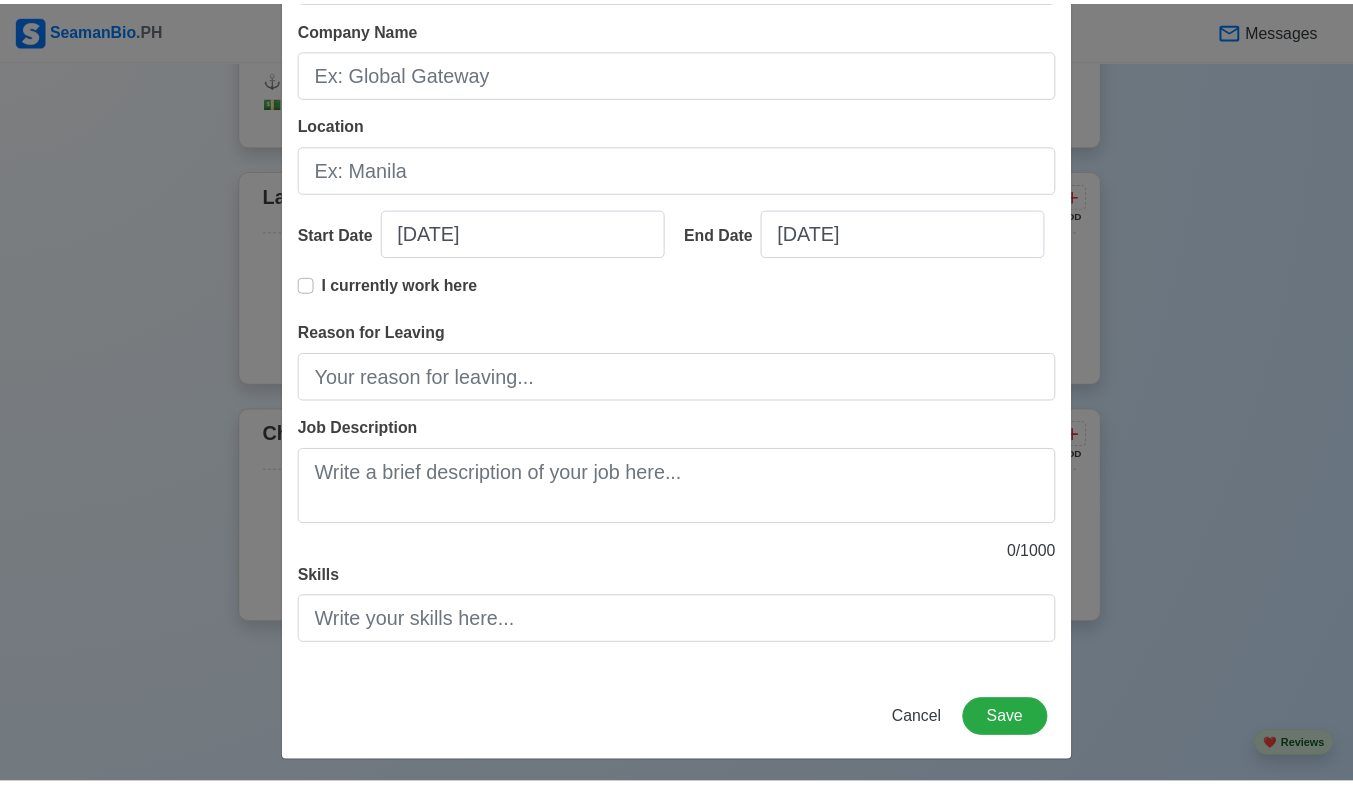 scroll, scrollTop: 199, scrollLeft: 0, axis: vertical 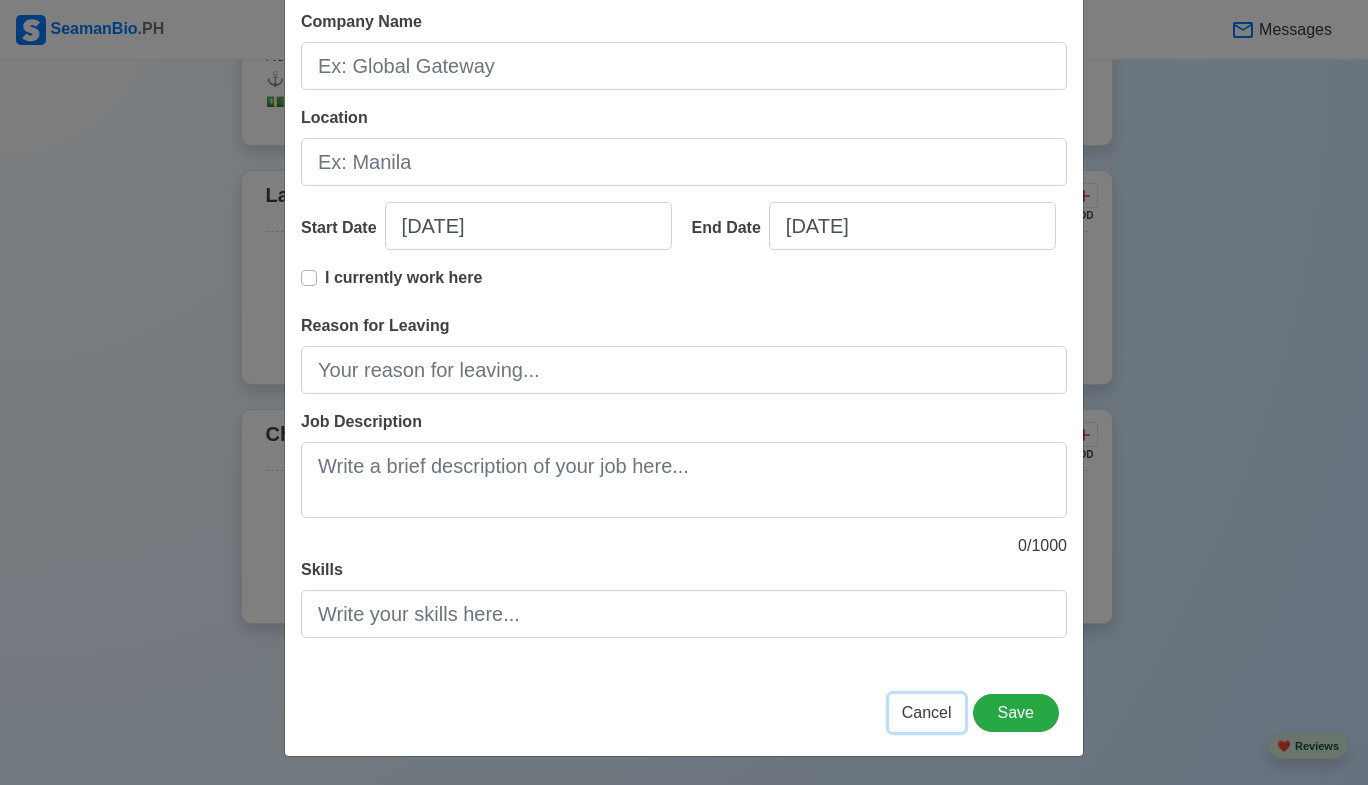 click on "Cancel" at bounding box center (927, 712) 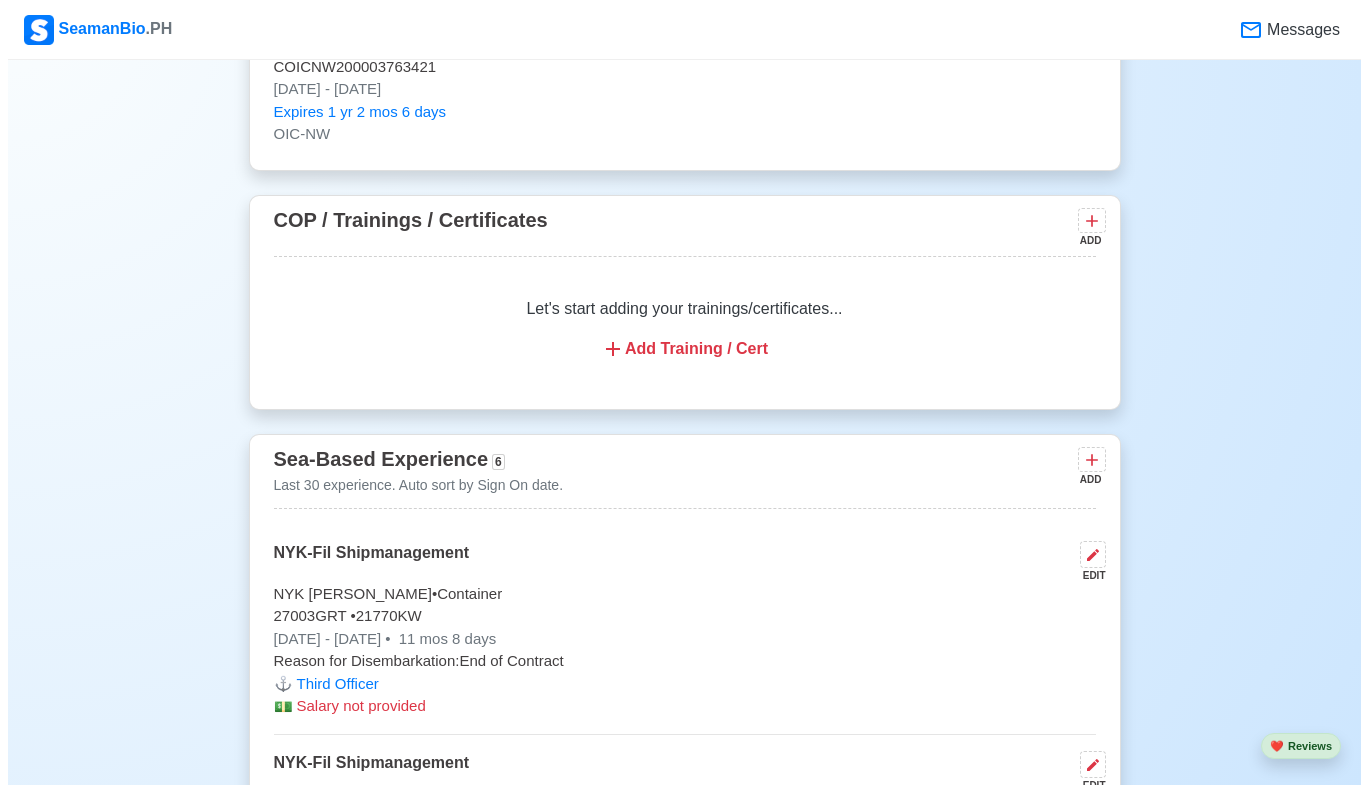 scroll, scrollTop: 2778, scrollLeft: 0, axis: vertical 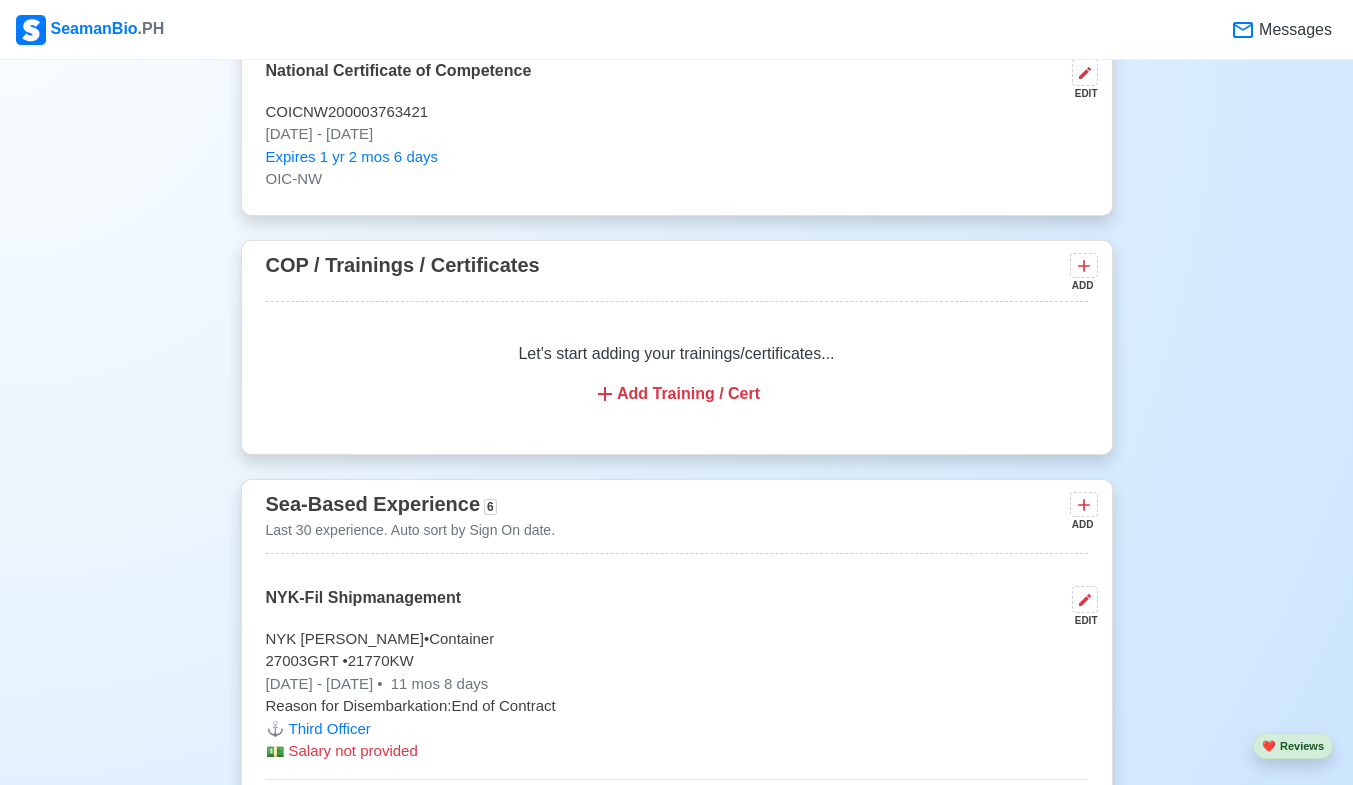 click on "Add Training / Cert" at bounding box center [677, 394] 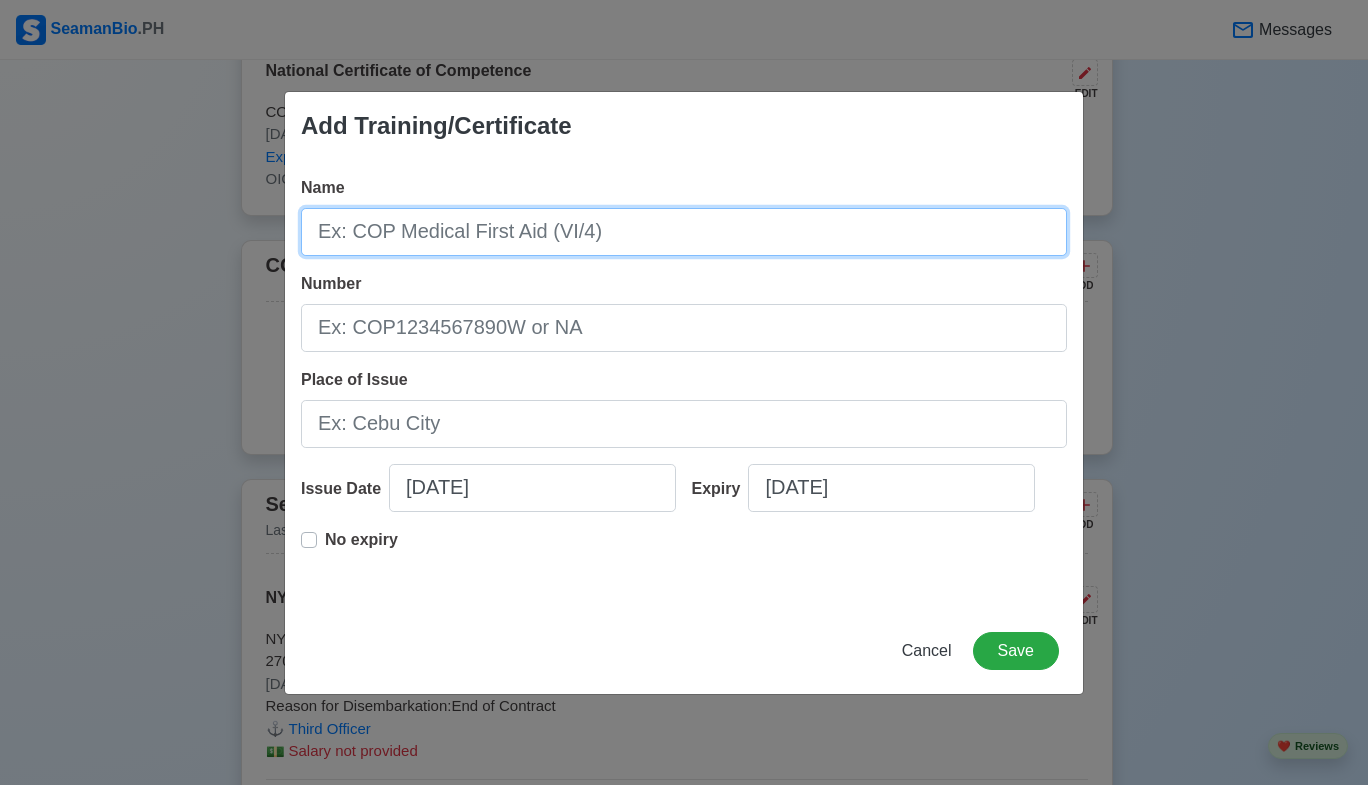 click on "Name" at bounding box center [684, 232] 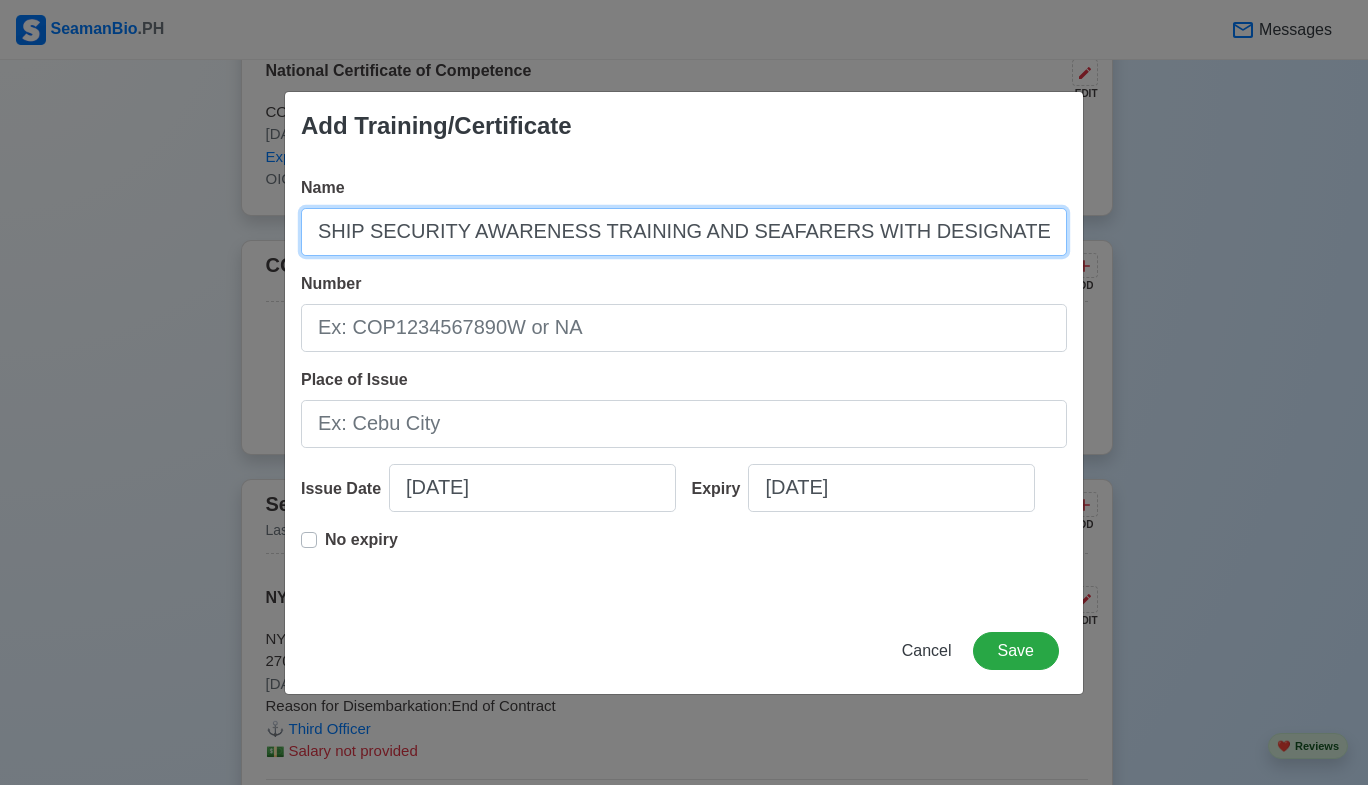 scroll, scrollTop: 0, scrollLeft: 100, axis: horizontal 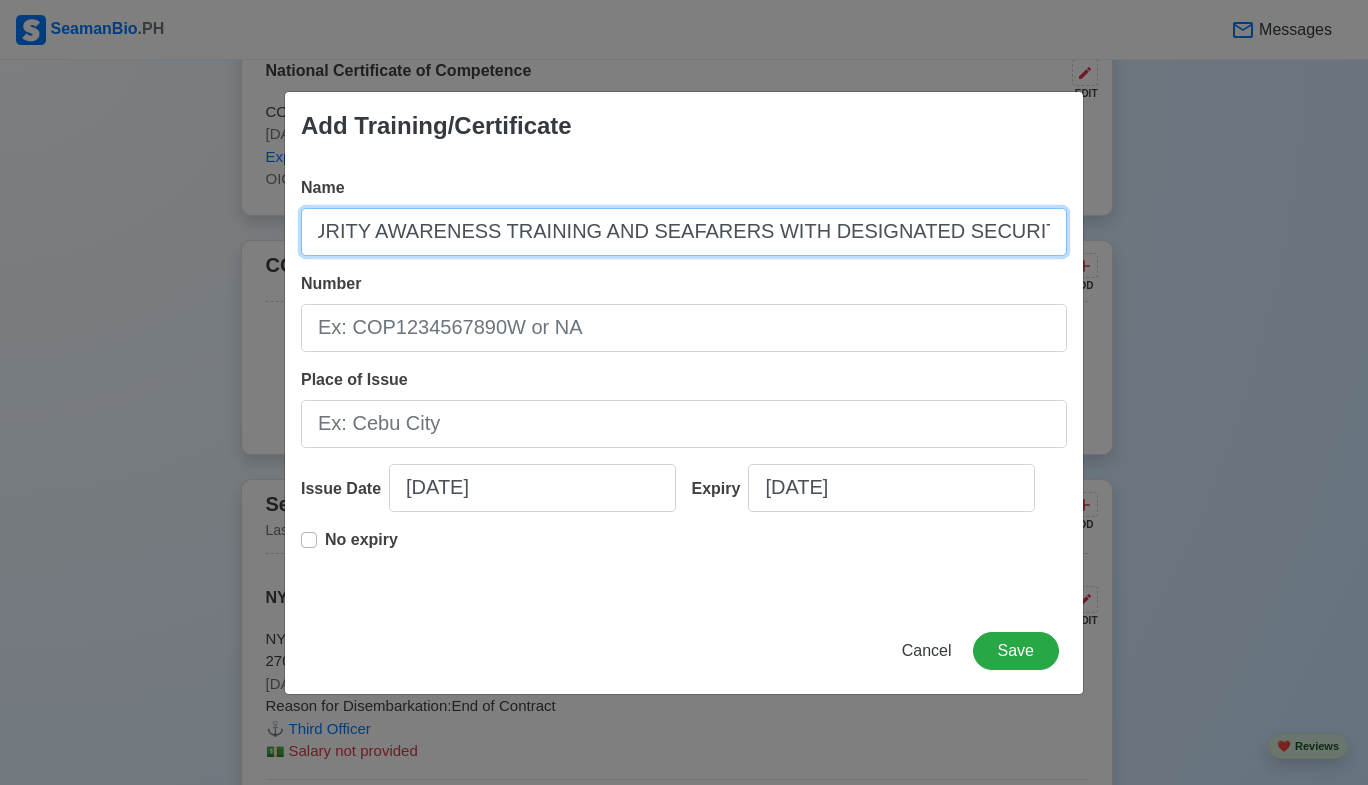 type on "SHIP SECURITY AWARENESS TRAINING AND SEAFARERS WITH DESIGNATED SECURITY DUTIES" 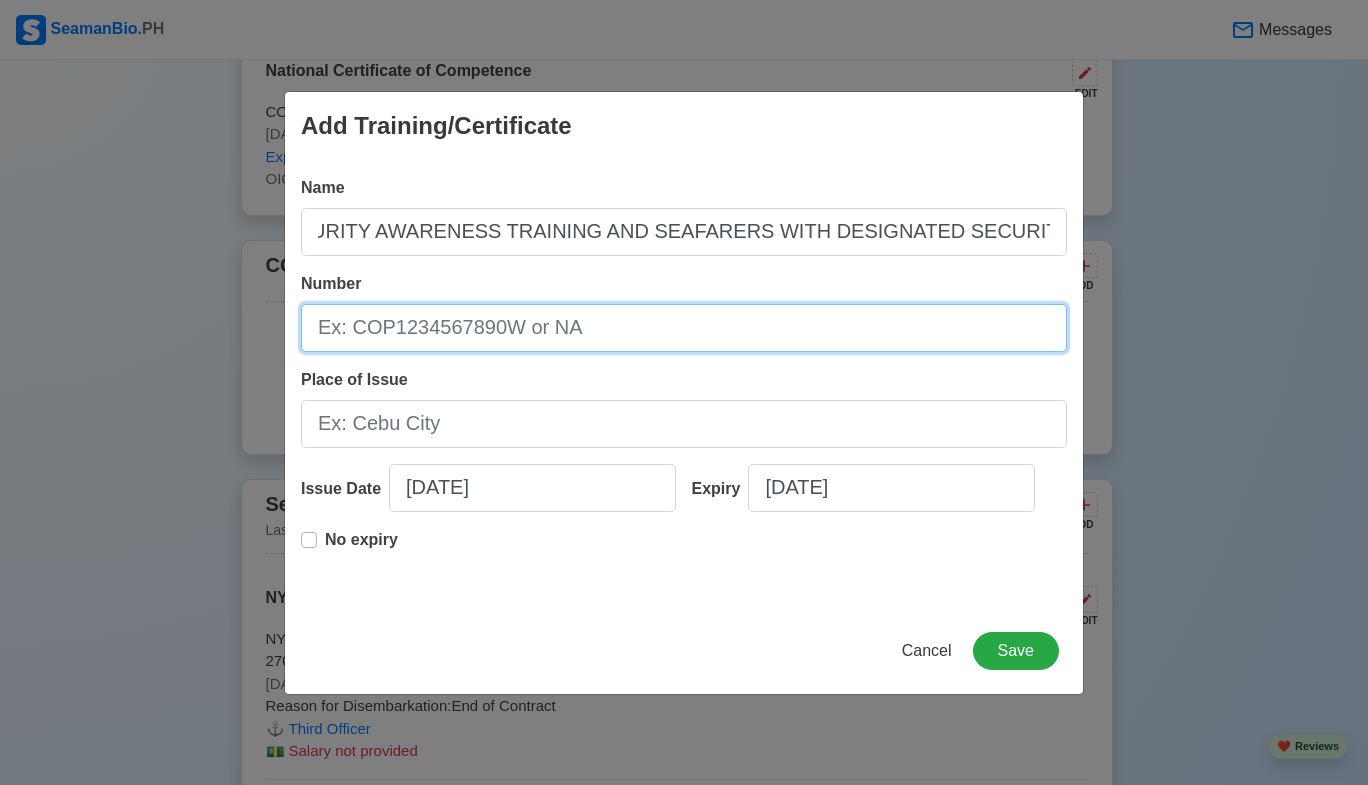 click on "Number" at bounding box center (684, 328) 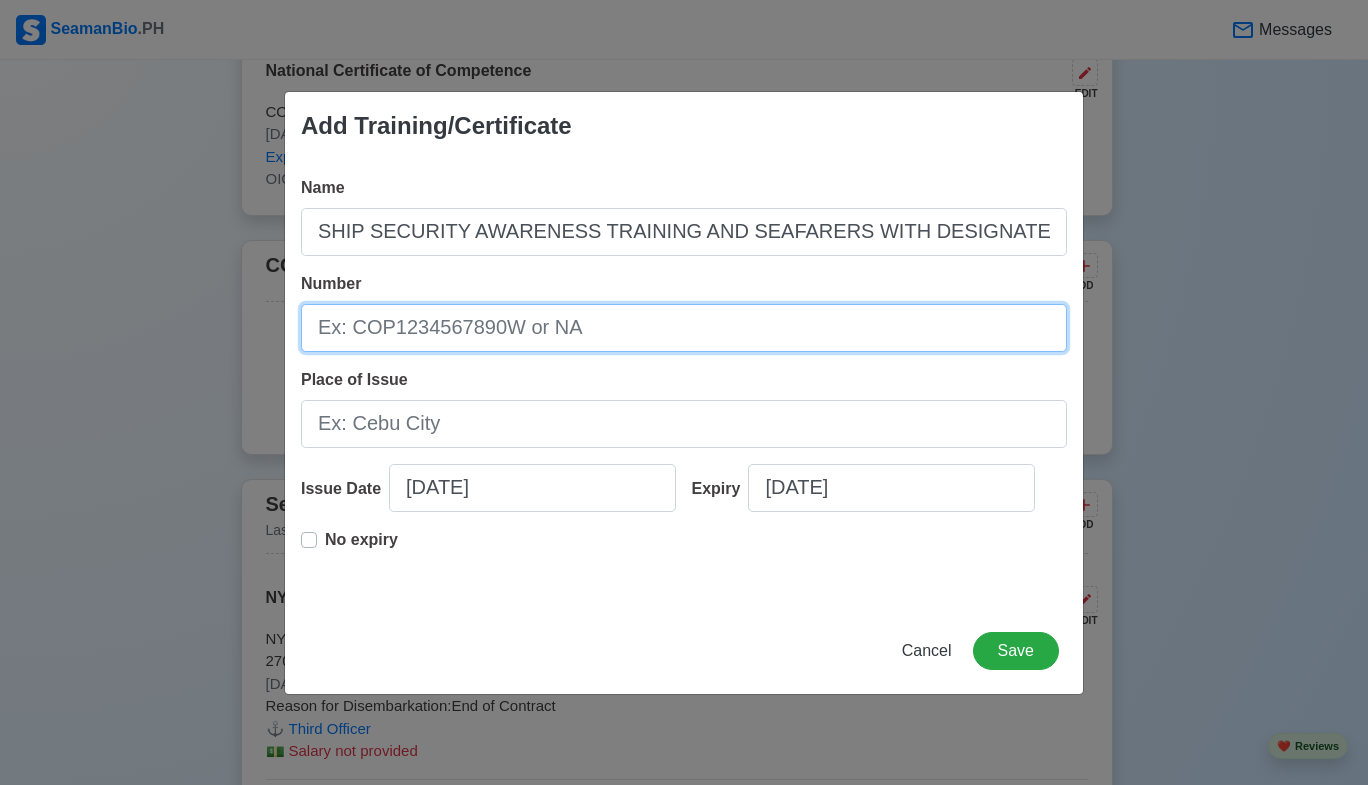 paste on "SDSD200007872621" 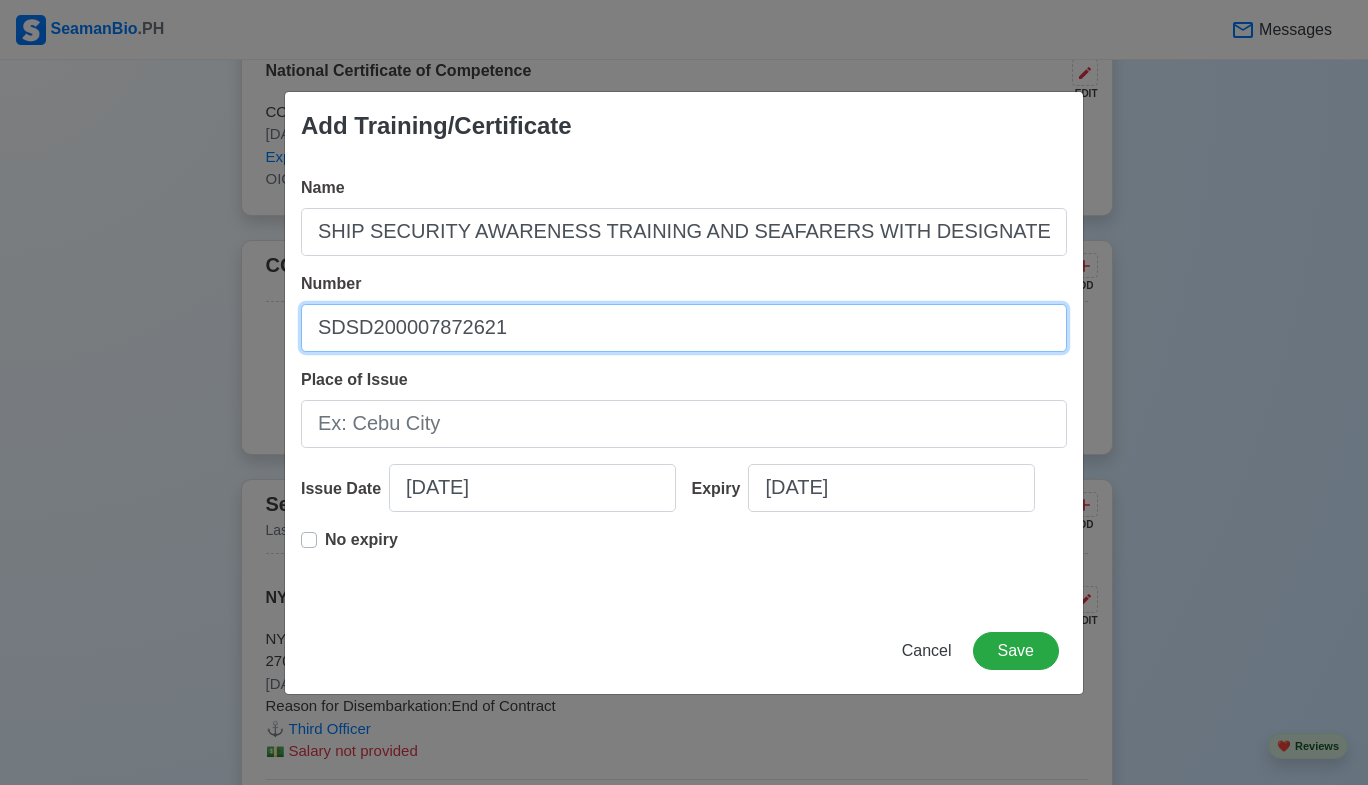 type on "SDSD200007872621" 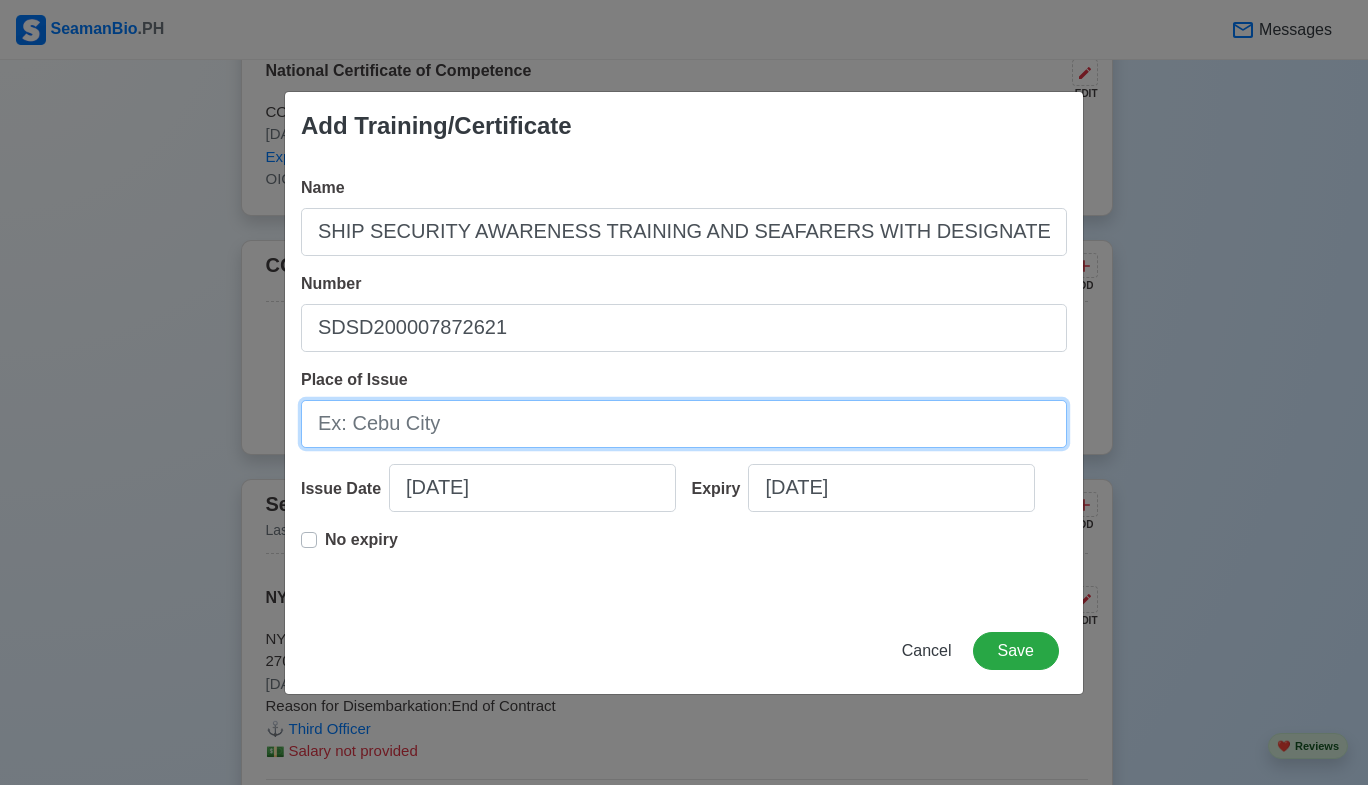 click on "Place of Issue" at bounding box center (684, 424) 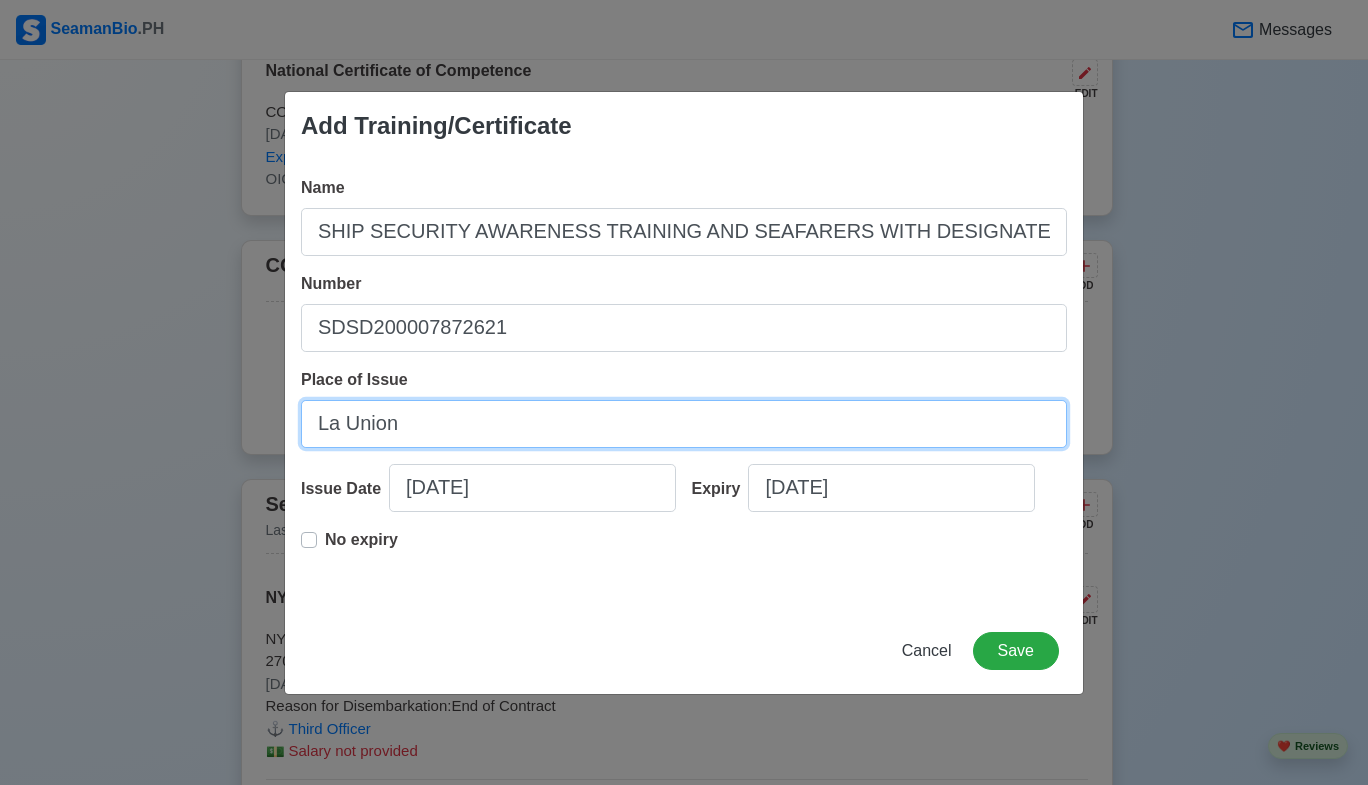 type on "La Union" 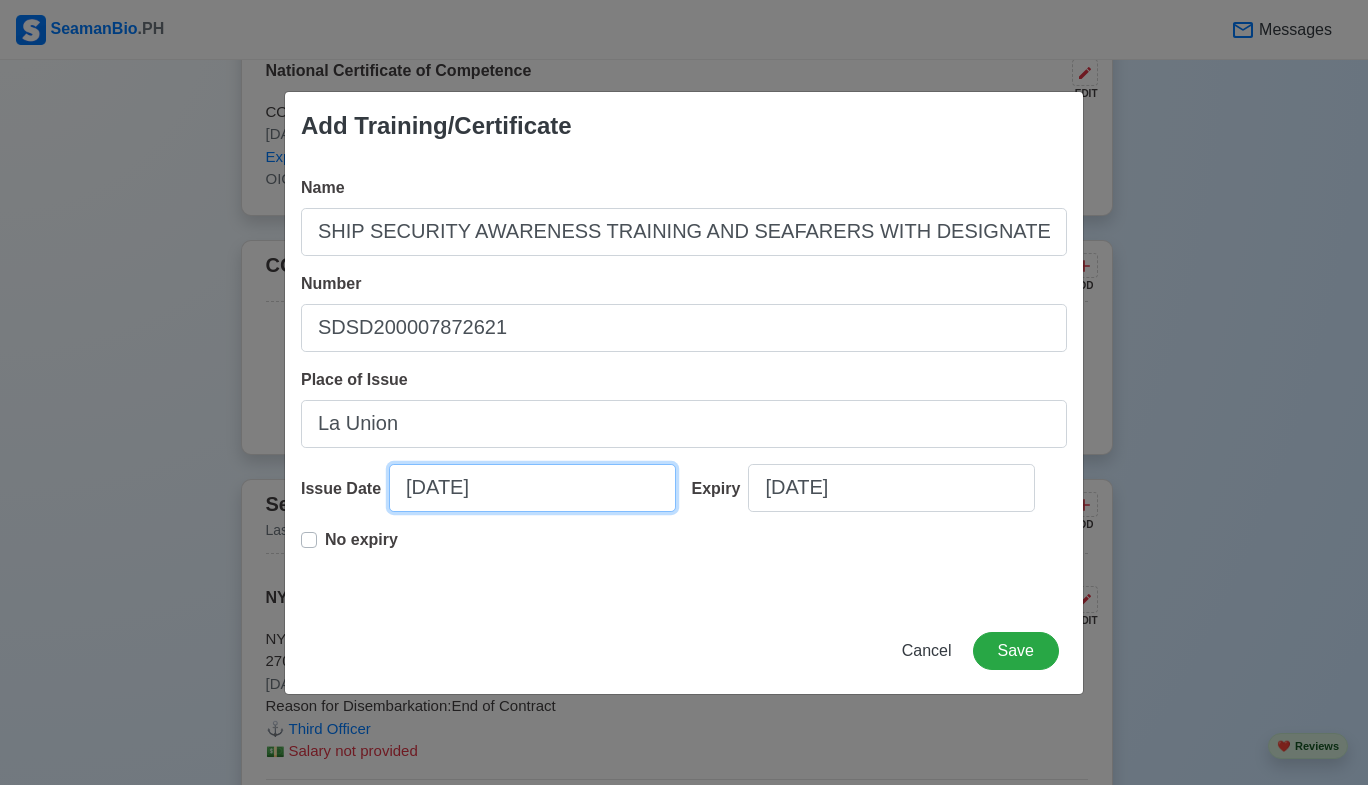 click on "07/10/2025" at bounding box center (532, 488) 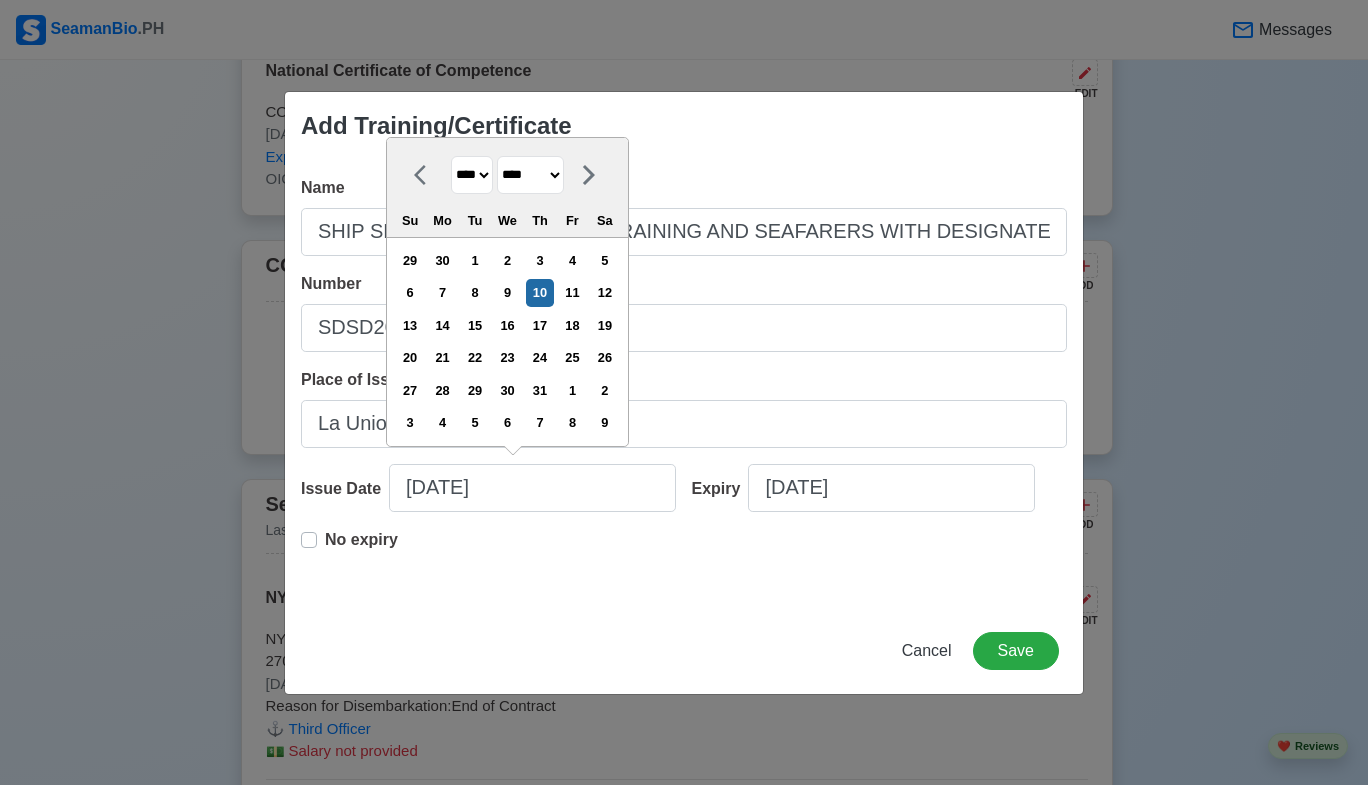 drag, startPoint x: 548, startPoint y: 174, endPoint x: 534, endPoint y: 194, distance: 24.41311 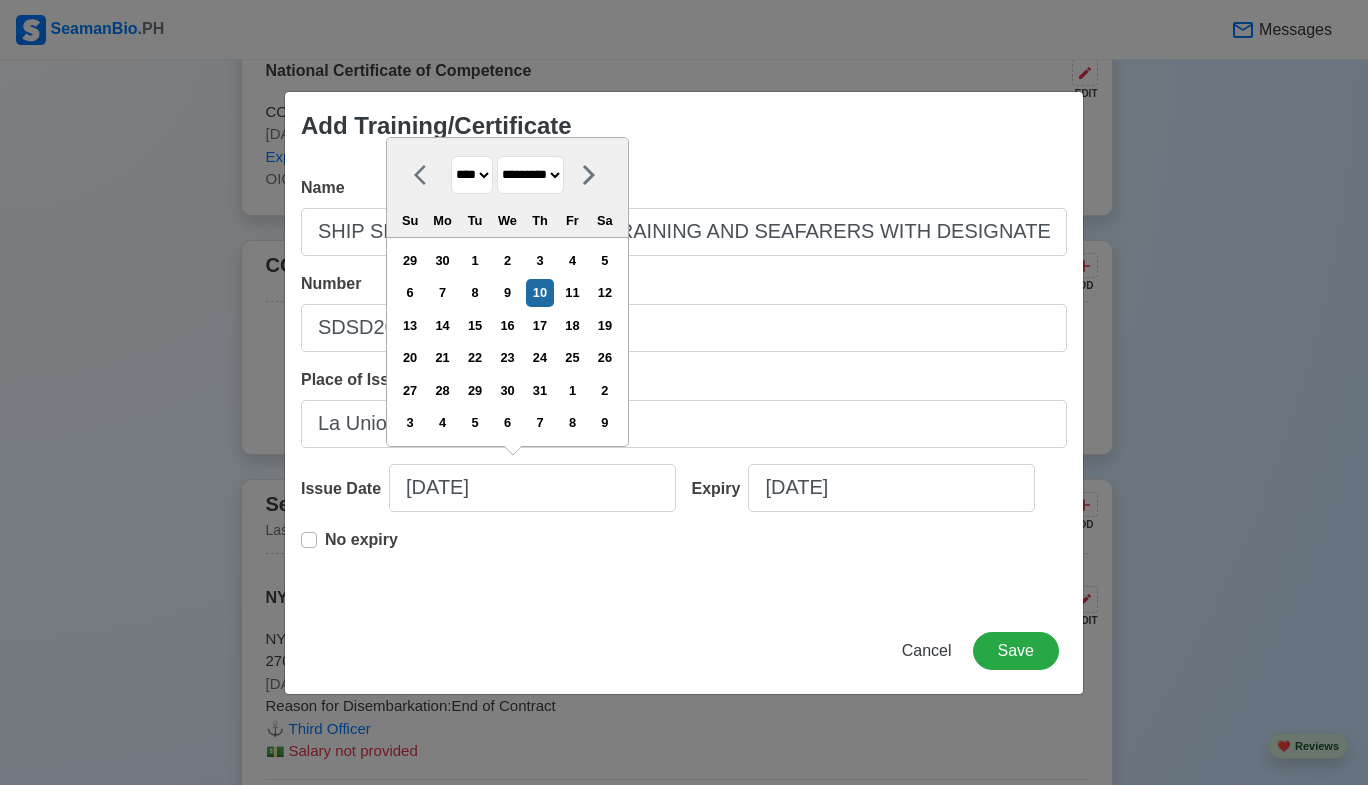 click on "******* ******** ***** ***** *** **** **** ****** ********* ******* ******** ********" at bounding box center (530, 175) 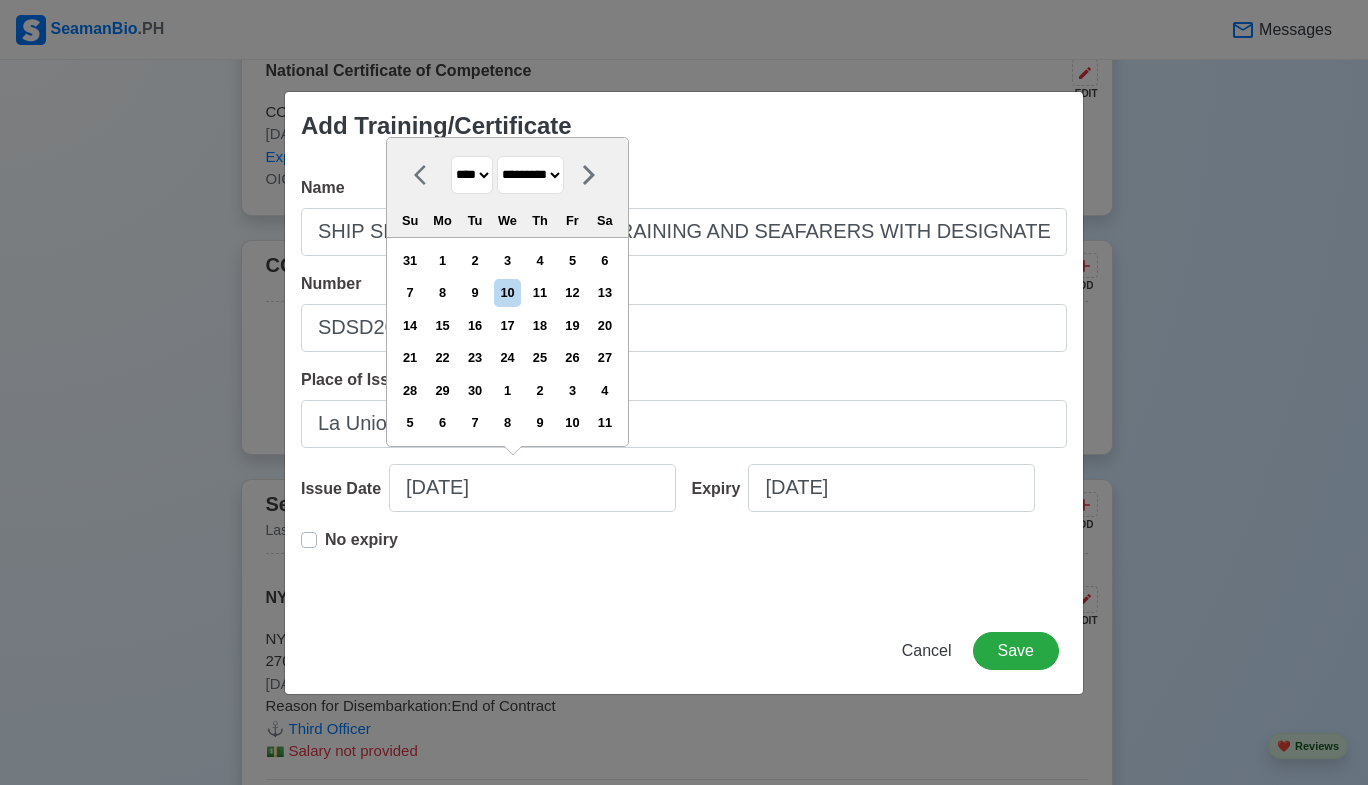 drag, startPoint x: 485, startPoint y: 172, endPoint x: 429, endPoint y: 245, distance: 92.00543 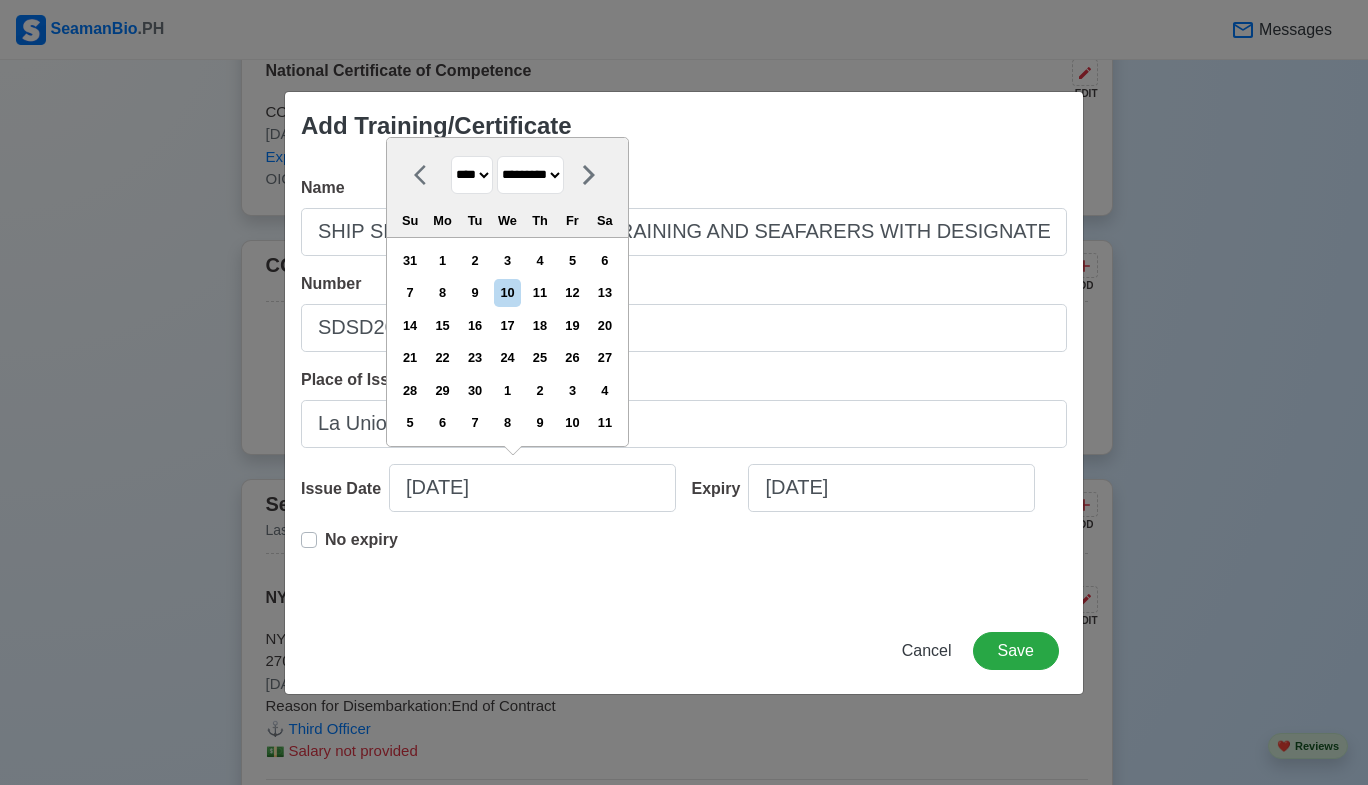 select on "****" 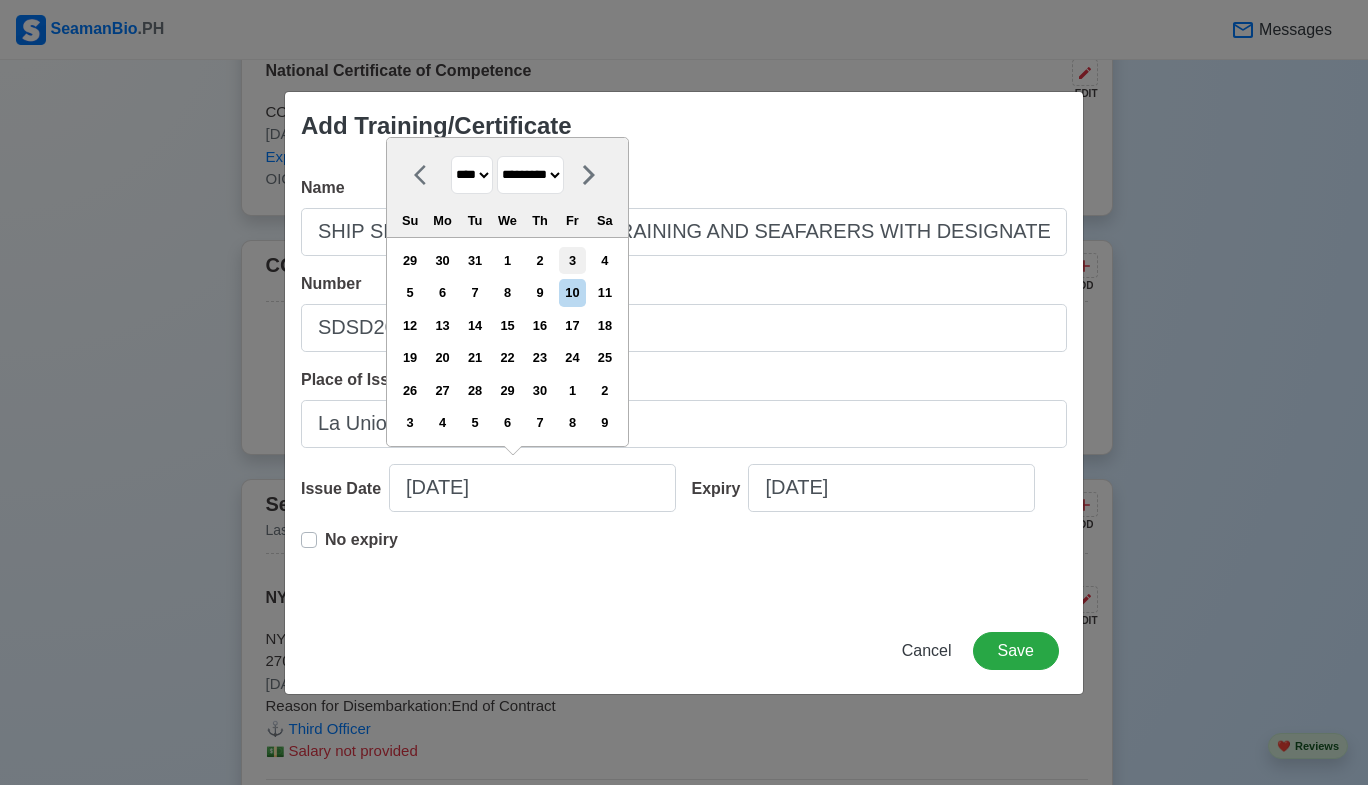 click on "3" at bounding box center (572, 260) 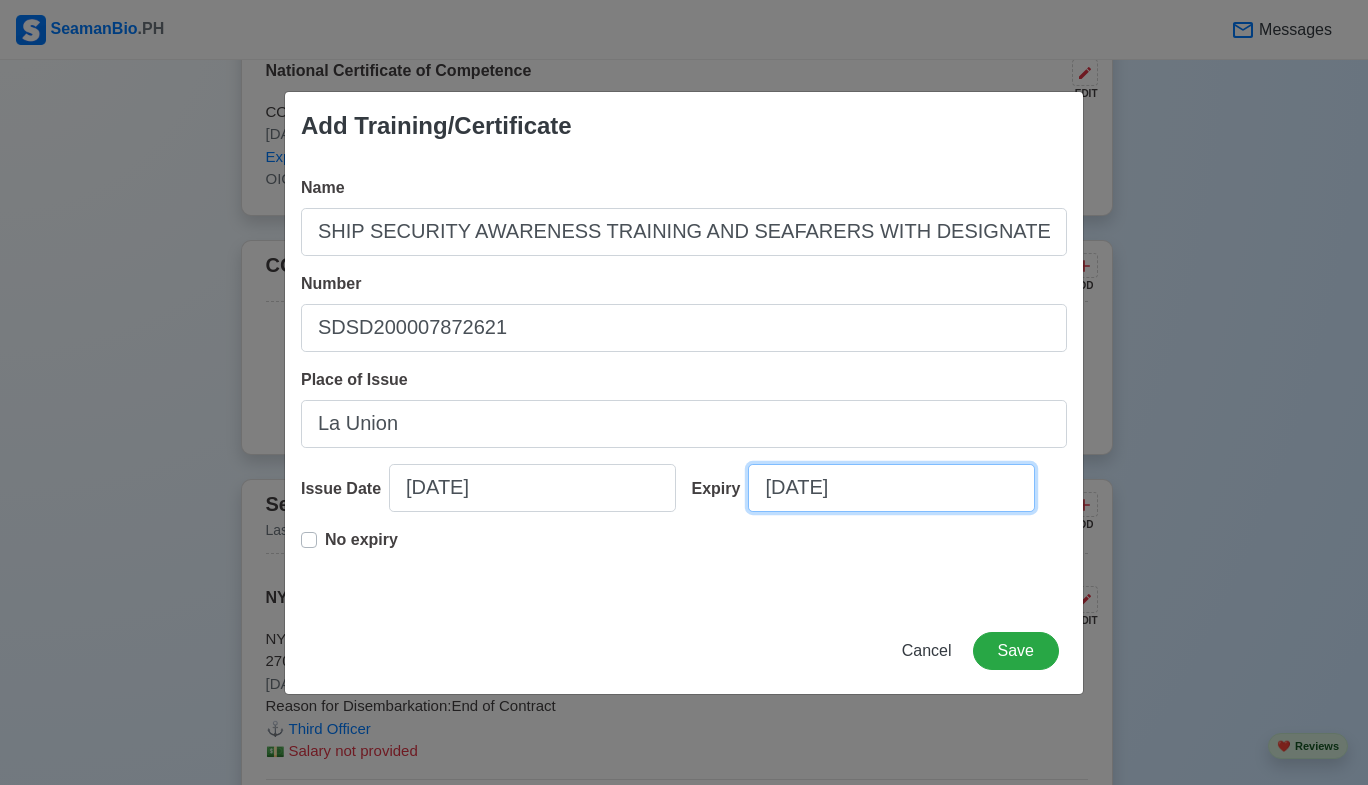 click on "07/10/2025" at bounding box center (891, 488) 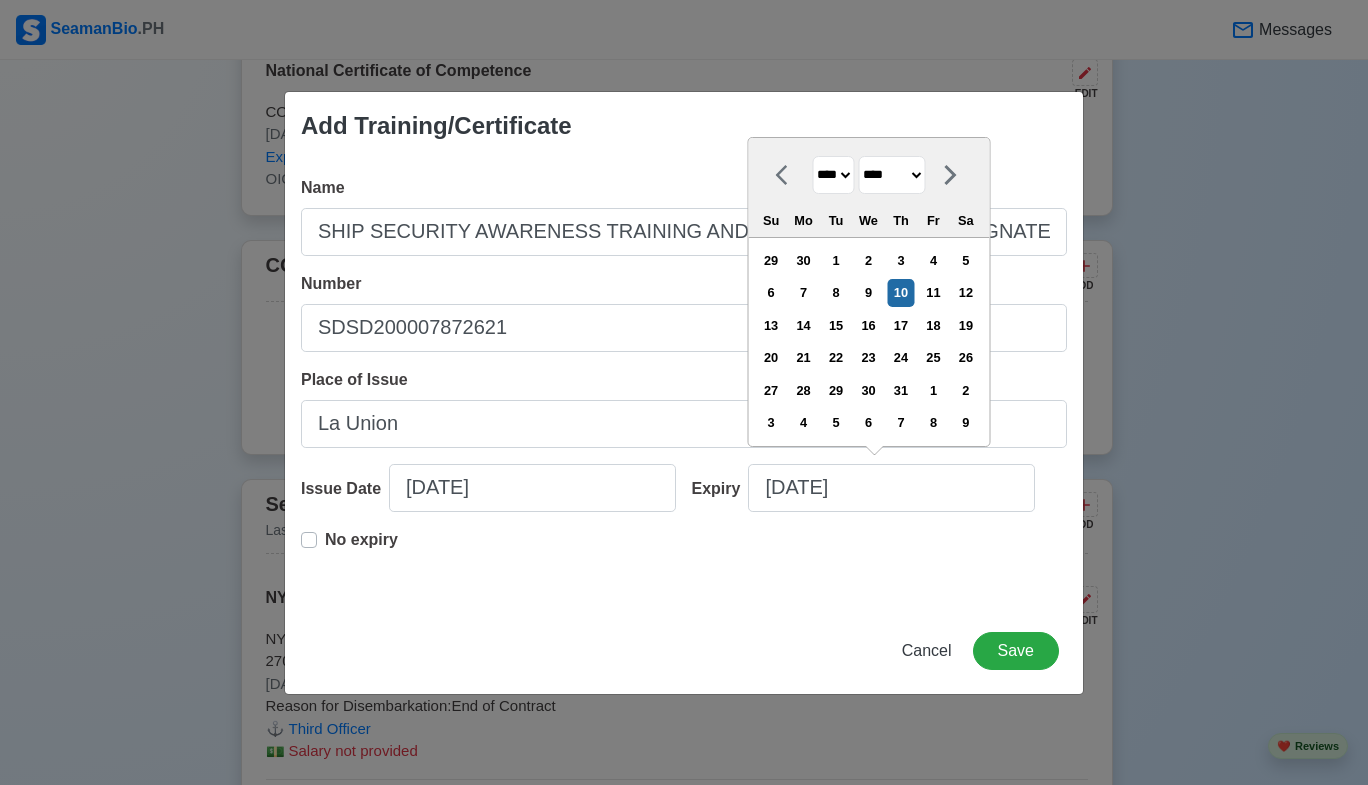 click on "No expiry" at bounding box center [361, 548] 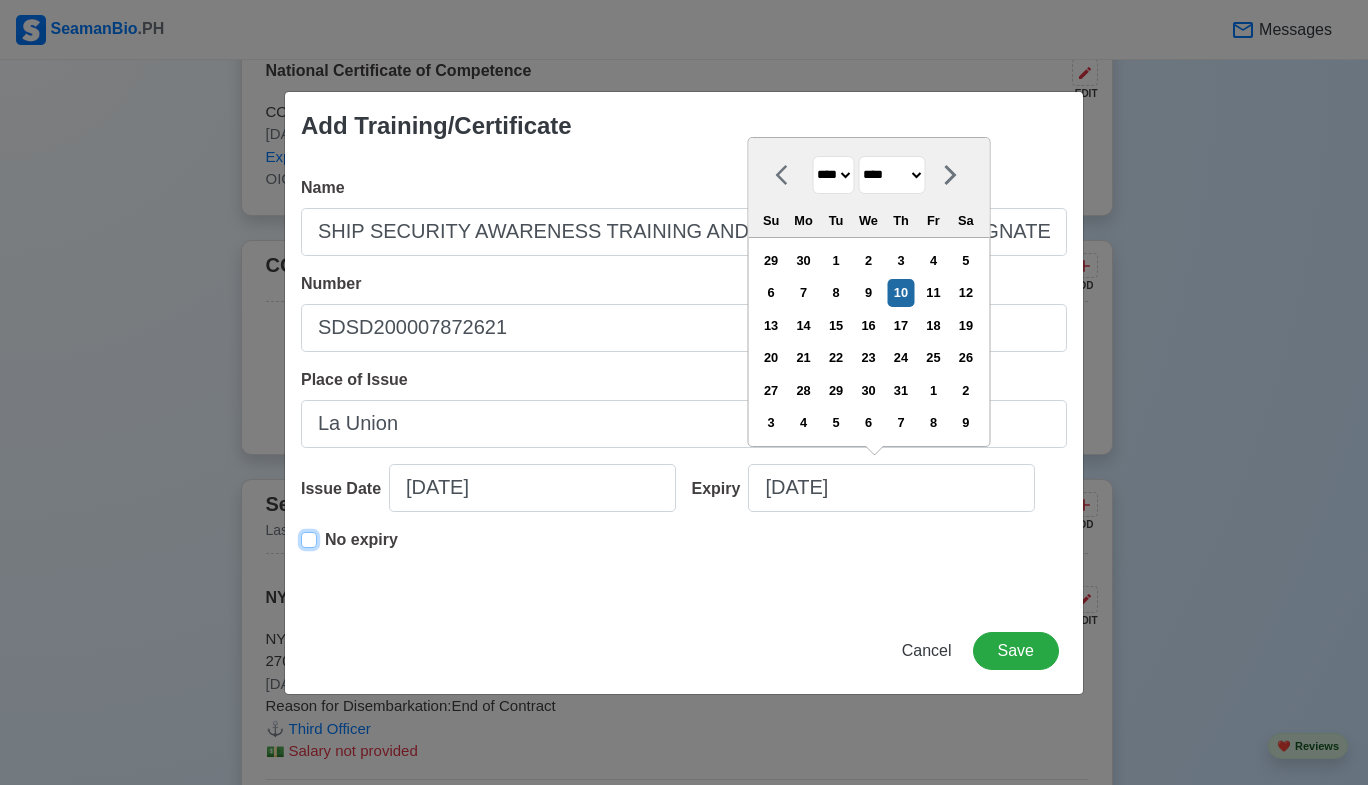 type on "09/03/2021" 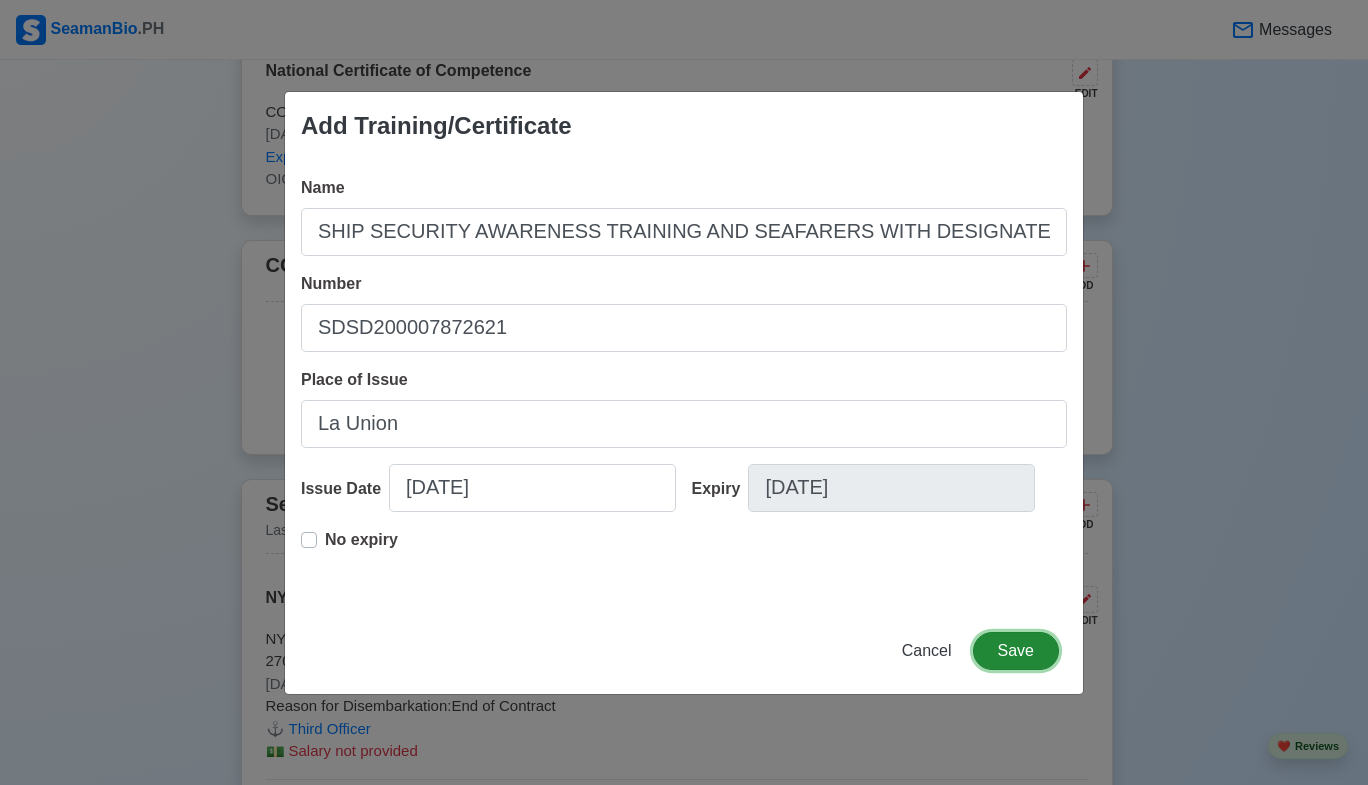 click on "Save" at bounding box center (1016, 651) 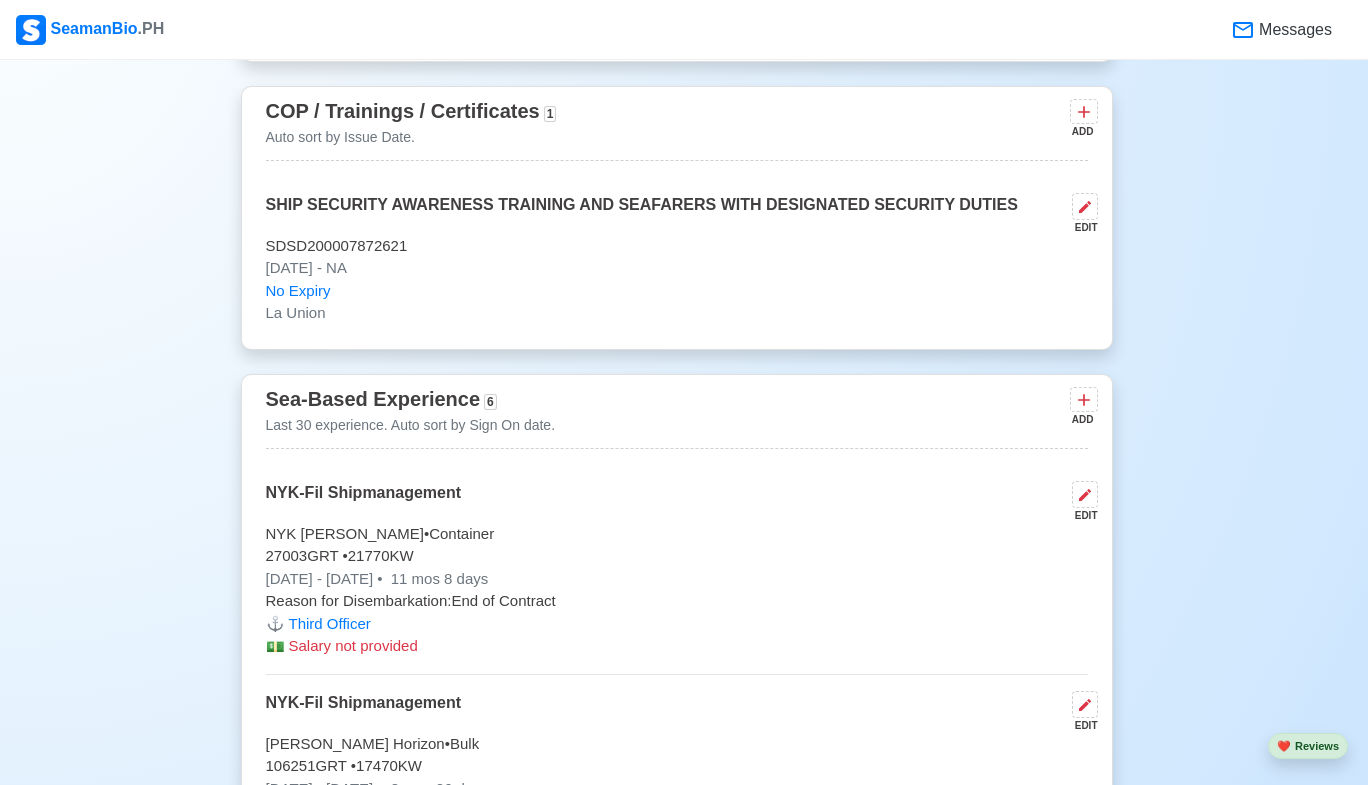 scroll, scrollTop: 2625, scrollLeft: 0, axis: vertical 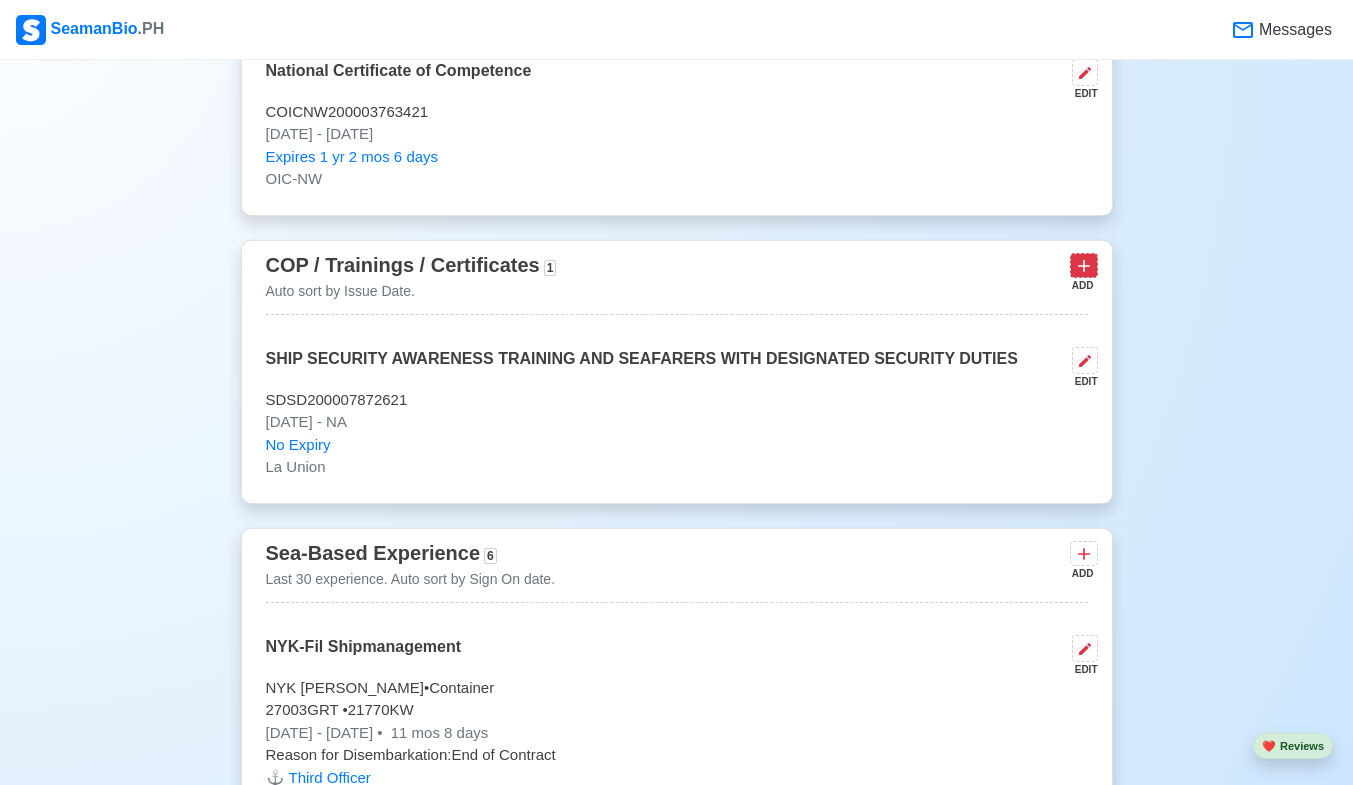 click 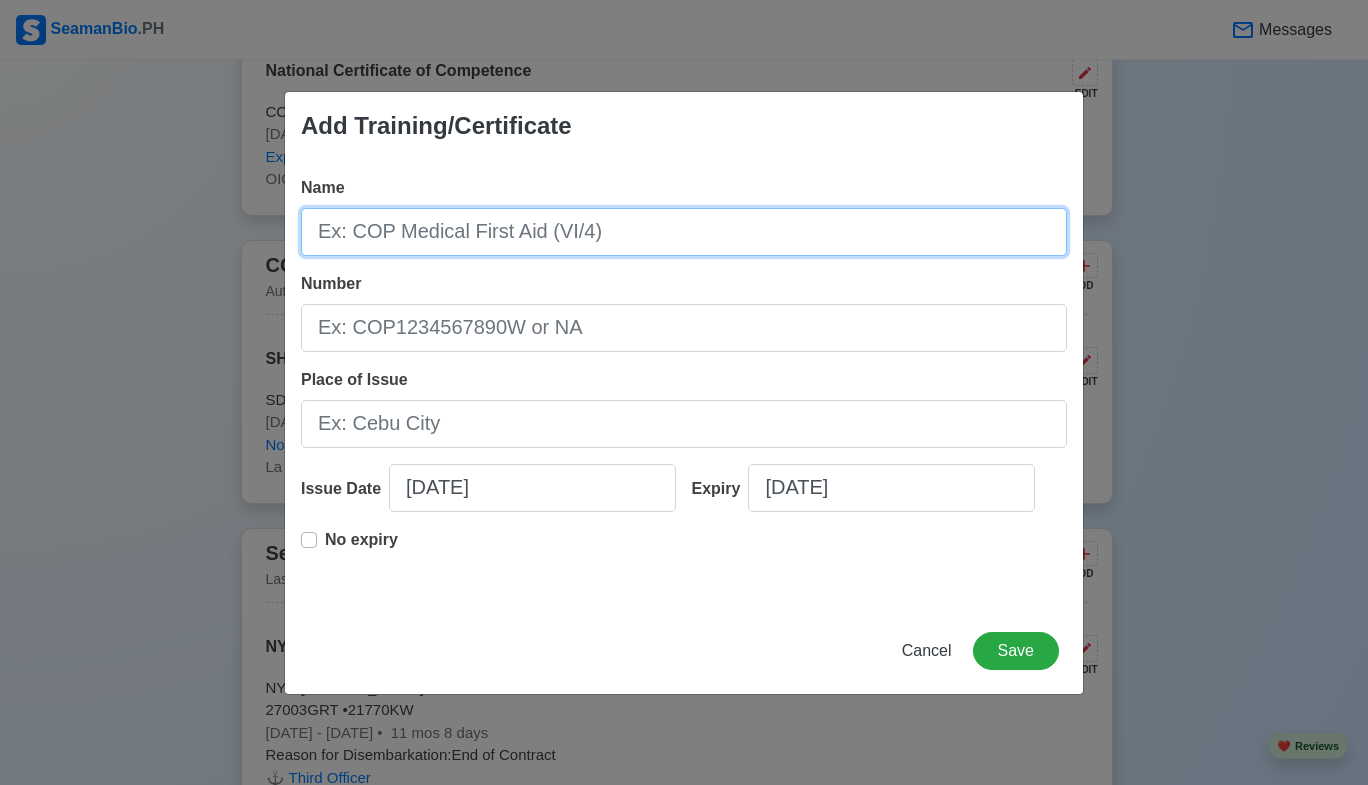 click on "Name" at bounding box center [684, 232] 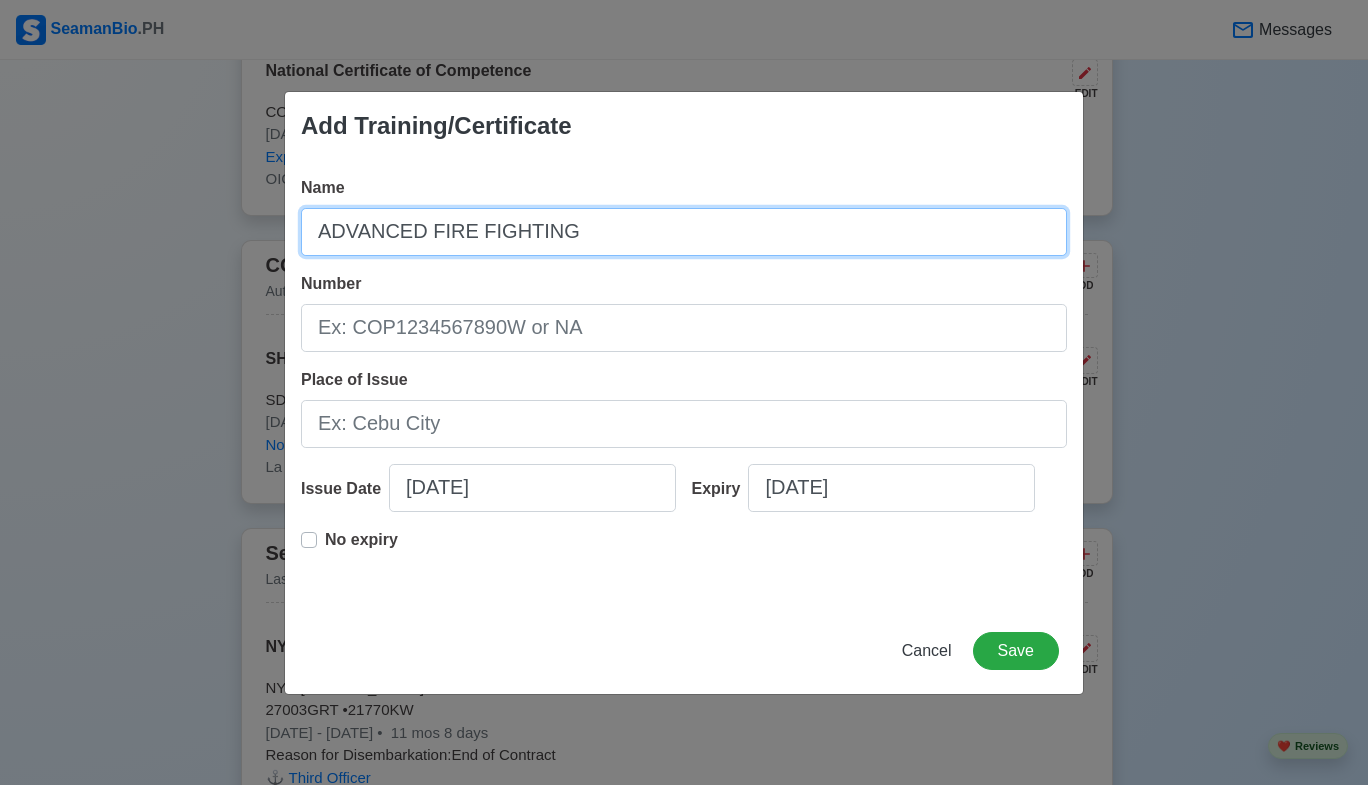 type on "ADVANCED FIRE FIGHTING" 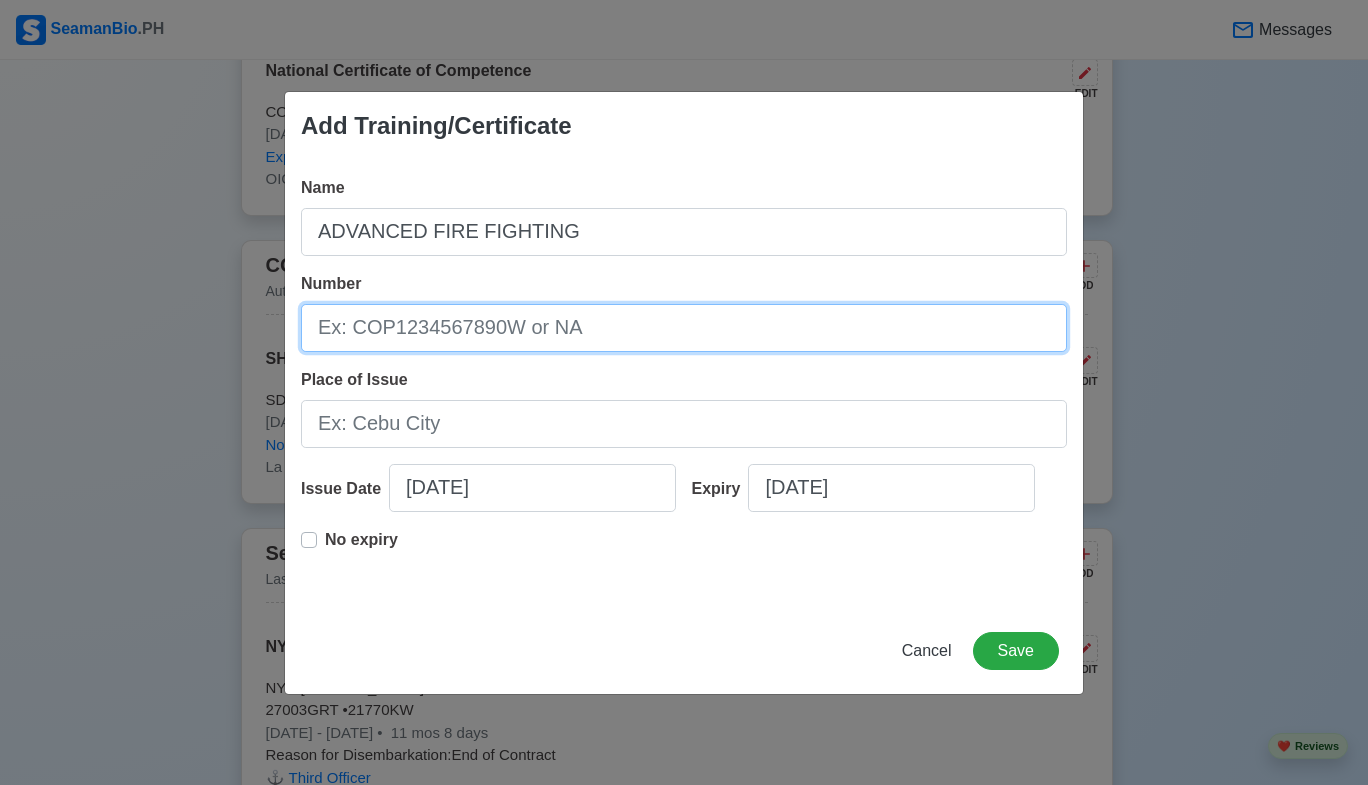 click on "Number" at bounding box center [684, 328] 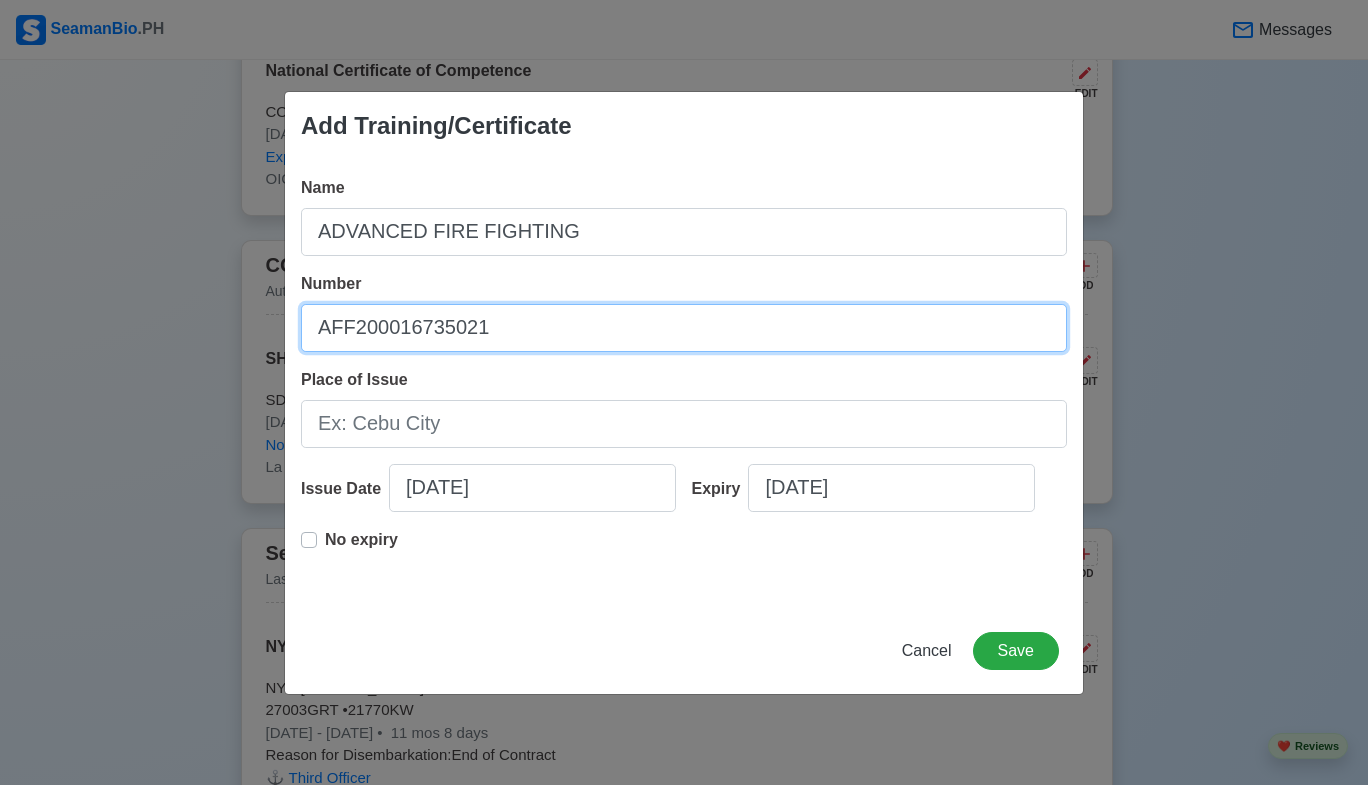 type on "AFF200016735021" 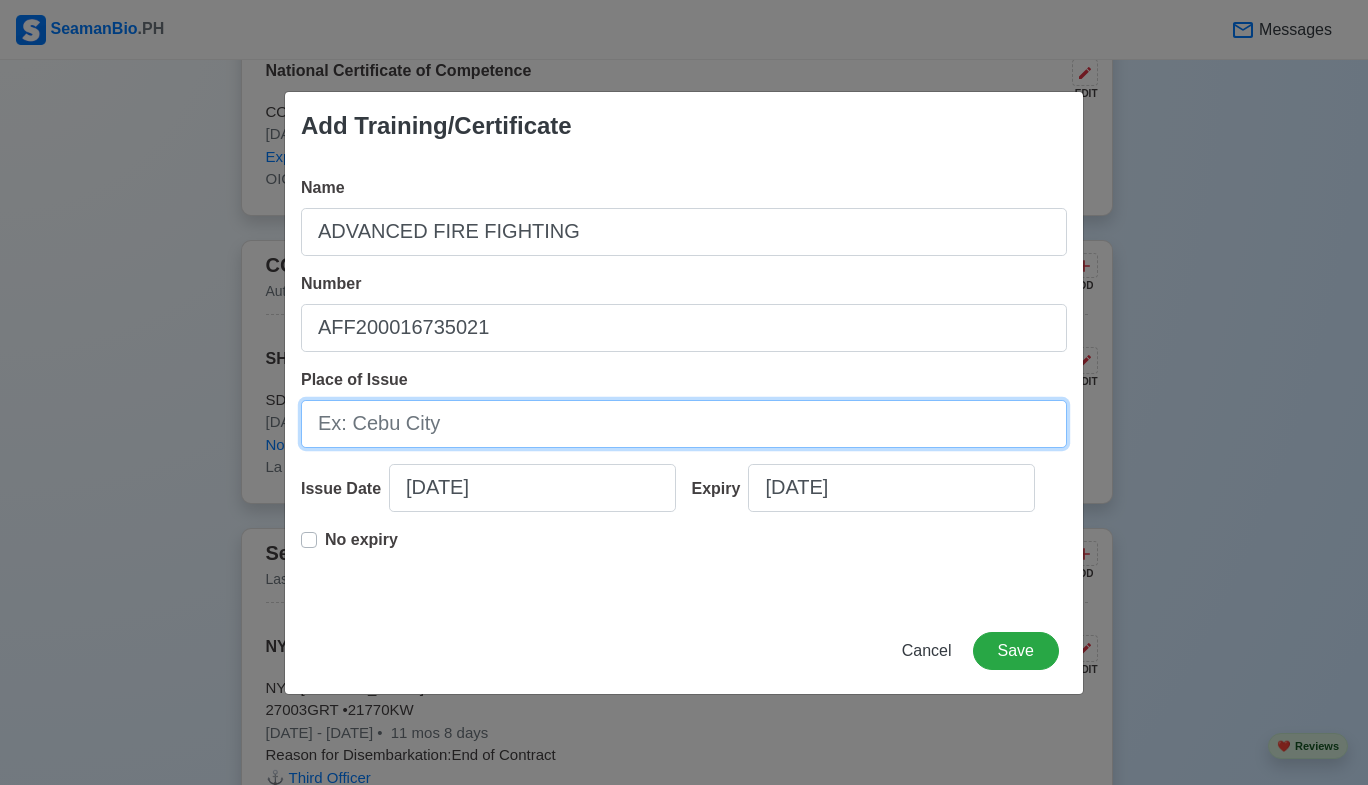 click on "Place of Issue" at bounding box center (684, 424) 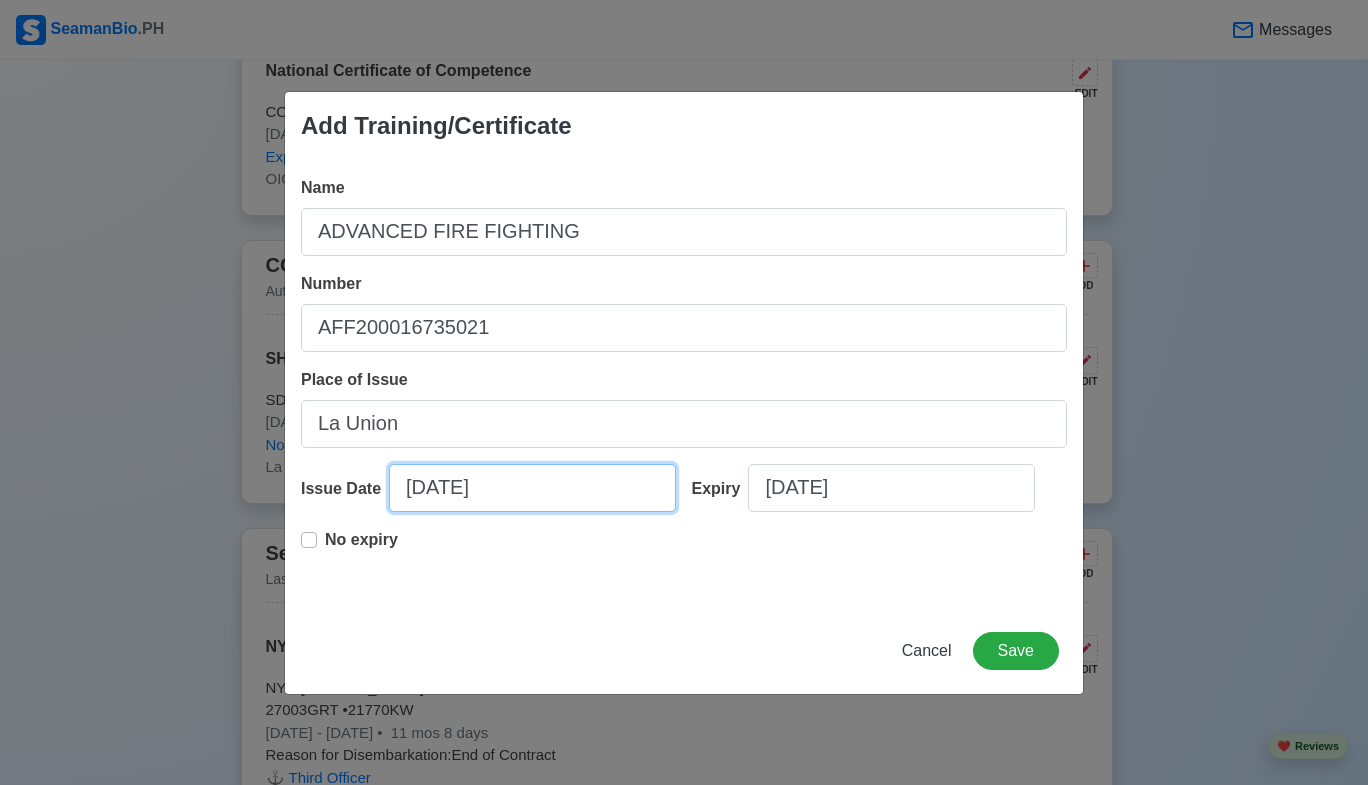 click on "07/10/2025" at bounding box center (532, 488) 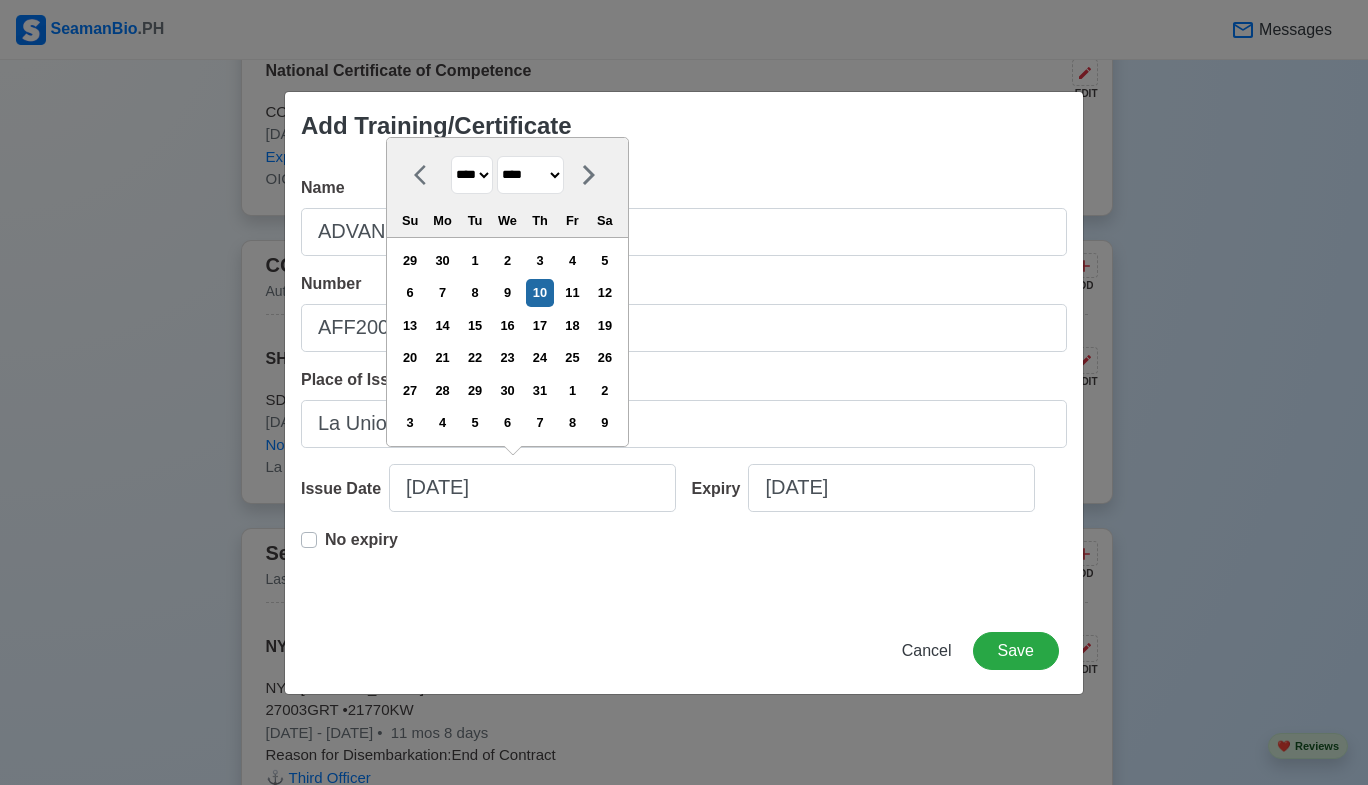 click on "******* ******** ***** ***** *** **** **** ****** ********* ******* ******** ********" at bounding box center (530, 175) 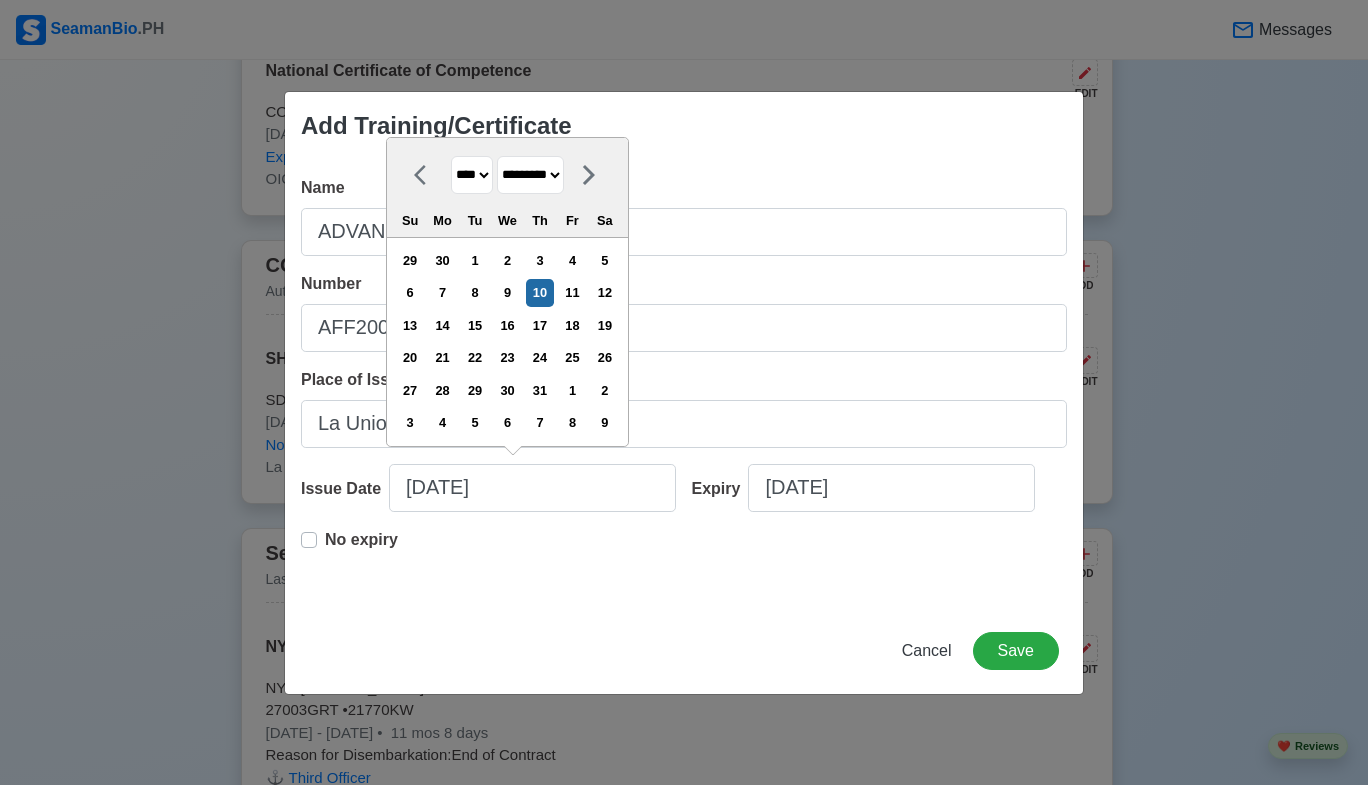 click on "******* ******** ***** ***** *** **** **** ****** ********* ******* ******** ********" at bounding box center (530, 175) 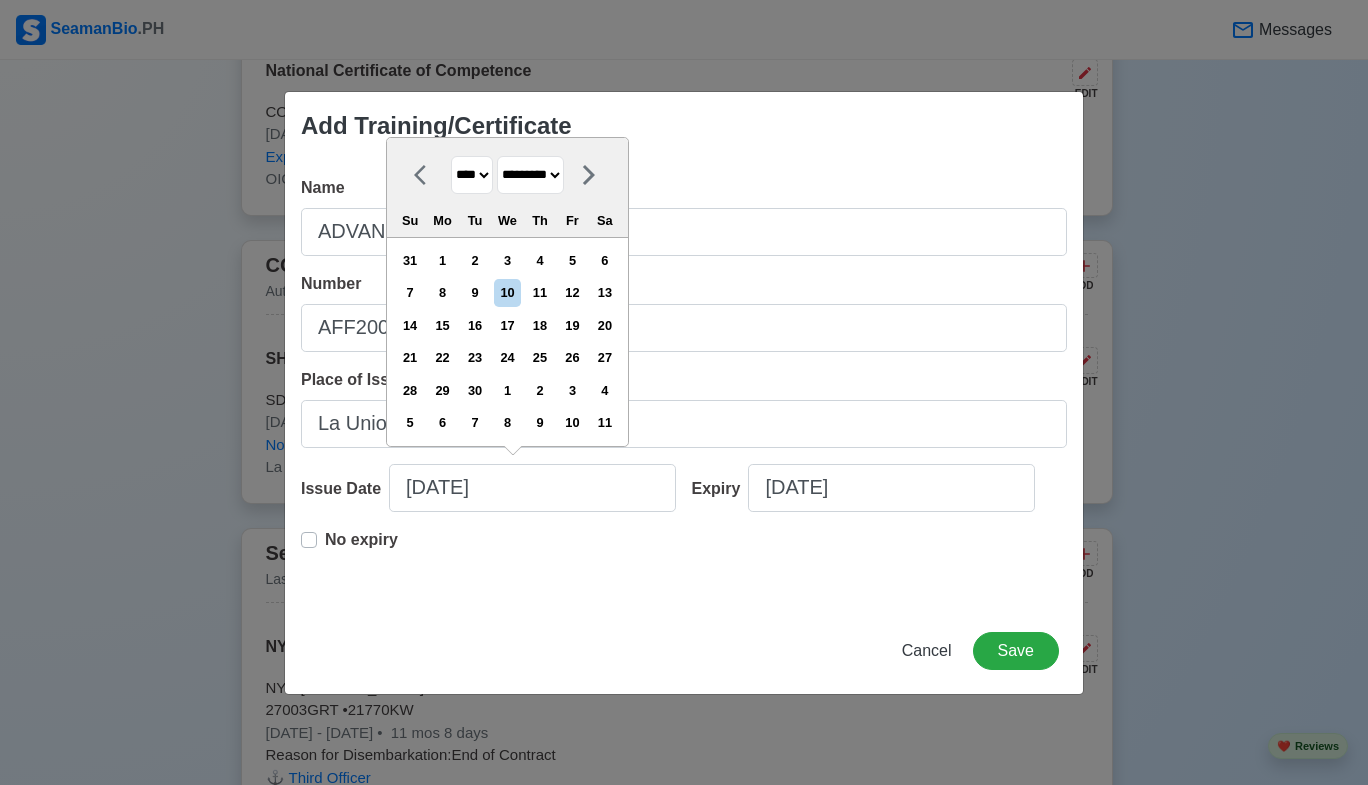 click on "**** **** **** **** **** **** **** **** **** **** **** **** **** **** **** **** **** **** **** **** **** **** **** **** **** **** **** **** **** **** **** **** **** **** **** **** **** **** **** **** **** **** **** **** **** **** **** **** **** **** **** **** **** **** **** **** **** **** **** **** **** **** **** **** **** **** **** **** **** **** **** **** **** **** **** **** **** **** **** **** **** **** **** **** **** **** **** **** **** **** **** **** **** **** **** **** **** **** **** **** **** **** **** **** **** ****" at bounding box center [472, 175] 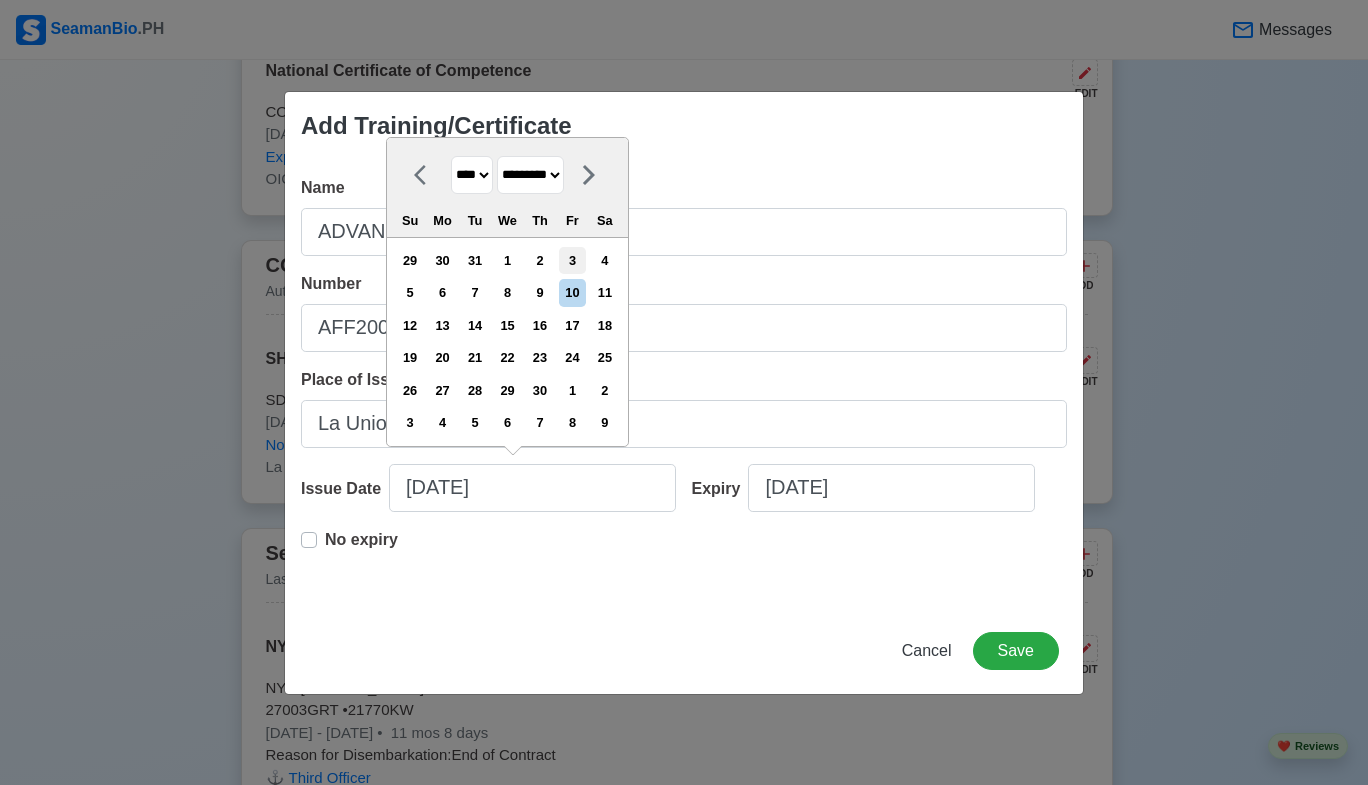 click on "3" at bounding box center (572, 260) 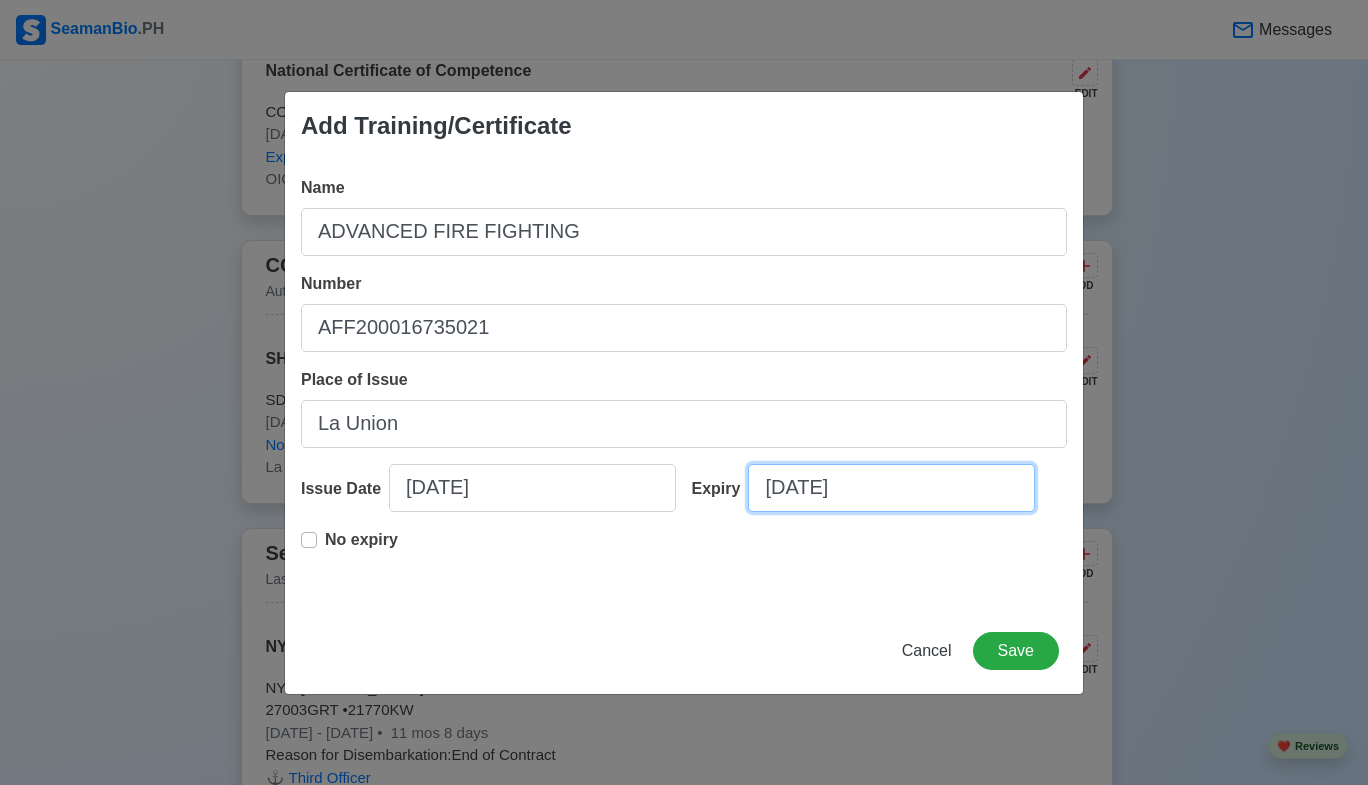 click on "07/10/2025" at bounding box center (891, 488) 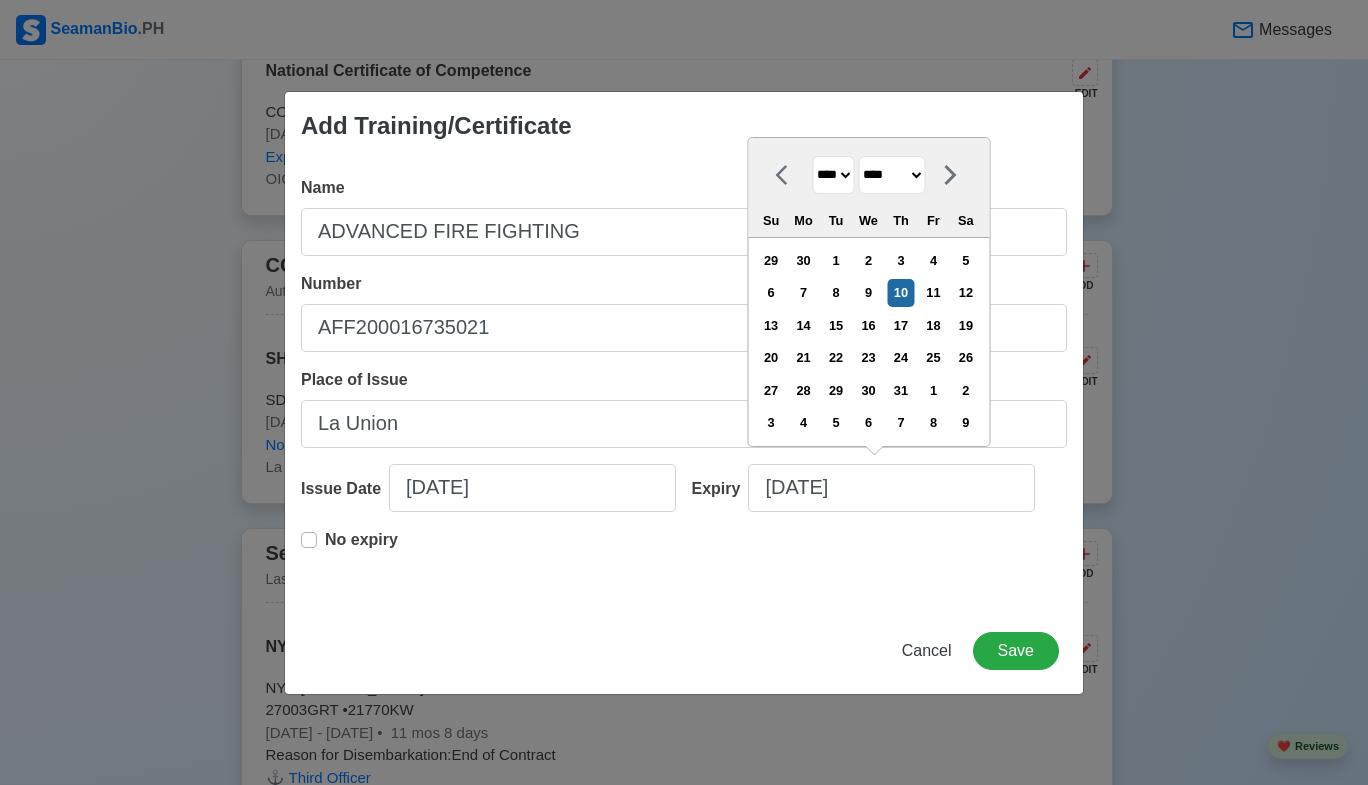 click on "******* ******** ***** ***** *** **** **** ****** ********* ******* ******** ********" at bounding box center (891, 175) 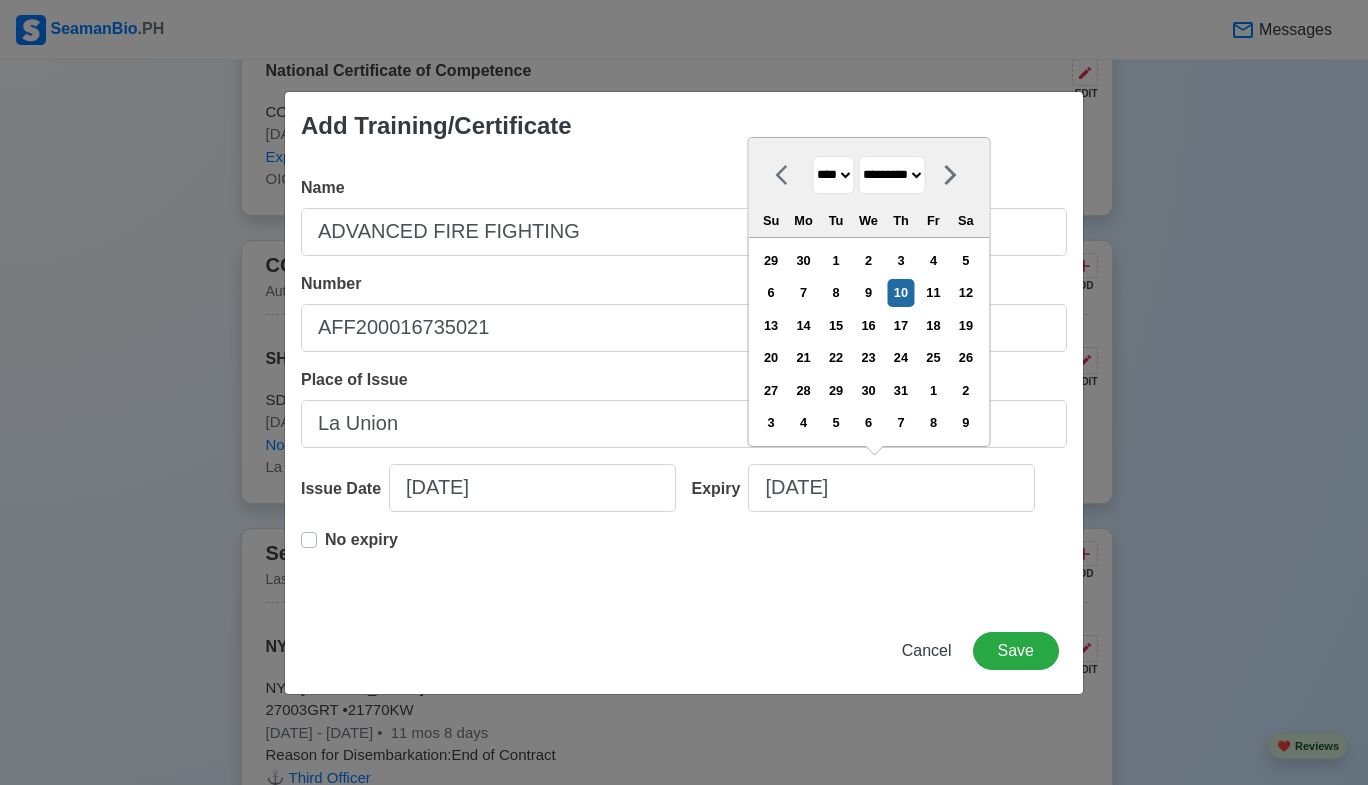 click on "******* ******** ***** ***** *** **** **** ****** ********* ******* ******** ********" at bounding box center (891, 175) 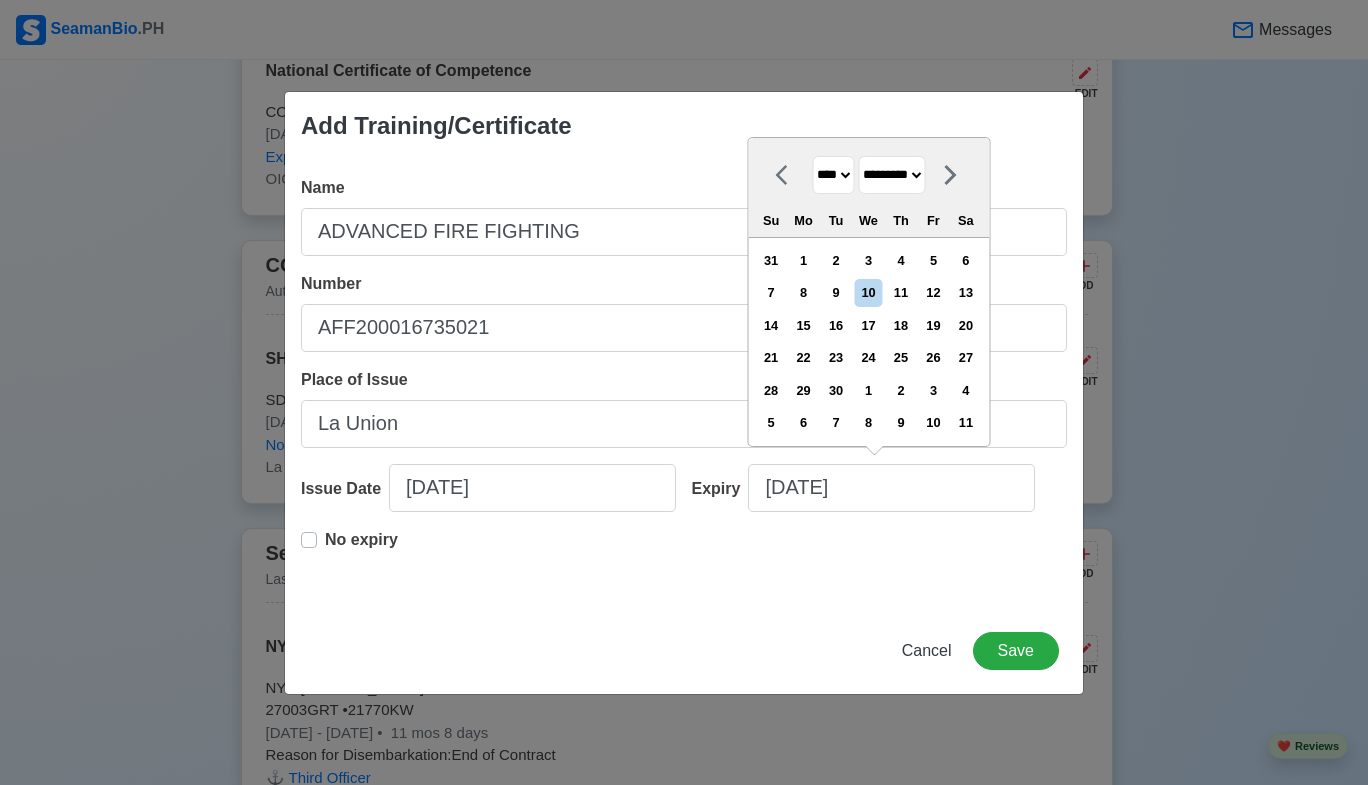click on "**** **** **** **** **** **** **** **** **** **** **** **** **** **** **** **** **** **** **** **** **** **** **** **** **** **** **** **** **** **** **** **** **** **** **** **** **** **** **** **** **** **** **** **** **** **** **** **** **** **** **** **** **** **** **** **** **** **** **** **** **** **** **** **** **** **** **** **** **** **** **** **** **** **** **** **** **** **** **** **** **** **** **** **** **** **** **** **** **** **** **** **** **** **** **** **** **** **** **** **** **** **** **** **** **** **** **** **** **** **** **** **** **** **** **** **** **** **** **** **** ****" at bounding box center (833, 175) 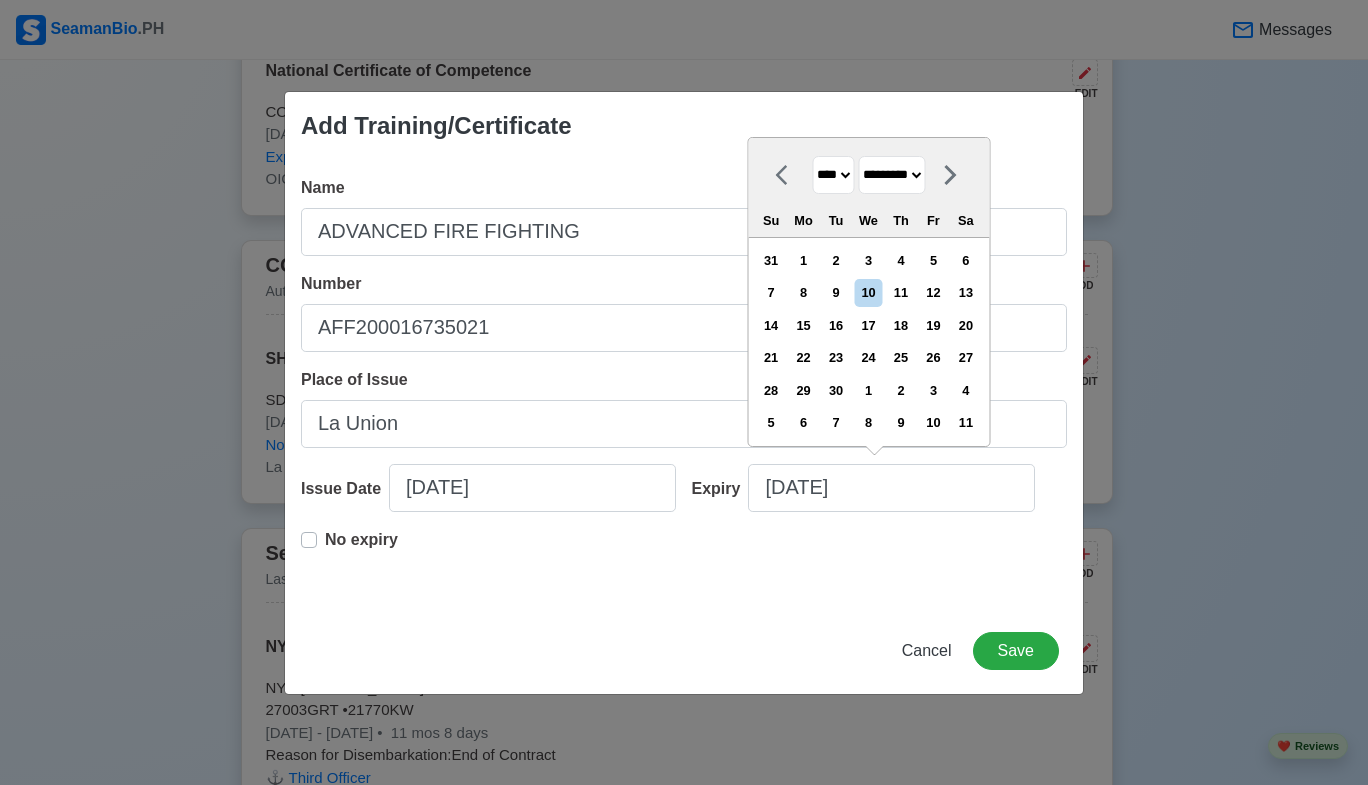 drag, startPoint x: 863, startPoint y: 672, endPoint x: 847, endPoint y: 662, distance: 18.867962 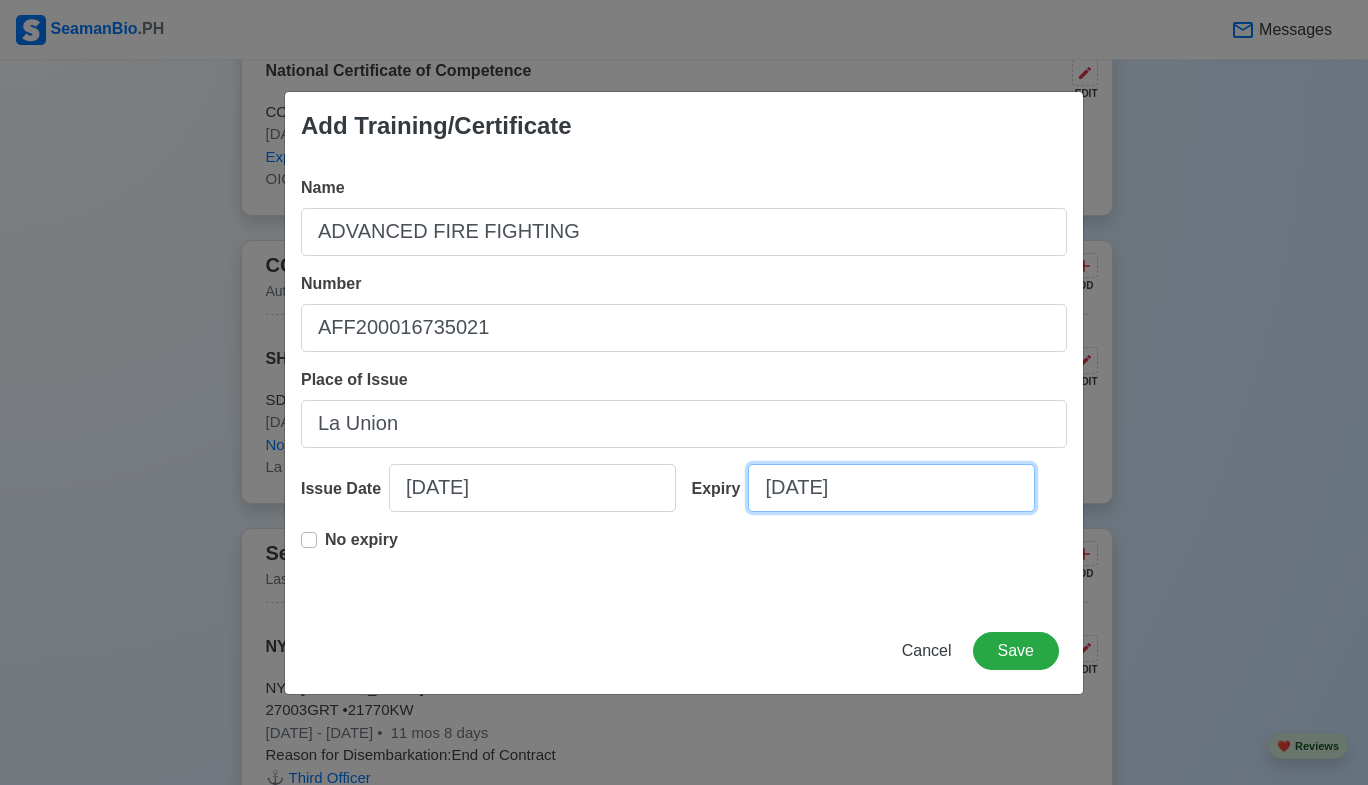select on "****" 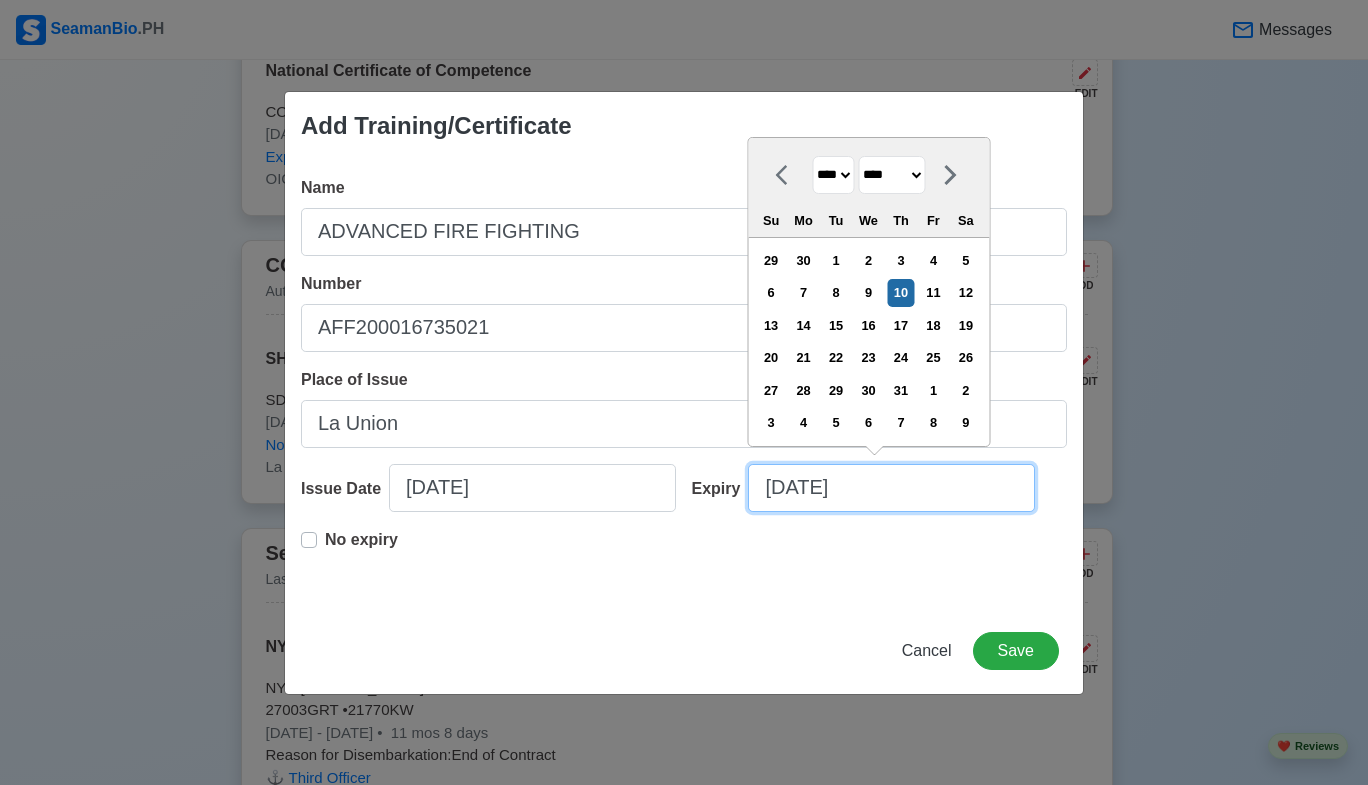 click on "07/10/2025" at bounding box center (891, 488) 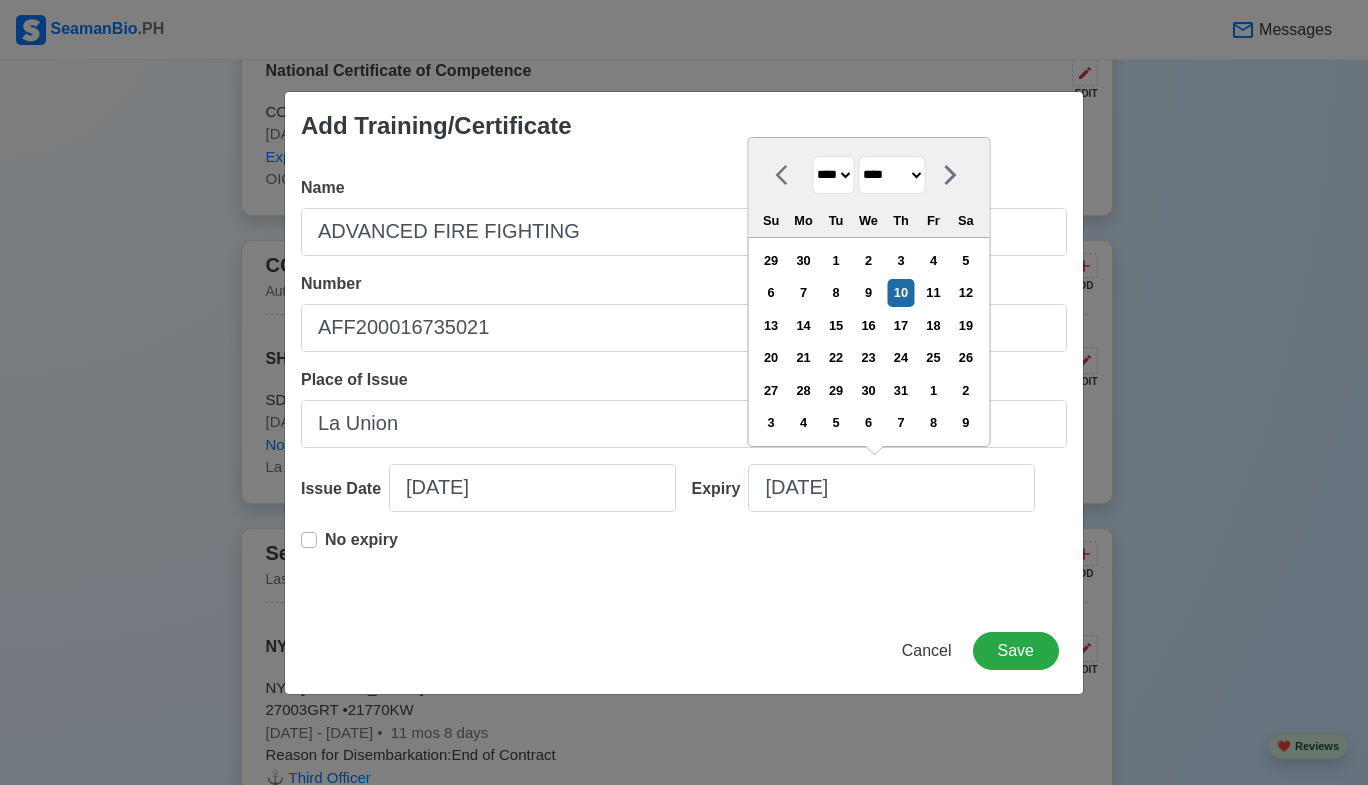 click on "**** **** **** **** **** **** **** **** **** **** **** **** **** **** **** **** **** **** **** **** **** **** **** **** **** **** **** **** **** **** **** **** **** **** **** **** **** **** **** **** **** **** **** **** **** **** **** **** **** **** **** **** **** **** **** **** **** **** **** **** **** **** **** **** **** **** **** **** **** **** **** **** **** **** **** **** **** **** **** **** **** **** **** **** **** **** **** **** **** **** **** **** **** **** **** **** **** **** **** **** **** **** **** **** **** **** **** **** **** **** **** **** **** **** **** **** **** **** **** **** ****" at bounding box center [833, 175] 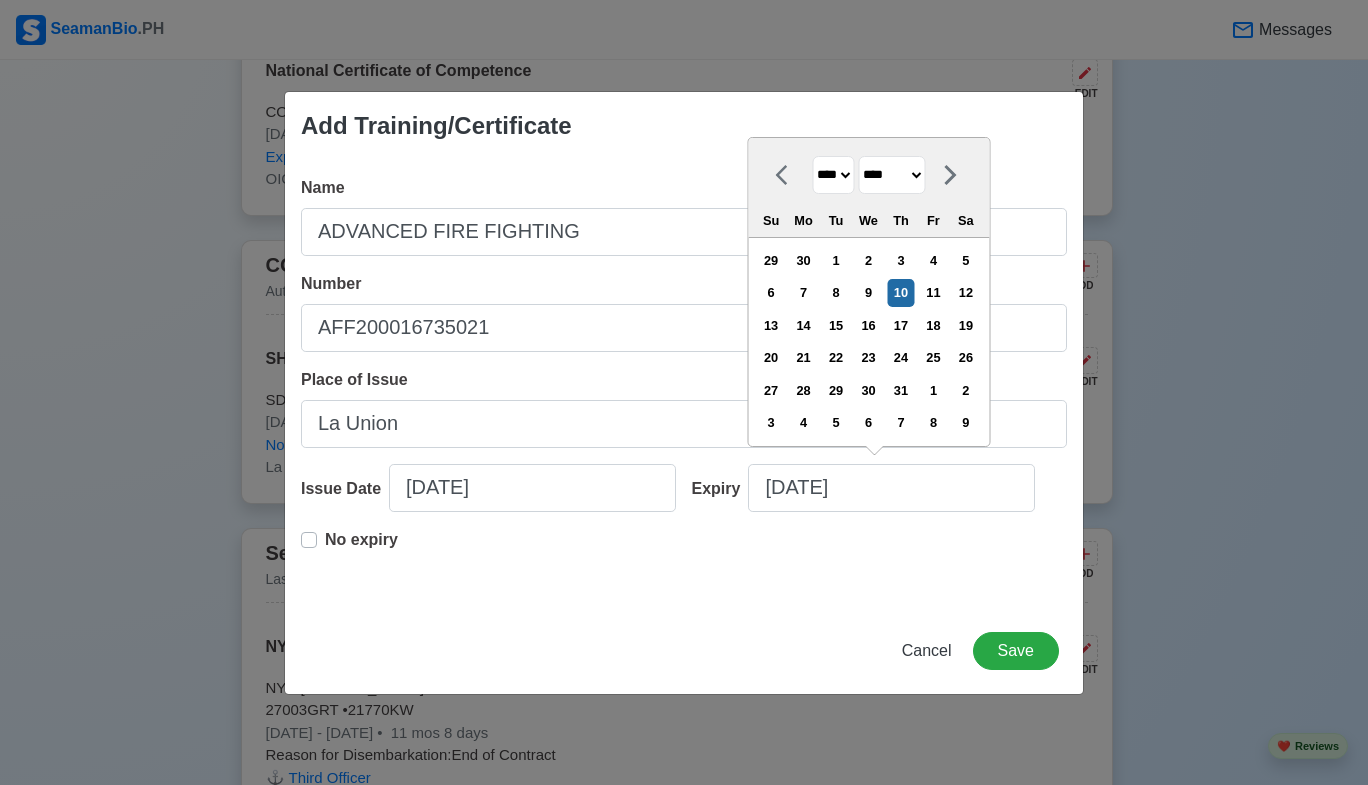 select on "****" 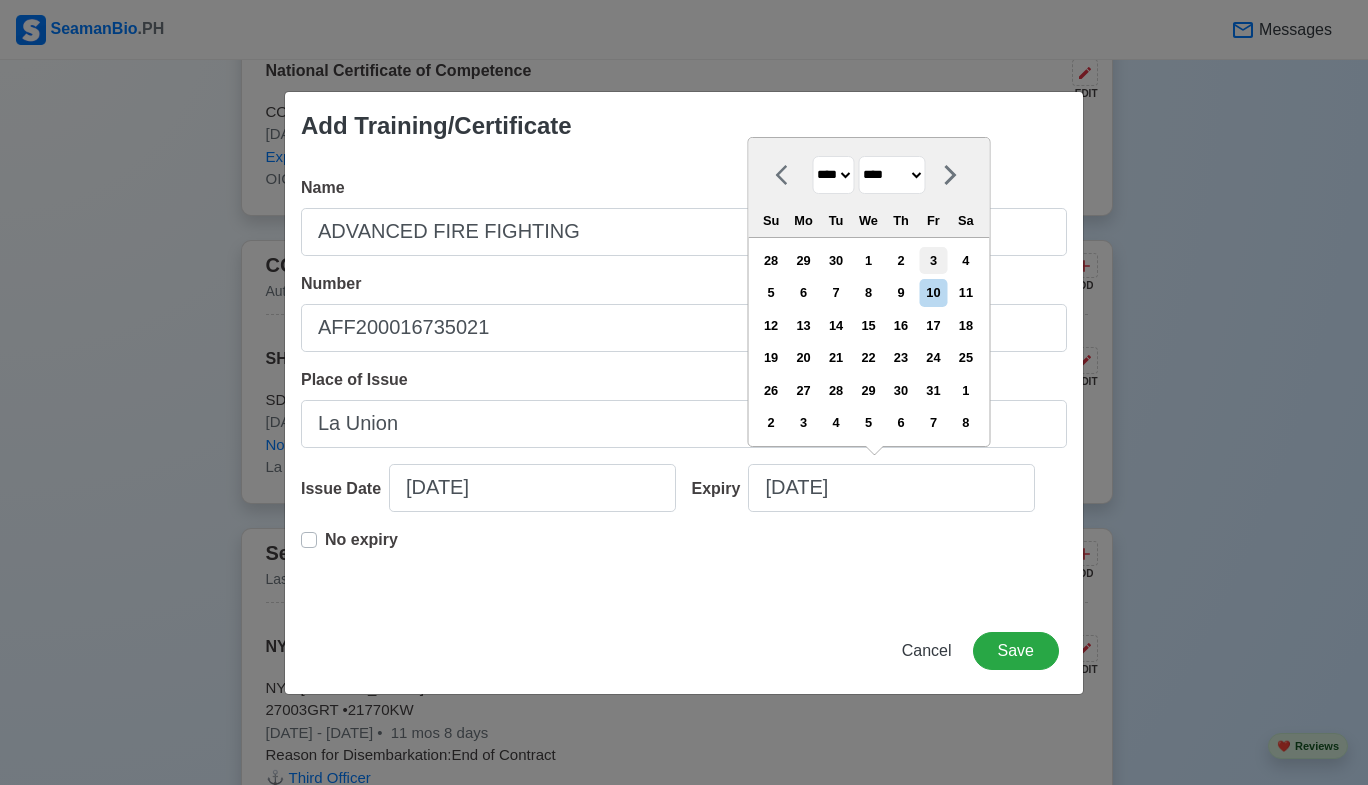click on "3" at bounding box center (933, 260) 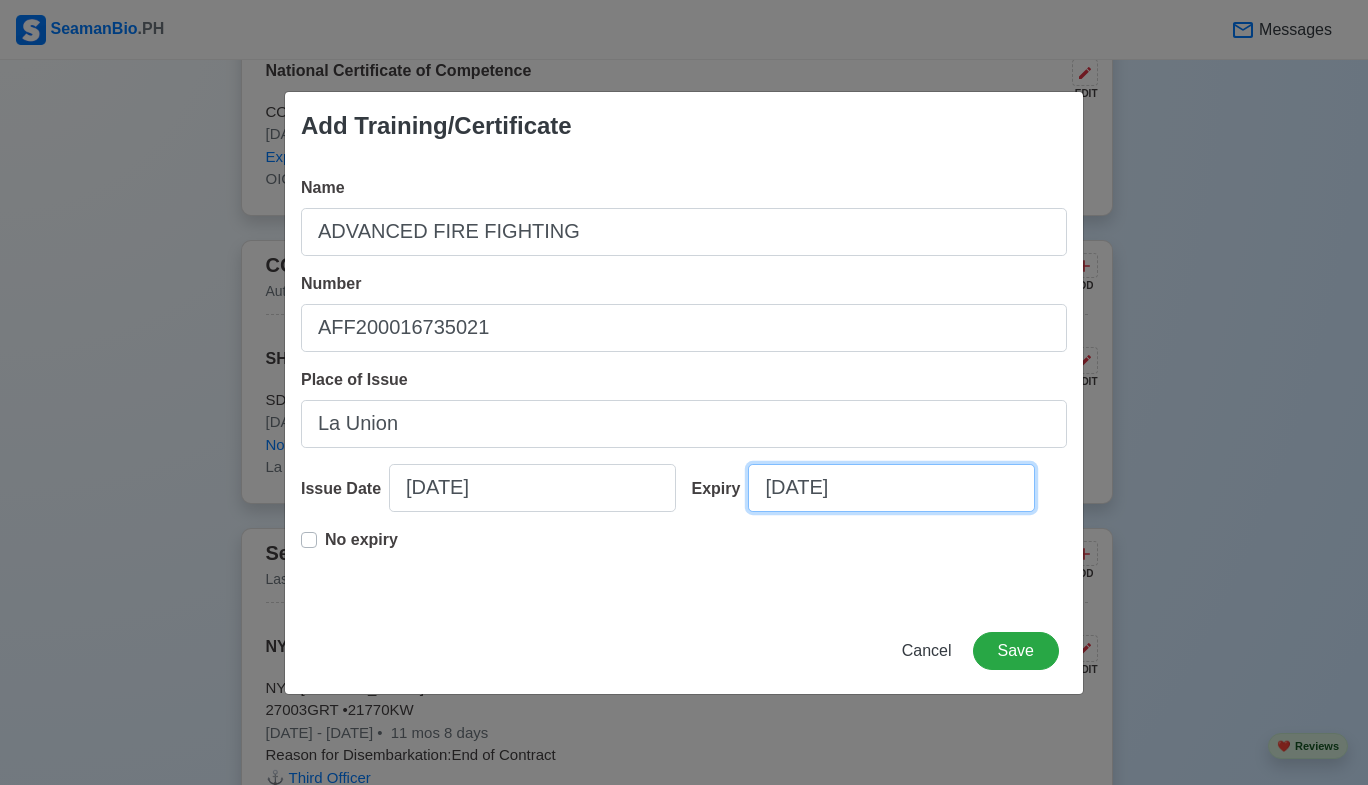 click on "07/03/2026" at bounding box center (891, 488) 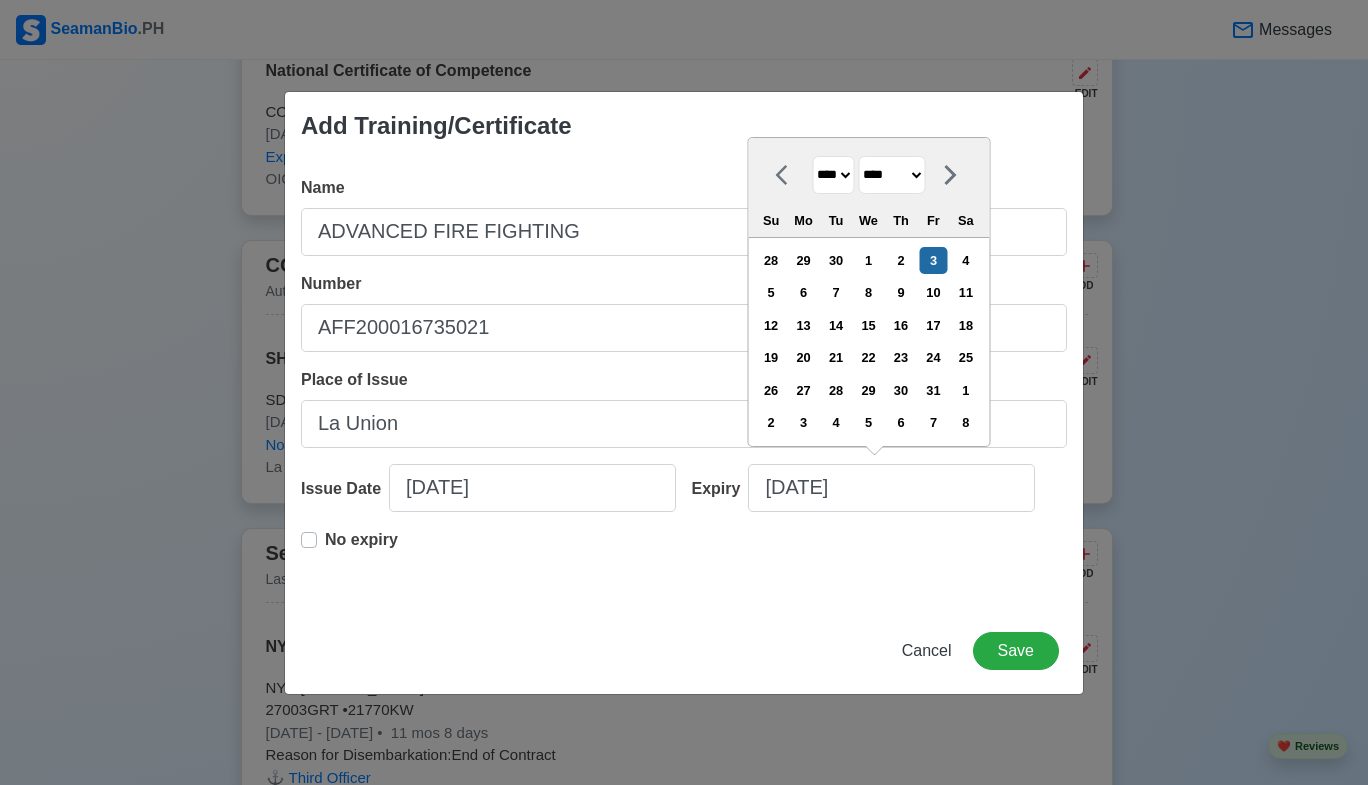 drag, startPoint x: 908, startPoint y: 168, endPoint x: 908, endPoint y: 189, distance: 21 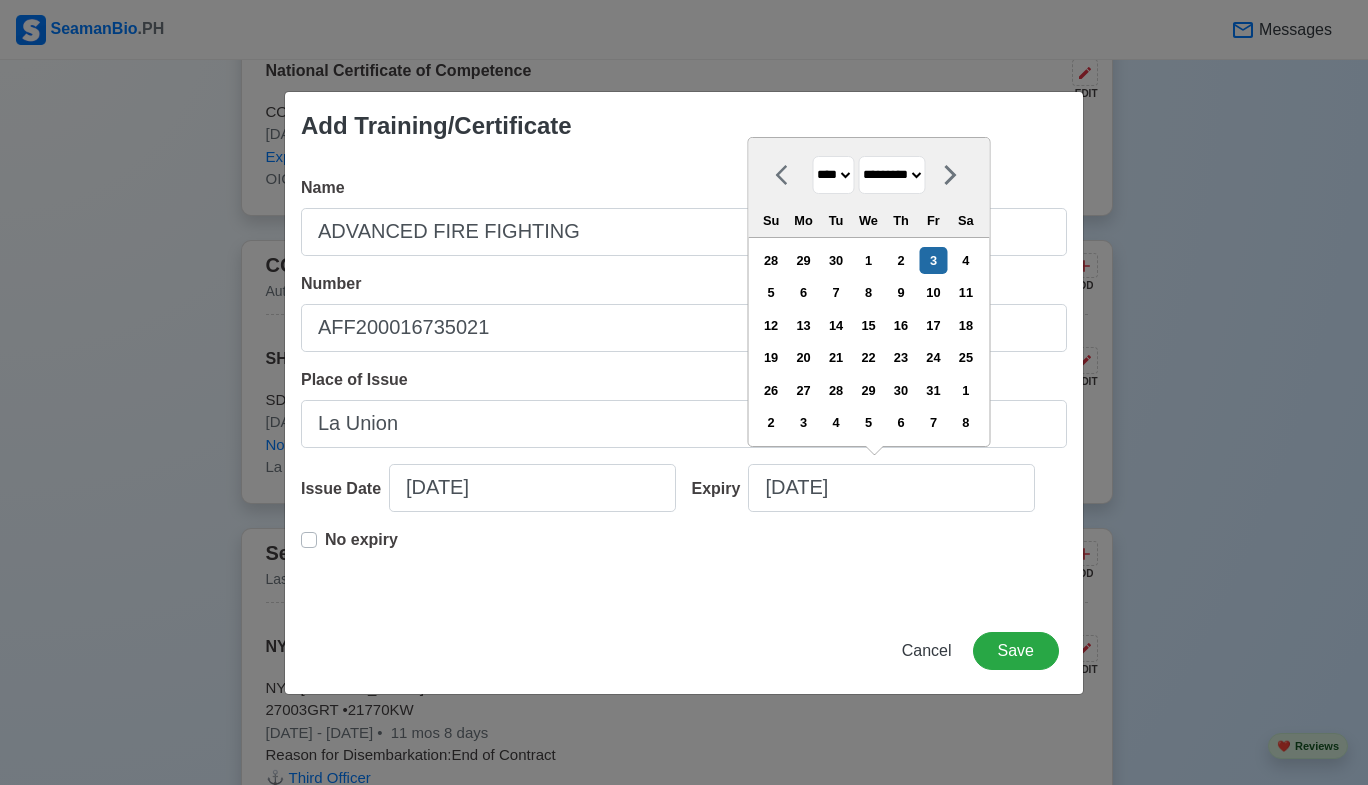 click on "******* ******** ***** ***** *** **** **** ****** ********* ******* ******** ********" at bounding box center [891, 175] 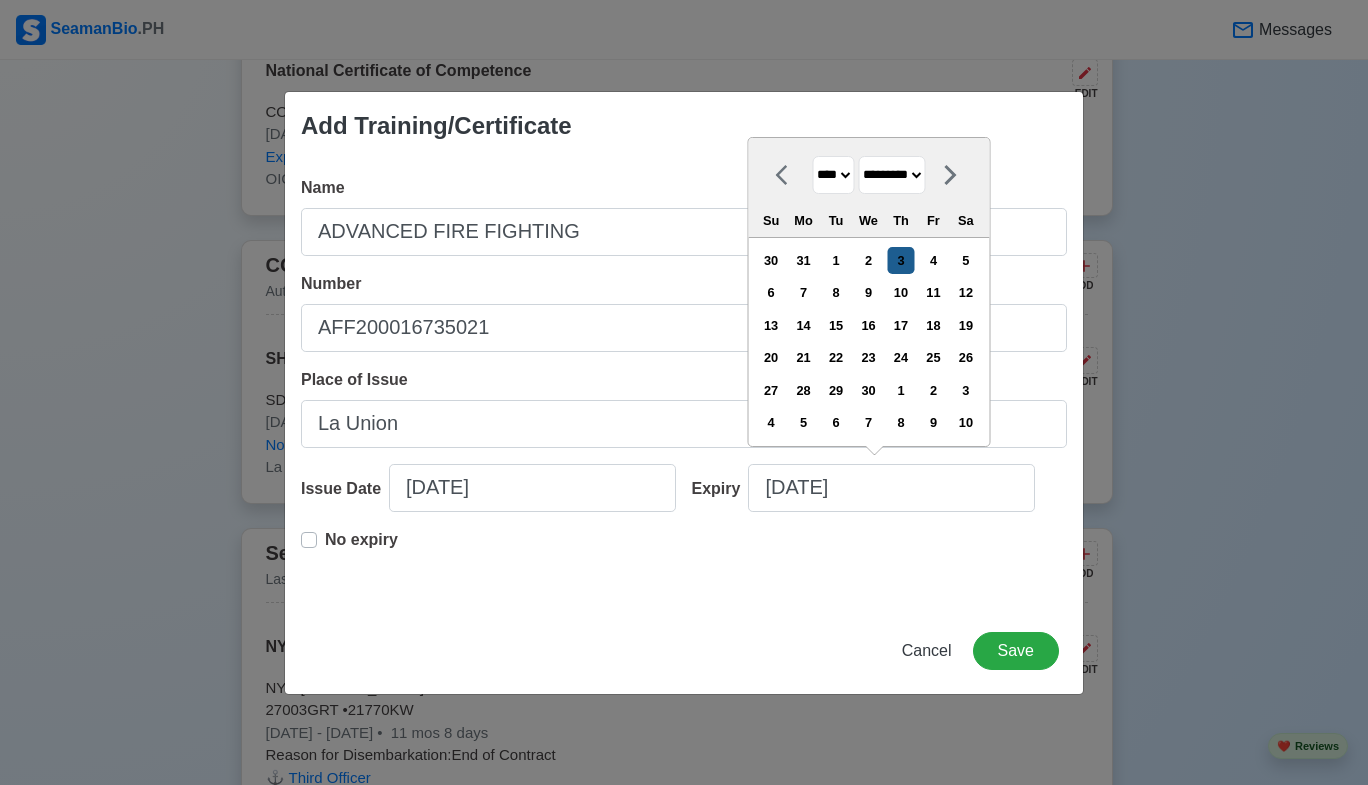 click on "3" at bounding box center [900, 260] 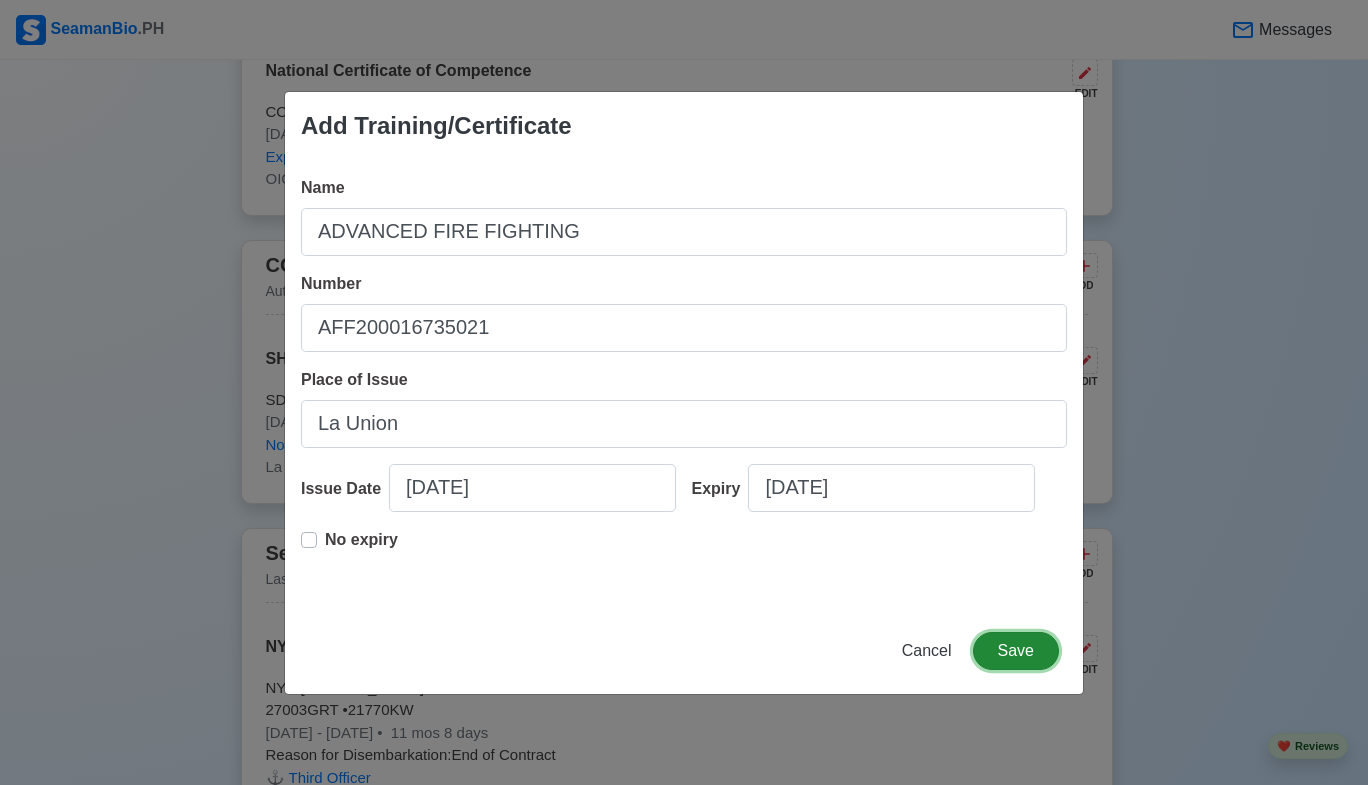 click on "Save" at bounding box center [1016, 651] 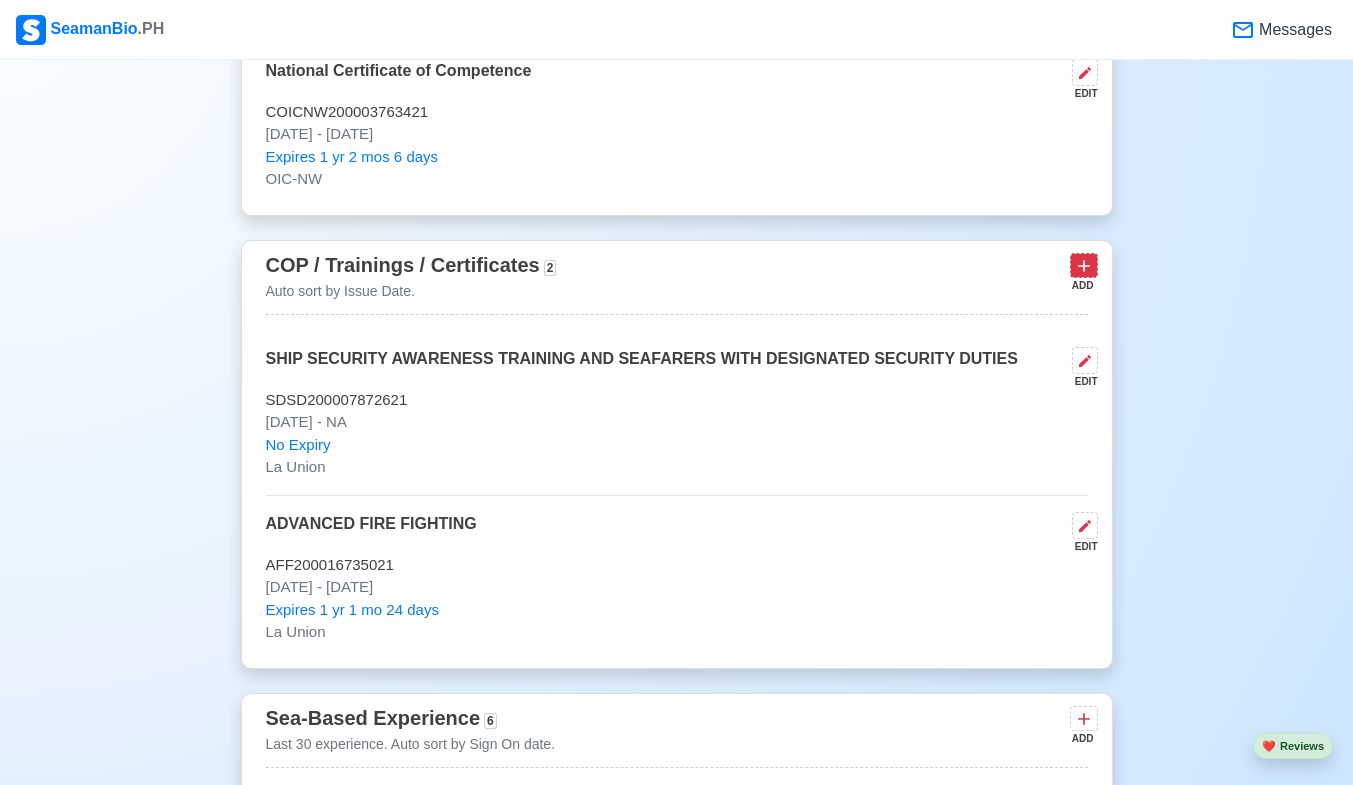 click 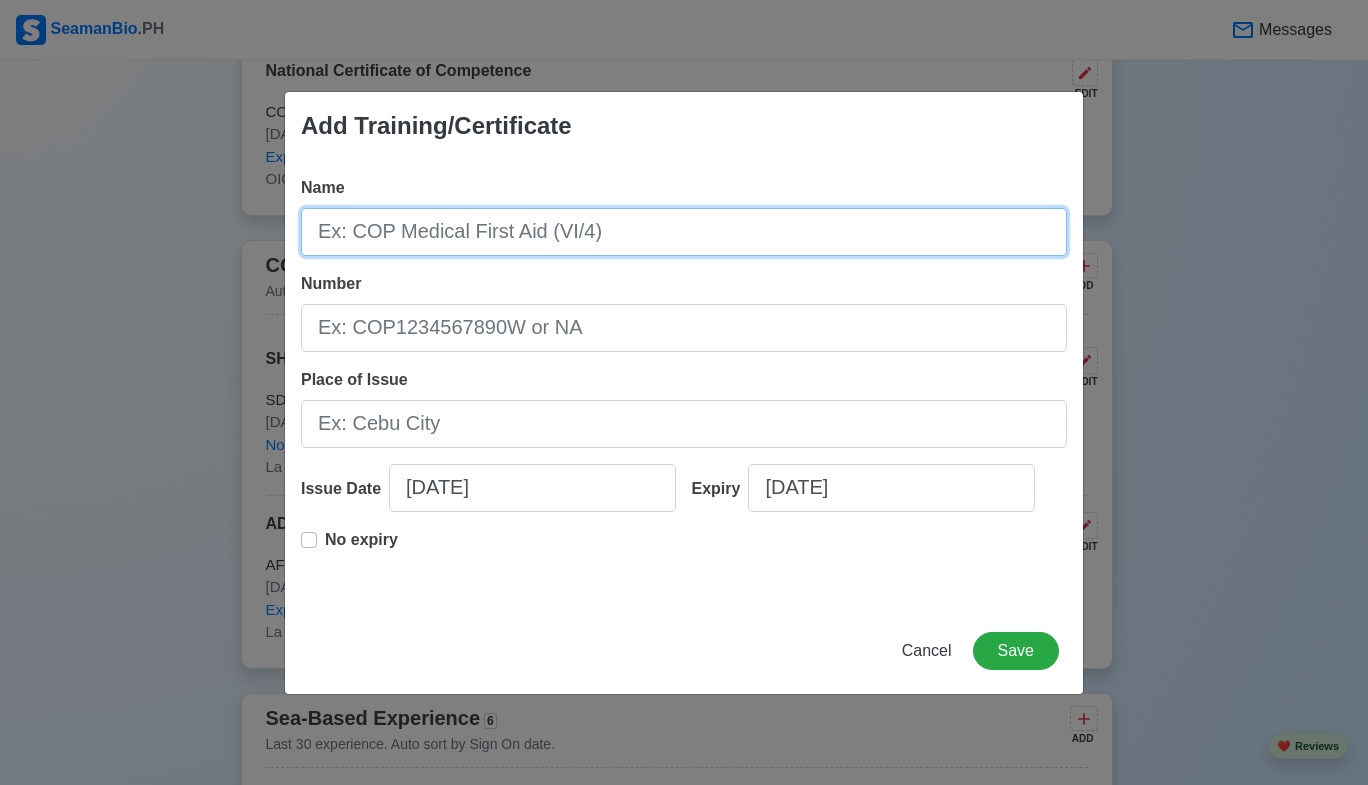 click on "Name" at bounding box center [684, 232] 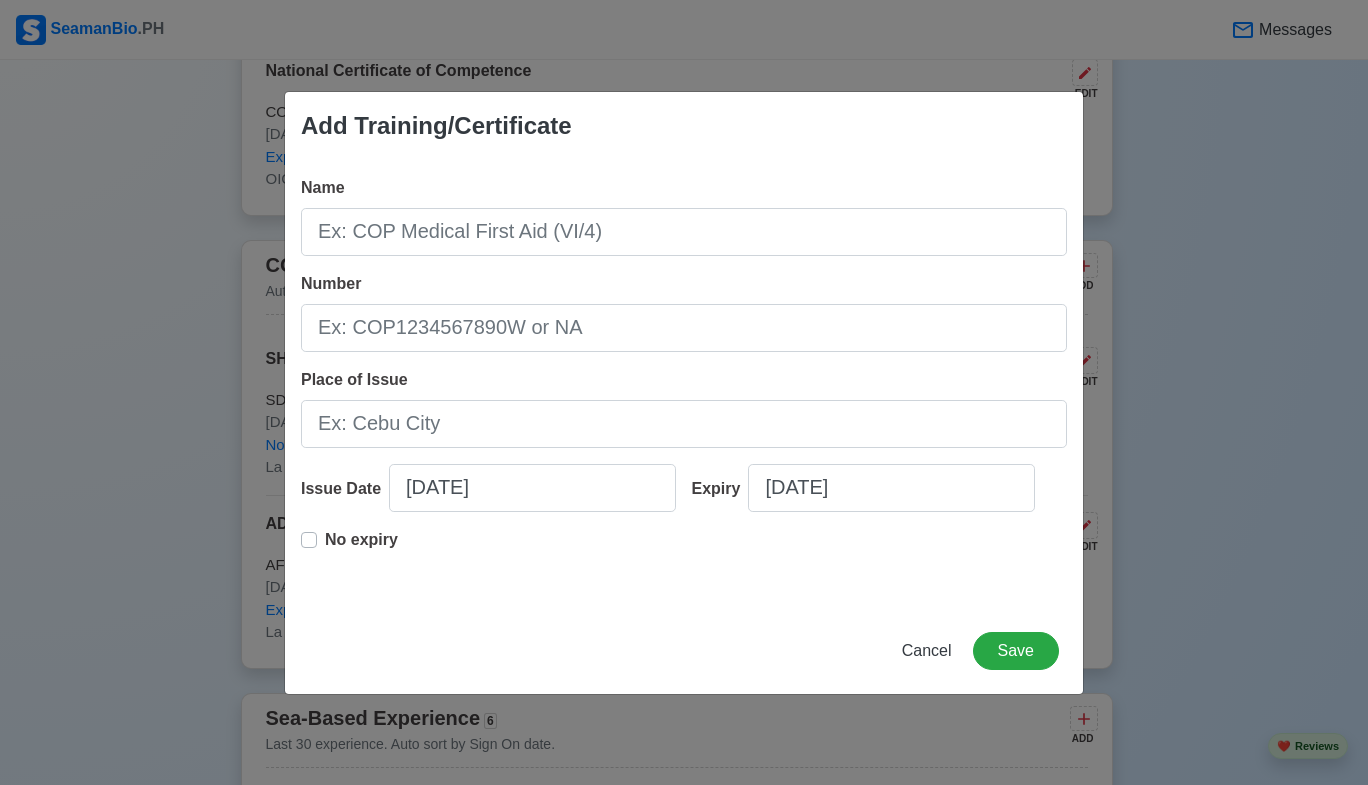 click on "Name Number Place of Issue Issue Date 07/10/2025 Expiry 07/10/2025 No expiry" at bounding box center (684, 384) 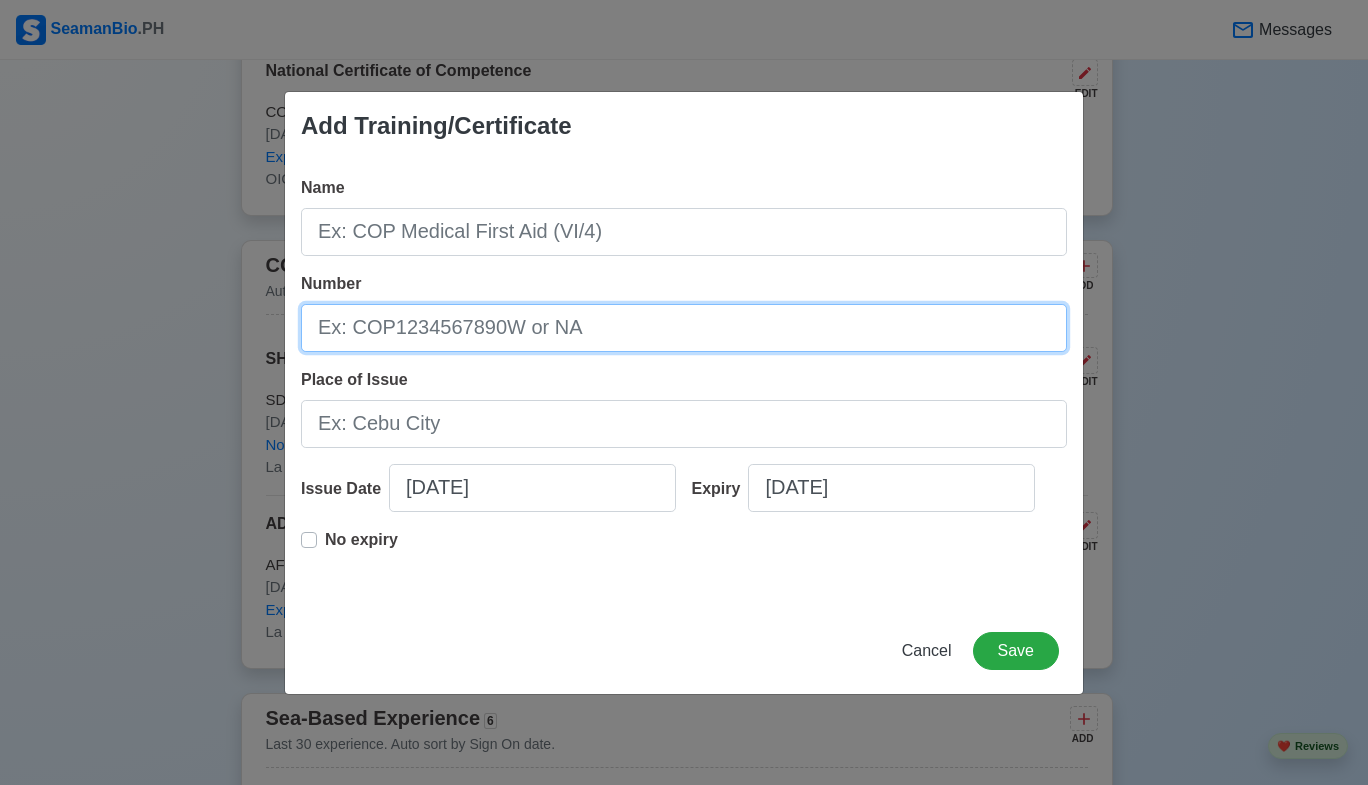 click on "Number" at bounding box center [684, 328] 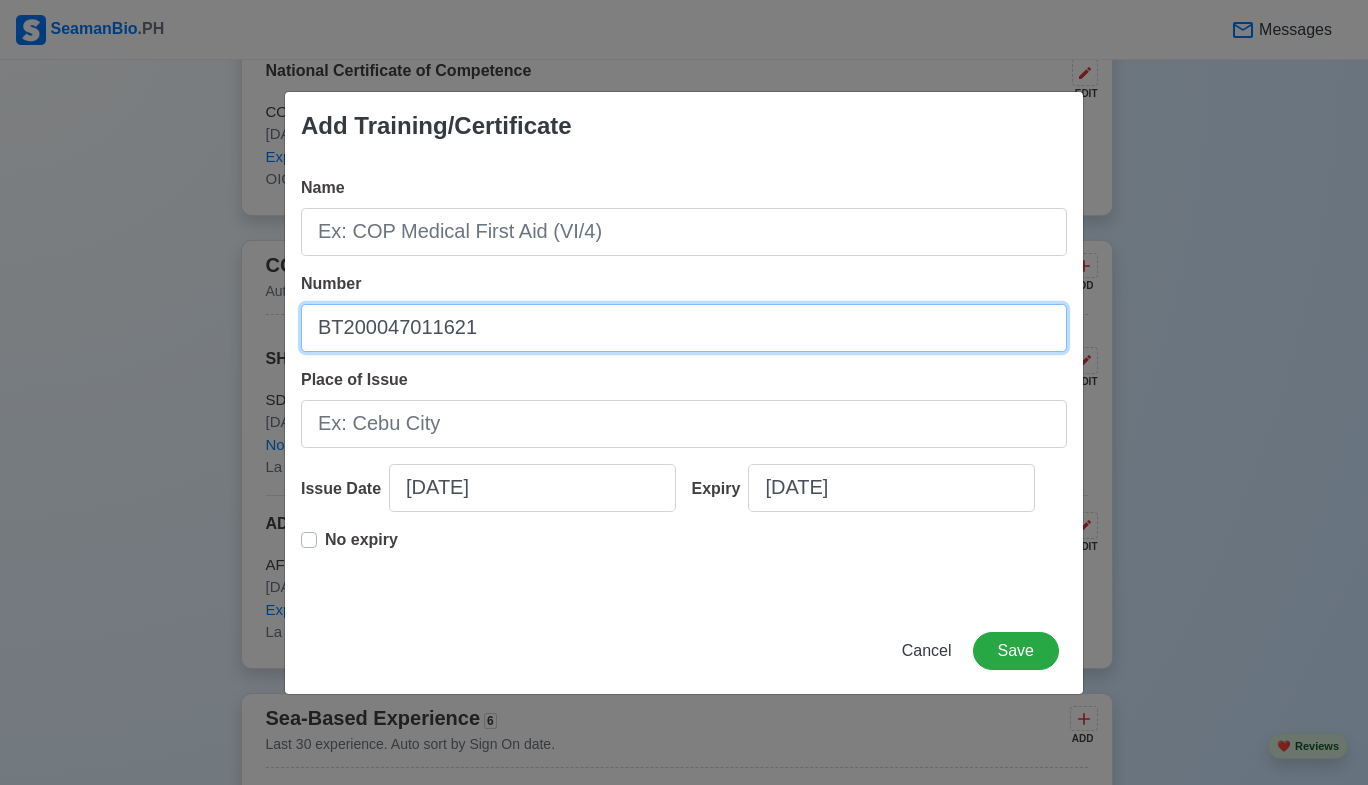 type on "BT200047011621" 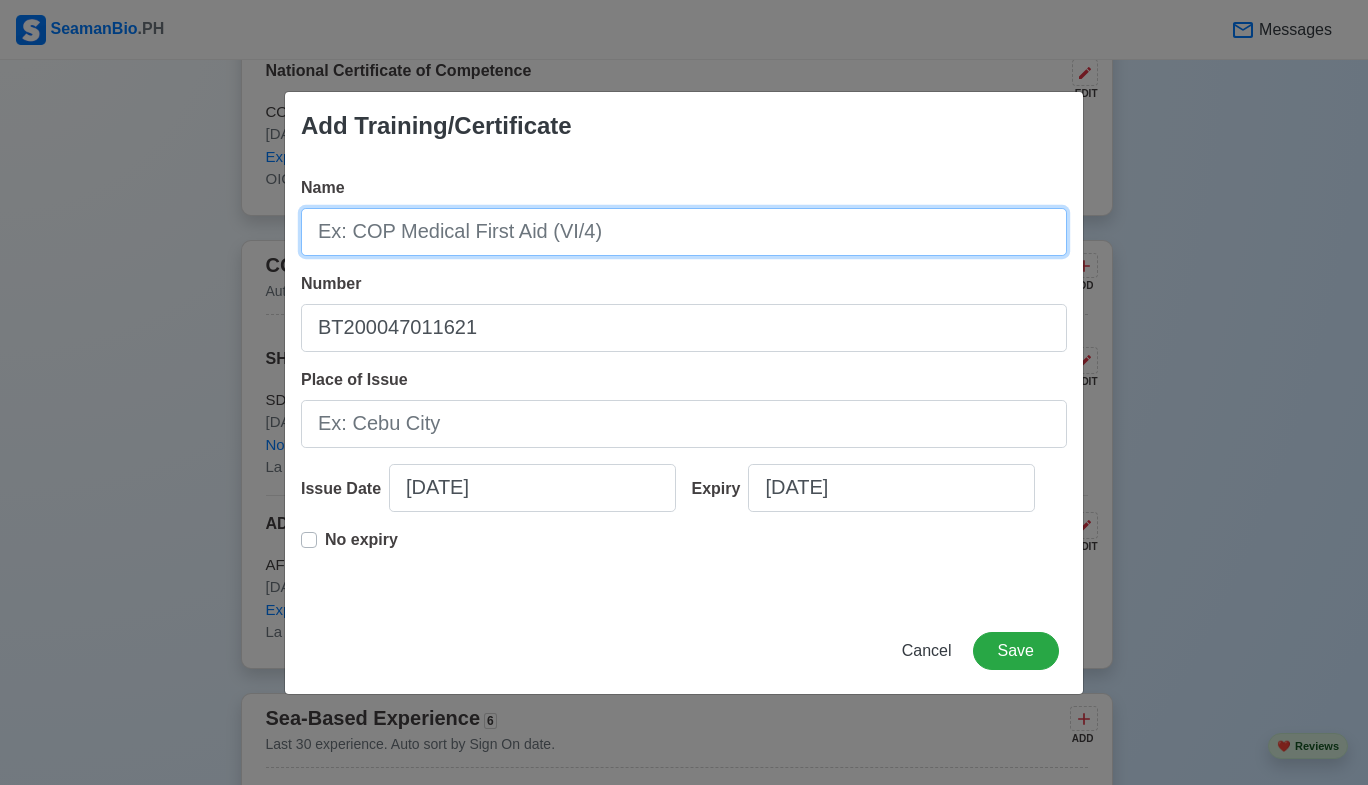 click on "Name" at bounding box center [684, 232] 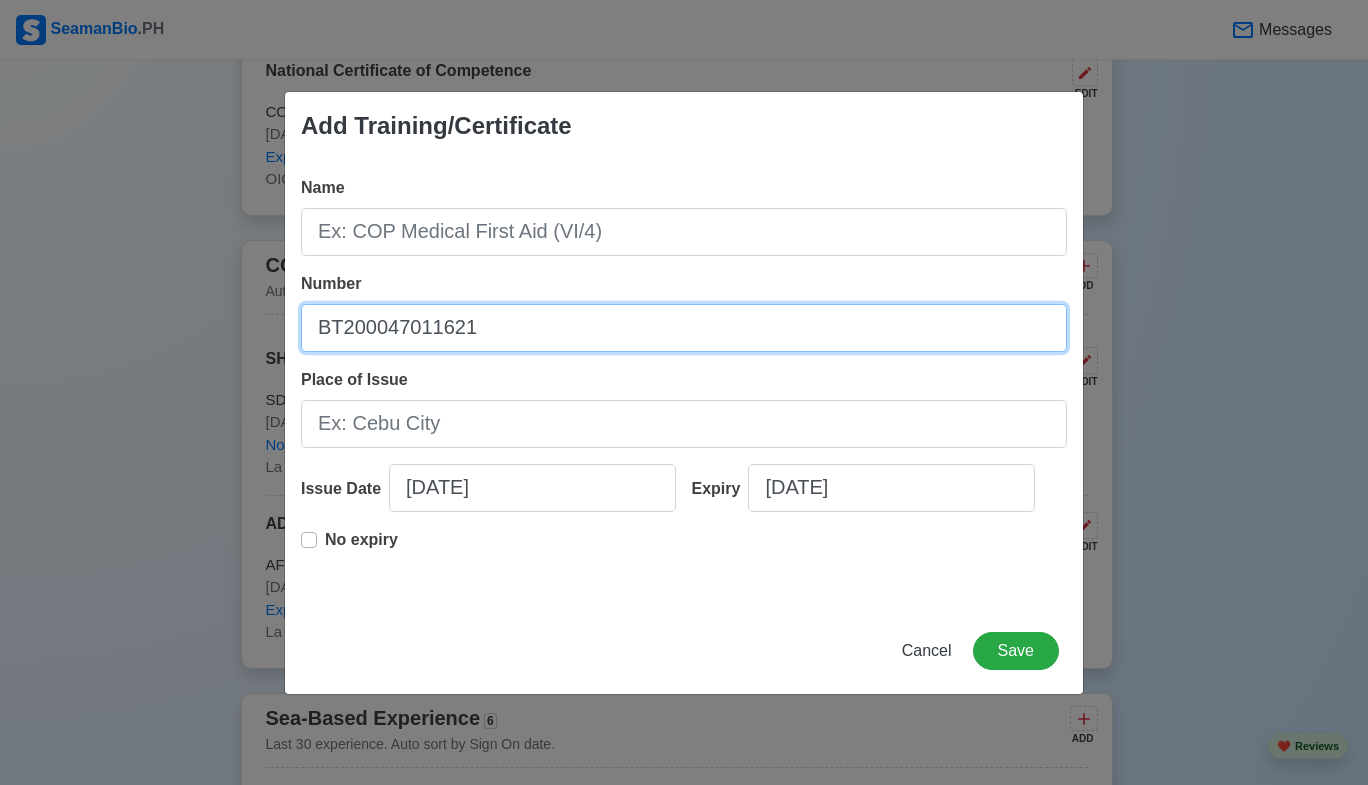 click on "BT200047011621" at bounding box center [684, 328] 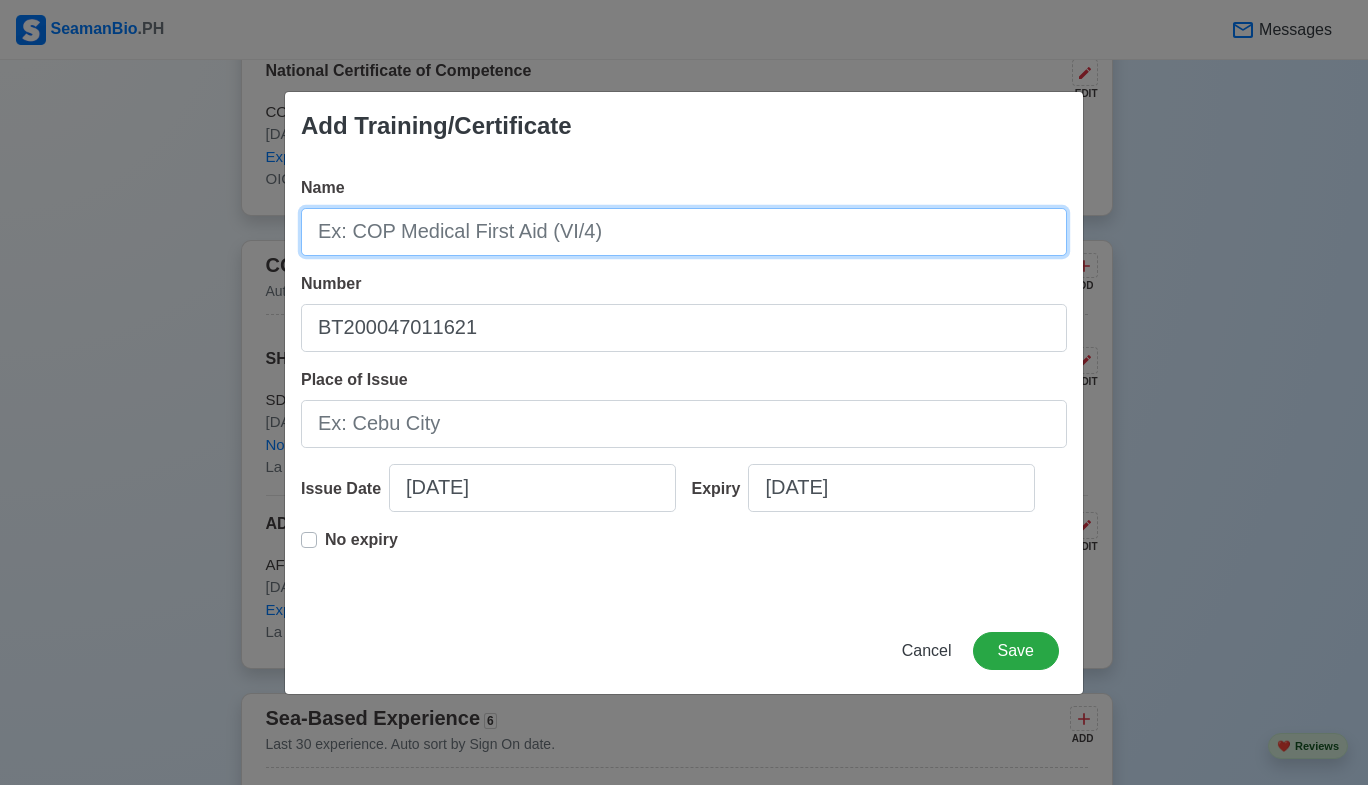 drag, startPoint x: 503, startPoint y: 253, endPoint x: 523, endPoint y: 235, distance: 26.907248 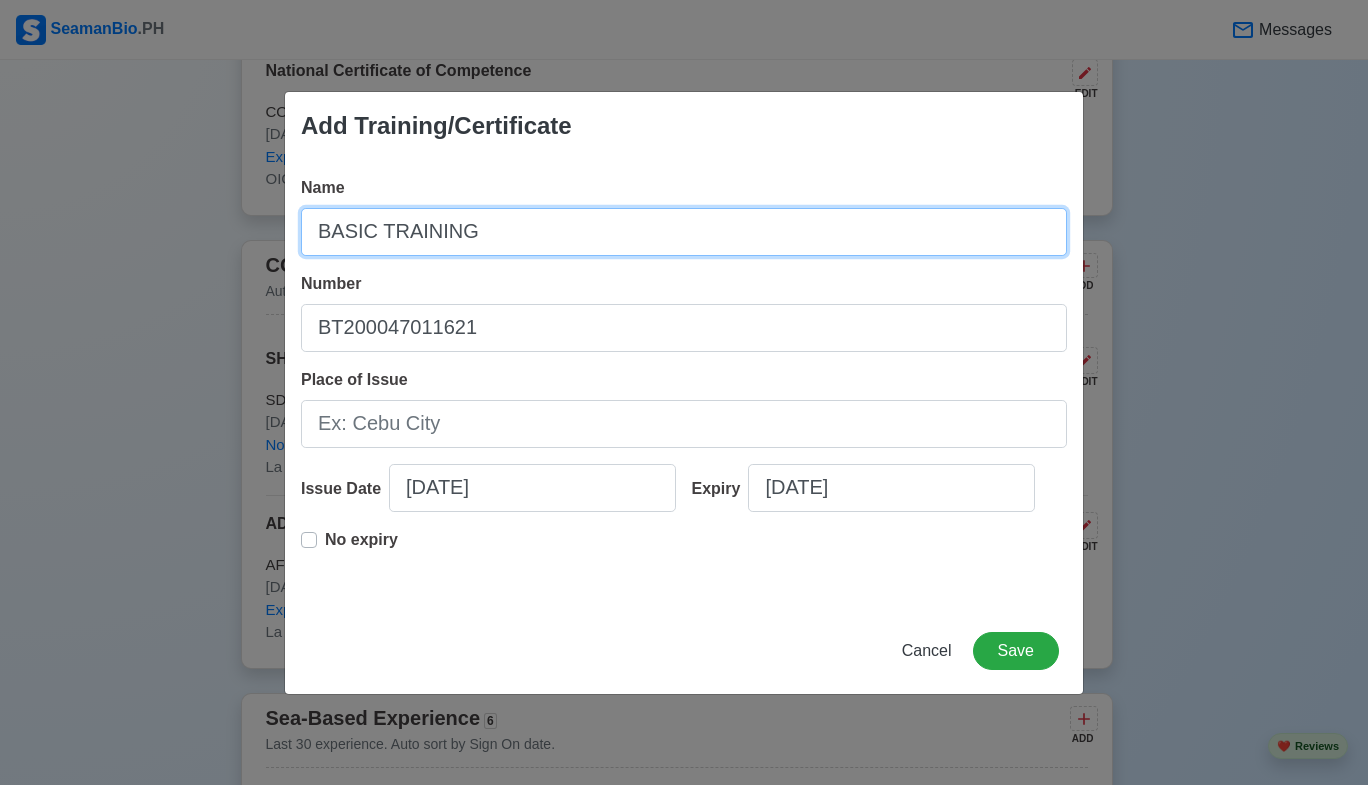 type on "BASIC TRAINING" 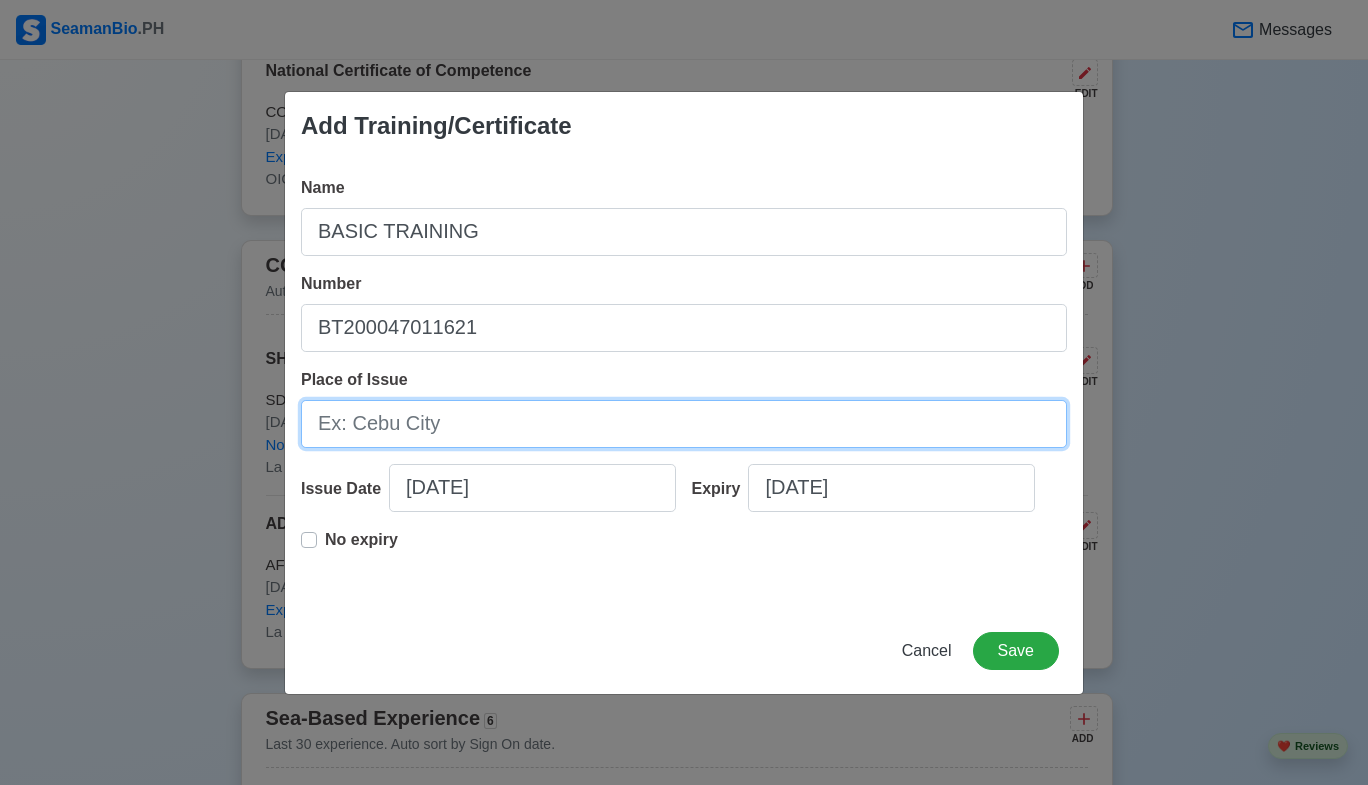 click on "Place of Issue" at bounding box center (684, 424) 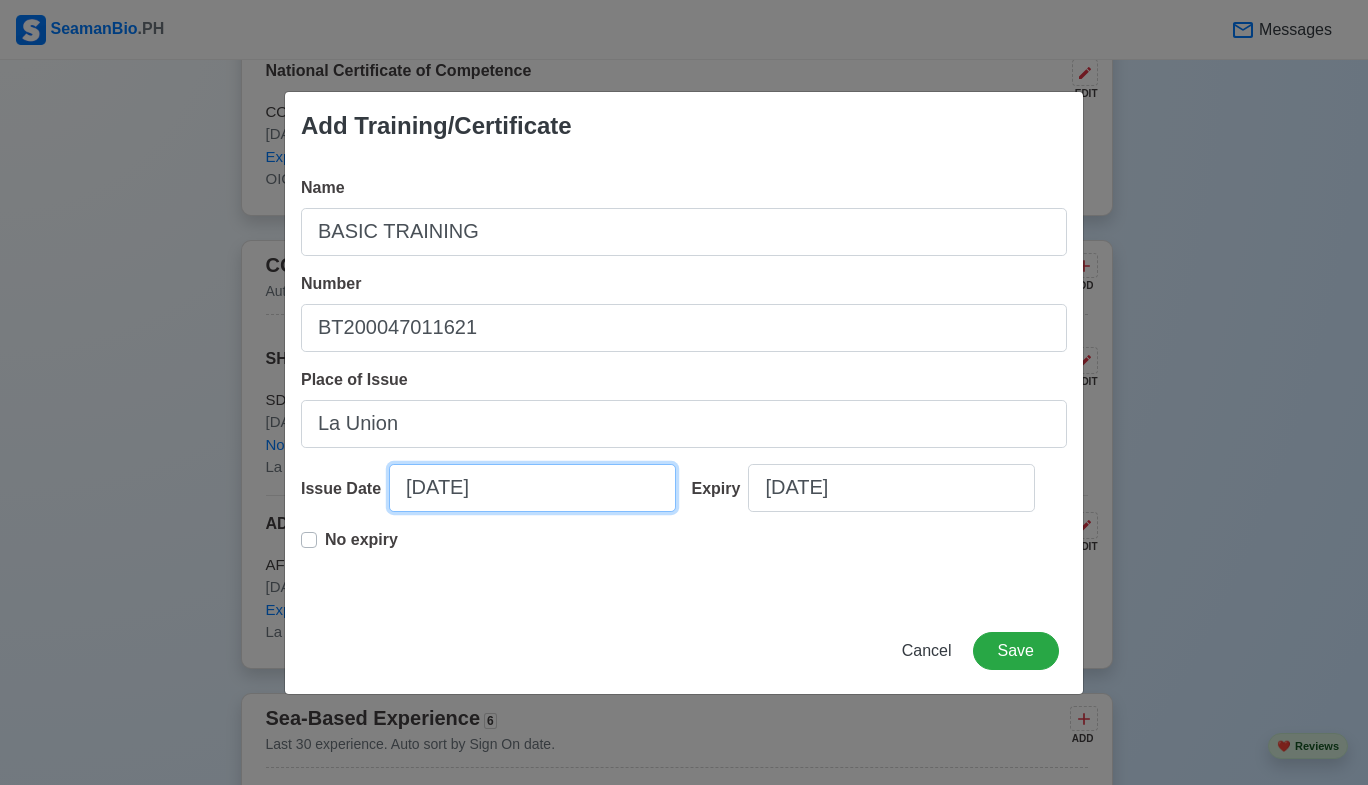 click on "07/10/2025" at bounding box center (532, 488) 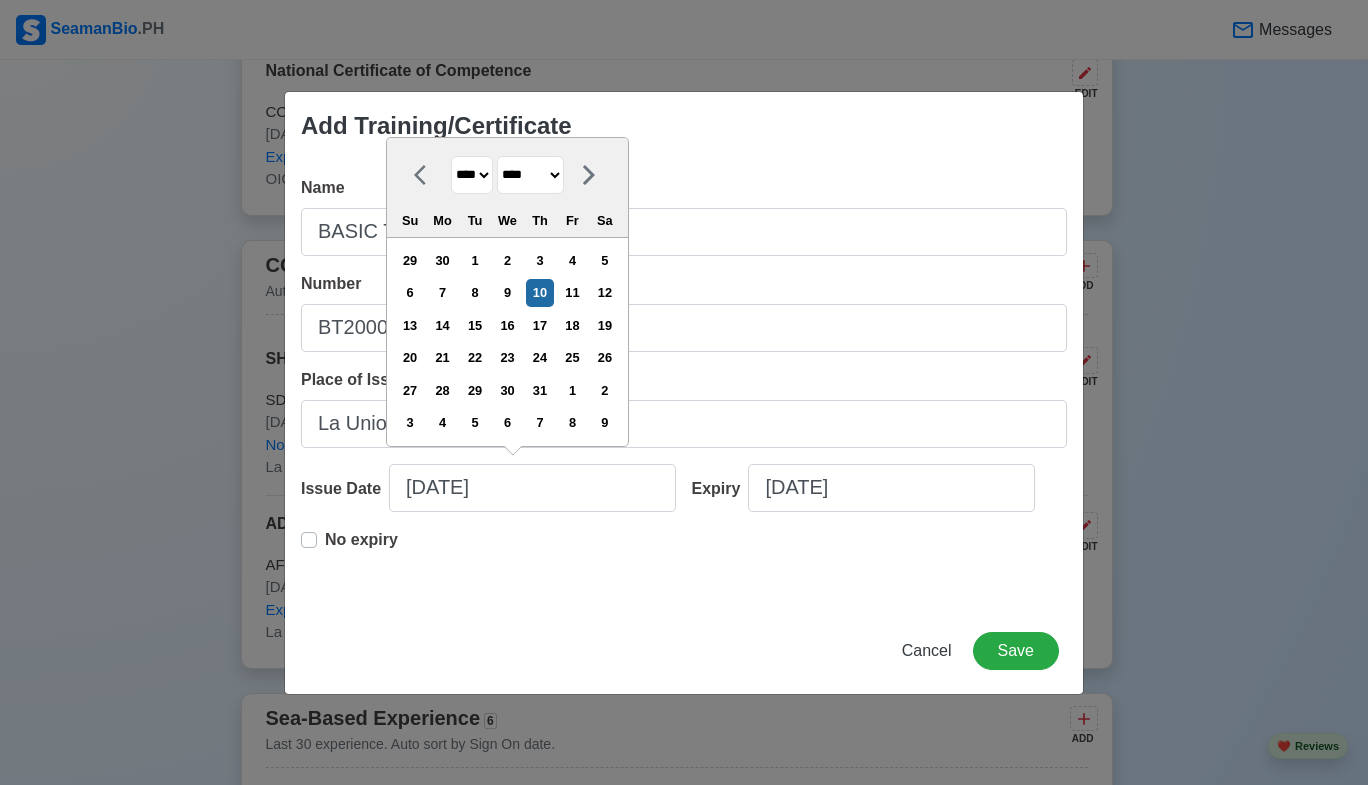 drag, startPoint x: 544, startPoint y: 163, endPoint x: 544, endPoint y: 177, distance: 14 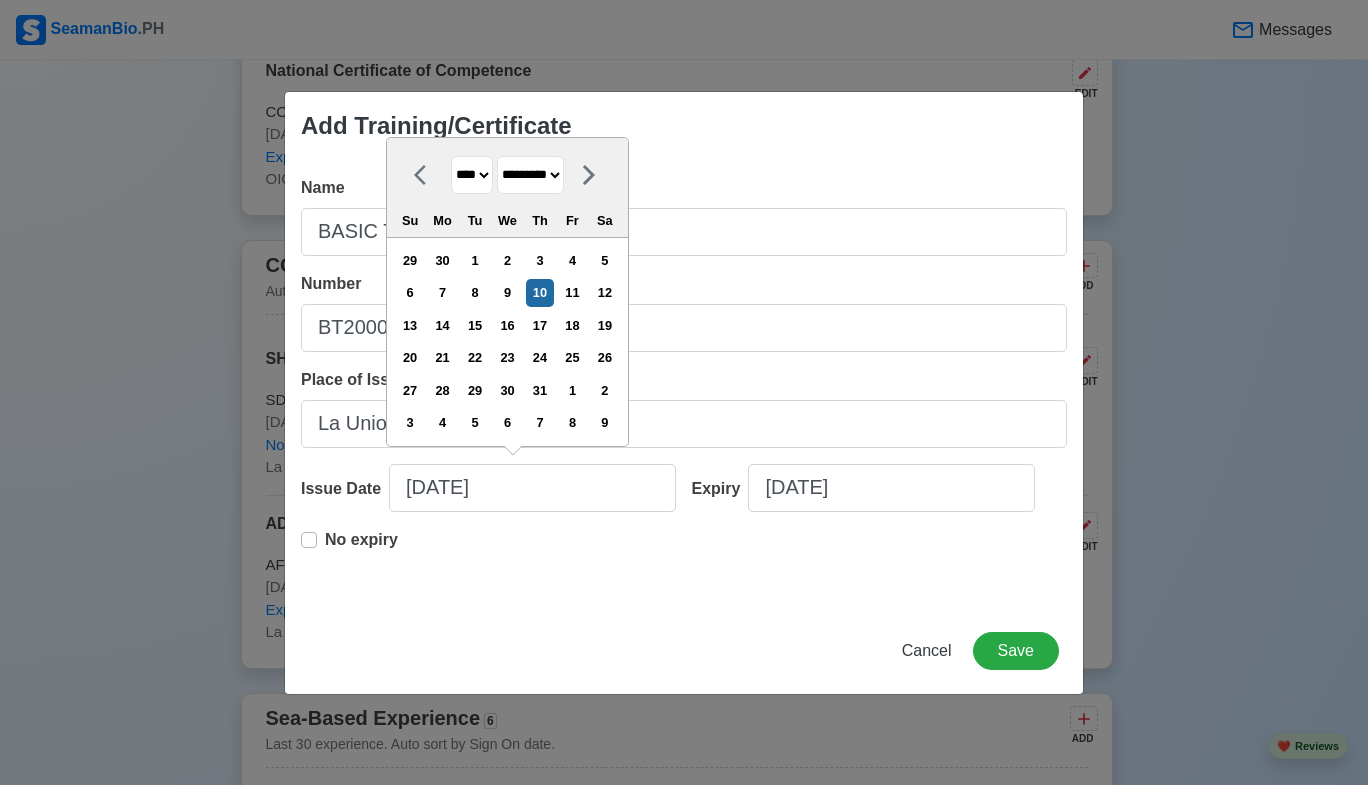 click on "******* ******** ***** ***** *** **** **** ****** ********* ******* ******** ********" at bounding box center [530, 175] 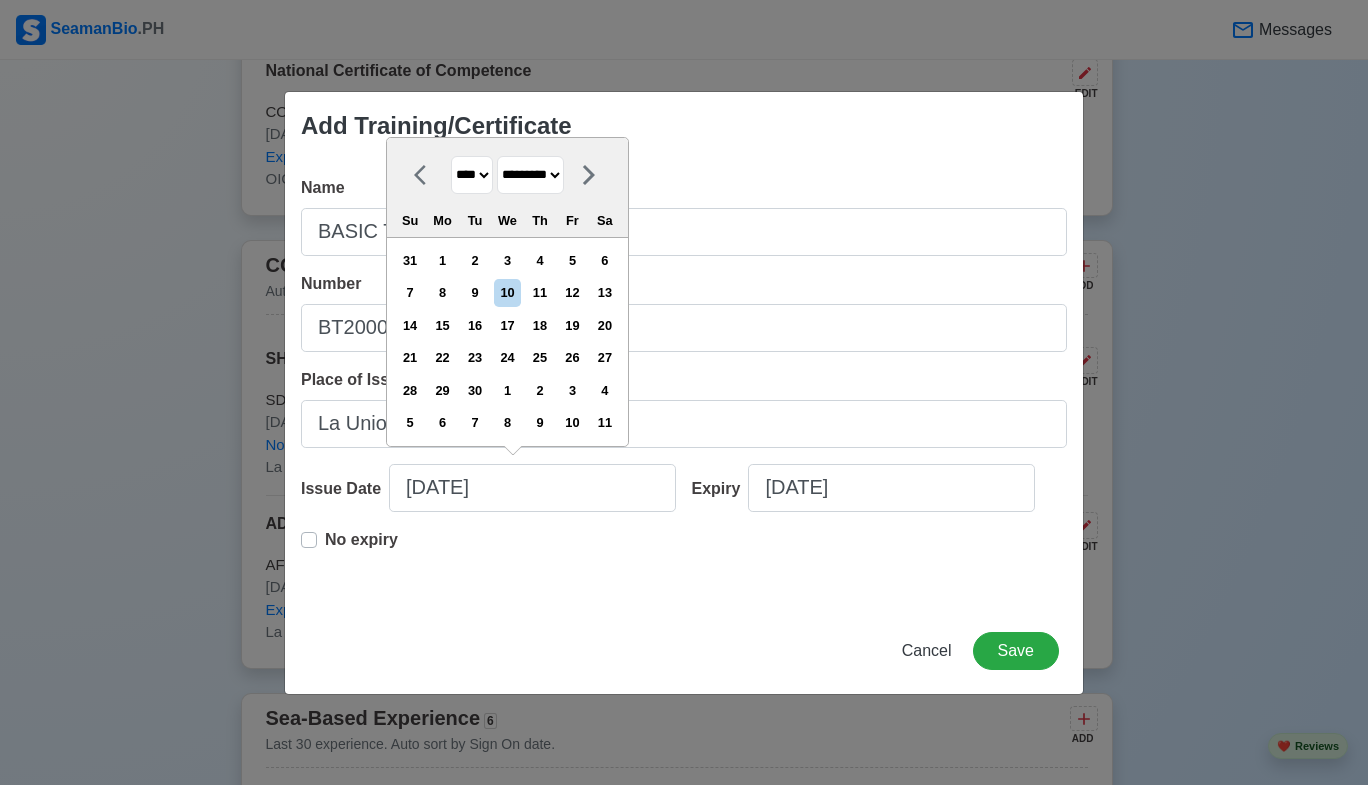 click on "**** **** **** **** **** **** **** **** **** **** **** **** **** **** **** **** **** **** **** **** **** **** **** **** **** **** **** **** **** **** **** **** **** **** **** **** **** **** **** **** **** **** **** **** **** **** **** **** **** **** **** **** **** **** **** **** **** **** **** **** **** **** **** **** **** **** **** **** **** **** **** **** **** **** **** **** **** **** **** **** **** **** **** **** **** **** **** **** **** **** **** **** **** **** **** **** **** **** **** **** **** **** **** **** **** ****" at bounding box center (472, 175) 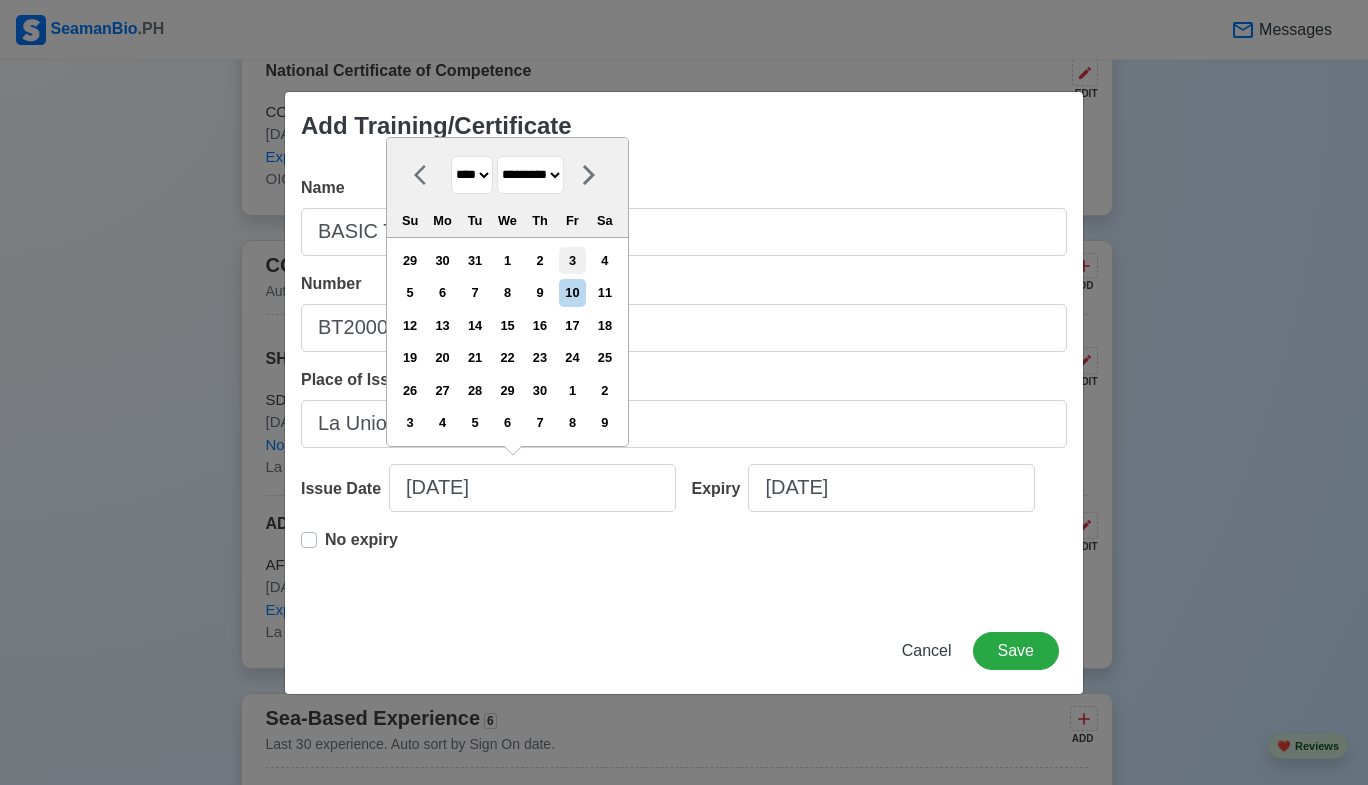 click on "3" at bounding box center (572, 260) 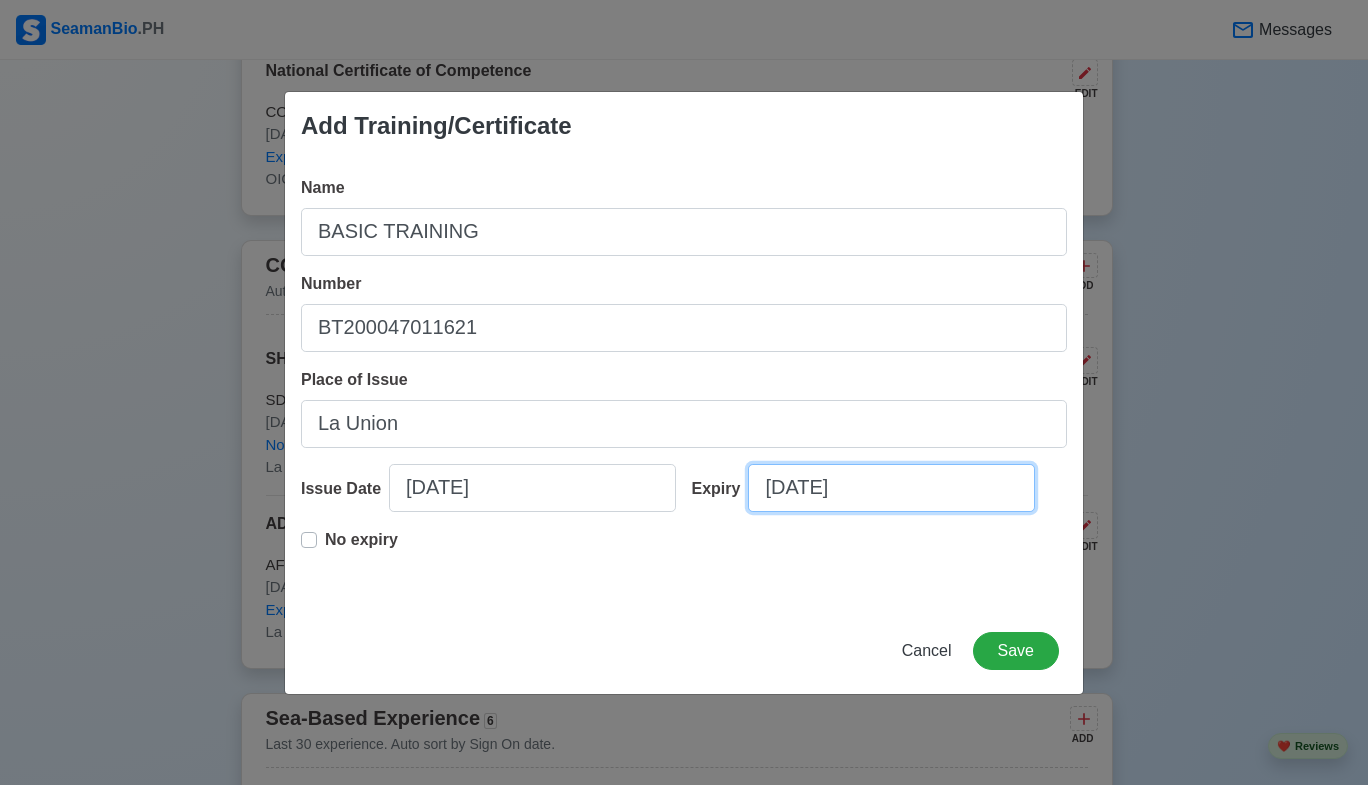 click on "07/10/2025" at bounding box center (891, 488) 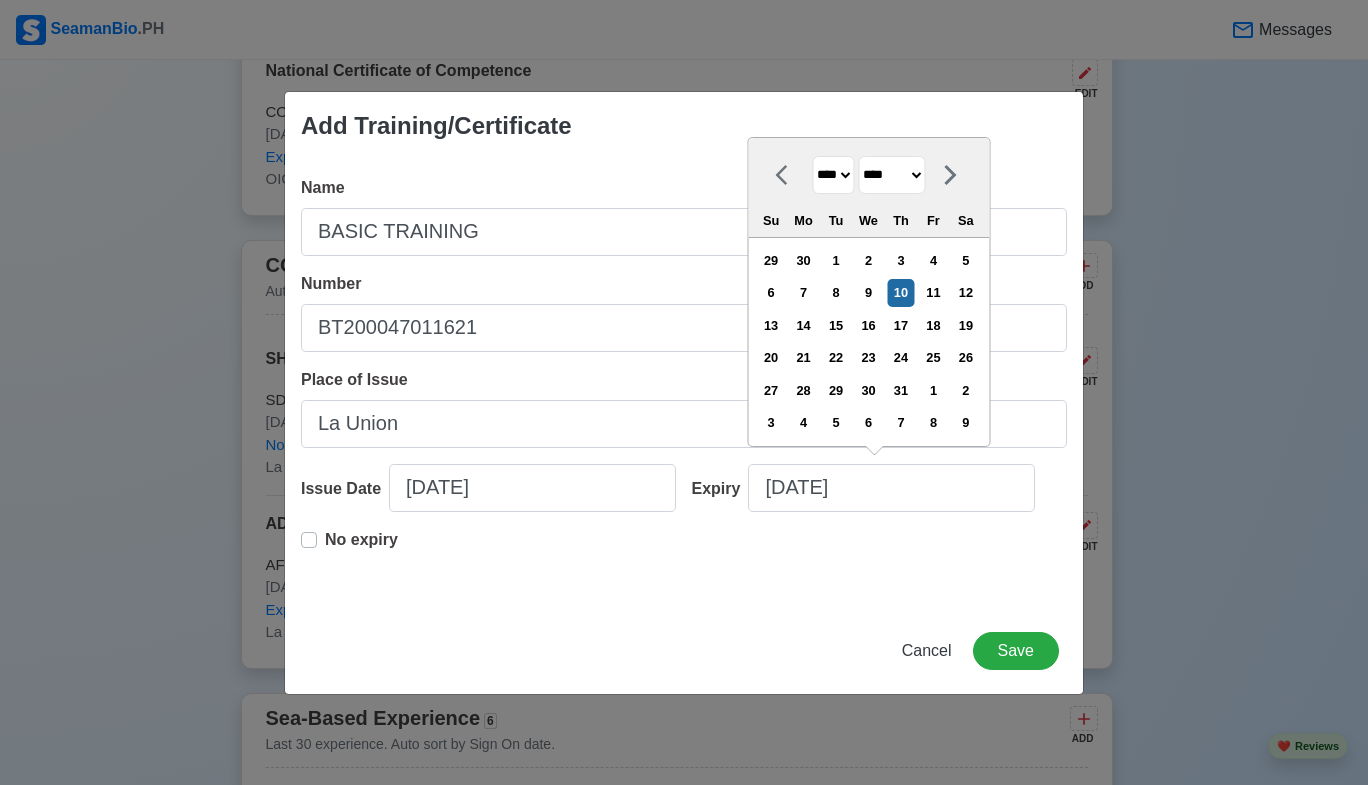 click on "**** **** **** **** **** **** **** **** **** **** **** **** **** **** **** **** **** **** **** **** **** **** **** **** **** **** **** **** **** **** **** **** **** **** **** **** **** **** **** **** **** **** **** **** **** **** **** **** **** **** **** **** **** **** **** **** **** **** **** **** **** **** **** **** **** **** **** **** **** **** **** **** **** **** **** **** **** **** **** **** **** **** **** **** **** **** **** **** **** **** **** **** **** **** **** **** **** **** **** **** **** **** **** **** **** **** **** **** **** **** **** **** **** **** **** **** **** **** **** **** ****" at bounding box center (833, 175) 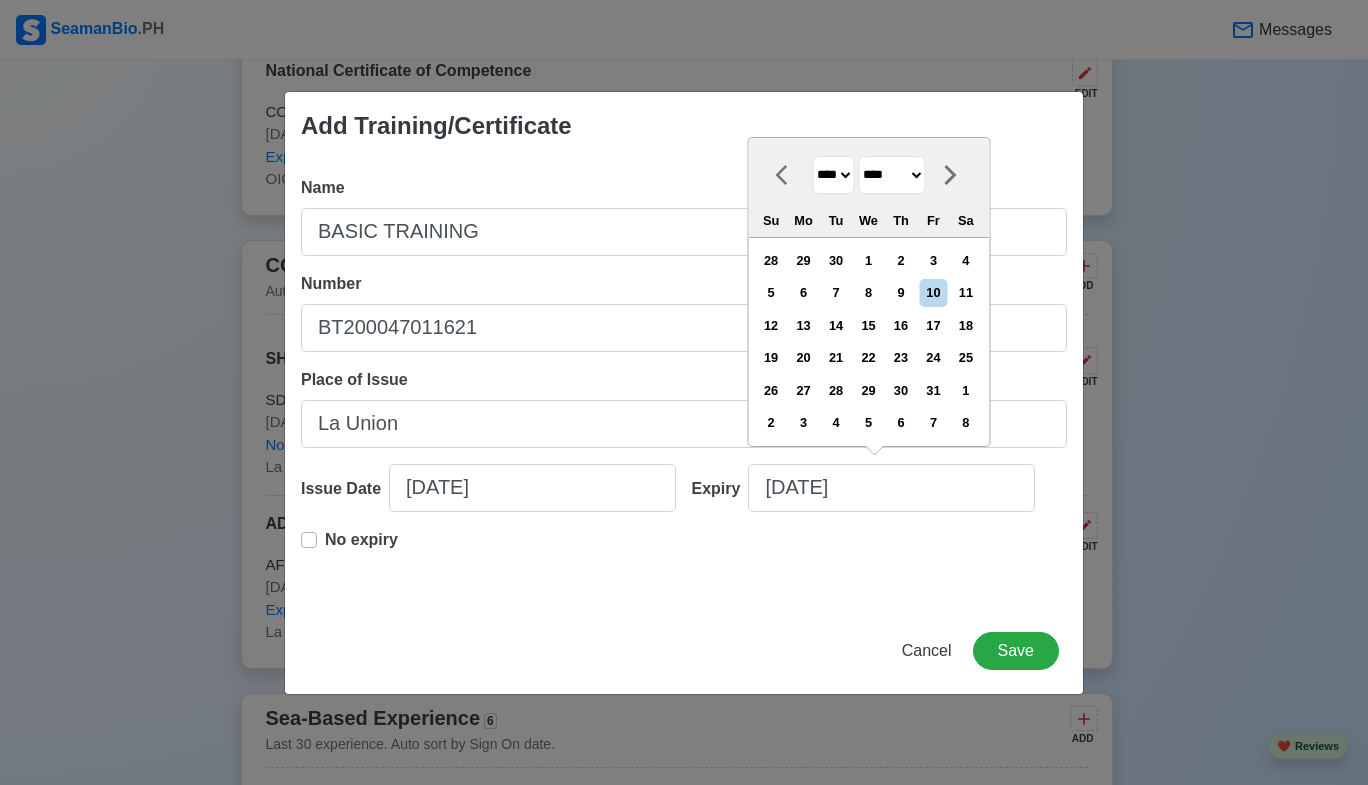 drag, startPoint x: 921, startPoint y: 176, endPoint x: 916, endPoint y: 188, distance: 13 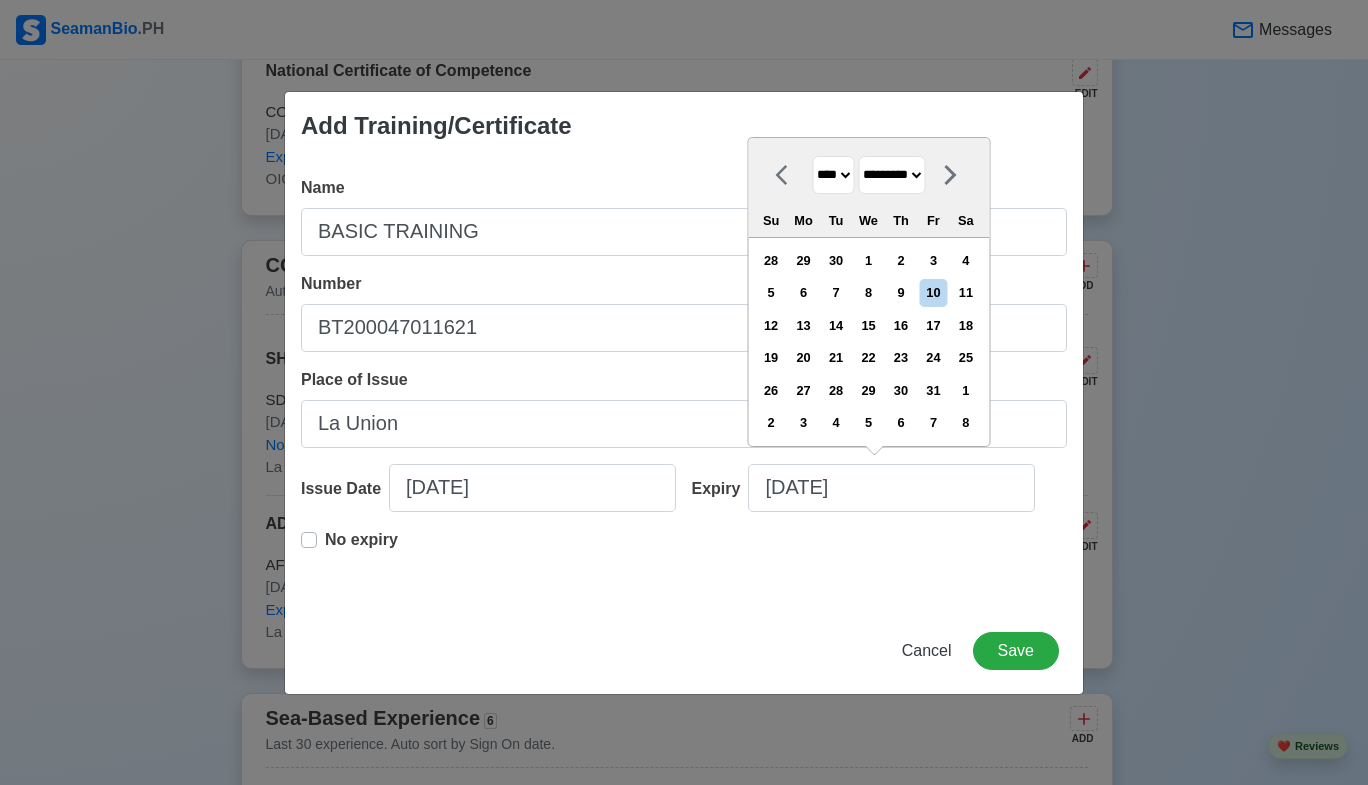 click on "******* ******** ***** ***** *** **** **** ****** ********* ******* ******** ********" at bounding box center (891, 175) 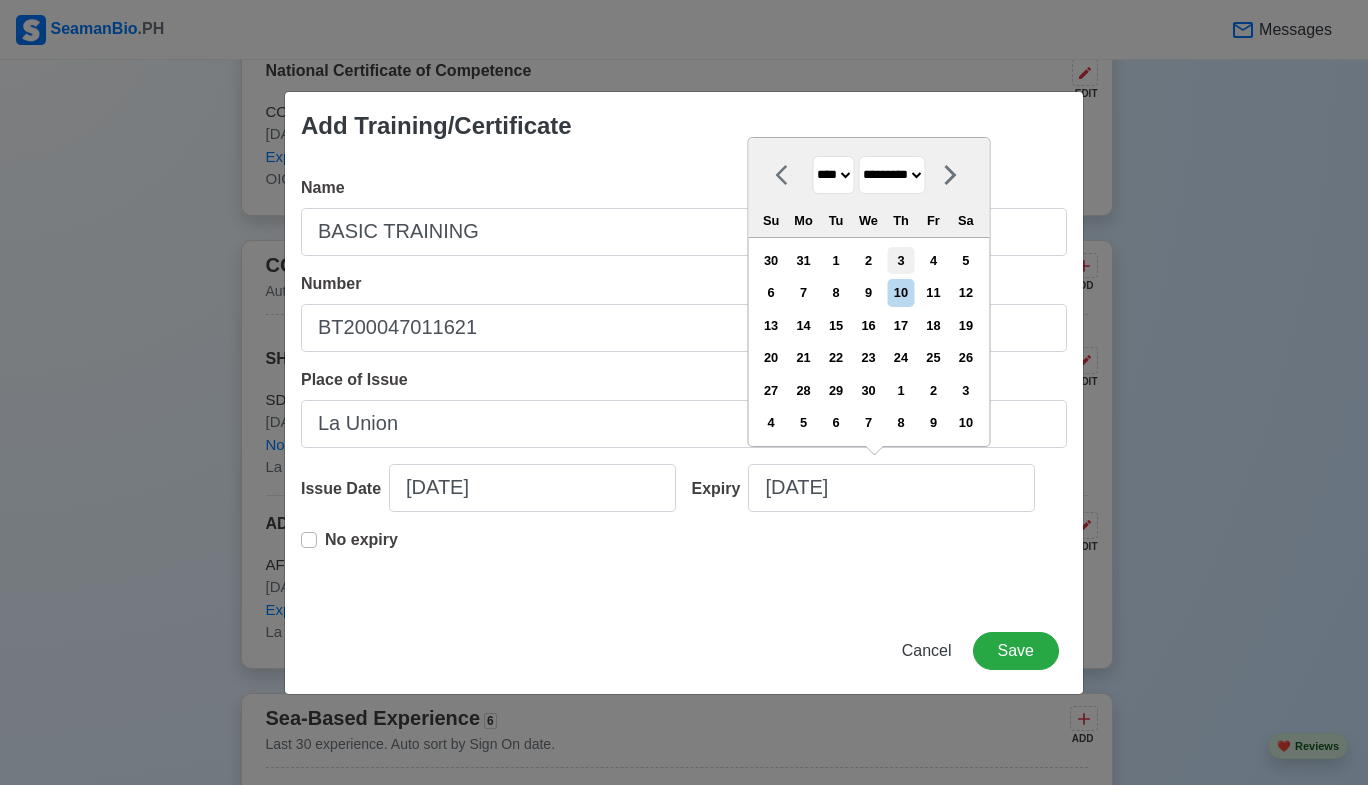 click on "3" at bounding box center [900, 260] 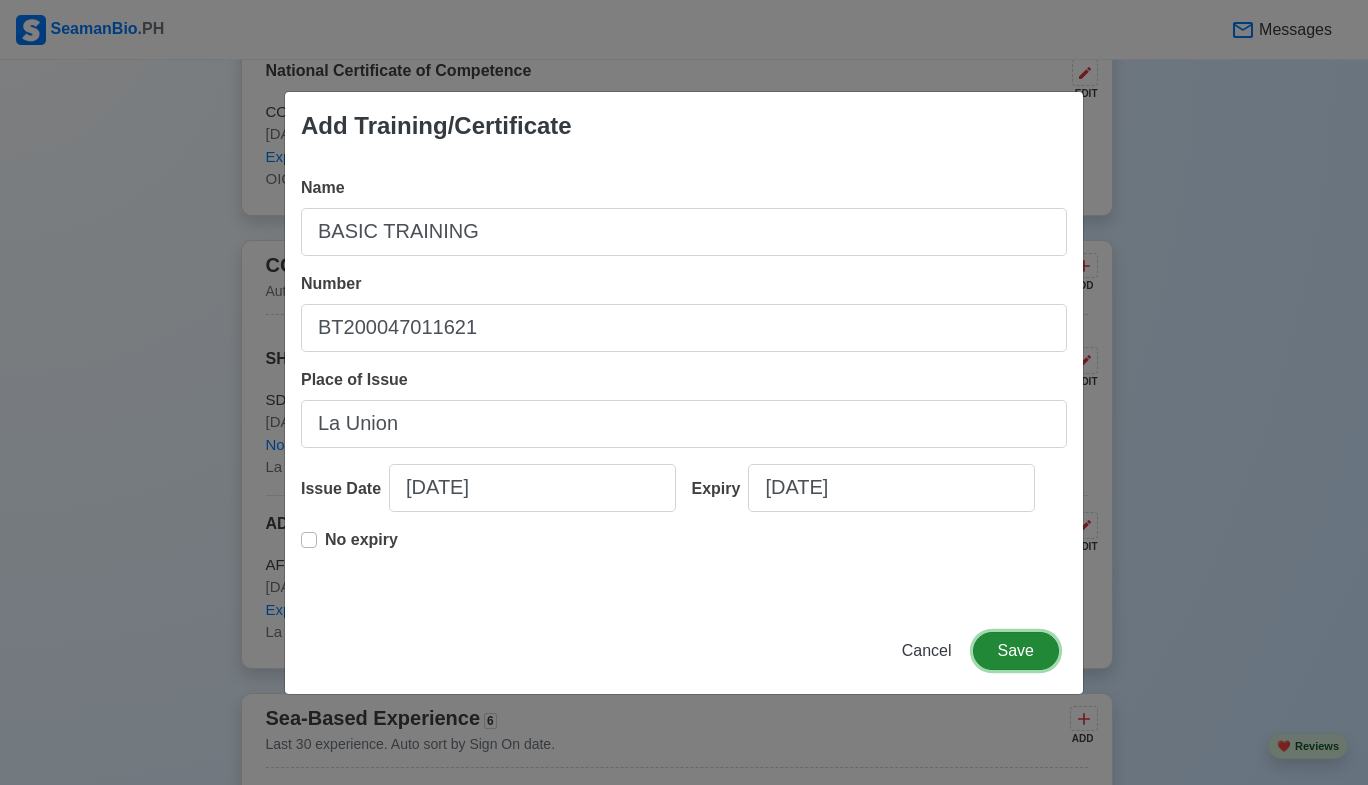 click on "Save" at bounding box center [1016, 651] 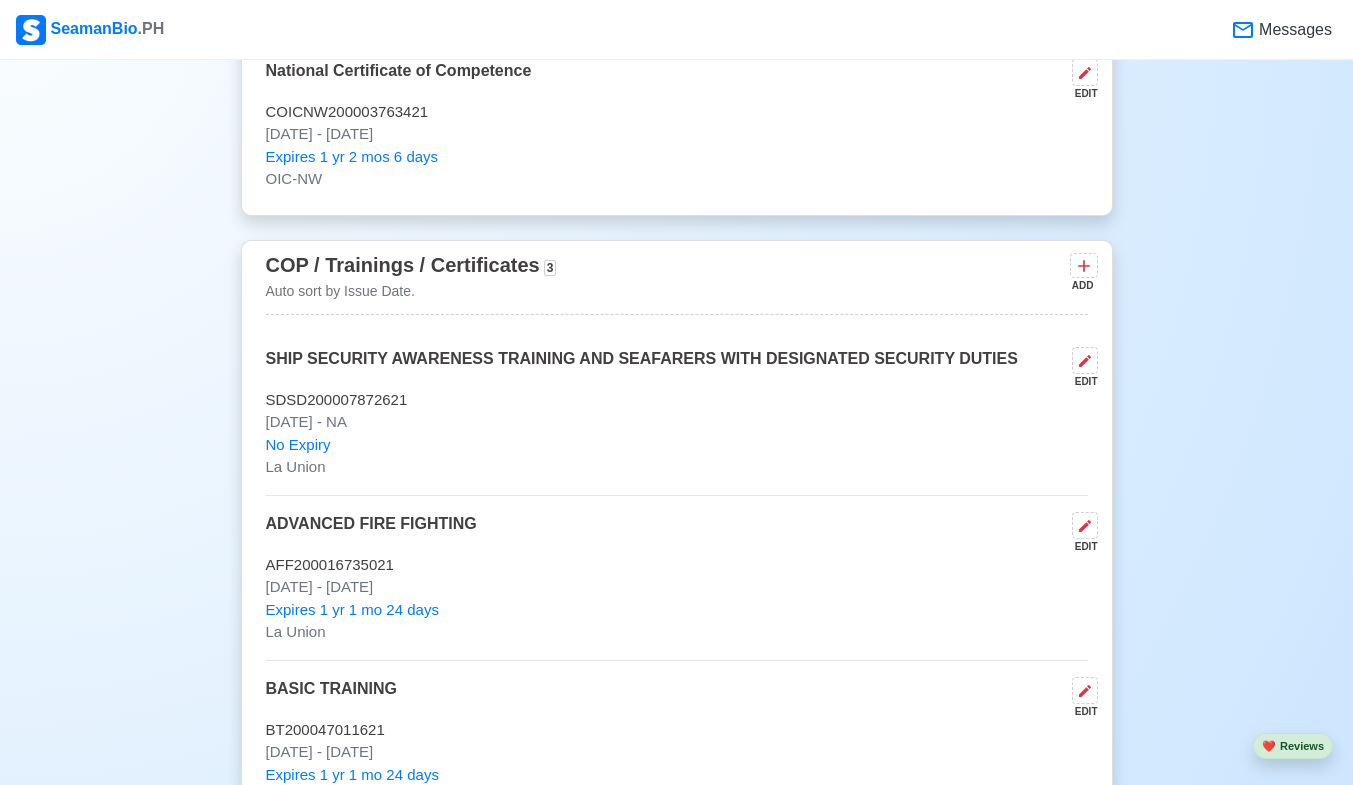 type 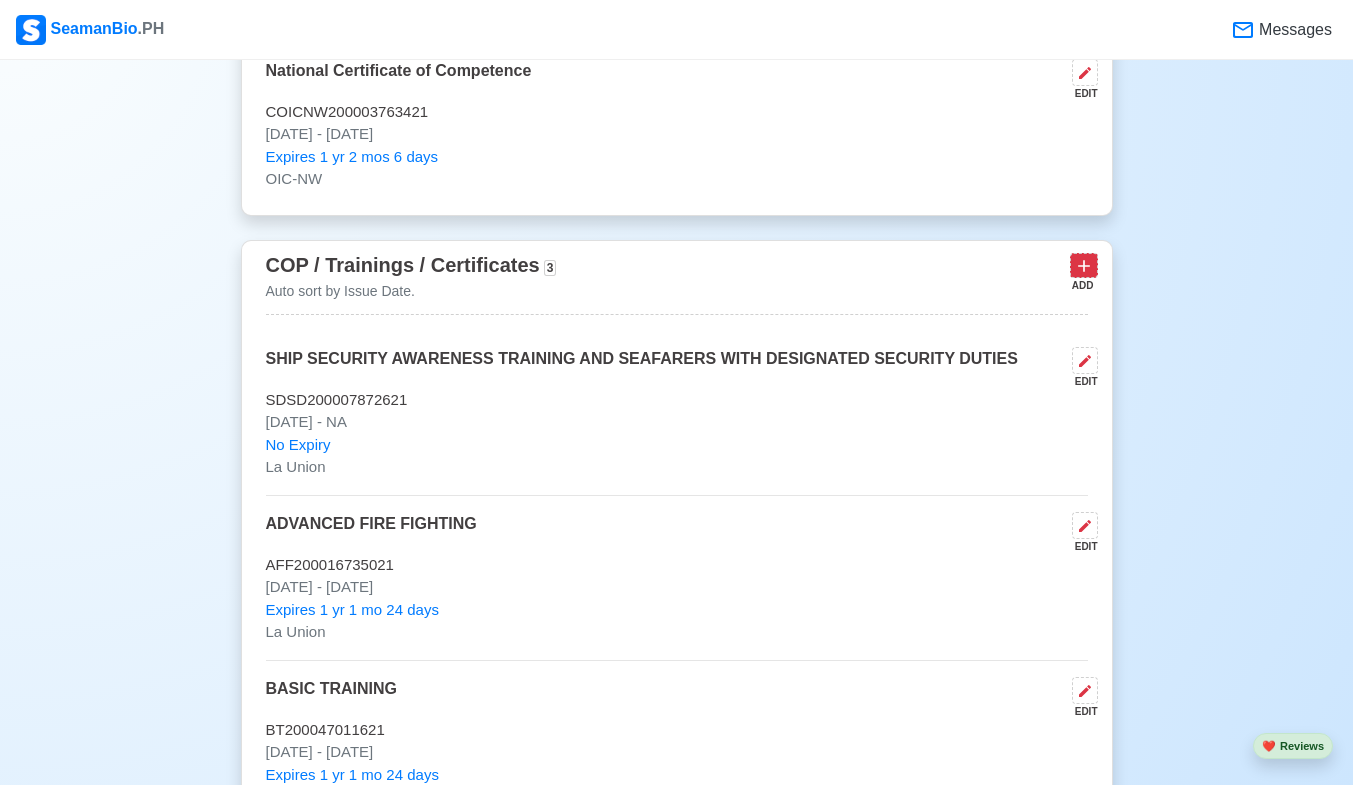click 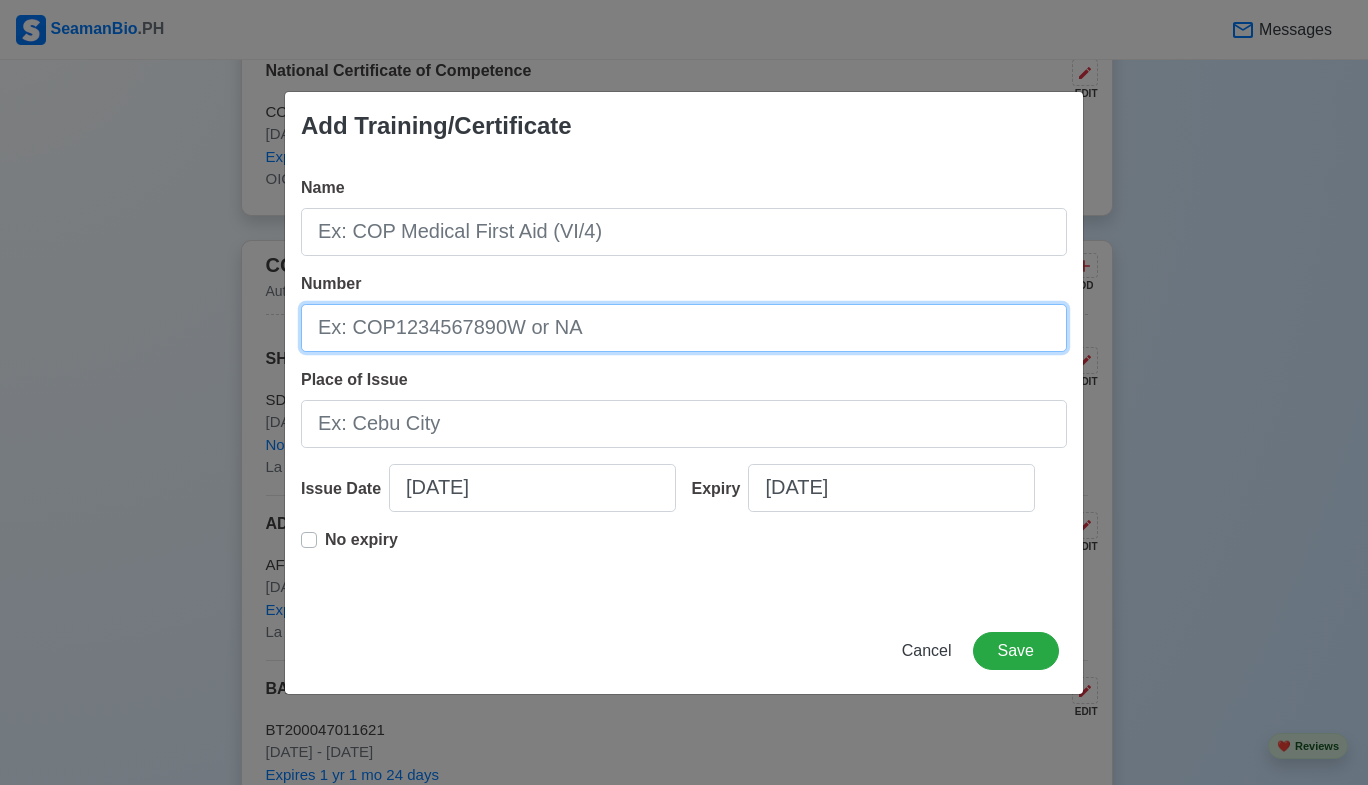 click on "Number" at bounding box center (684, 328) 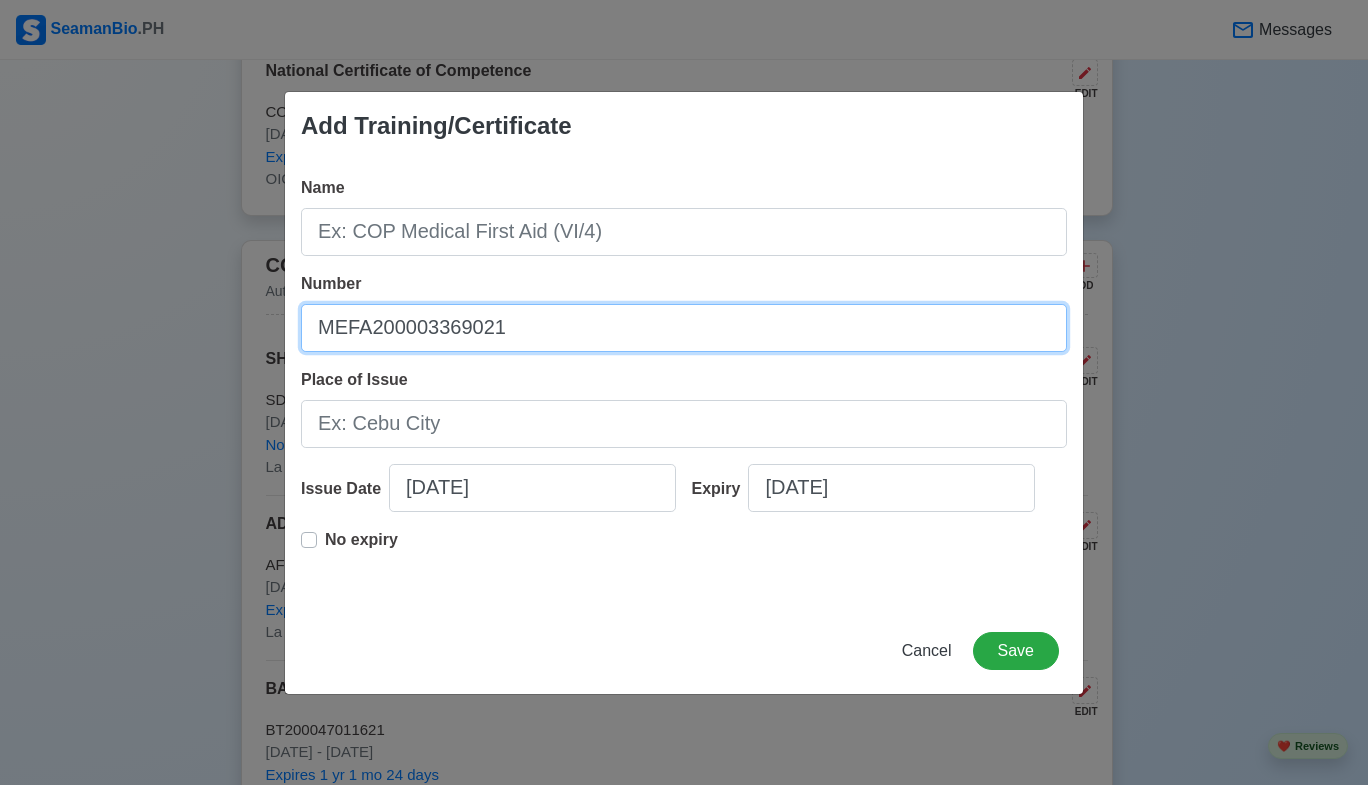 type on "MEFA200003369021" 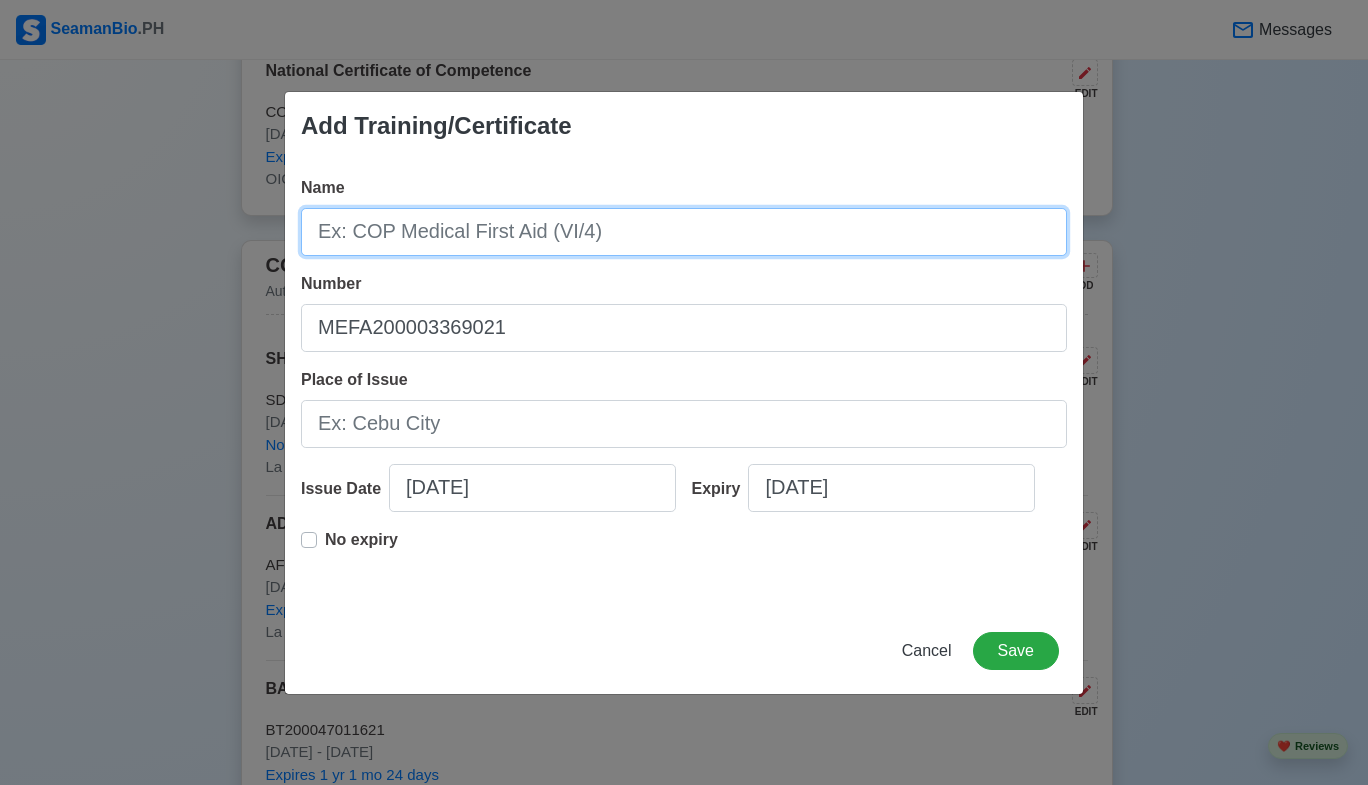 click on "Name" at bounding box center (684, 232) 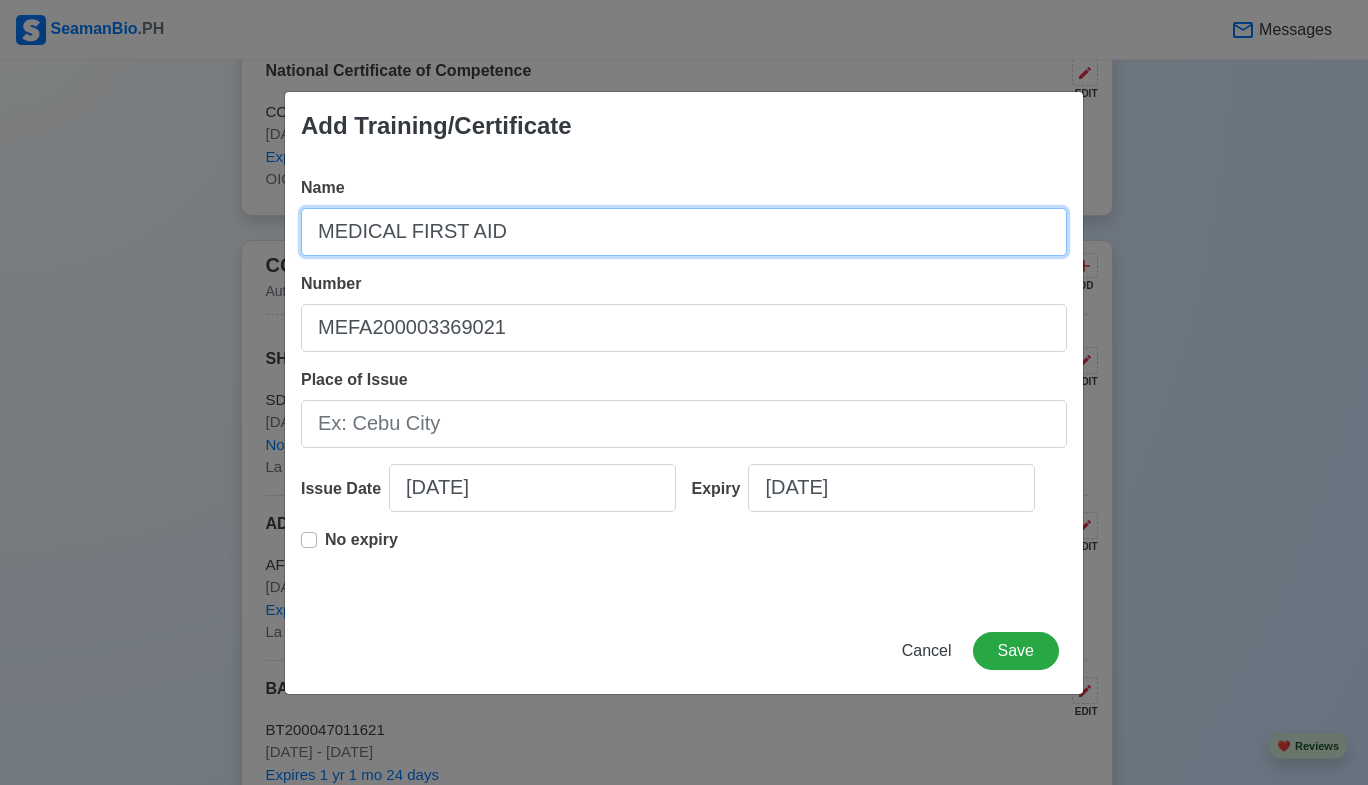 click on "MEDICAL FIRST AID" at bounding box center [684, 232] 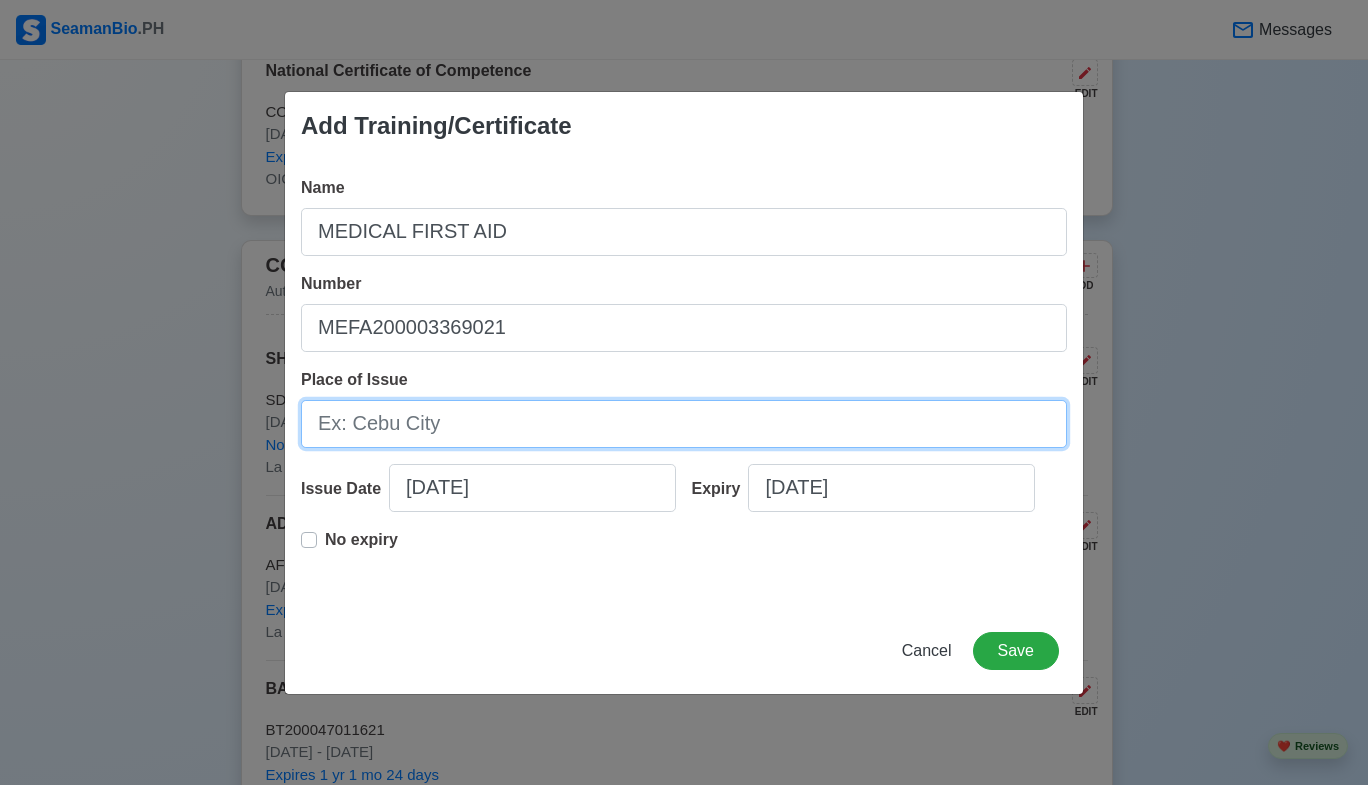 drag, startPoint x: 419, startPoint y: 429, endPoint x: 416, endPoint y: 445, distance: 16.27882 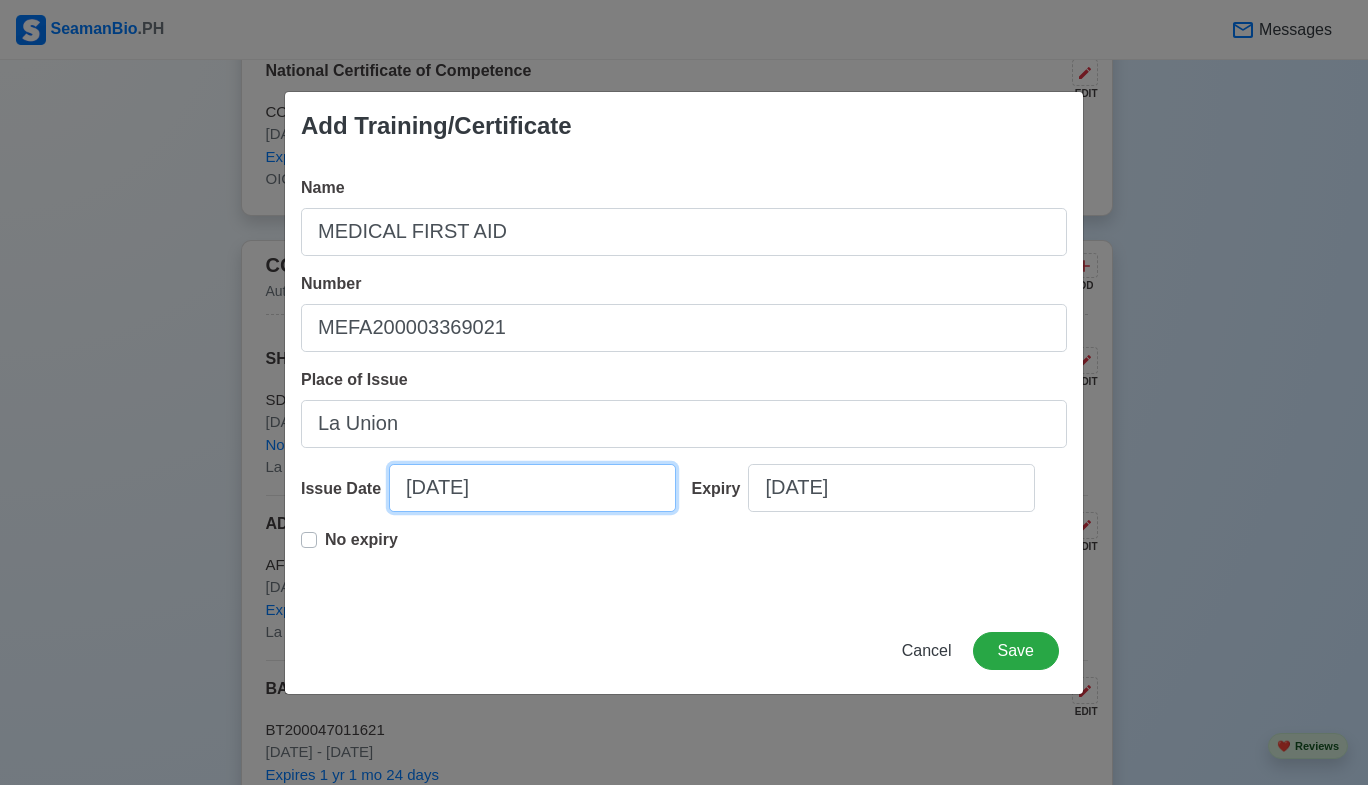 click on "07/10/2025" at bounding box center (532, 488) 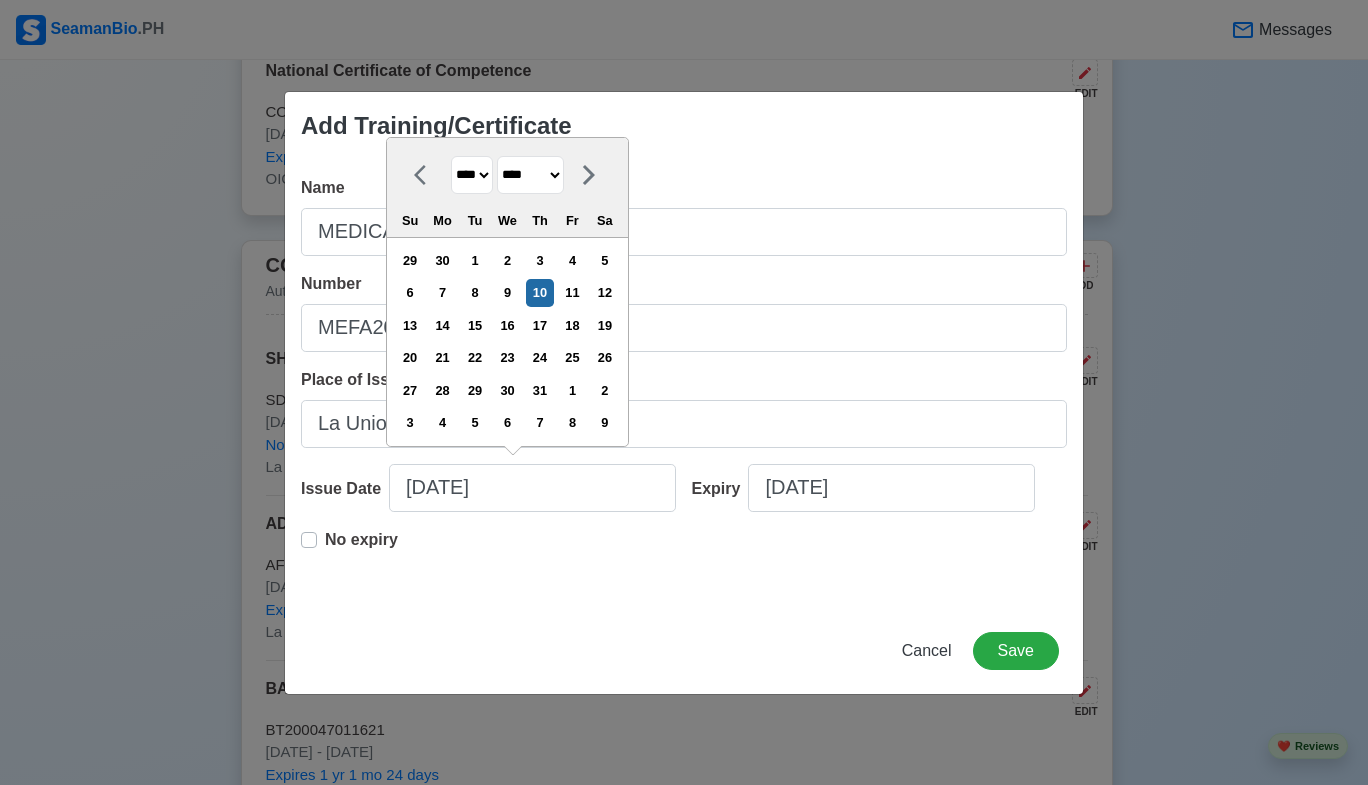 click on "**** **** **** **** **** **** **** **** **** **** **** **** **** **** **** **** **** **** **** **** **** **** **** **** **** **** **** **** **** **** **** **** **** **** **** **** **** **** **** **** **** **** **** **** **** **** **** **** **** **** **** **** **** **** **** **** **** **** **** **** **** **** **** **** **** **** **** **** **** **** **** **** **** **** **** **** **** **** **** **** **** **** **** **** **** **** **** **** **** **** **** **** **** **** **** **** **** **** **** **** **** **** **** **** **** ****" at bounding box center [472, 175] 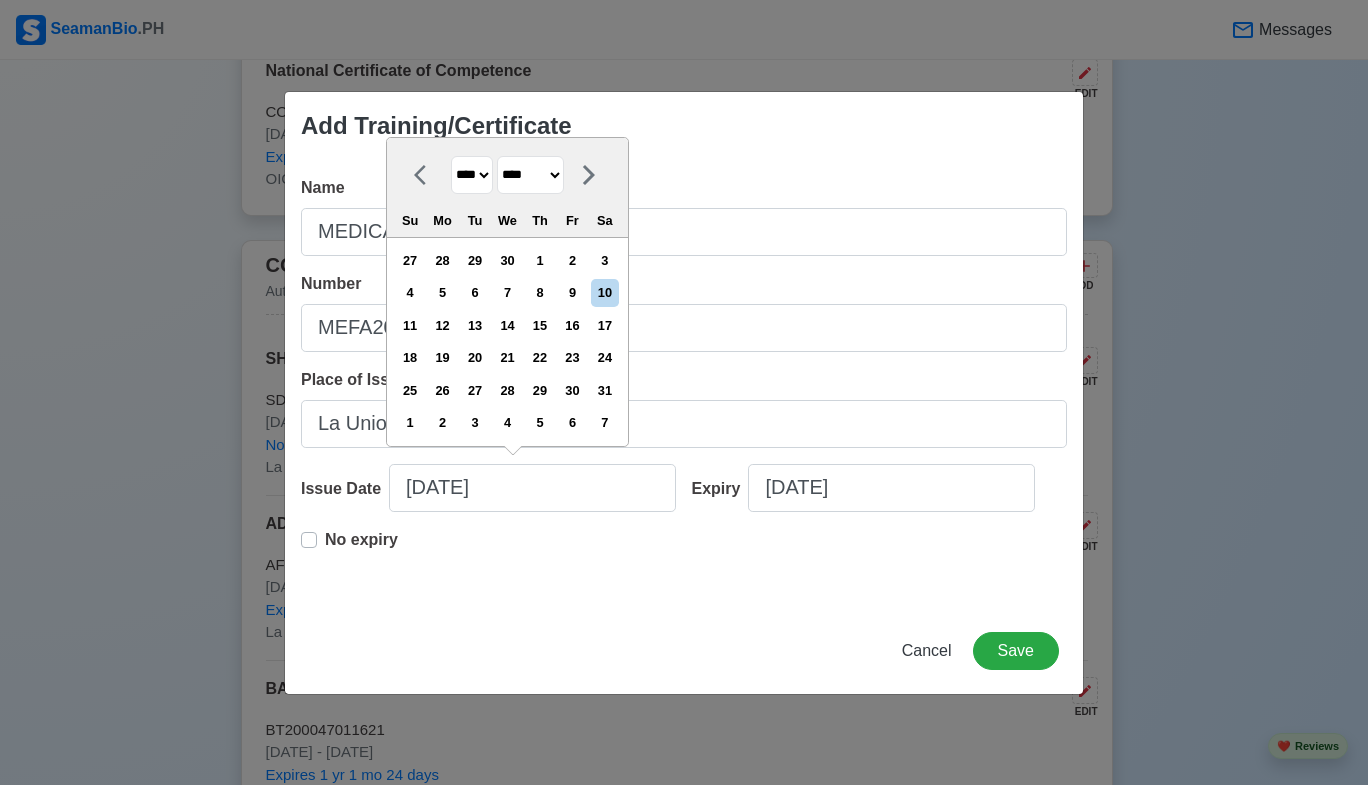 click on "******* ******** ***** ***** *** **** **** ****** ********* ******* ******** ********" at bounding box center (530, 175) 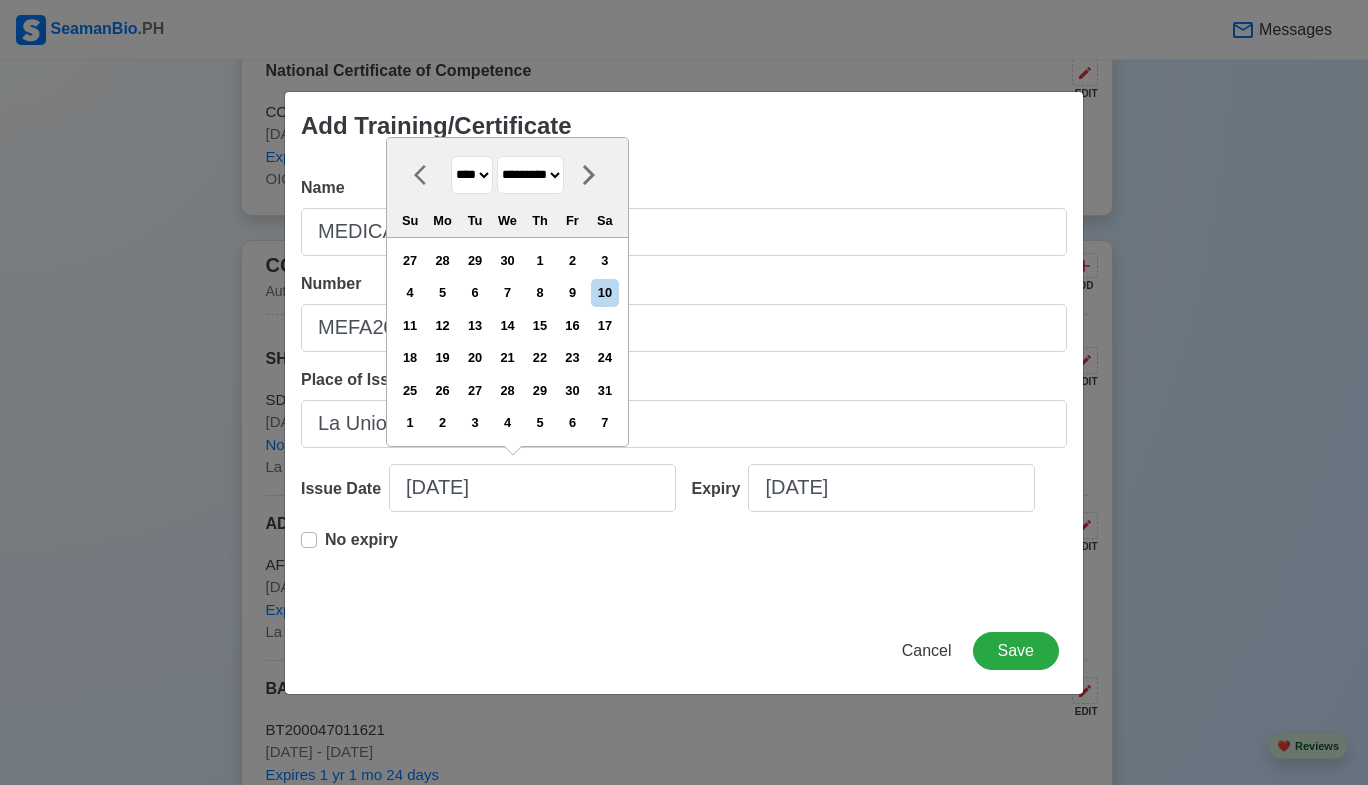 click on "******* ******** ***** ***** *** **** **** ****** ********* ******* ******** ********" at bounding box center (530, 175) 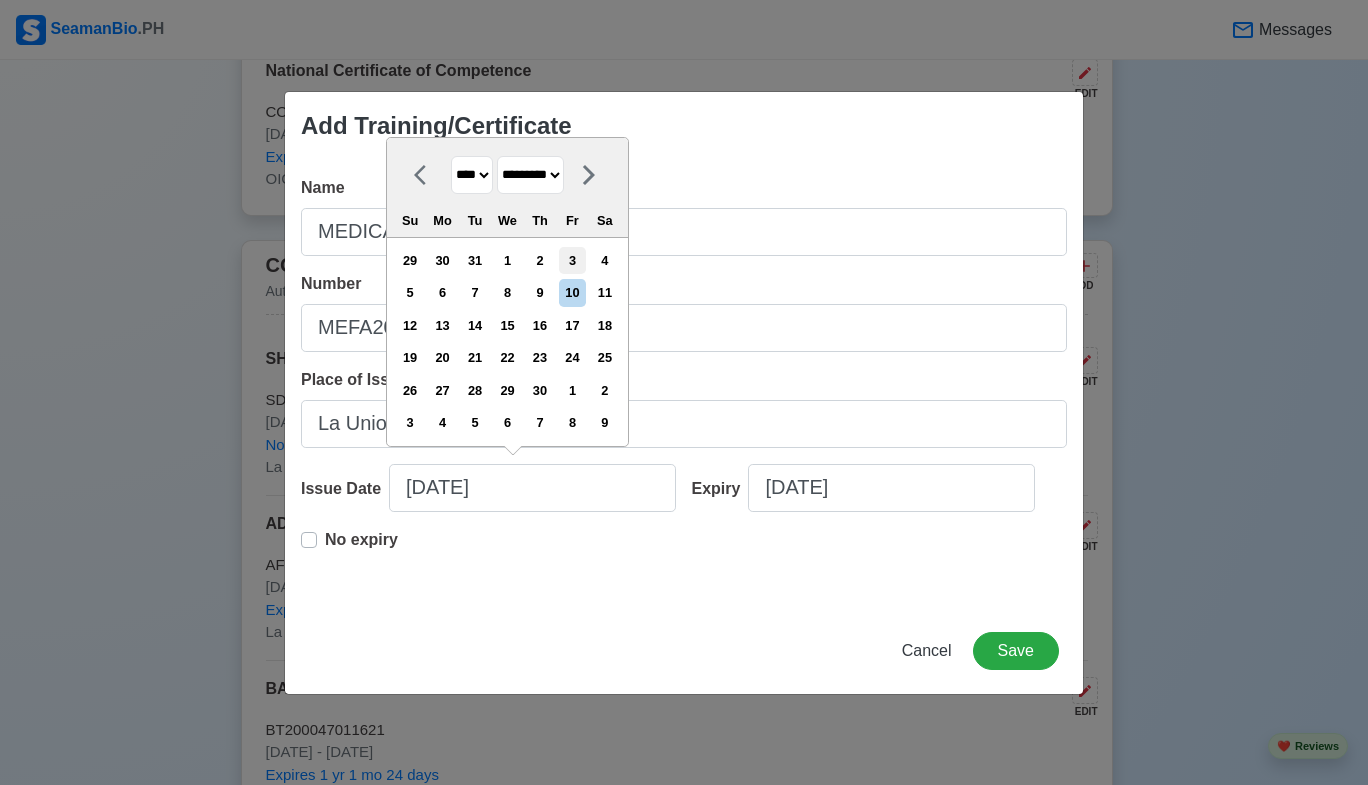 click on "3" at bounding box center [572, 260] 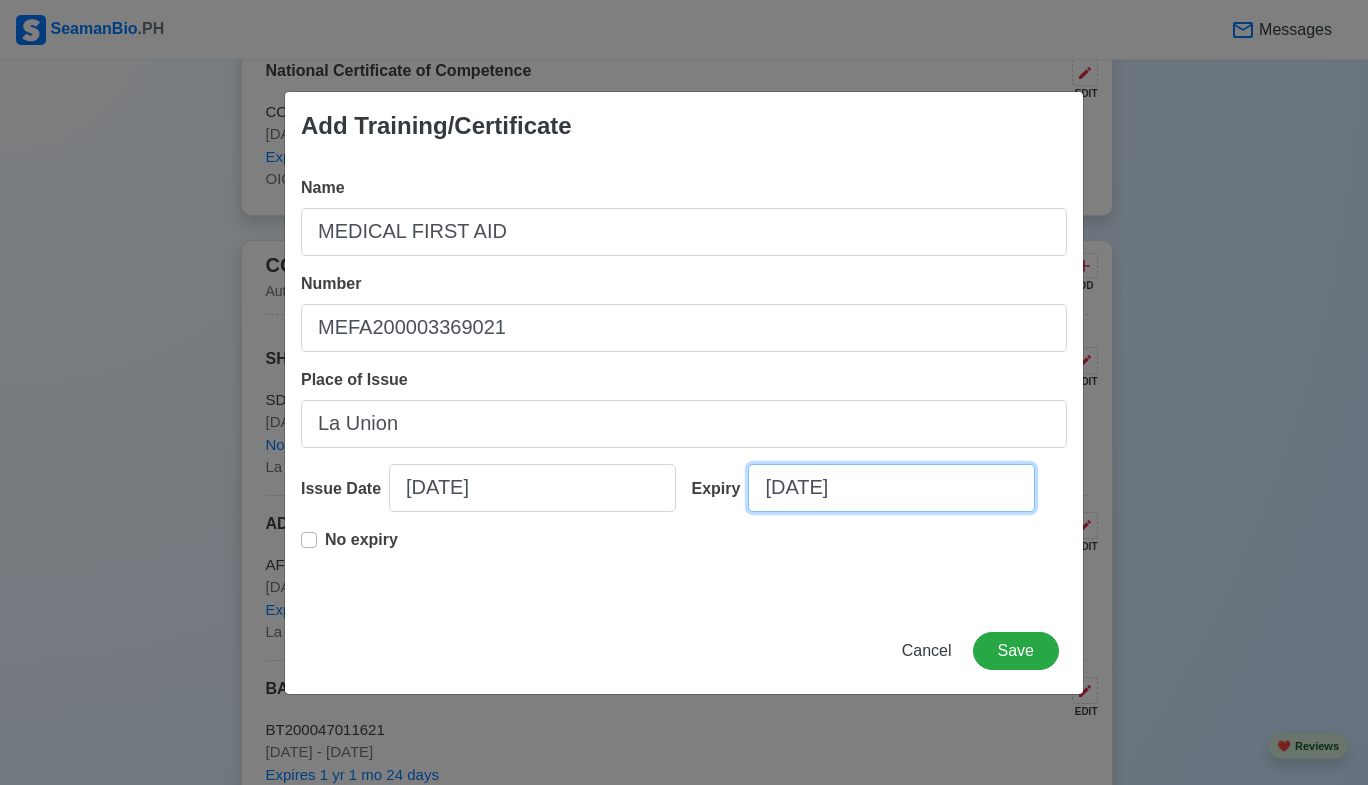 select on "****" 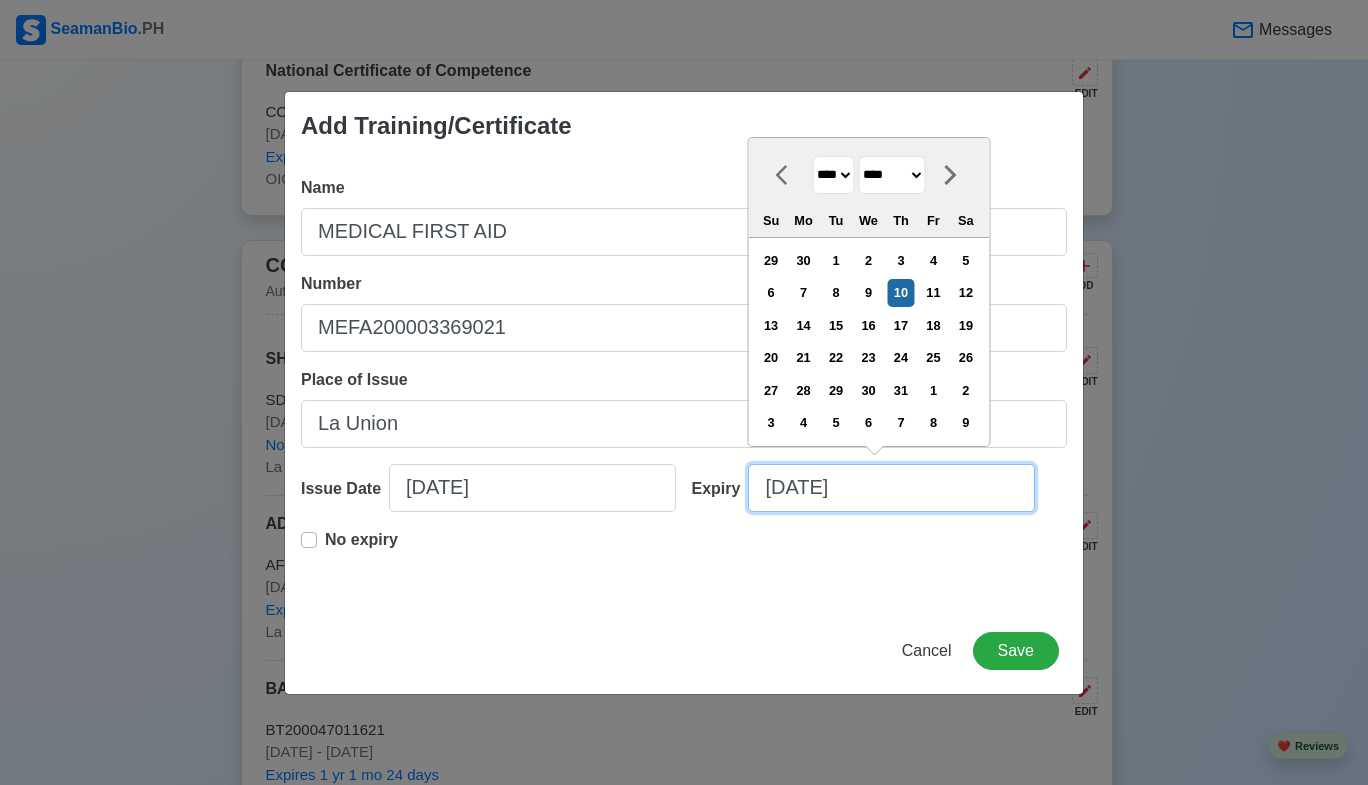 click on "07/10/2025" at bounding box center (891, 488) 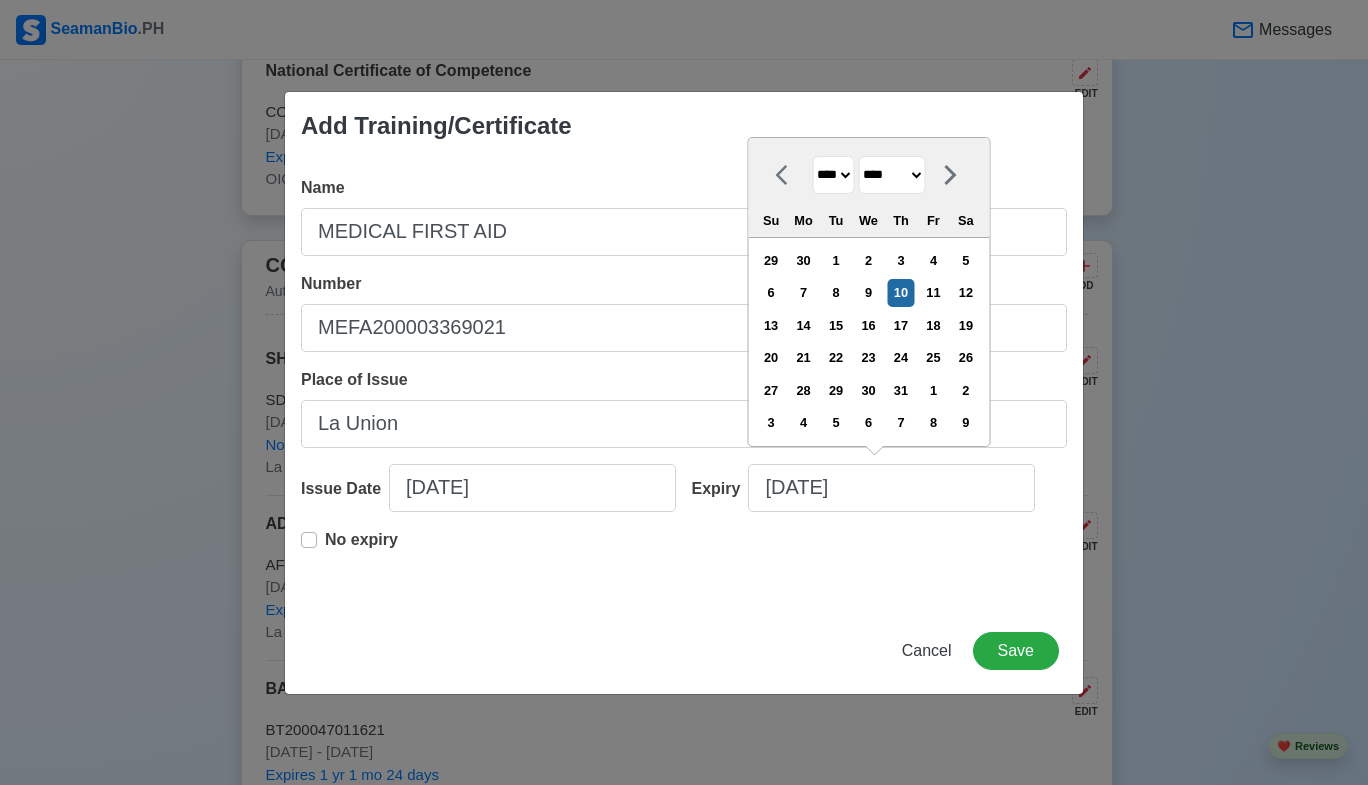 click on "No expiry" at bounding box center (361, 540) 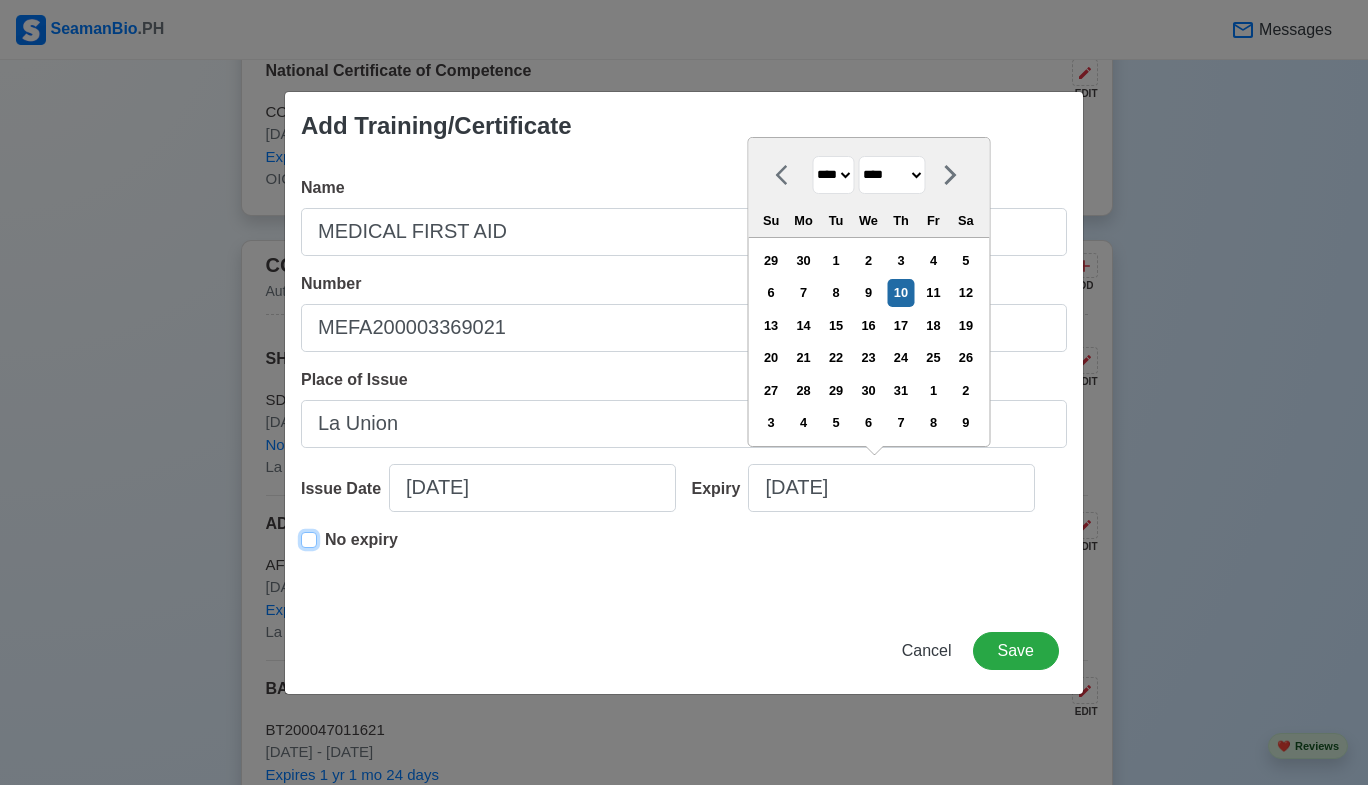 type on "09/03/2021" 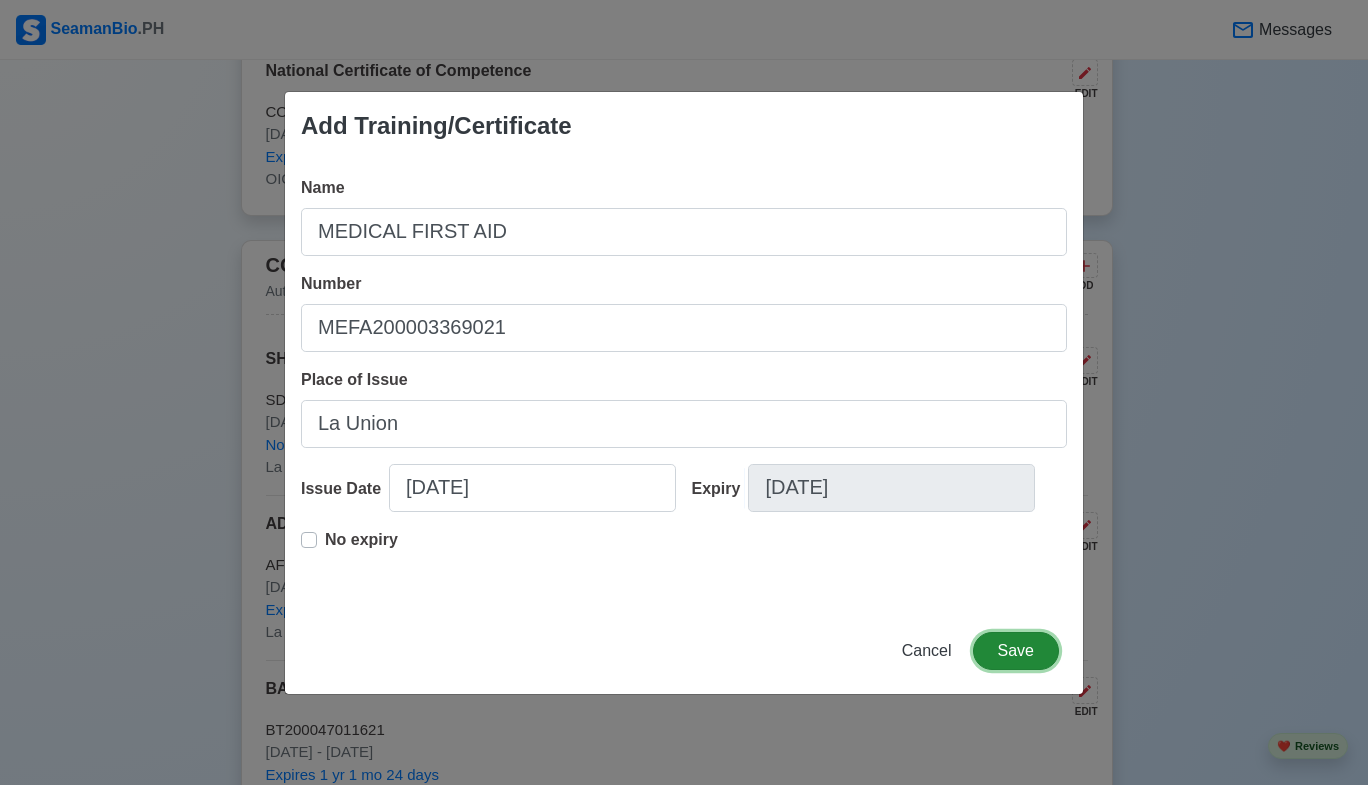 click on "Save" at bounding box center [1016, 651] 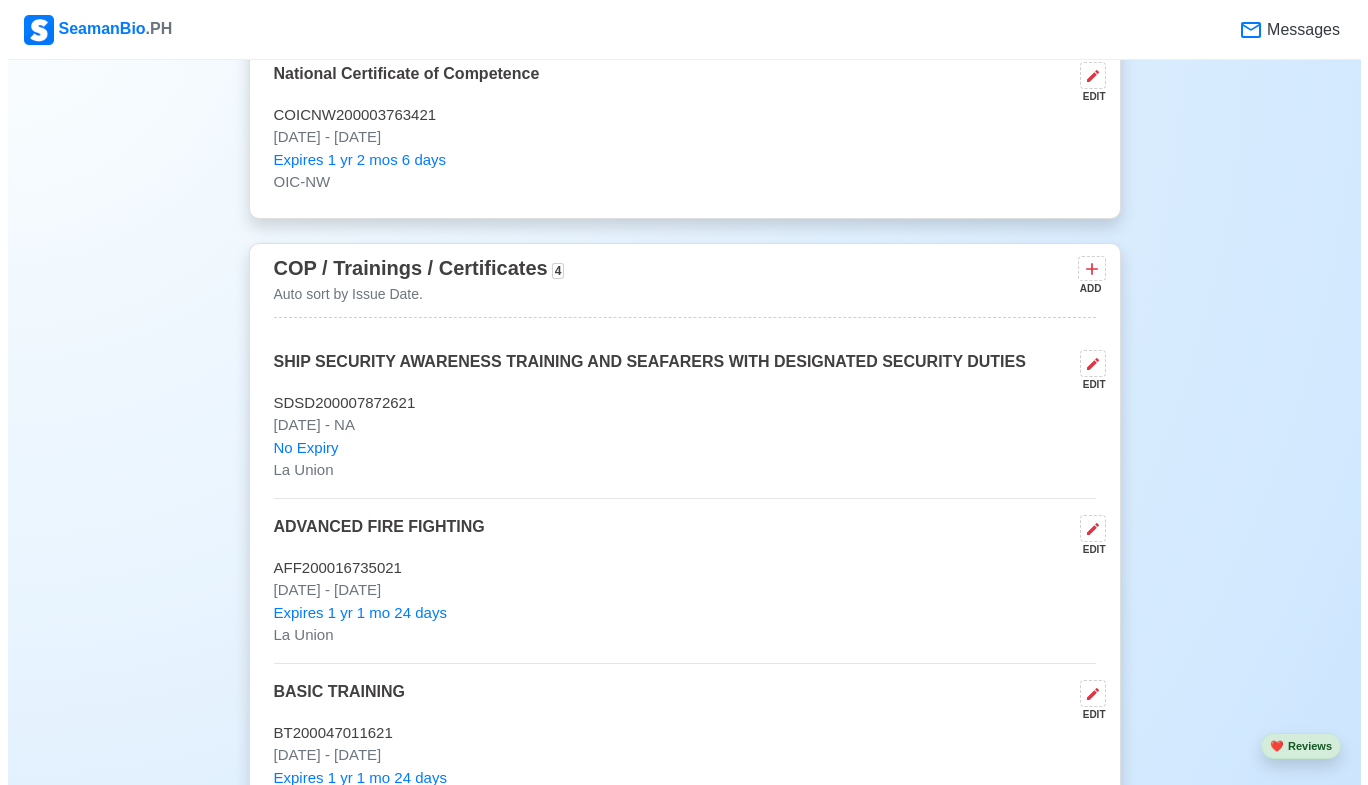 scroll, scrollTop: 2625, scrollLeft: 0, axis: vertical 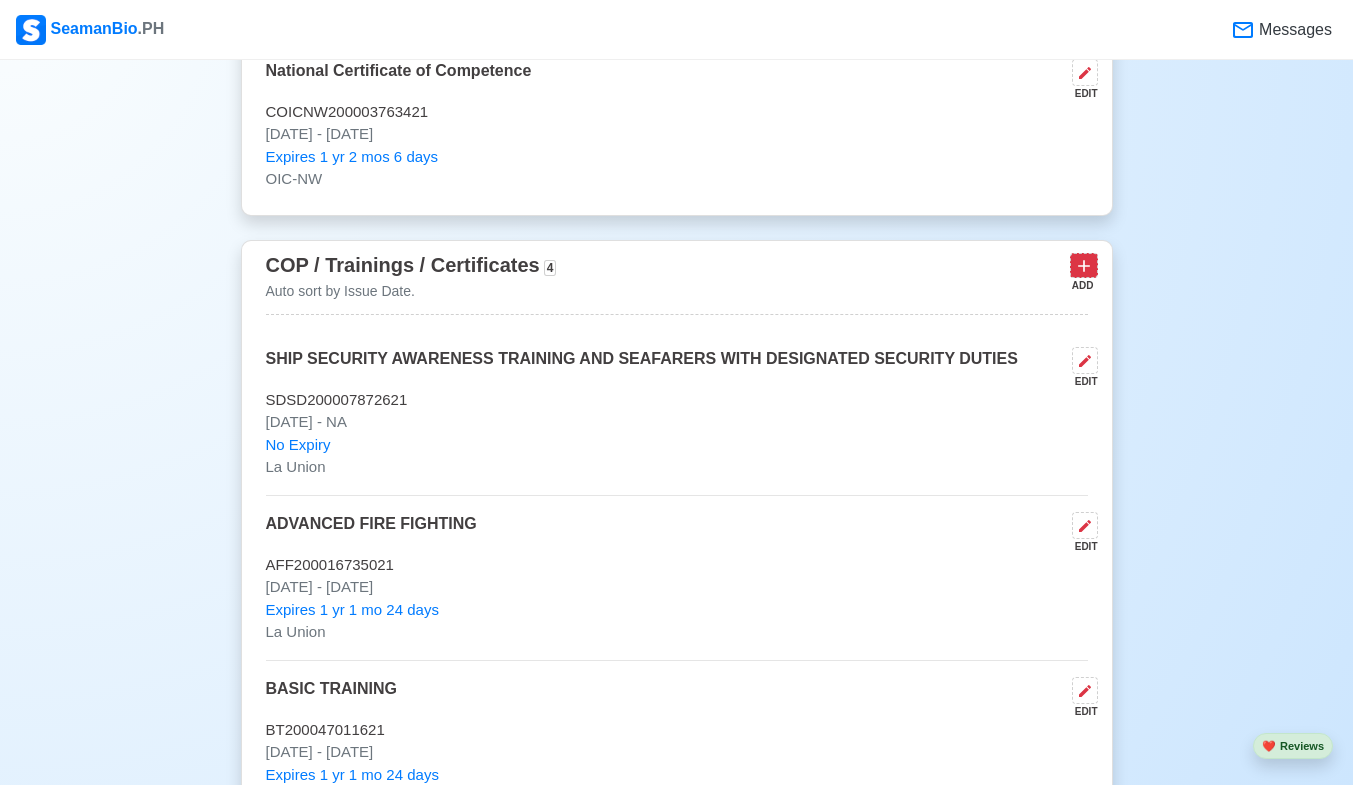 click 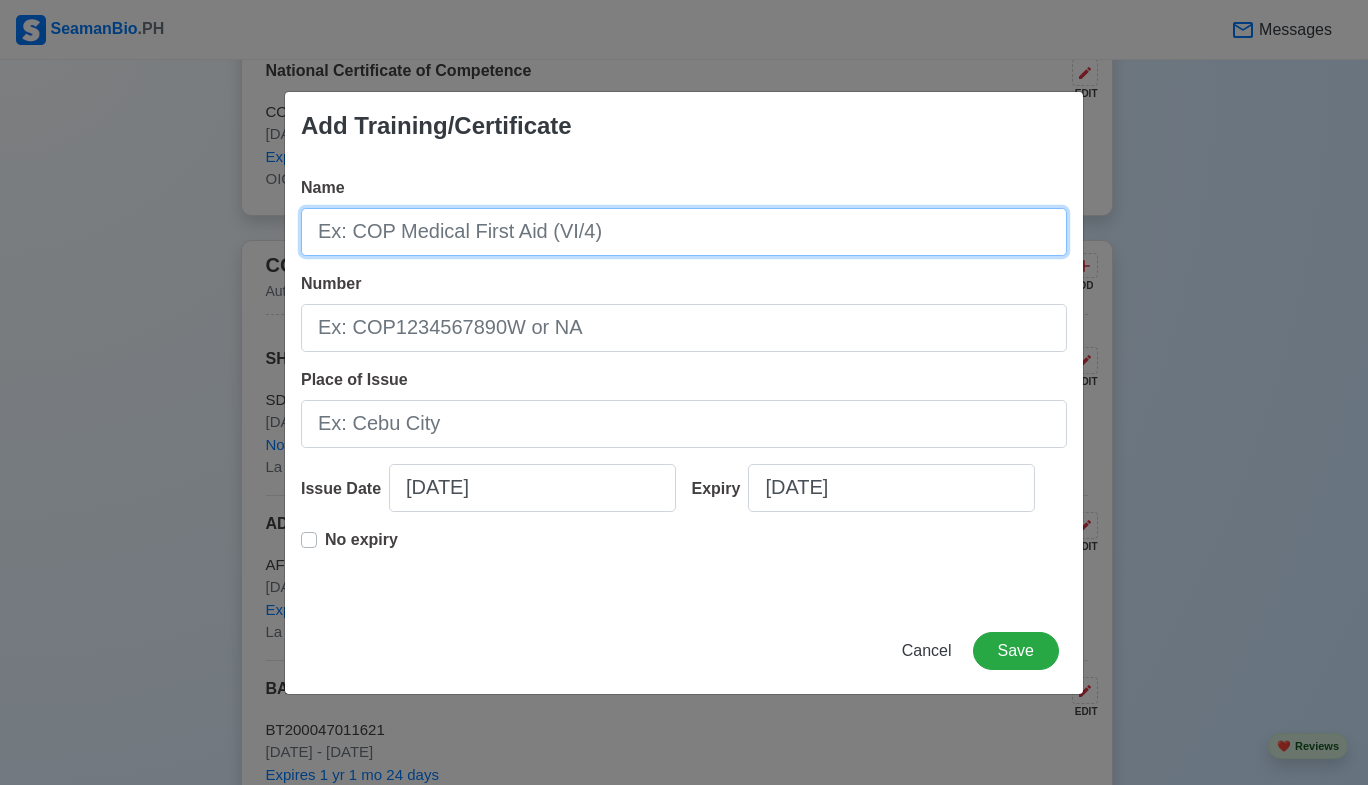 click on "Name" at bounding box center (684, 232) 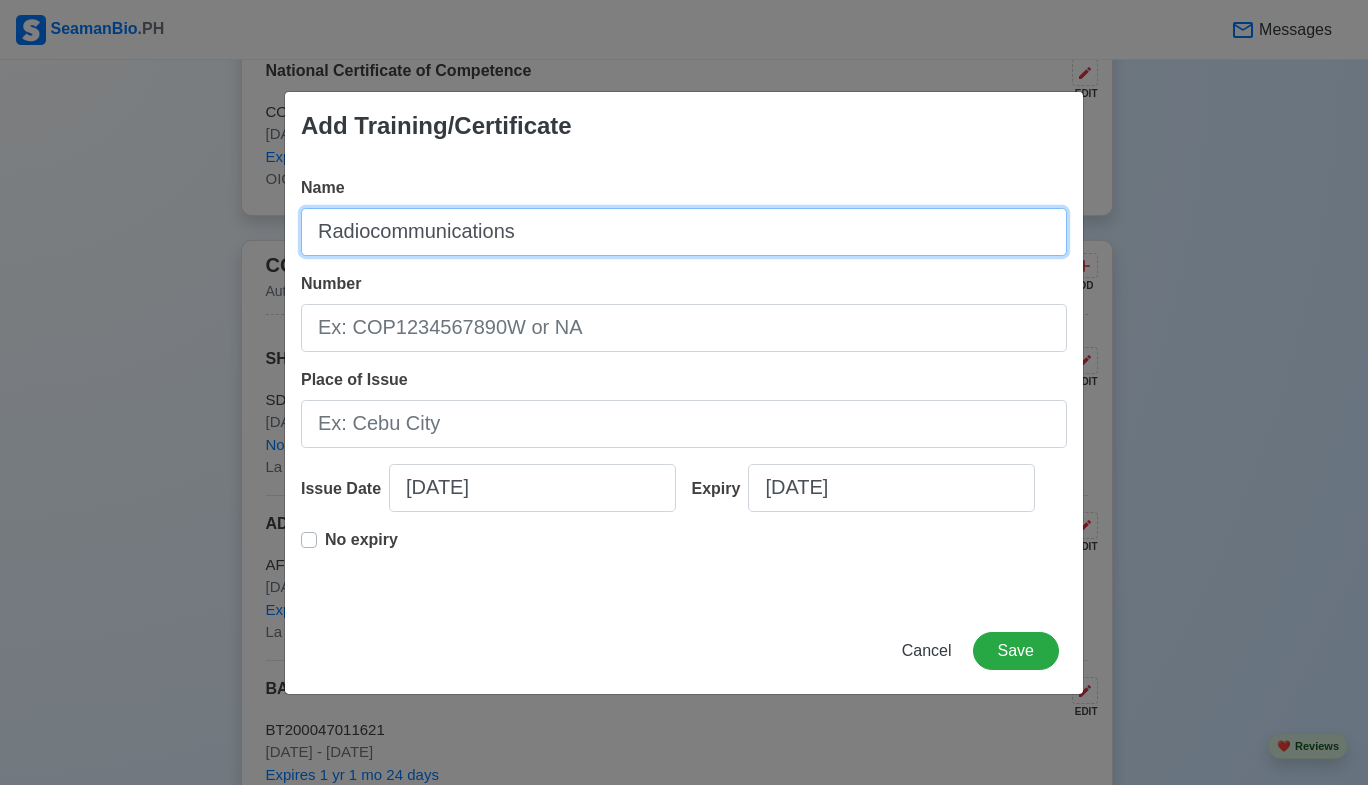 type on "Radiocommunications" 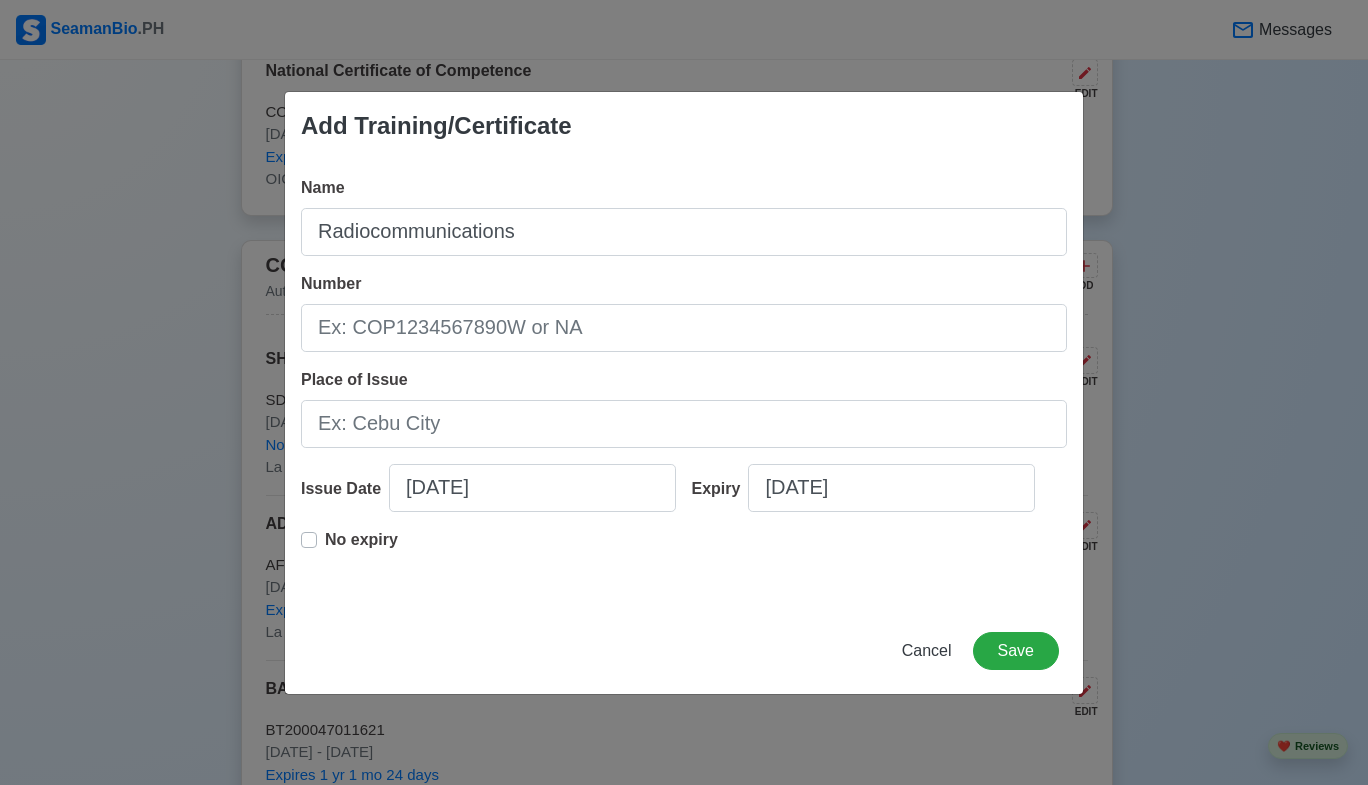 click on "Place of Issue" at bounding box center [684, 408] 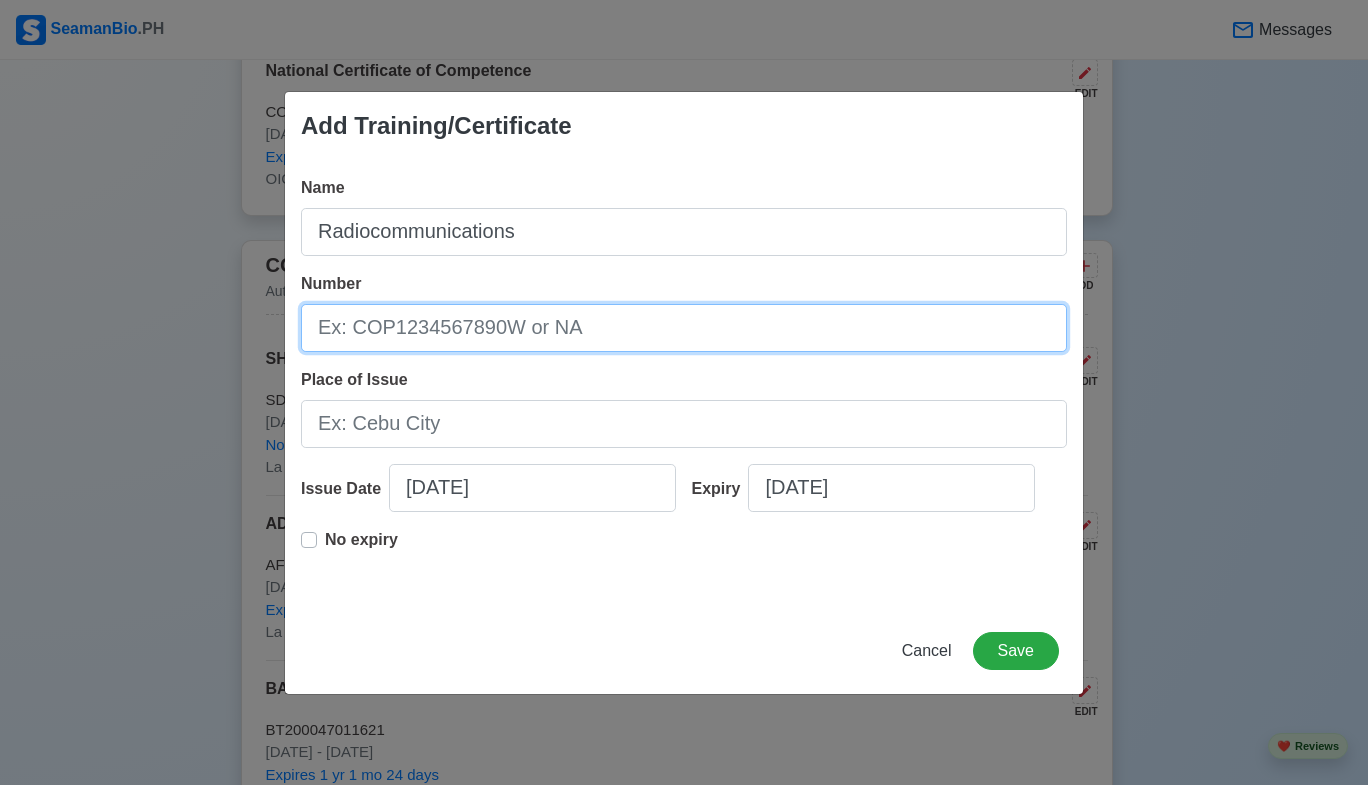 click on "Number" at bounding box center (684, 328) 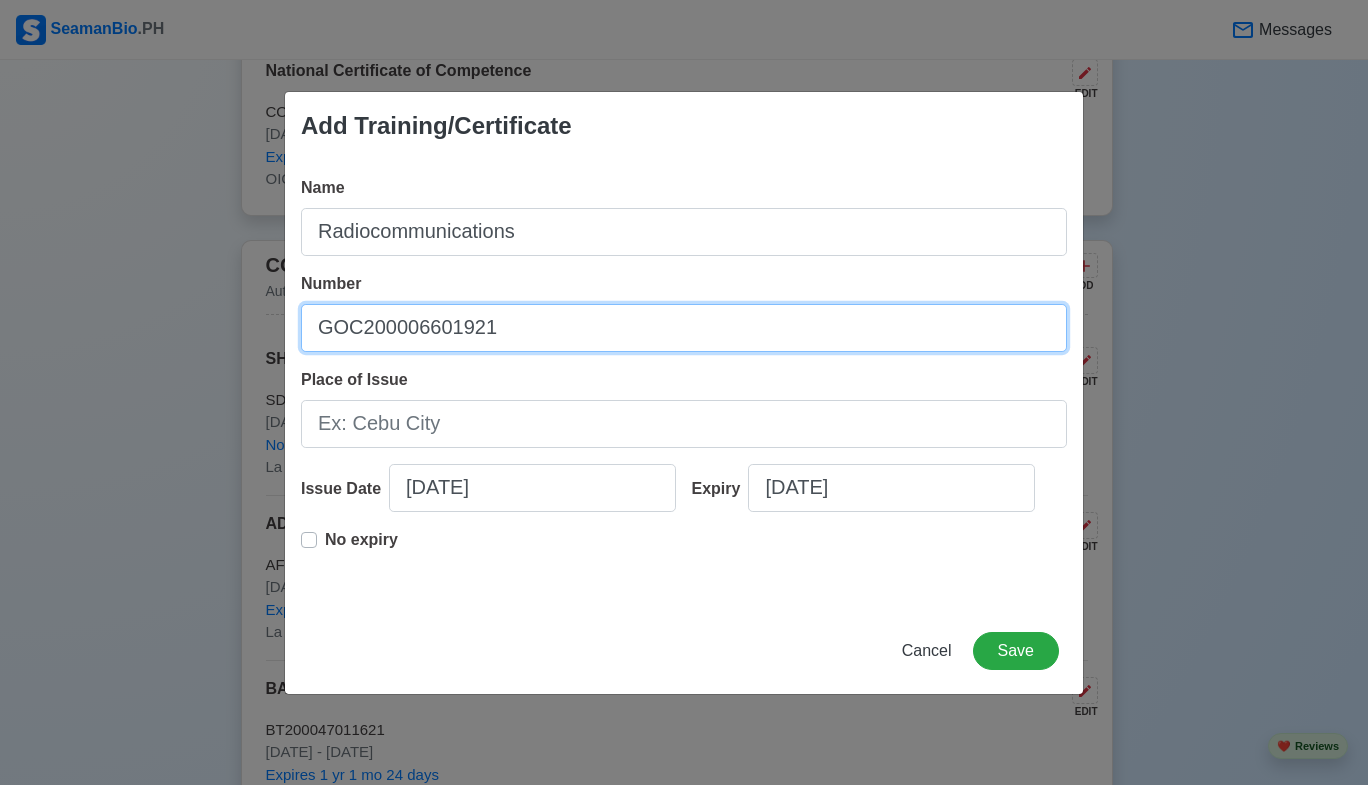 type on "GOC200006601921" 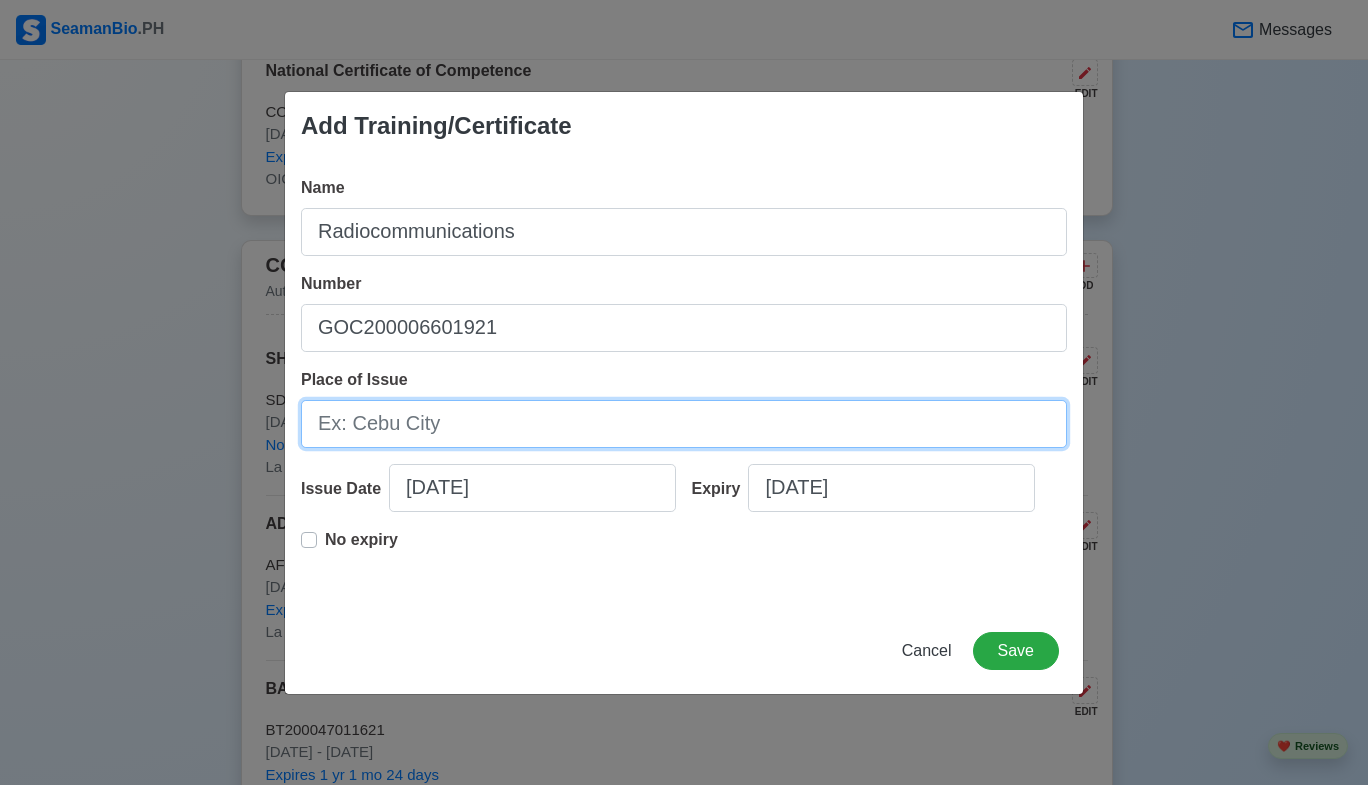 click on "Place of Issue" at bounding box center (684, 424) 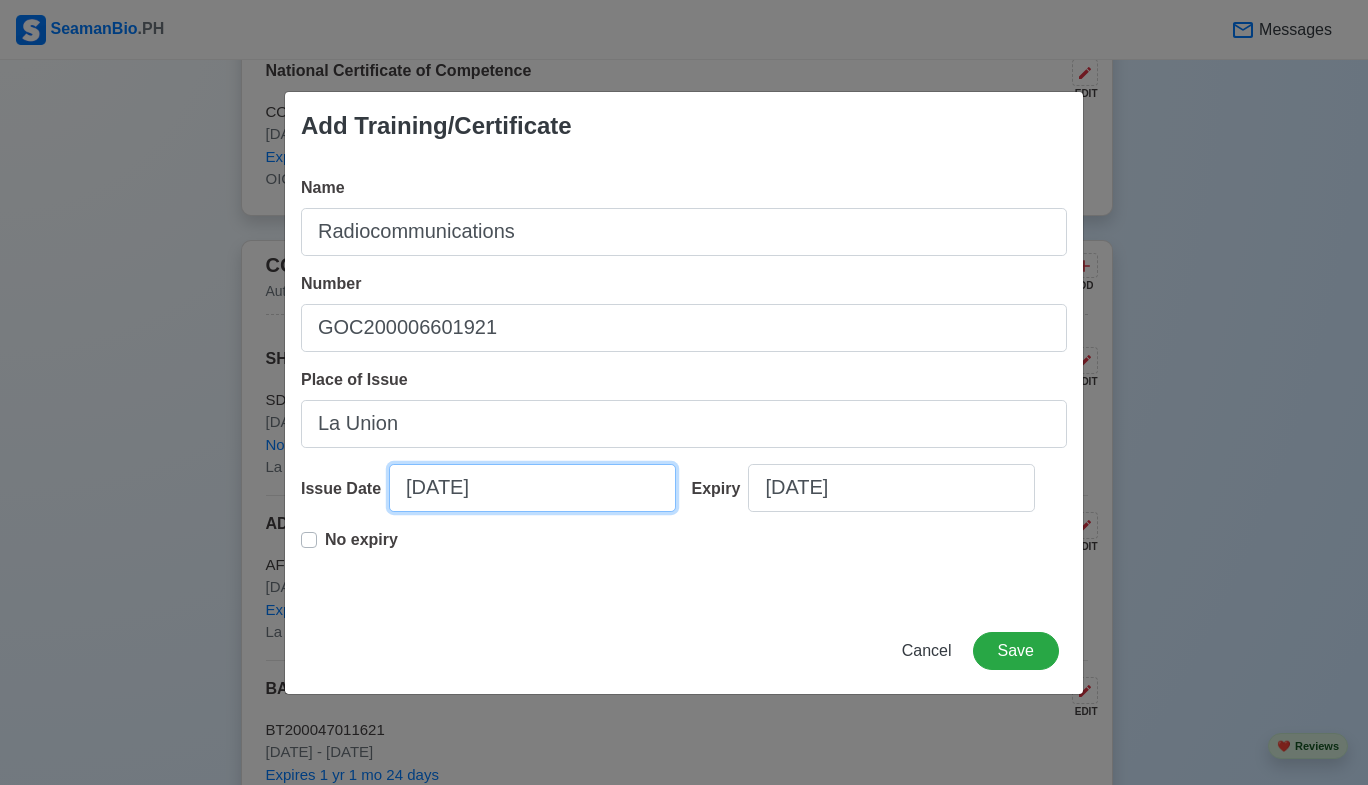 click on "07/10/2025" at bounding box center [532, 488] 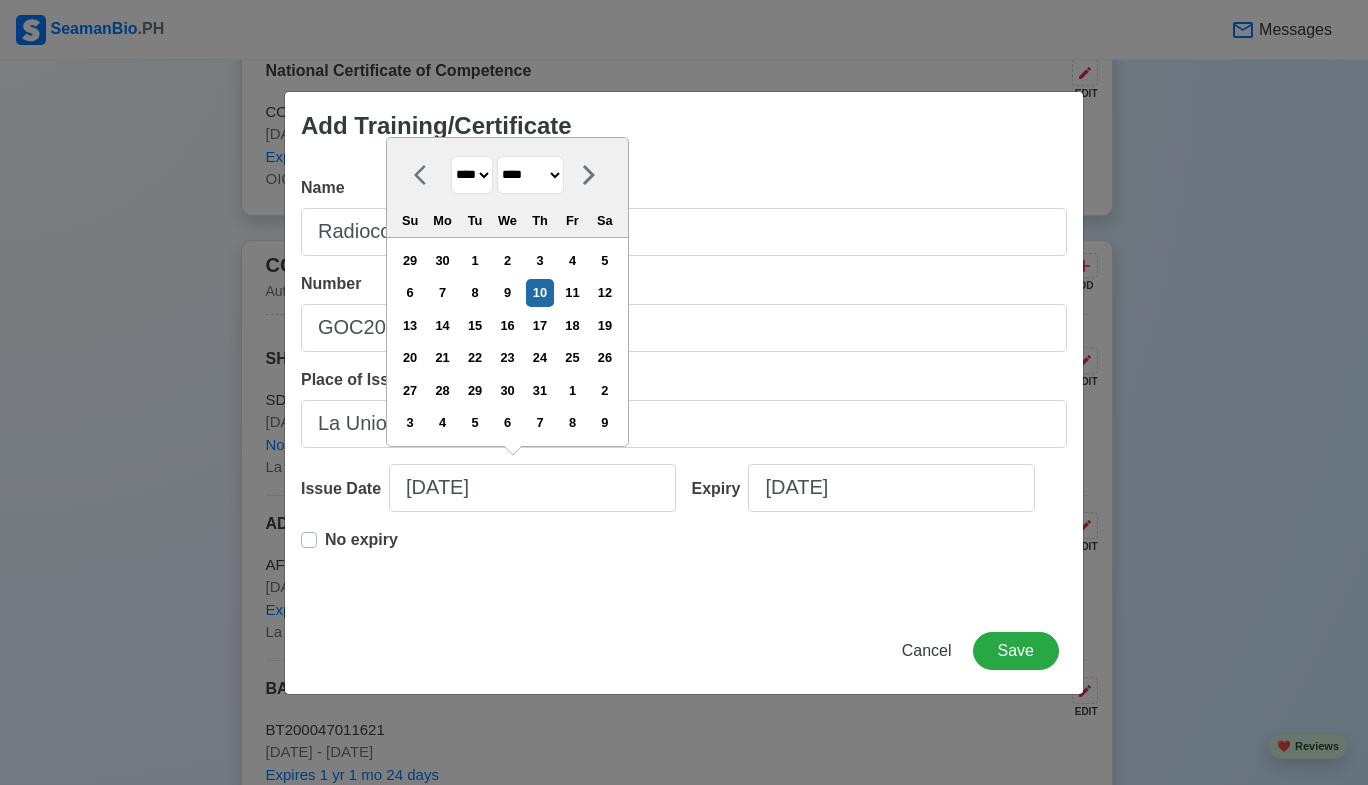 click on "**** **** **** **** **** **** **** **** **** **** **** **** **** **** **** **** **** **** **** **** **** **** **** **** **** **** **** **** **** **** **** **** **** **** **** **** **** **** **** **** **** **** **** **** **** **** **** **** **** **** **** **** **** **** **** **** **** **** **** **** **** **** **** **** **** **** **** **** **** **** **** **** **** **** **** **** **** **** **** **** **** **** **** **** **** **** **** **** **** **** **** **** **** **** **** **** **** **** **** **** **** **** **** **** **** ****" at bounding box center [472, 175] 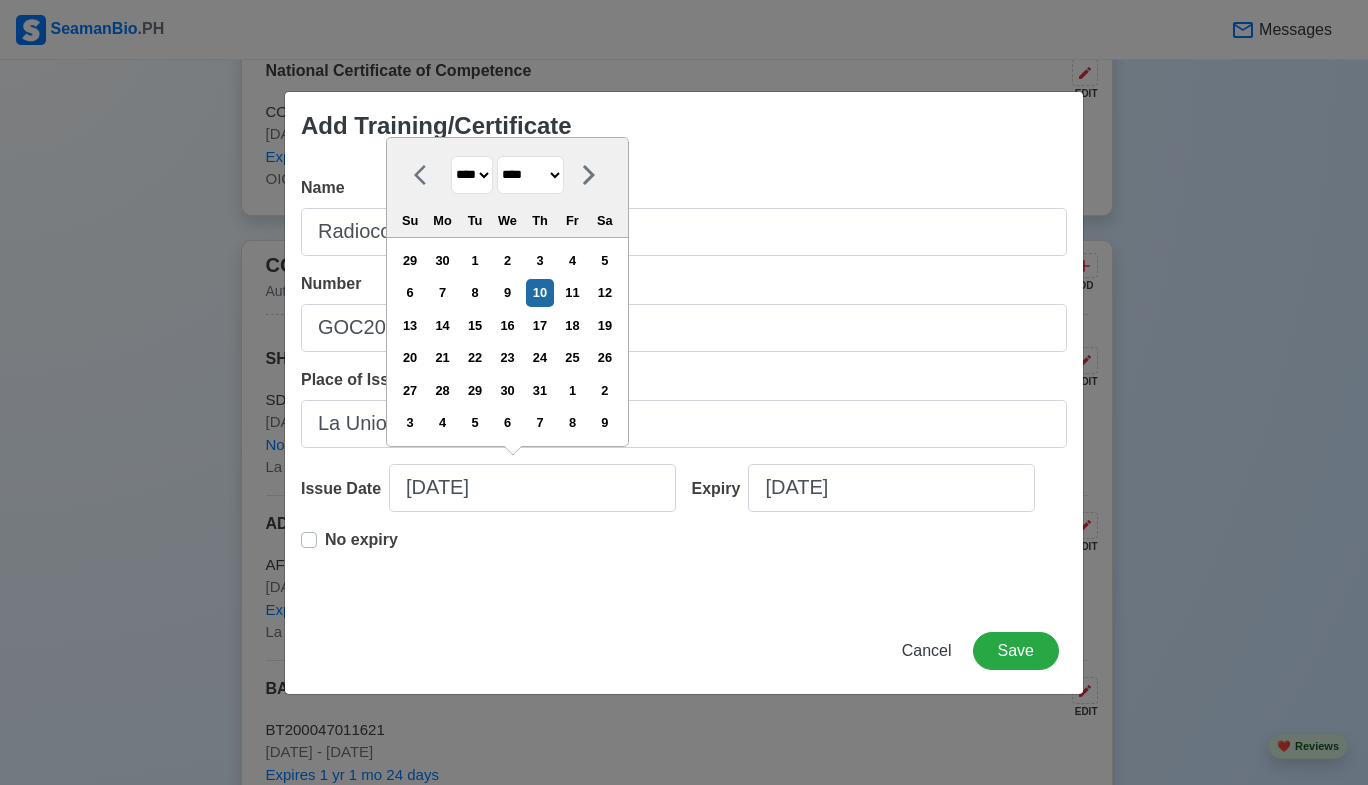 select on "****" 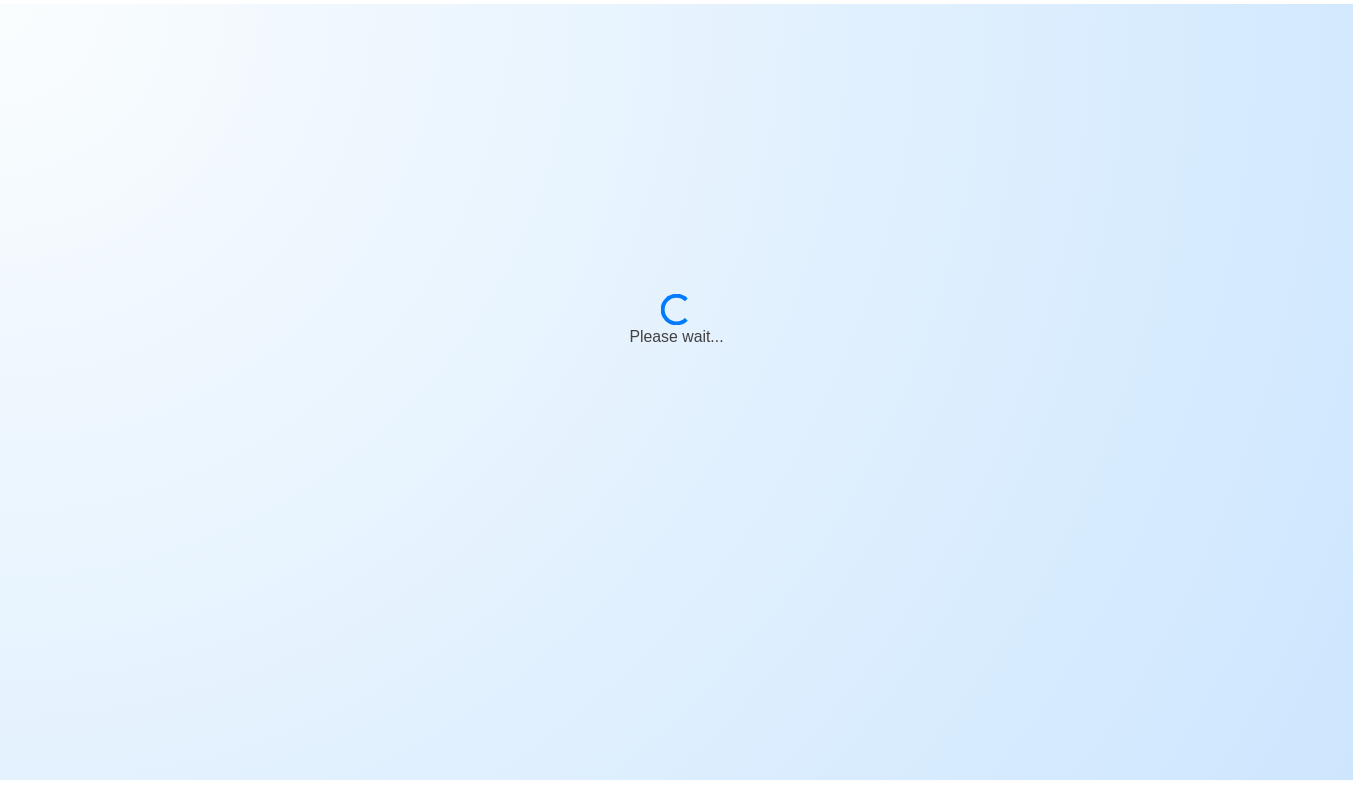 scroll, scrollTop: 0, scrollLeft: 0, axis: both 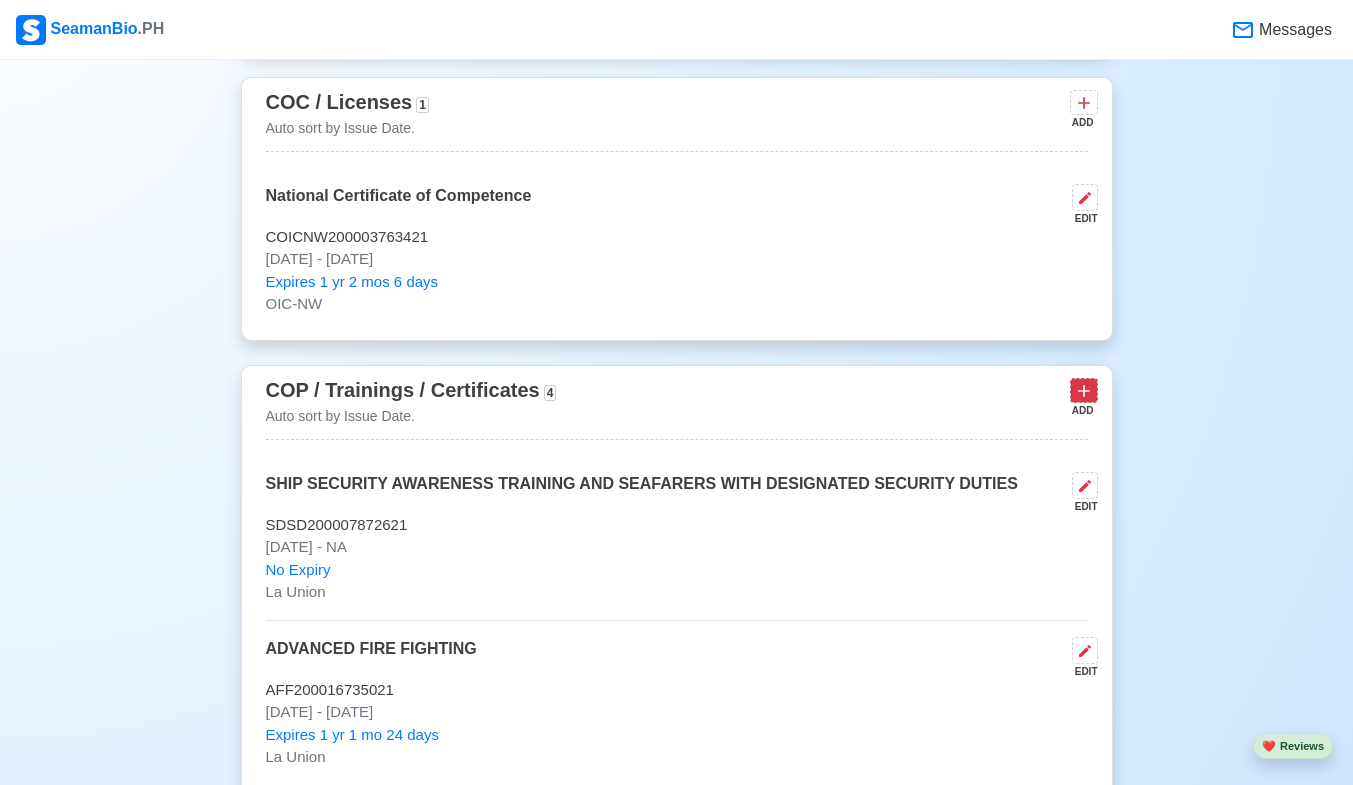 click 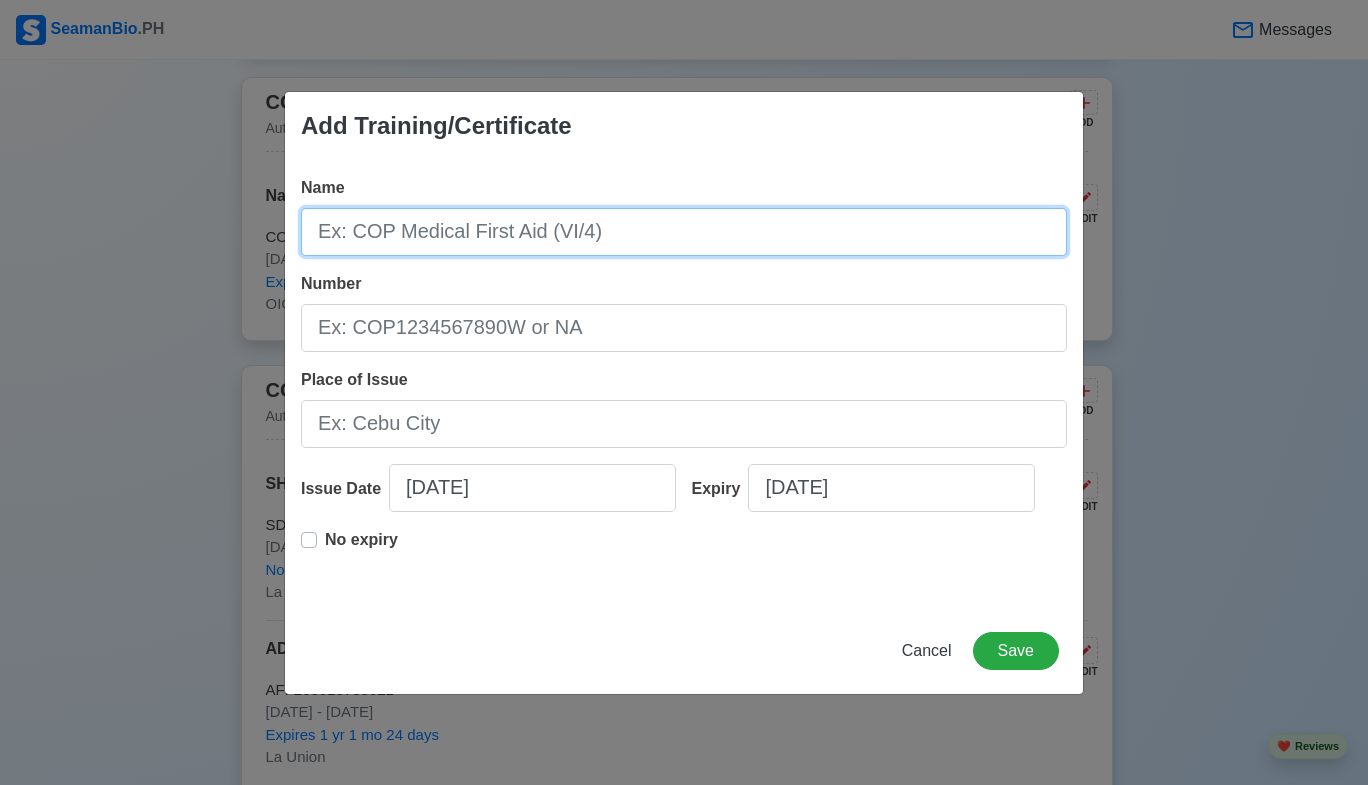 click on "Name" at bounding box center [684, 232] 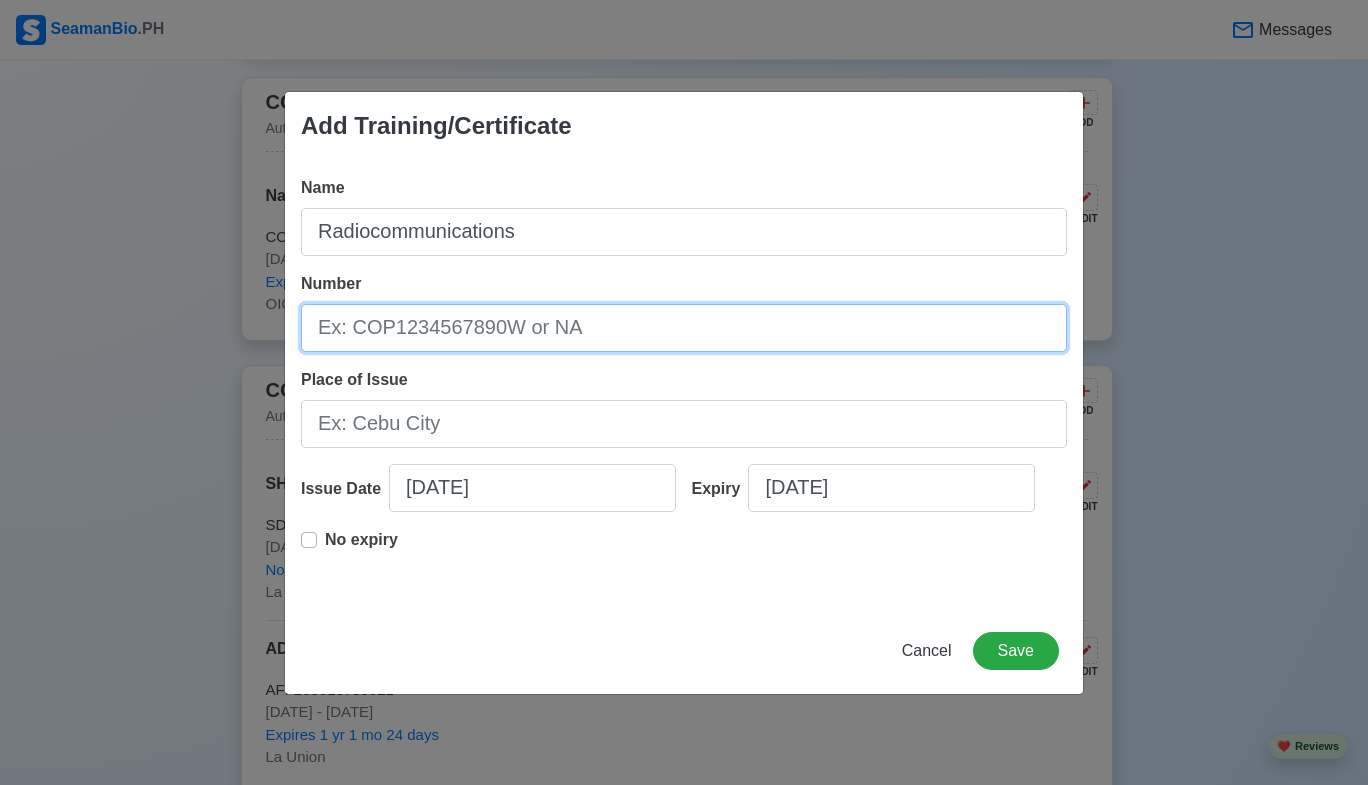 click on "Number" at bounding box center (684, 328) 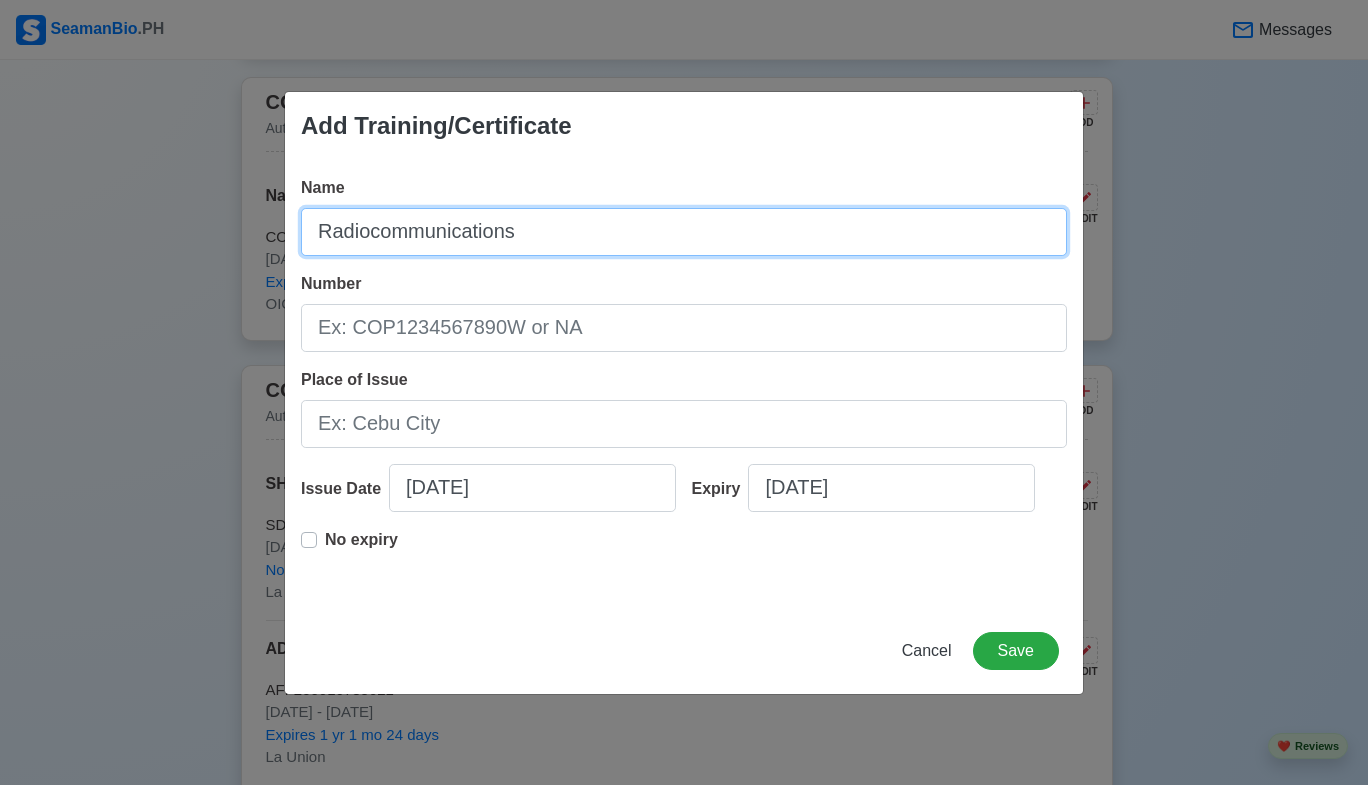 click on "Radiocommunications" at bounding box center [684, 232] 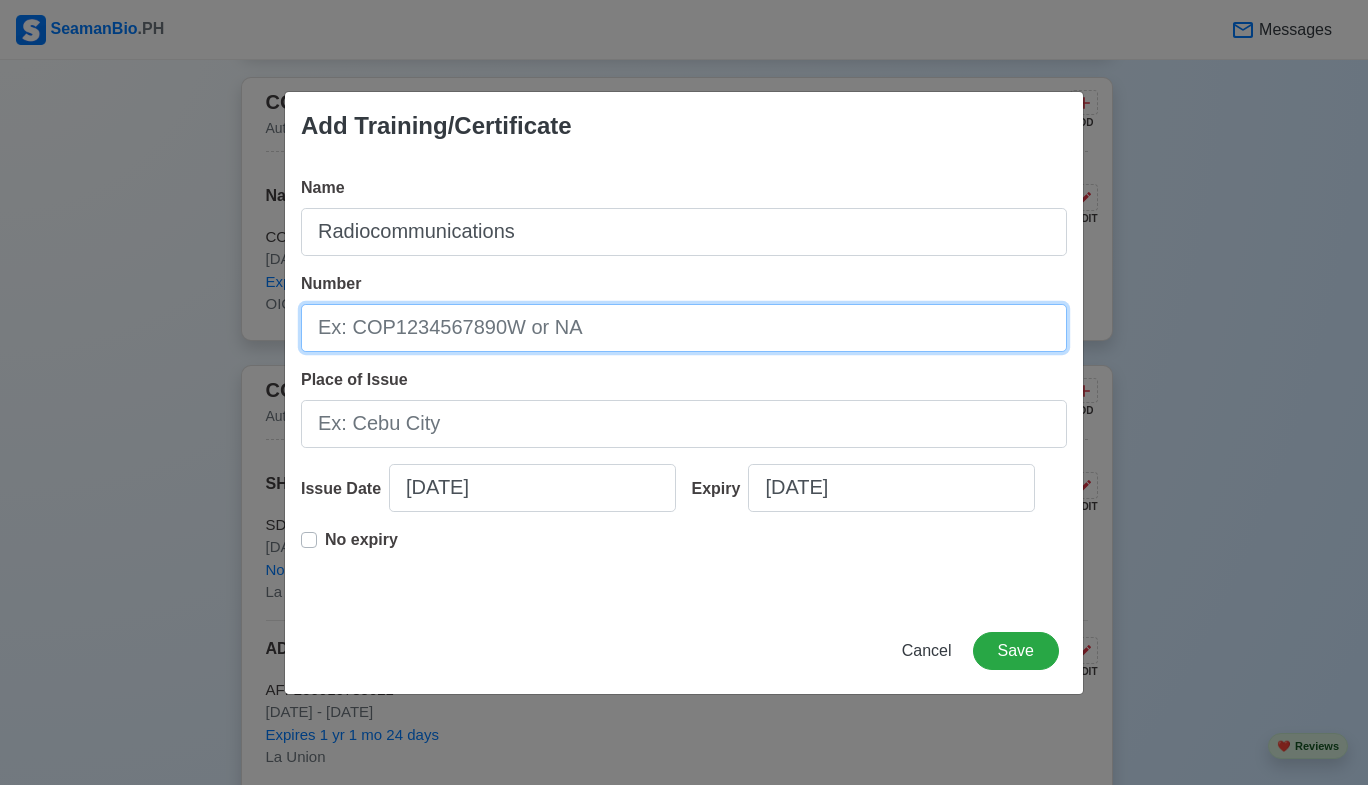 drag, startPoint x: 575, startPoint y: 332, endPoint x: 559, endPoint y: 343, distance: 19.416489 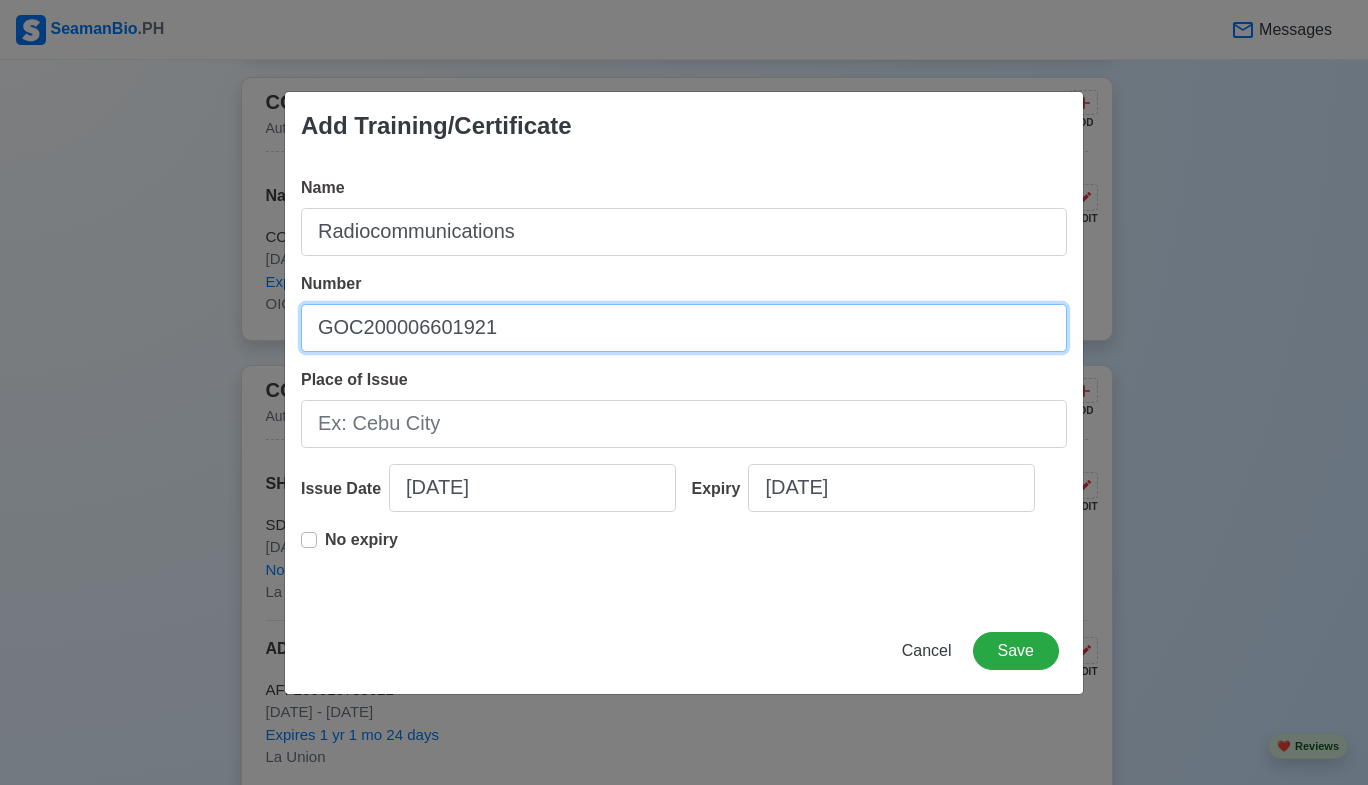 type on "GOC200006601921" 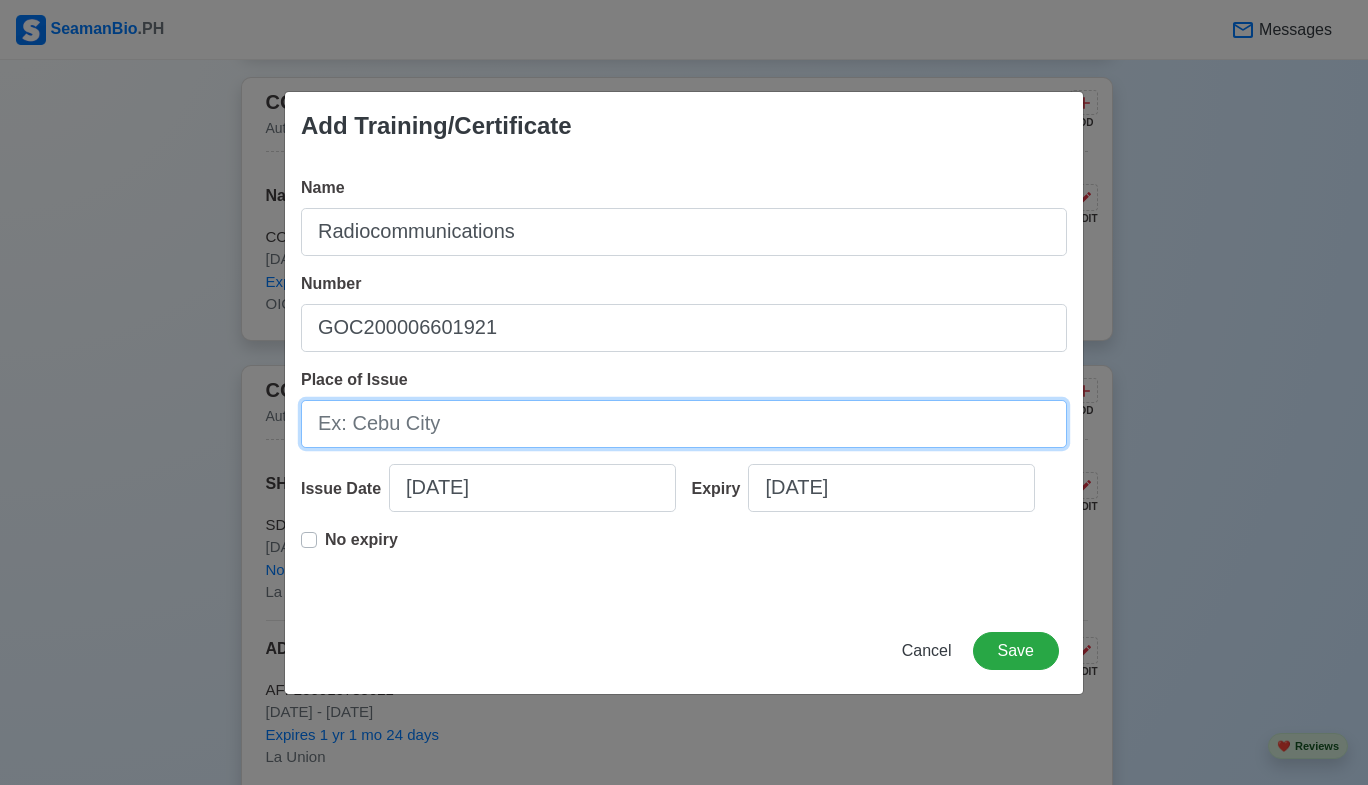 click on "Place of Issue" at bounding box center (684, 424) 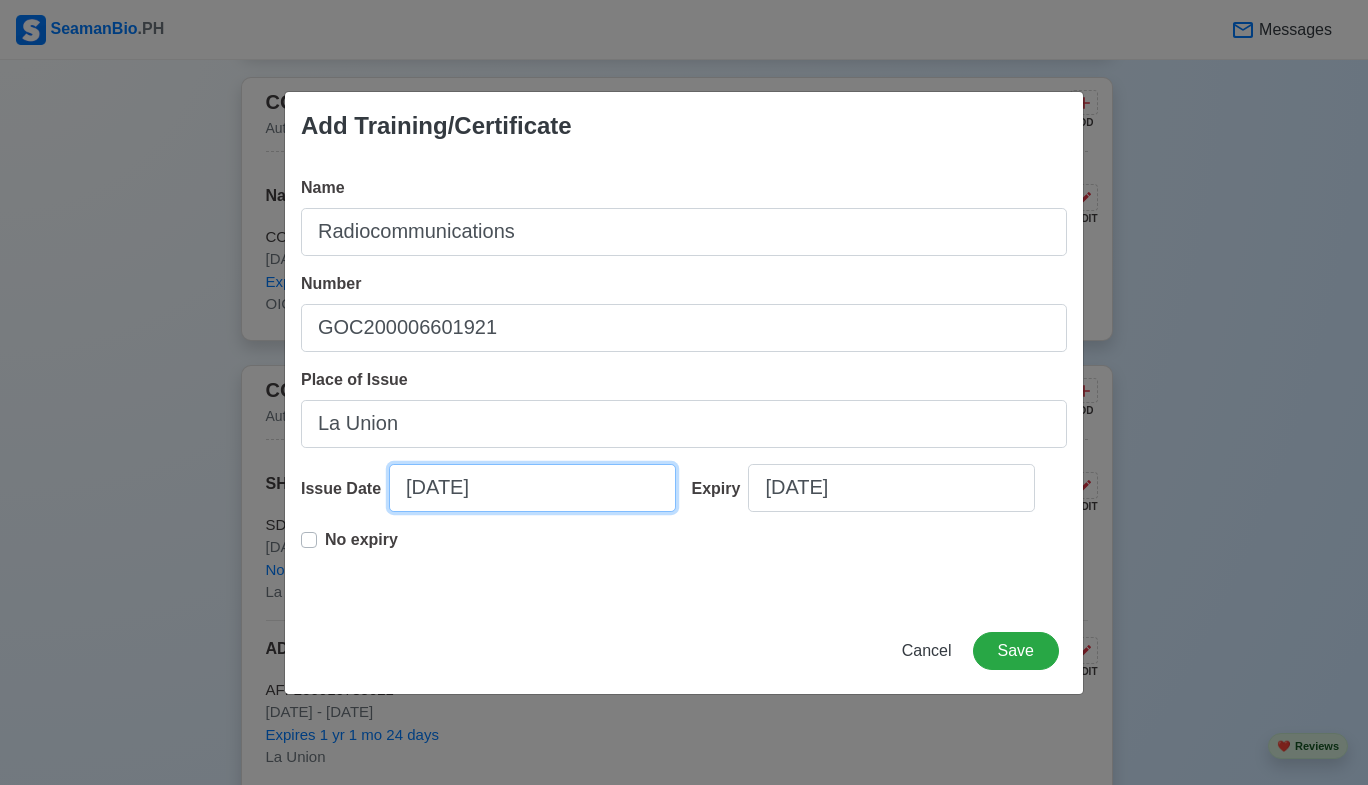 click on "07/10/2025" at bounding box center [532, 488] 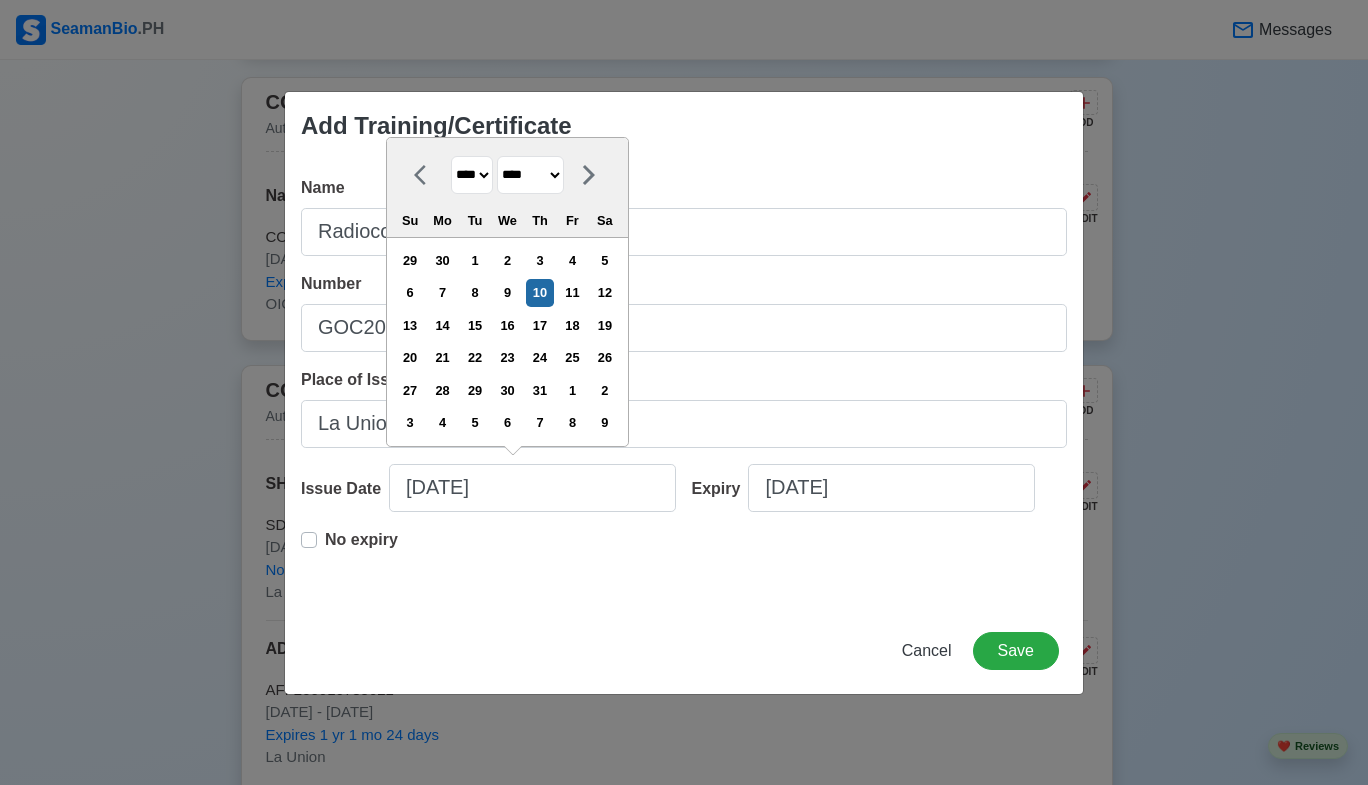 drag, startPoint x: 474, startPoint y: 172, endPoint x: 479, endPoint y: 191, distance: 19.646883 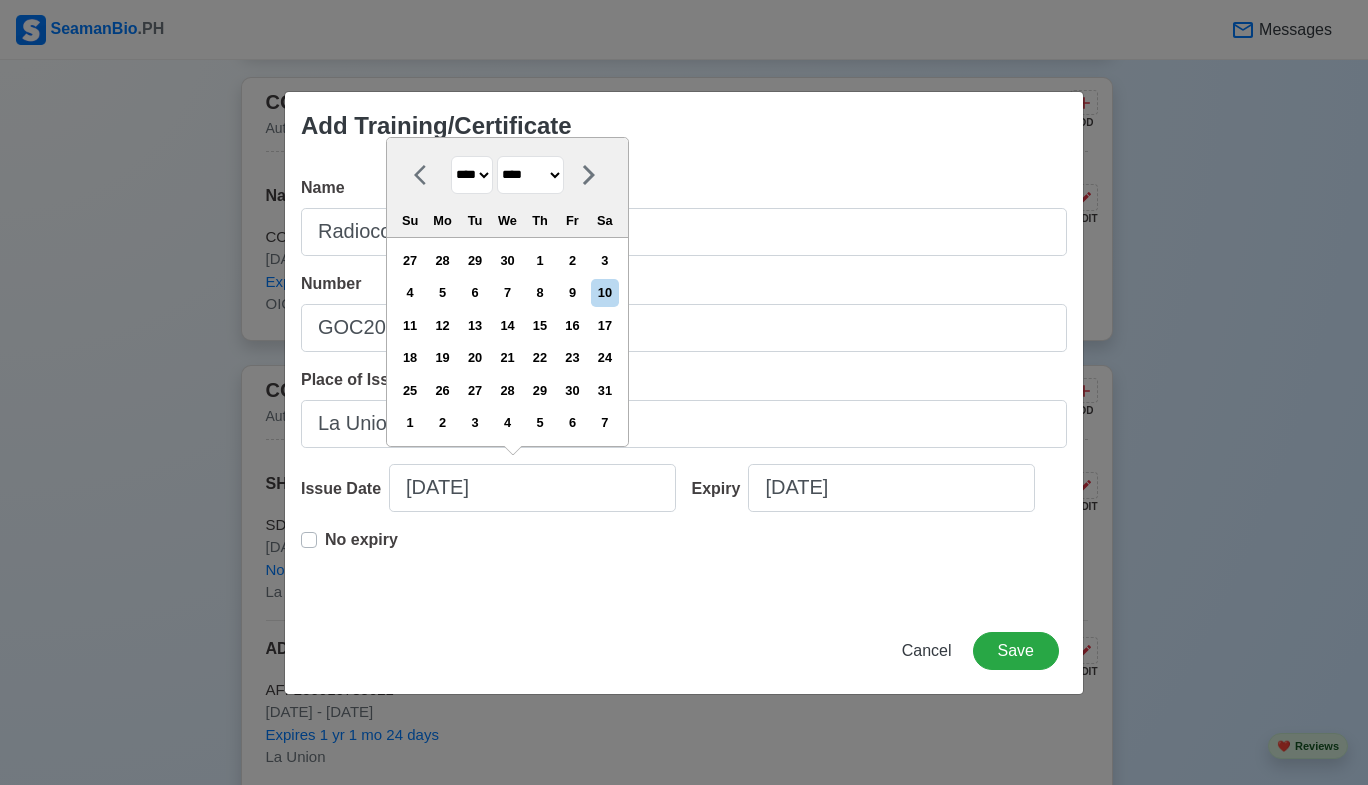 click on "******* ******** ***** ***** *** **** **** ****** ********* ******* ******** ********" at bounding box center (530, 175) 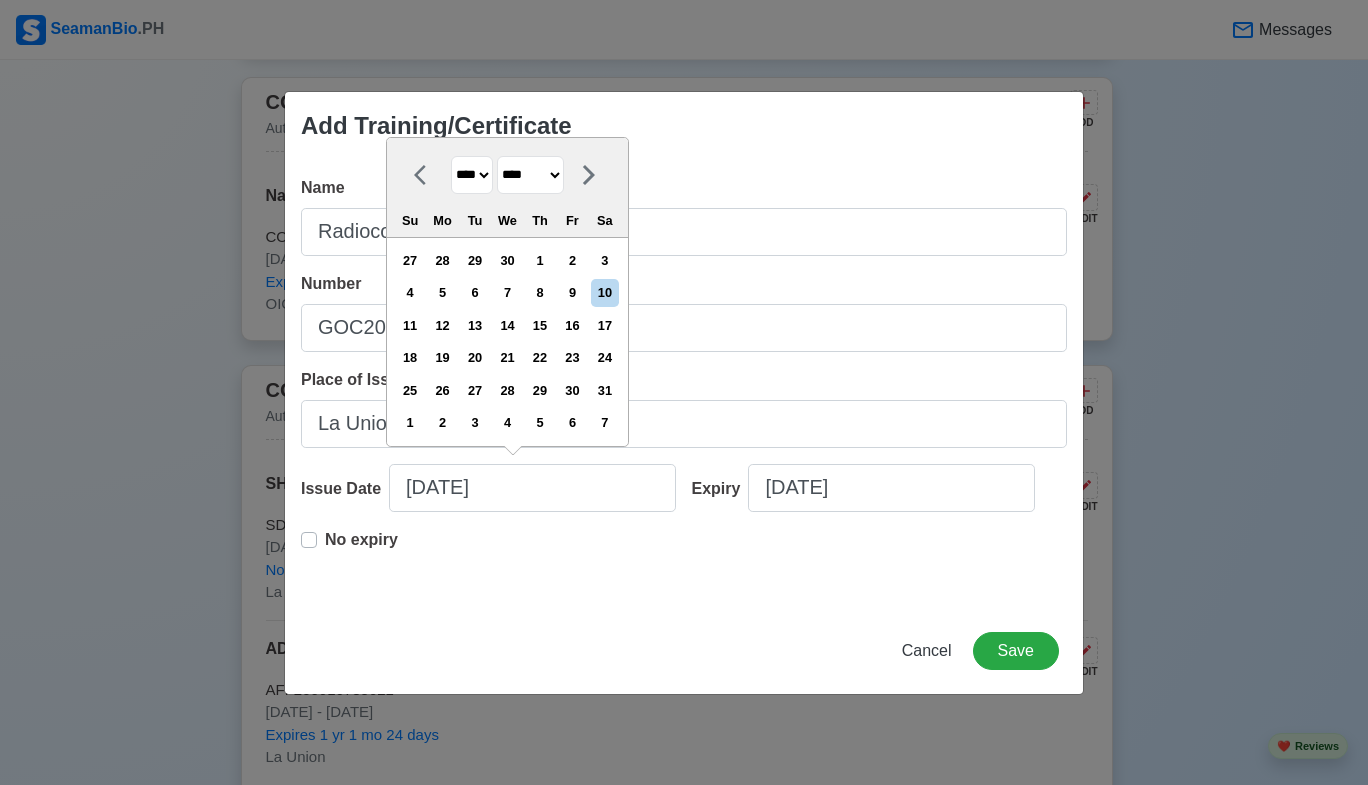 select on "*********" 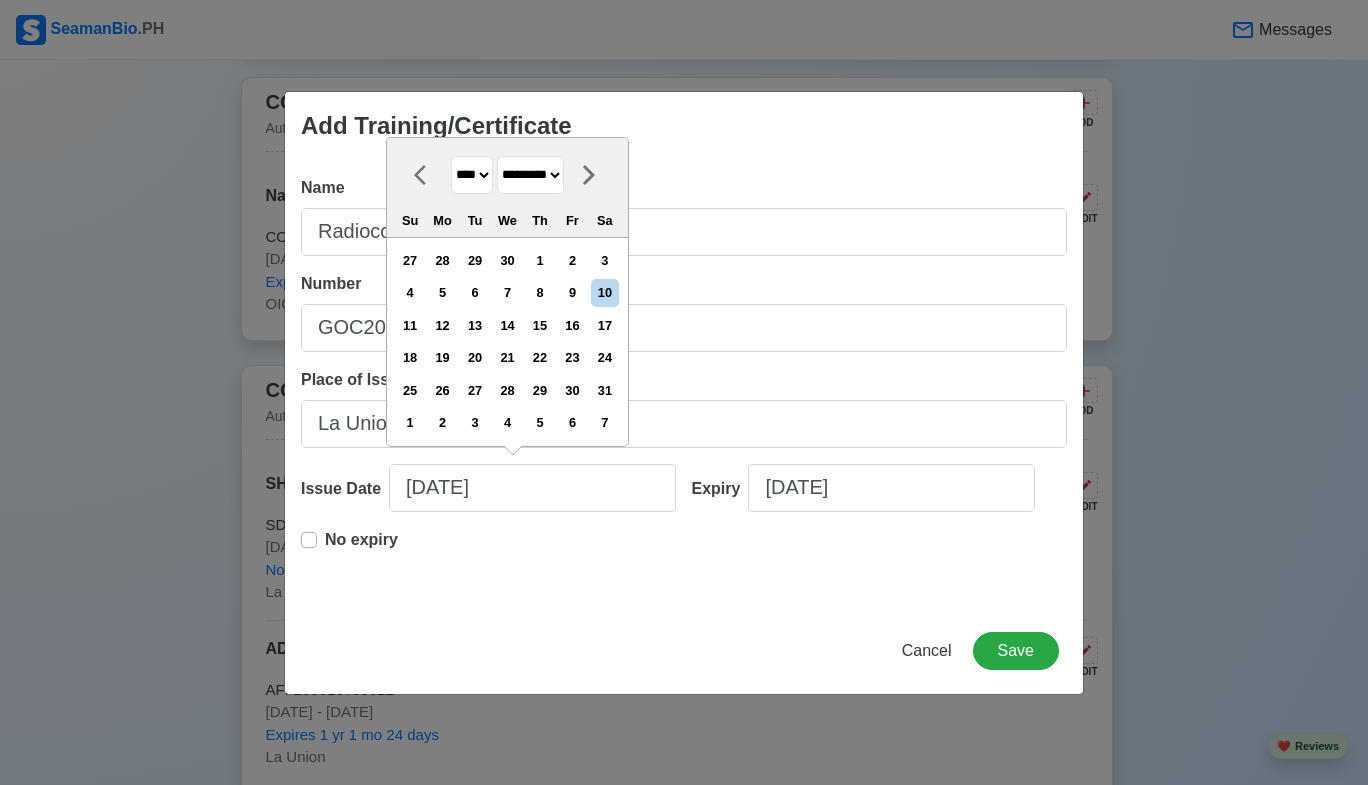 click on "******* ******** ***** ***** *** **** **** ****** ********* ******* ******** ********" at bounding box center (530, 175) 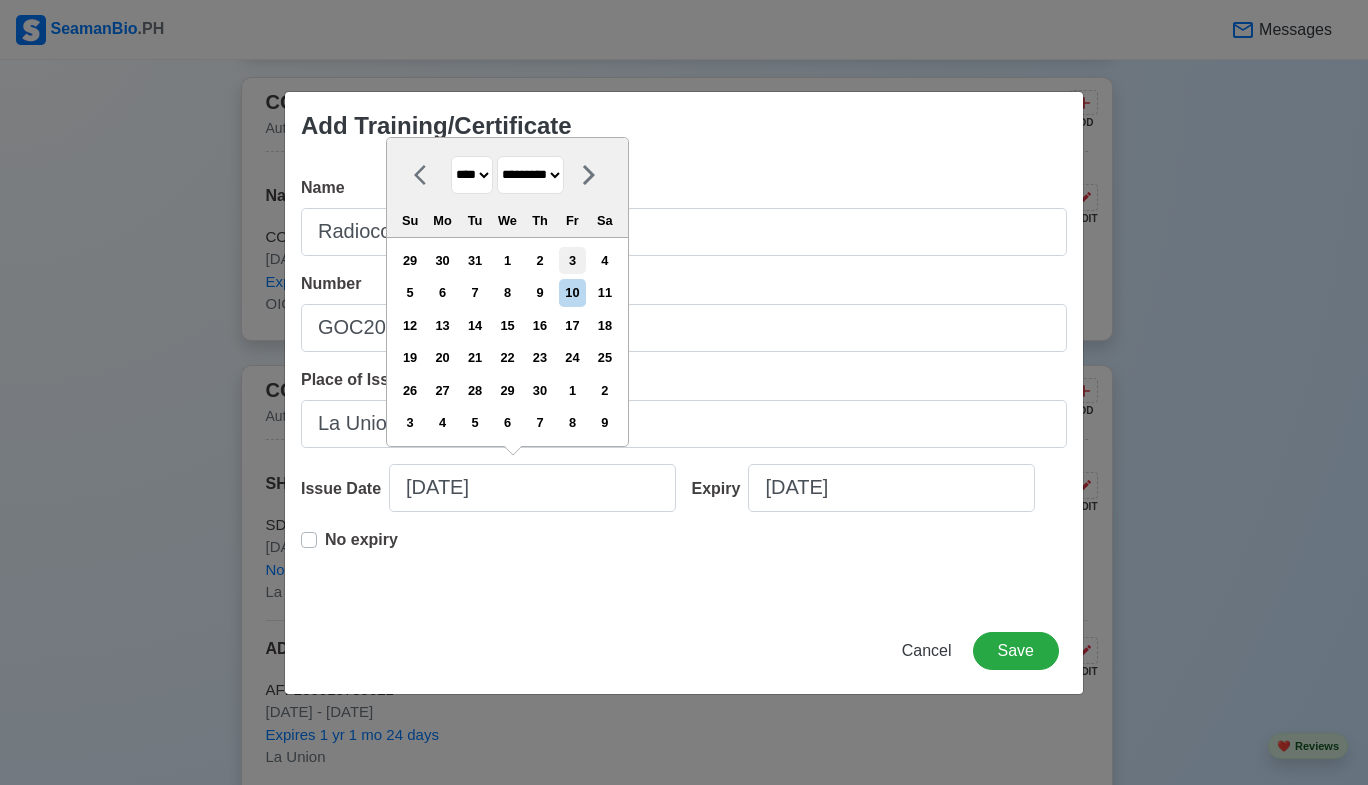 click on "3" at bounding box center [572, 260] 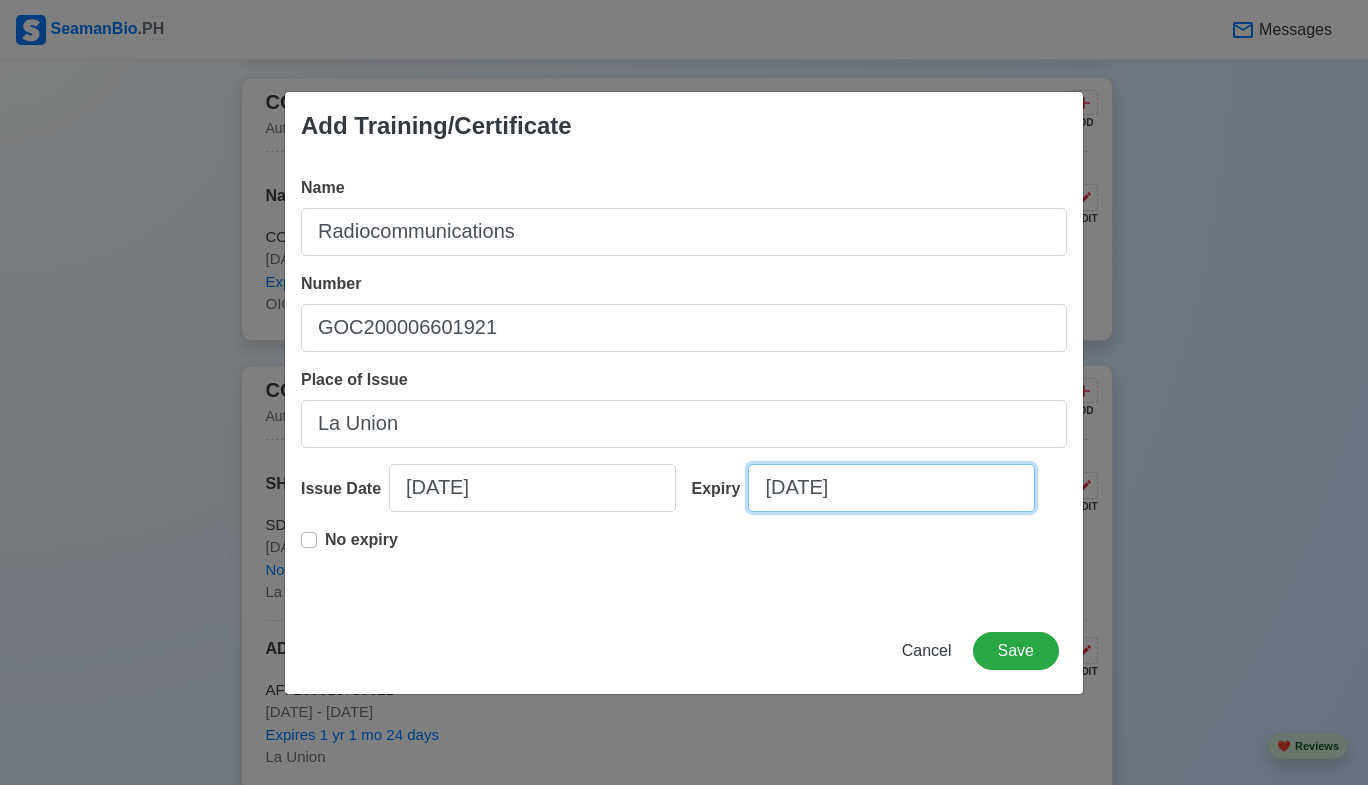 click on "07/10/2025" at bounding box center (891, 488) 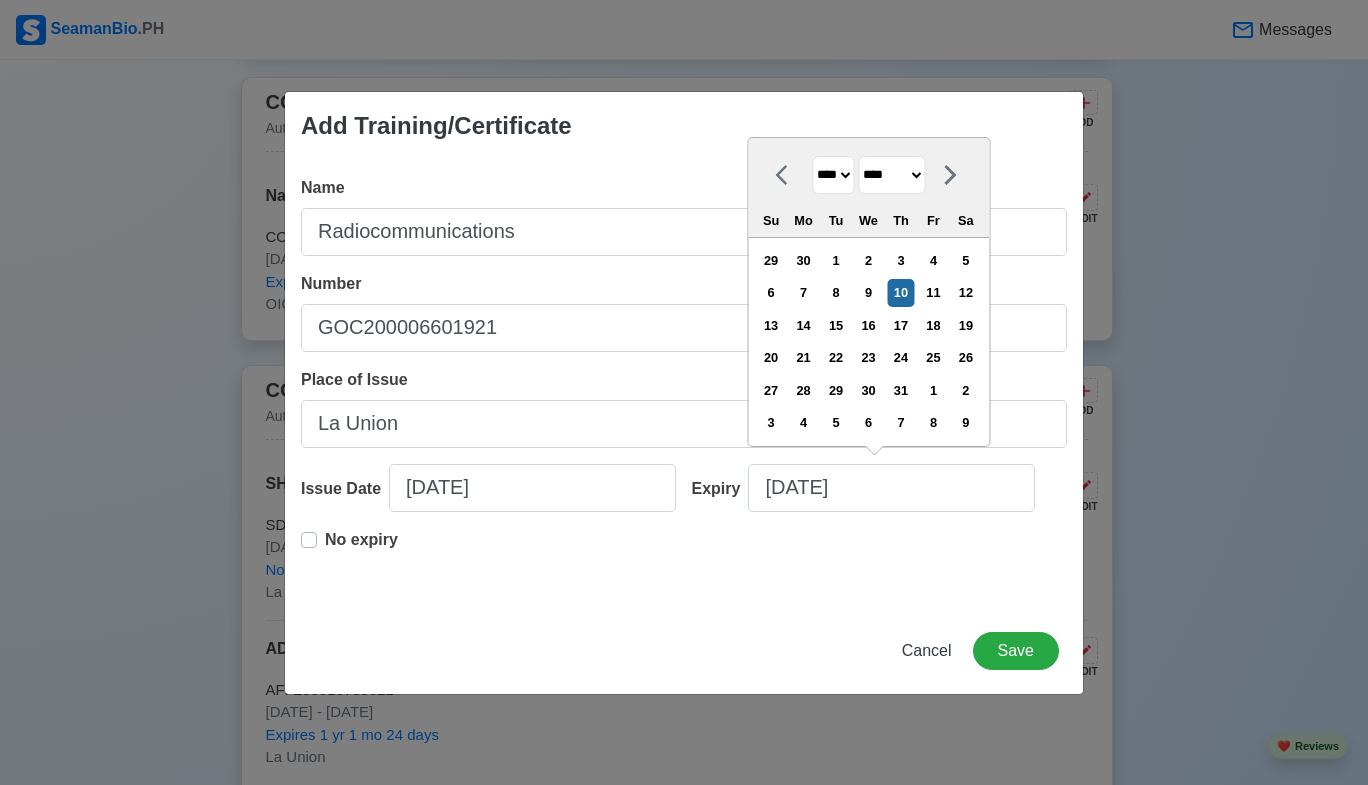 click on "**** **** **** **** **** **** **** **** **** **** **** **** **** **** **** **** **** **** **** **** **** **** **** **** **** **** **** **** **** **** **** **** **** **** **** **** **** **** **** **** **** **** **** **** **** **** **** **** **** **** **** **** **** **** **** **** **** **** **** **** **** **** **** **** **** **** **** **** **** **** **** **** **** **** **** **** **** **** **** **** **** **** **** **** **** **** **** **** **** **** **** **** **** **** **** **** **** **** **** **** **** **** **** **** **** **** **** **** **** **** **** **** **** **** **** **** **** **** **** **** ****" at bounding box center (833, 175) 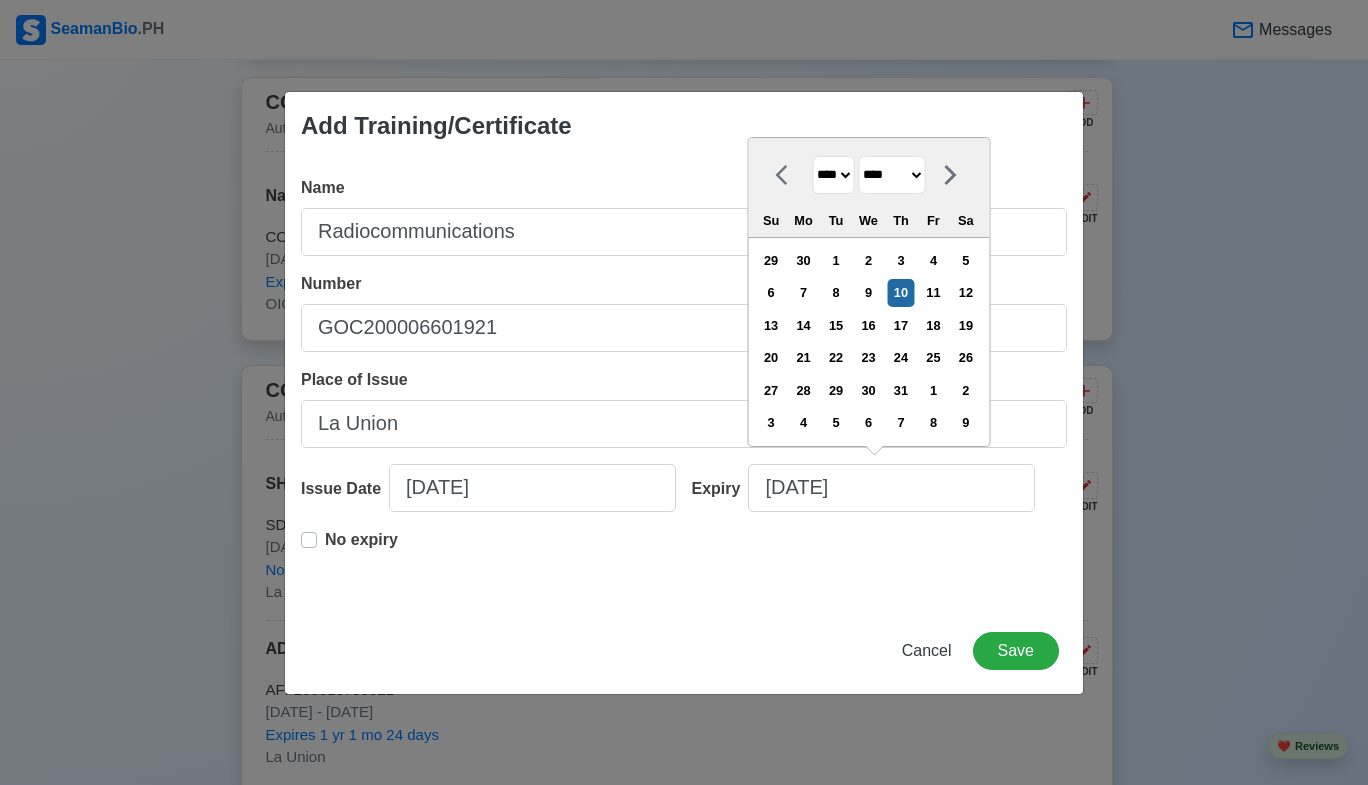 select on "****" 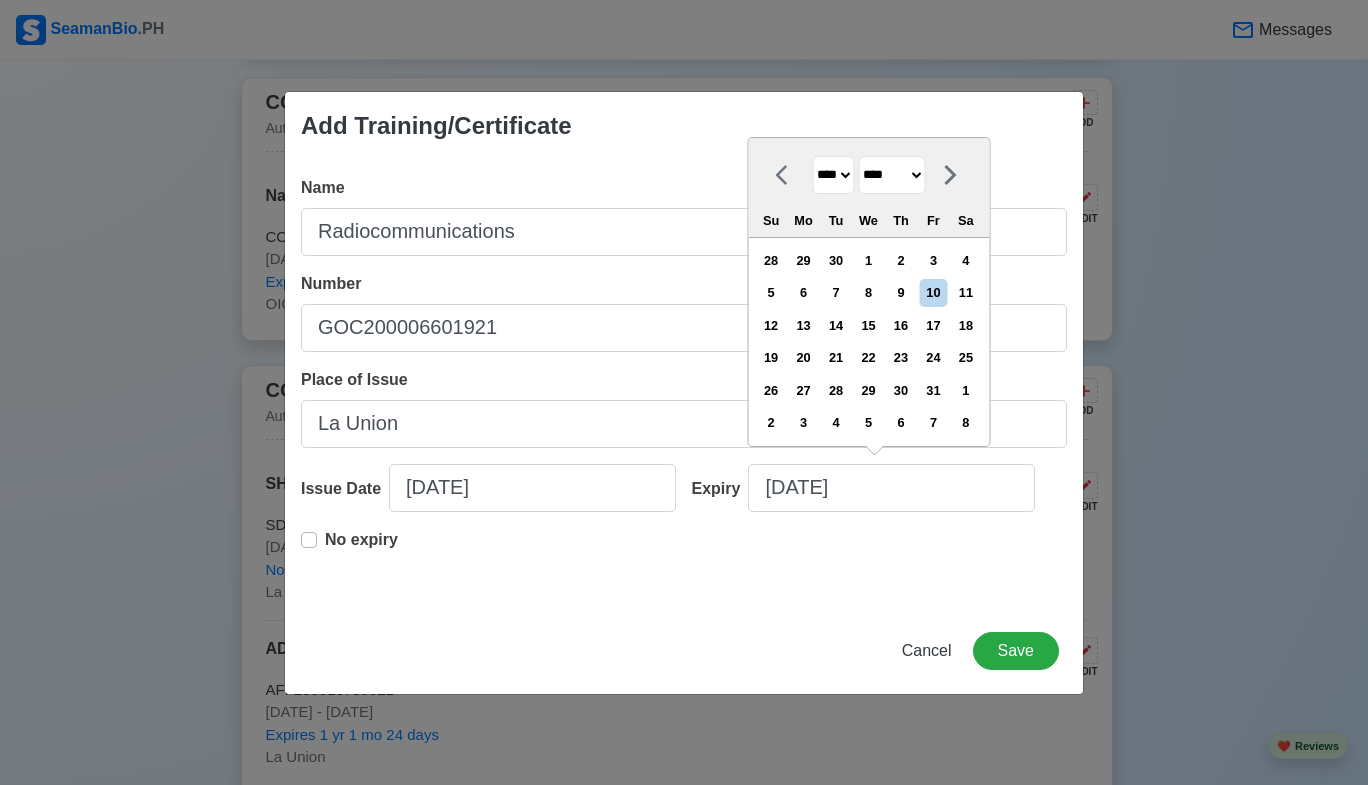 drag, startPoint x: 917, startPoint y: 182, endPoint x: 921, endPoint y: 194, distance: 12.649111 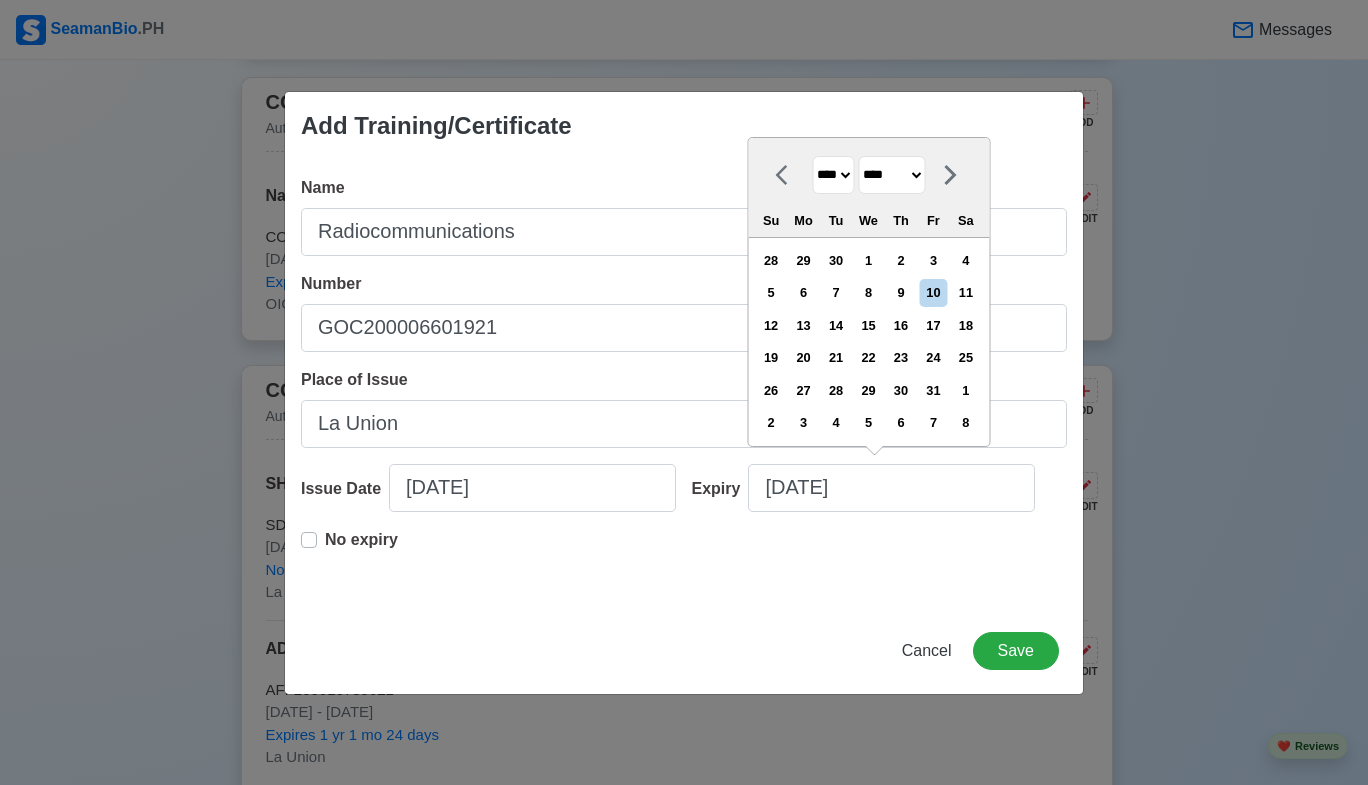 select on "*********" 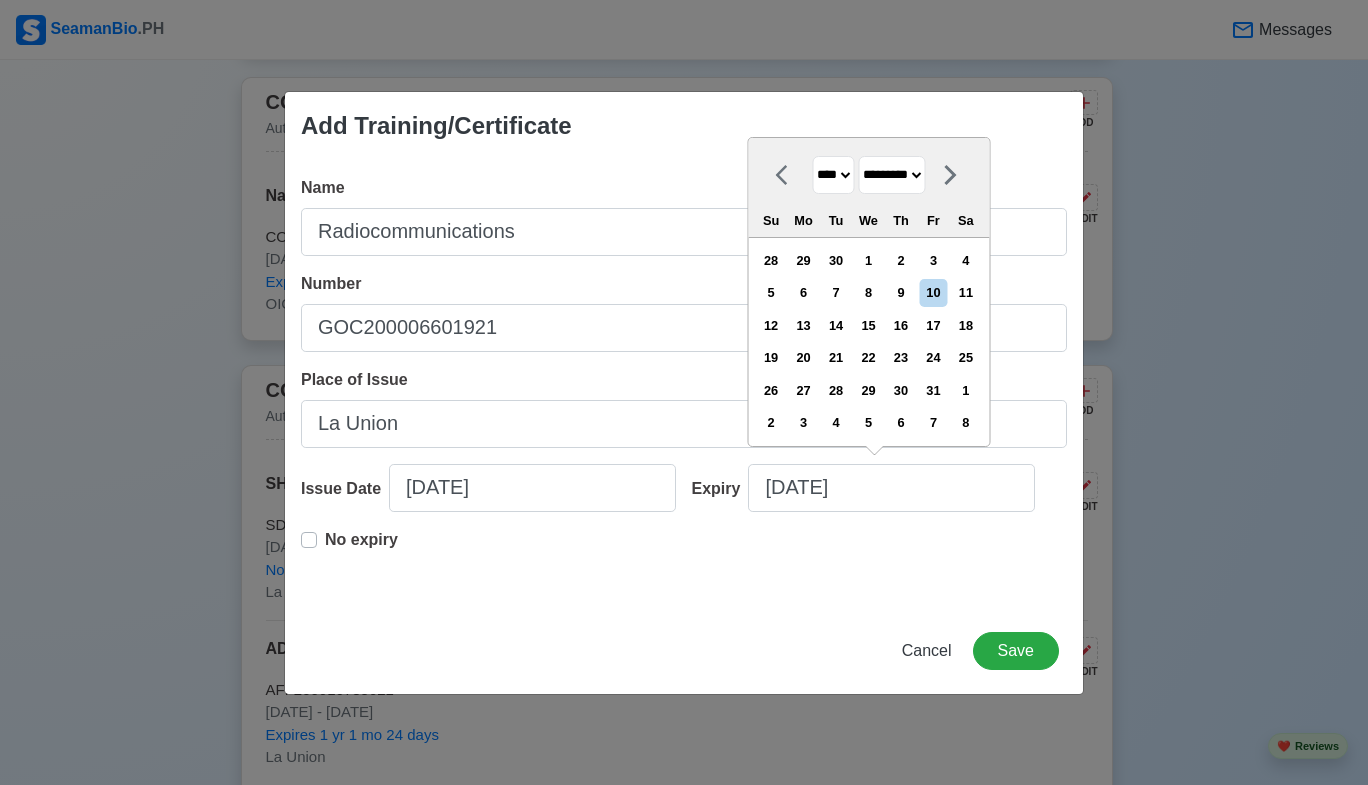 click on "******* ******** ***** ***** *** **** **** ****** ********* ******* ******** ********" at bounding box center (891, 175) 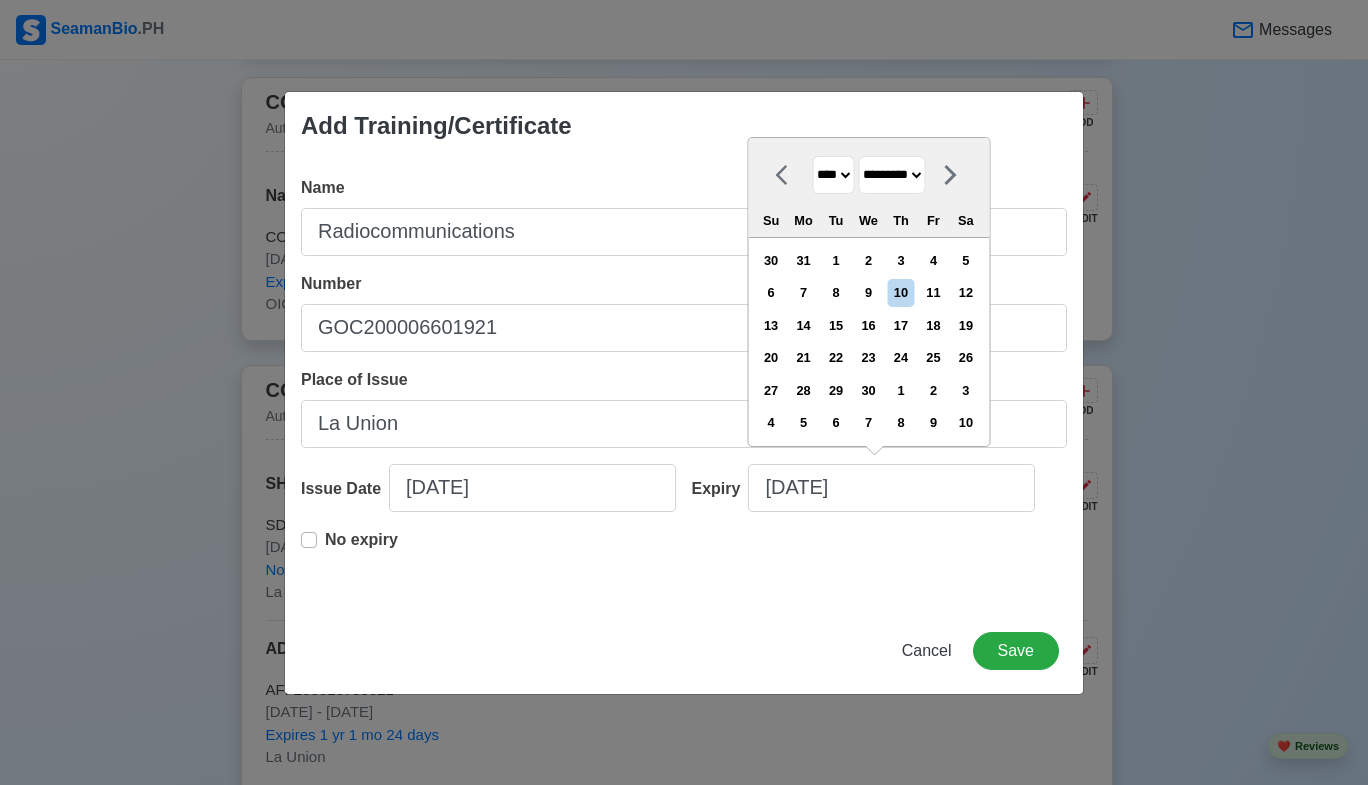 click on "3" at bounding box center [900, 260] 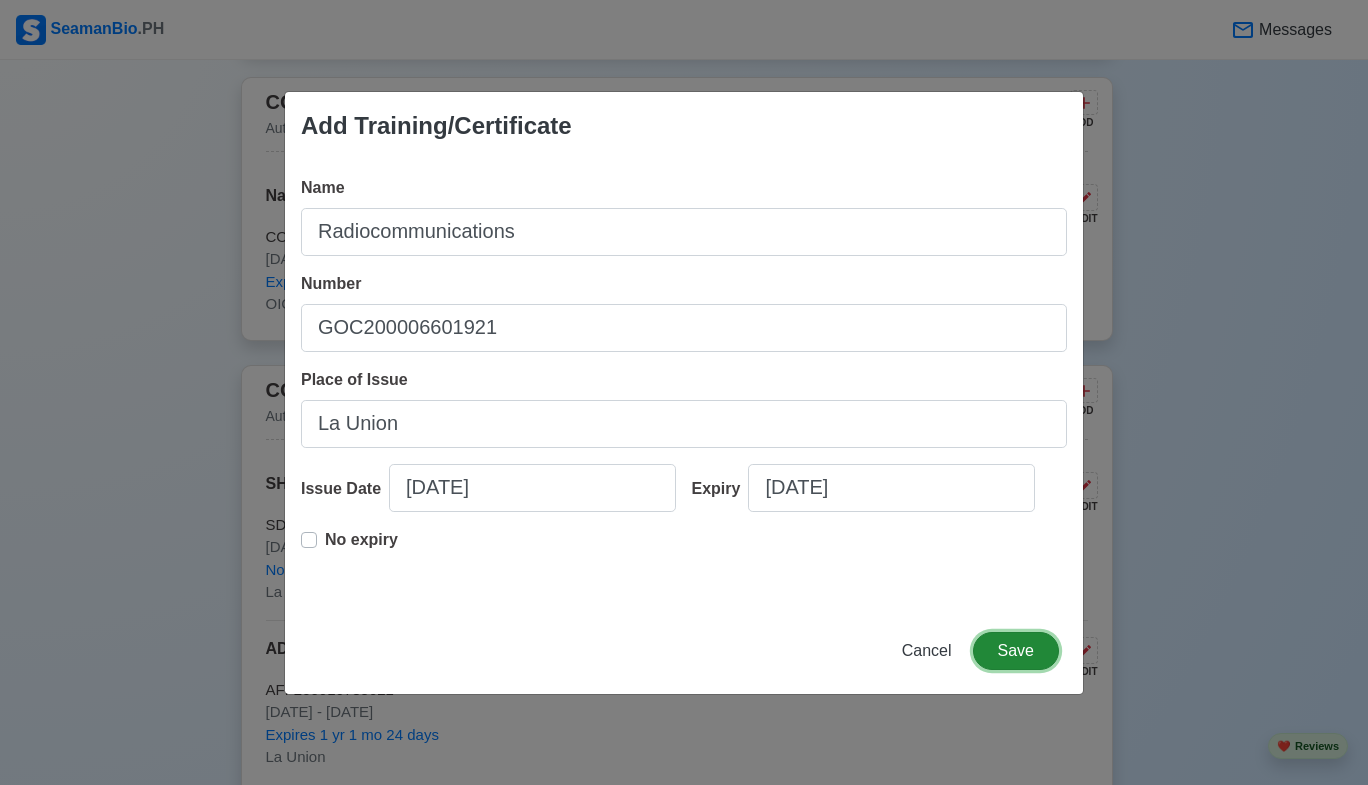 click on "Save" at bounding box center (1016, 651) 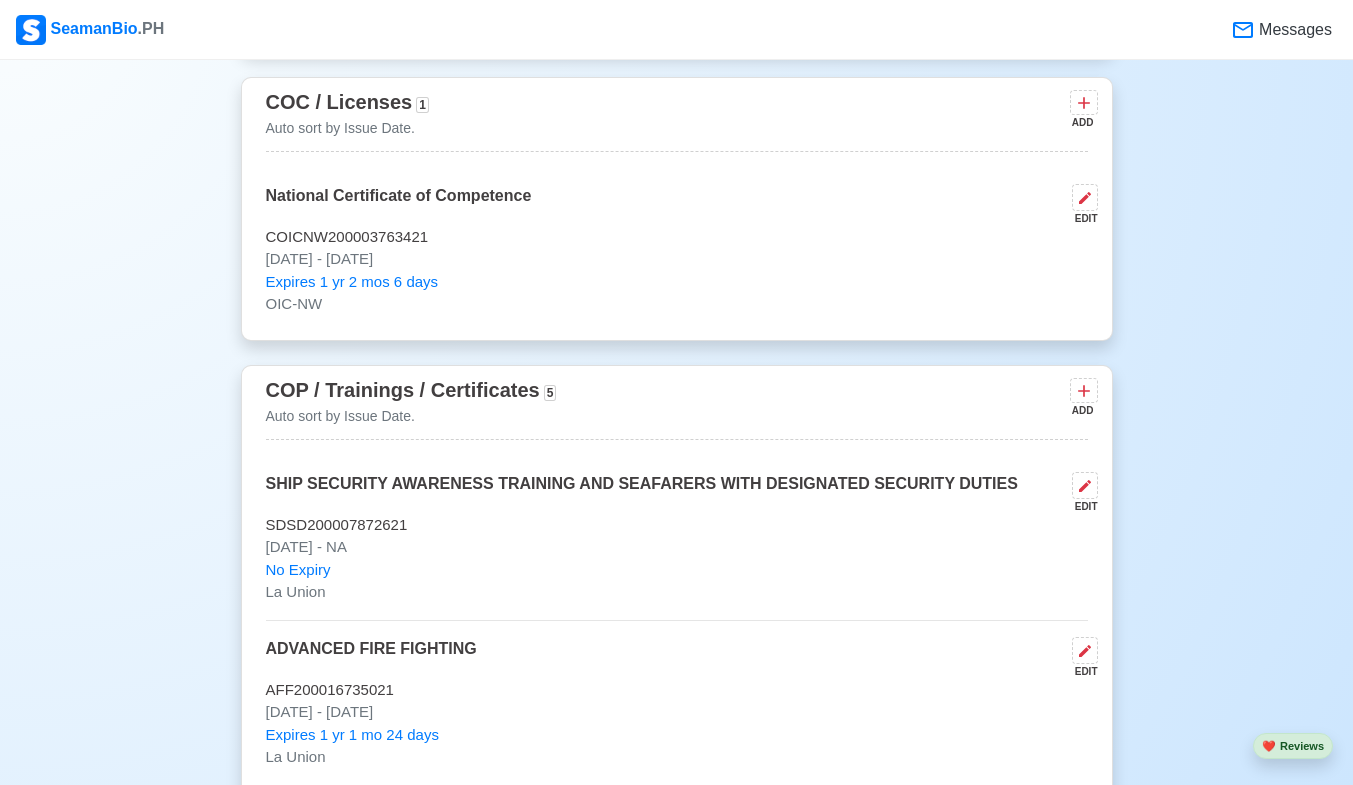 type 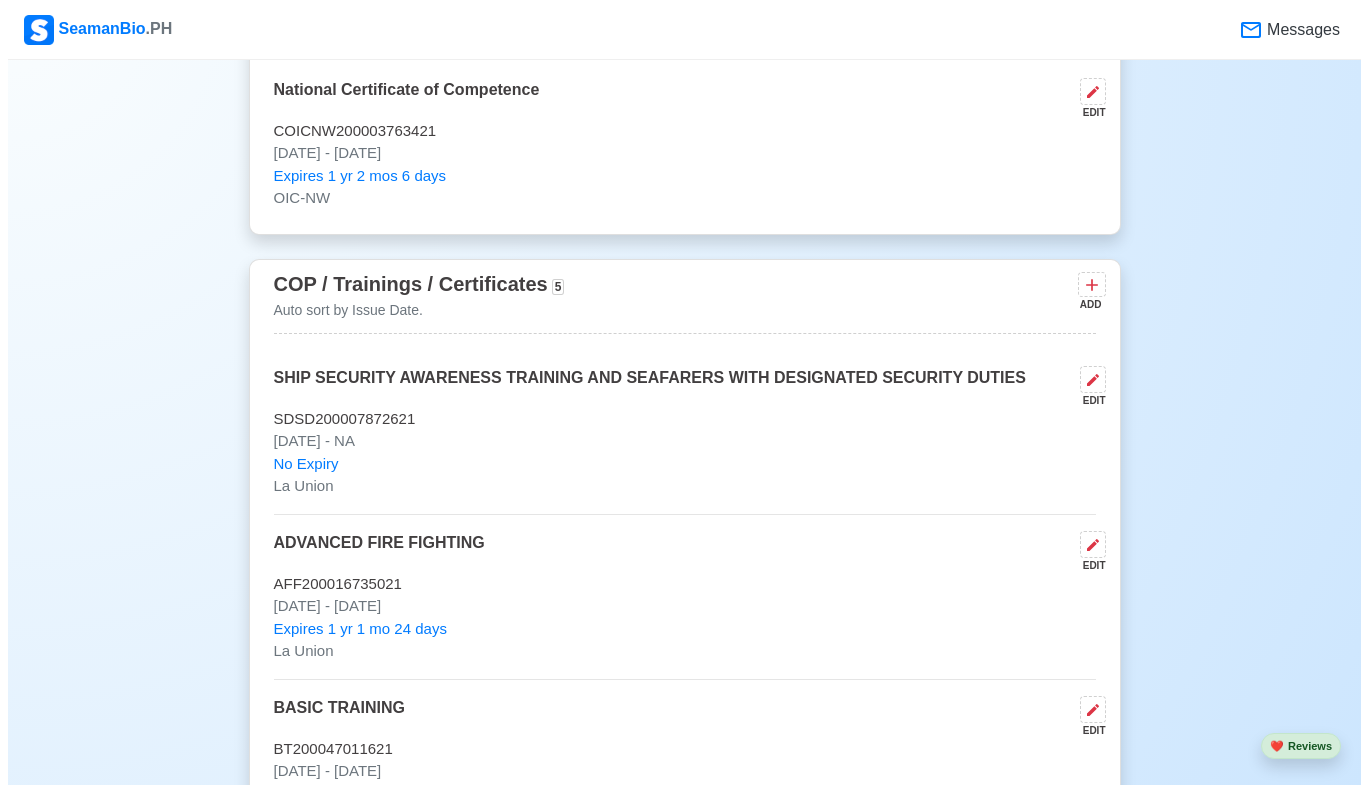 scroll, scrollTop: 2600, scrollLeft: 0, axis: vertical 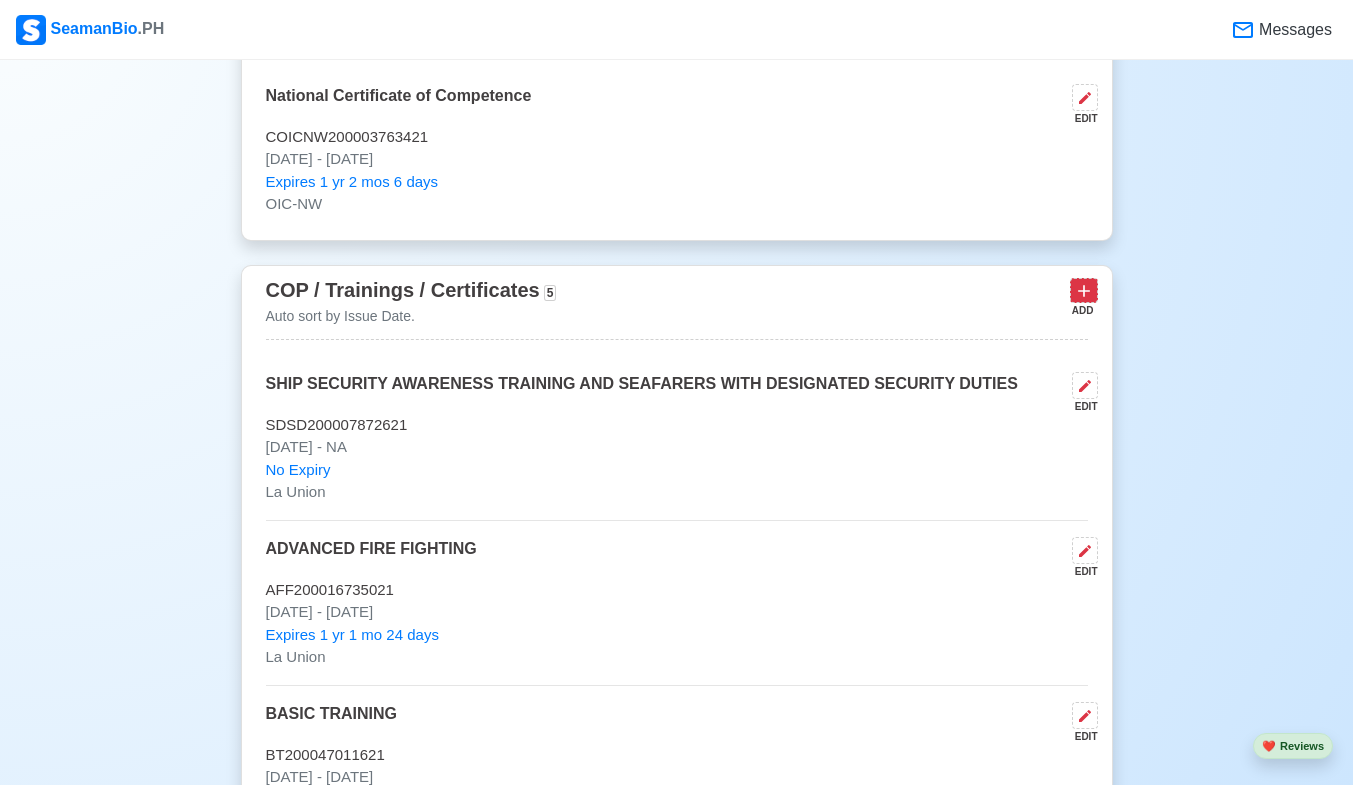 click 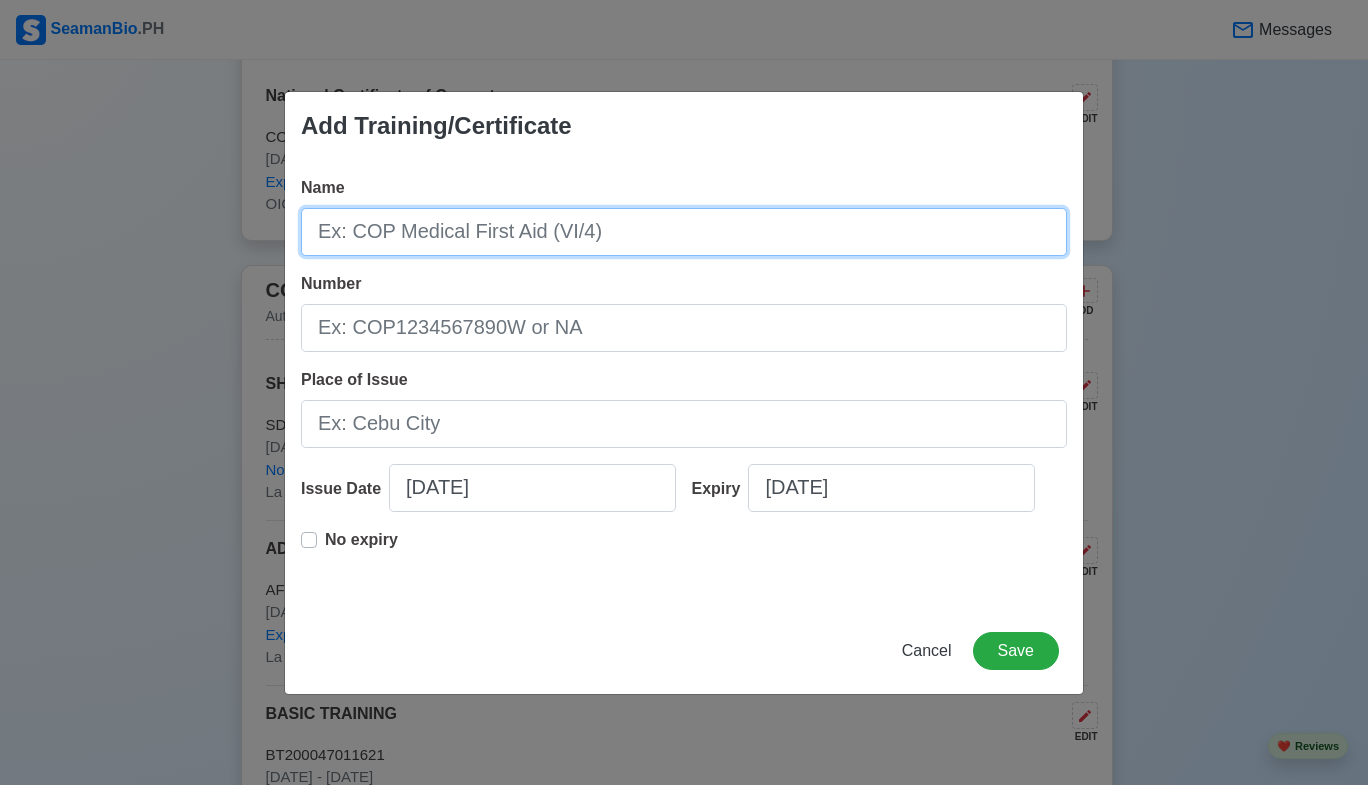 click on "Name" at bounding box center (684, 232) 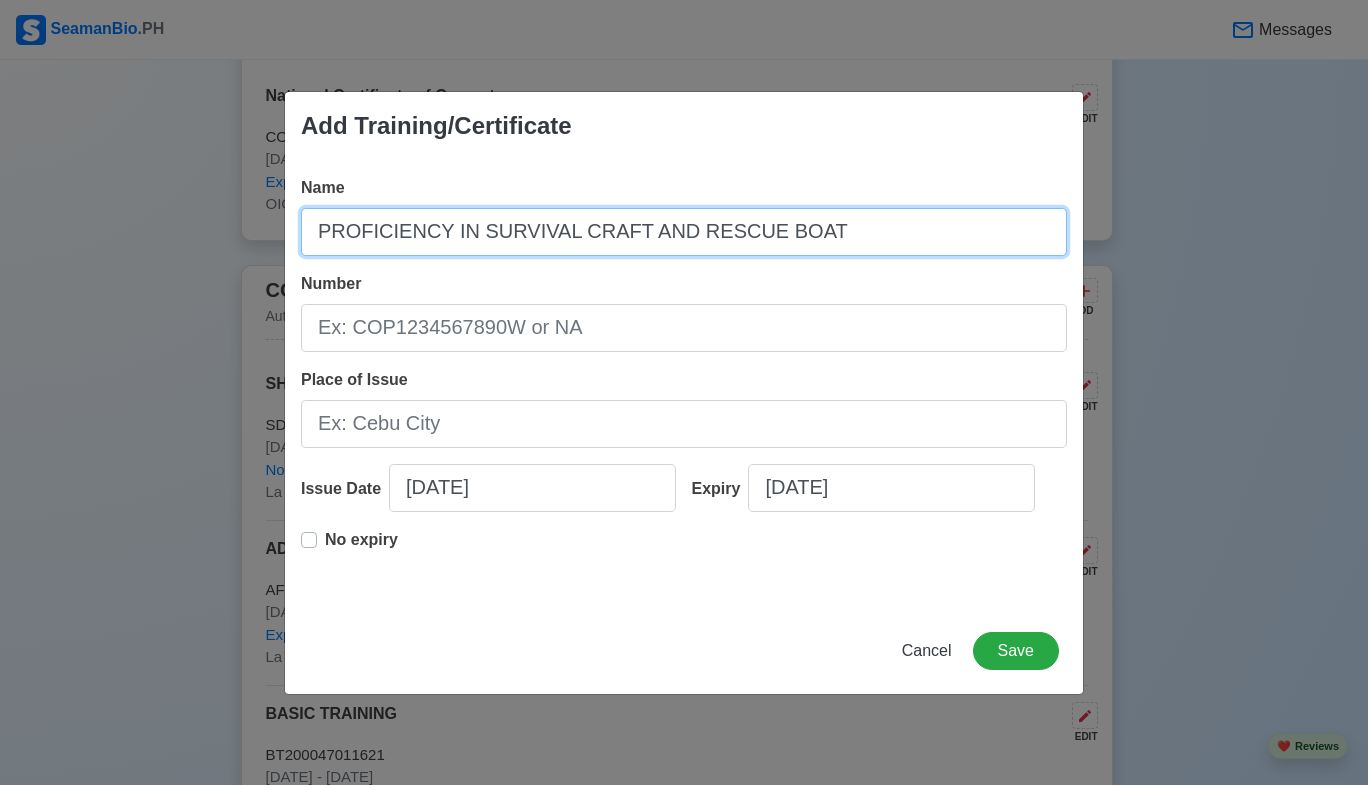 type on "PROFICIENCY IN SURVIVAL CRAFT AND RESCUE BOAT" 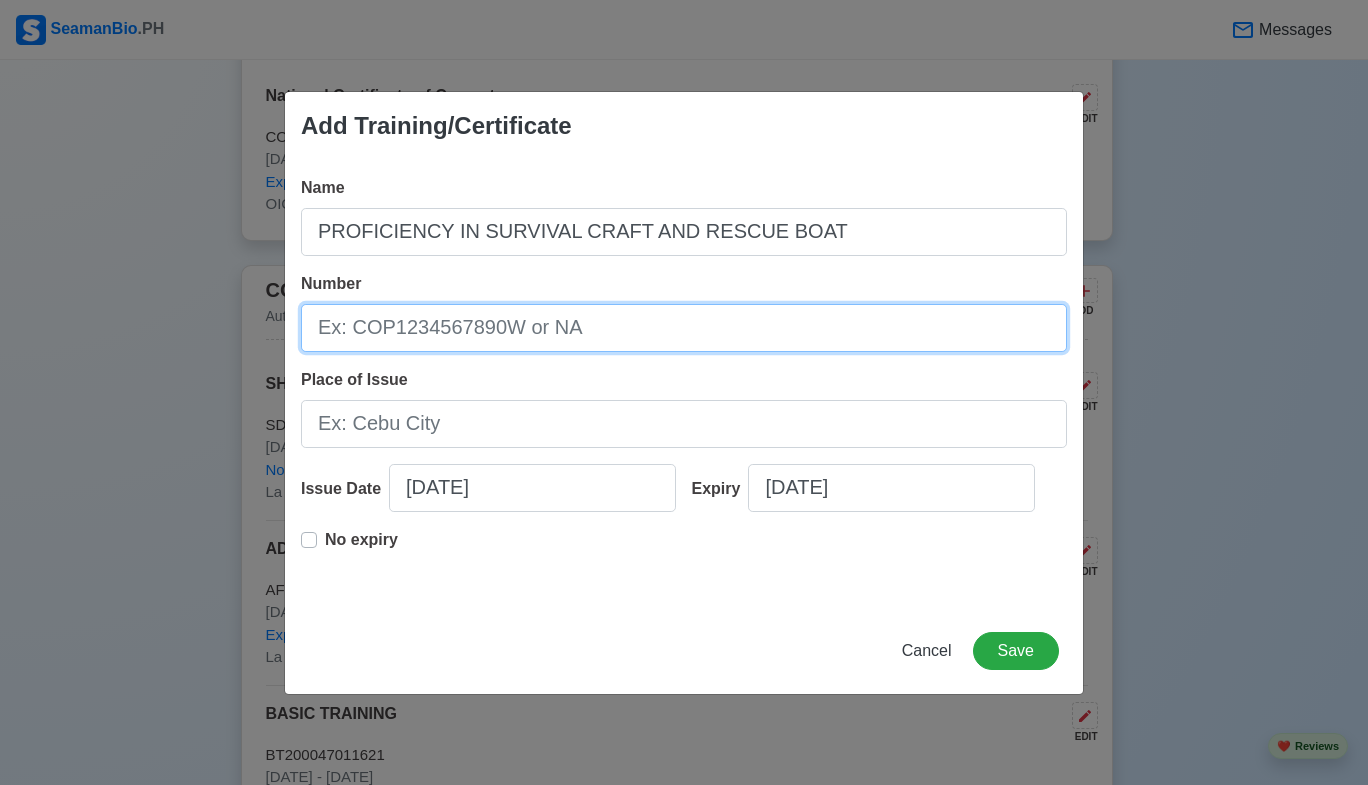 click on "Number" at bounding box center (684, 328) 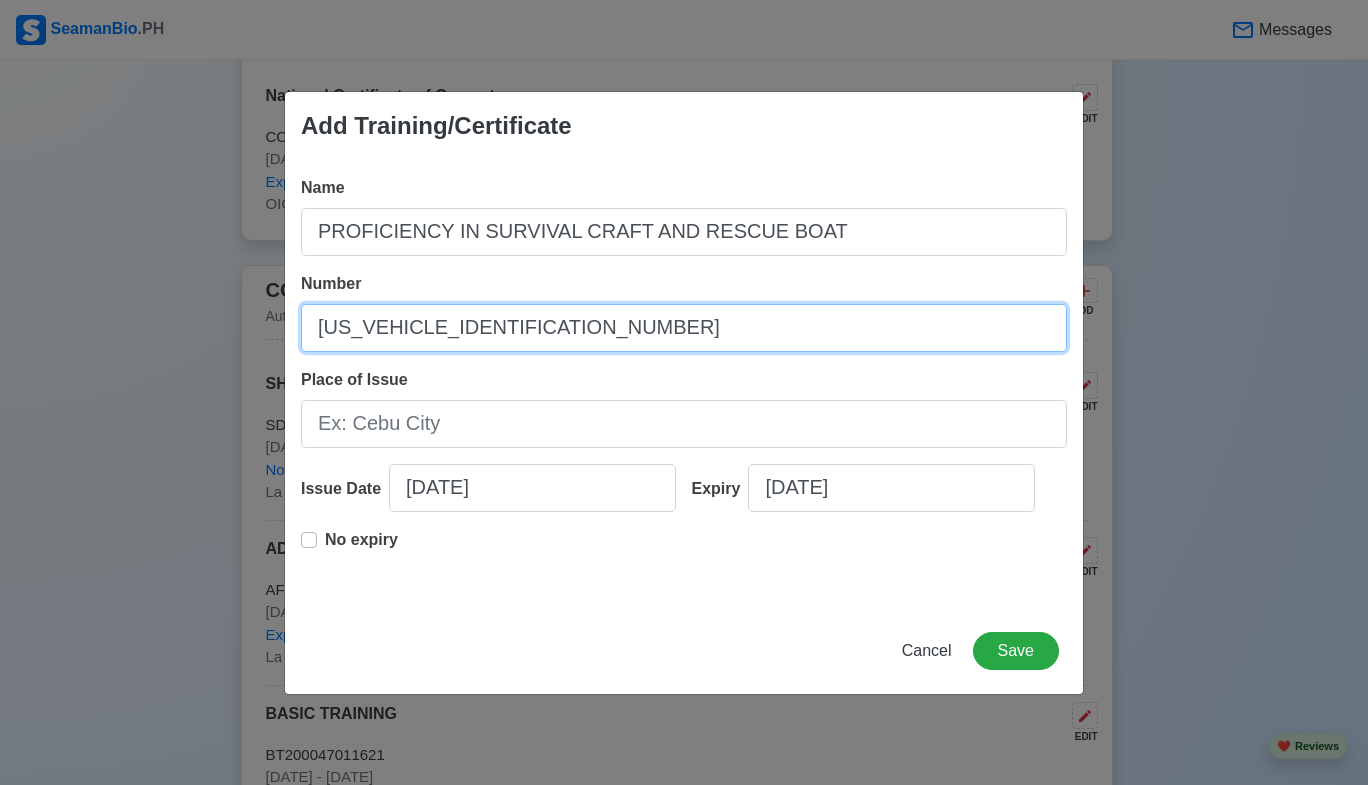 type on "[US_VEHICLE_IDENTIFICATION_NUMBER]" 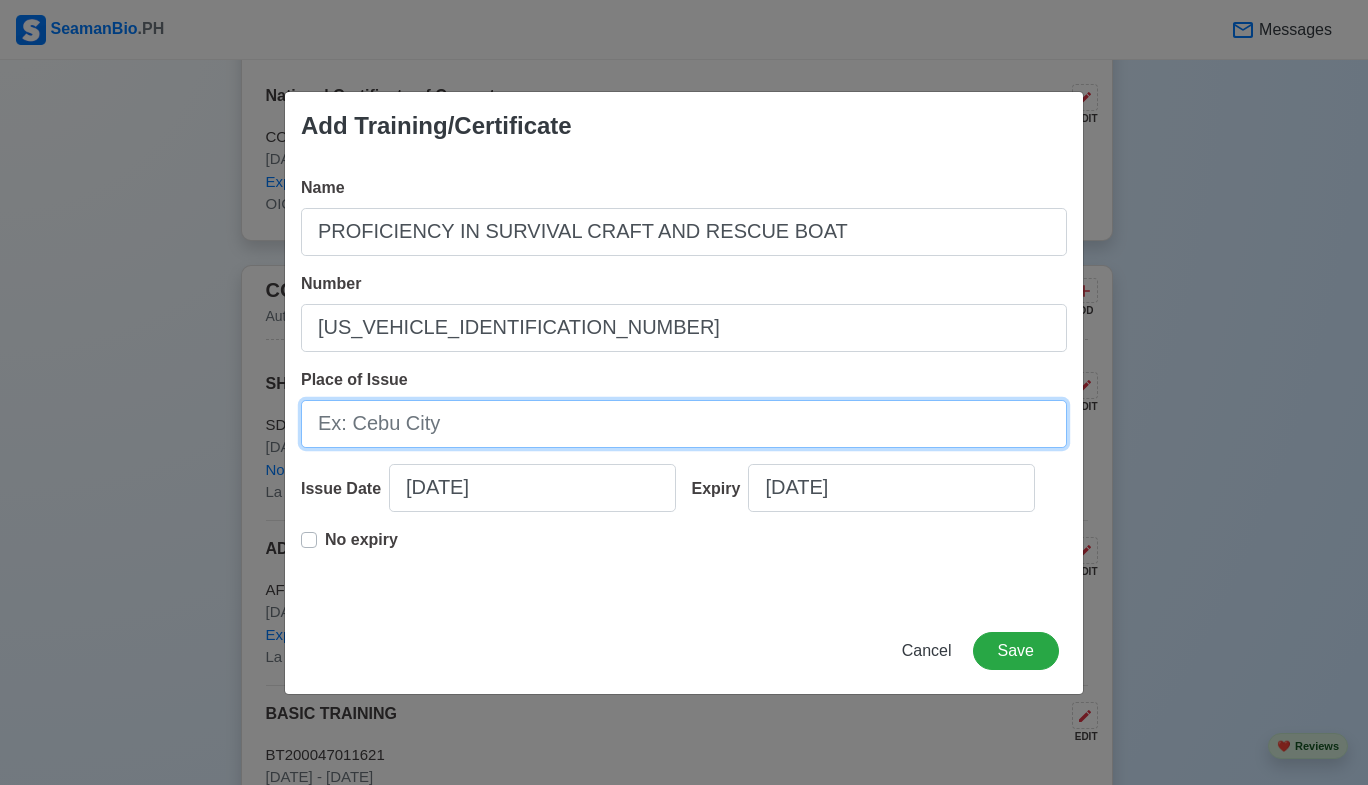 click on "Place of Issue" at bounding box center (684, 424) 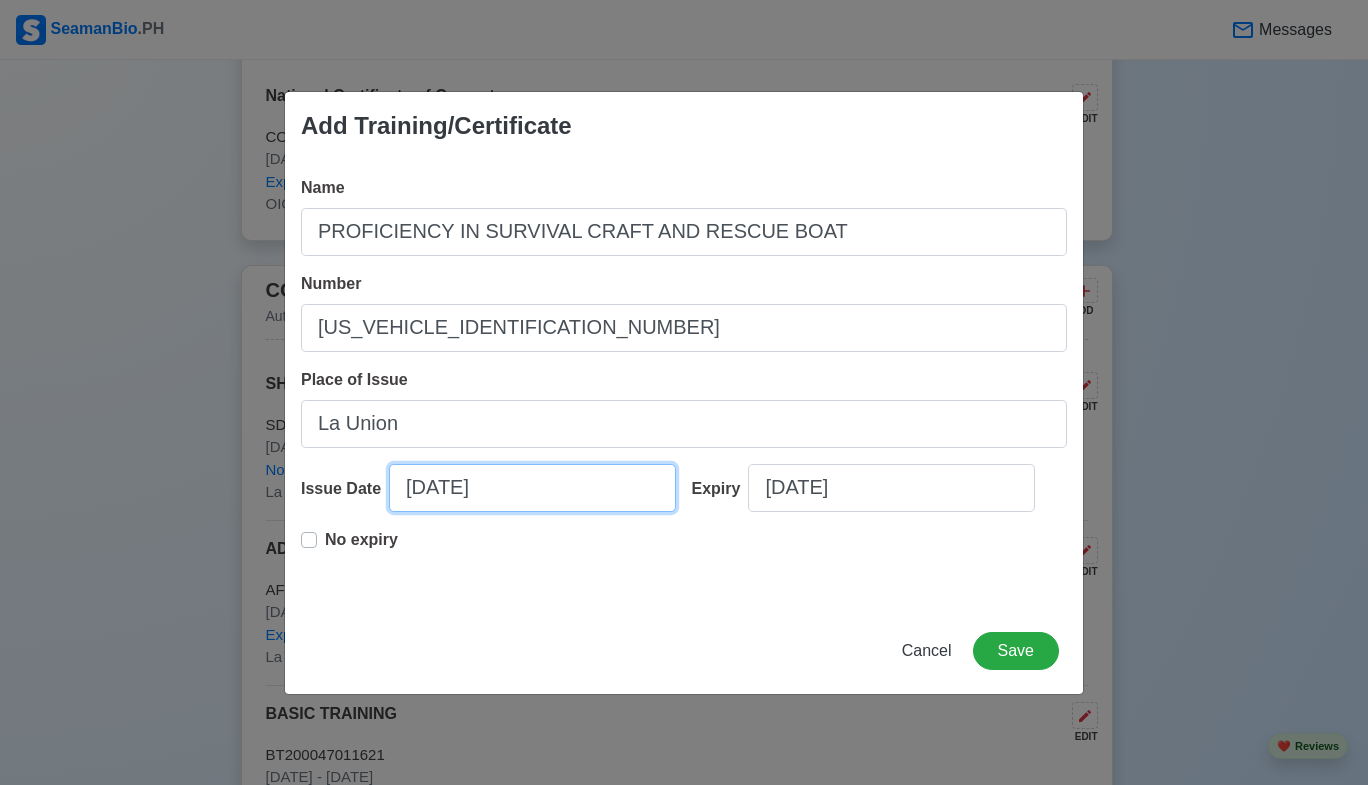 click on "07/10/2025" at bounding box center (532, 488) 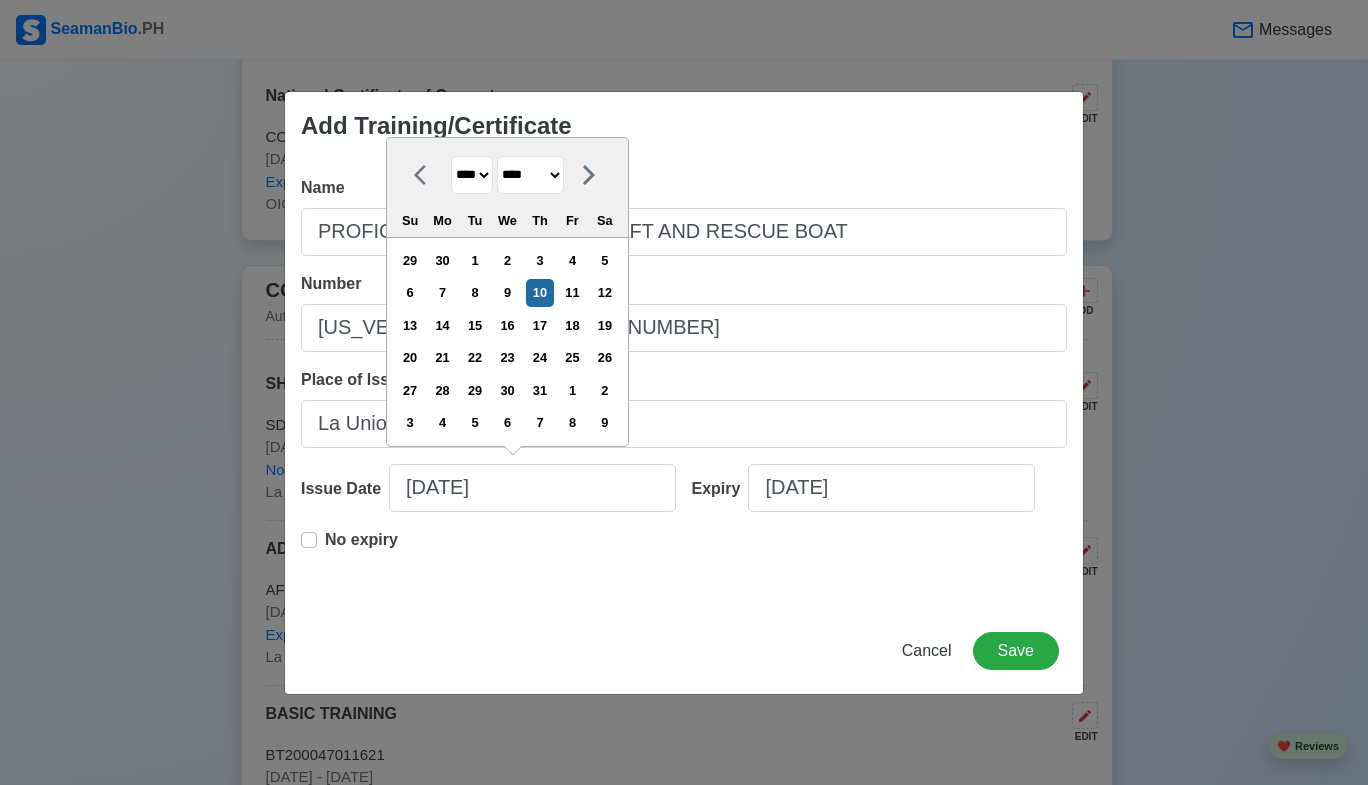 click on "**** **** **** **** **** **** **** **** **** **** **** **** **** **** **** **** **** **** **** **** **** **** **** **** **** **** **** **** **** **** **** **** **** **** **** **** **** **** **** **** **** **** **** **** **** **** **** **** **** **** **** **** **** **** **** **** **** **** **** **** **** **** **** **** **** **** **** **** **** **** **** **** **** **** **** **** **** **** **** **** **** **** **** **** **** **** **** **** **** **** **** **** **** **** **** **** **** **** **** **** **** **** **** **** **** ****" at bounding box center (472, 175) 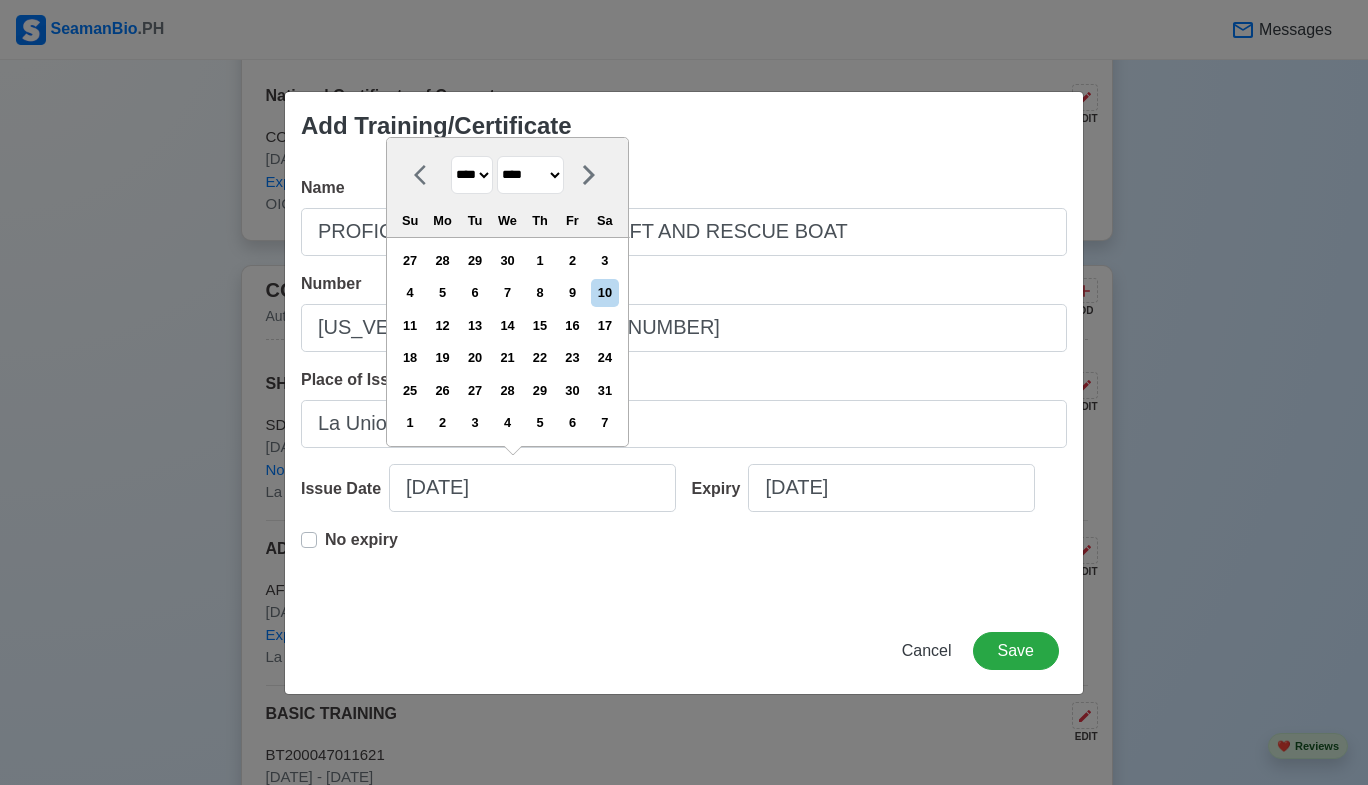 drag, startPoint x: 532, startPoint y: 164, endPoint x: 543, endPoint y: 194, distance: 31.95309 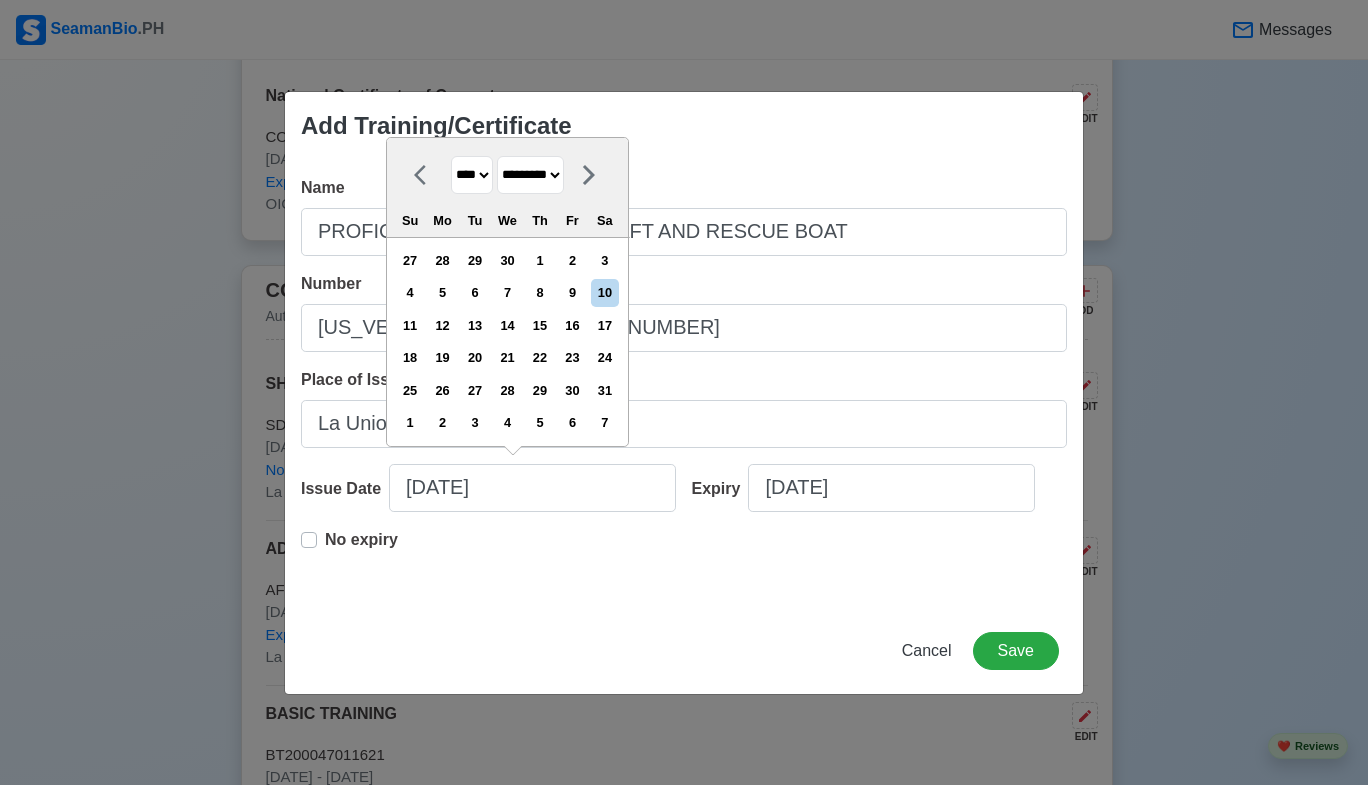 click on "******* ******** ***** ***** *** **** **** ****** ********* ******* ******** ********" at bounding box center [530, 175] 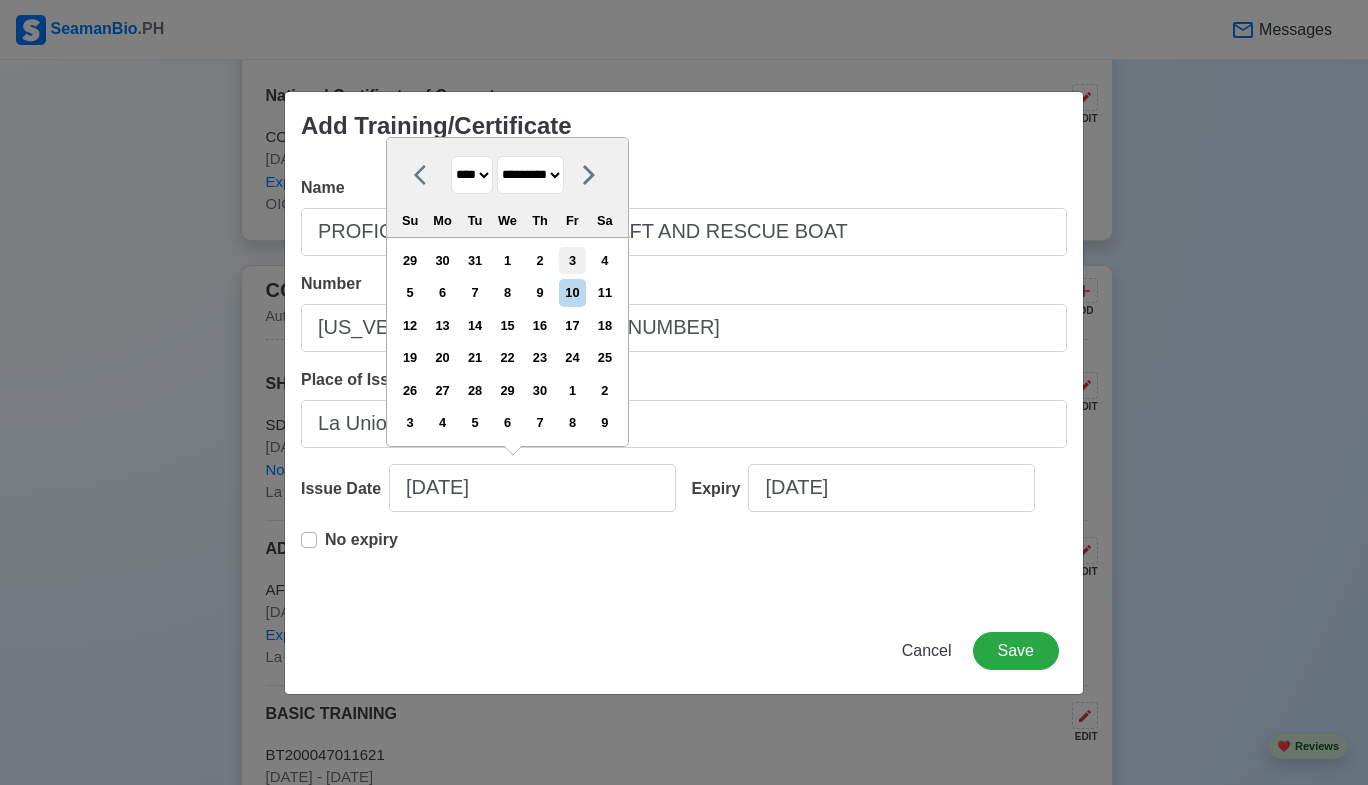 click on "3" at bounding box center [572, 260] 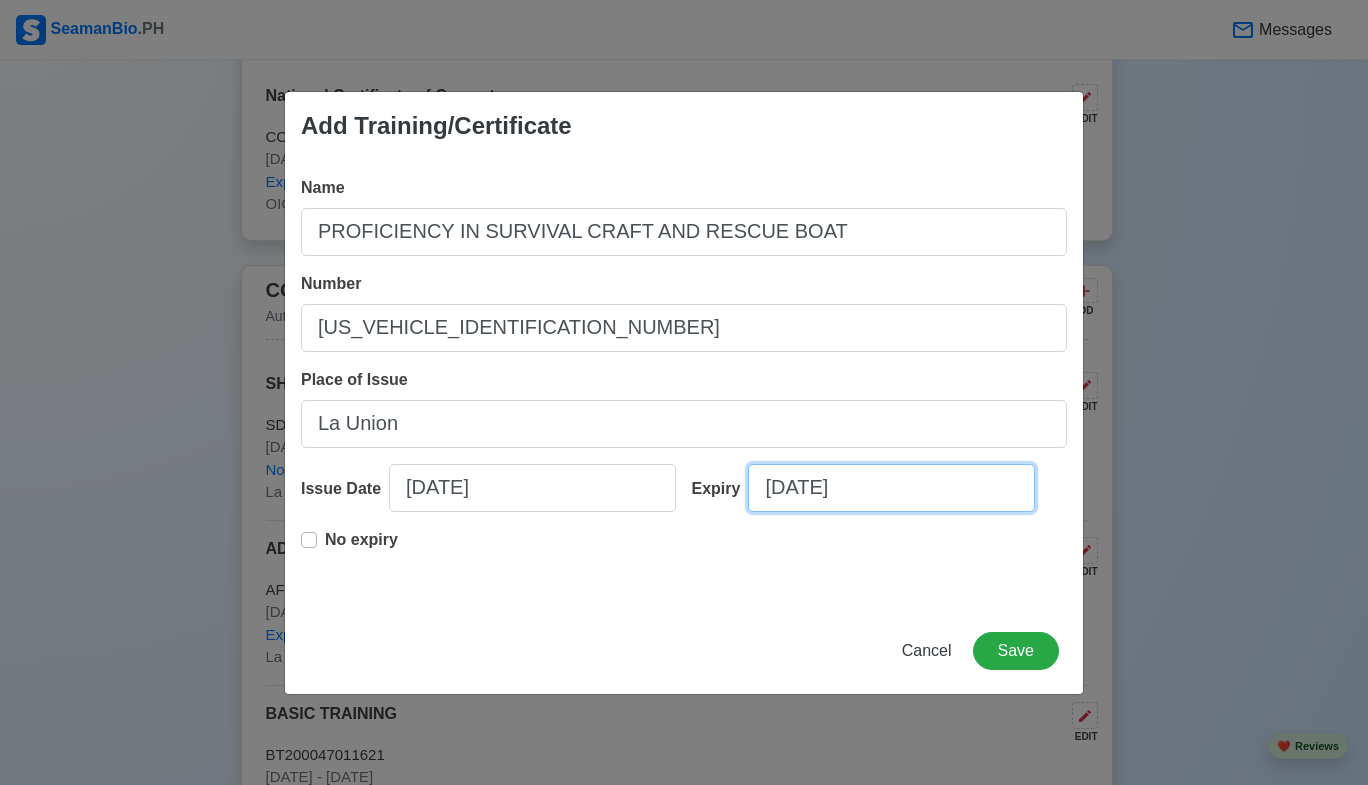 click on "07/10/2025" at bounding box center (891, 488) 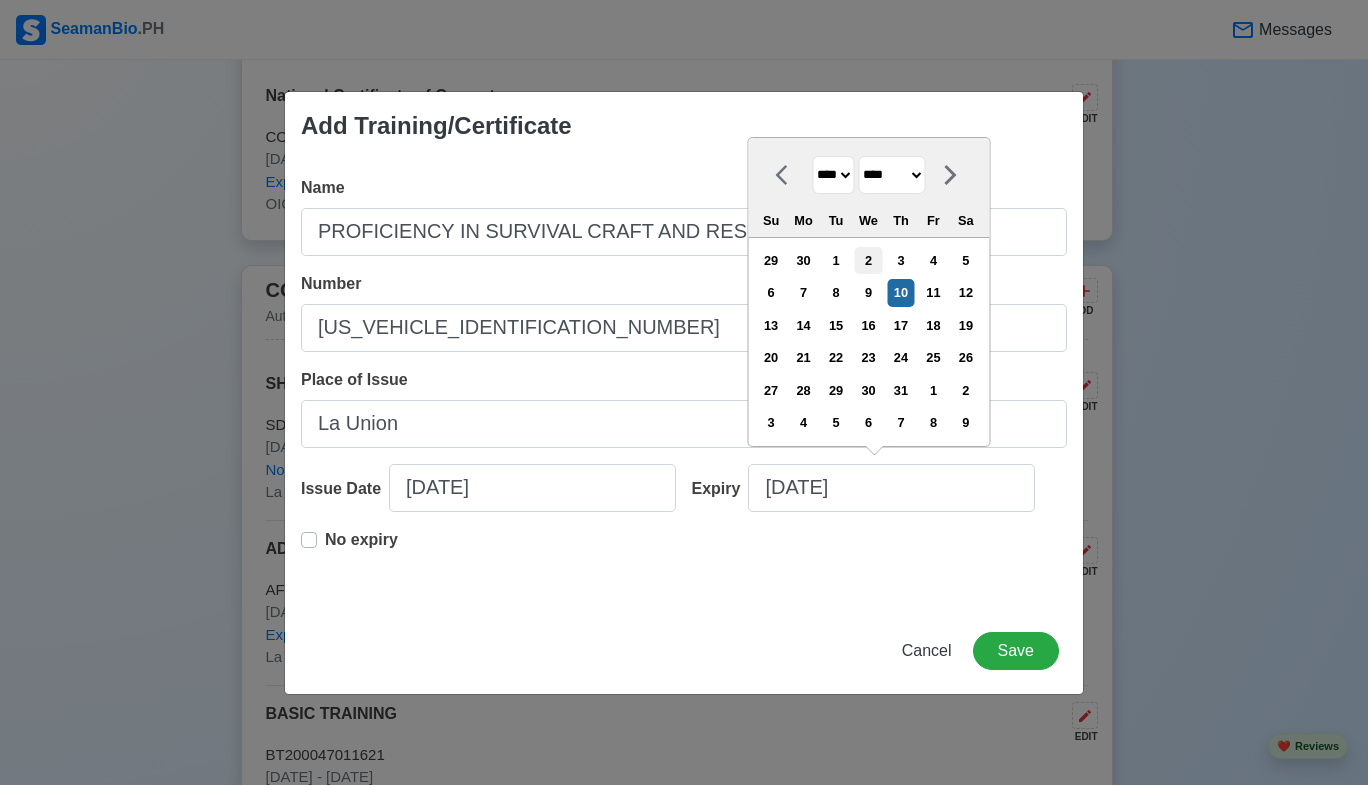click on "**** **** **** **** **** **** **** **** **** **** **** **** **** **** **** **** **** **** **** **** **** **** **** **** **** **** **** **** **** **** **** **** **** **** **** **** **** **** **** **** **** **** **** **** **** **** **** **** **** **** **** **** **** **** **** **** **** **** **** **** **** **** **** **** **** **** **** **** **** **** **** **** **** **** **** **** **** **** **** **** **** **** **** **** **** **** **** **** **** **** **** **** **** **** **** **** **** **** **** **** **** **** **** **** **** **** **** **** **** **** **** **** **** **** **** **** **** **** **** **** ****" at bounding box center (833, 175) 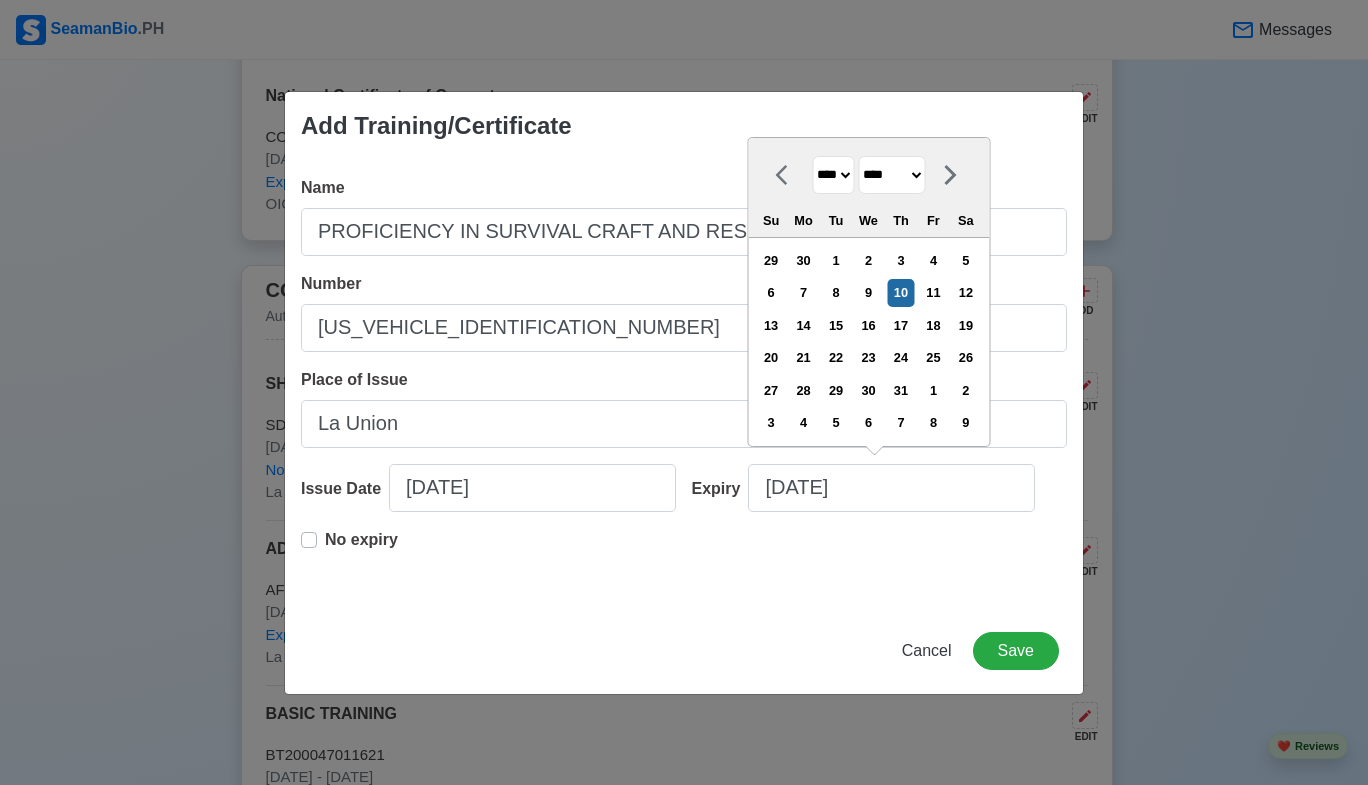 select on "****" 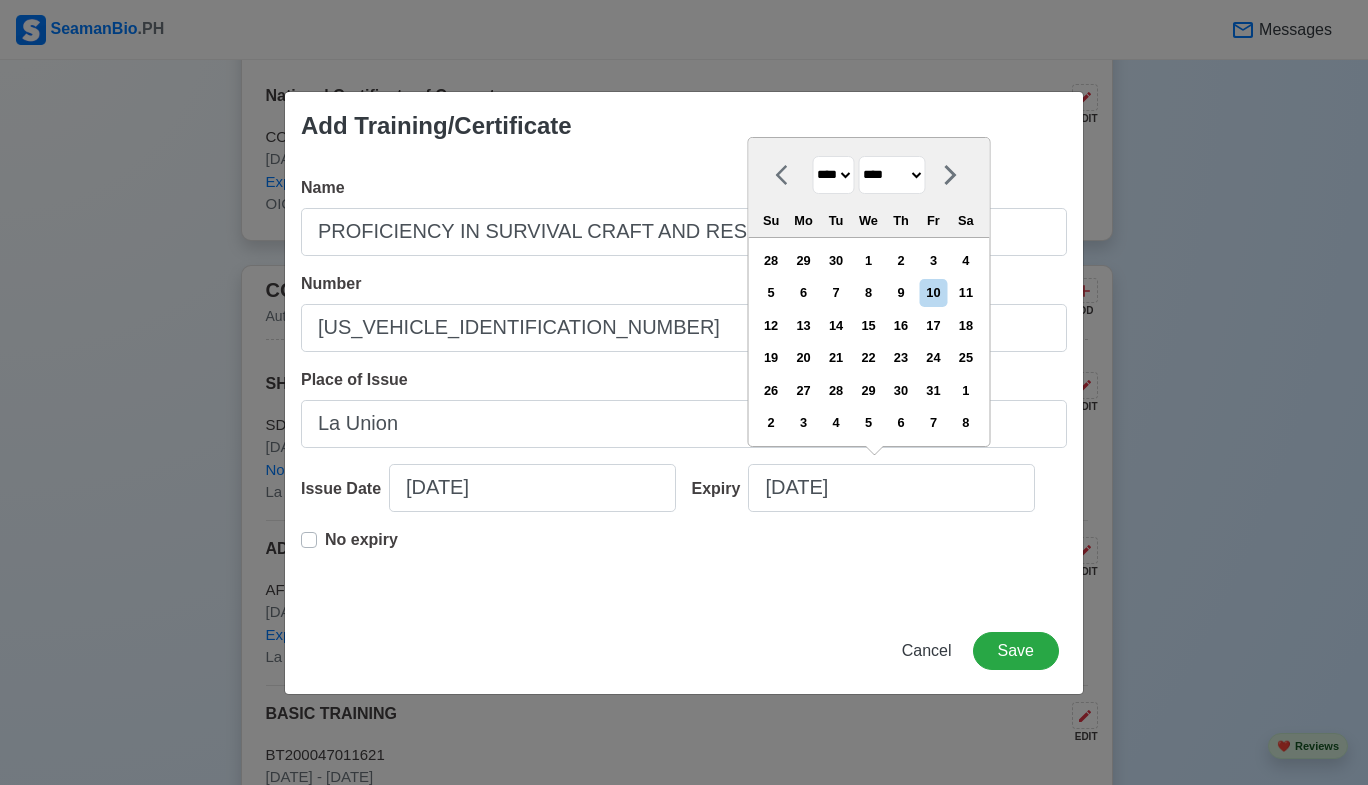 drag, startPoint x: 908, startPoint y: 171, endPoint x: 921, endPoint y: 193, distance: 25.553865 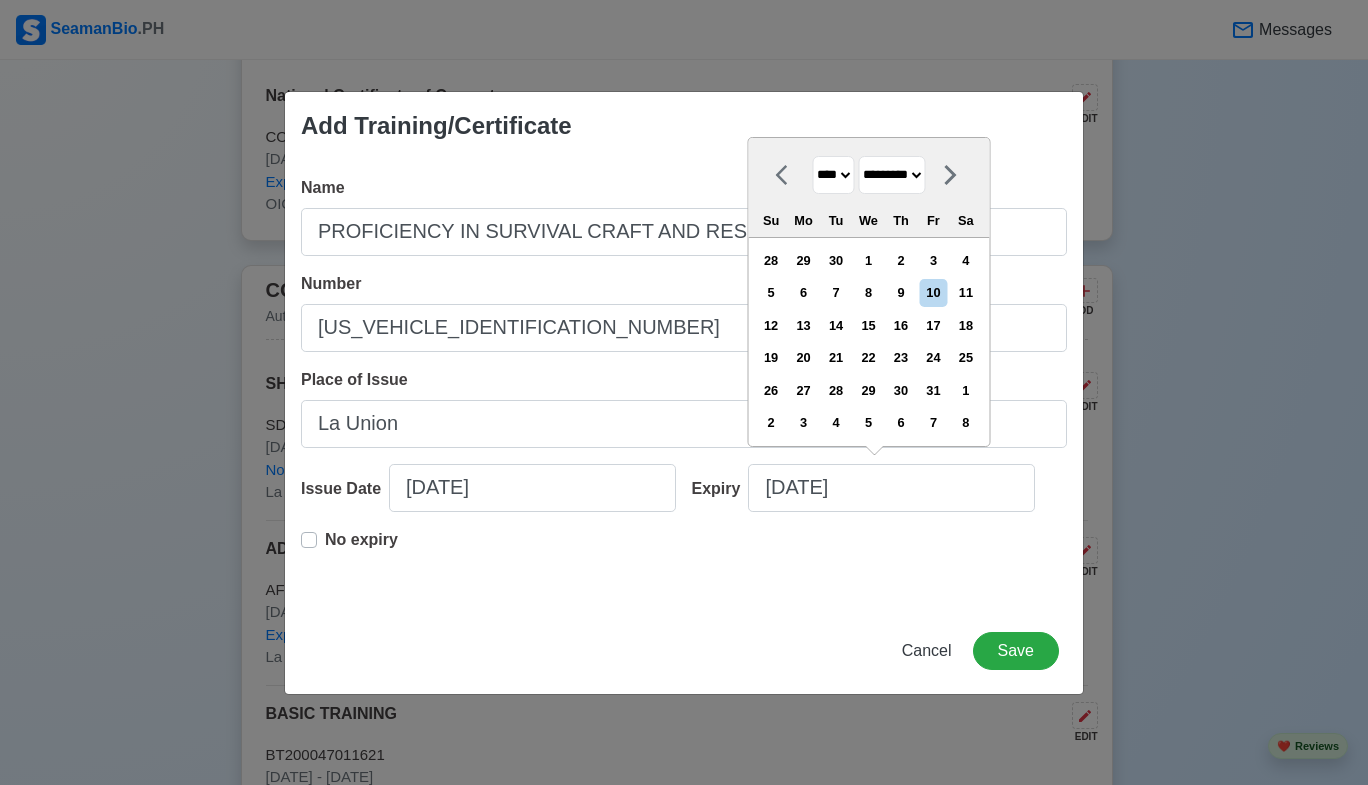 click on "******* ******** ***** ***** *** **** **** ****** ********* ******* ******** ********" at bounding box center [891, 175] 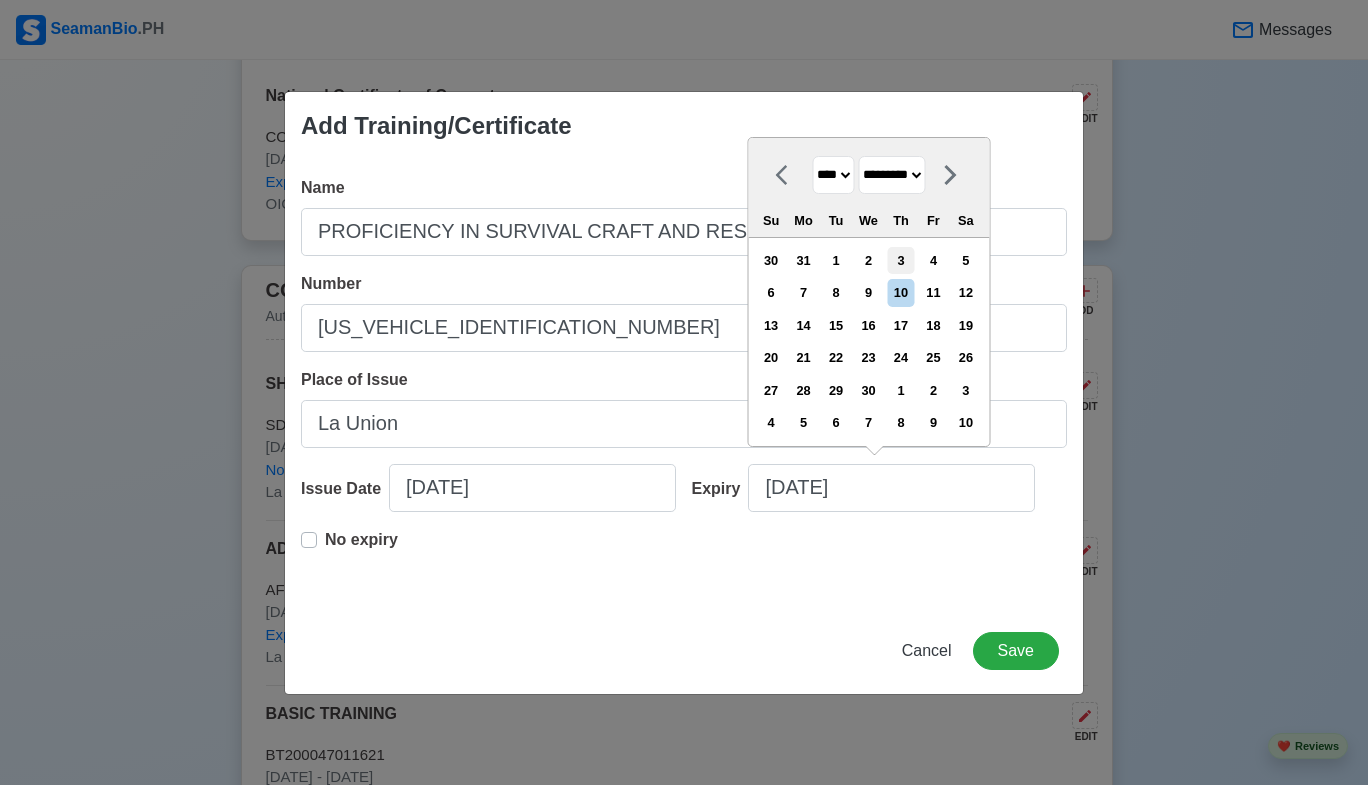 click on "3" at bounding box center [900, 260] 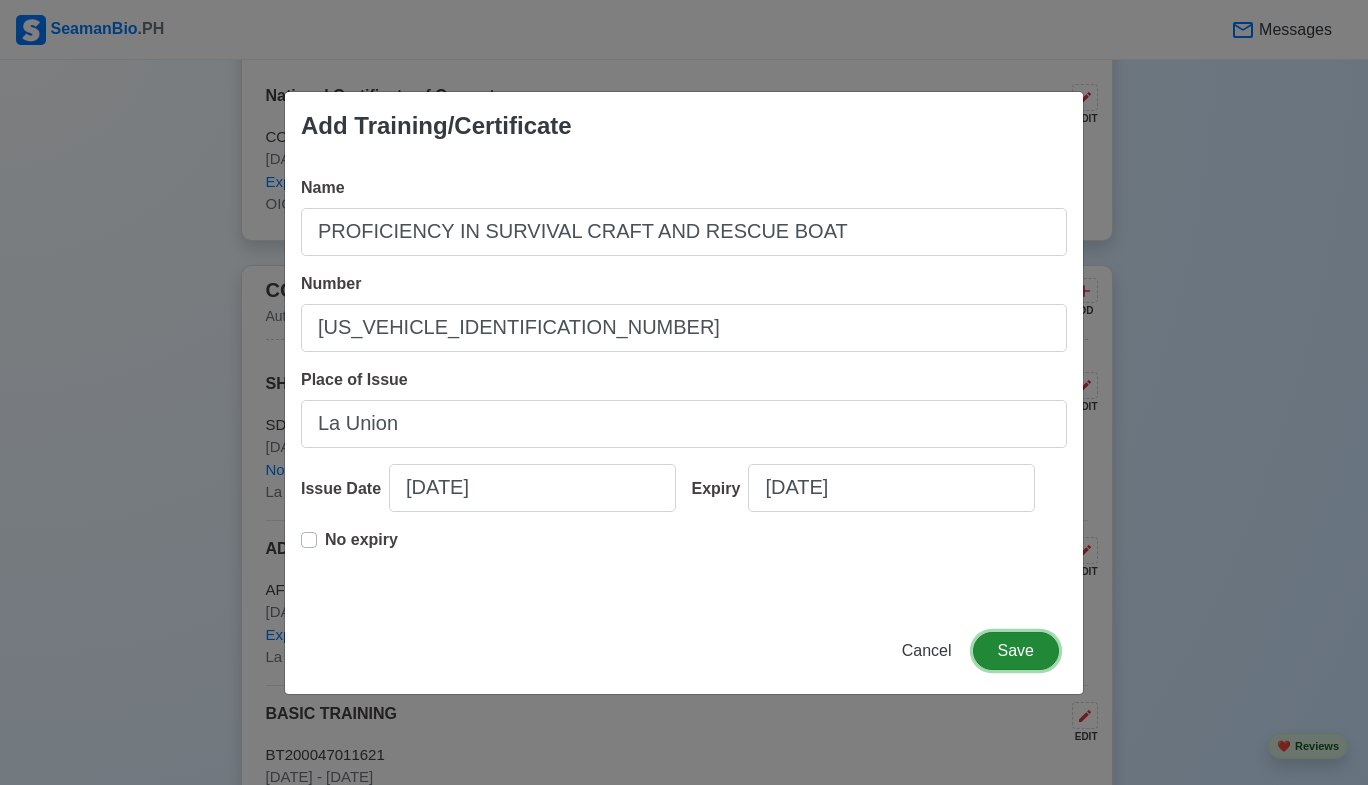 click on "Save" at bounding box center [1016, 651] 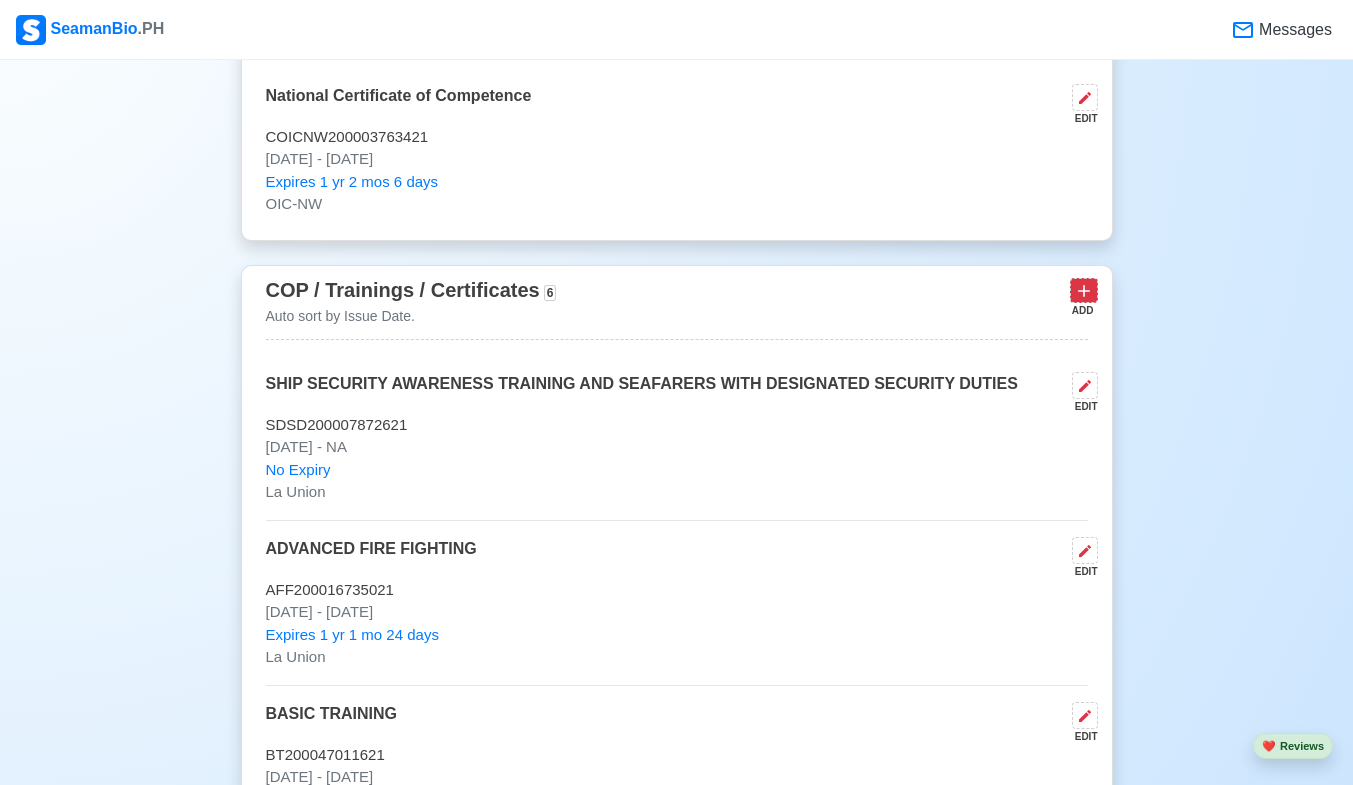 click 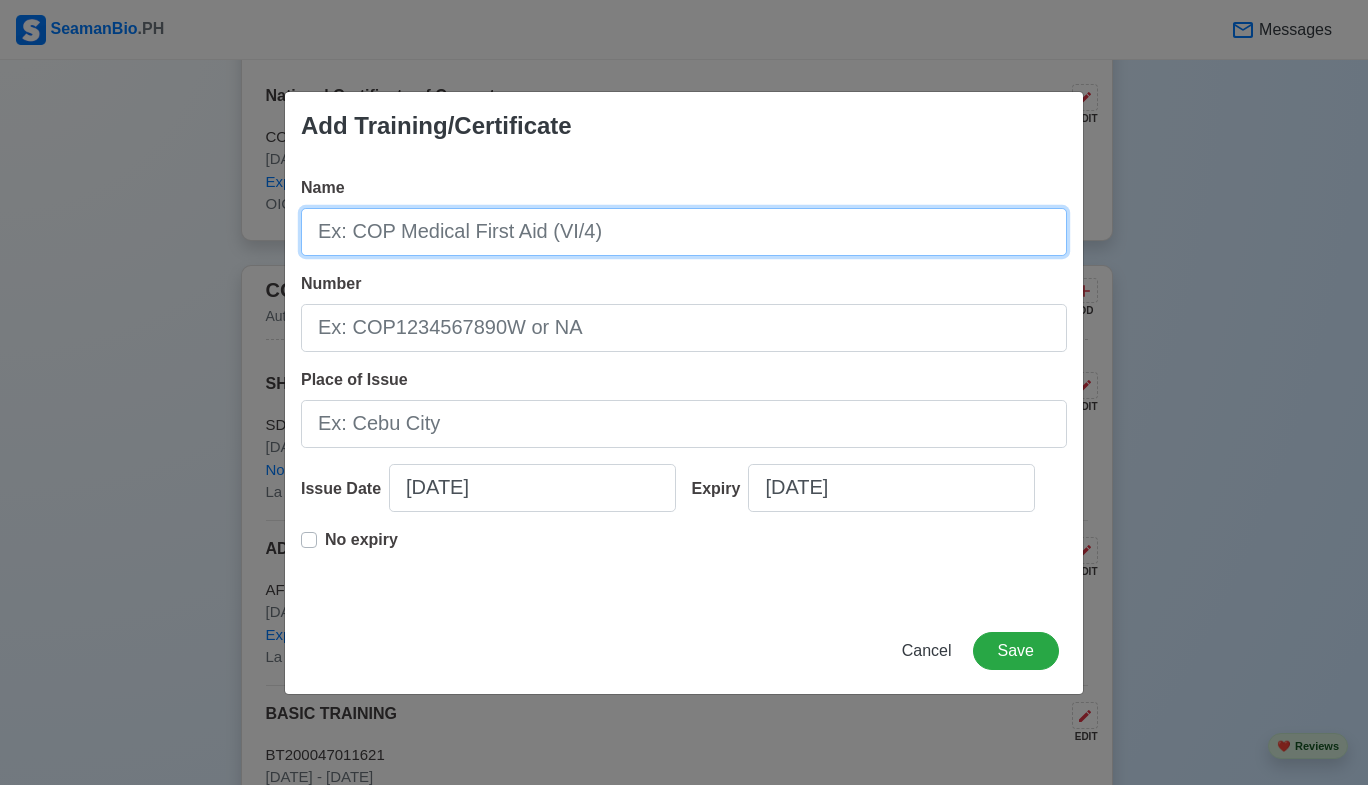 click on "Name" at bounding box center (684, 232) 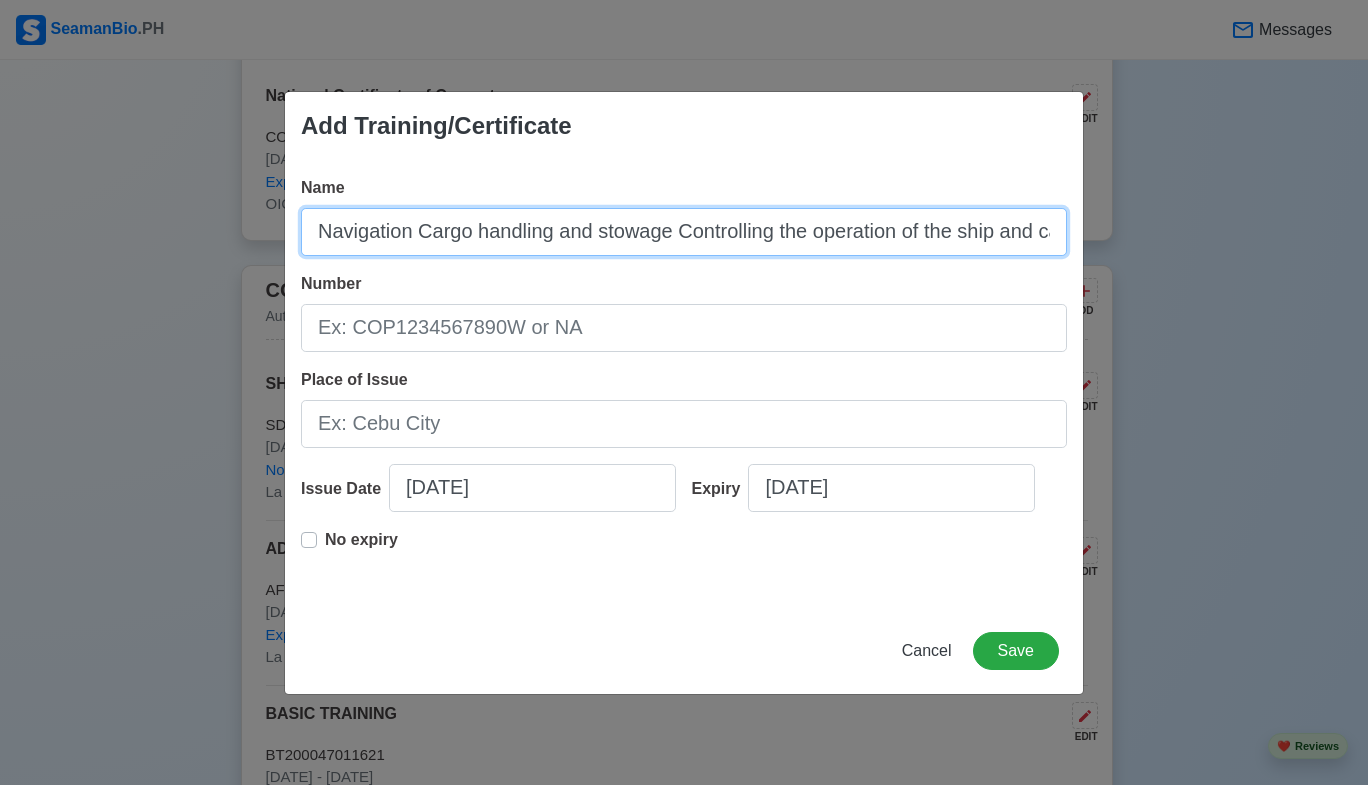 scroll, scrollTop: 0, scrollLeft: 224, axis: horizontal 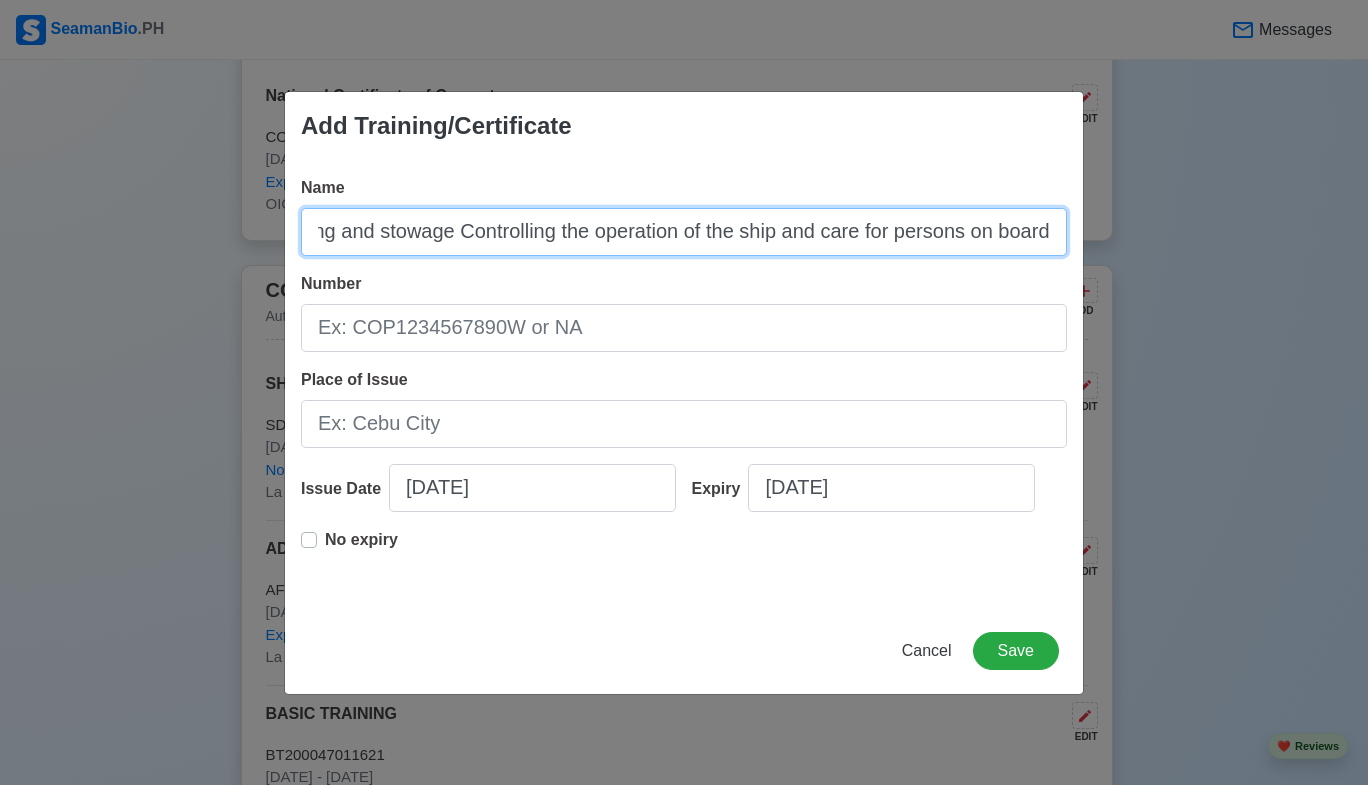 type on "Navigation Cargo handling and stowage Controlling the operation of the ship and care for persons on board" 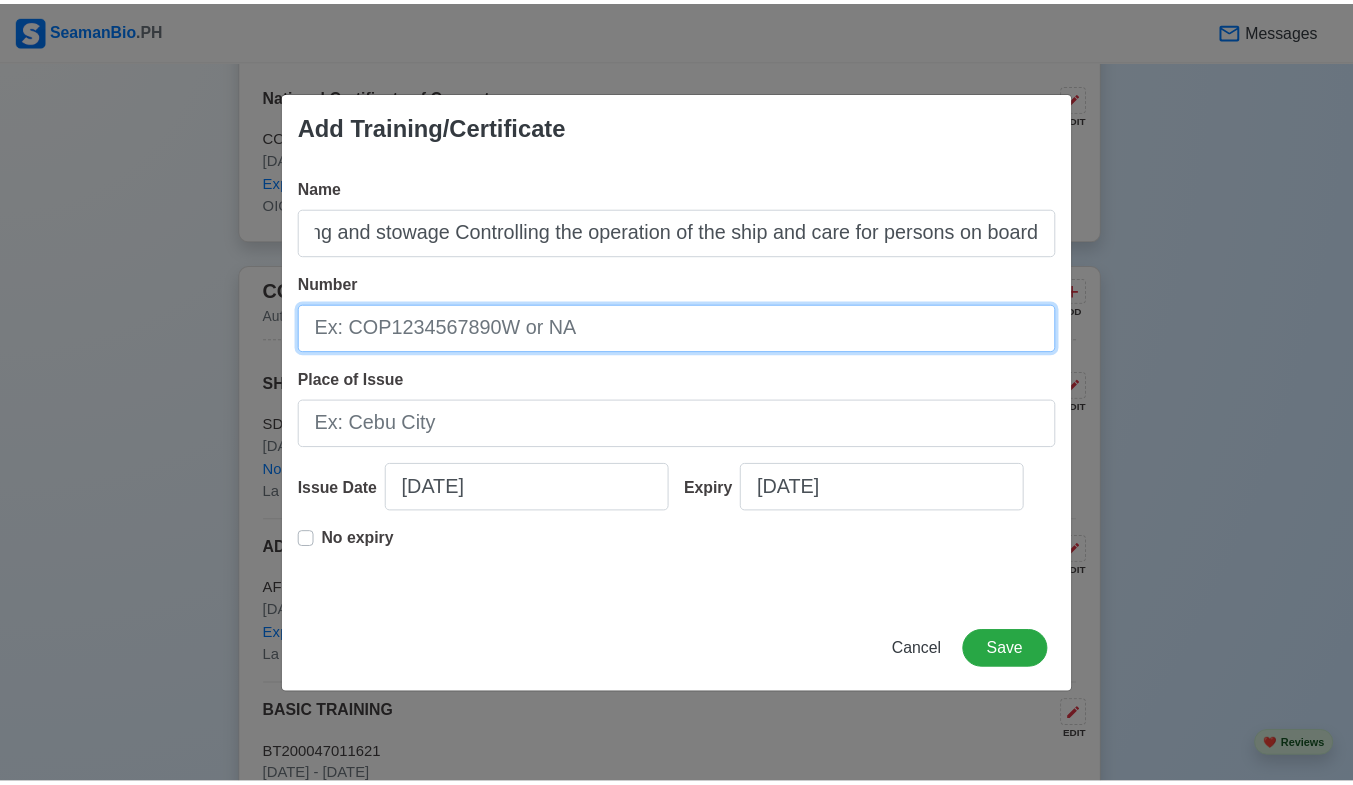 scroll, scrollTop: 0, scrollLeft: 0, axis: both 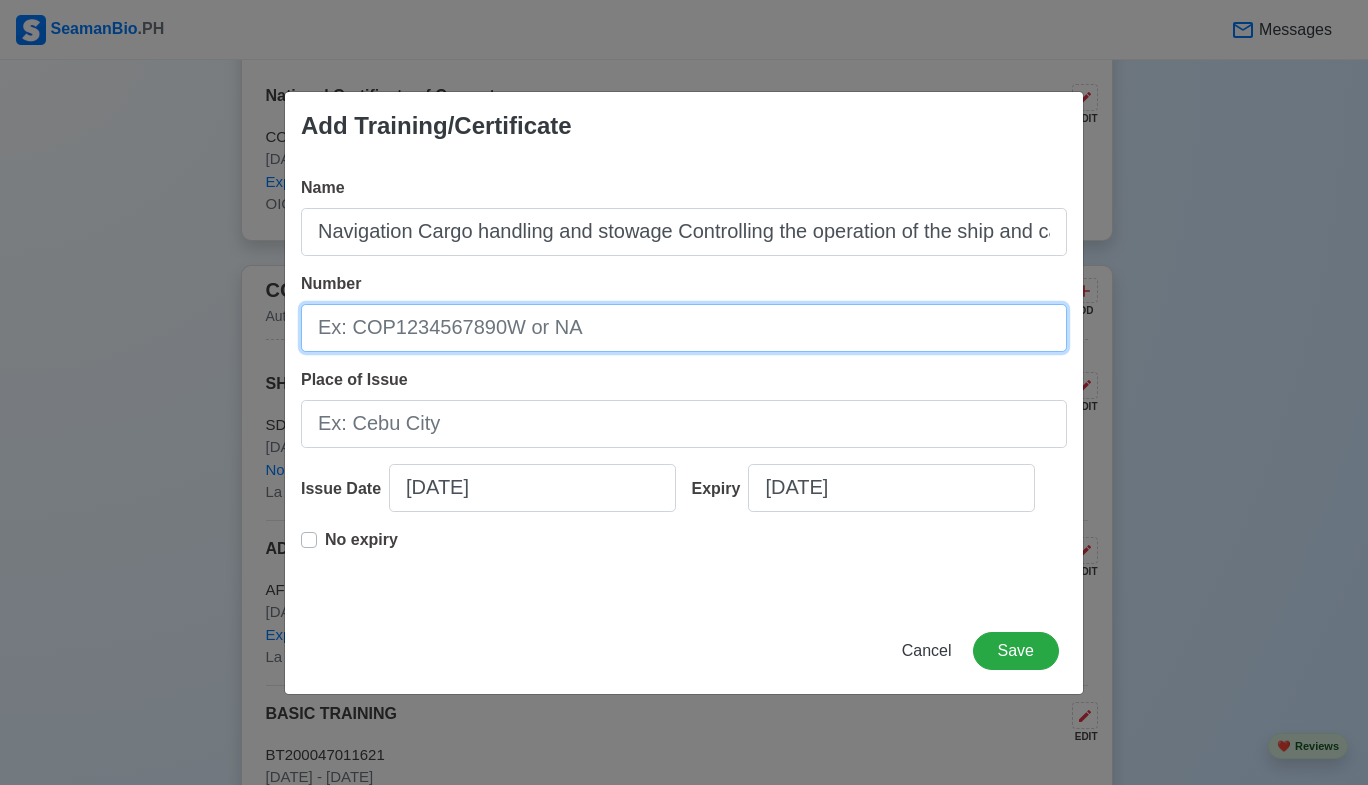 click on "Number" at bounding box center (684, 328) 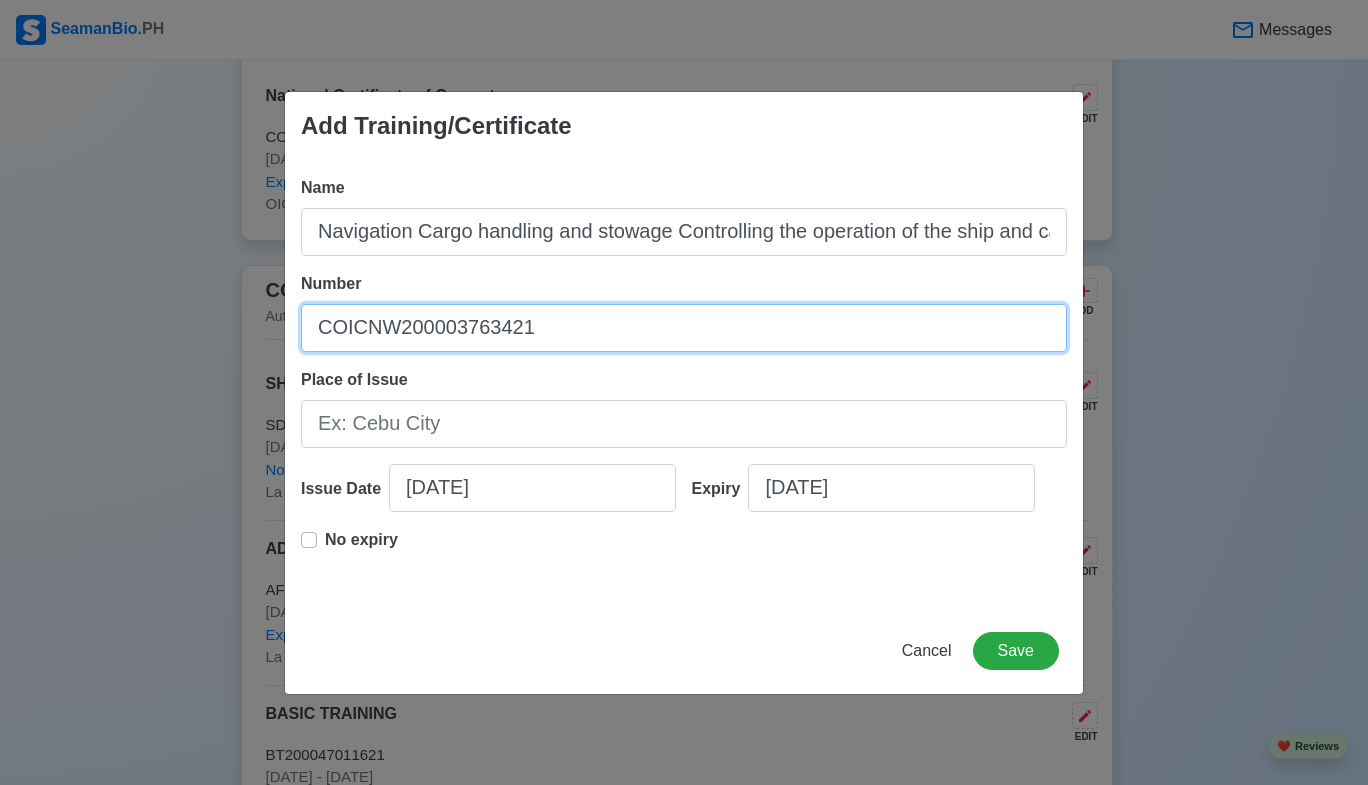 type on "COICNW200003763421" 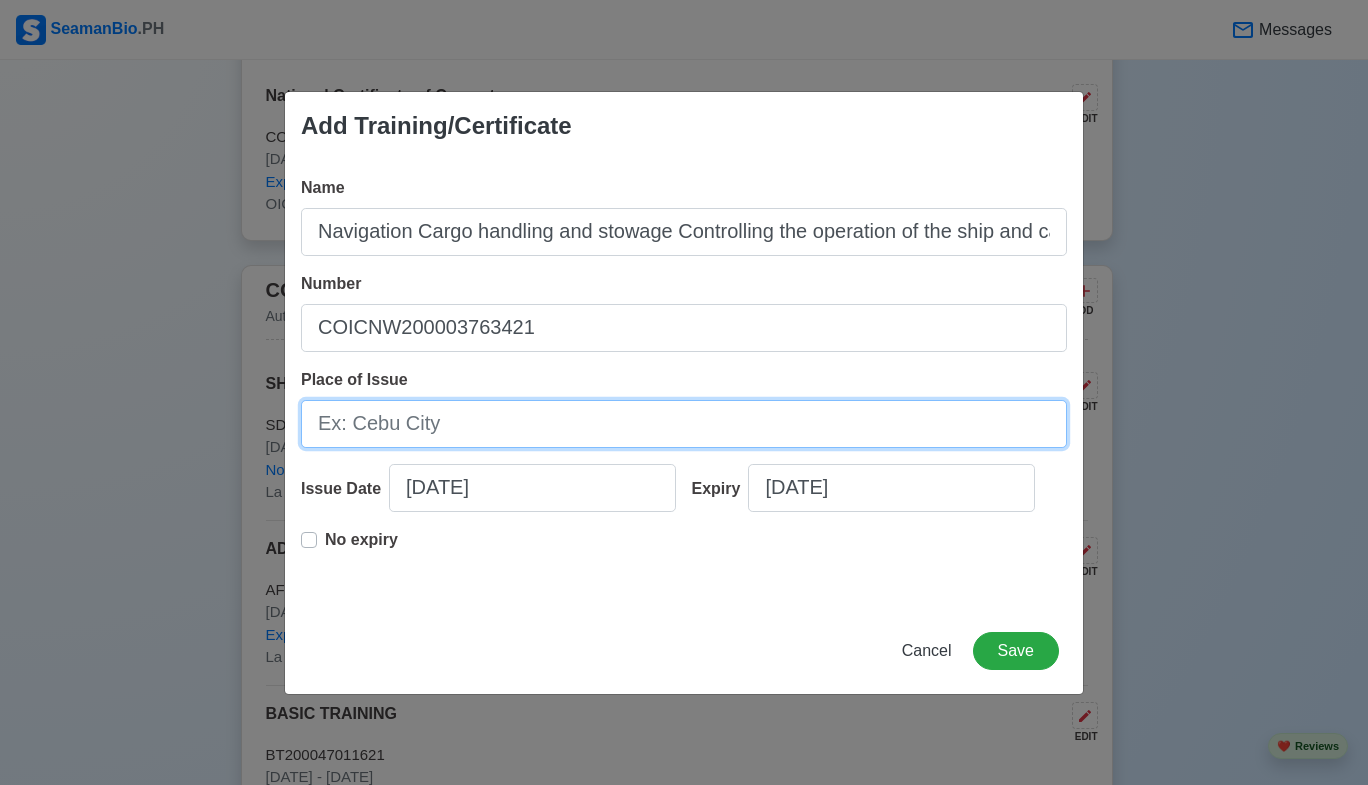 drag, startPoint x: 436, startPoint y: 416, endPoint x: 441, endPoint y: 447, distance: 31.400637 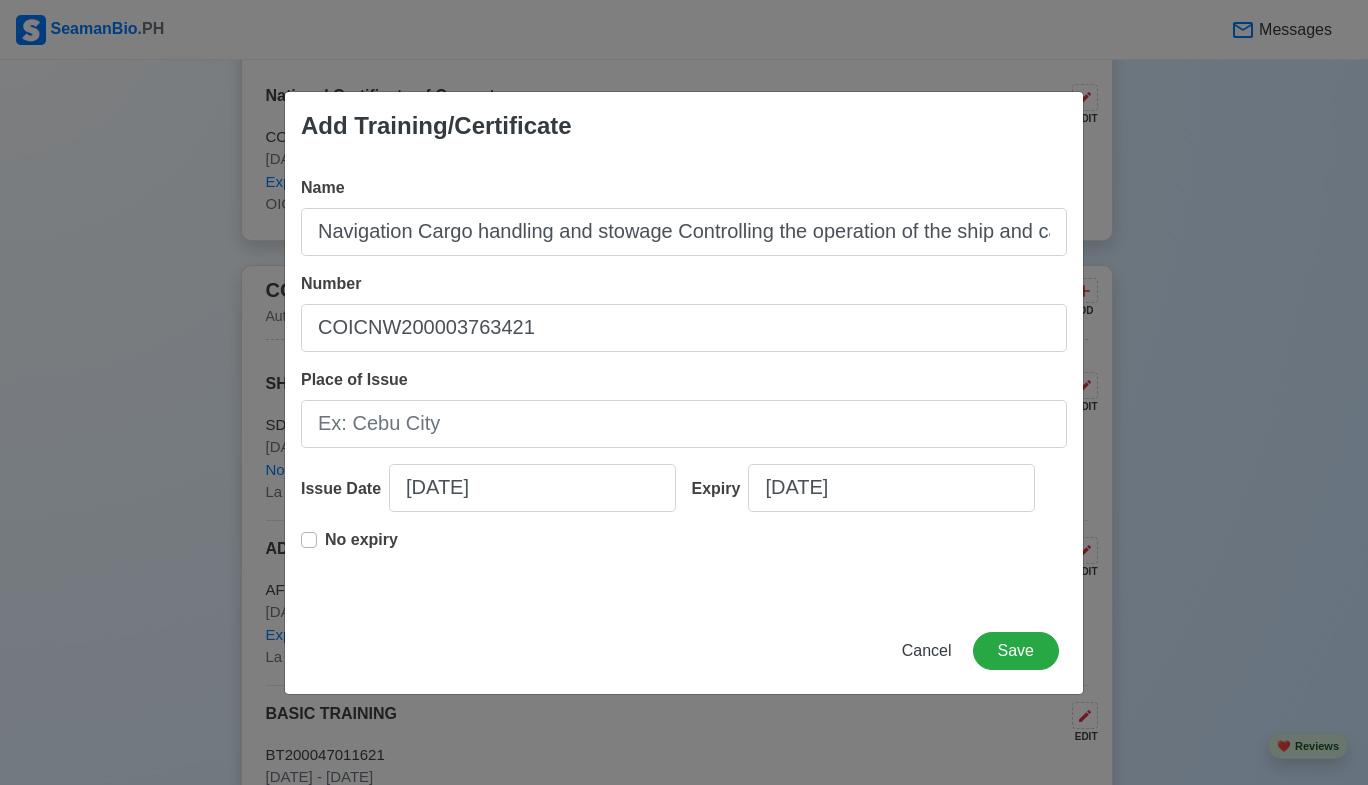 click on "No expiry" at bounding box center (684, 560) 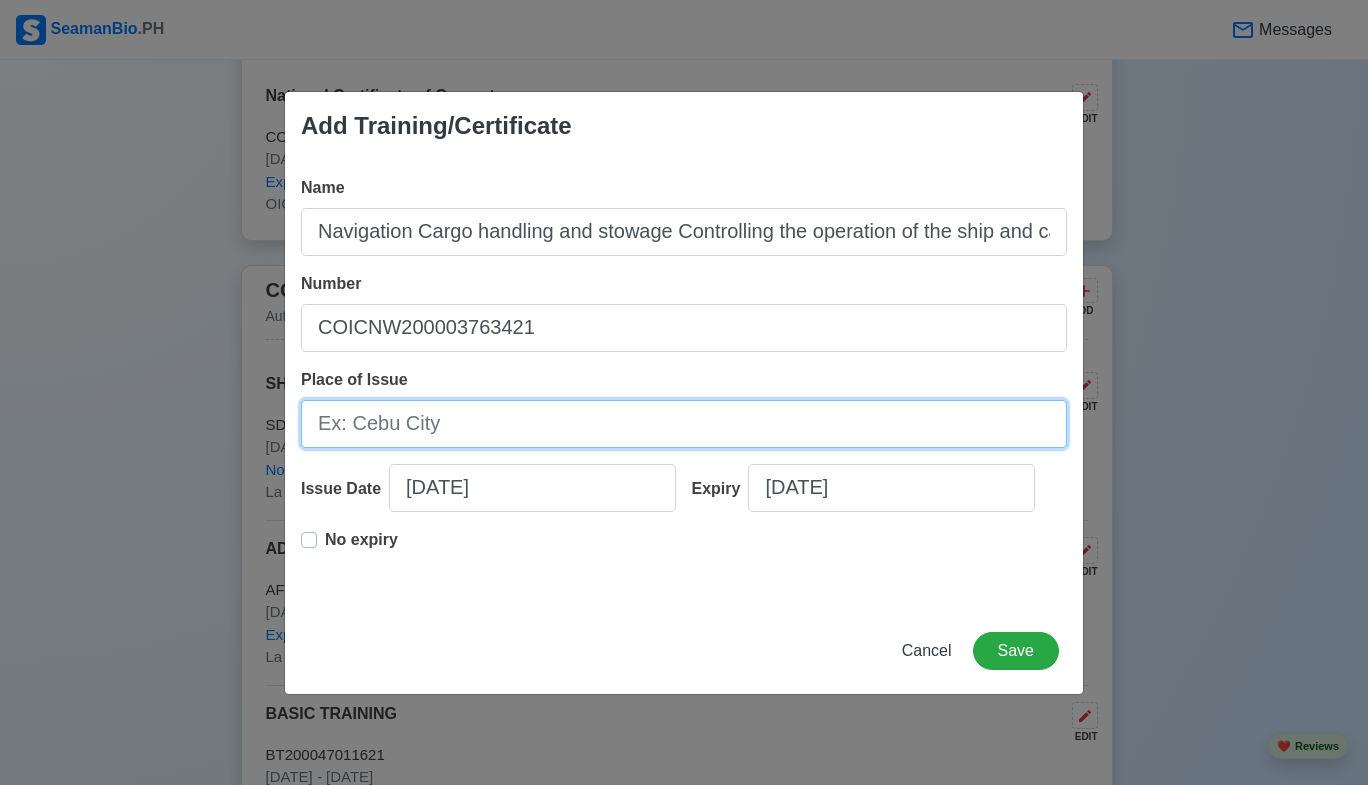 drag, startPoint x: 478, startPoint y: 429, endPoint x: 466, endPoint y: 447, distance: 21.633308 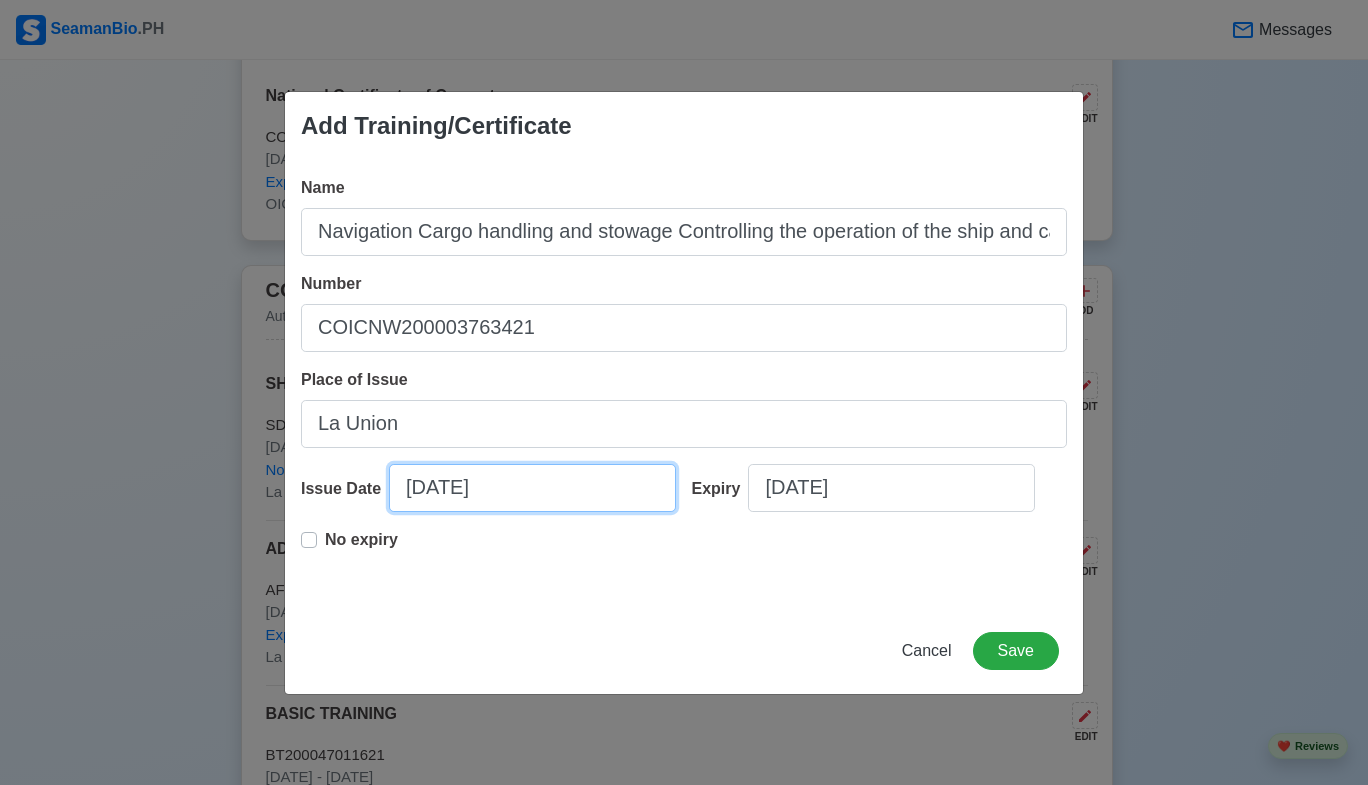 click on "07/10/2025" at bounding box center (532, 488) 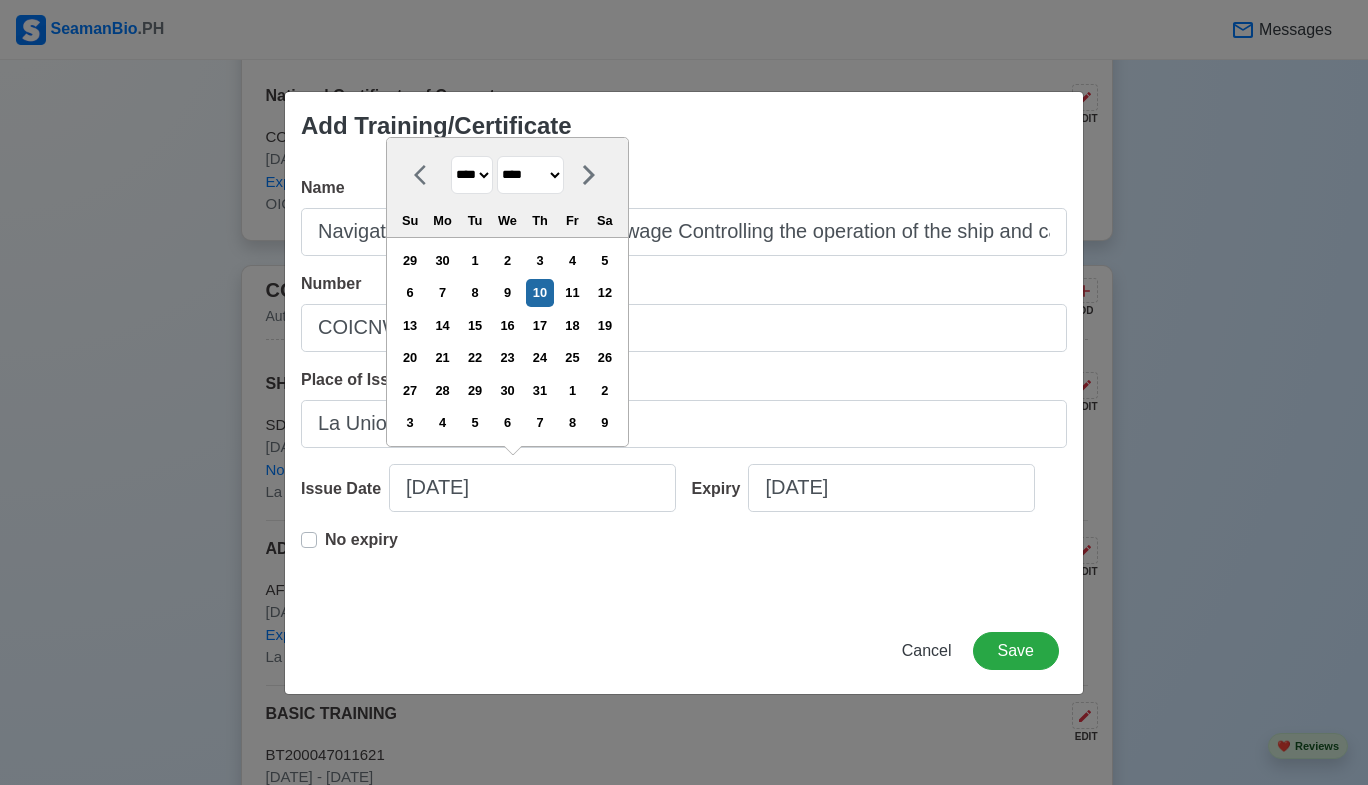 click on "**** **** **** **** **** **** **** **** **** **** **** **** **** **** **** **** **** **** **** **** **** **** **** **** **** **** **** **** **** **** **** **** **** **** **** **** **** **** **** **** **** **** **** **** **** **** **** **** **** **** **** **** **** **** **** **** **** **** **** **** **** **** **** **** **** **** **** **** **** **** **** **** **** **** **** **** **** **** **** **** **** **** **** **** **** **** **** **** **** **** **** **** **** **** **** **** **** **** **** **** **** **** **** **** **** ****" at bounding box center (472, 175) 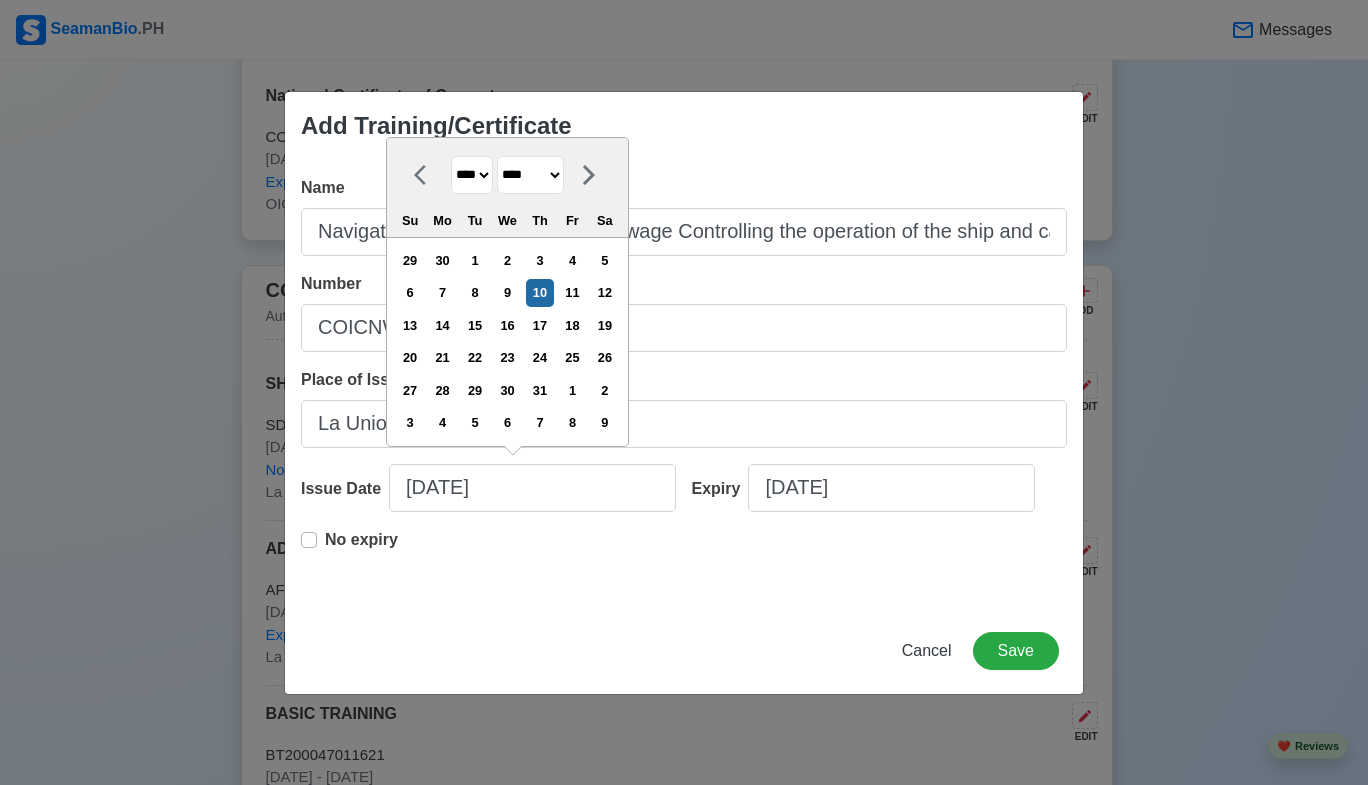 select on "****" 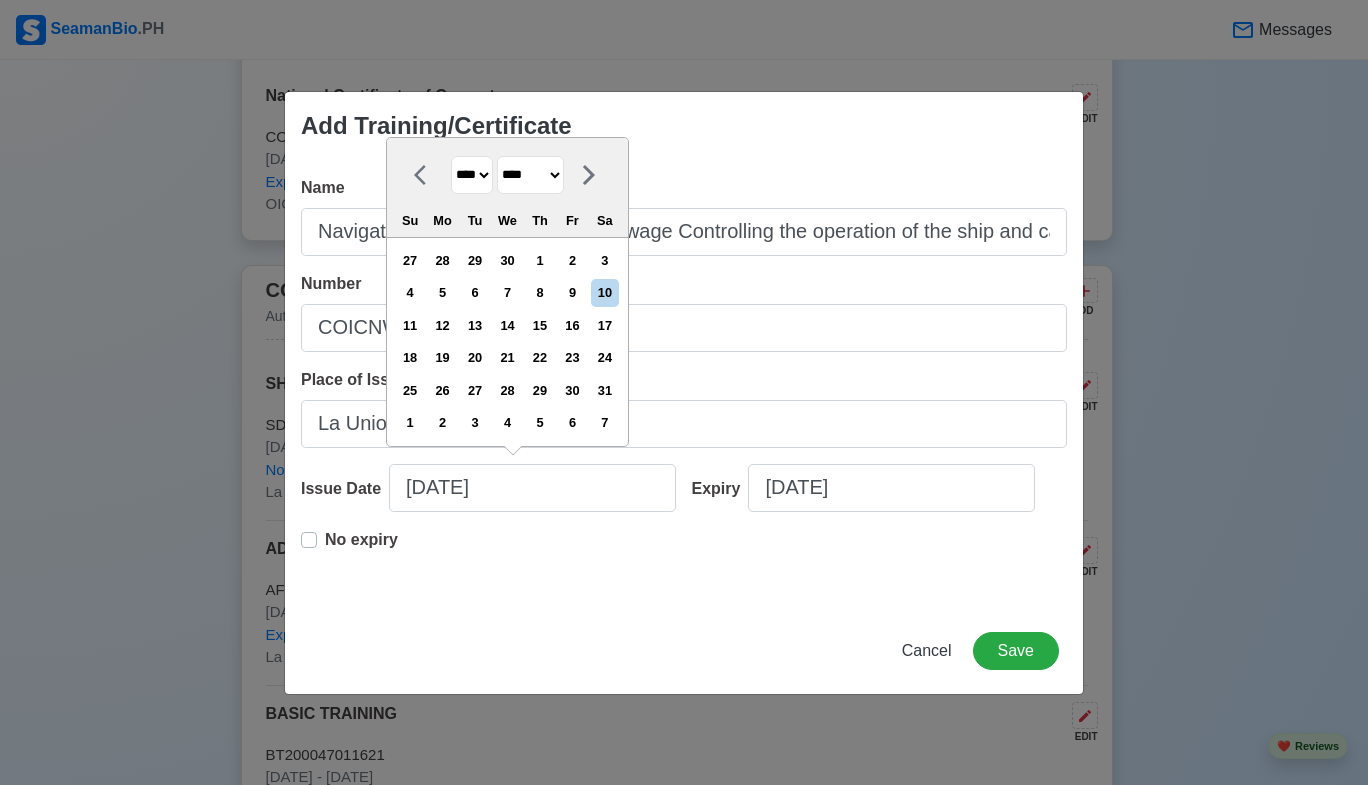 click on "******* ******** ***** ***** *** **** **** ****** ********* ******* ******** ********" at bounding box center [530, 175] 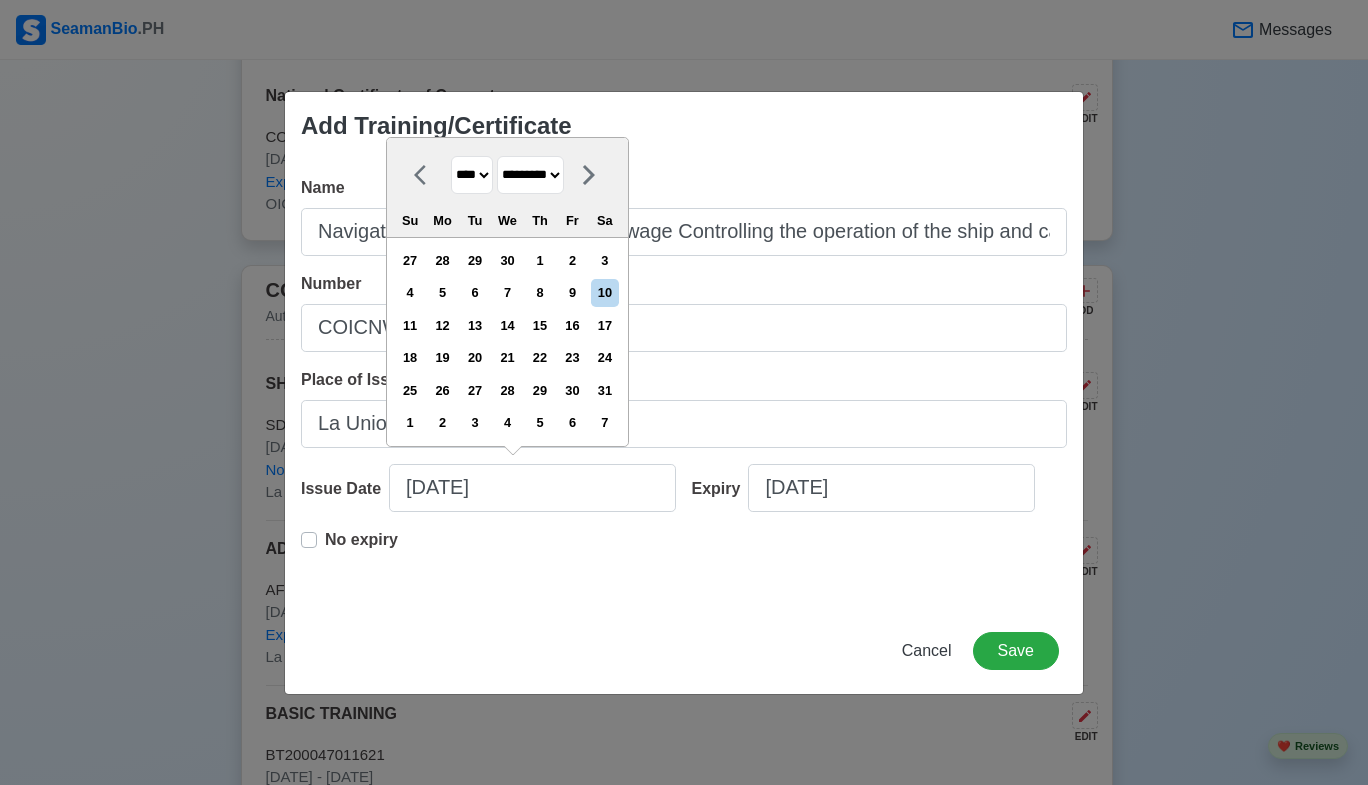 click on "******* ******** ***** ***** *** **** **** ****** ********* ******* ******** ********" at bounding box center [530, 175] 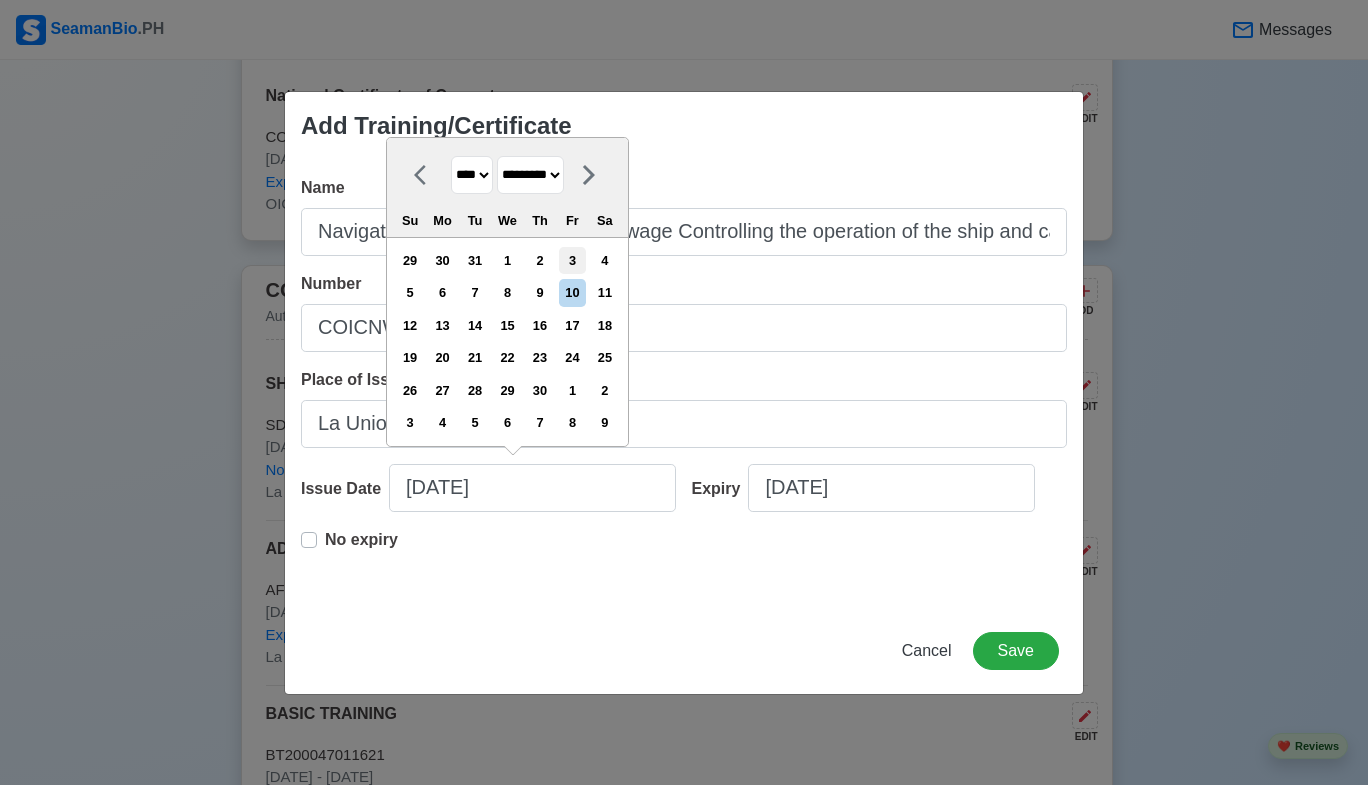 drag, startPoint x: 585, startPoint y: 257, endPoint x: 619, endPoint y: 394, distance: 141.15594 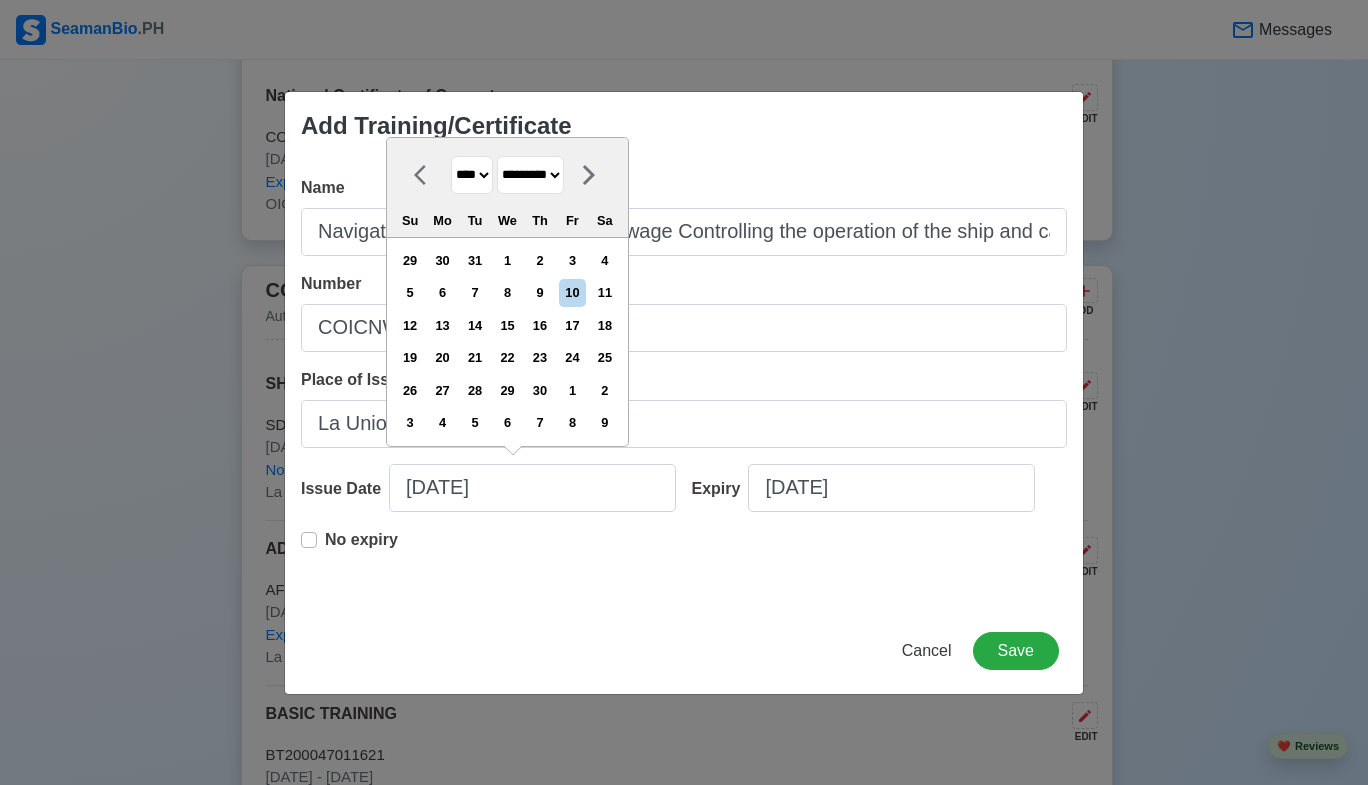 type on "09/03/2021" 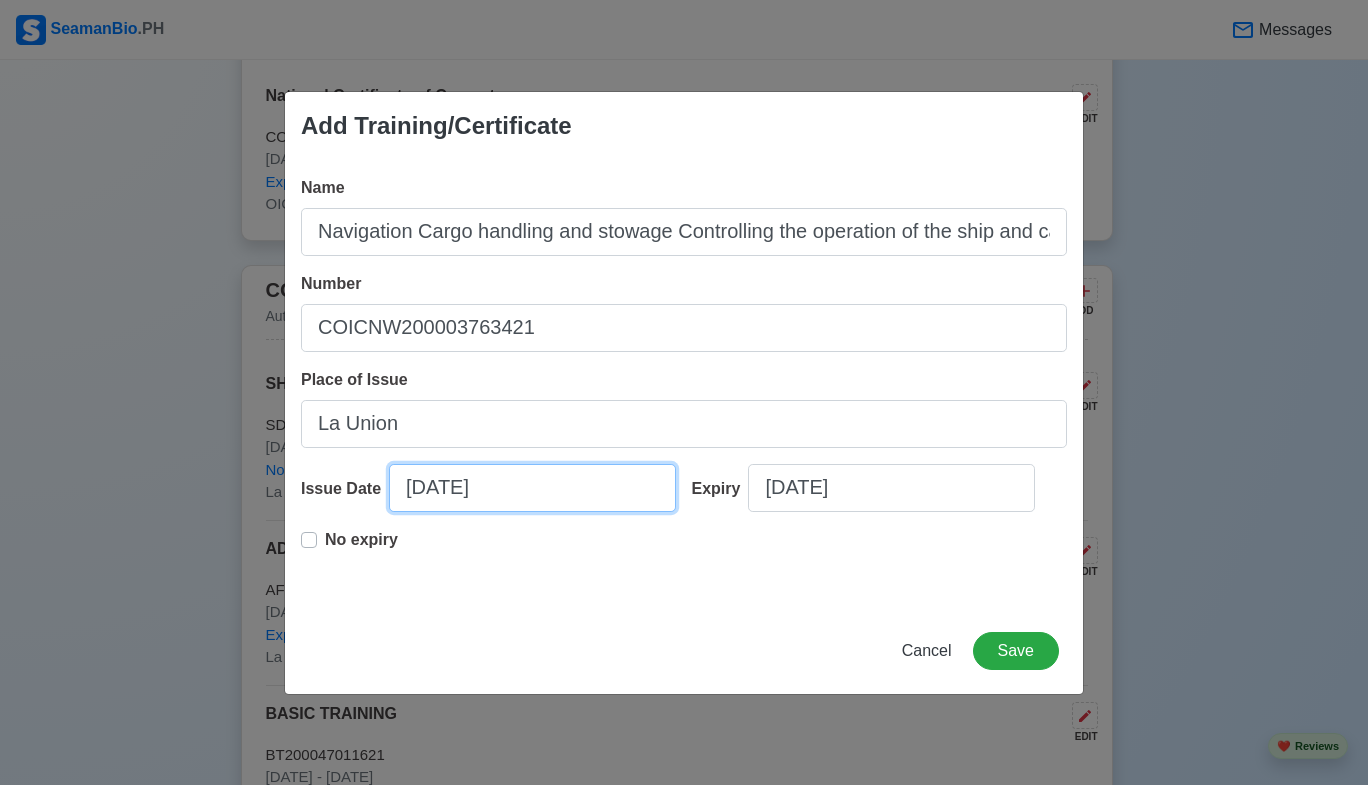 select on "****" 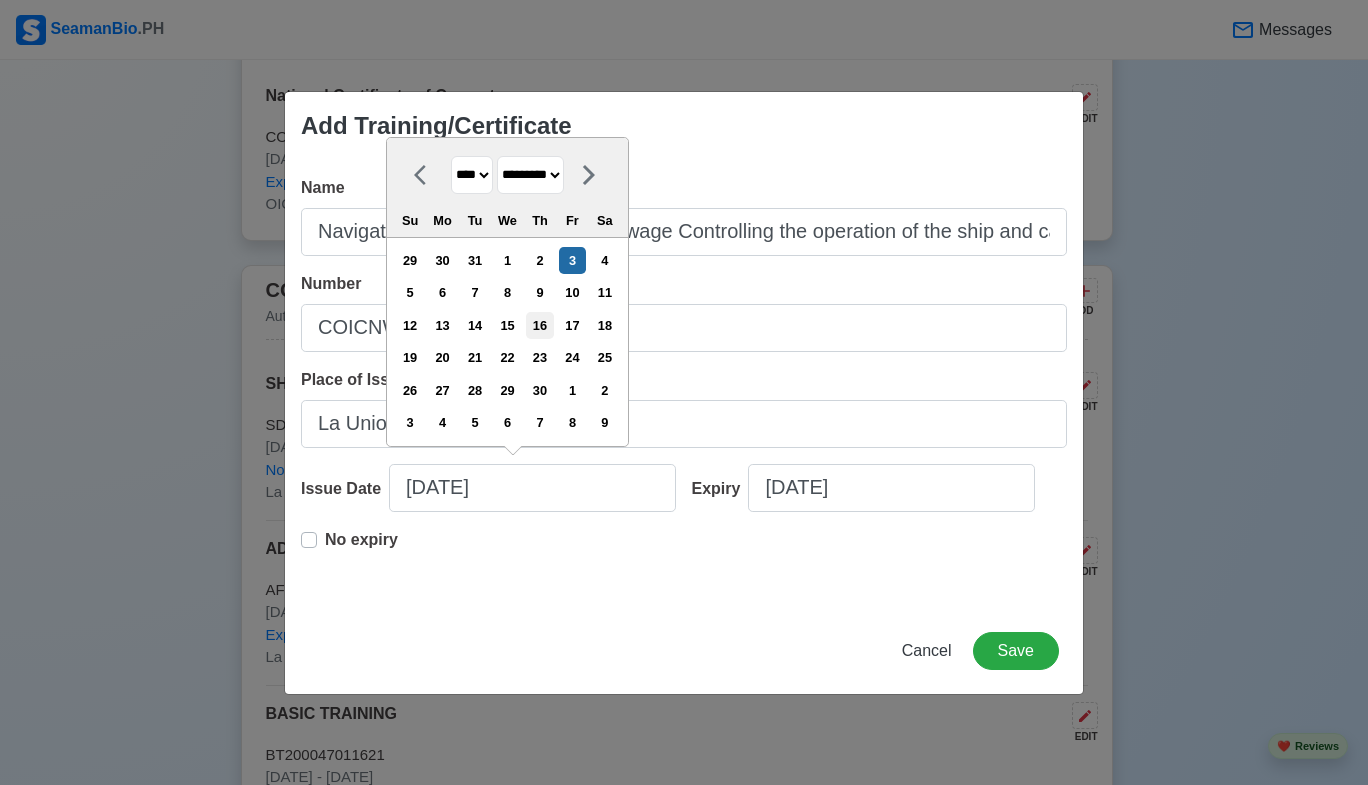 click on "16" at bounding box center [539, 325] 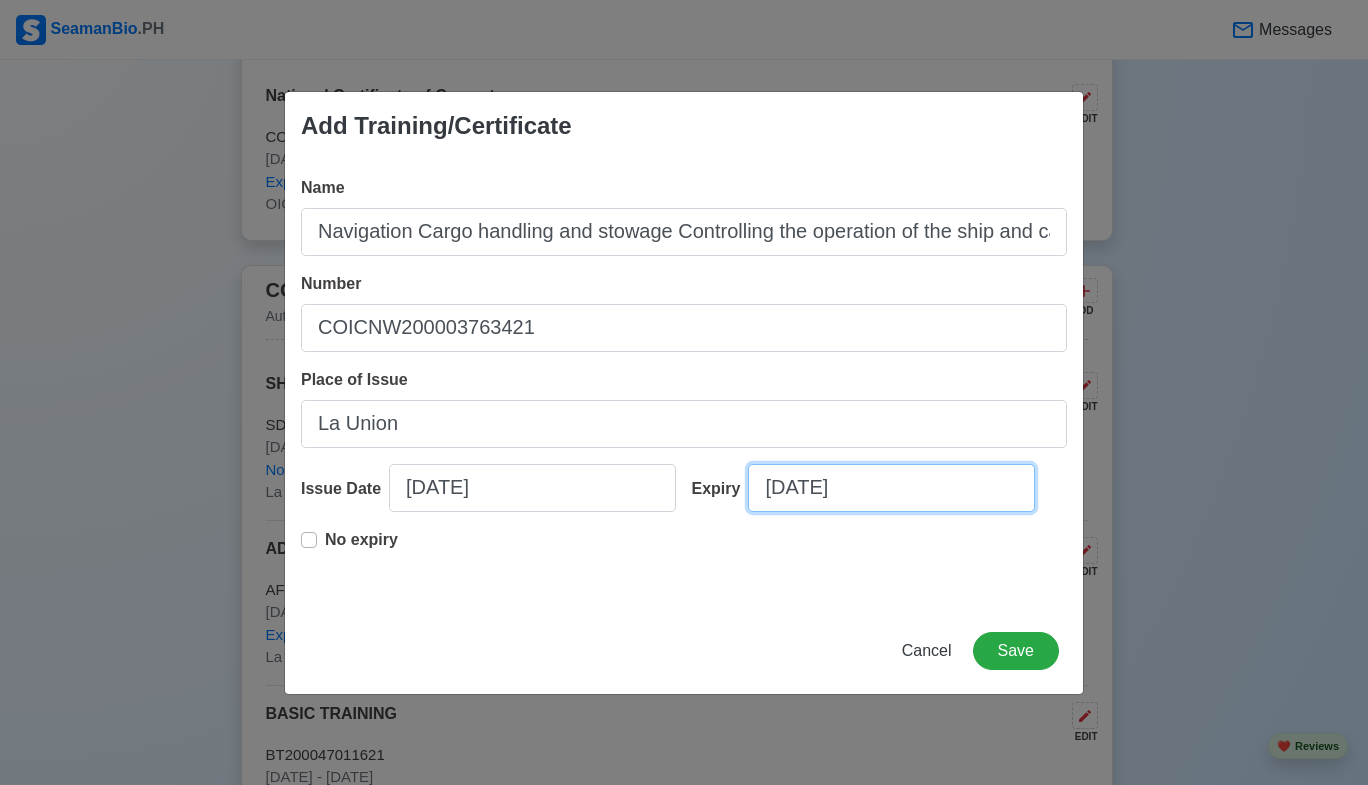 click on "07/10/2025" at bounding box center (891, 488) 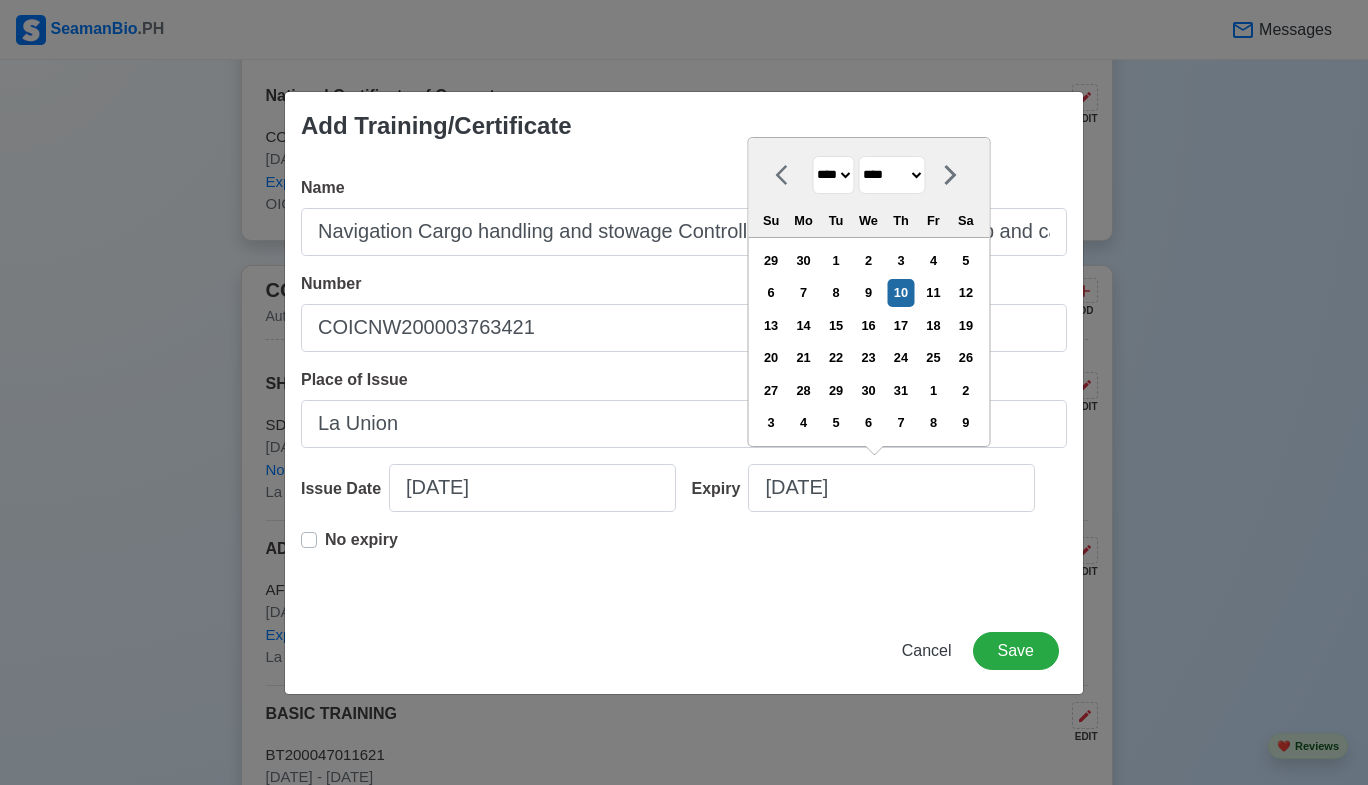 click on "**** **** **** **** **** **** **** **** **** **** **** **** **** **** **** **** **** **** **** **** **** **** **** **** **** **** **** **** **** **** **** **** **** **** **** **** **** **** **** **** **** **** **** **** **** **** **** **** **** **** **** **** **** **** **** **** **** **** **** **** **** **** **** **** **** **** **** **** **** **** **** **** **** **** **** **** **** **** **** **** **** **** **** **** **** **** **** **** **** **** **** **** **** **** **** **** **** **** **** **** **** **** **** **** **** **** **** **** **** **** **** **** **** **** **** **** **** **** **** **** ****" at bounding box center (833, 175) 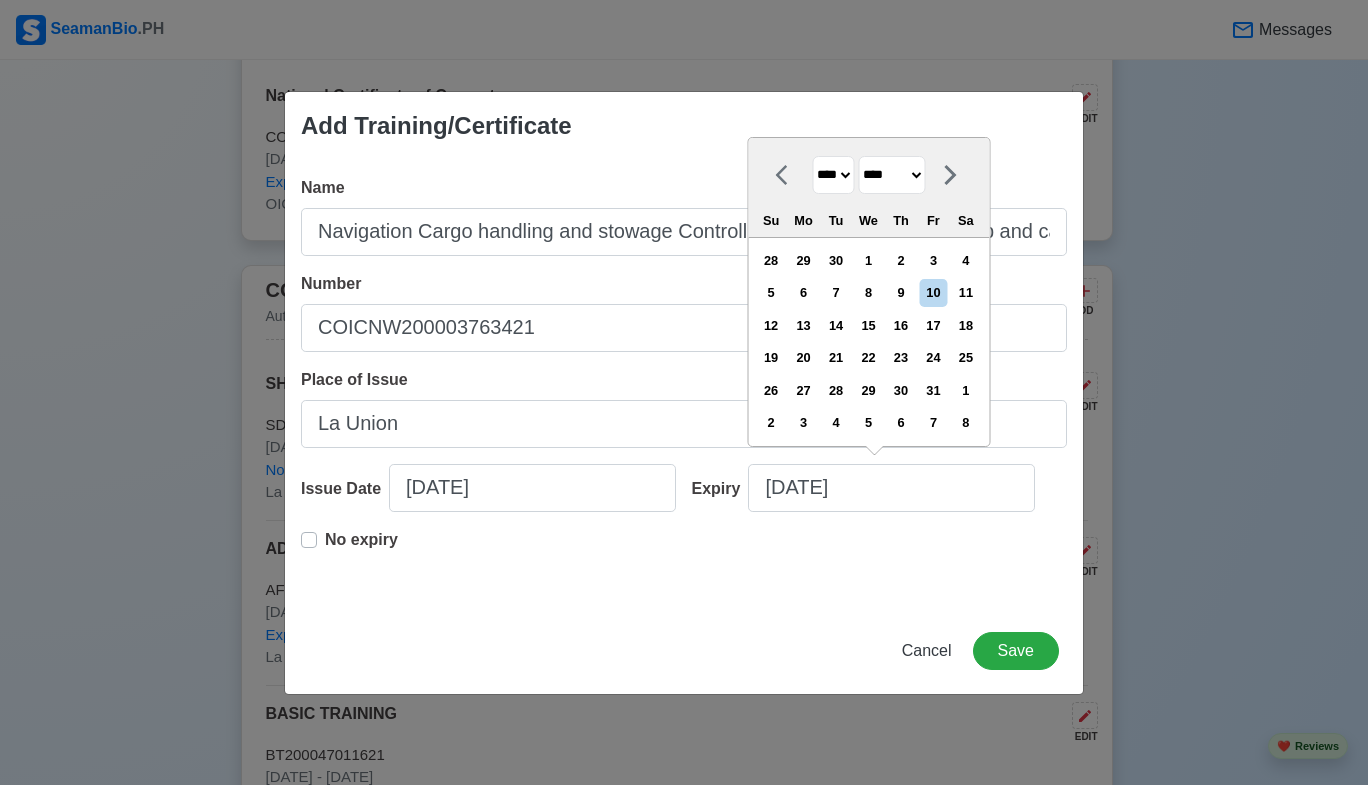 drag, startPoint x: 930, startPoint y: 171, endPoint x: 924, endPoint y: 192, distance: 21.84033 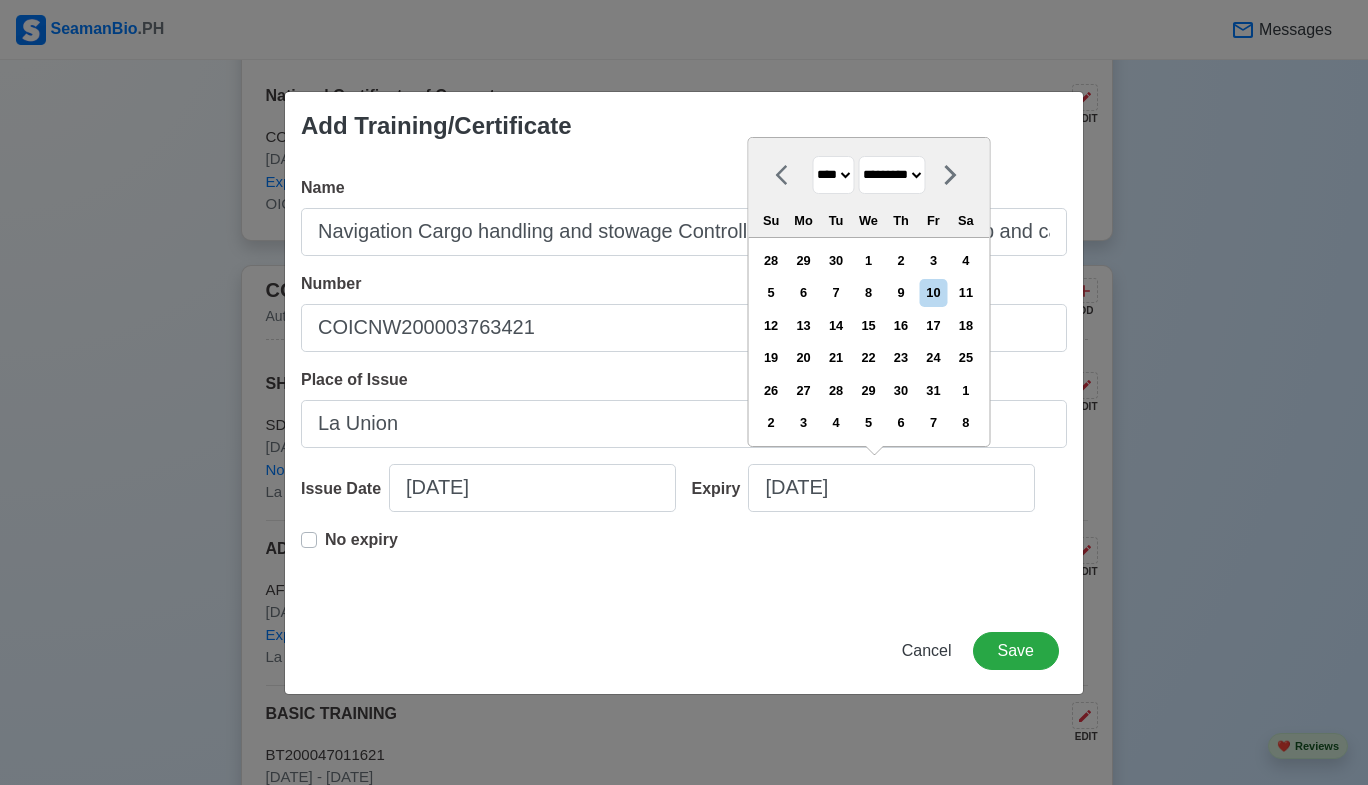 click on "******* ******** ***** ***** *** **** **** ****** ********* ******* ******** ********" at bounding box center [891, 175] 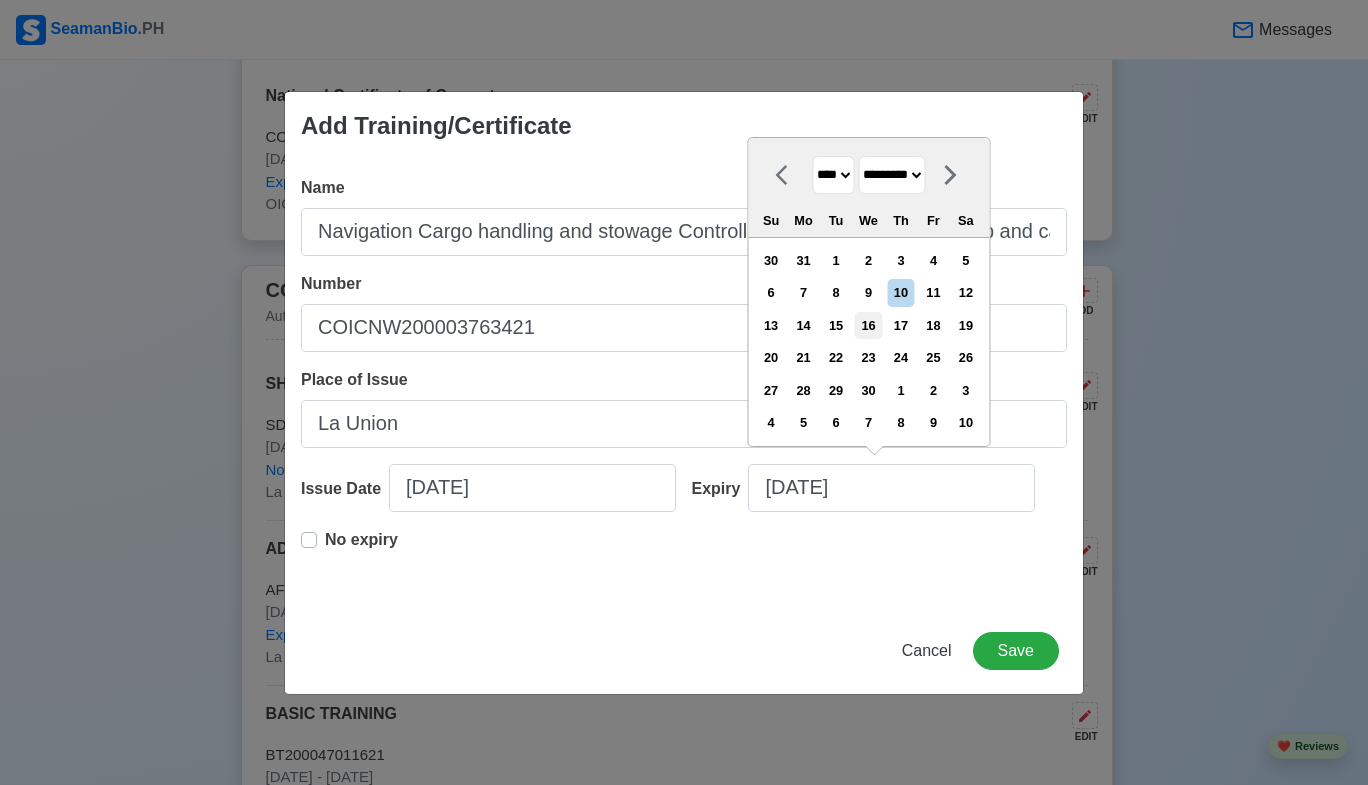 click on "16" at bounding box center [868, 325] 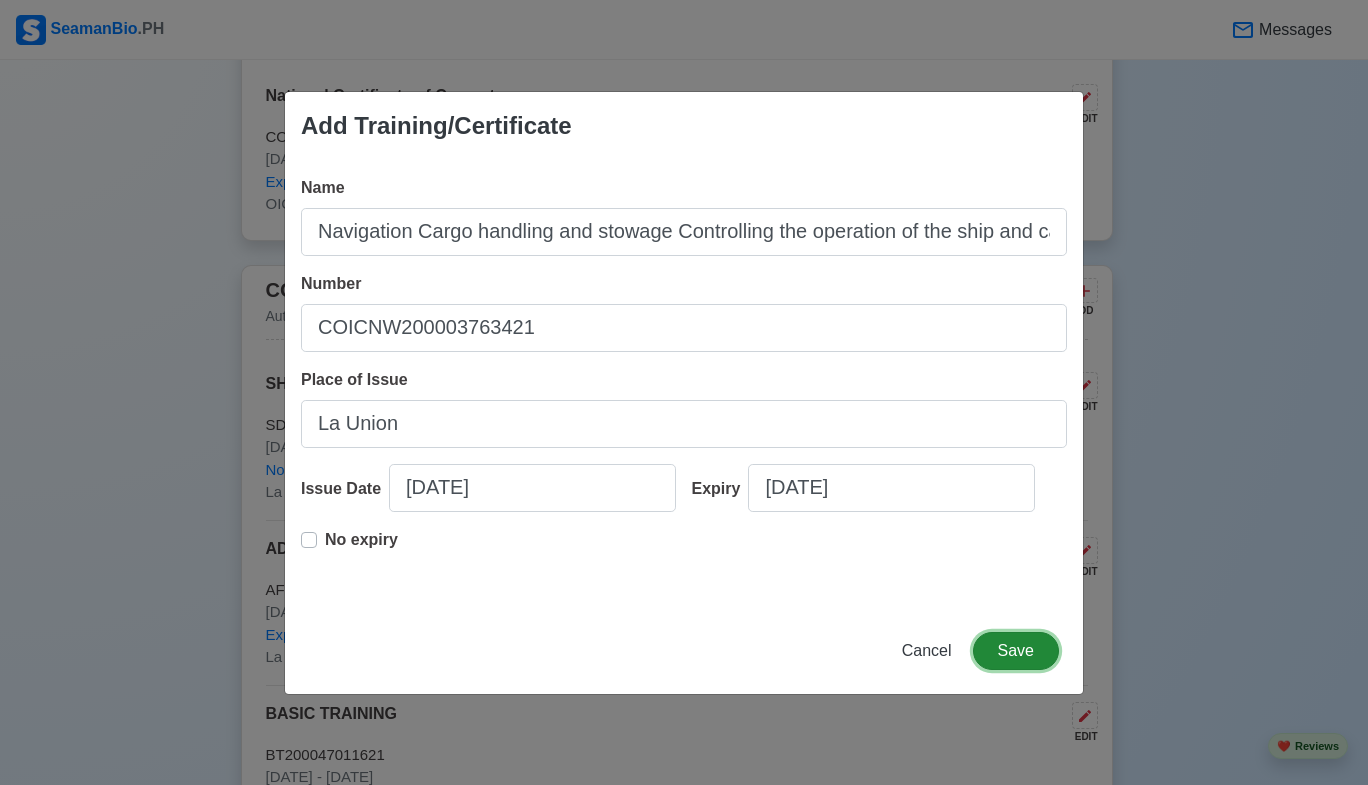 click on "Save" at bounding box center [1016, 651] 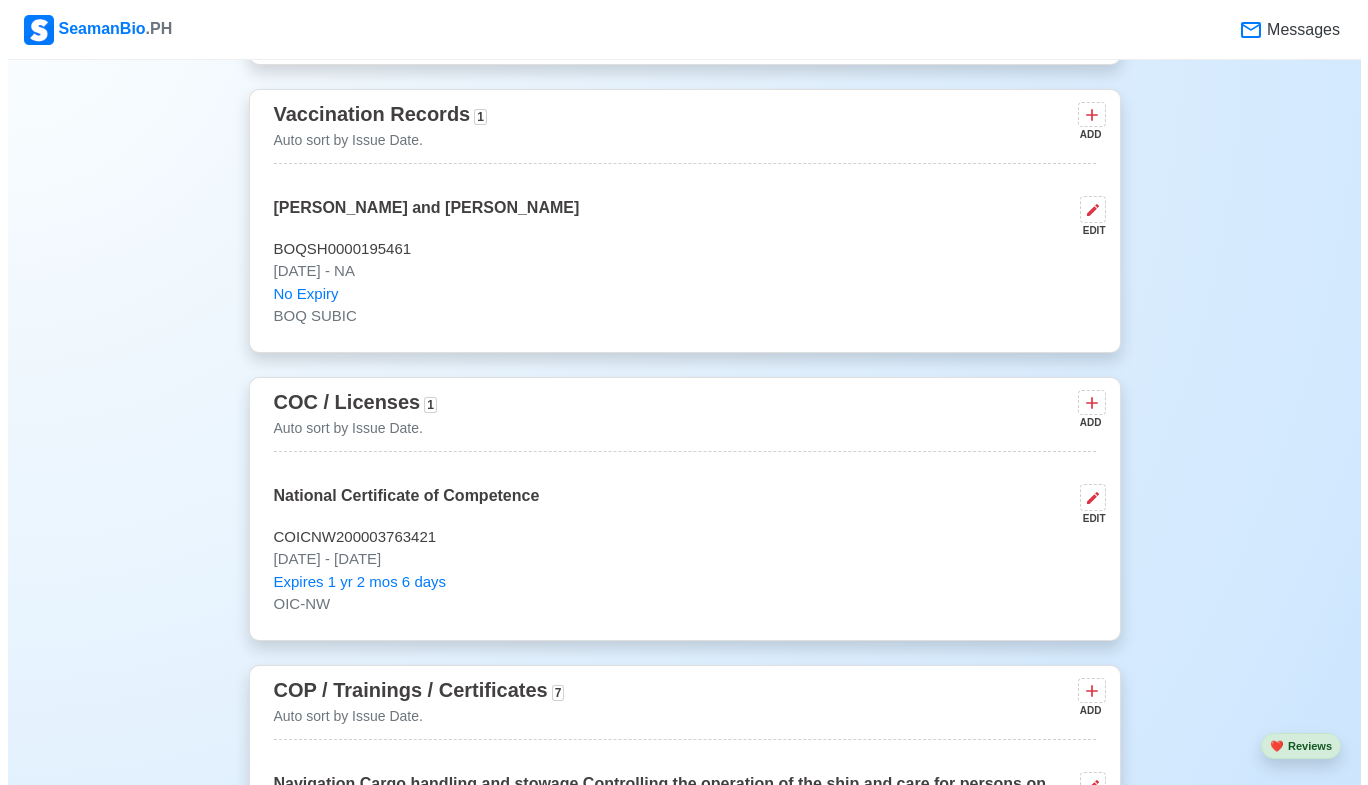 scroll, scrollTop: 2500, scrollLeft: 0, axis: vertical 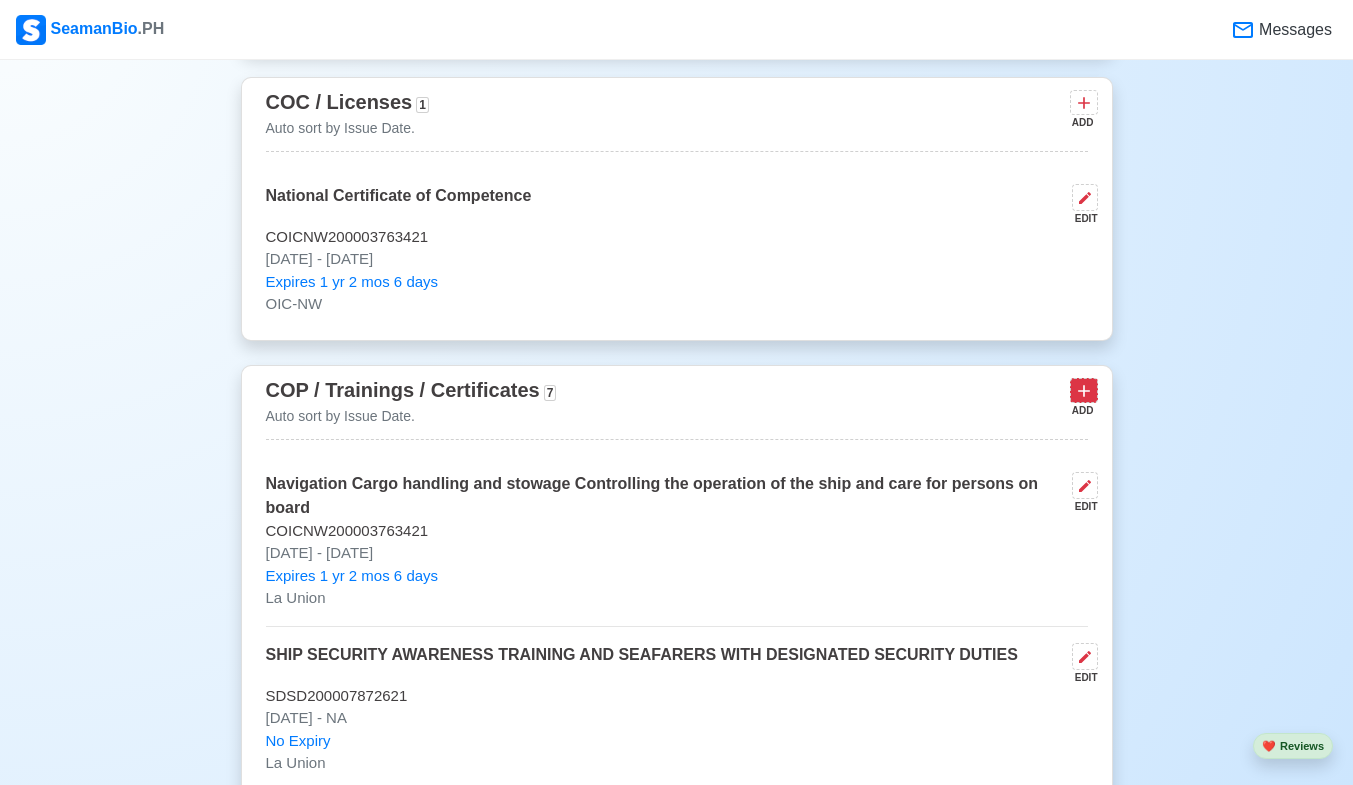 click 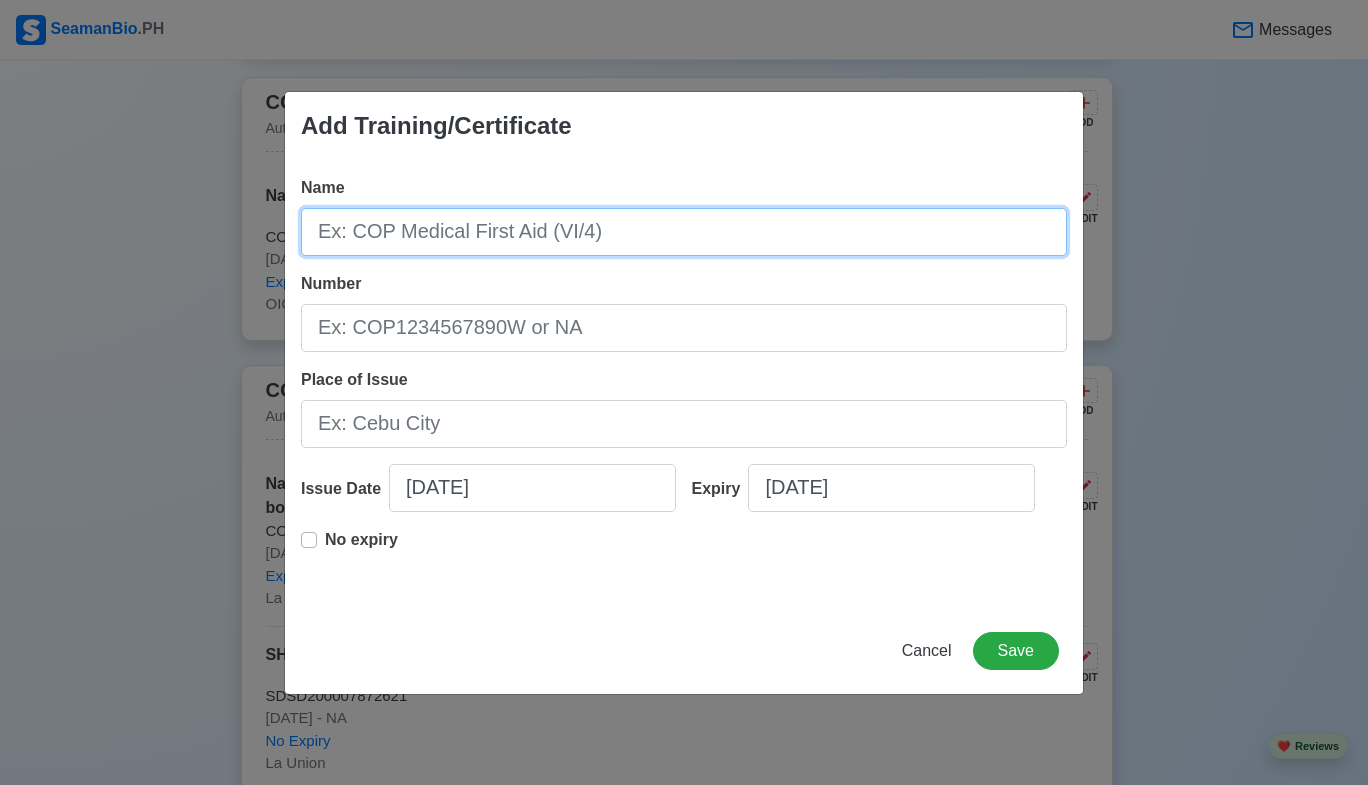 click on "Name" at bounding box center (684, 232) 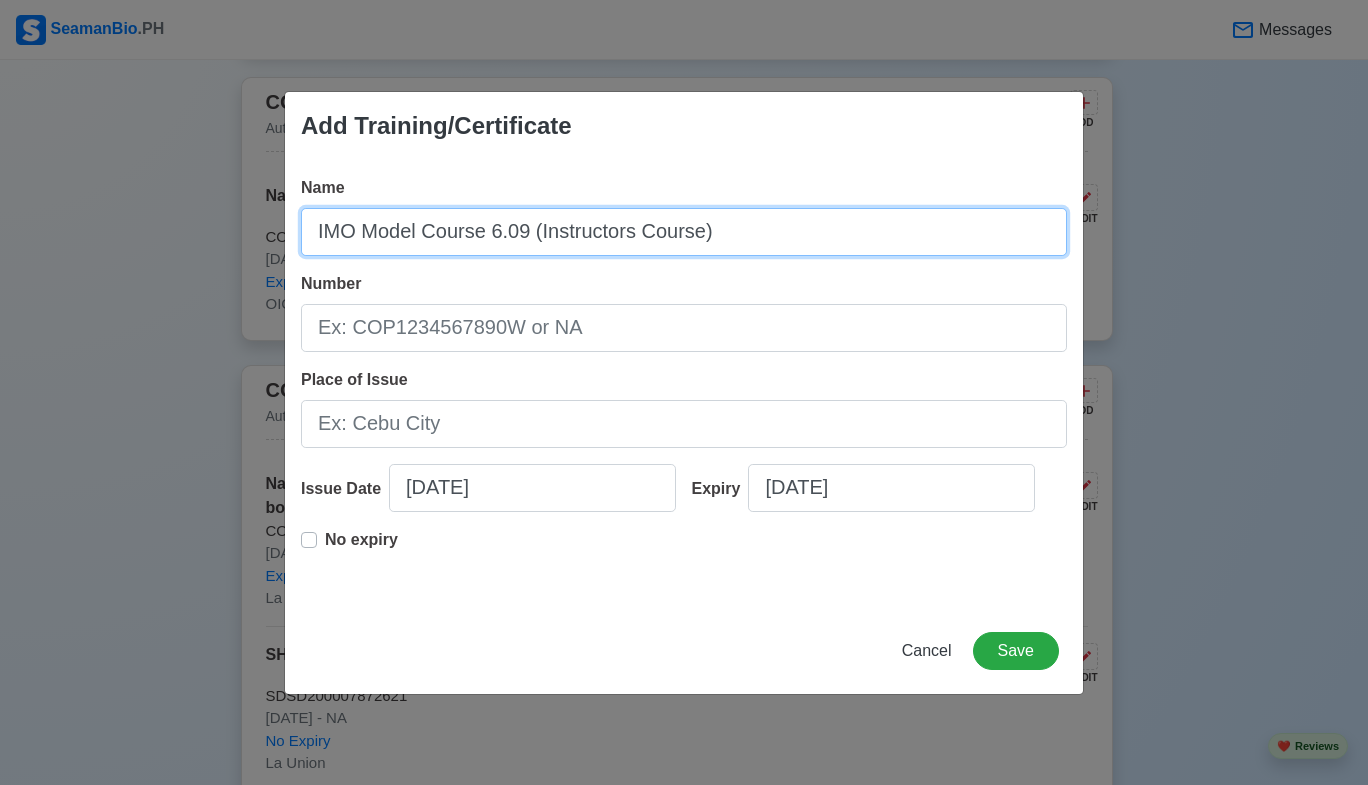 type on "IMO Model Course 6.09 (Instructors Course)" 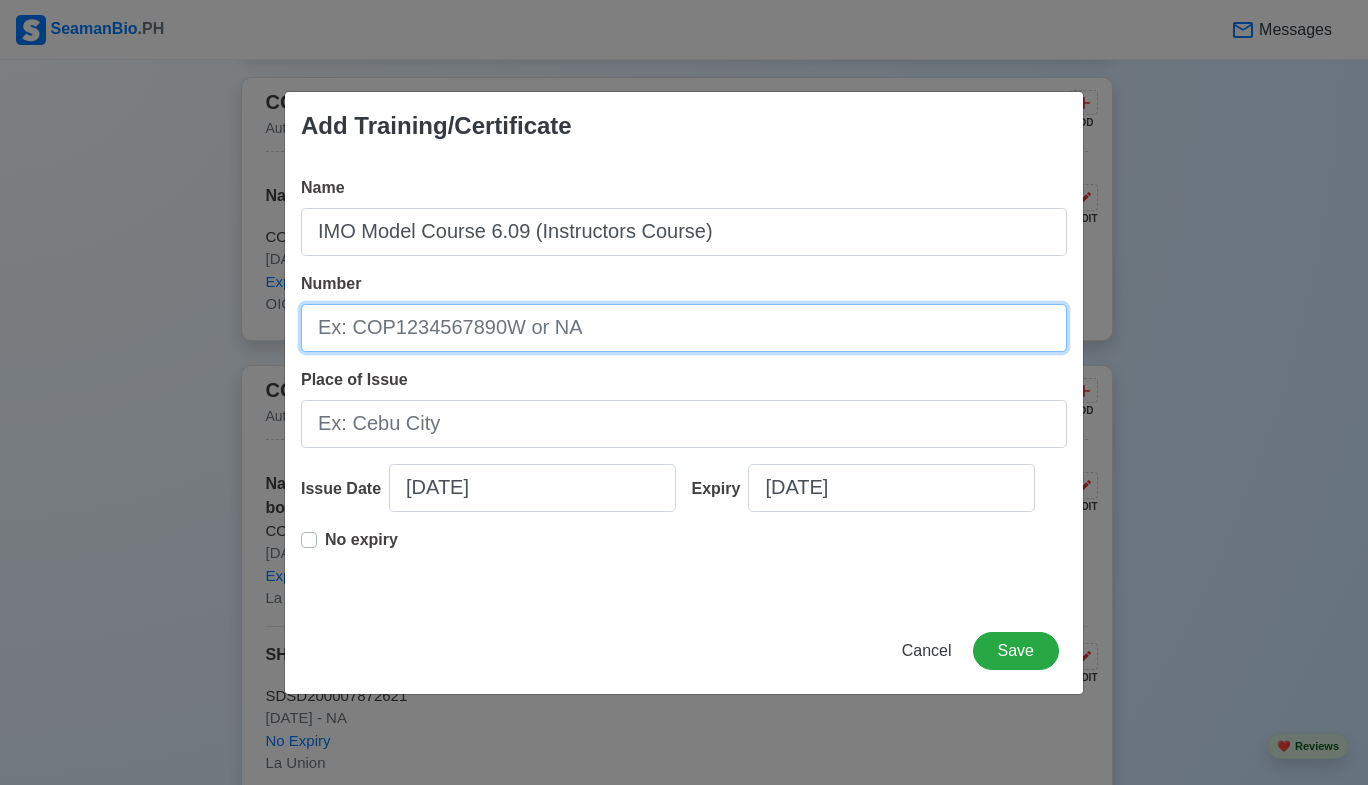 click on "Number" at bounding box center (684, 328) 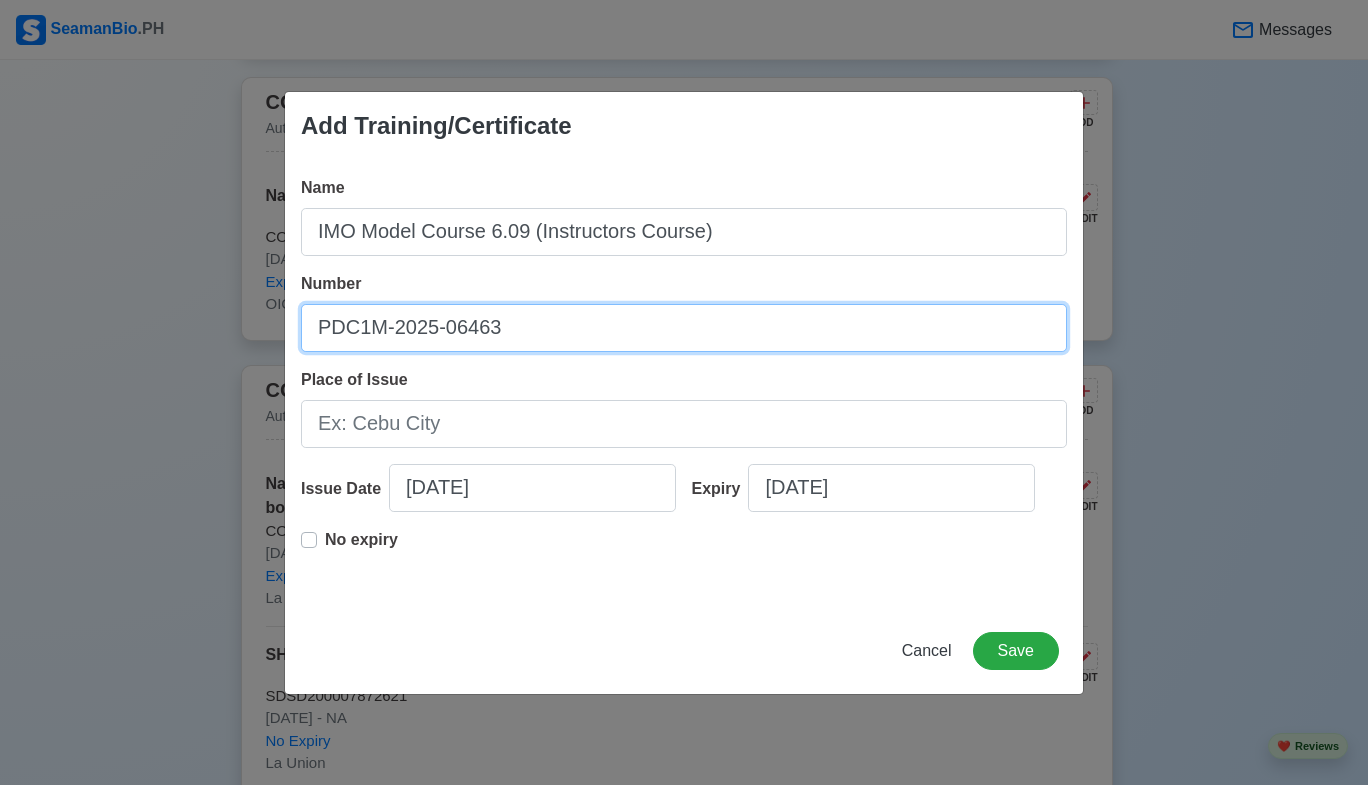 type on "PDC1M-2025-06463" 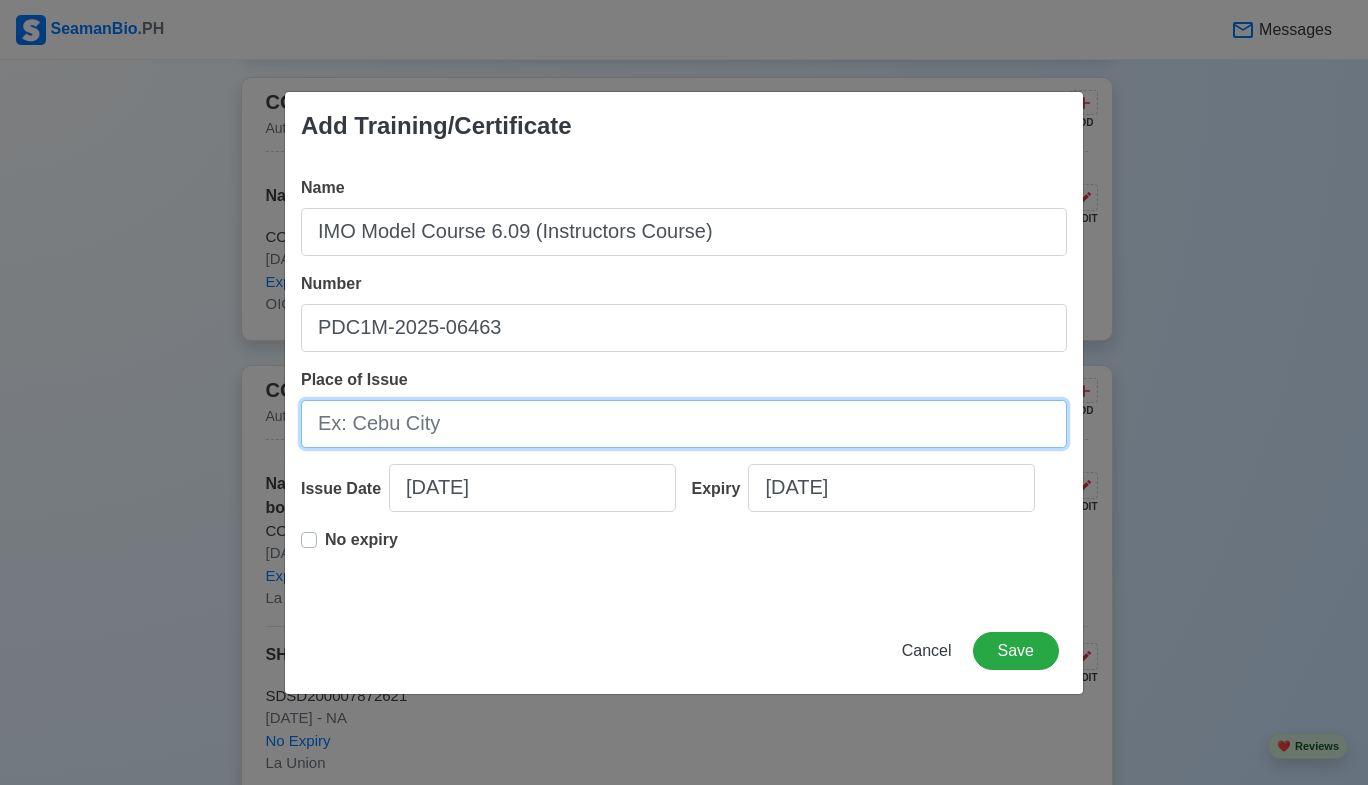 click on "Place of Issue" at bounding box center (684, 424) 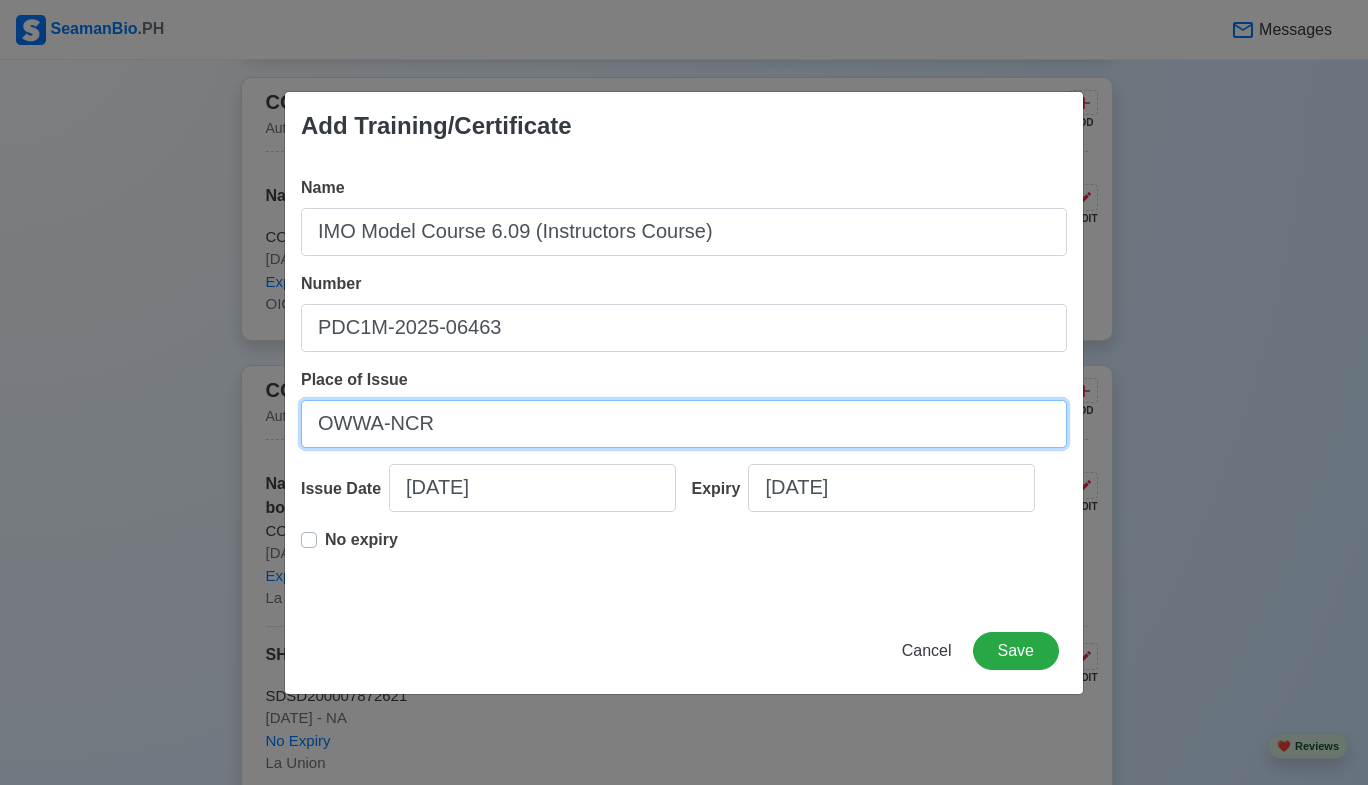 type on "OWWA-NCR" 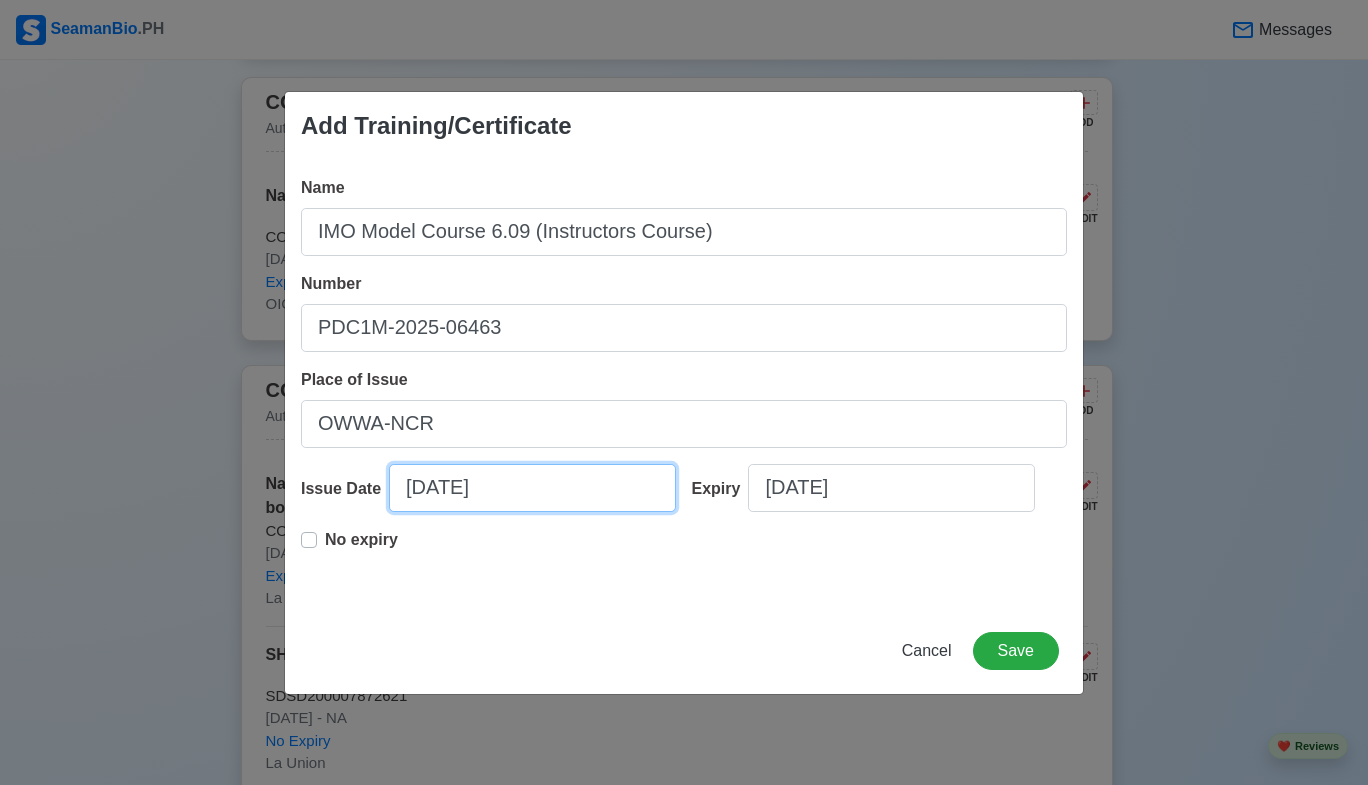 select on "****" 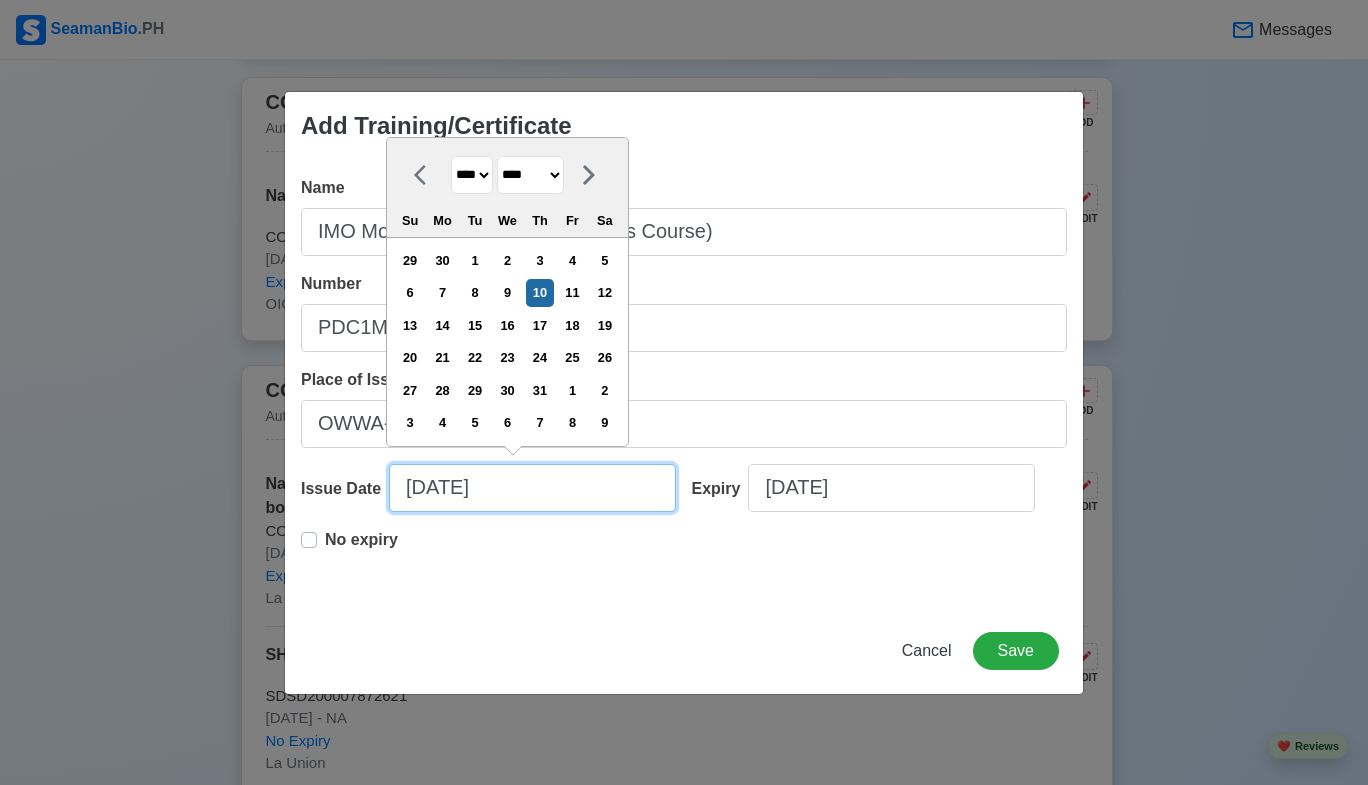 click on "07/10/2025" at bounding box center (532, 488) 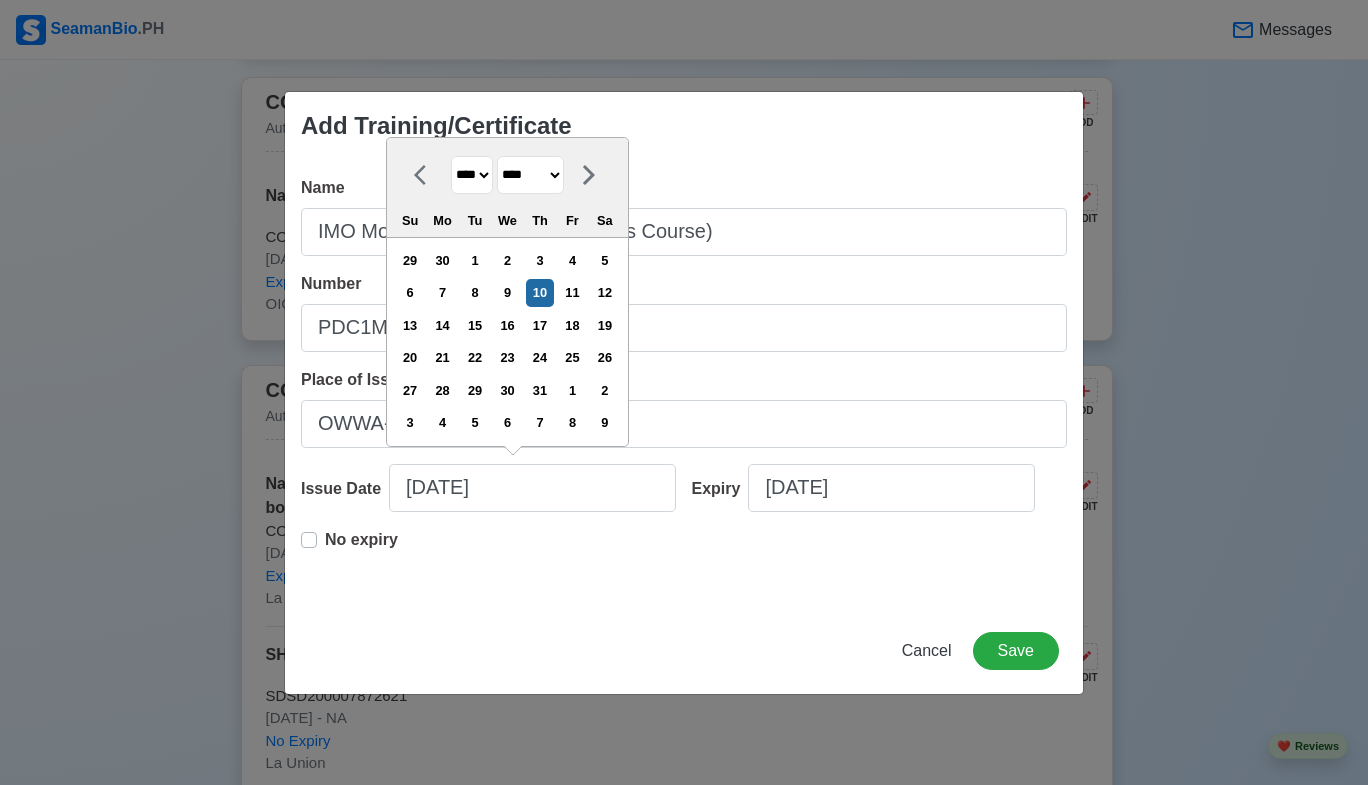 drag, startPoint x: 547, startPoint y: 174, endPoint x: 542, endPoint y: 184, distance: 11.18034 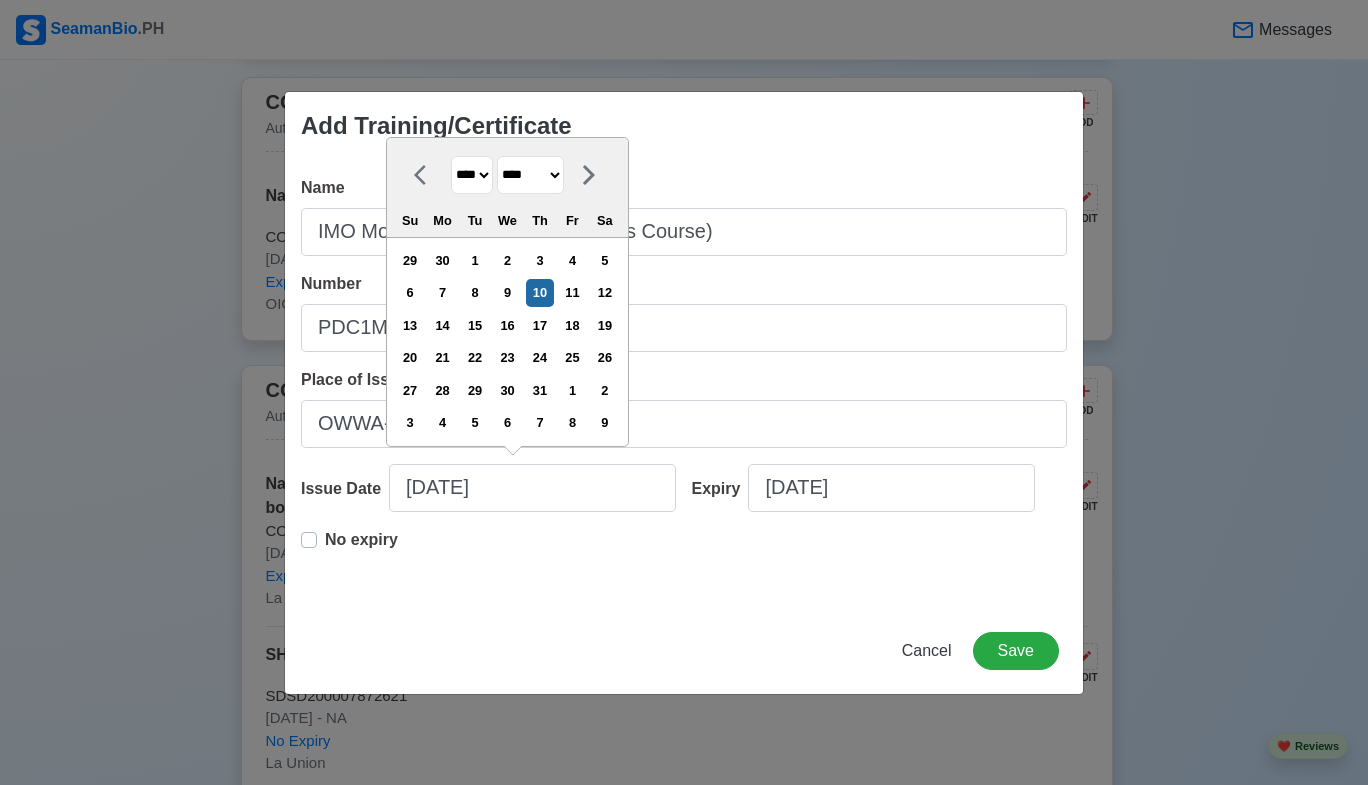 select on "****" 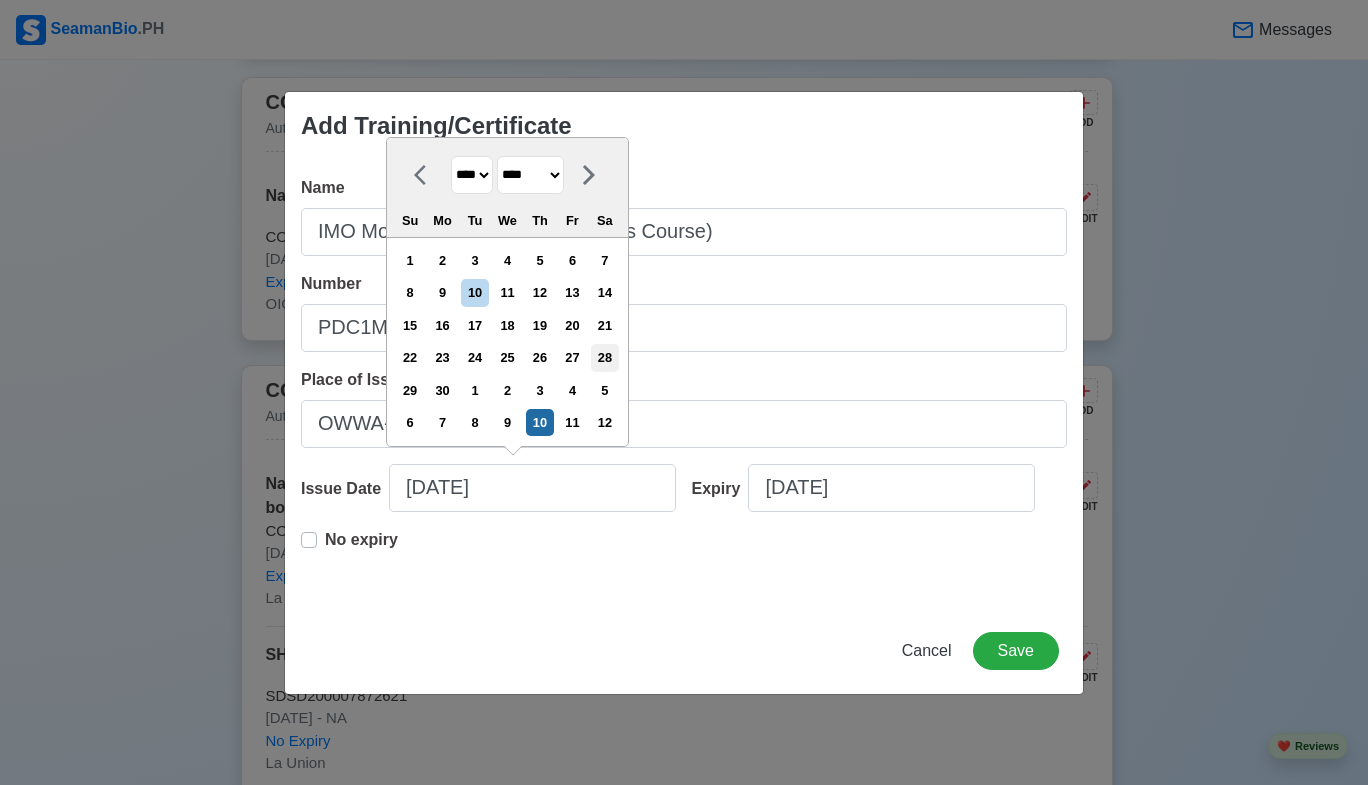 click on "28" at bounding box center [604, 357] 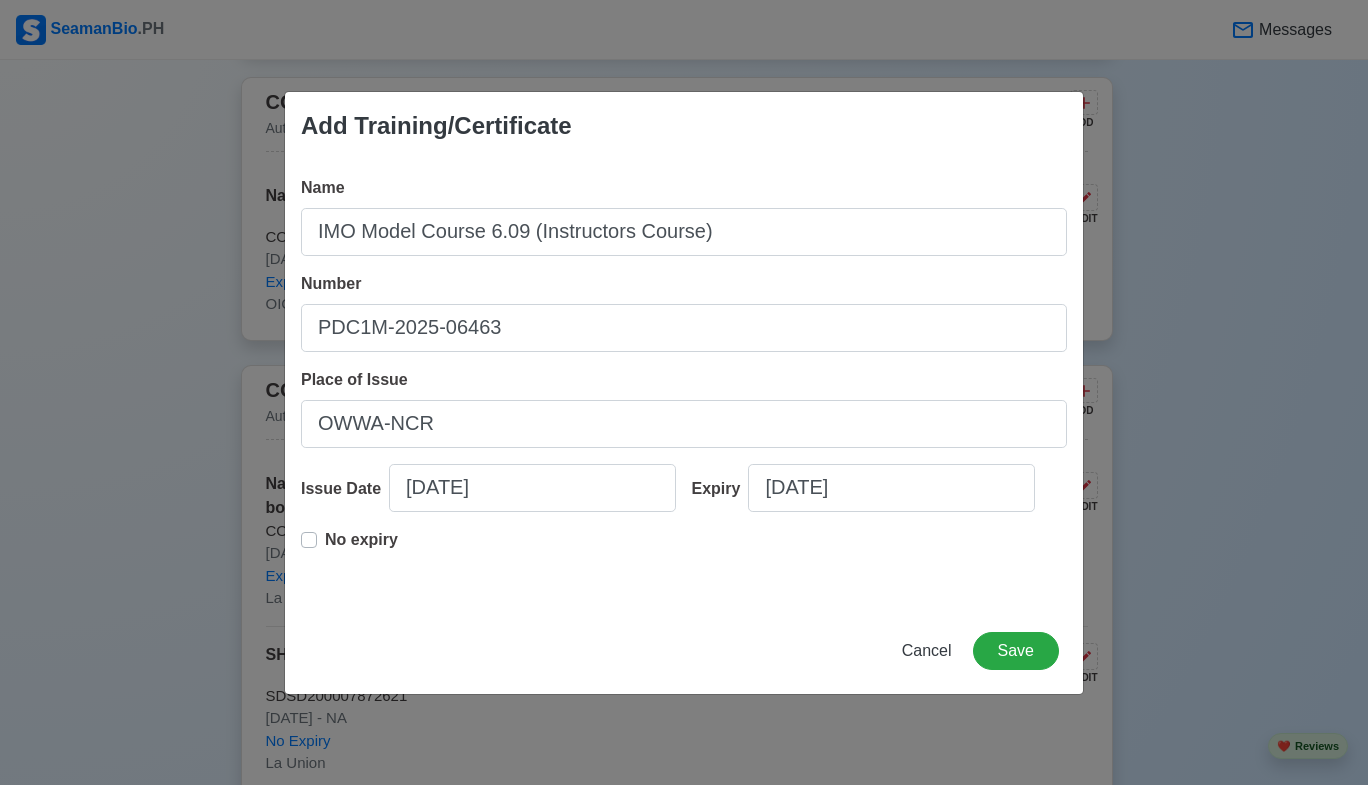 click on "No expiry" at bounding box center (361, 540) 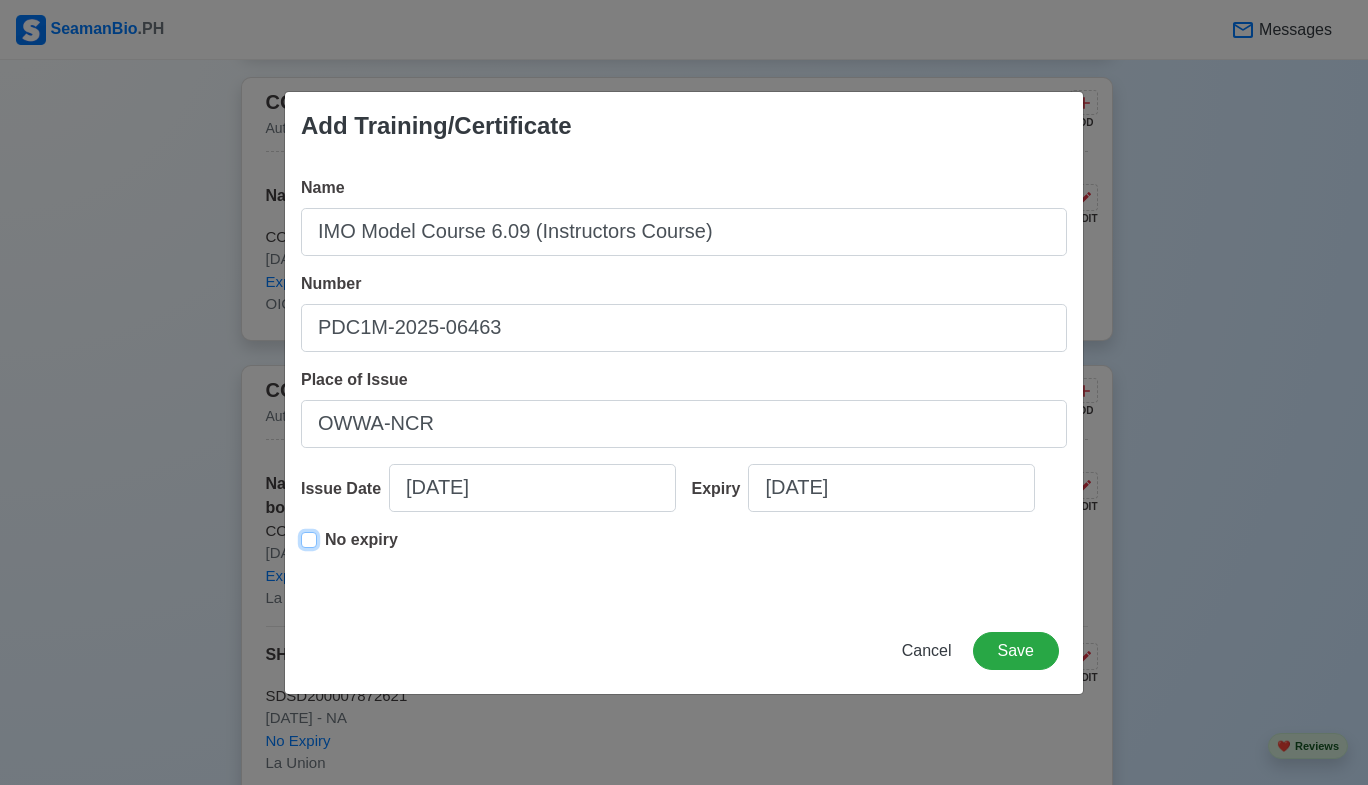 type on "06/28/2025" 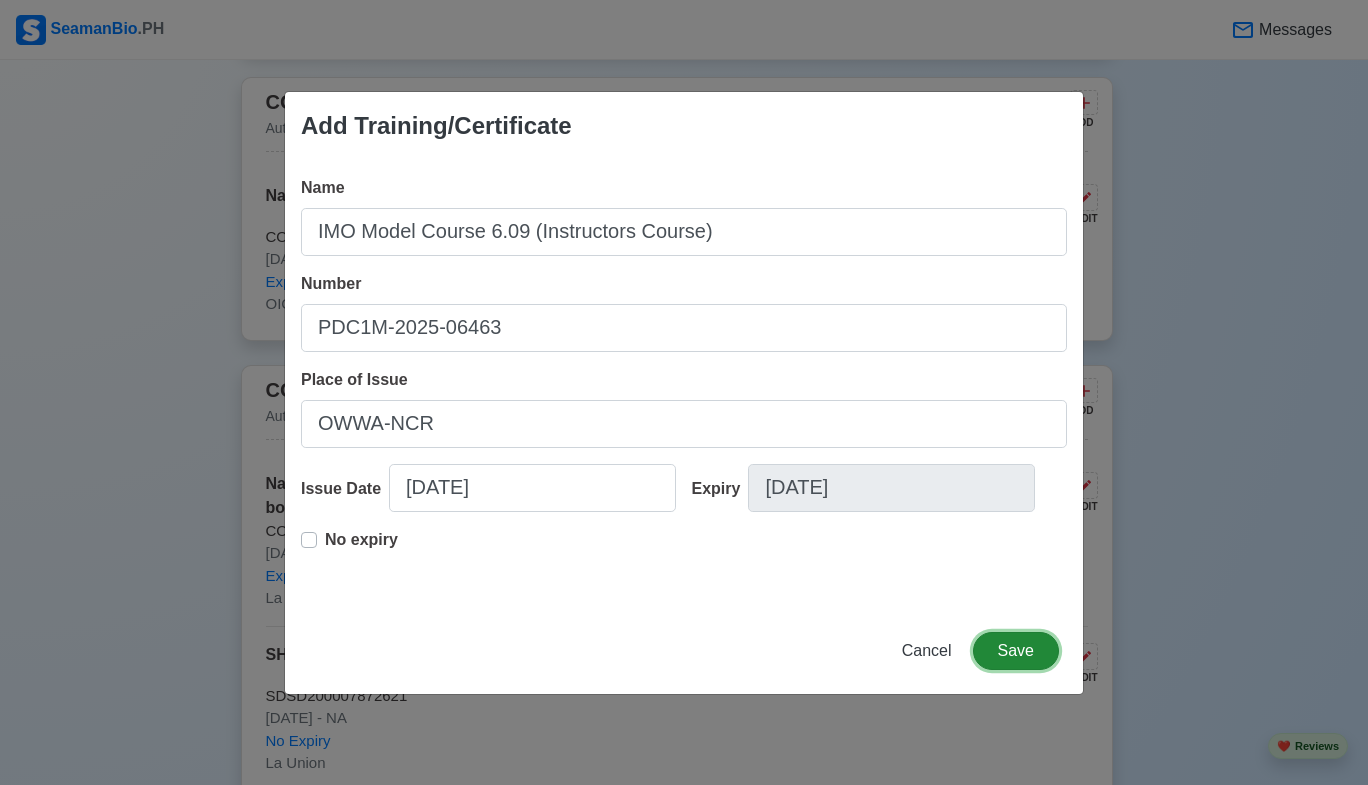 click on "Save" at bounding box center (1016, 651) 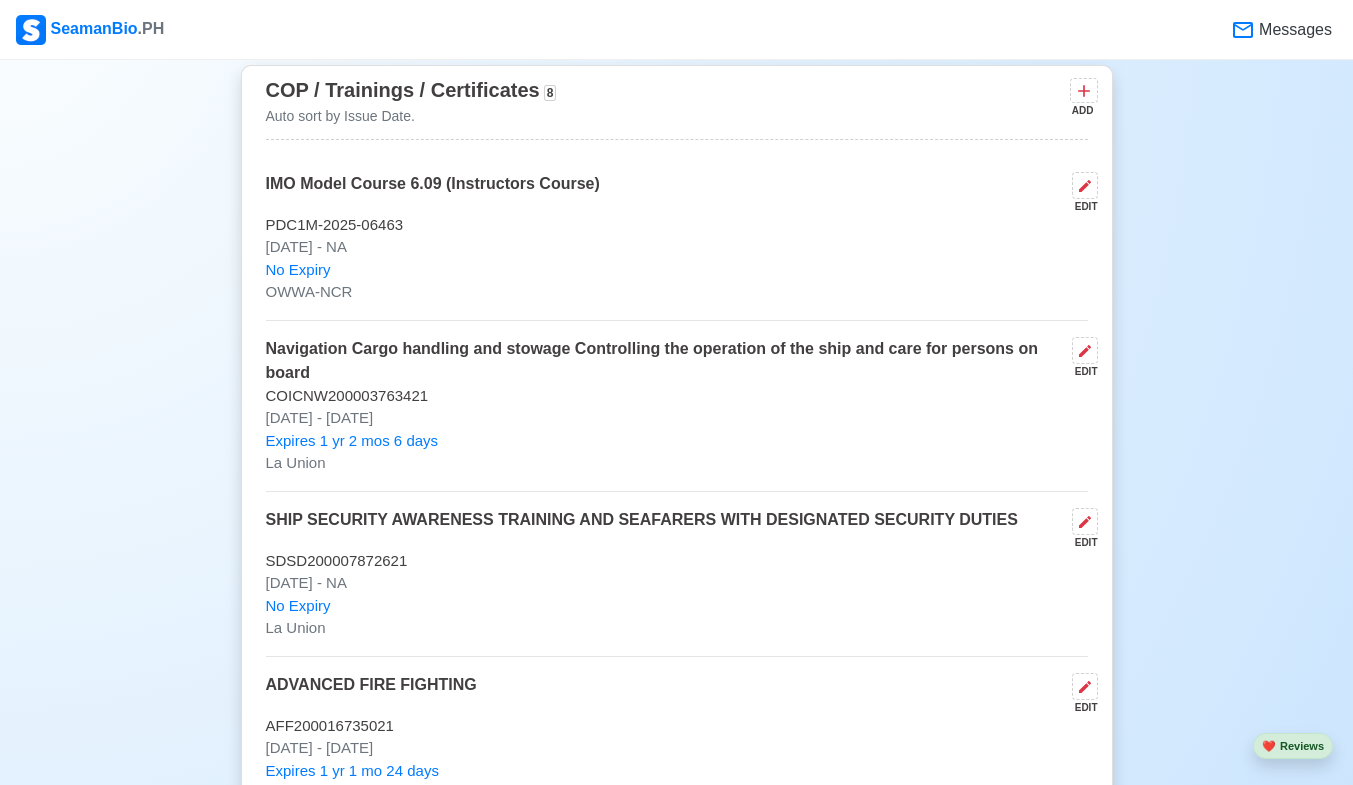 scroll, scrollTop: 2400, scrollLeft: 0, axis: vertical 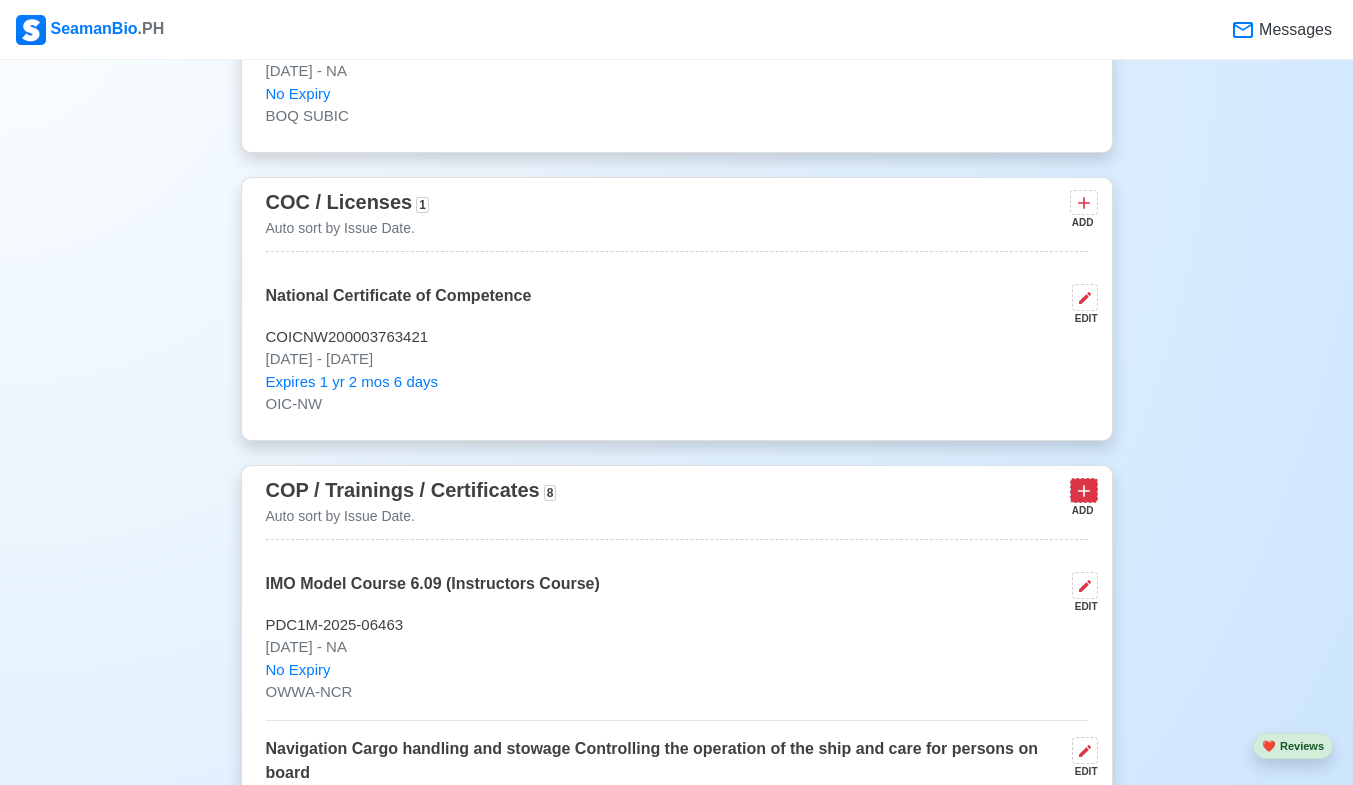 click 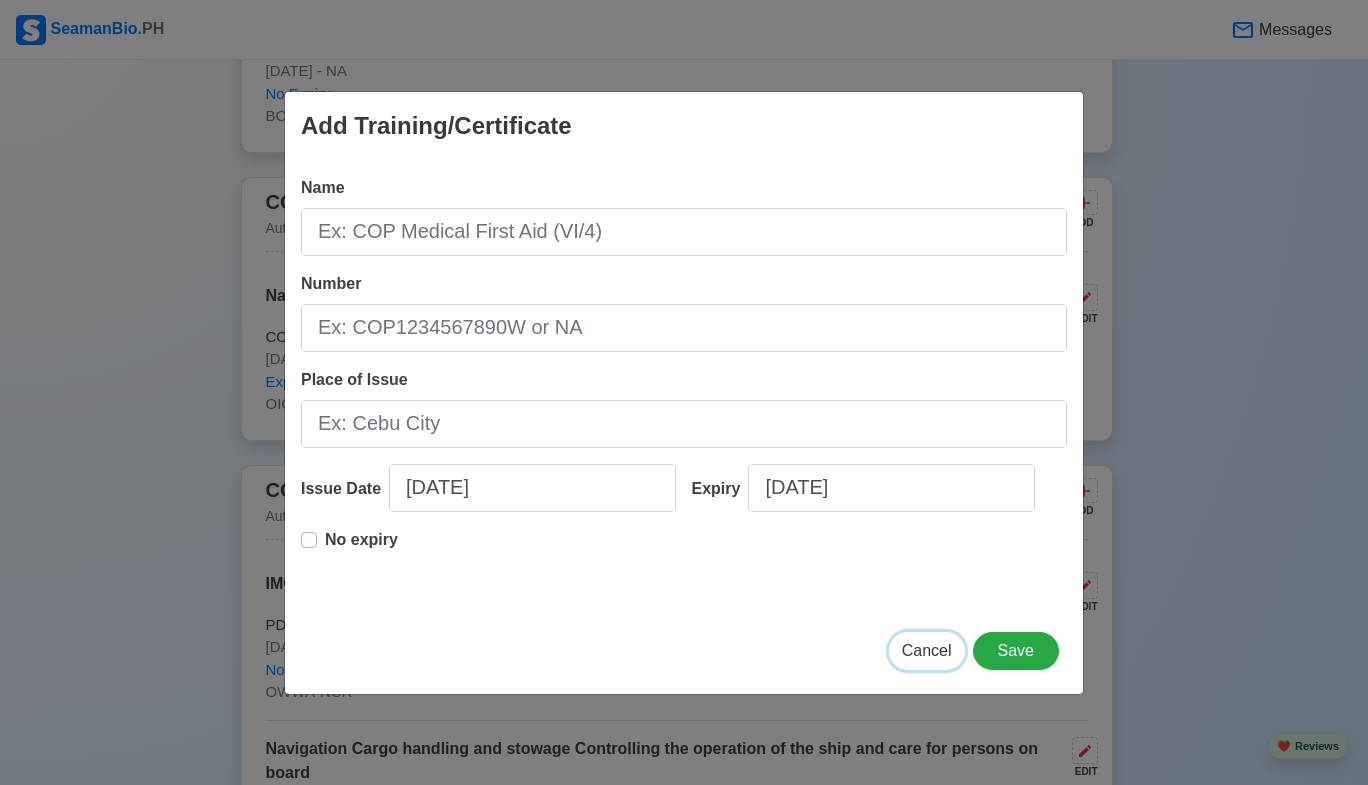 click on "Cancel" at bounding box center (927, 650) 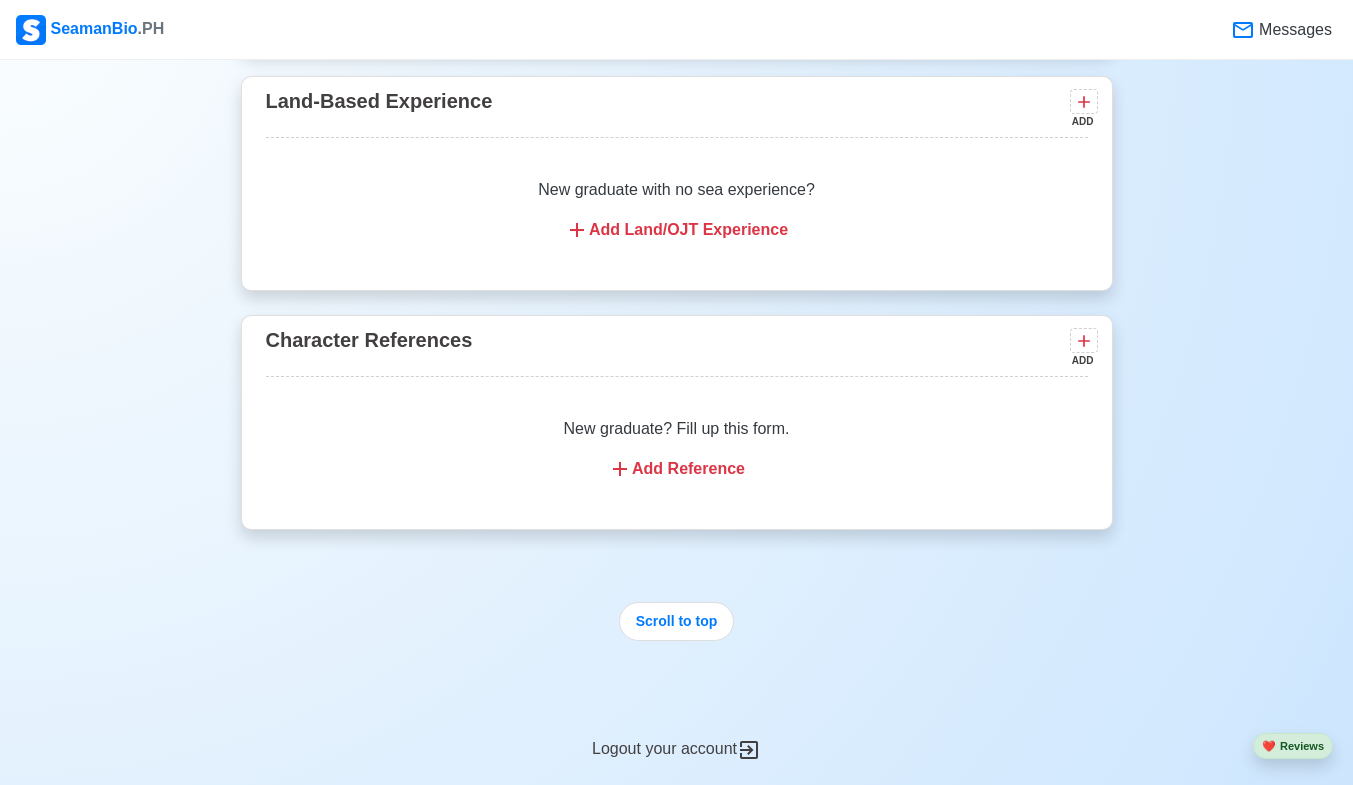 scroll, scrollTop: 5287, scrollLeft: 0, axis: vertical 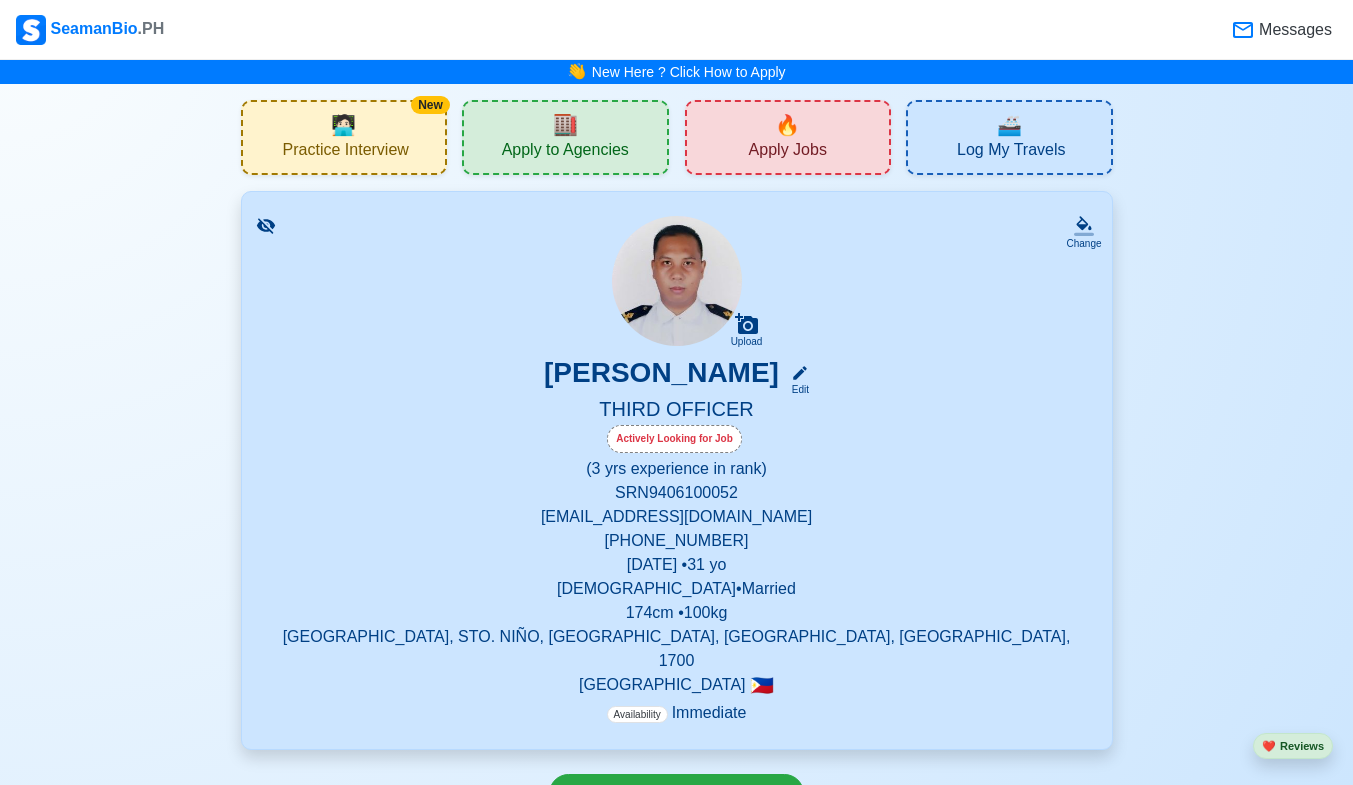 click on "Log My Travels" at bounding box center [1011, 152] 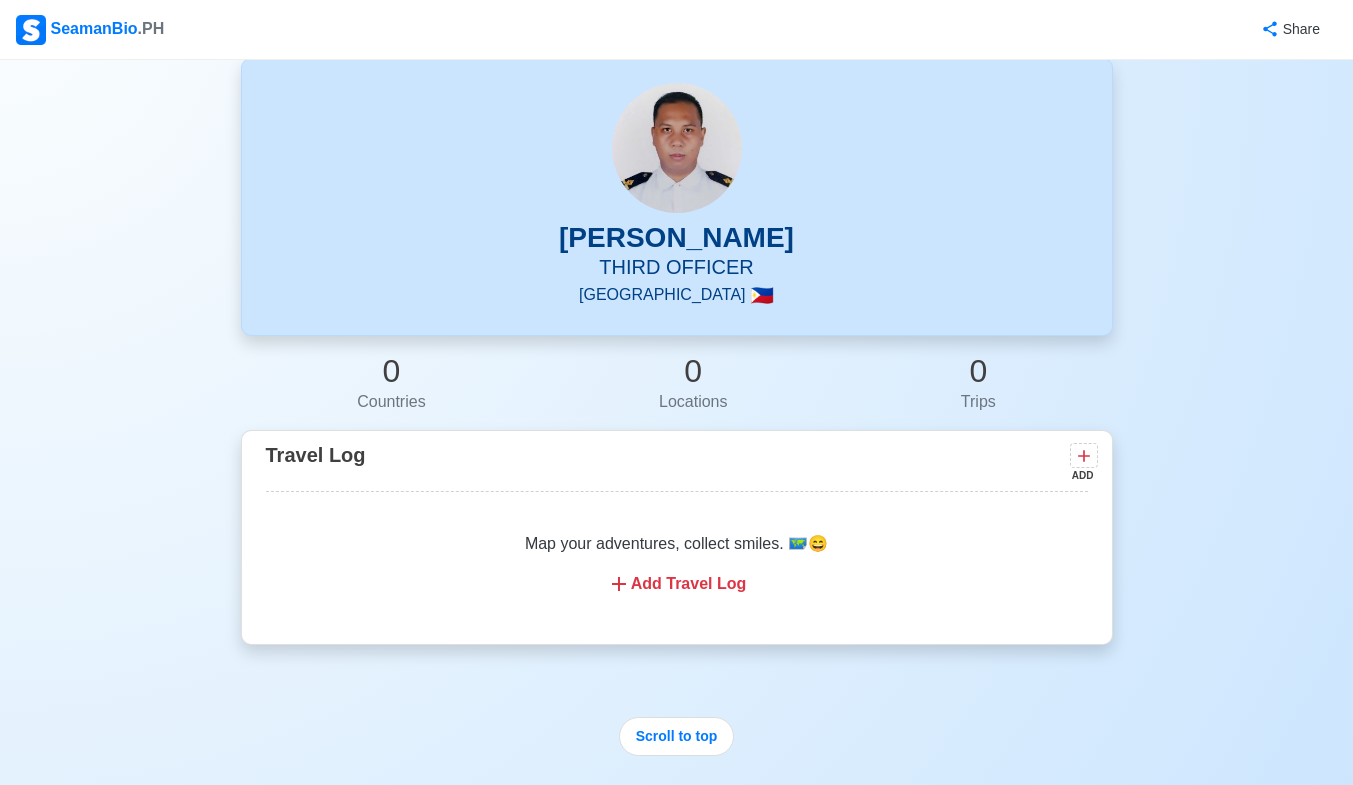 scroll, scrollTop: 100, scrollLeft: 0, axis: vertical 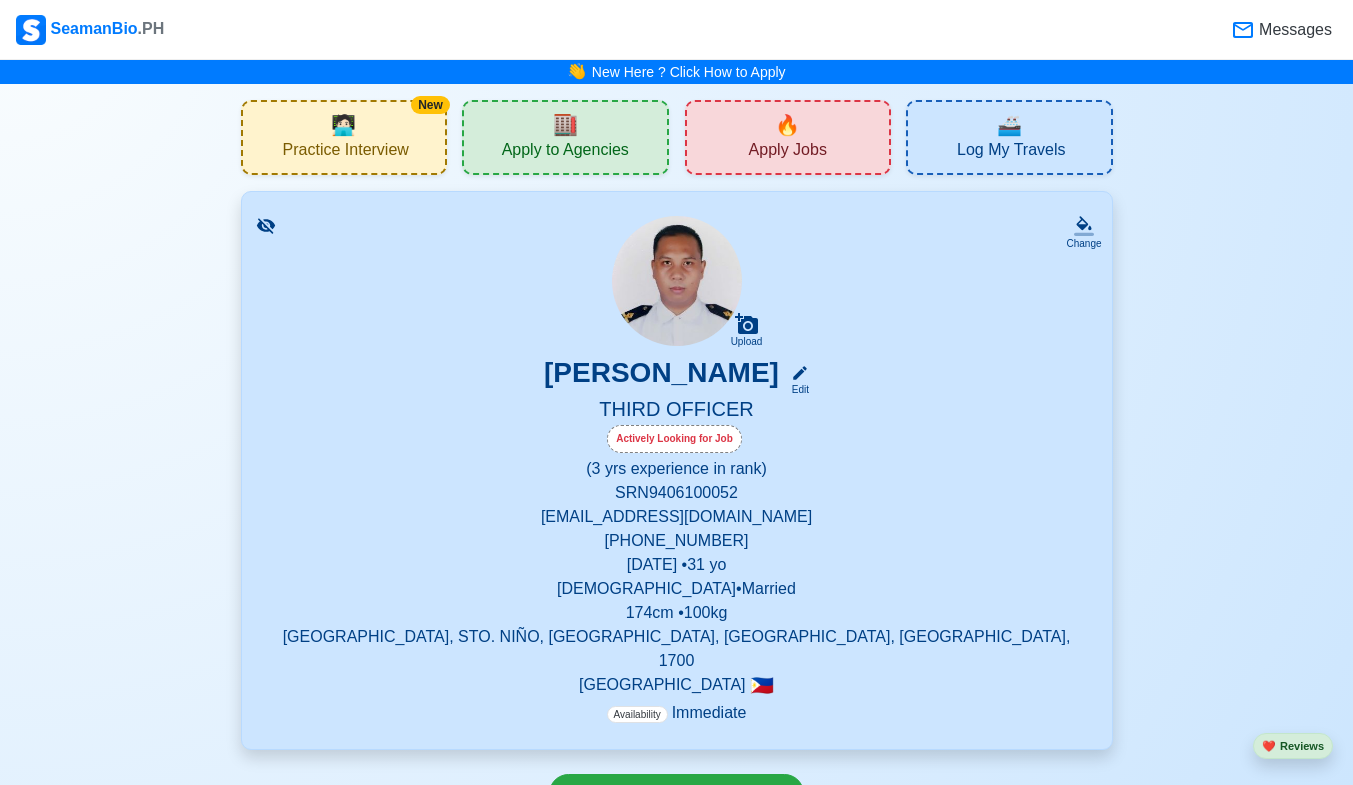 click on "🧑🏻‍💻" at bounding box center [343, 125] 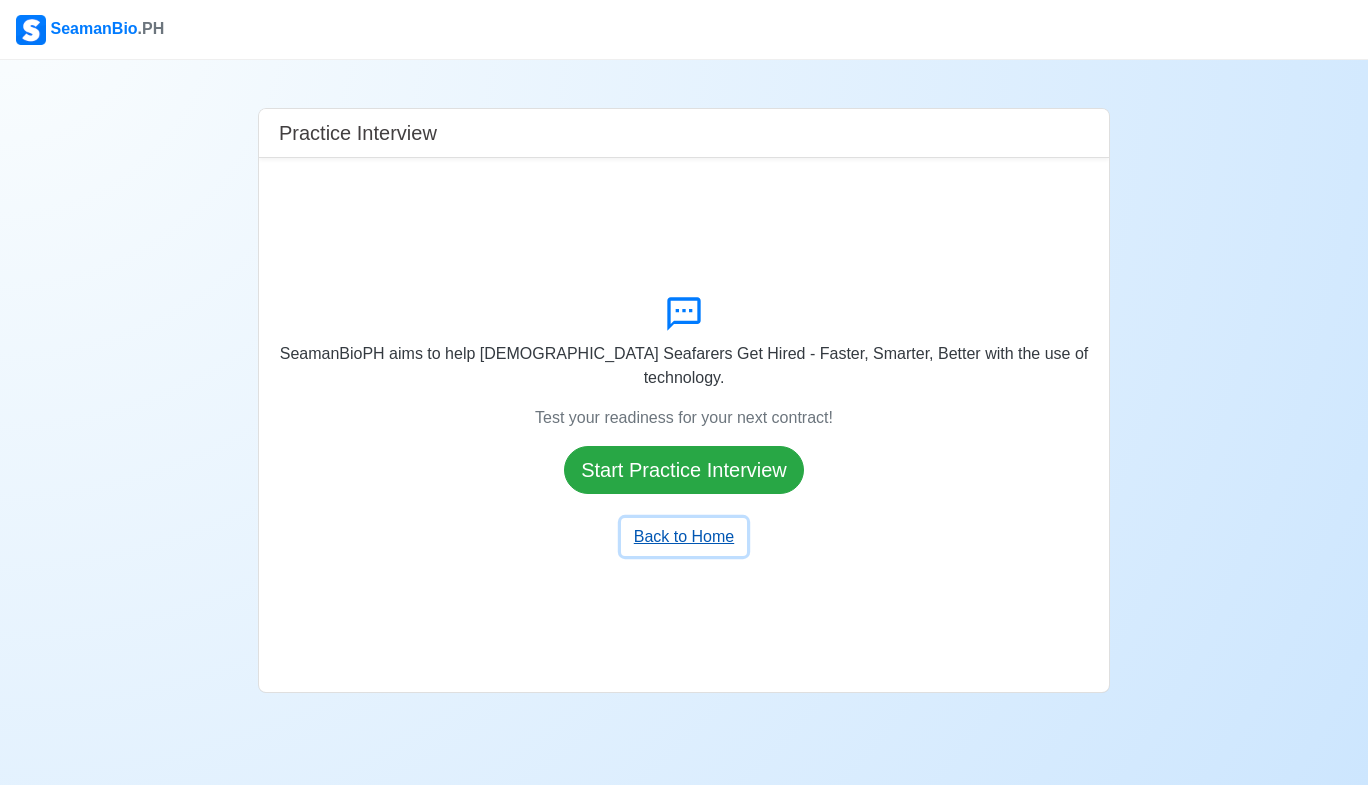 click on "Back to Home" at bounding box center (684, 537) 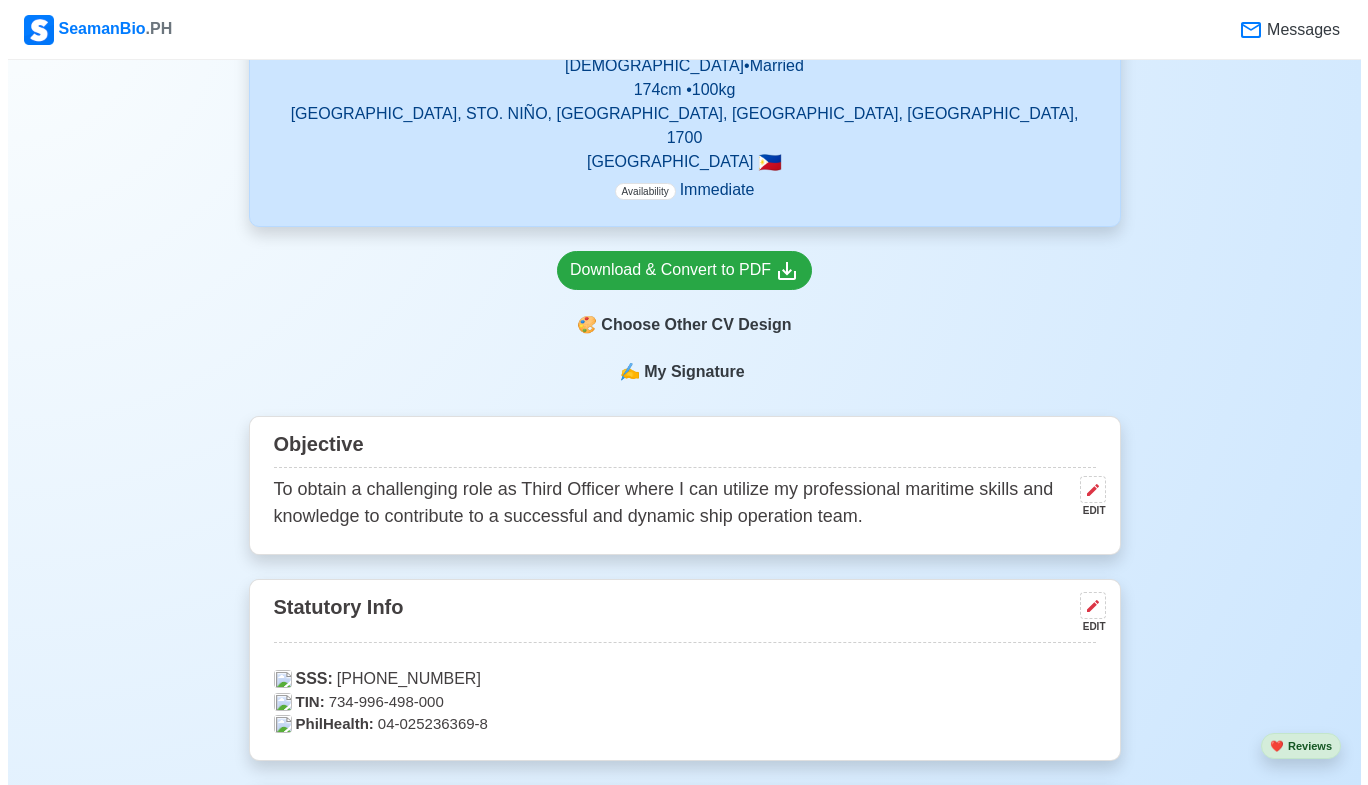 scroll, scrollTop: 500, scrollLeft: 0, axis: vertical 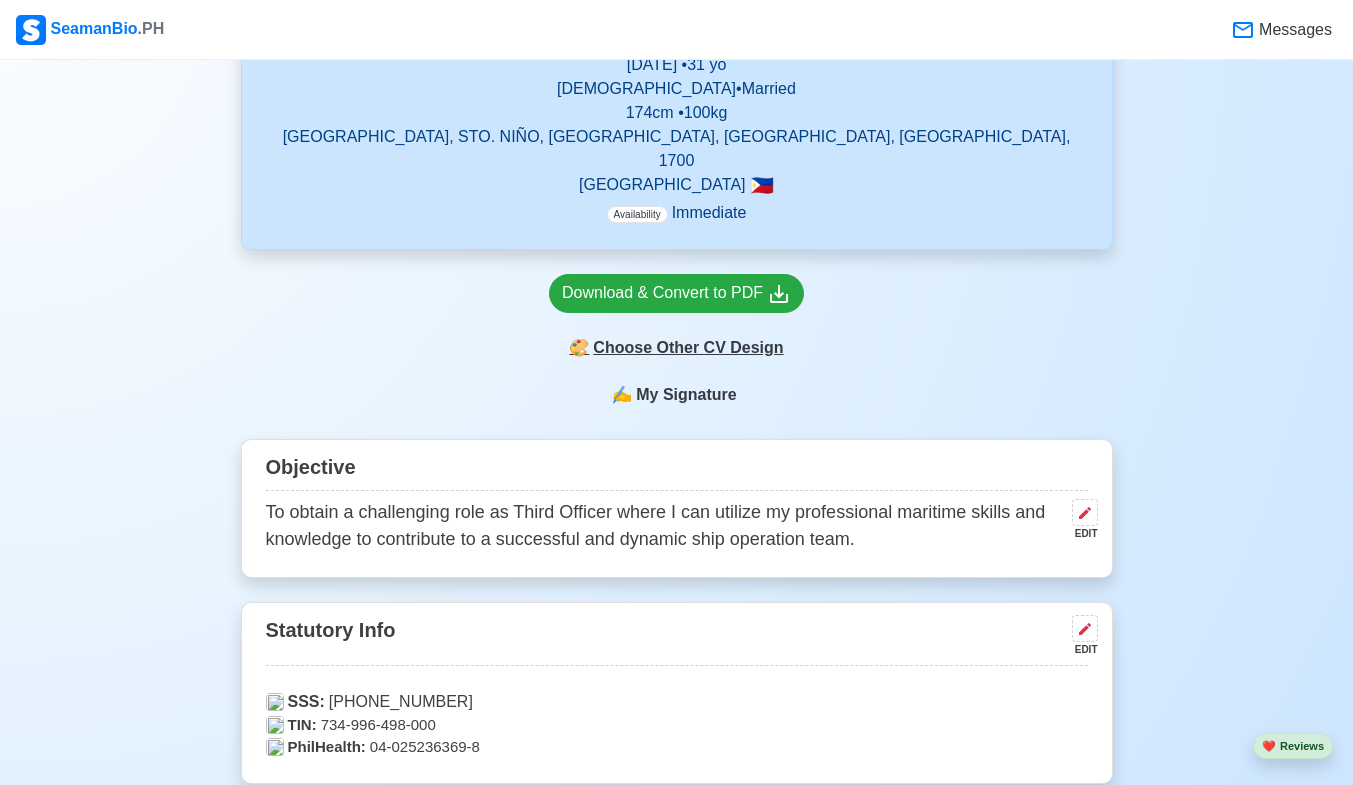 click on "🎨 Choose Other CV Design" at bounding box center (676, 348) 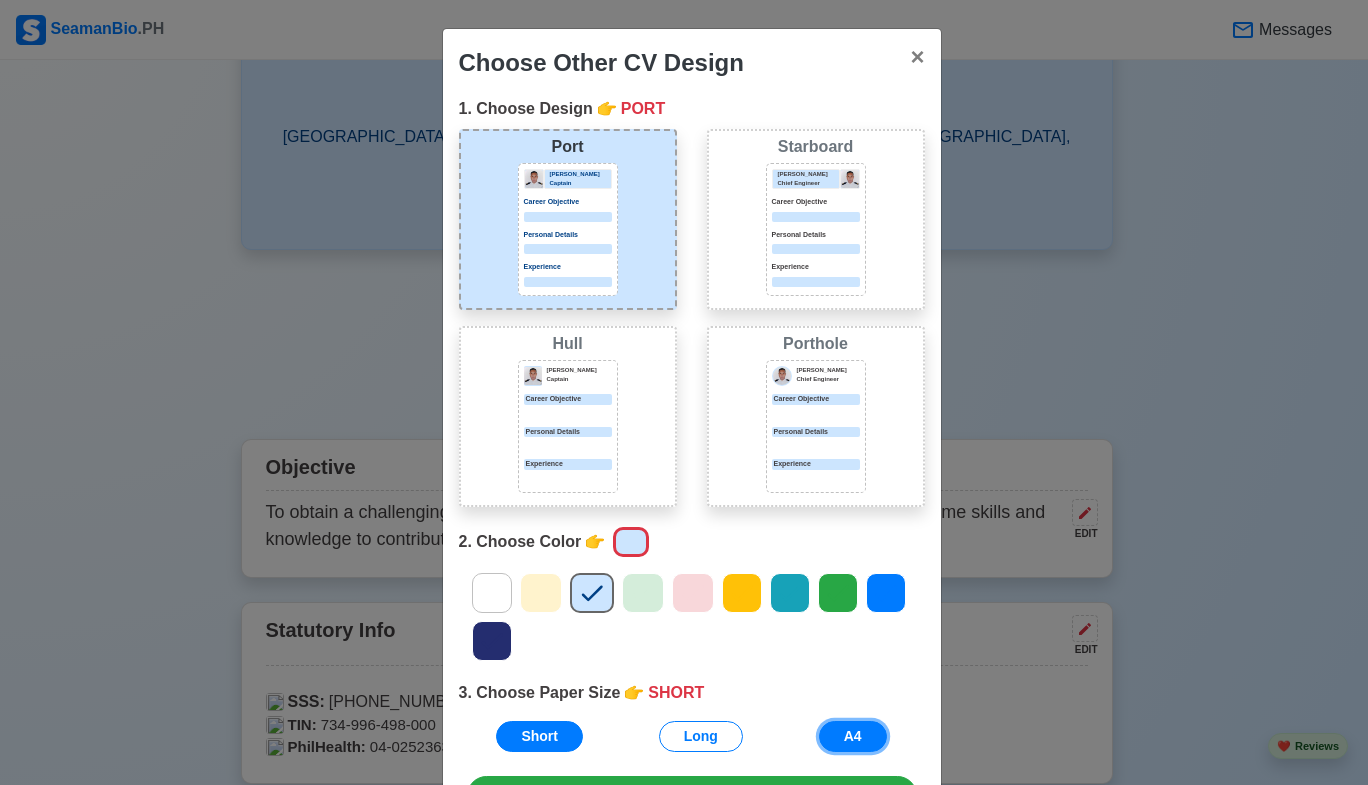 click on "A4" at bounding box center [853, 736] 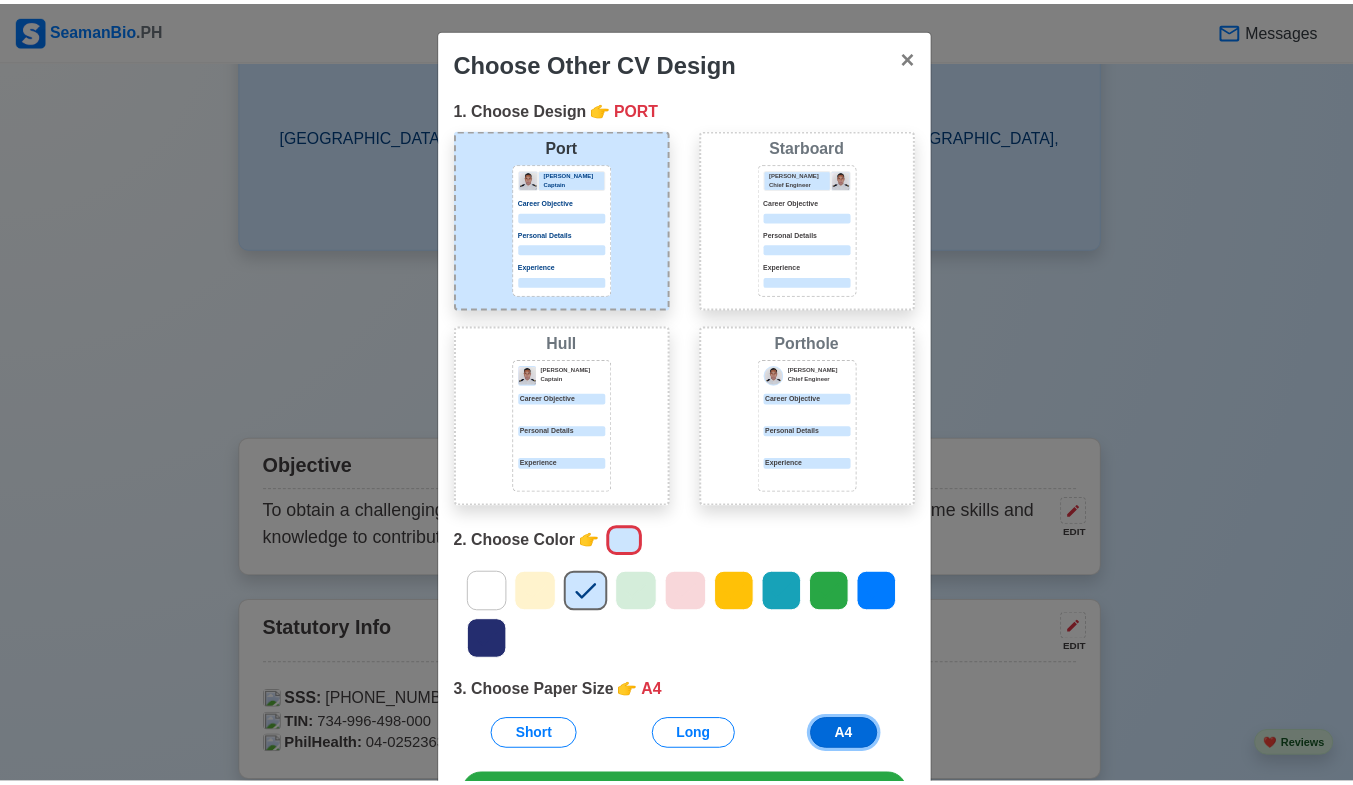 scroll, scrollTop: 136, scrollLeft: 0, axis: vertical 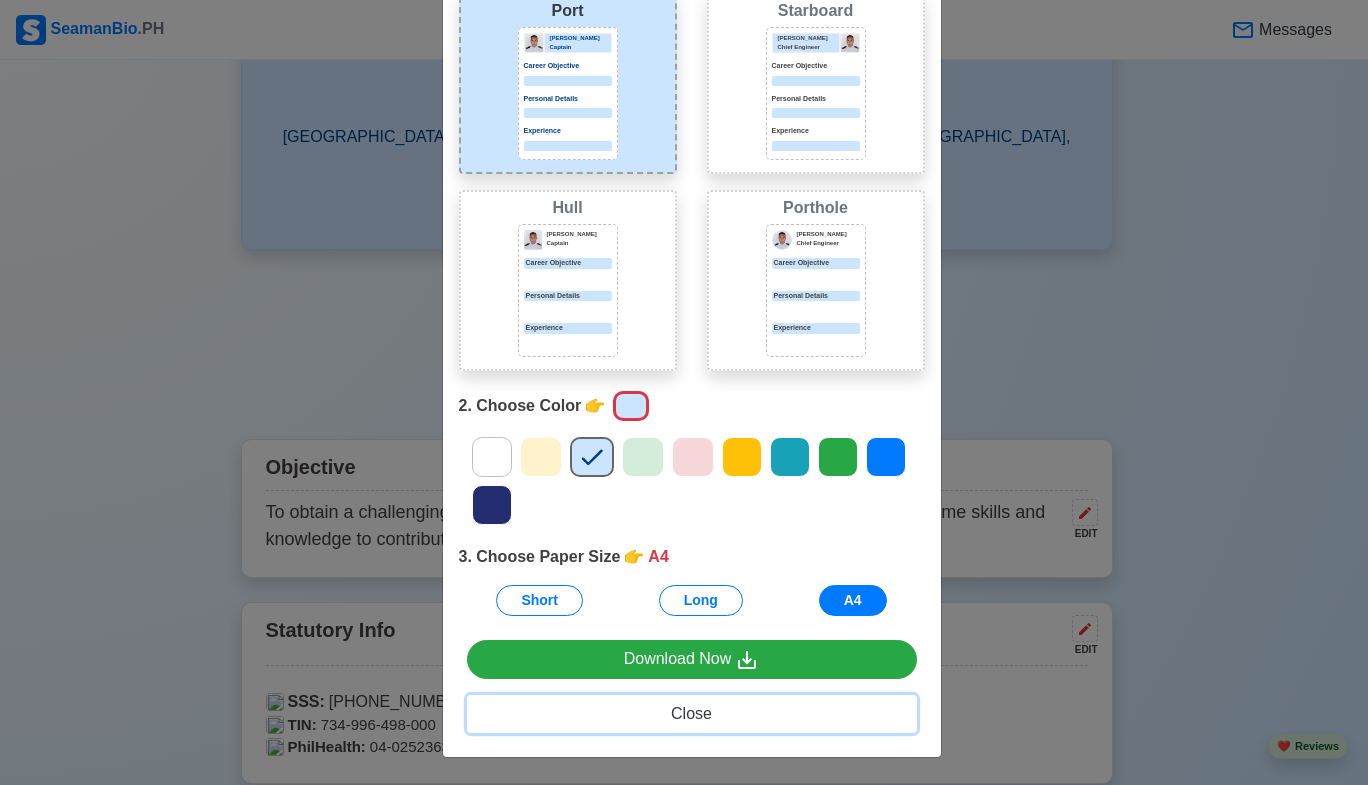 click on "Close" at bounding box center [691, 713] 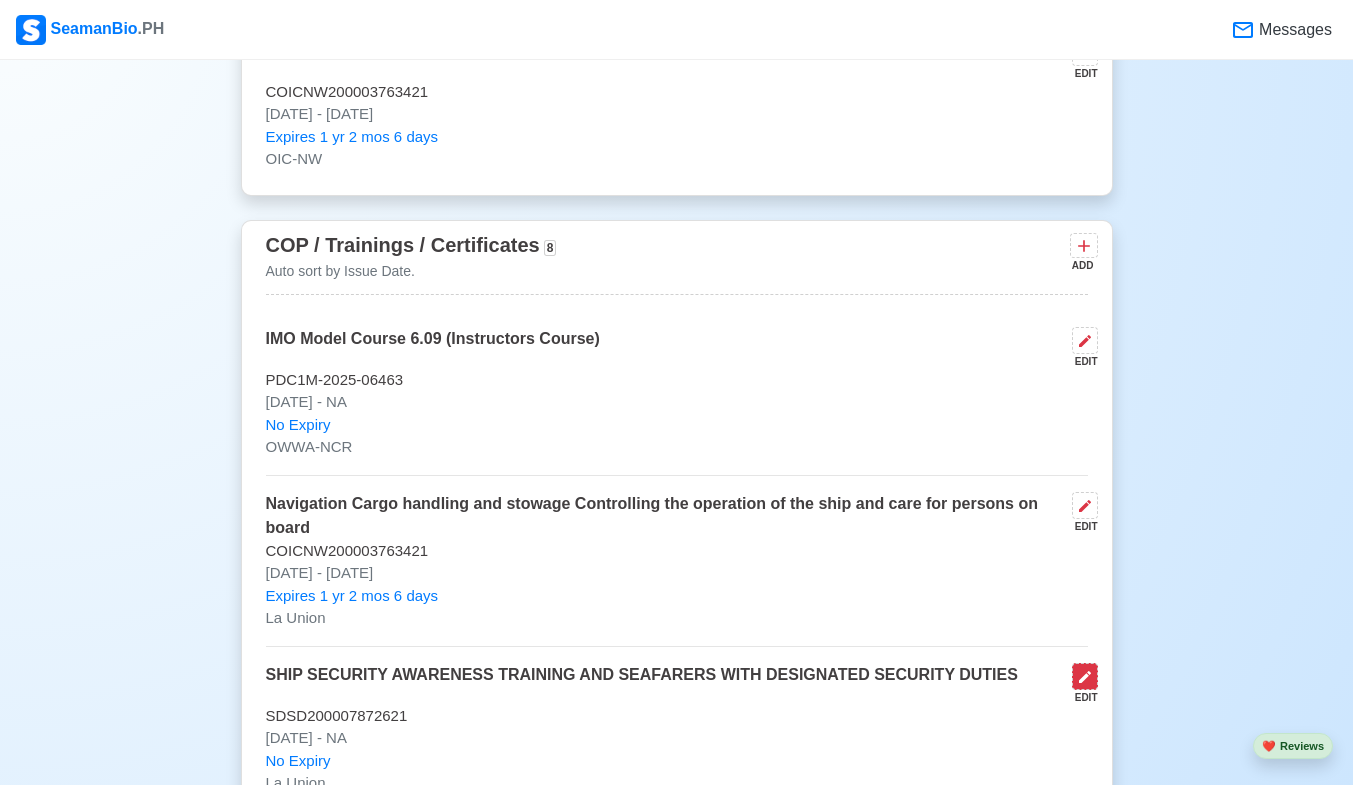 scroll, scrollTop: 2800, scrollLeft: 0, axis: vertical 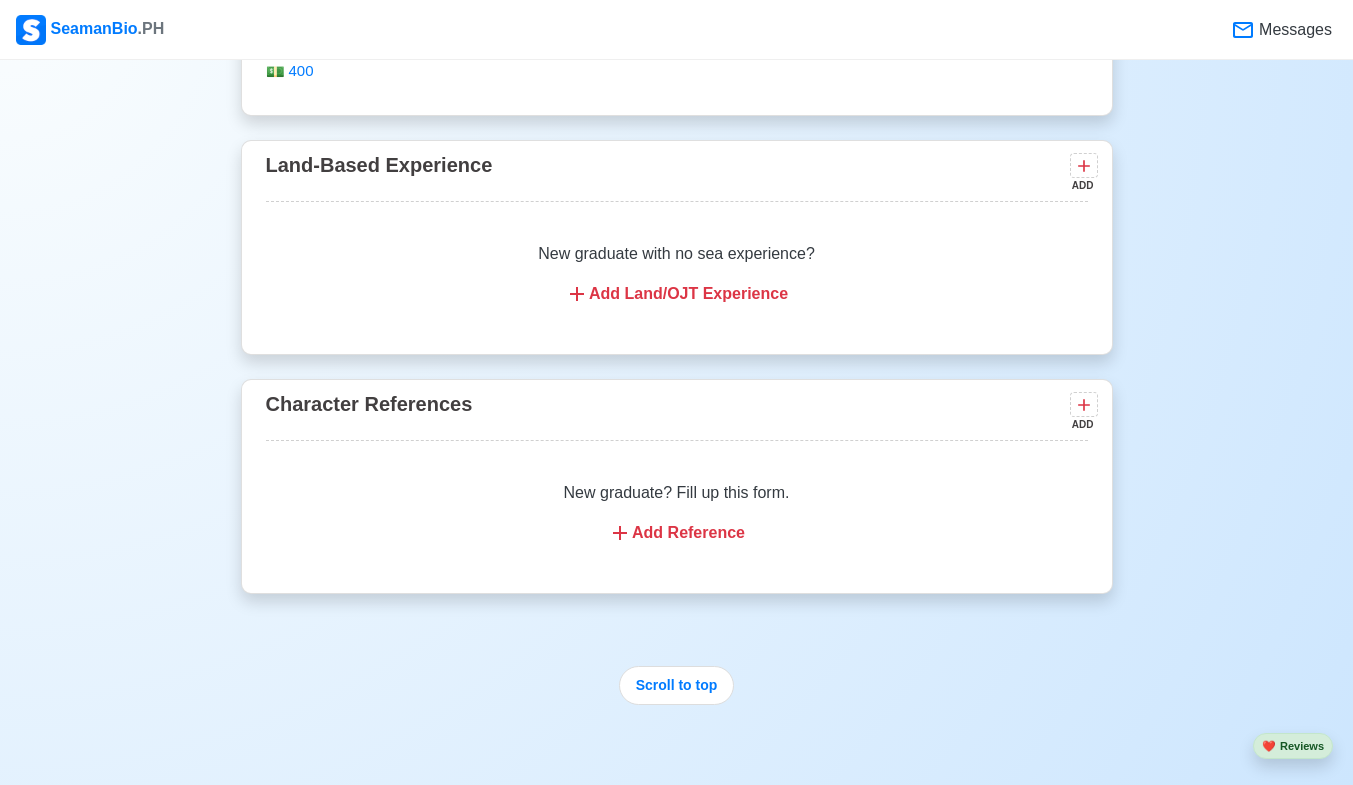 click on "Add Reference" at bounding box center (677, 533) 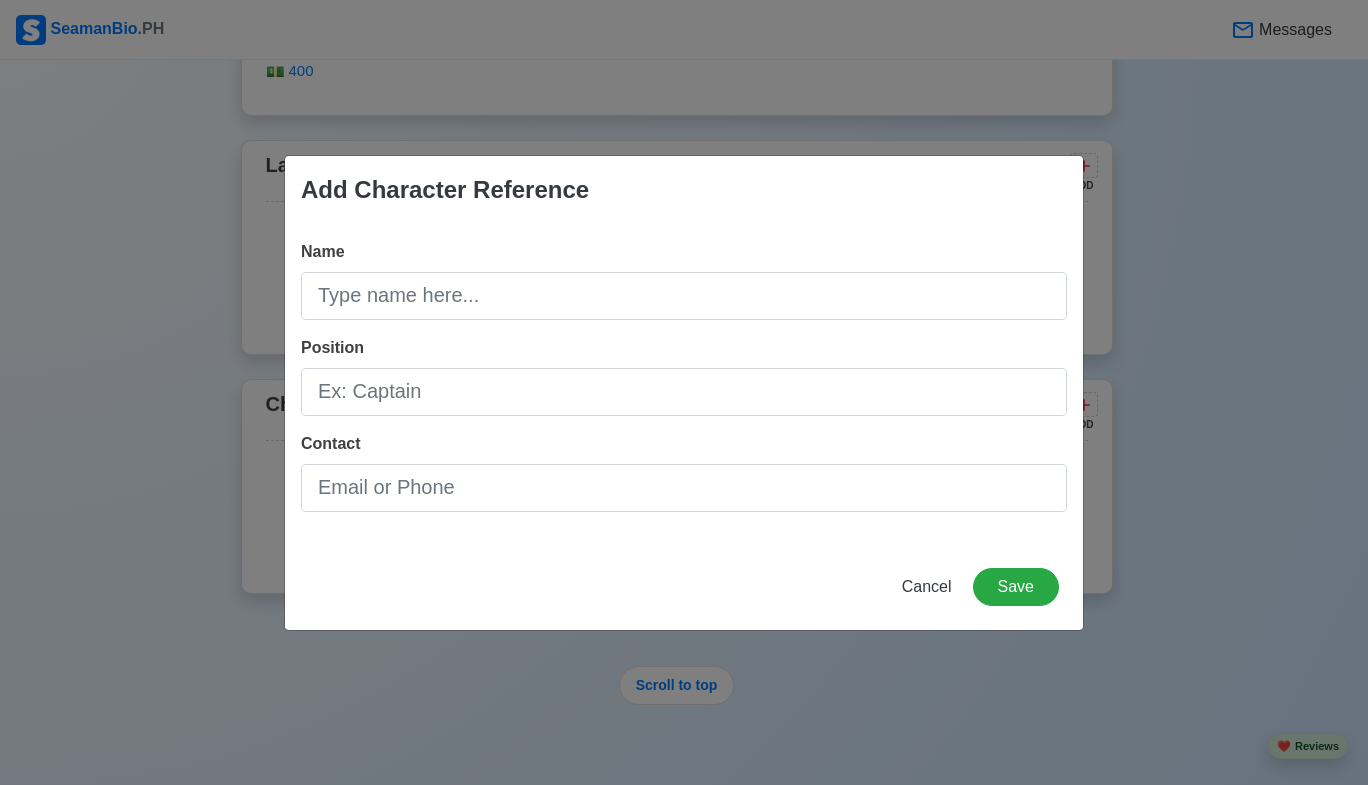 click on "Add Character Reference Name Position Contact Cancel Save" at bounding box center [684, 392] 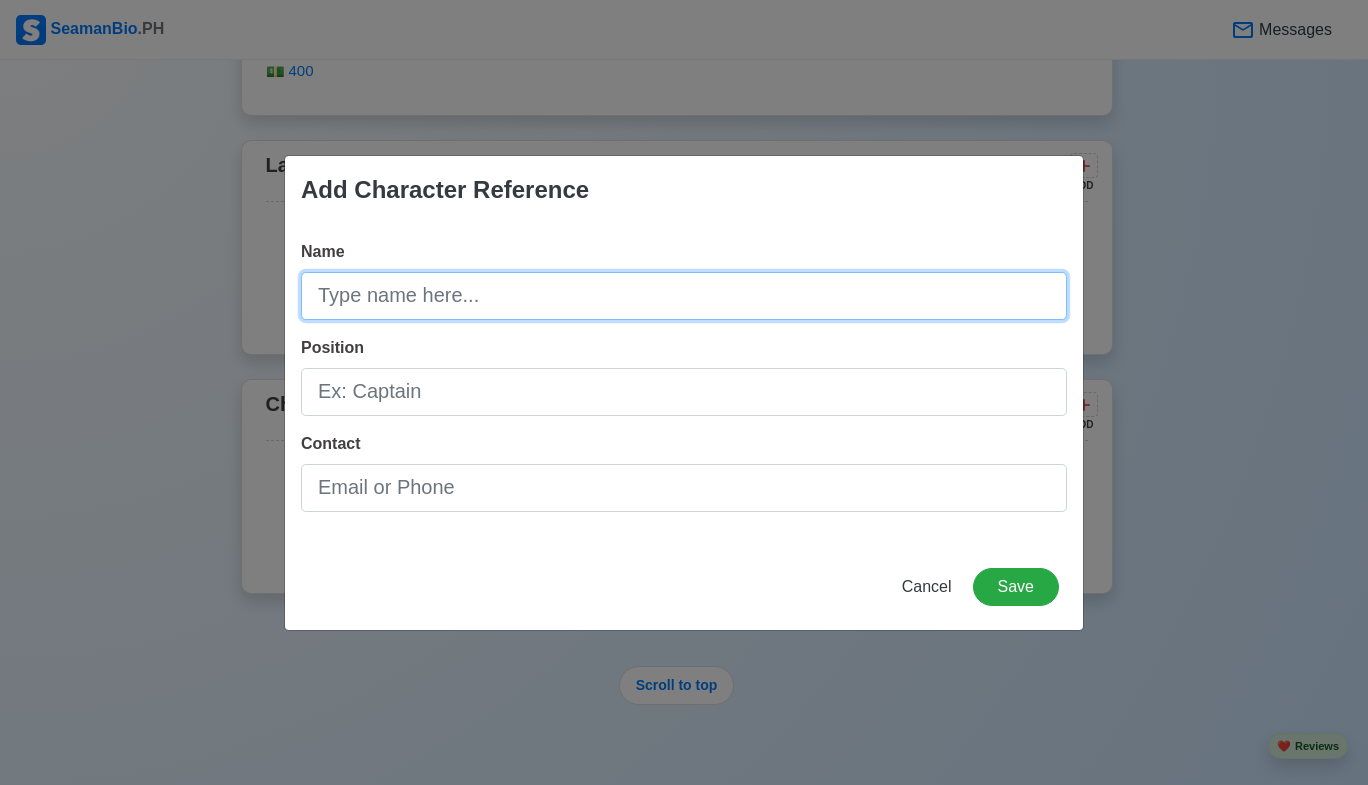 click on "Name" at bounding box center (684, 296) 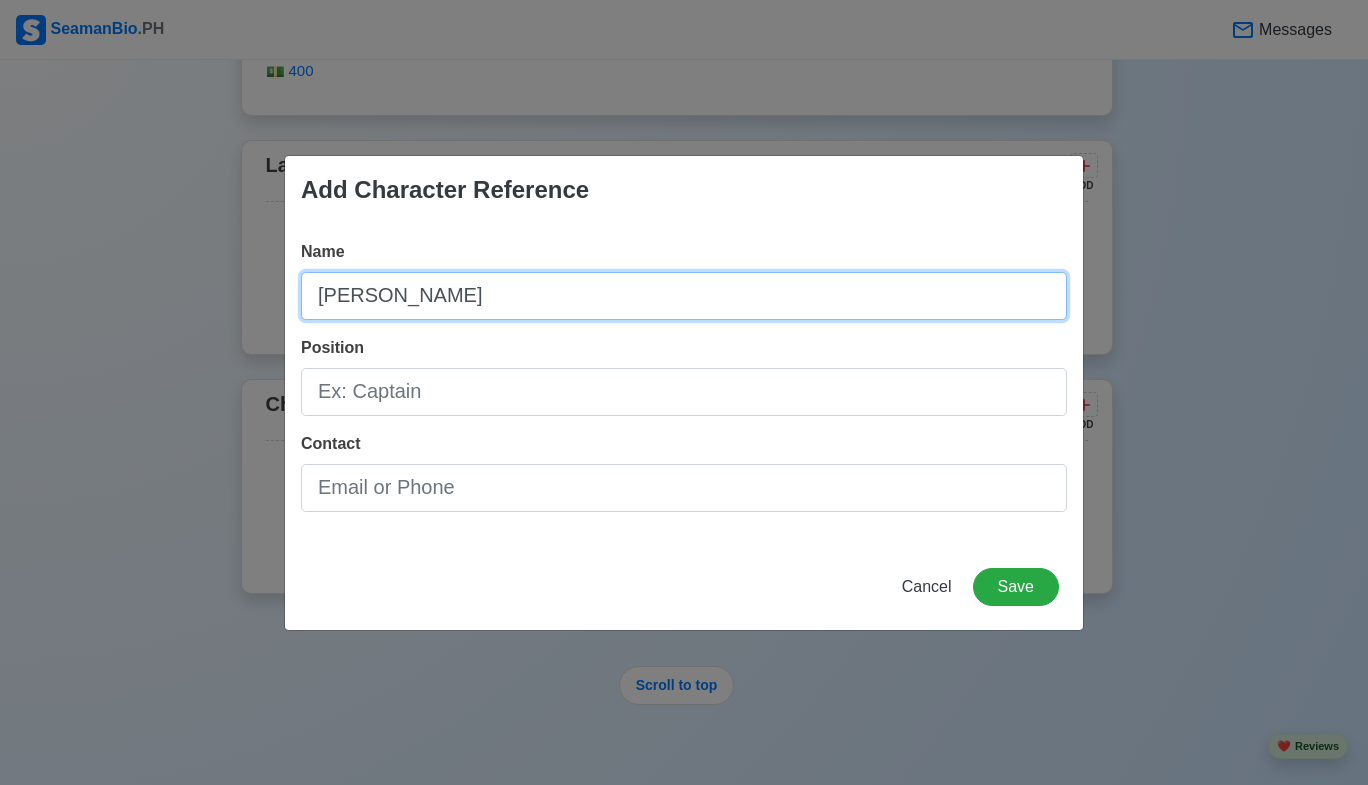 type on "[PERSON_NAME]" 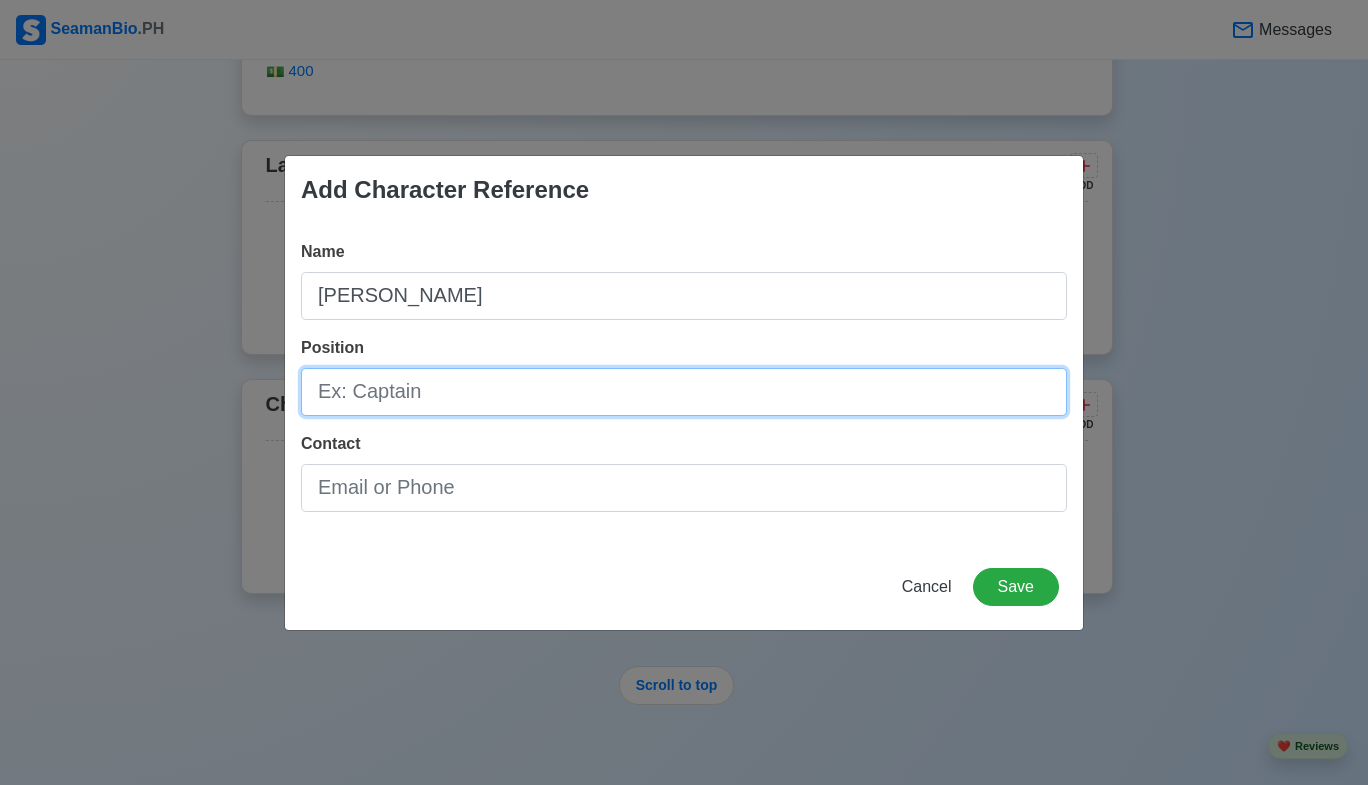 click on "Position" at bounding box center [684, 392] 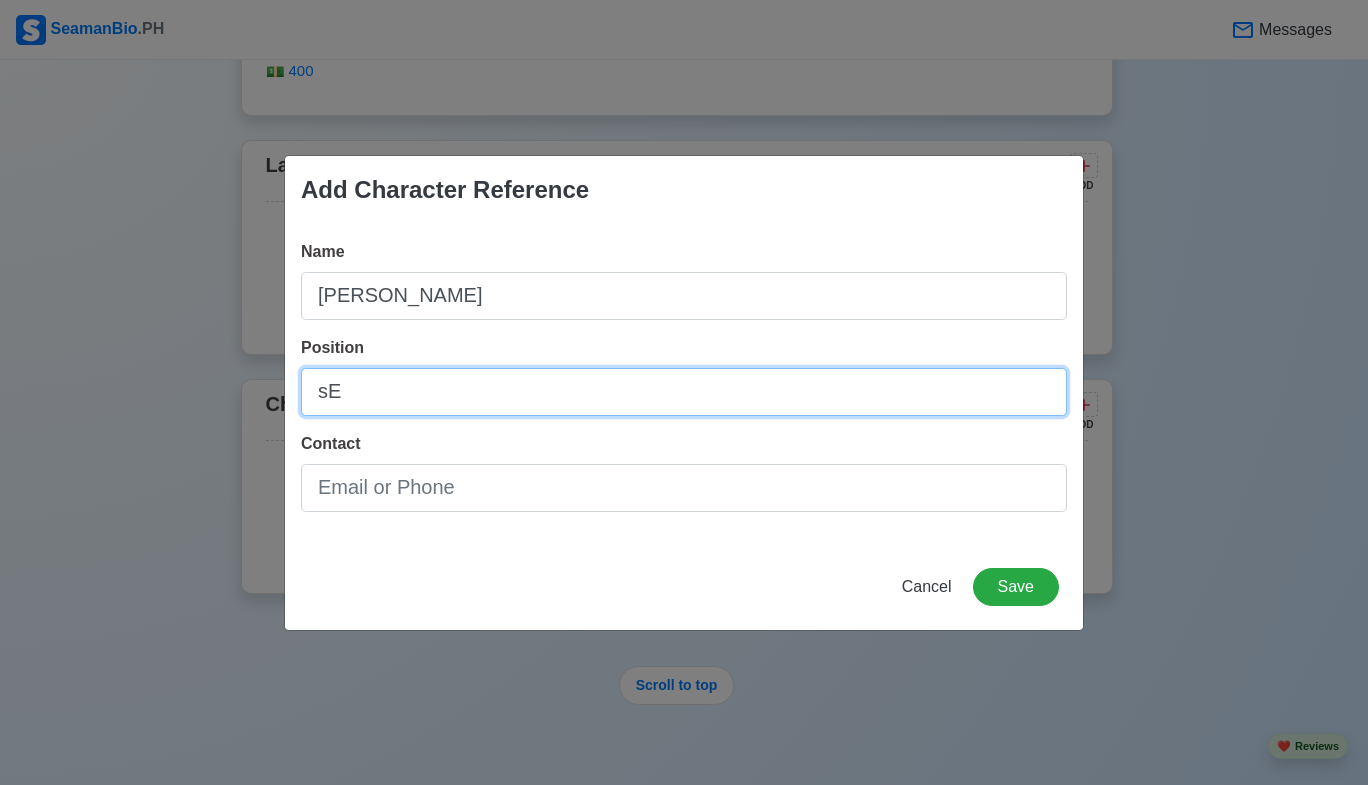 type on "s" 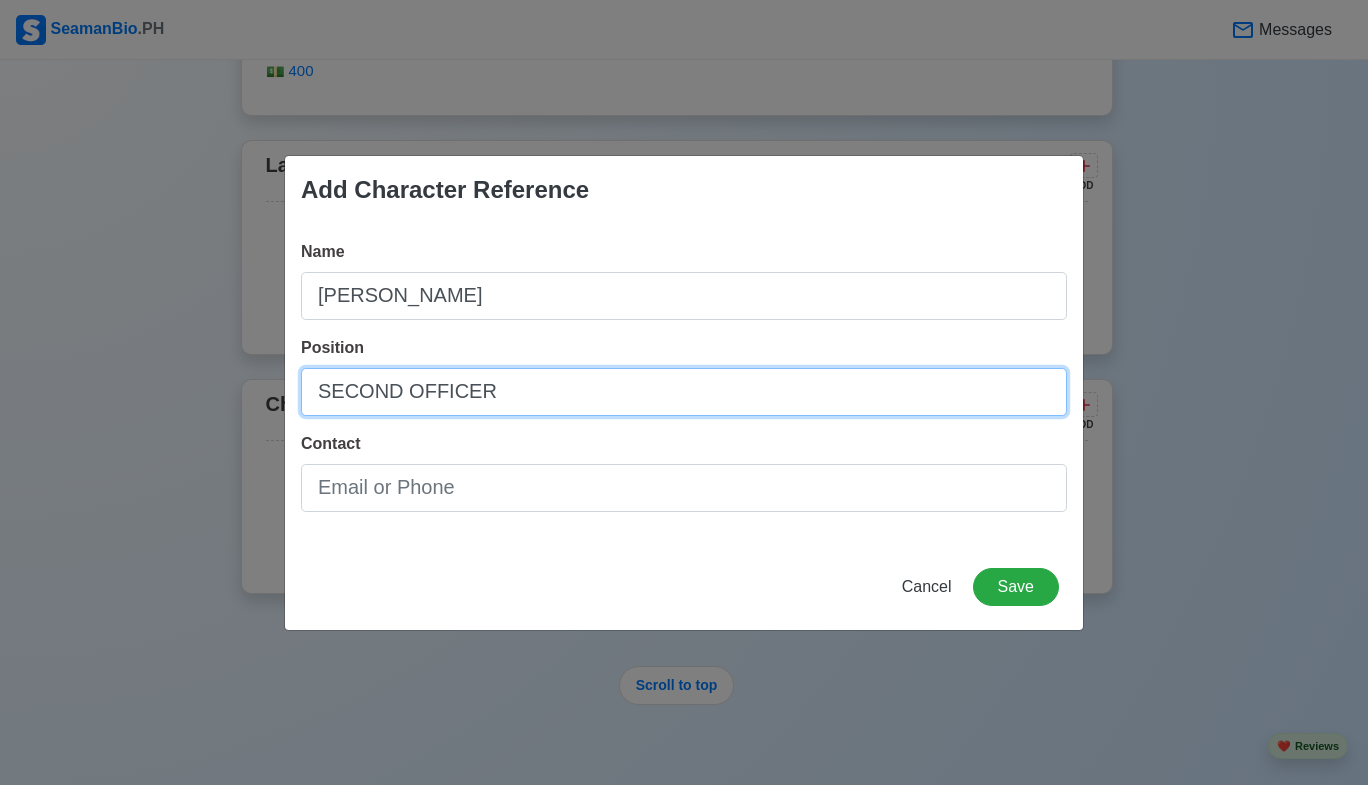 type on "SECOND OFFICER" 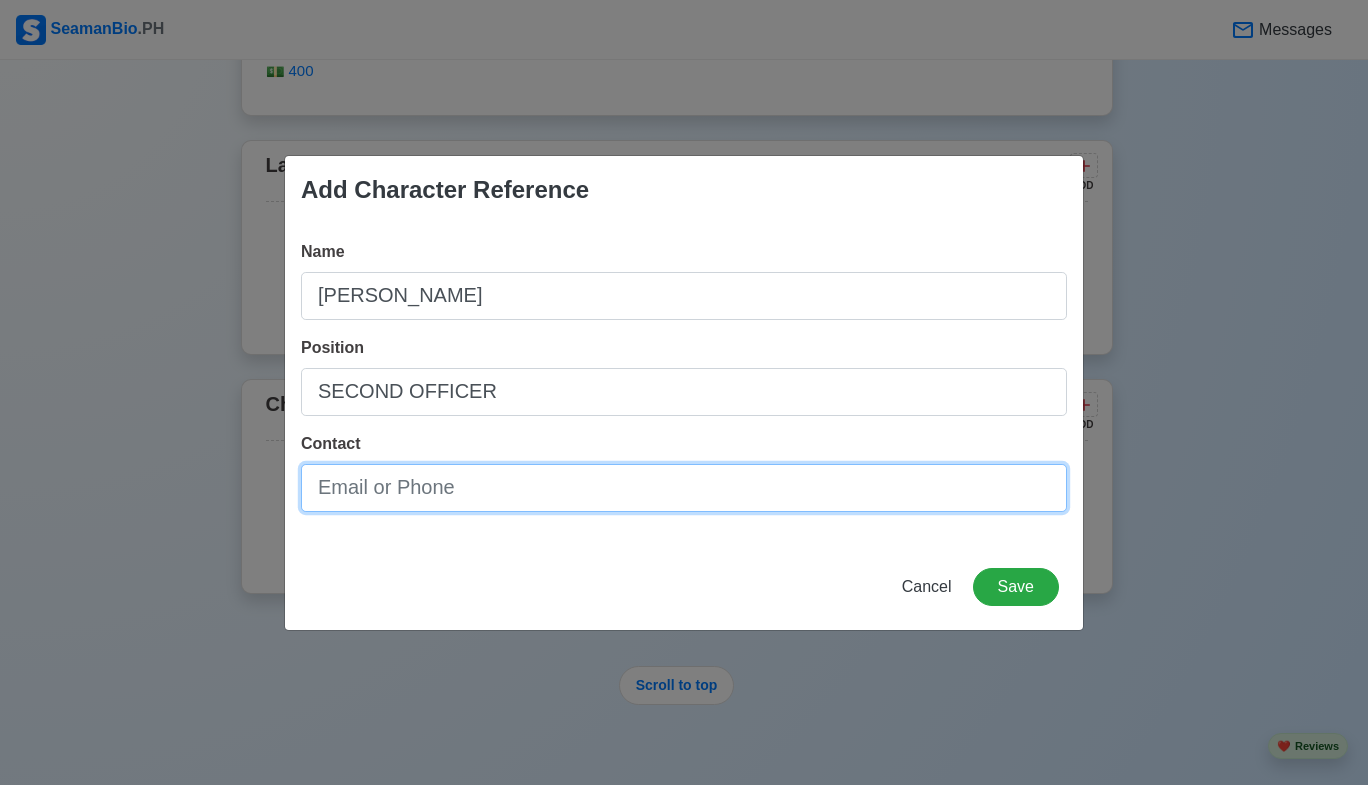 click on "Contact" at bounding box center (684, 488) 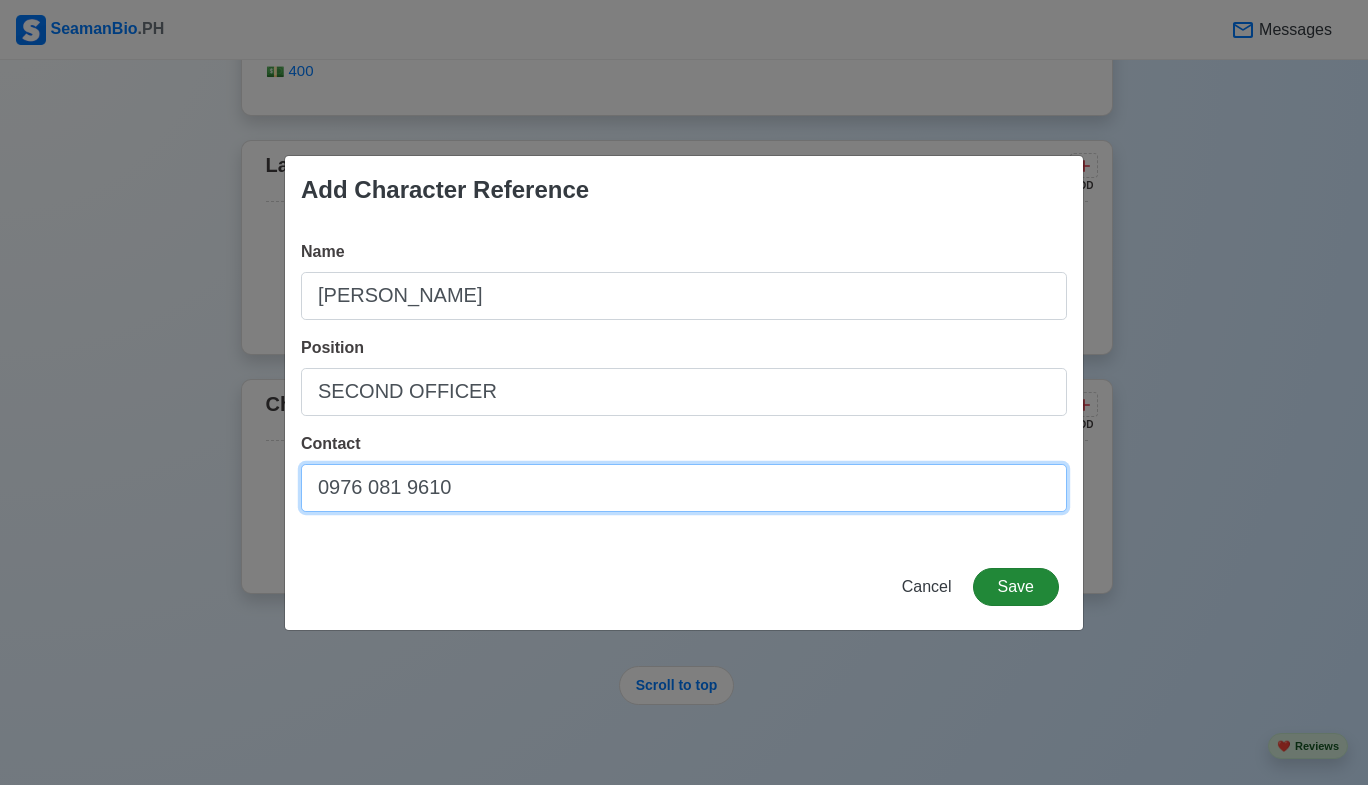 type on "0976 081 9610" 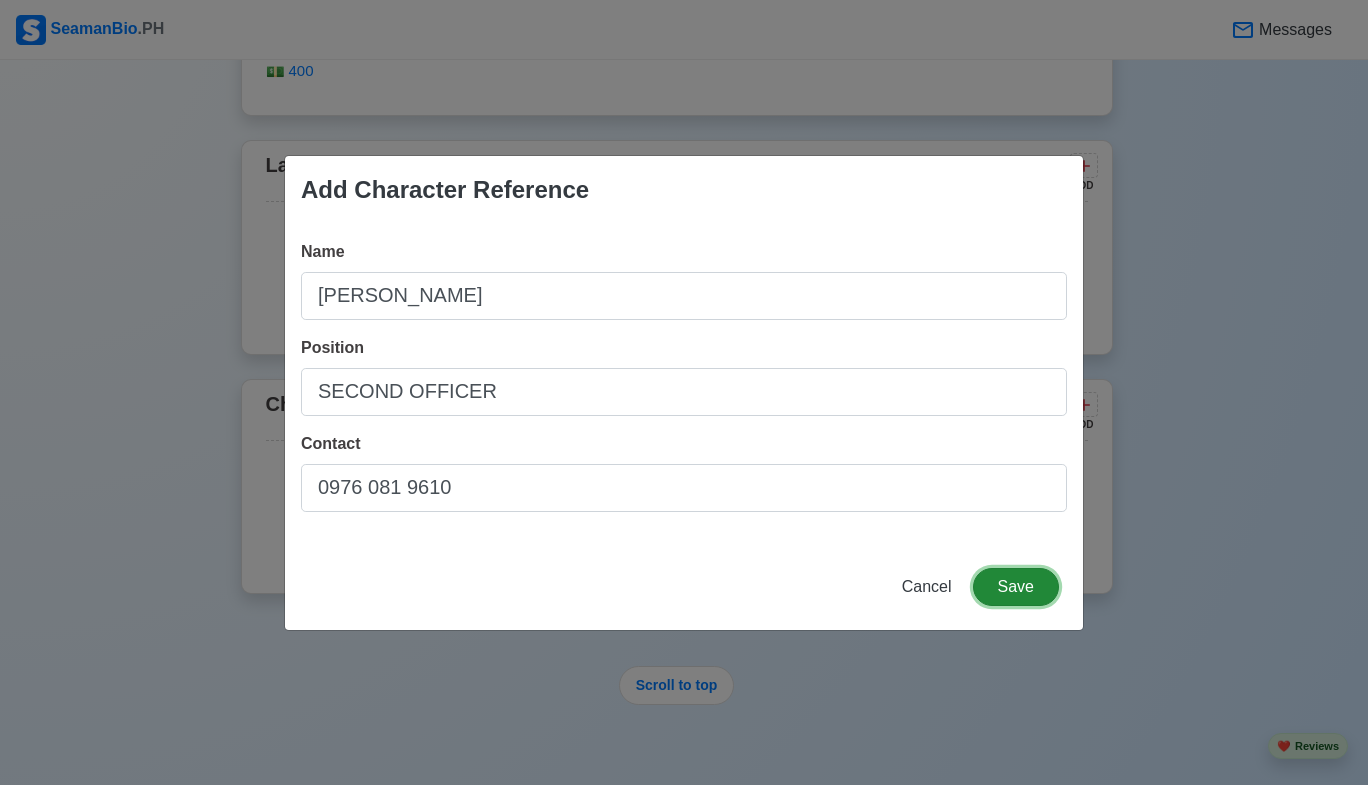 click on "Save" at bounding box center [1016, 587] 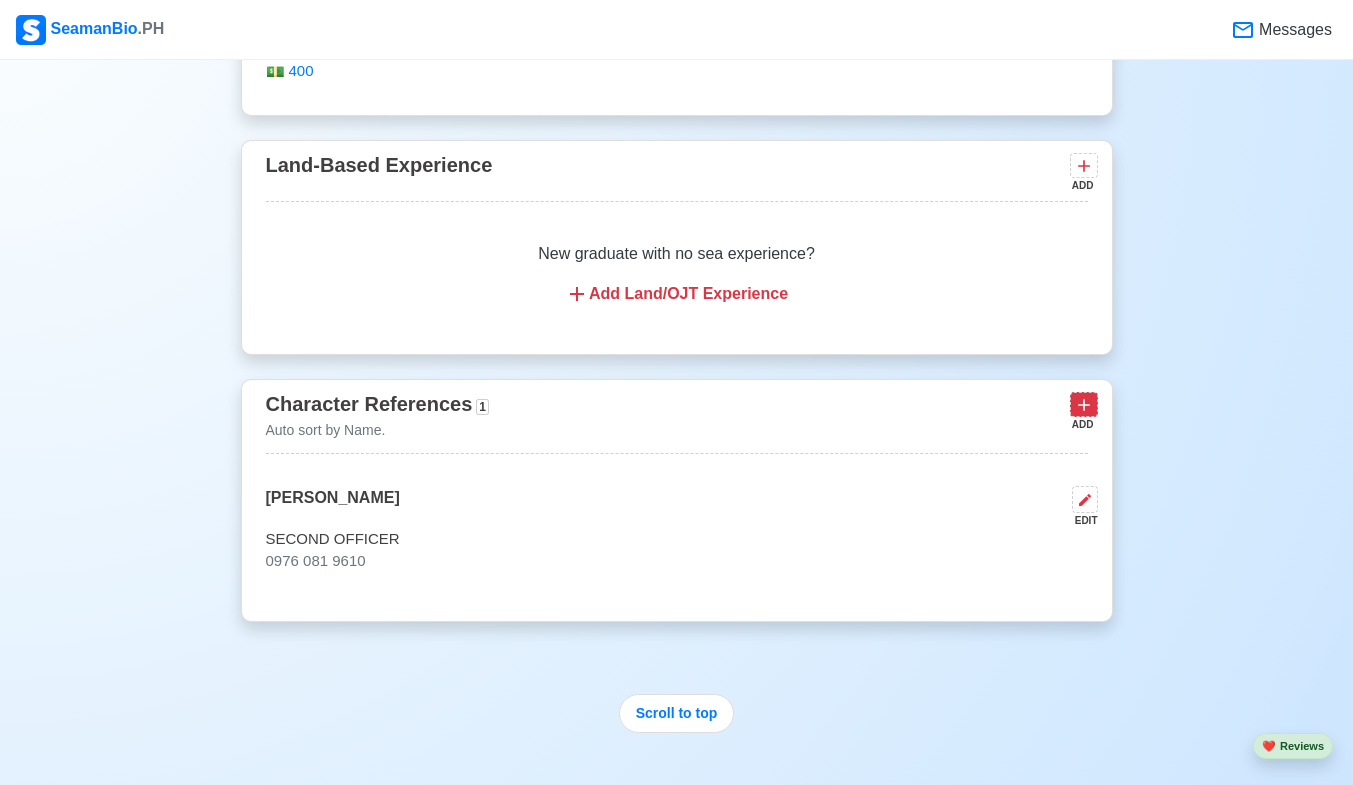 click 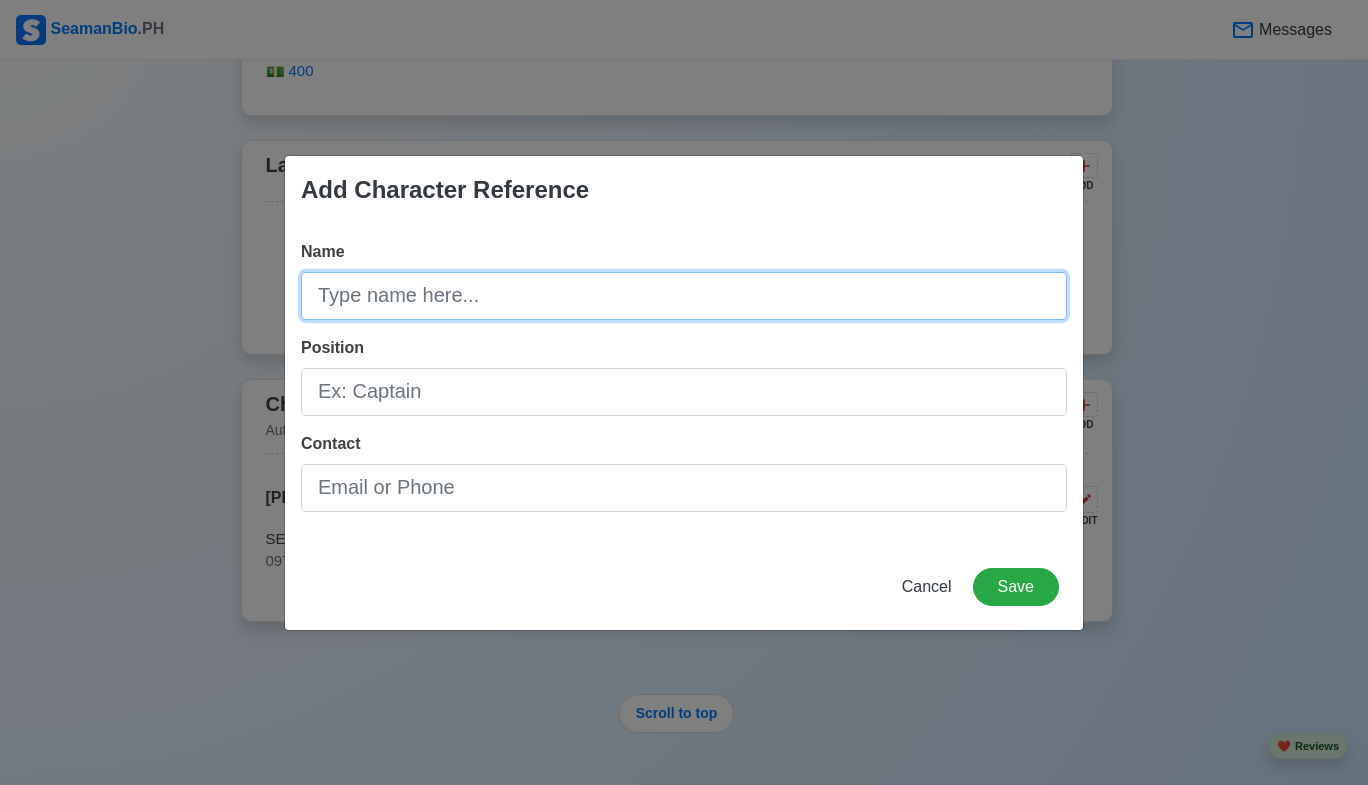 click on "Name" at bounding box center [684, 296] 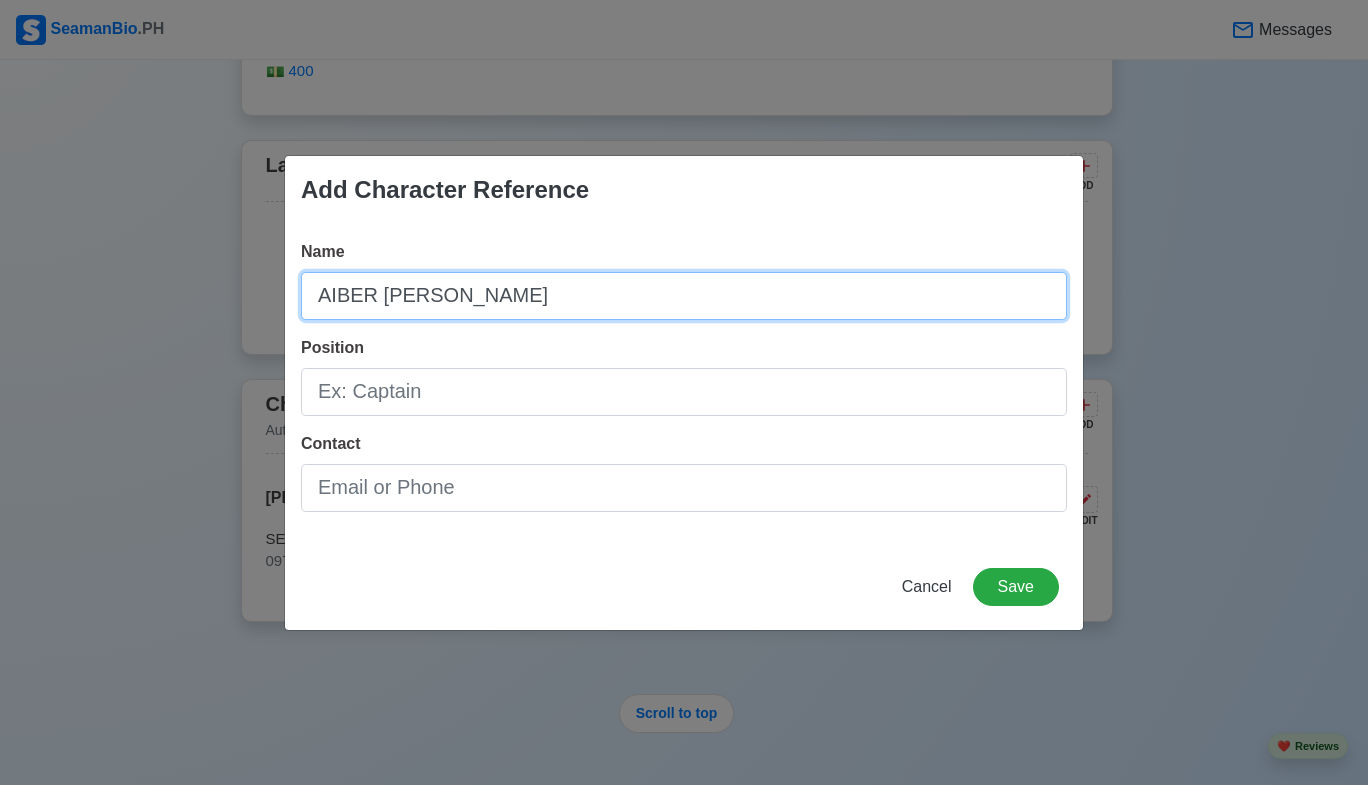 type on "AIBER [PERSON_NAME]" 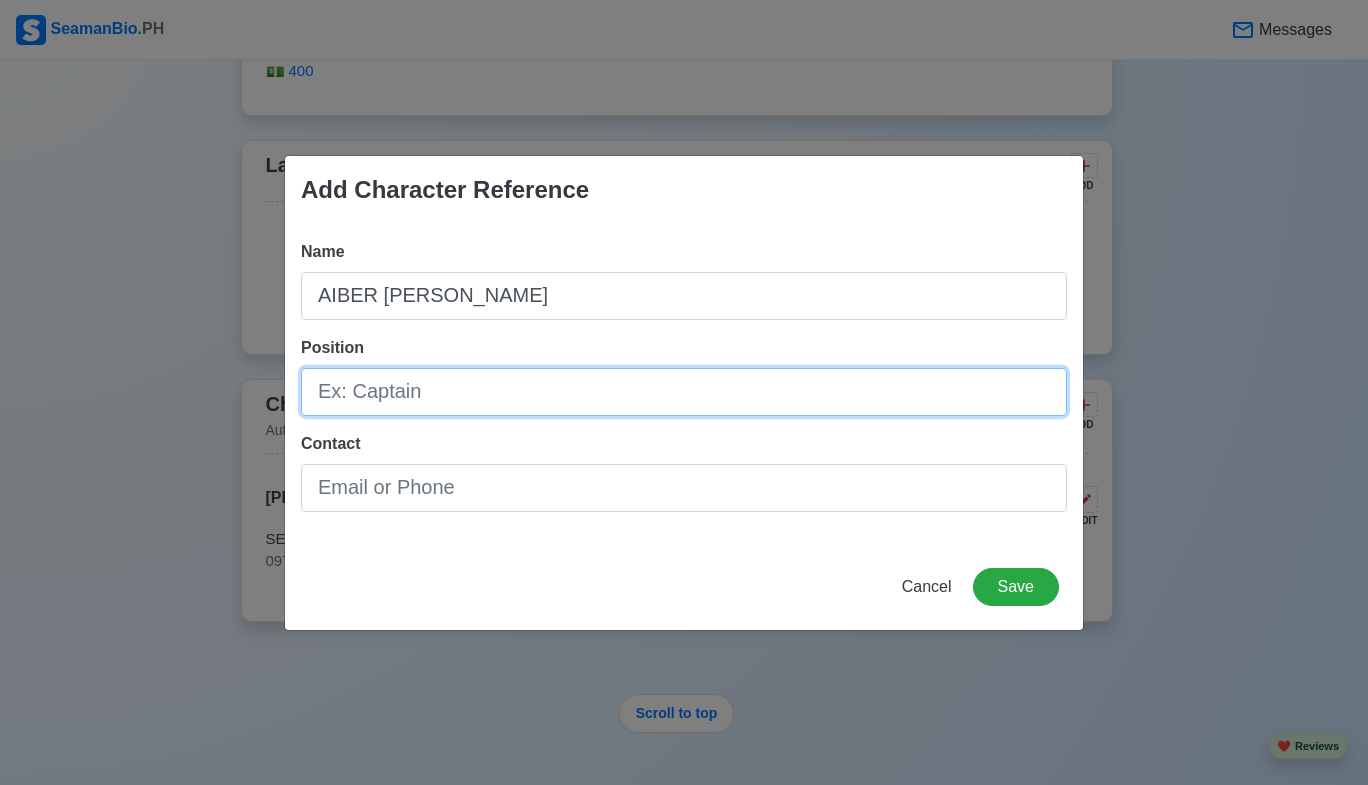 click on "Position" at bounding box center (684, 392) 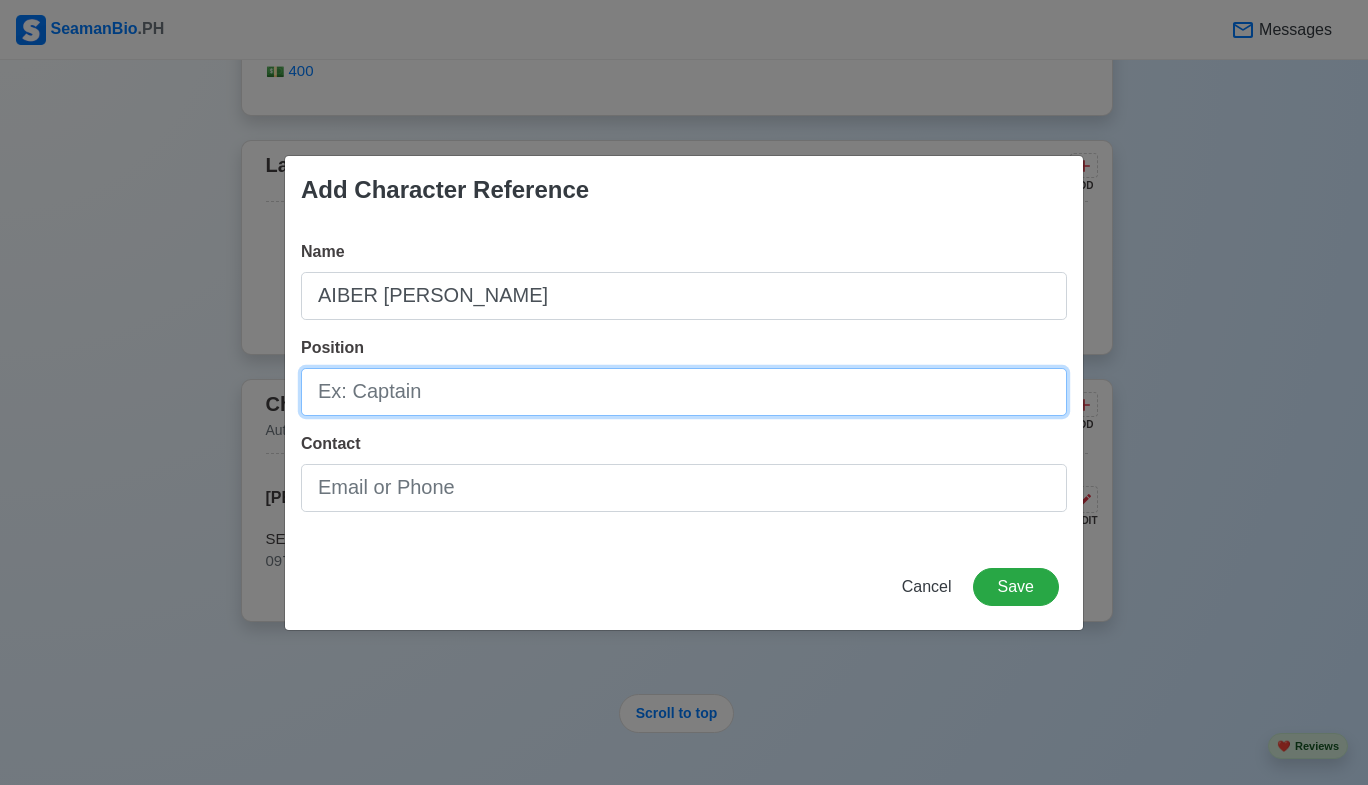 type on "t" 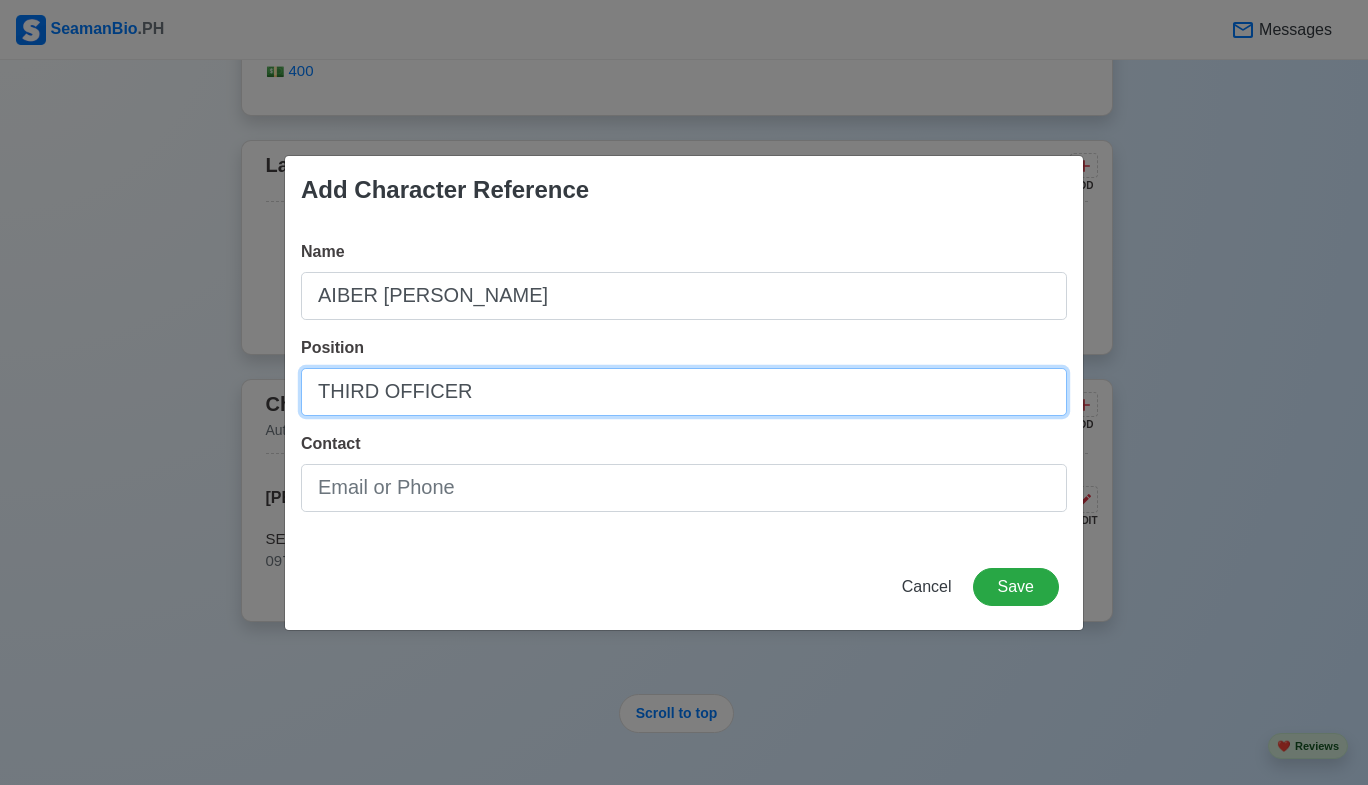type on "THIRD OFFICER" 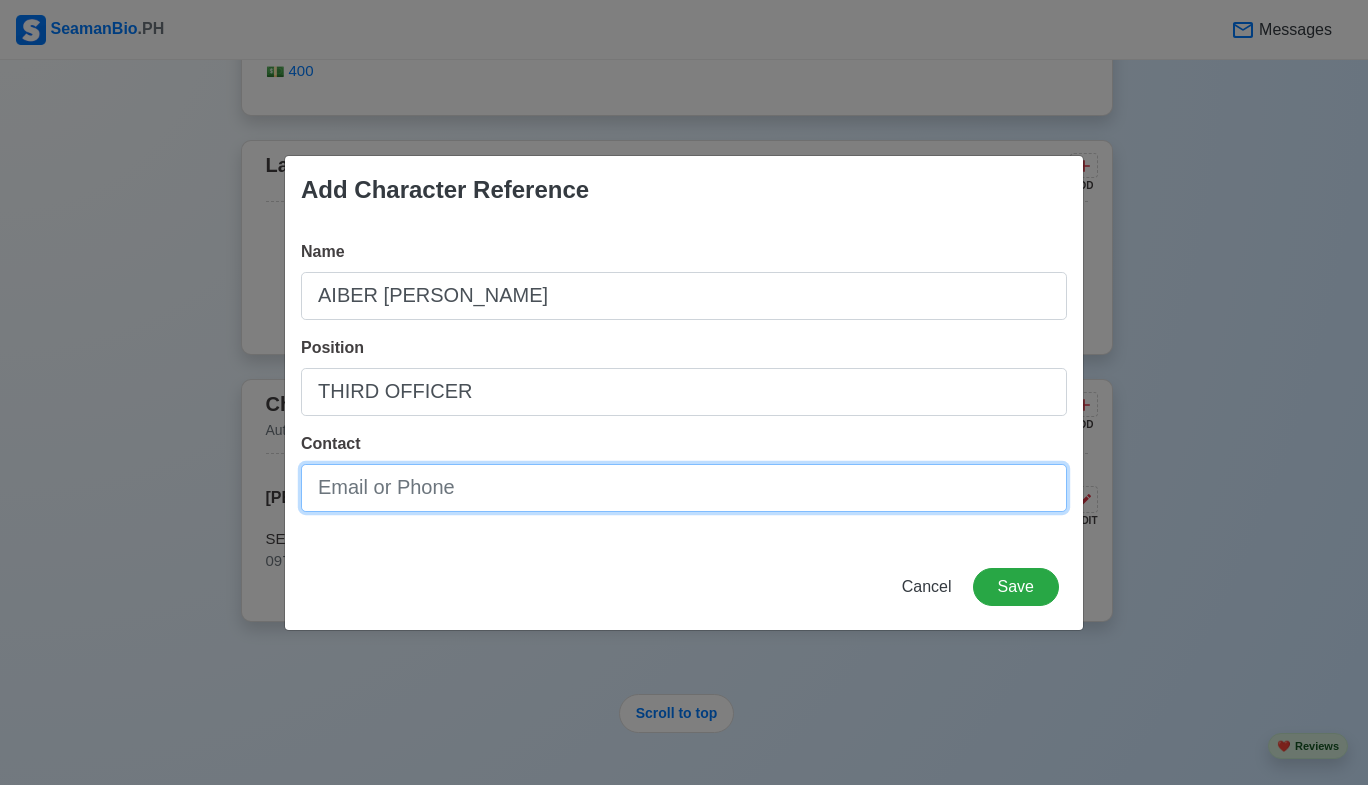 click on "Contact" at bounding box center (684, 488) 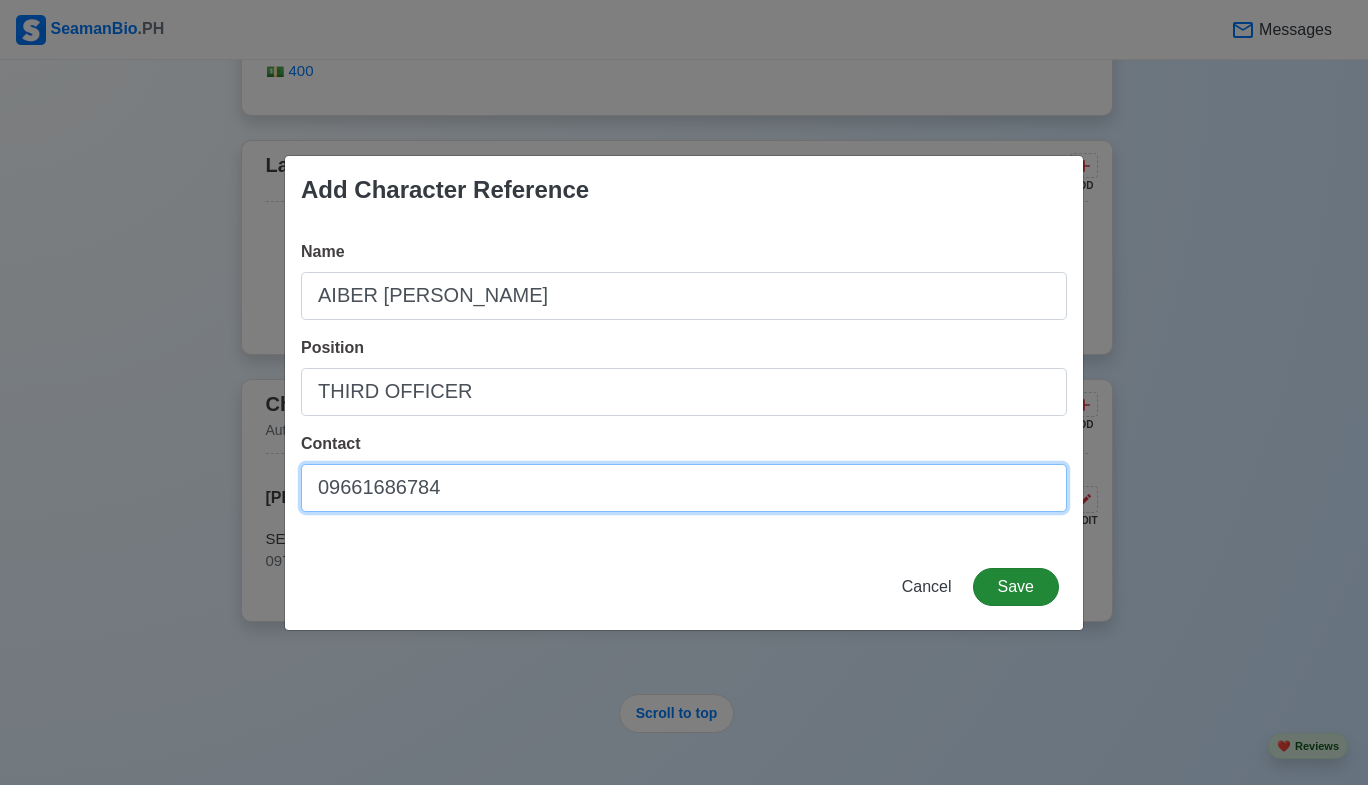 type on "09661686784" 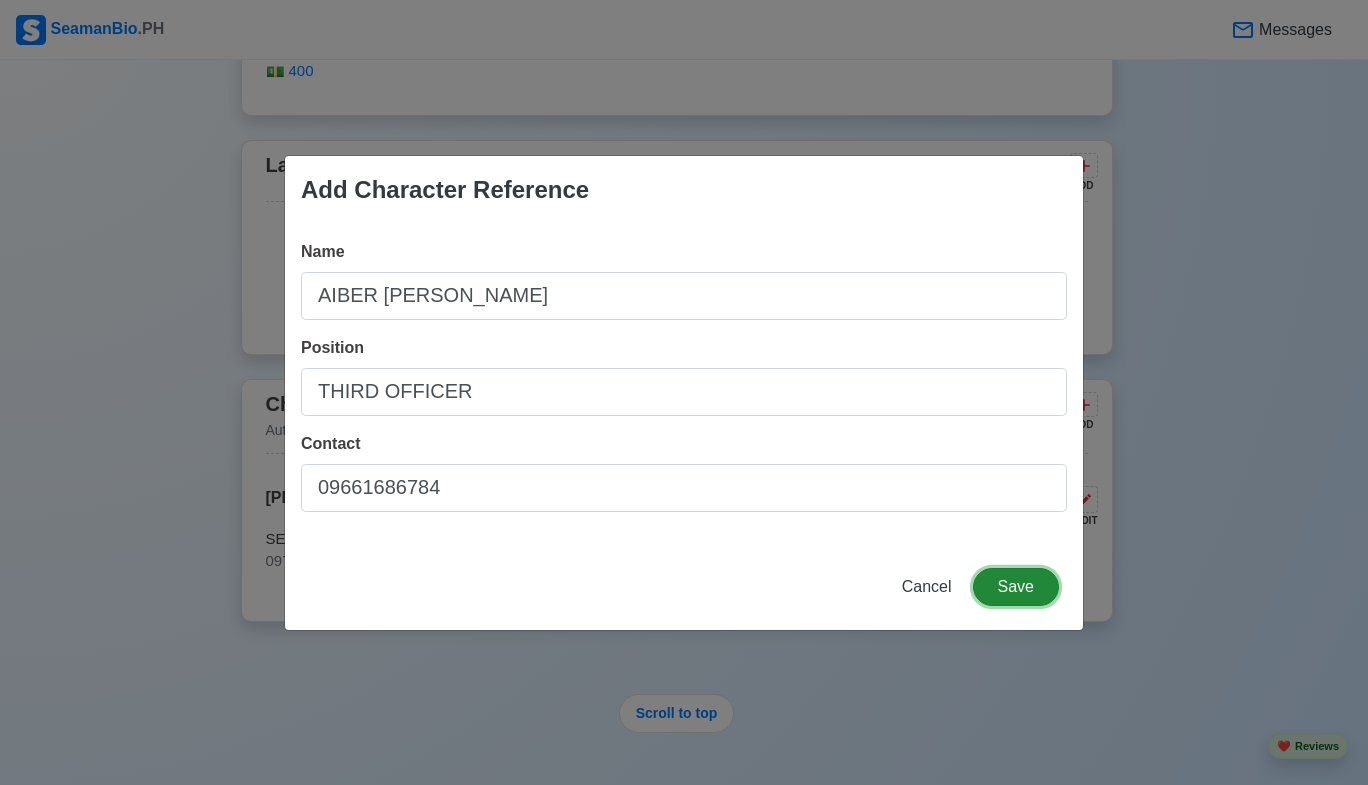 click on "Save" at bounding box center [1016, 587] 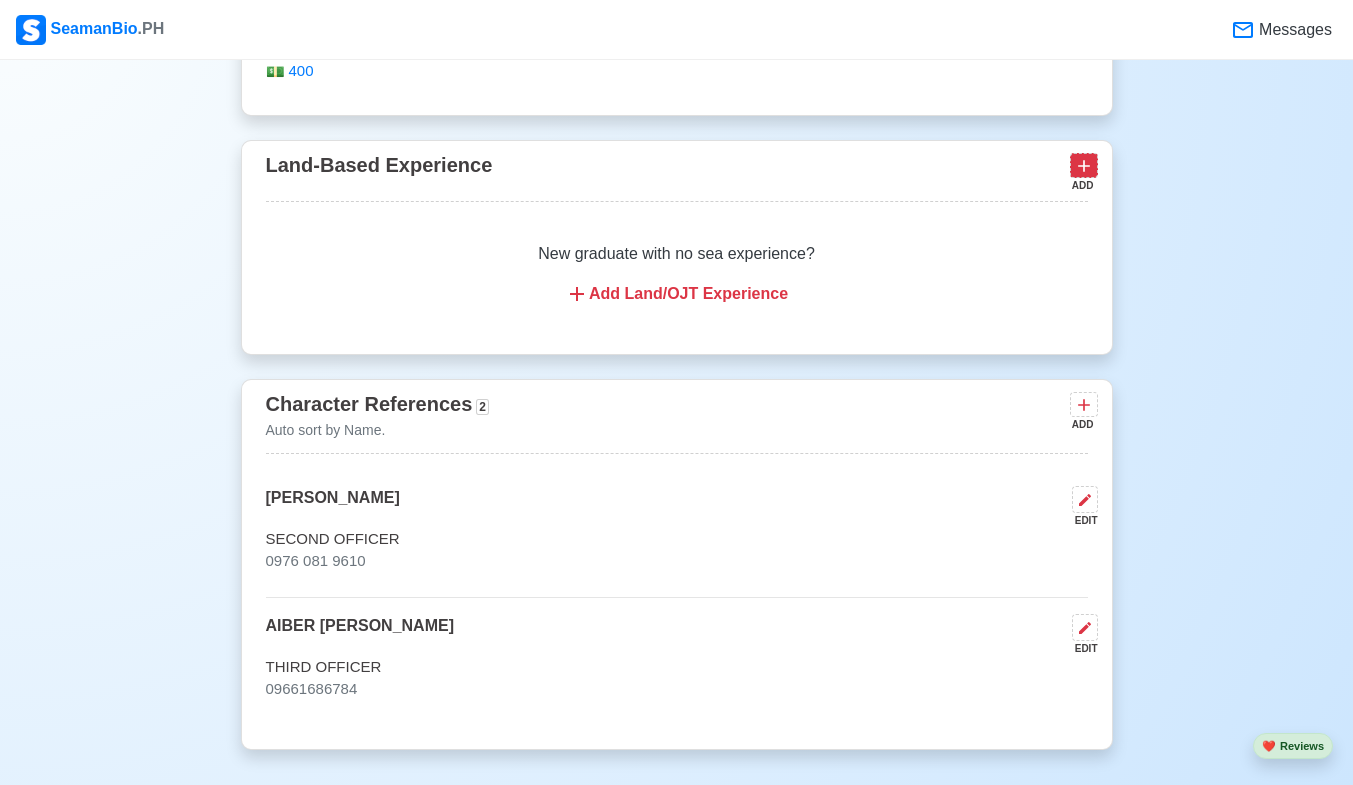 click 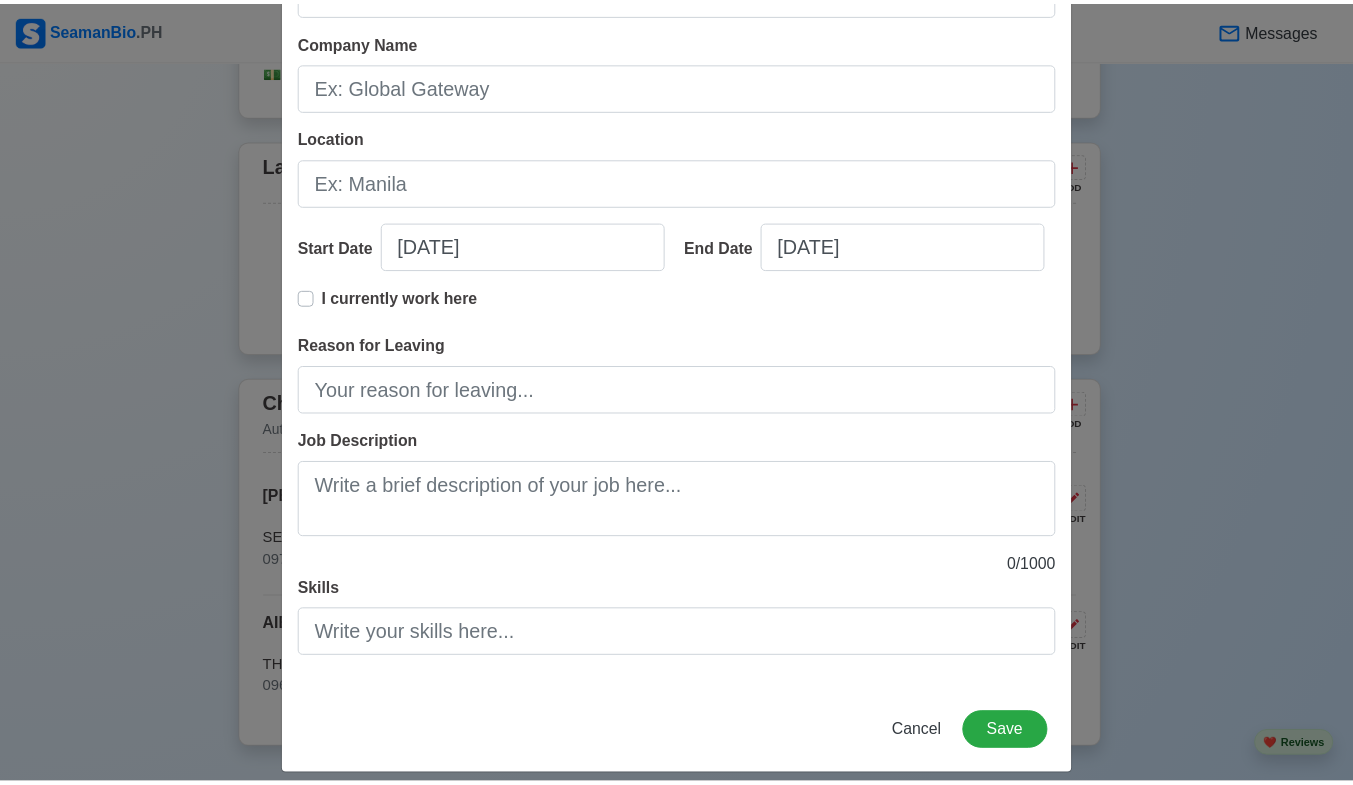 scroll, scrollTop: 199, scrollLeft: 0, axis: vertical 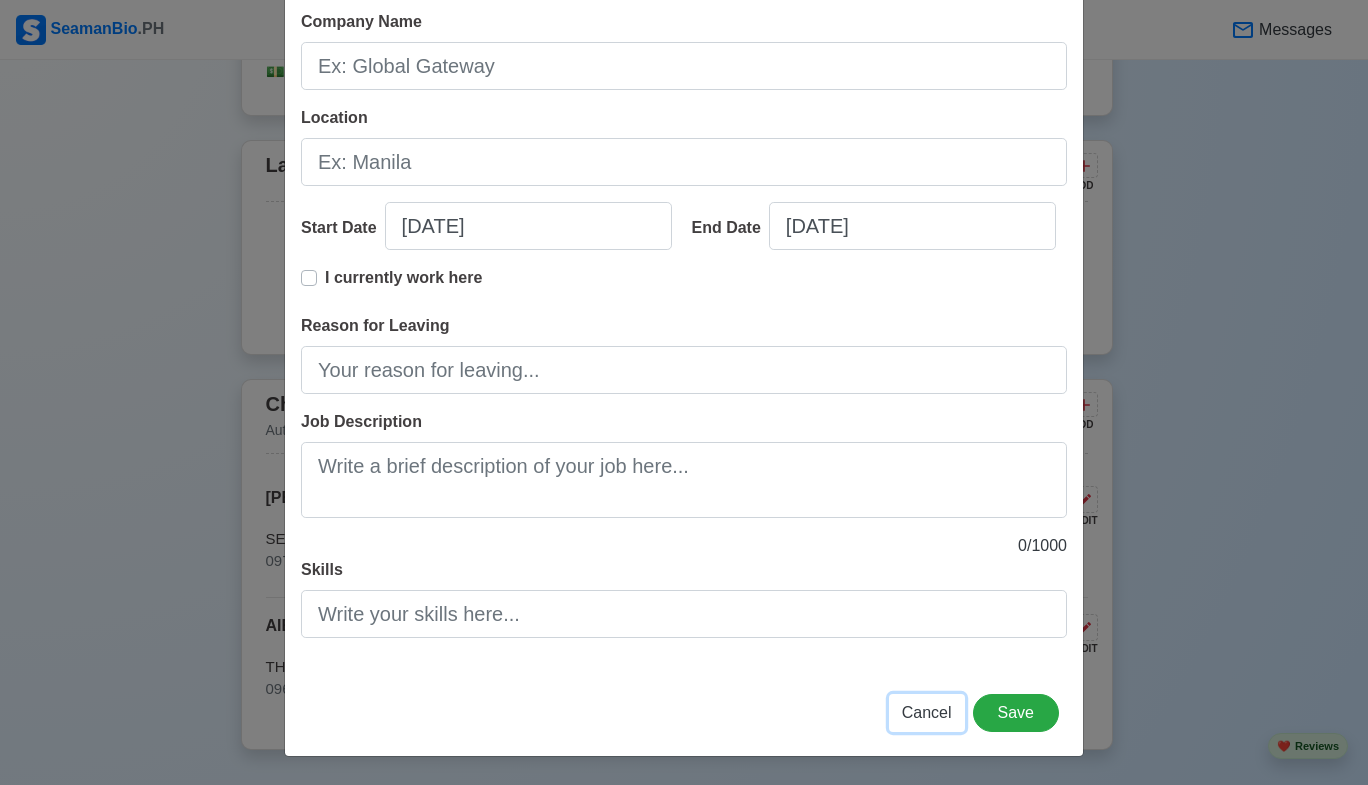 click on "Cancel" at bounding box center (927, 712) 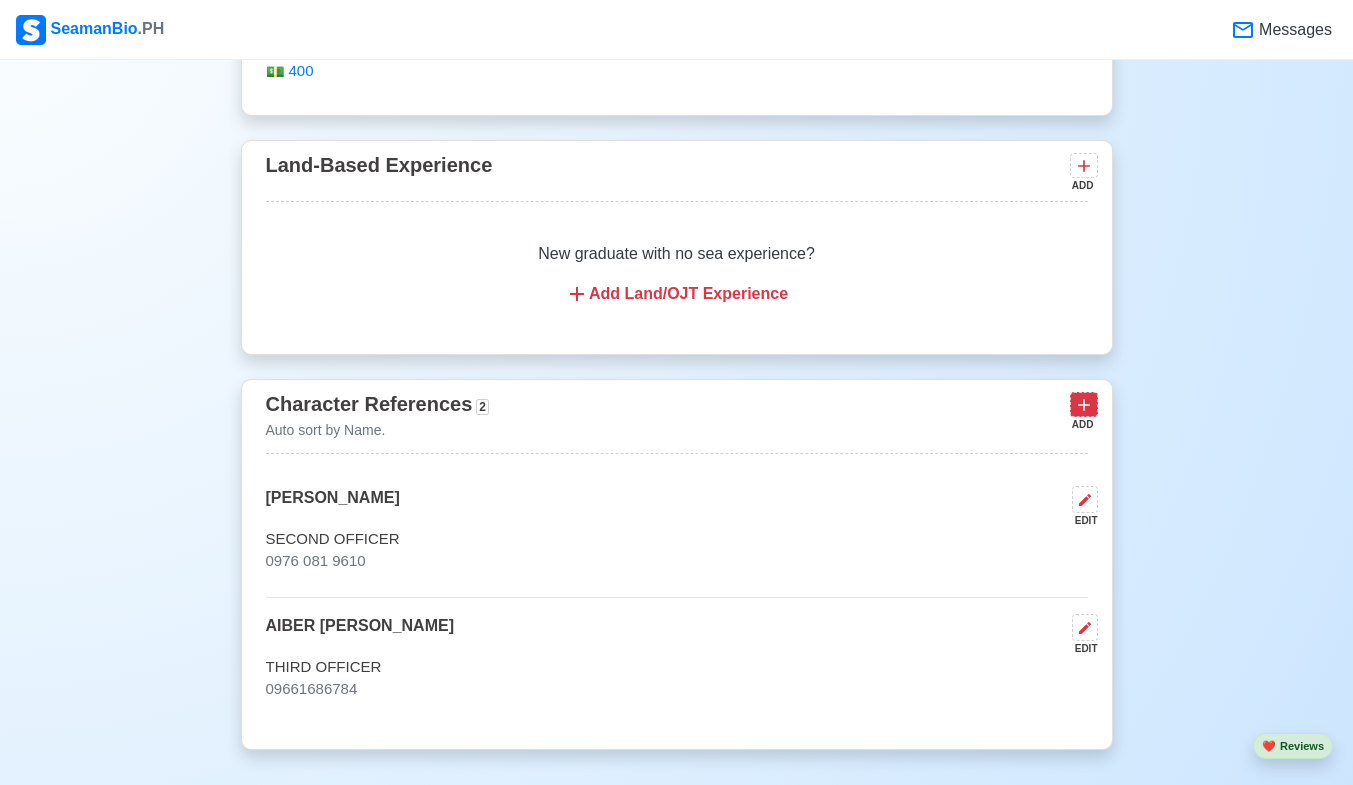 click 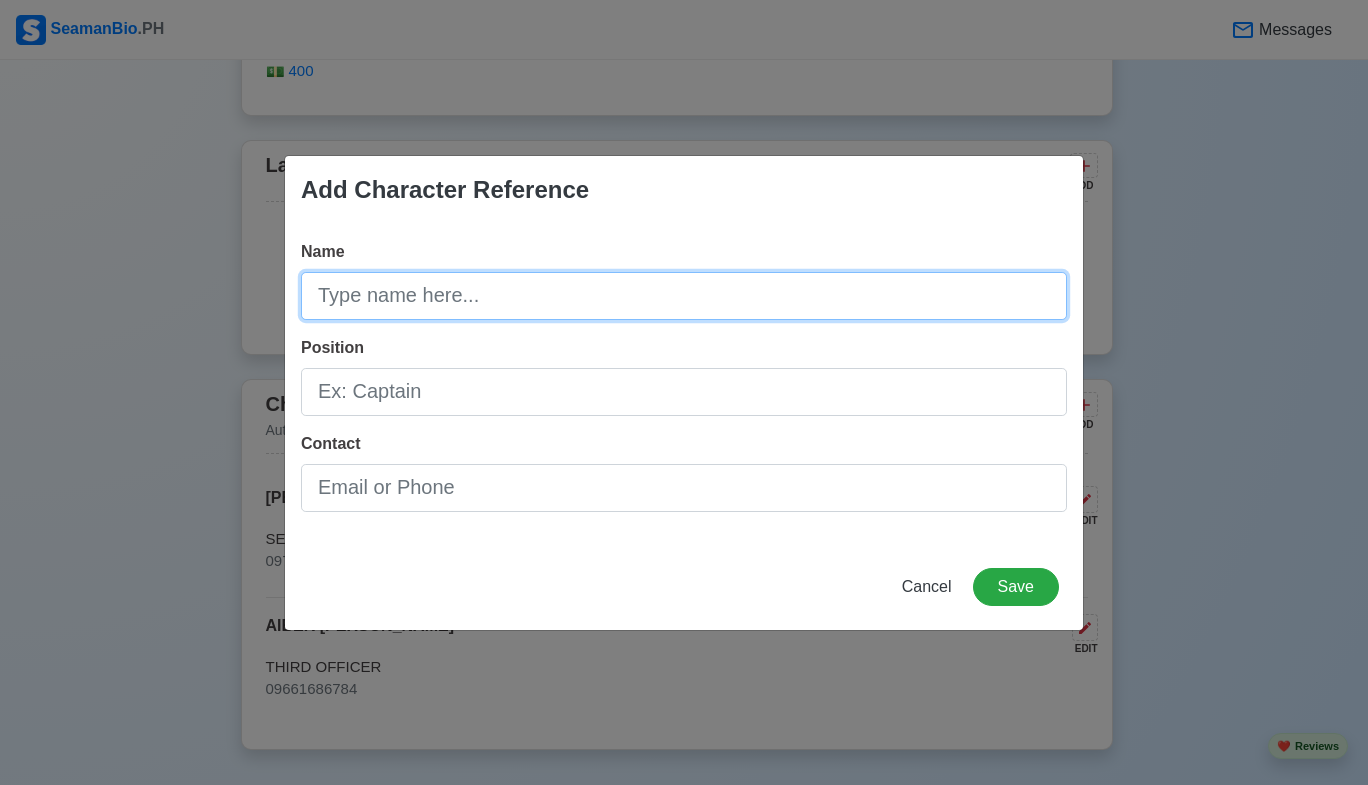 click on "Name" at bounding box center (684, 296) 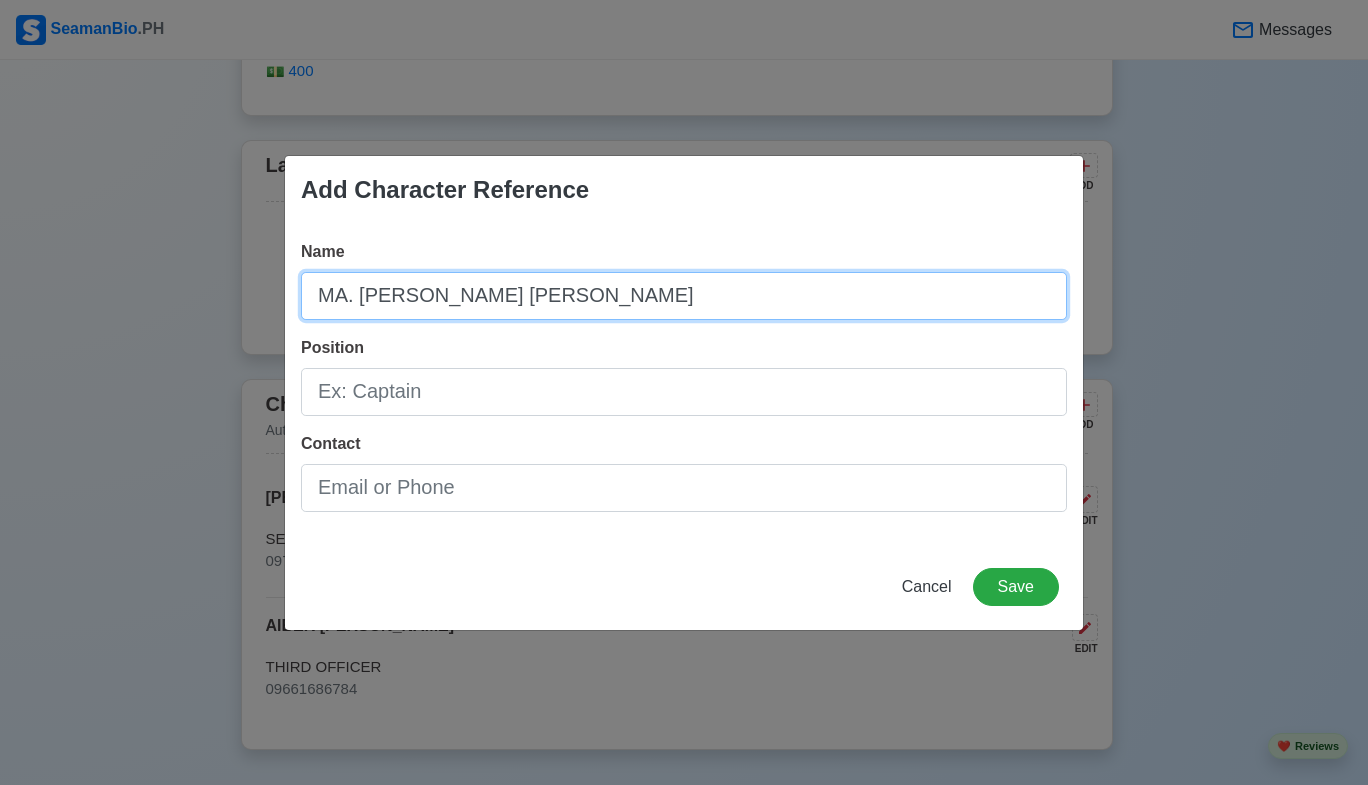 type on "MA. [PERSON_NAME] [PERSON_NAME]" 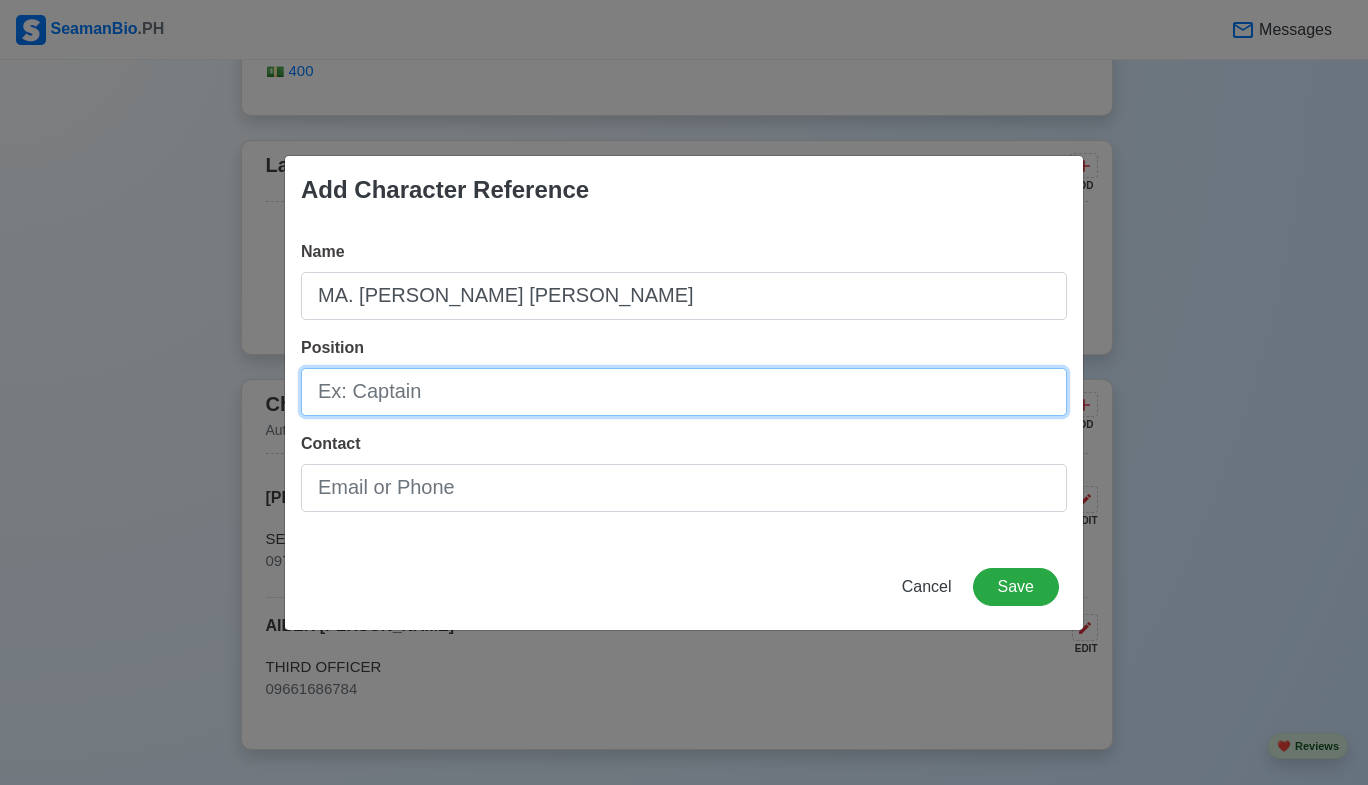 click on "Position" at bounding box center (684, 392) 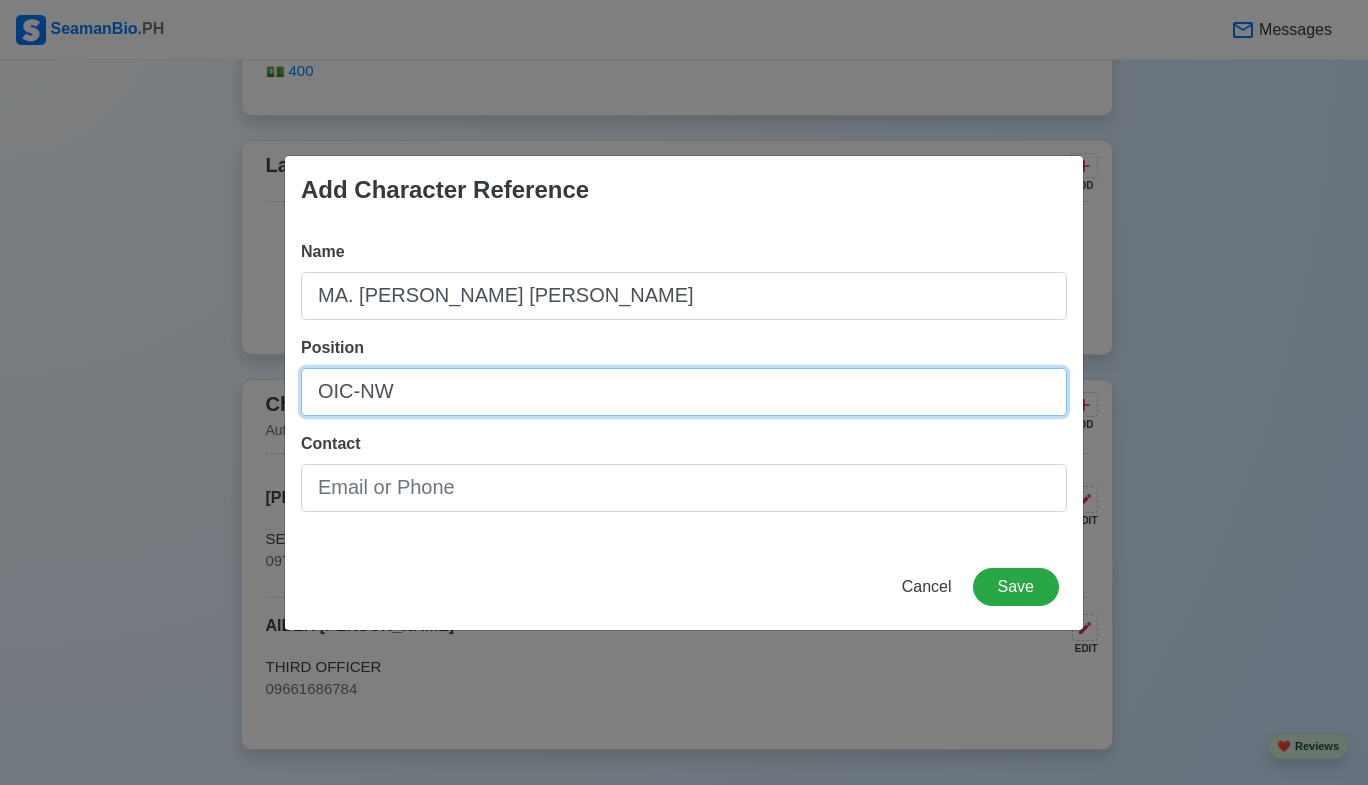 type on "OIC-NW" 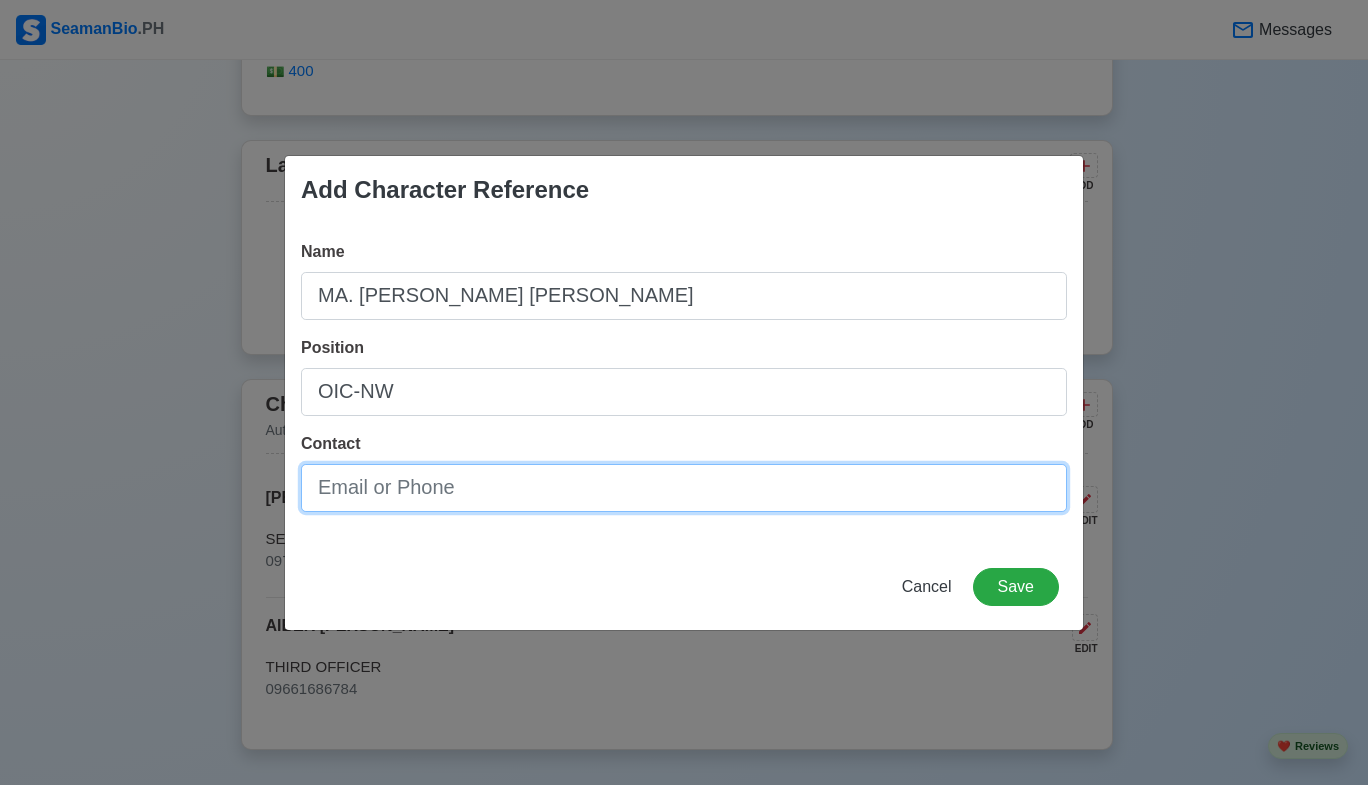click on "Contact" at bounding box center [684, 488] 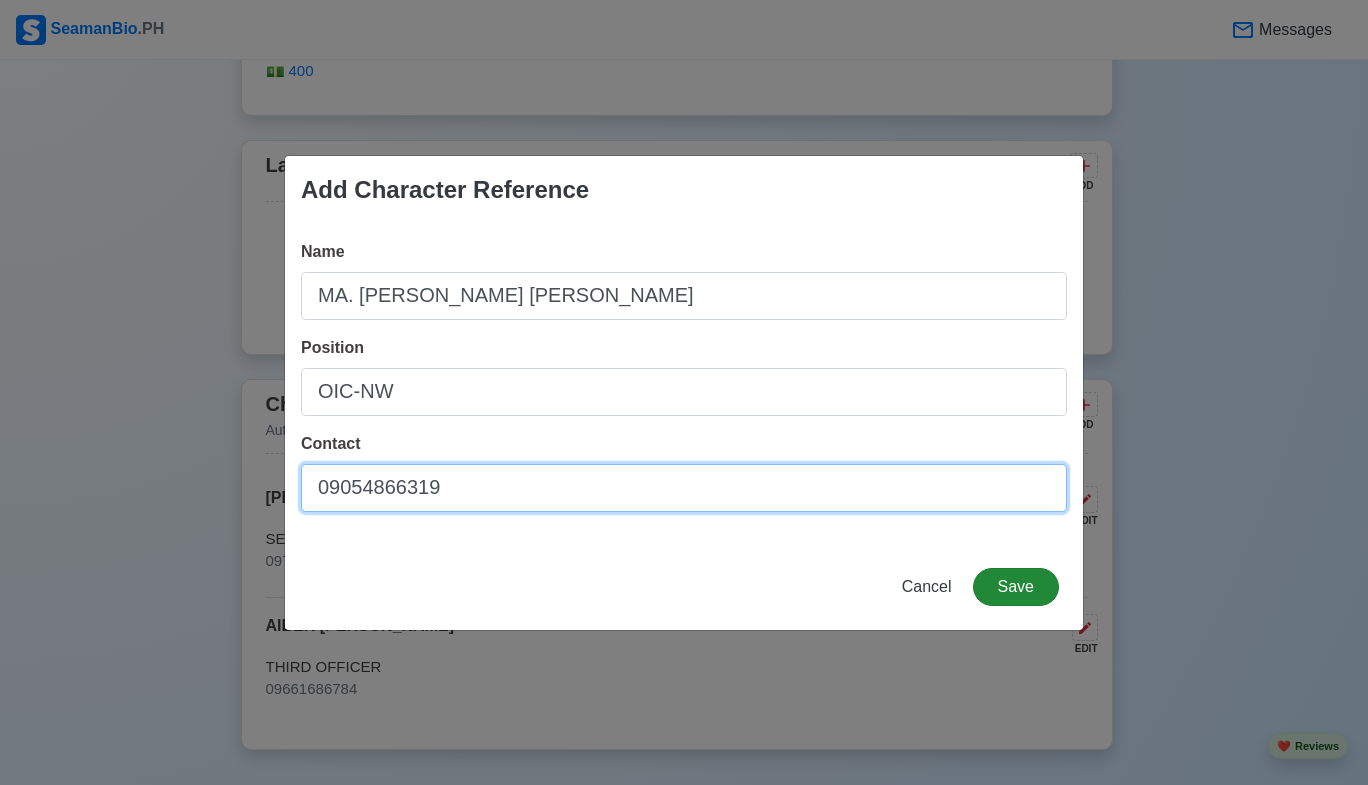 type on "09054866319" 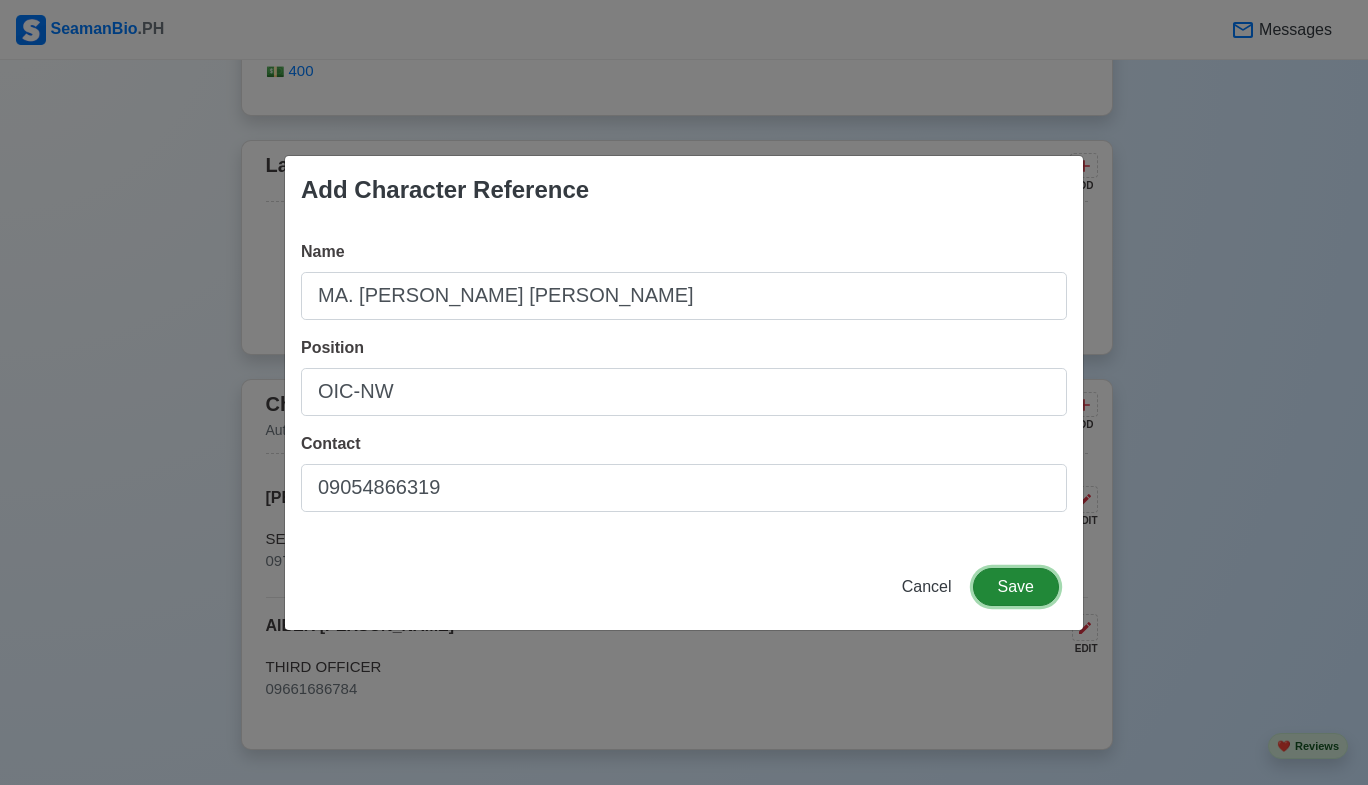 click on "Save" at bounding box center (1016, 587) 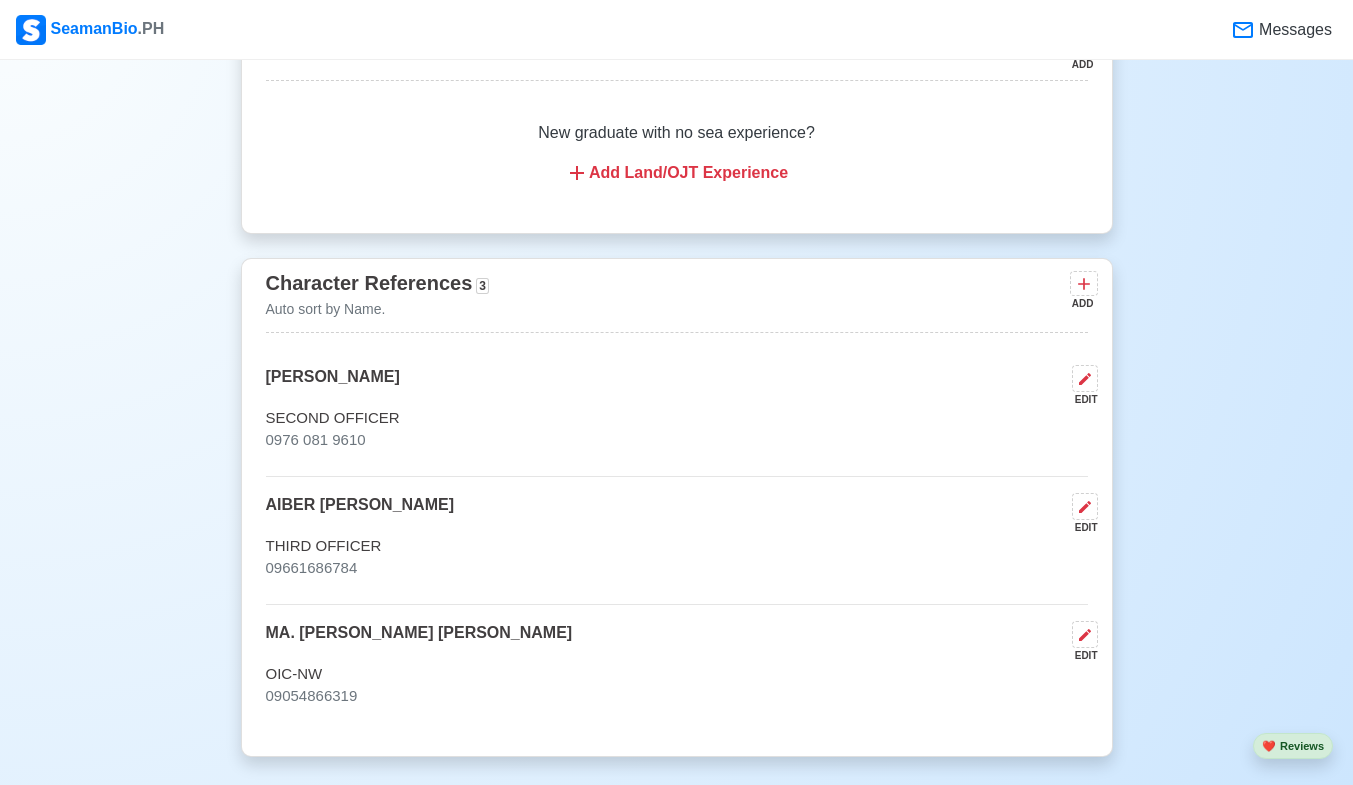 scroll, scrollTop: 5665, scrollLeft: 0, axis: vertical 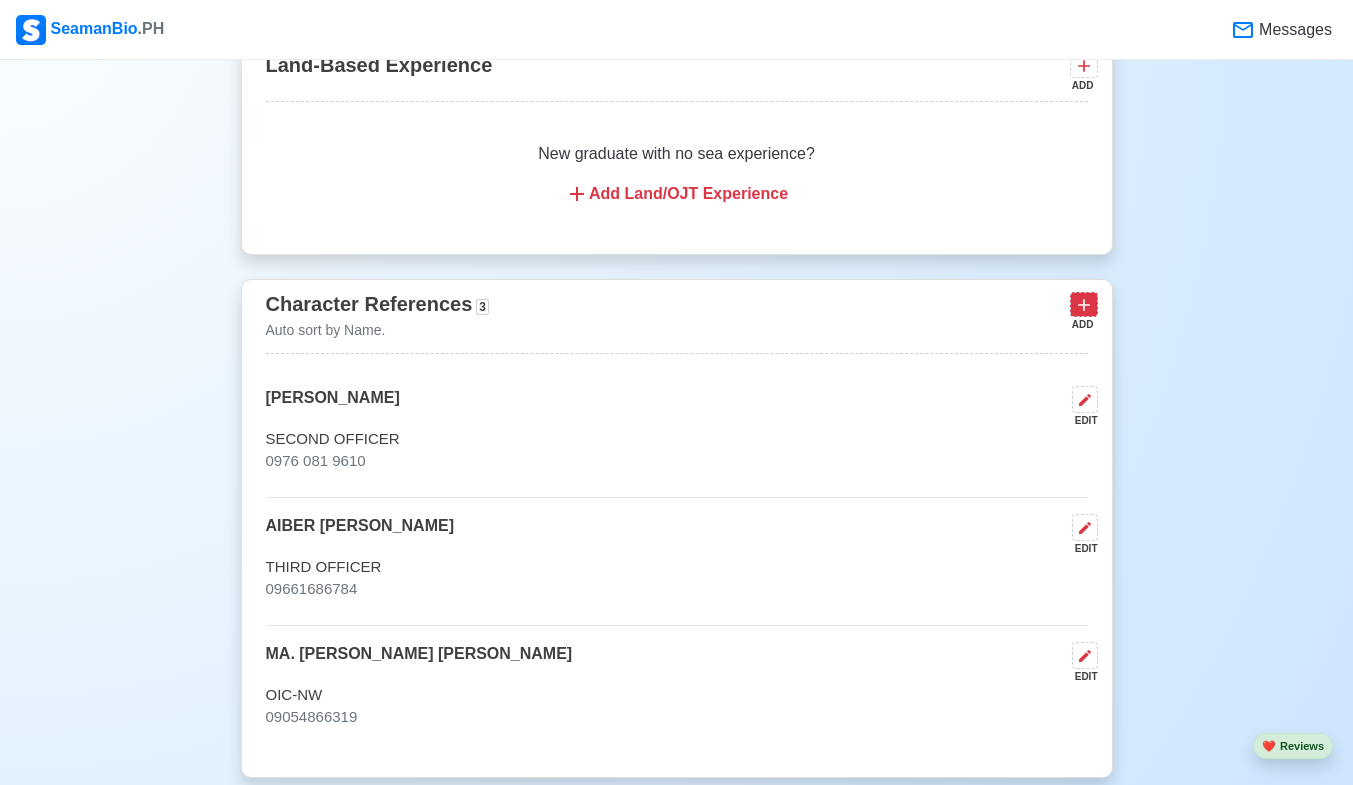 click 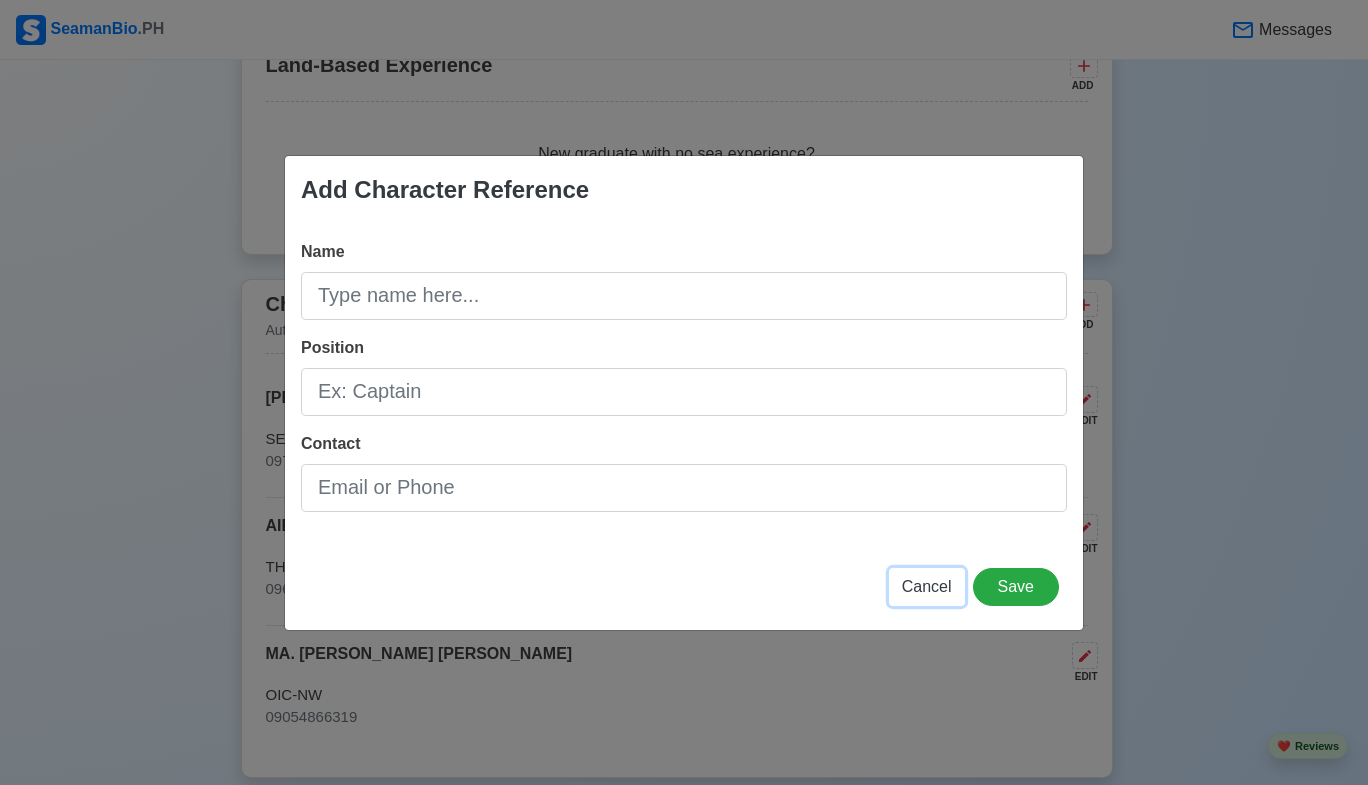 click on "Cancel" at bounding box center (927, 586) 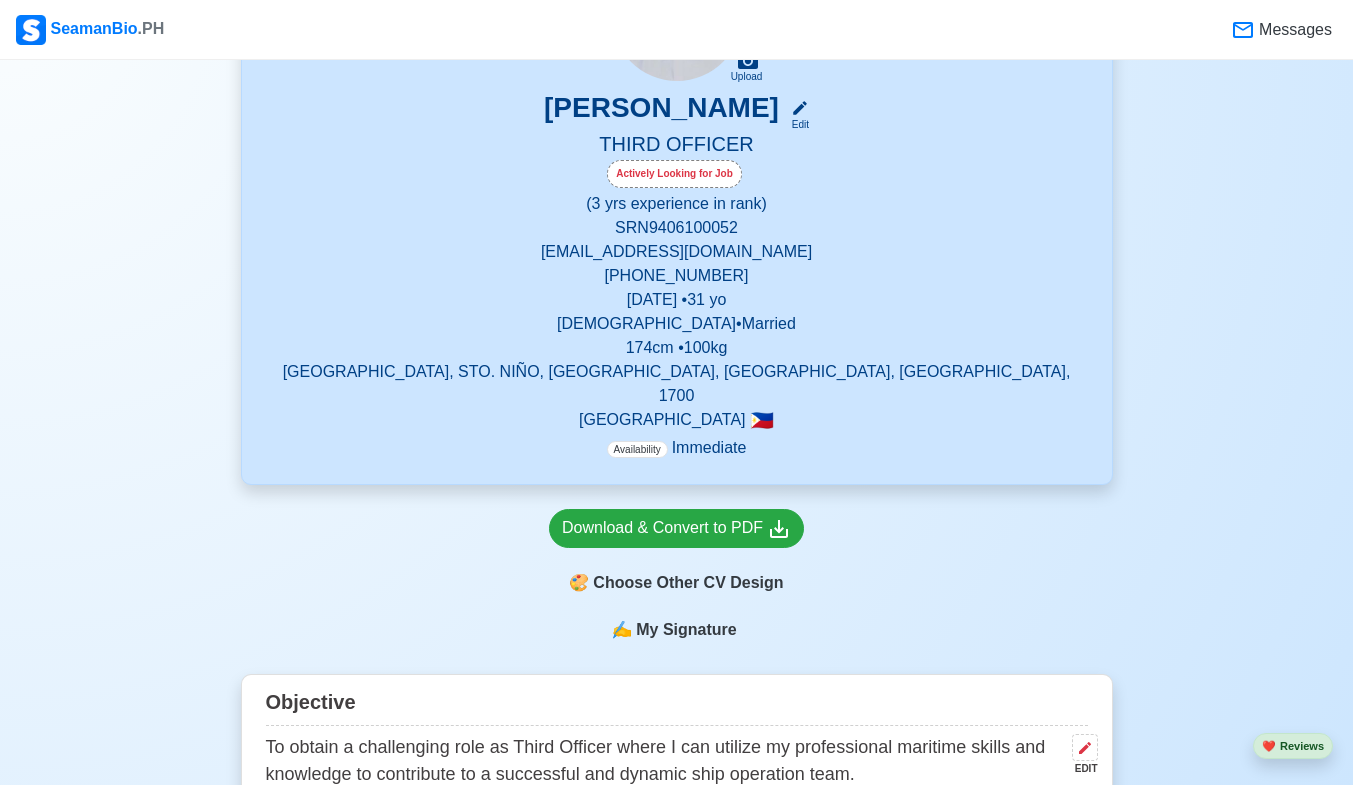 scroll, scrollTop: 765, scrollLeft: 0, axis: vertical 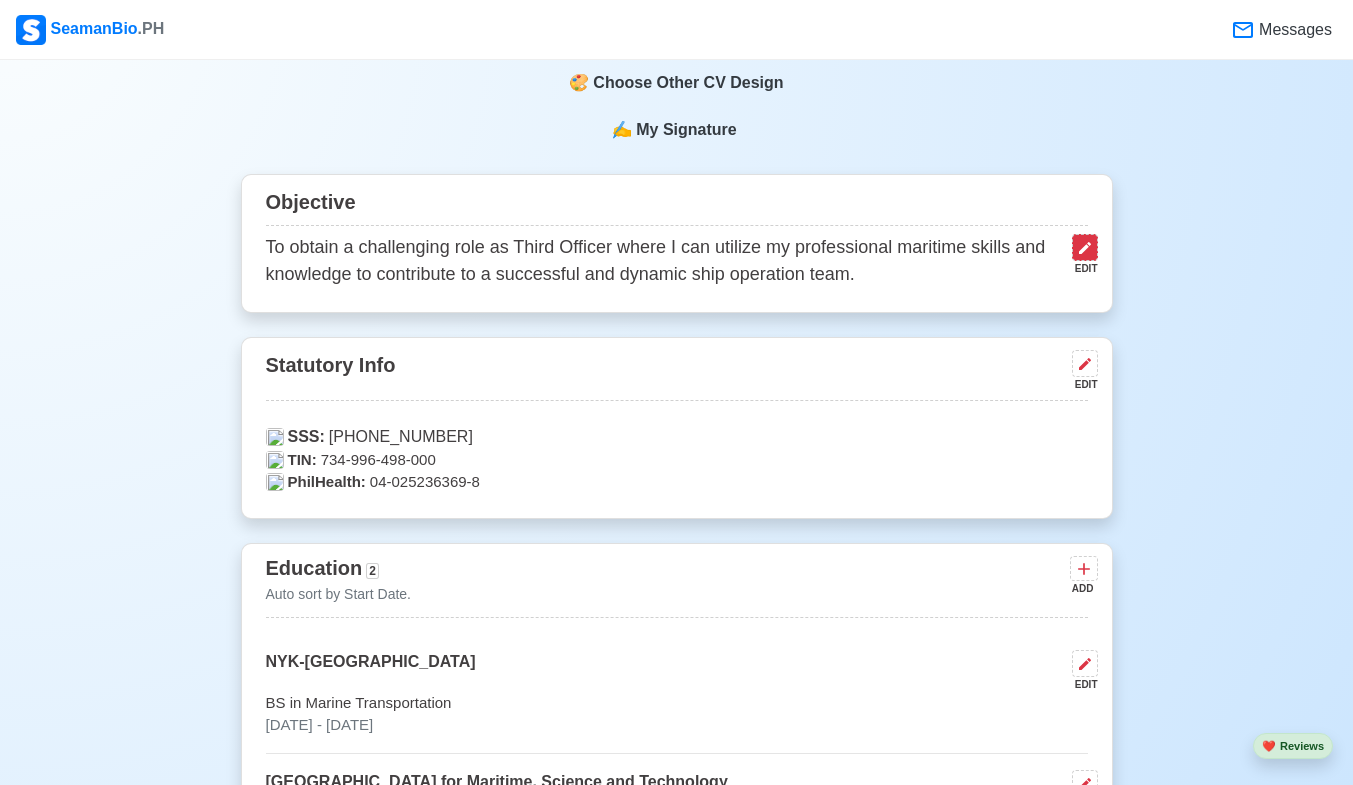 click 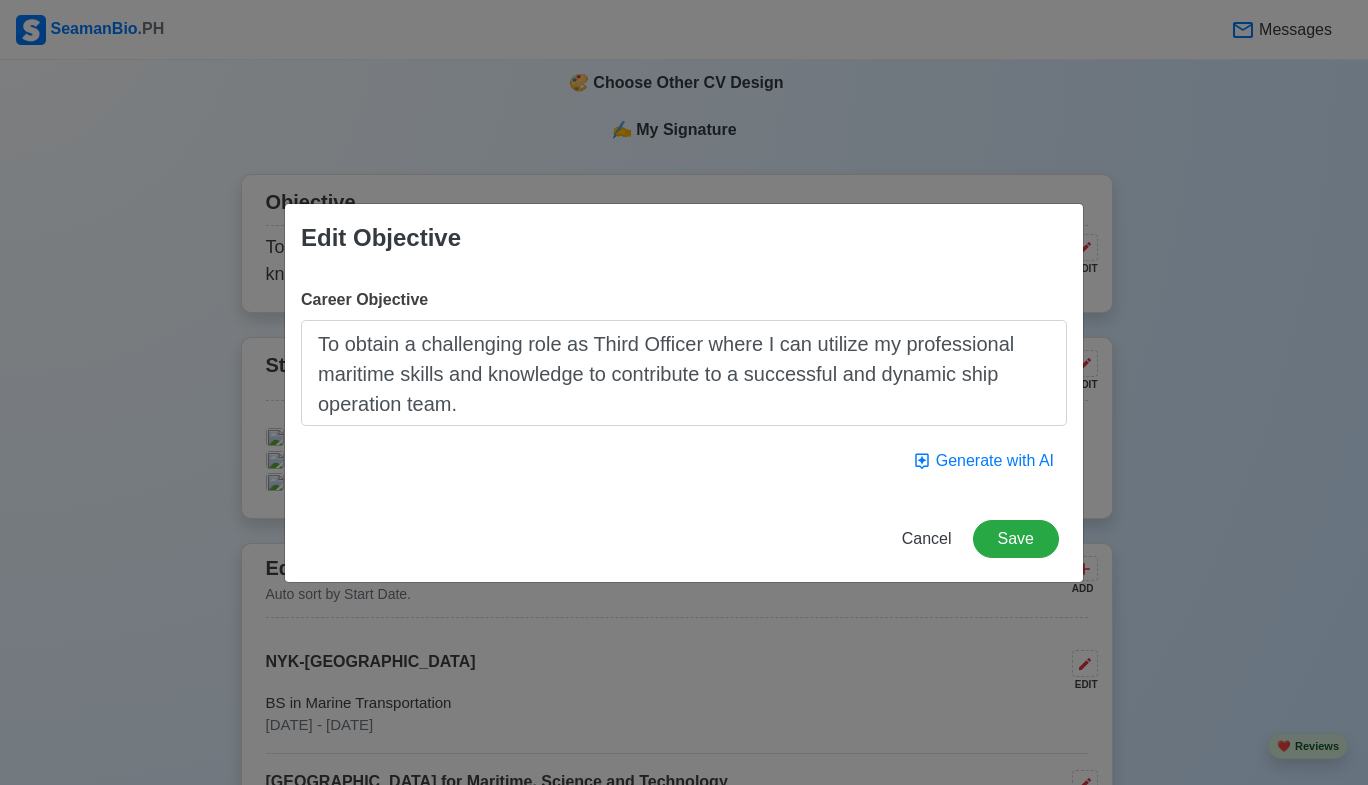 click on "To obtain a challenging role as Third Officer where I can utilize my professional maritime skills and knowledge to contribute to a successful and dynamic ship operation team." at bounding box center (684, 373) 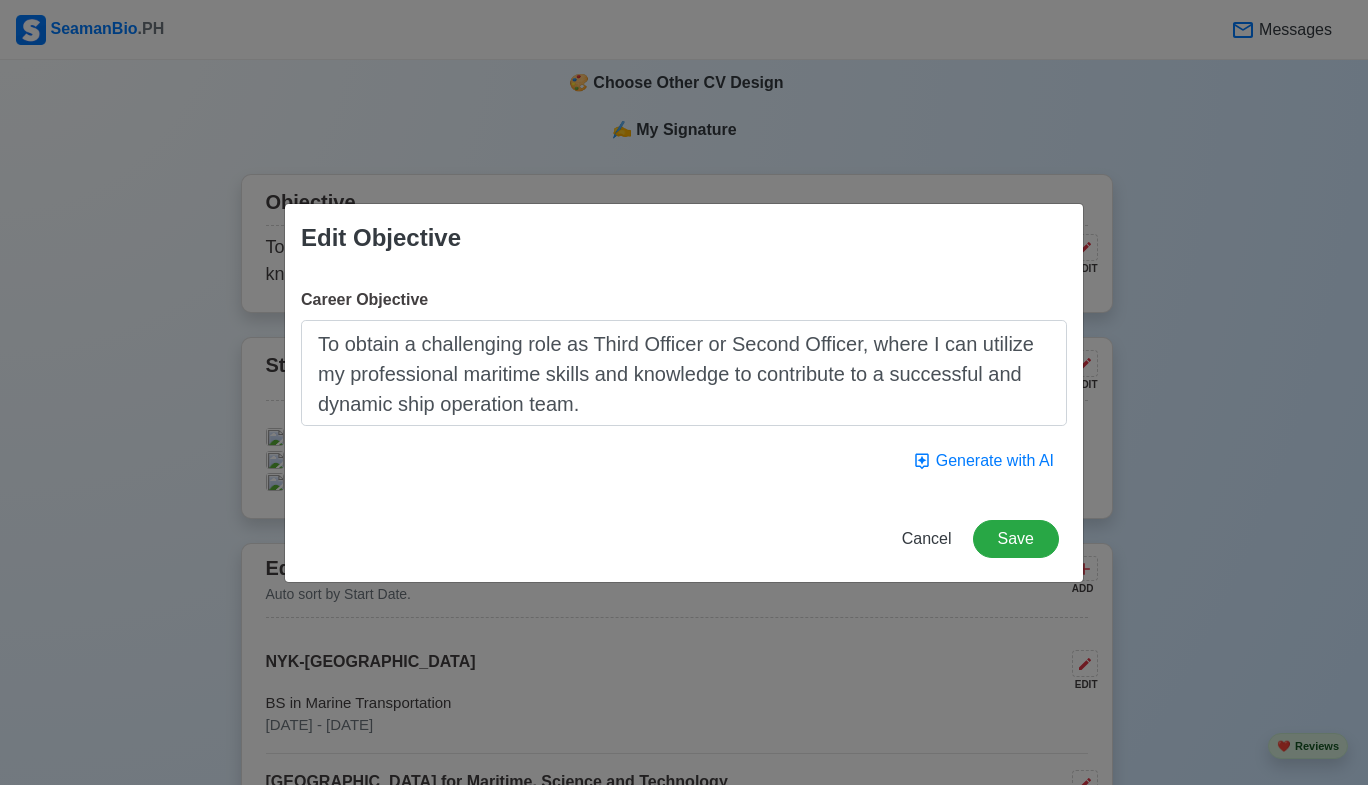 drag, startPoint x: 1002, startPoint y: 344, endPoint x: 959, endPoint y: 411, distance: 79.61156 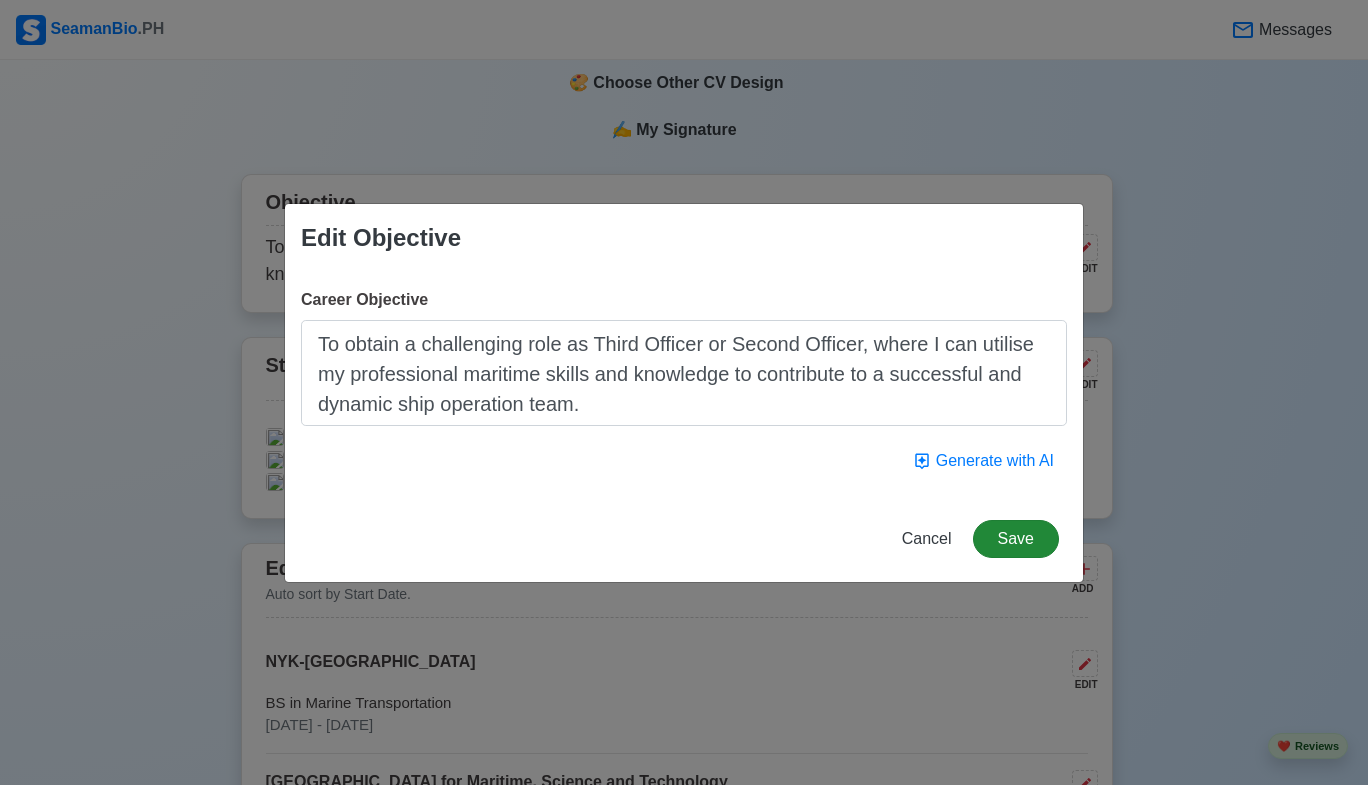 type on "To obtain a challenging role as Third Officer or Second Officer, where I can utilise my professional maritime skills and knowledge to contribute to a successful and dynamic ship operation team." 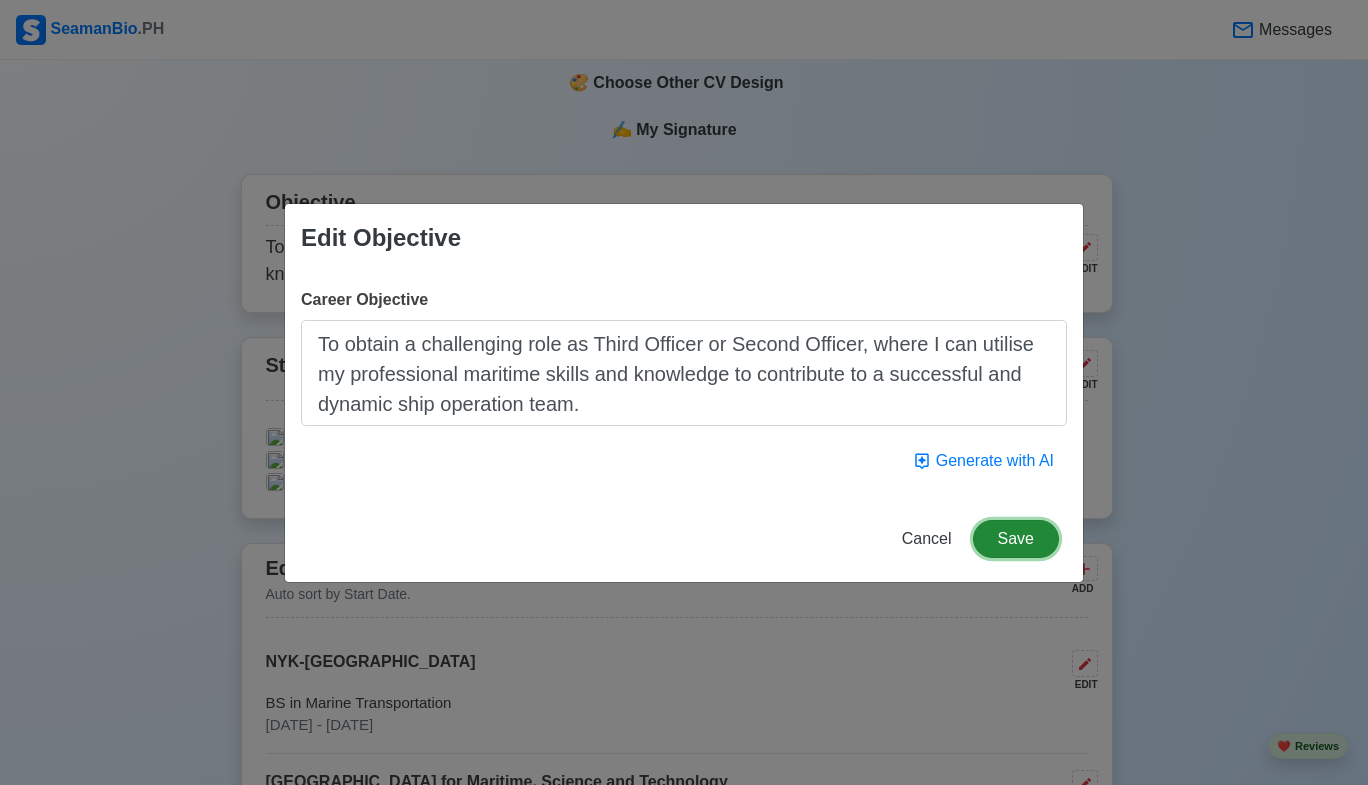click on "Save" at bounding box center [1016, 539] 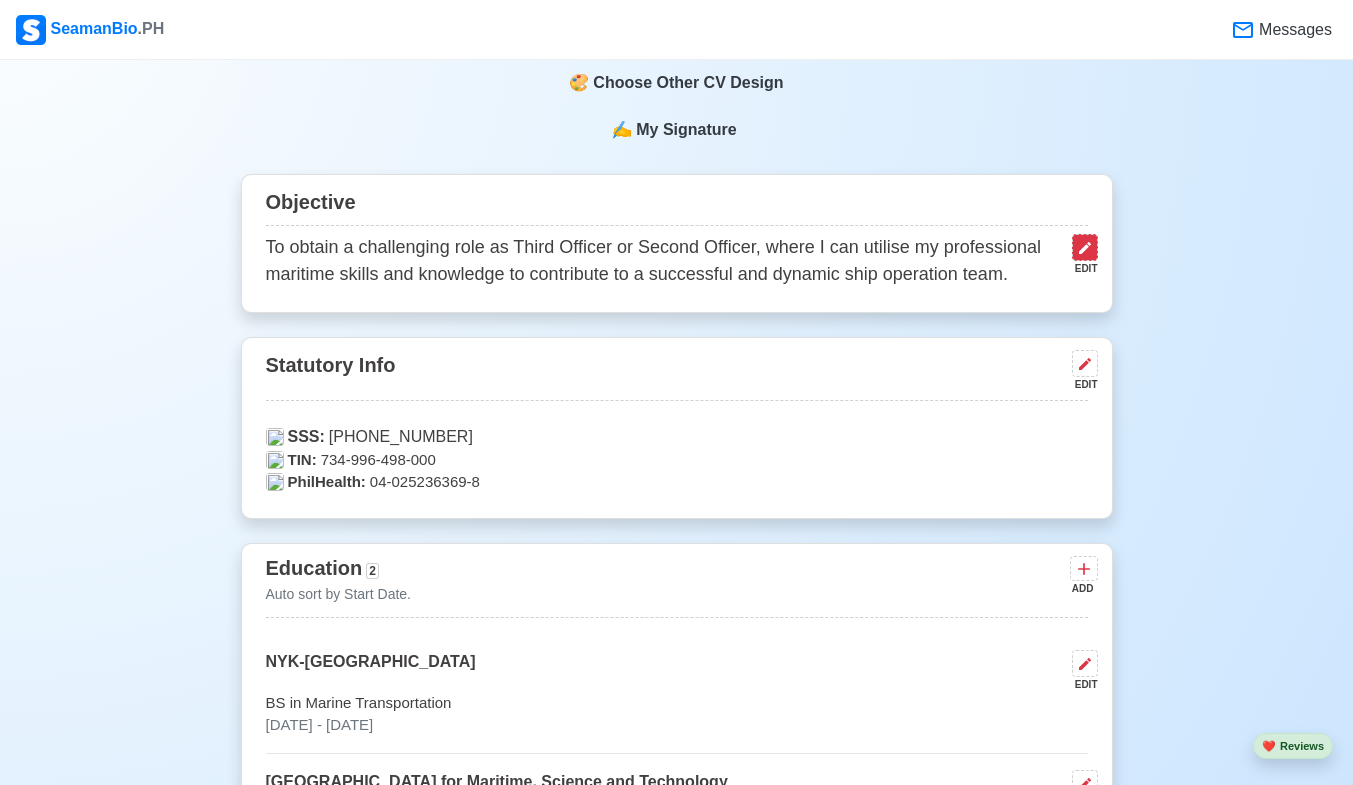 click 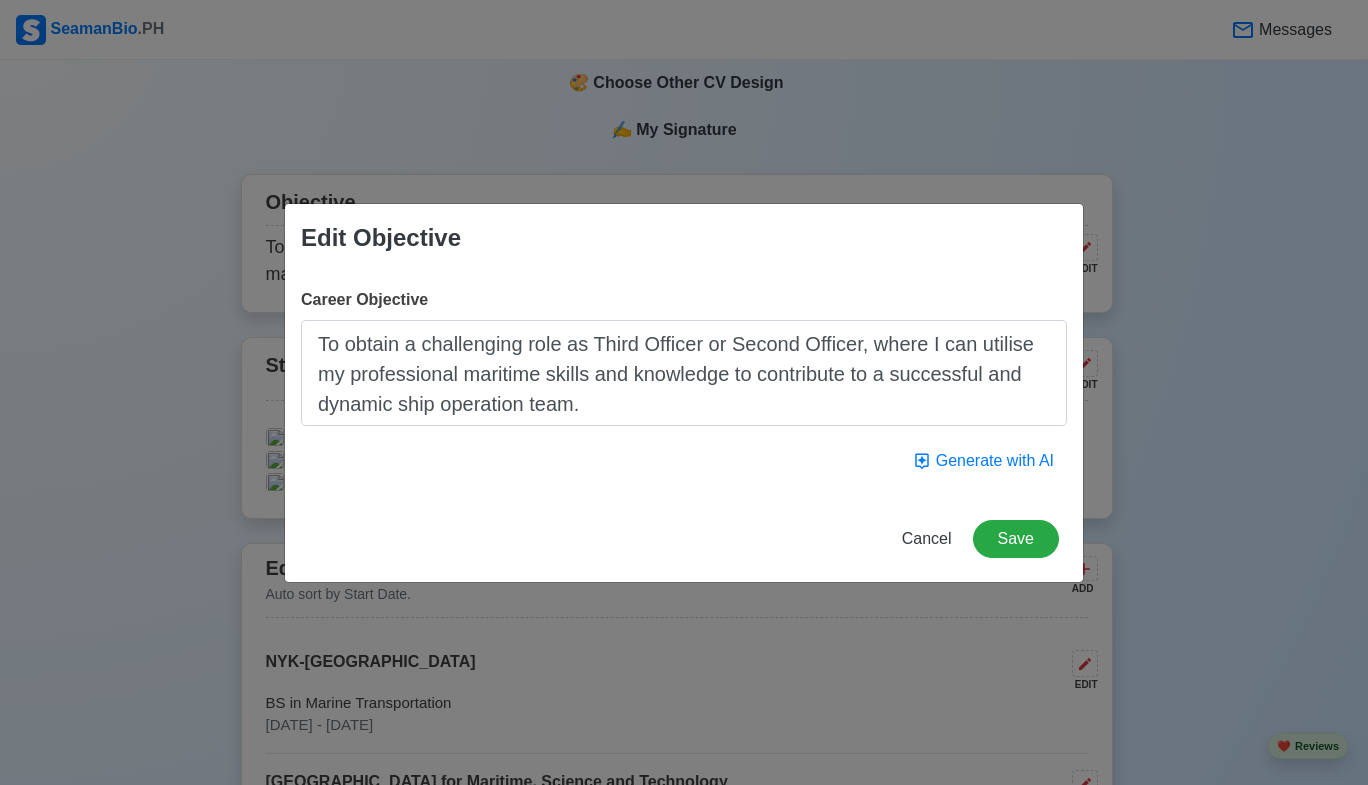 click on "To obtain a challenging role as Third Officer or Second Officer, where I can utilise my professional maritime skills and knowledge to contribute to a successful and dynamic ship operation team." at bounding box center (684, 373) 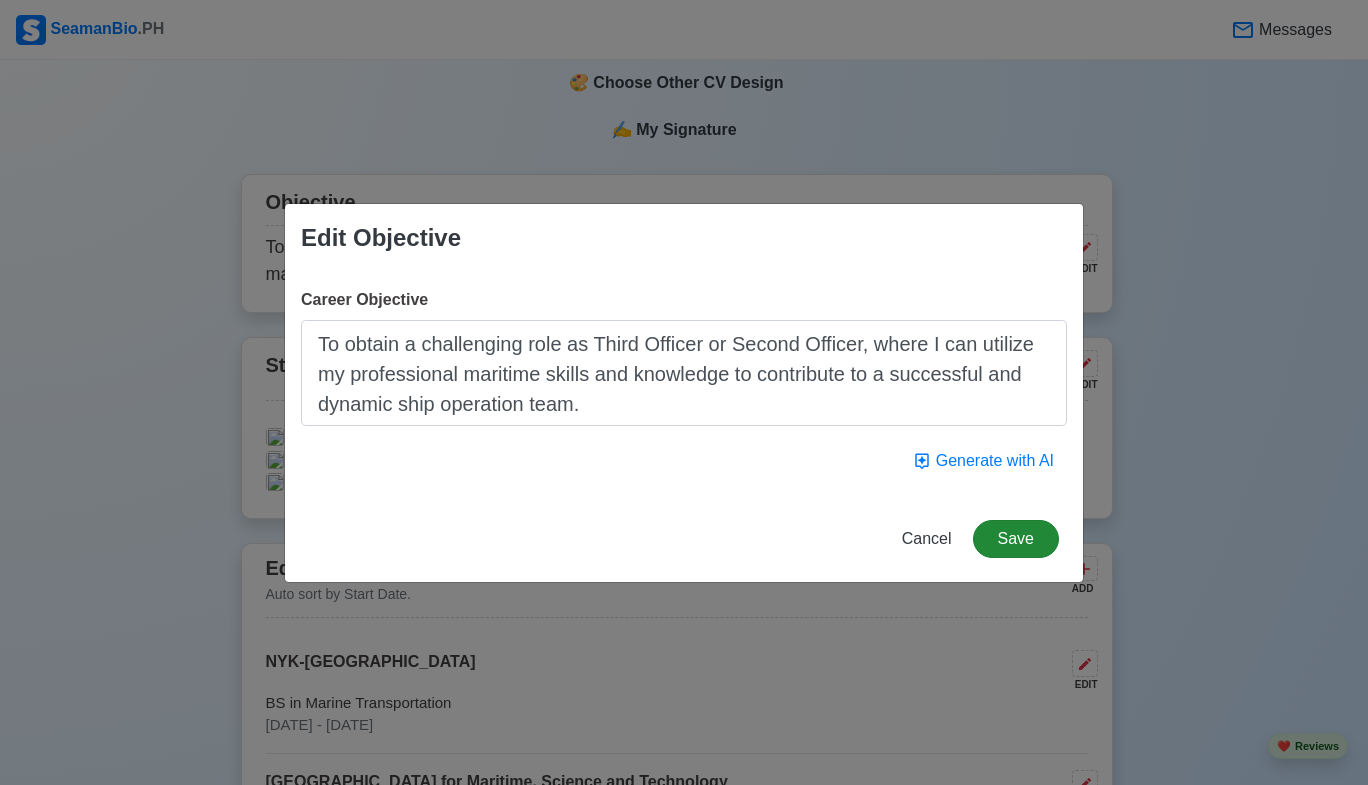 type on "To obtain a challenging role as Third Officer or Second Officer, where I can utilize my professional maritime skills and knowledge to contribute to a successful and dynamic ship operation team." 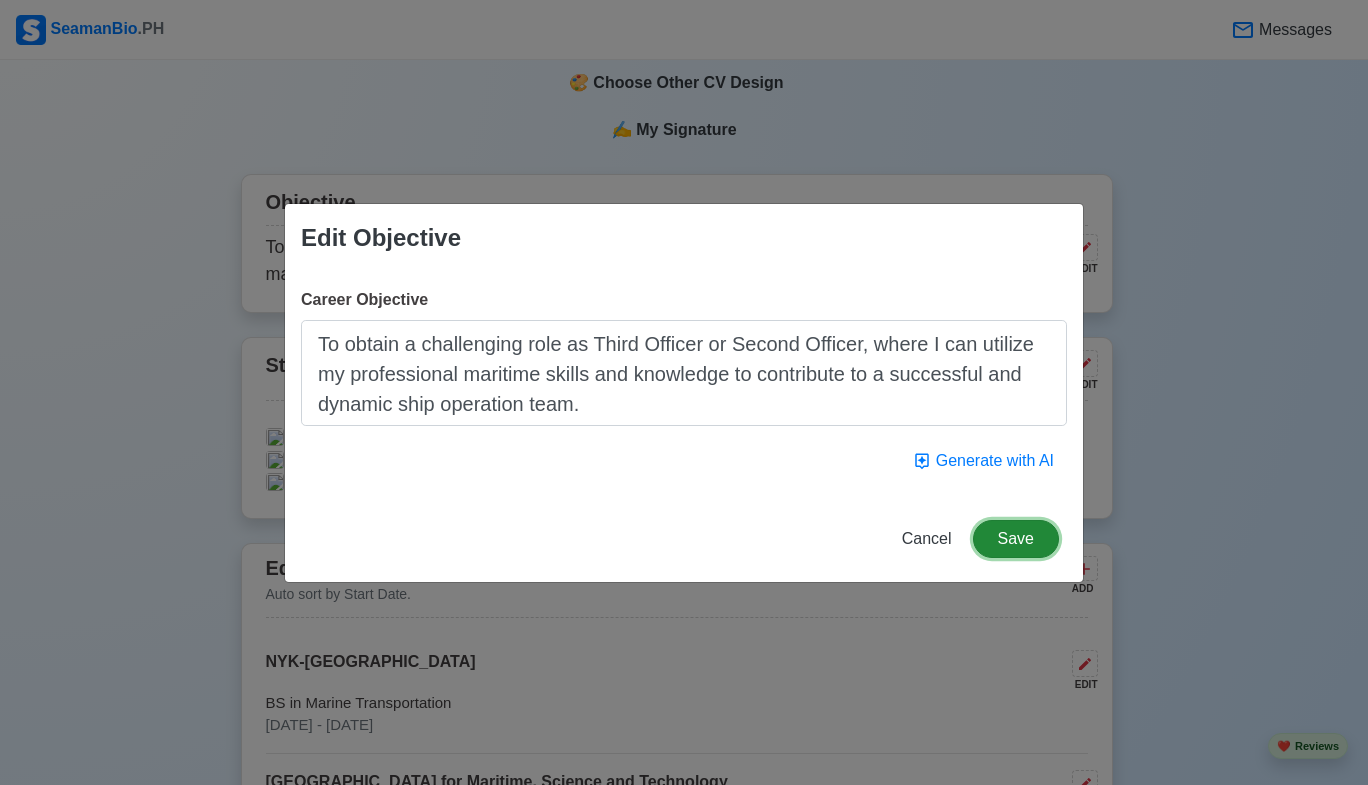 click on "Save" at bounding box center (1016, 539) 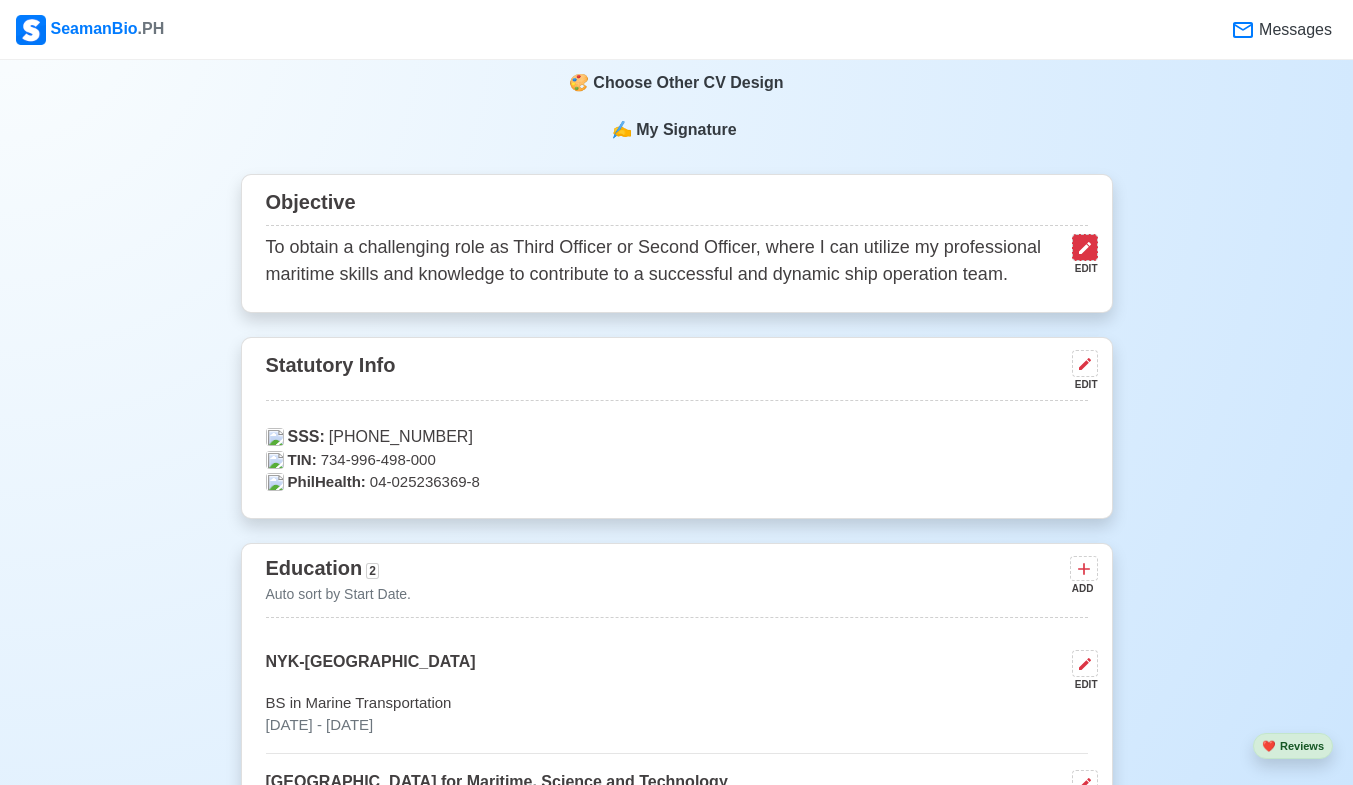 click at bounding box center [1085, 247] 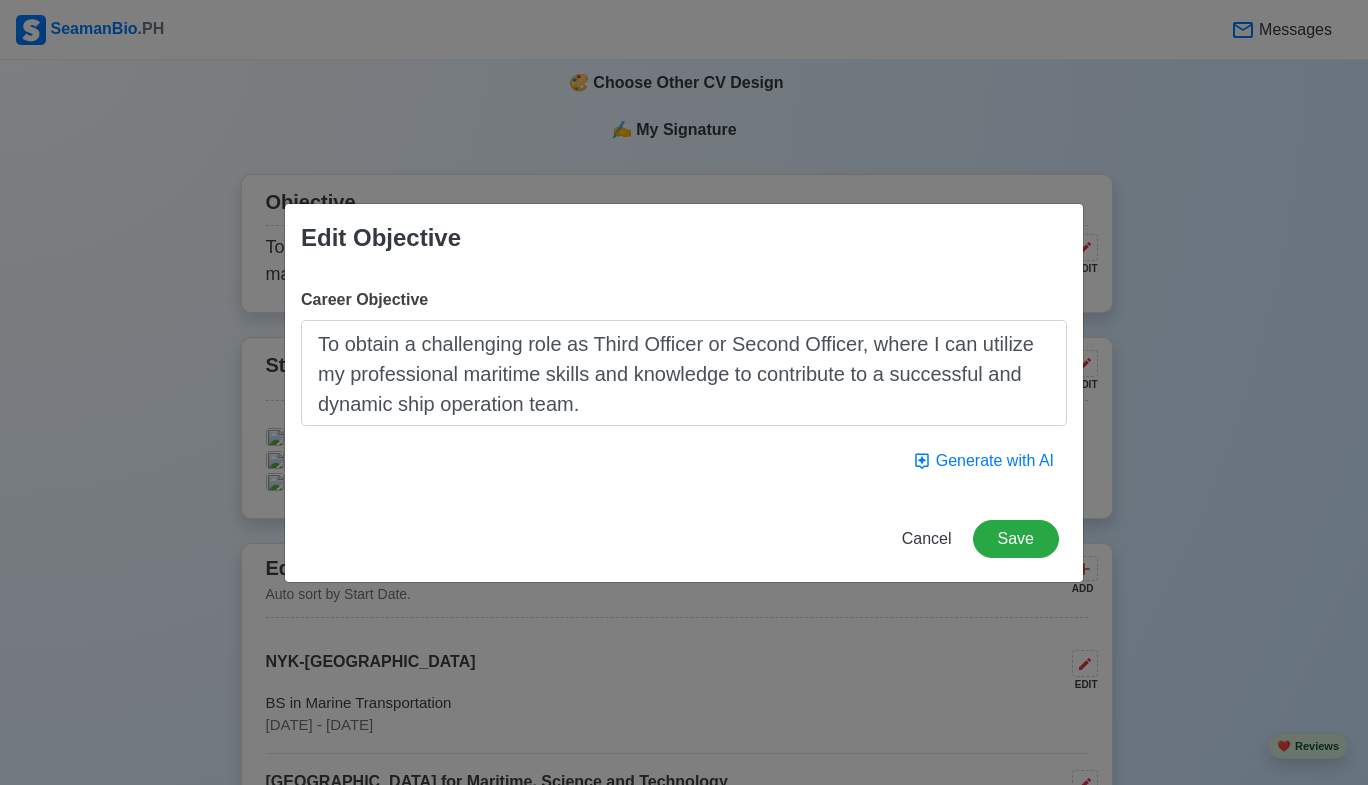 click on "To obtain a challenging role as Third Officer or Second Officer, where I can utilize my professional maritime skills and knowledge to contribute to a successful and dynamic ship operation team." at bounding box center [684, 373] 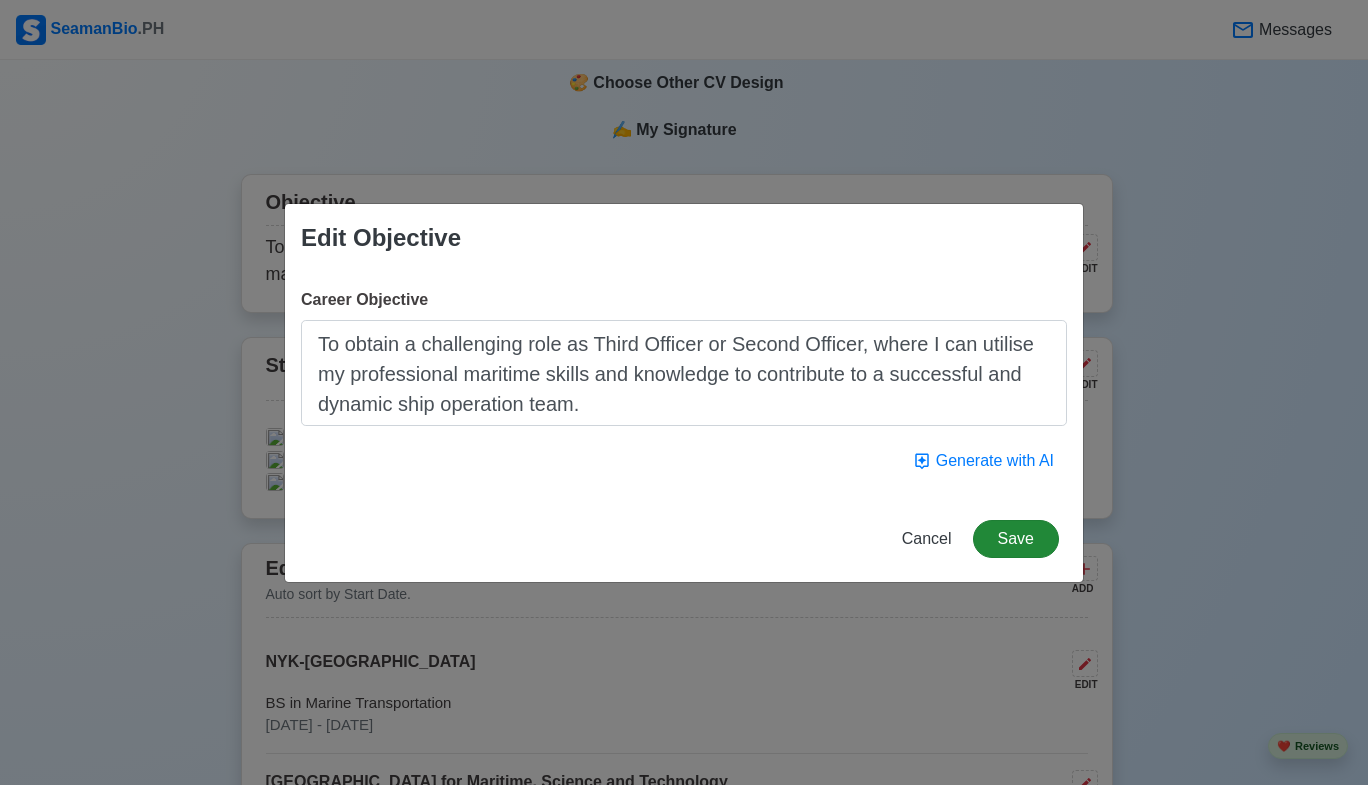 type on "To obtain a challenging role as Third Officer or Second Officer, where I can utilise my professional maritime skills and knowledge to contribute to a successful and dynamic ship operation team." 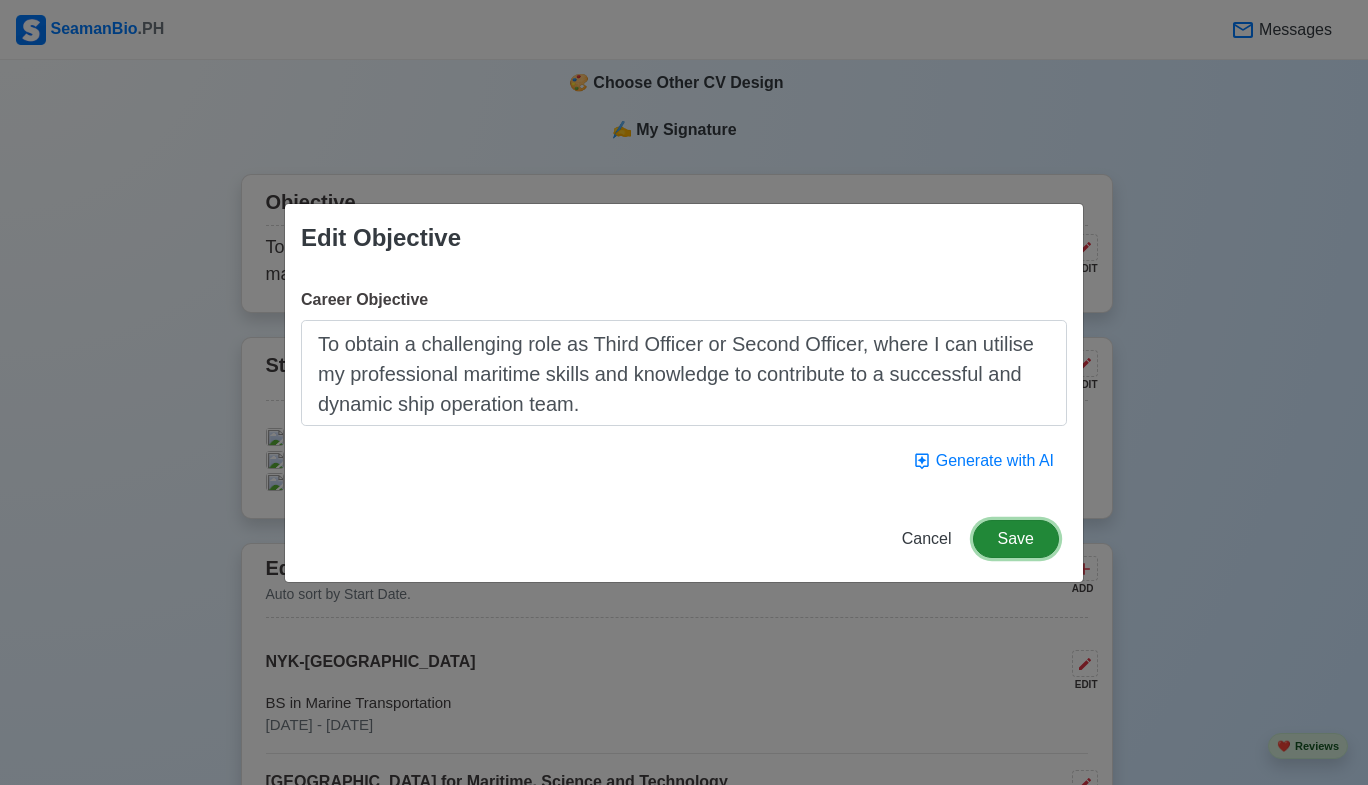 click on "Save" at bounding box center [1016, 539] 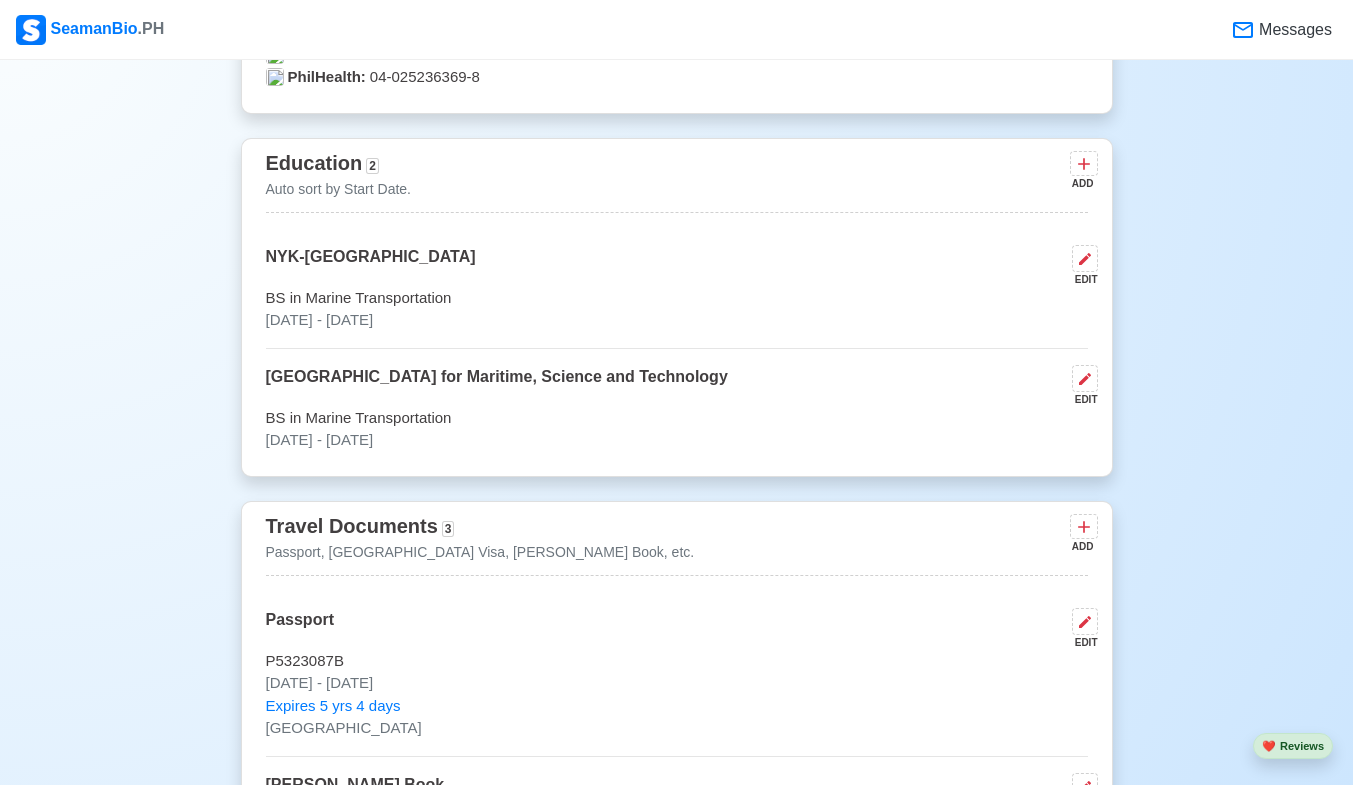 scroll, scrollTop: 1365, scrollLeft: 0, axis: vertical 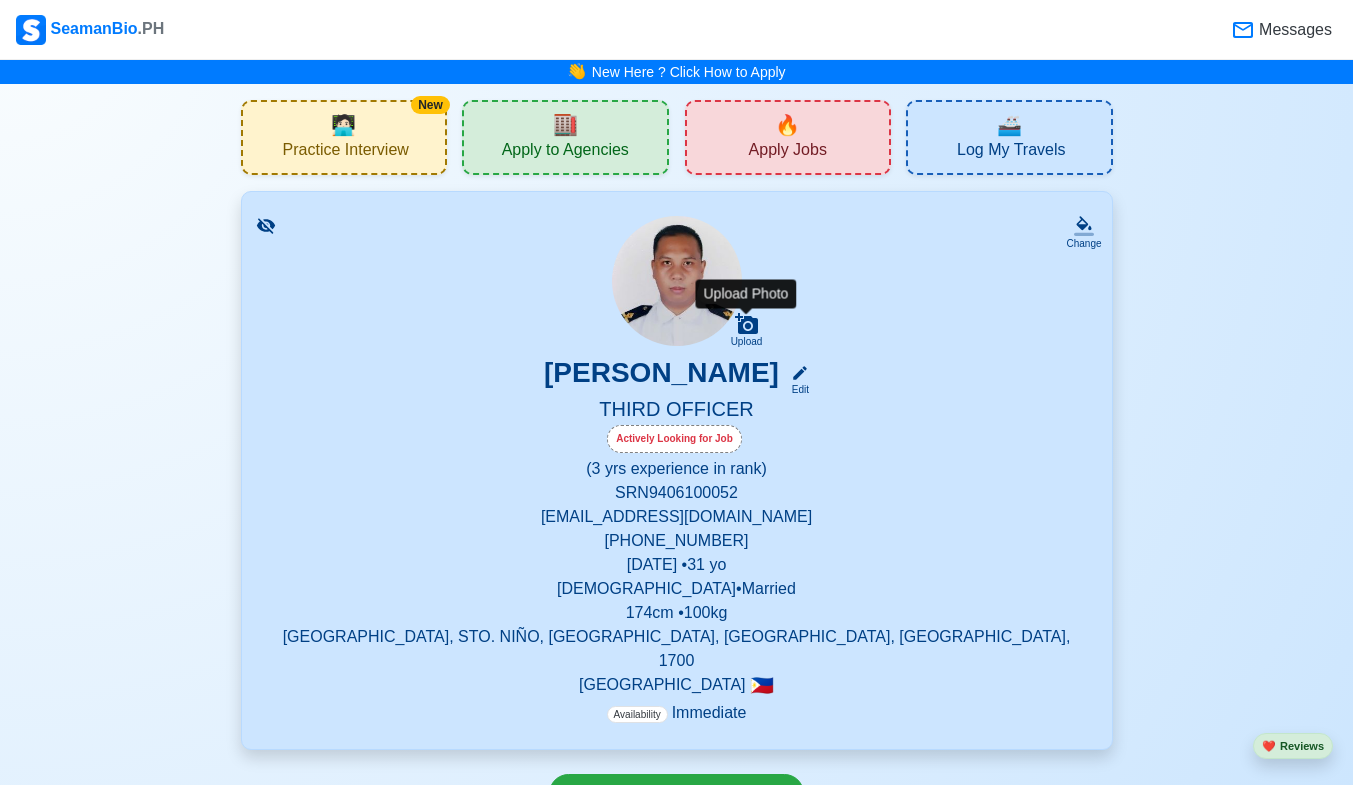 click 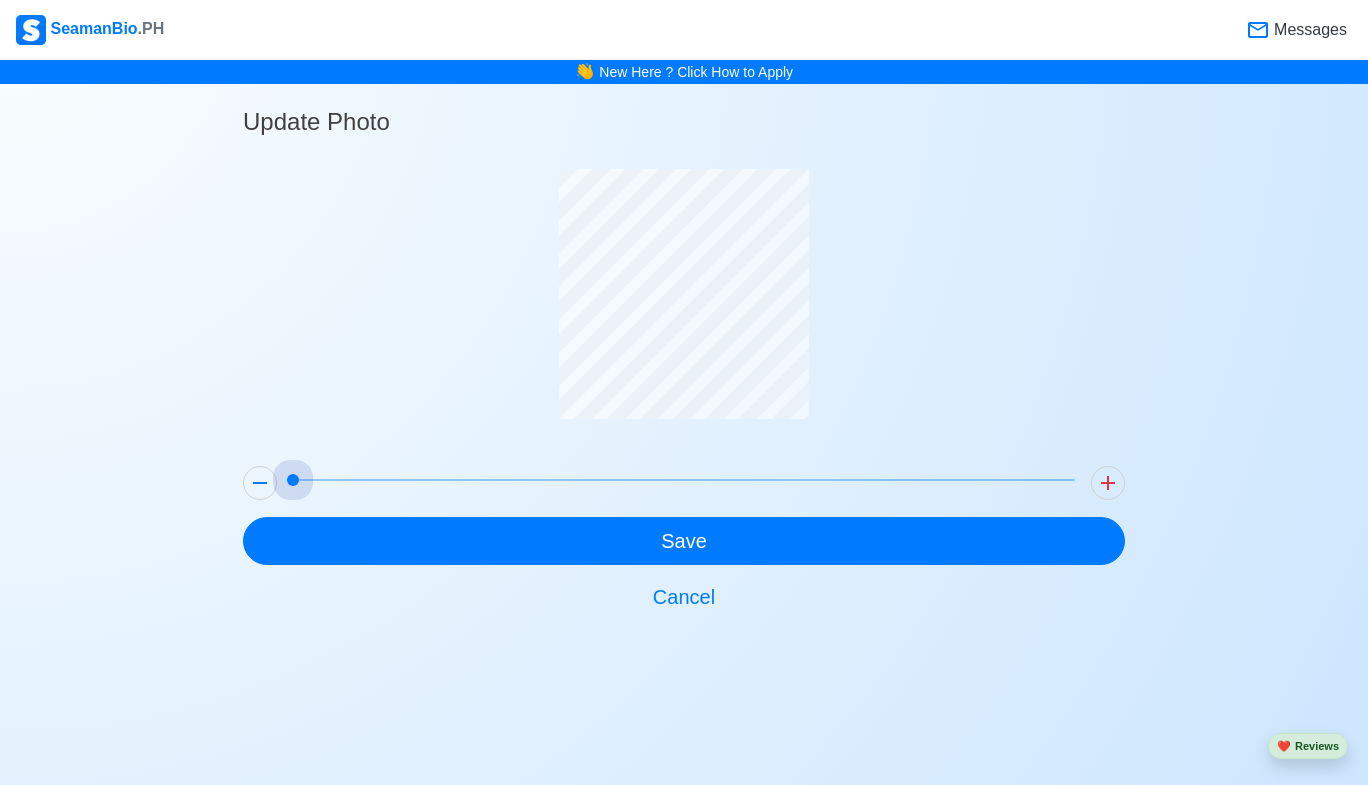 drag, startPoint x: 292, startPoint y: 476, endPoint x: 0, endPoint y: 503, distance: 293.24564 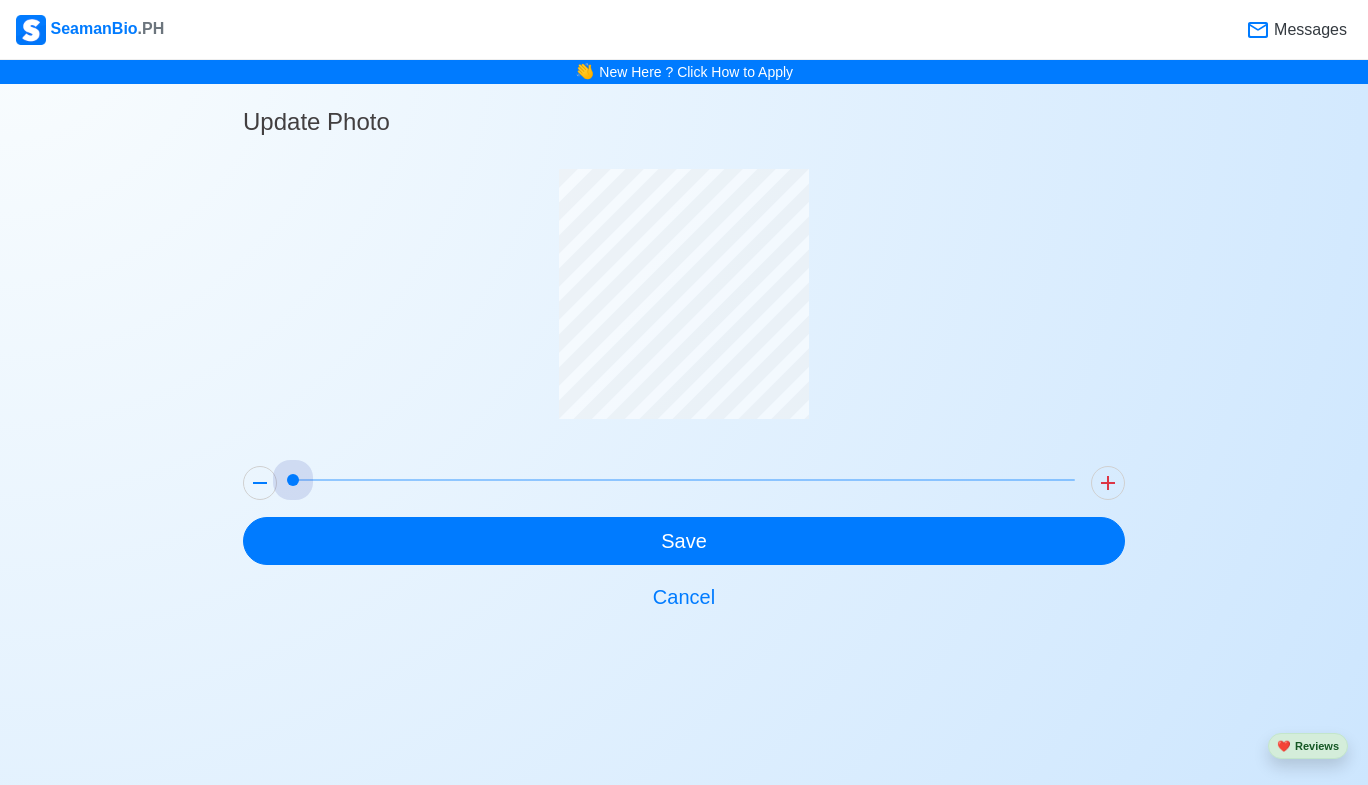 click on "Update Photo Save Cancel" at bounding box center (684, 352) 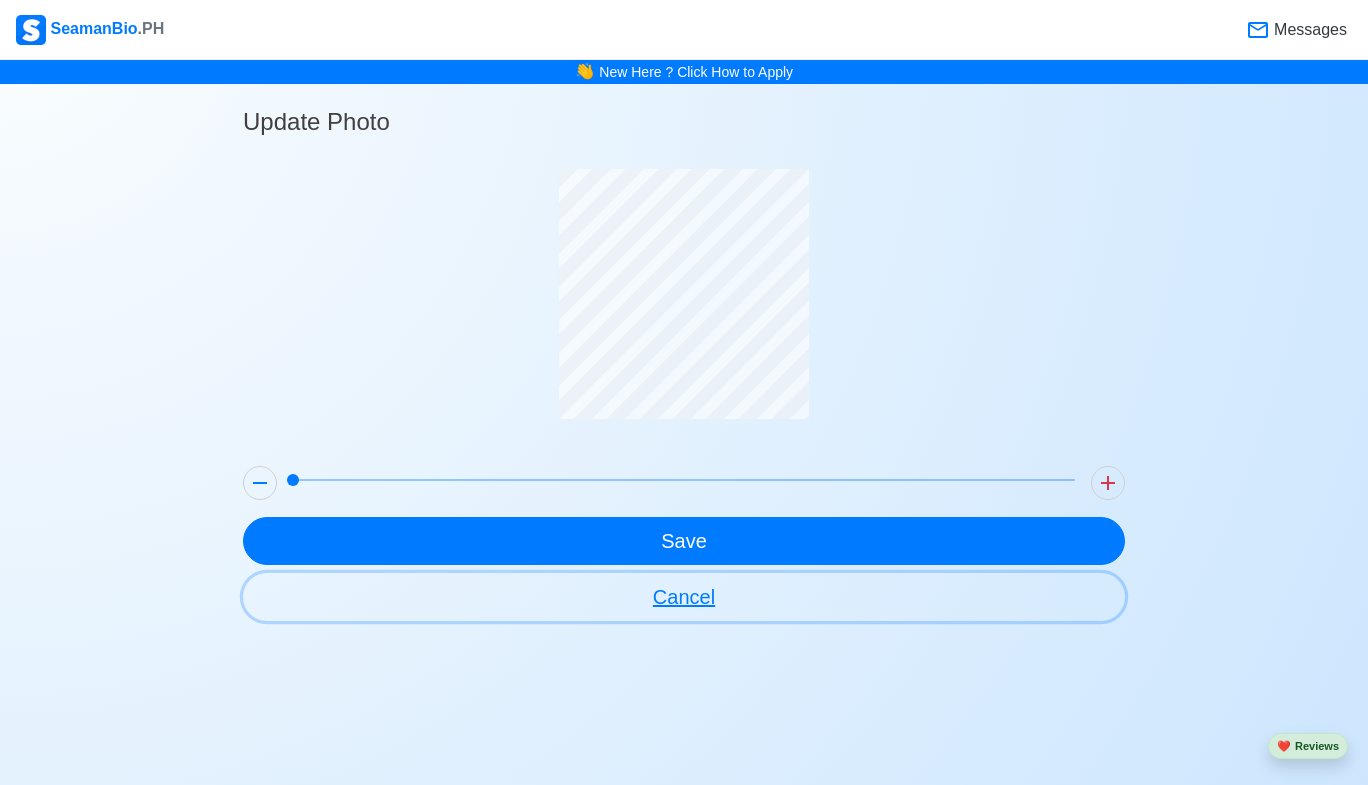 click on "Cancel" at bounding box center (684, 597) 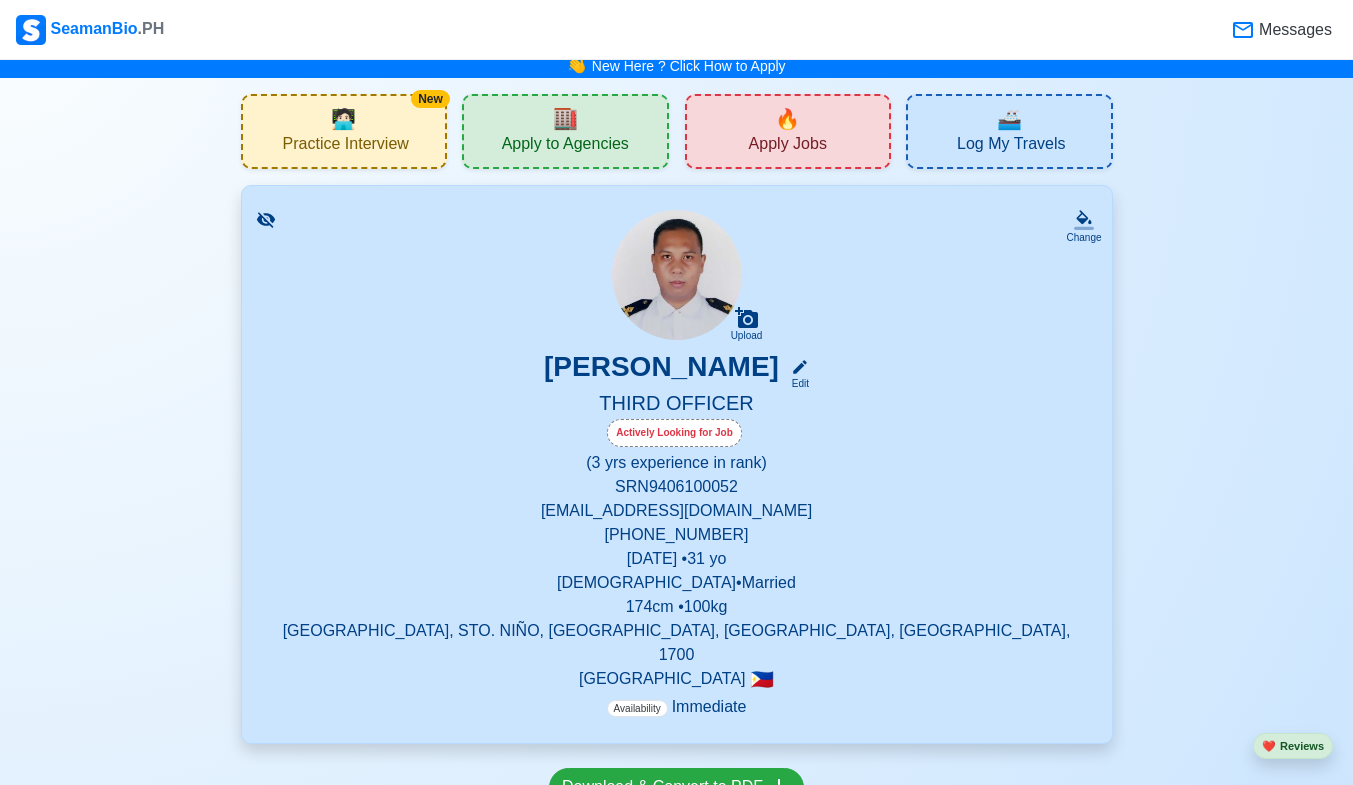 scroll, scrollTop: 0, scrollLeft: 0, axis: both 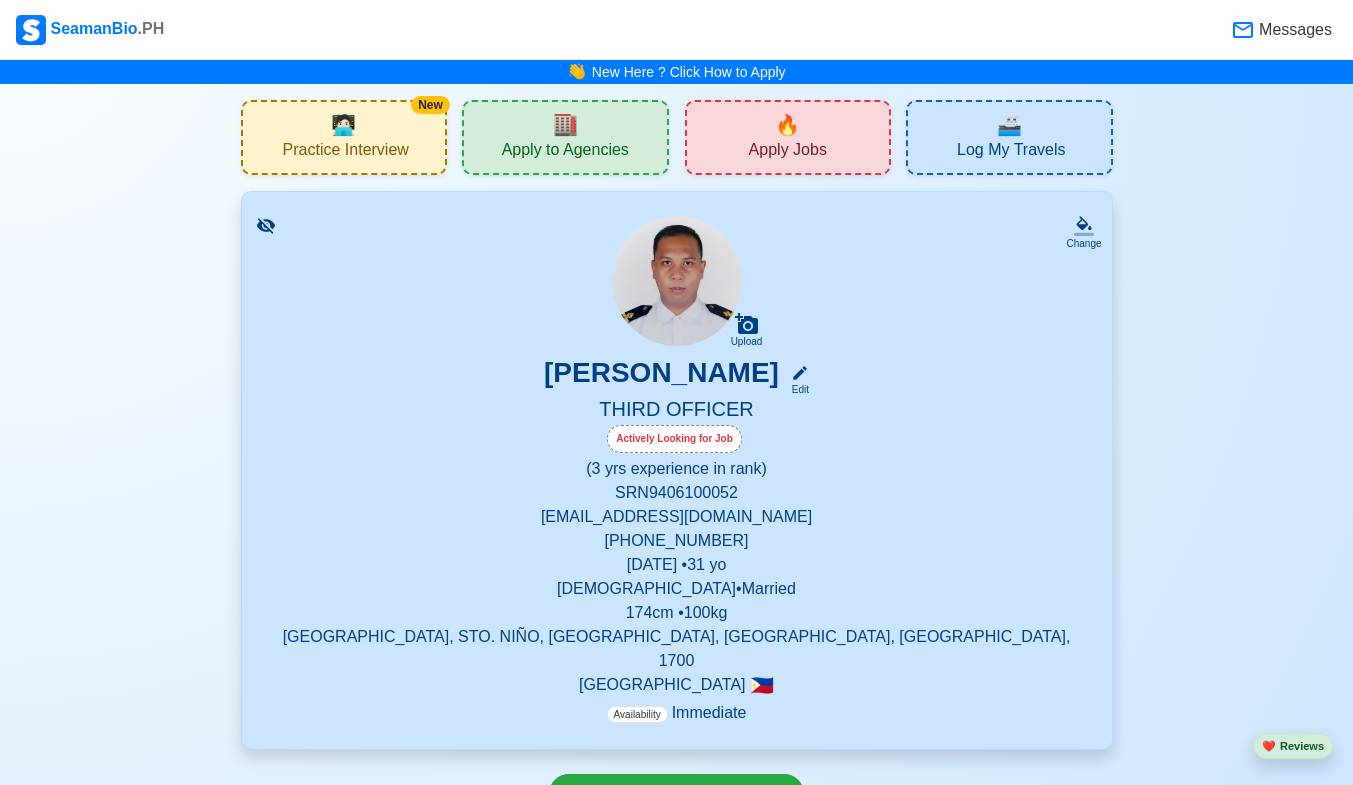 click on "🏬" at bounding box center [565, 125] 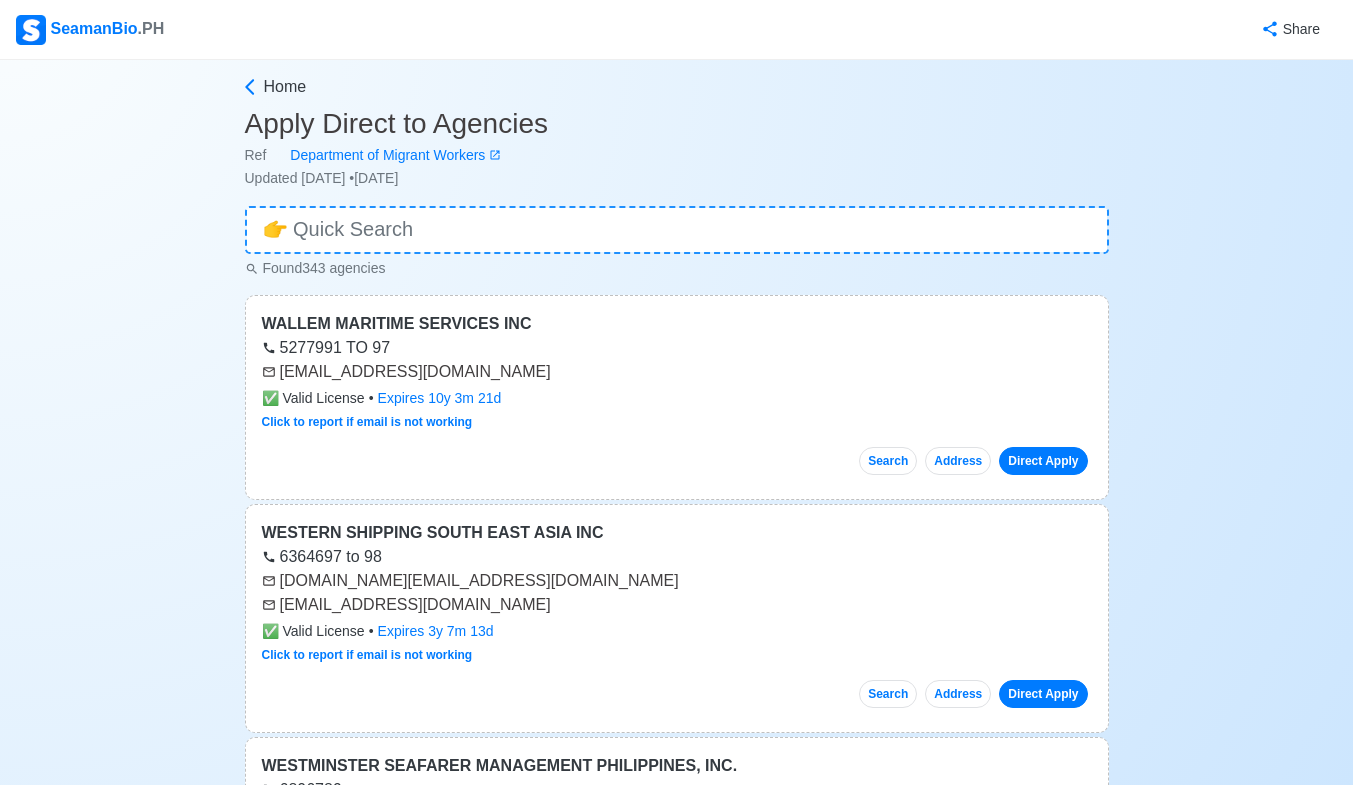 scroll, scrollTop: 0, scrollLeft: 0, axis: both 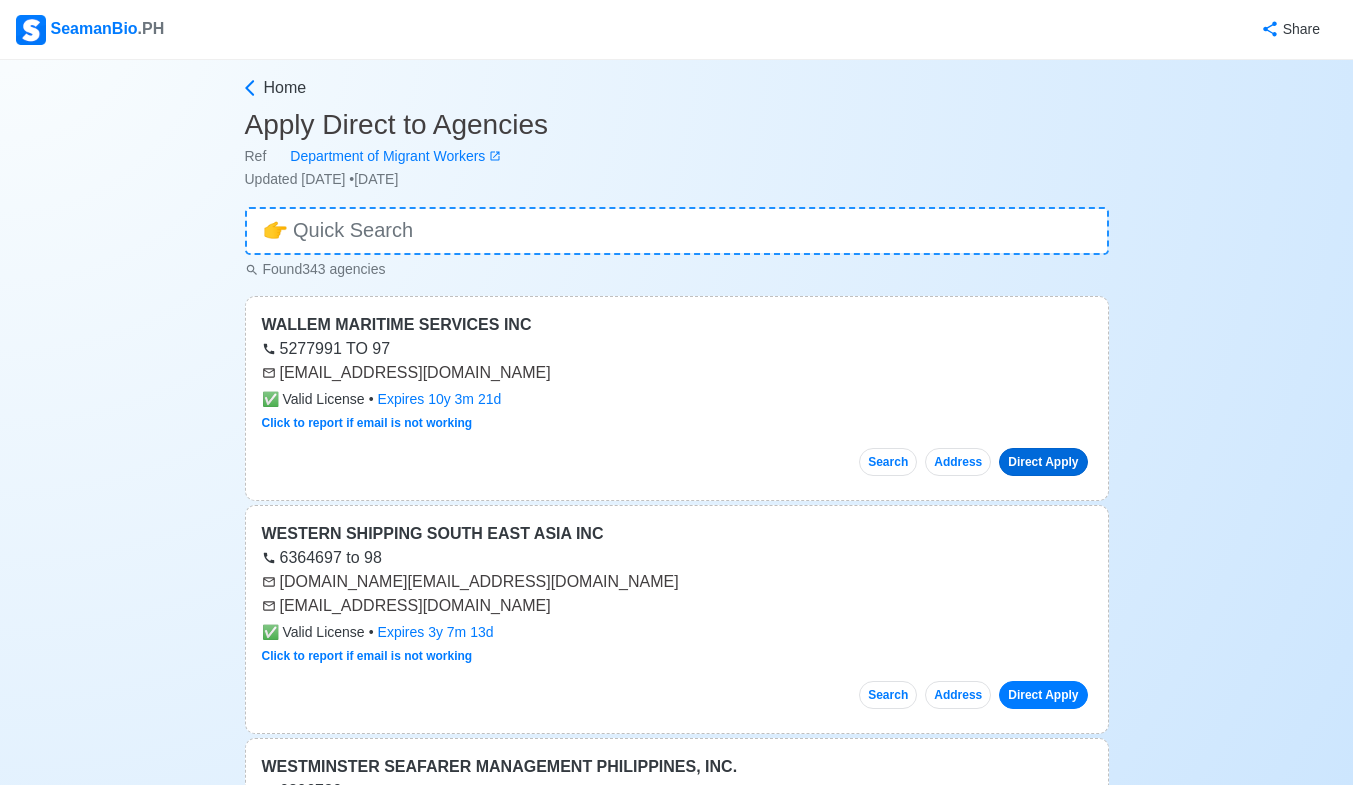 click on "Direct Apply" at bounding box center (1043, 462) 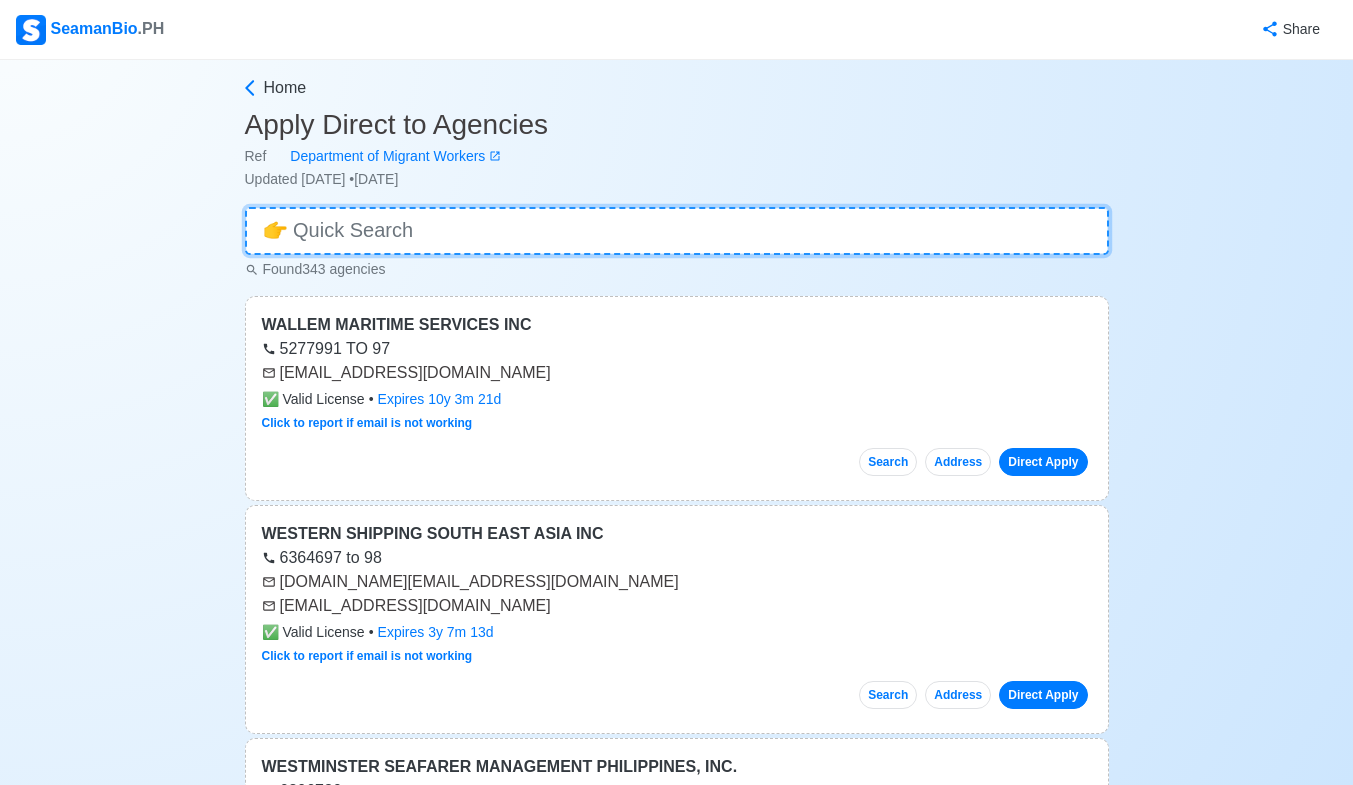 click at bounding box center [677, 231] 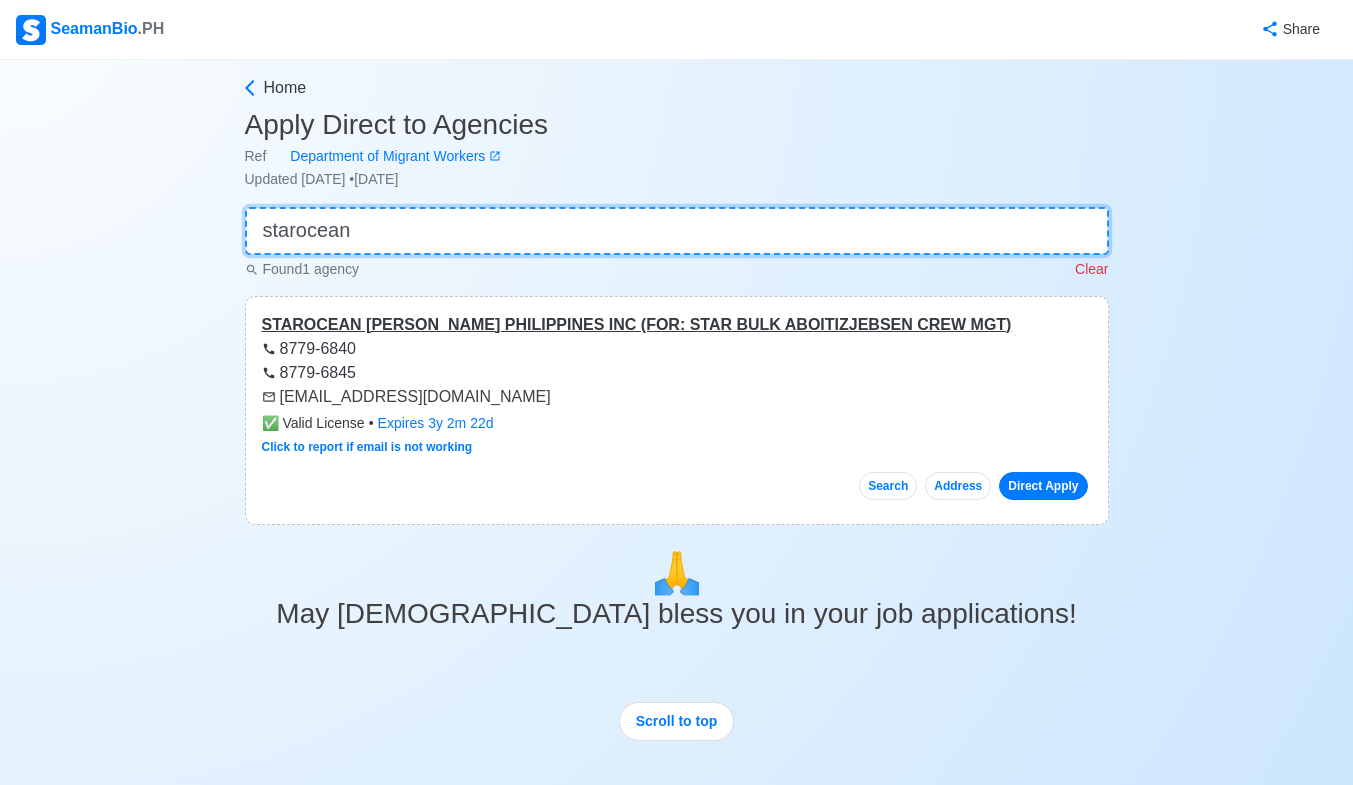 type on "starocean" 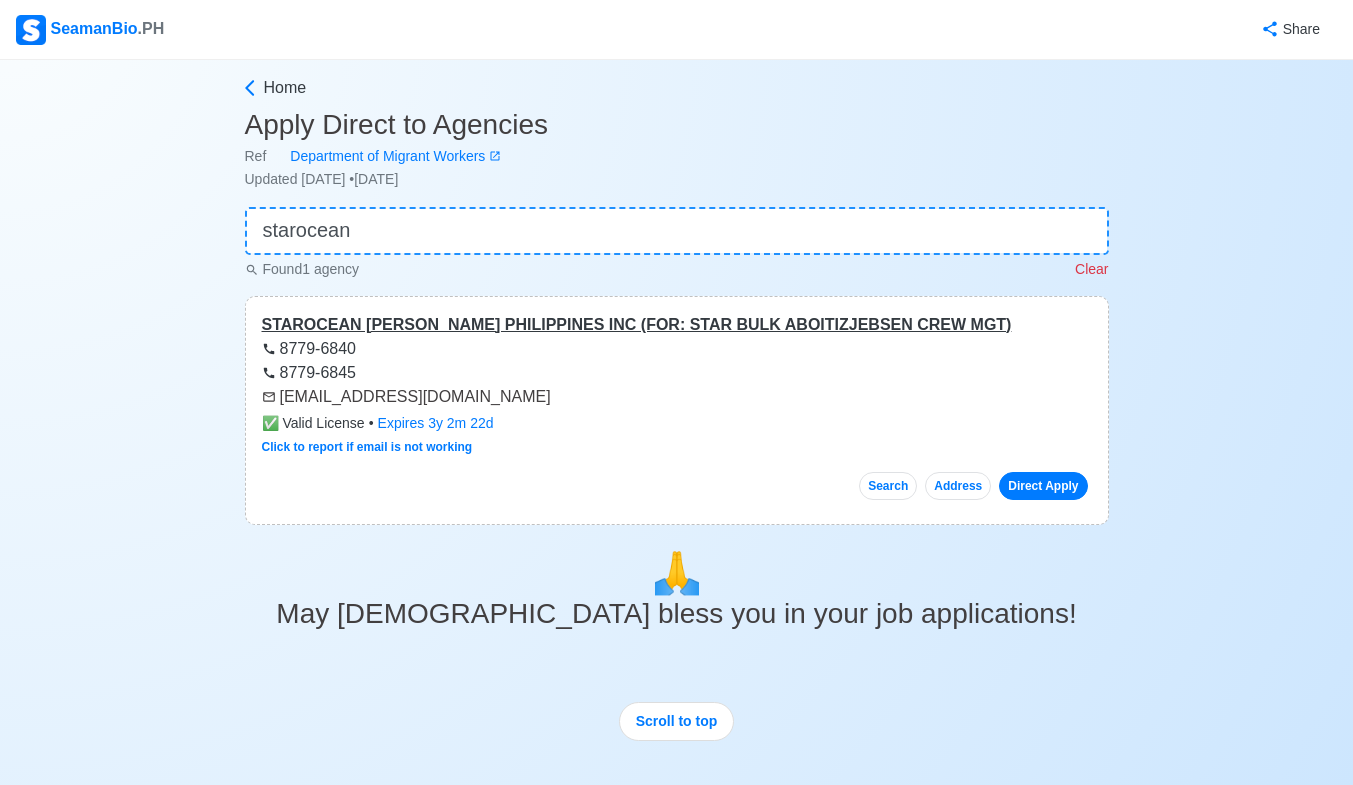 click on "STAROCEAN MANNING PHILIPPINES INC (FOR: STAR BULK ABOITIZJEBSEN CREW MGT)" at bounding box center [677, 325] 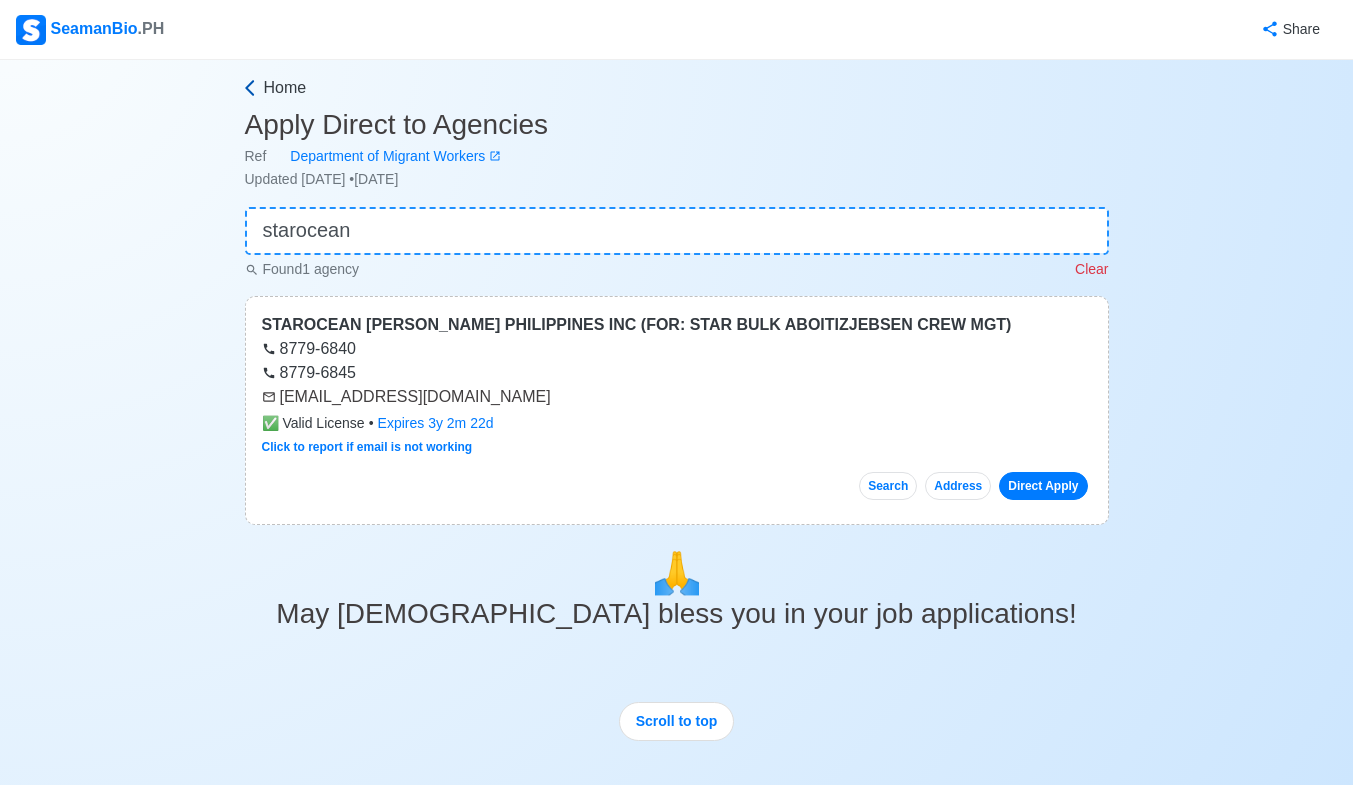 click on "Home" at bounding box center [285, 88] 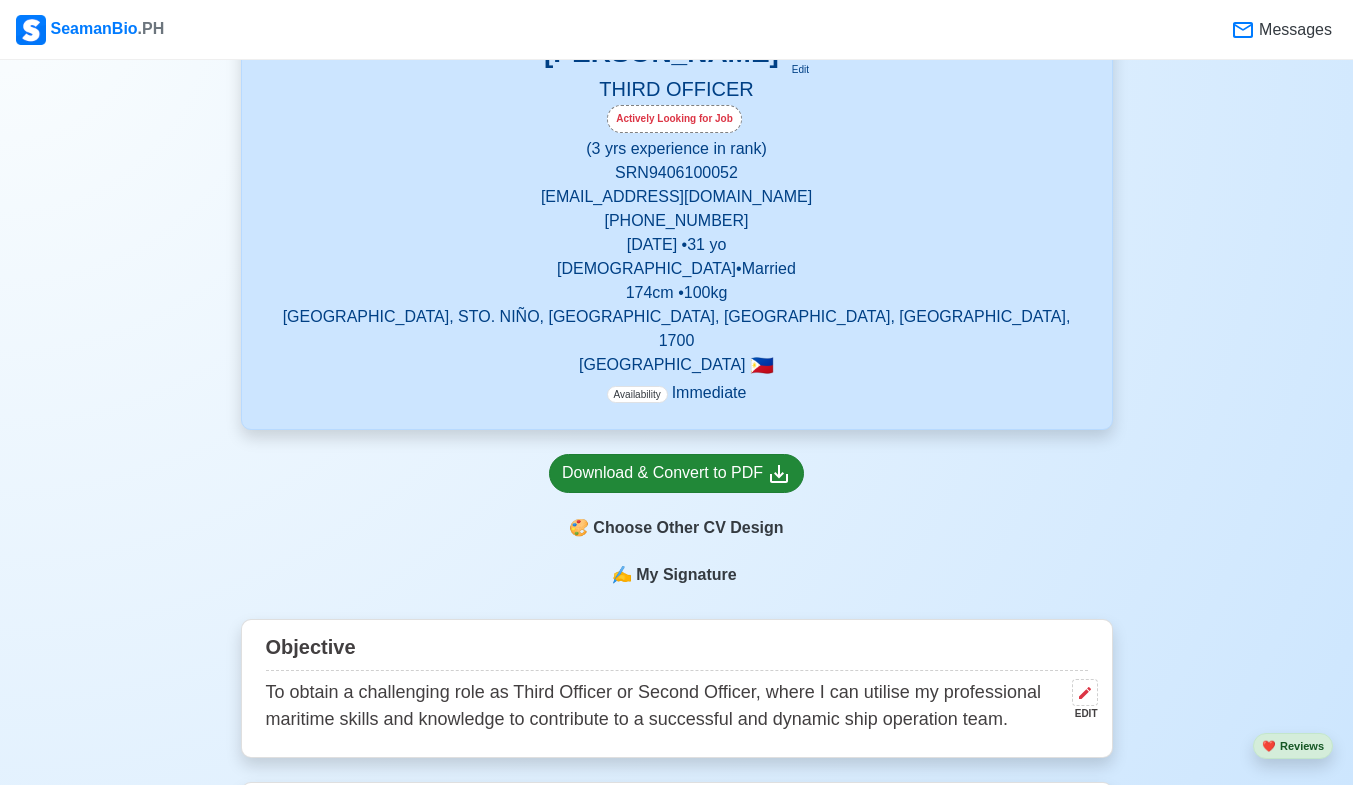scroll, scrollTop: 500, scrollLeft: 0, axis: vertical 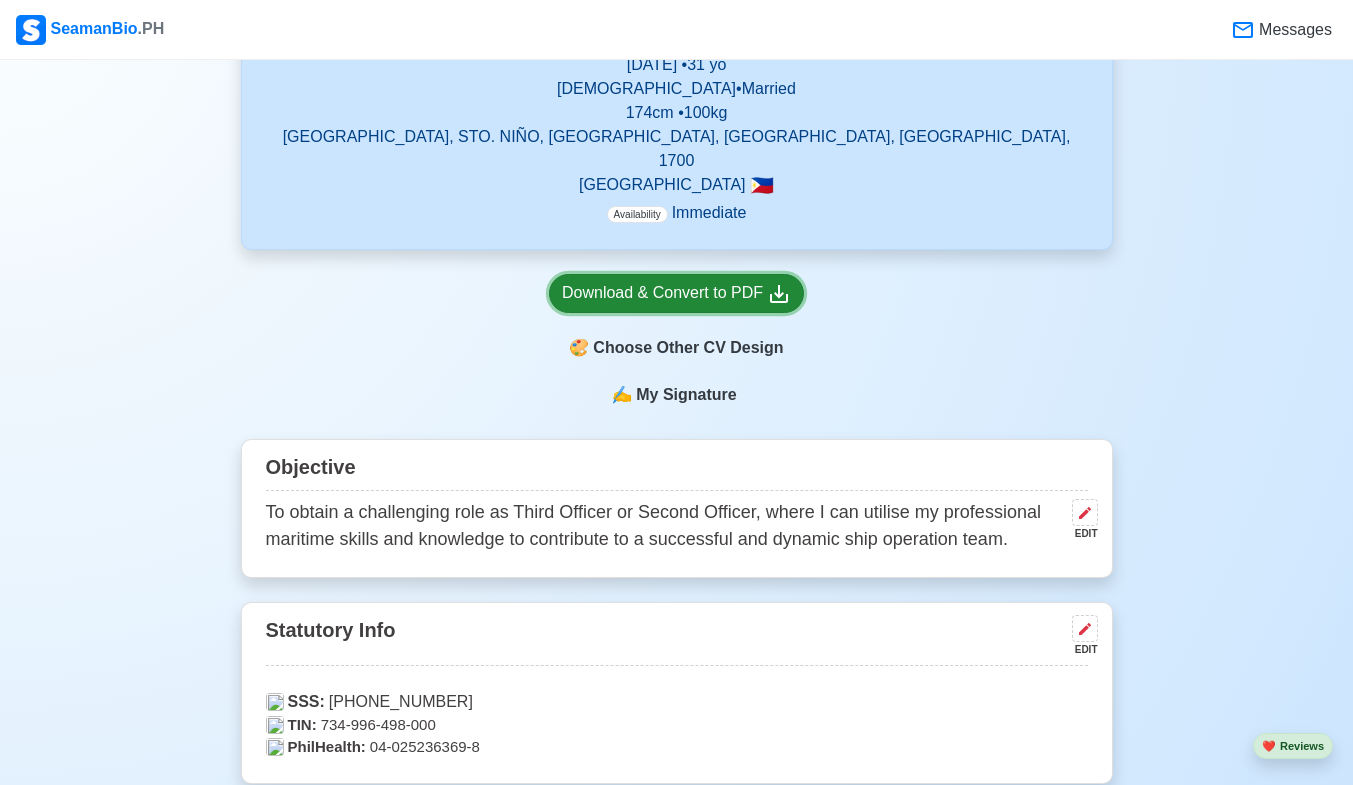 click on "Download & Convert to PDF" at bounding box center [676, 293] 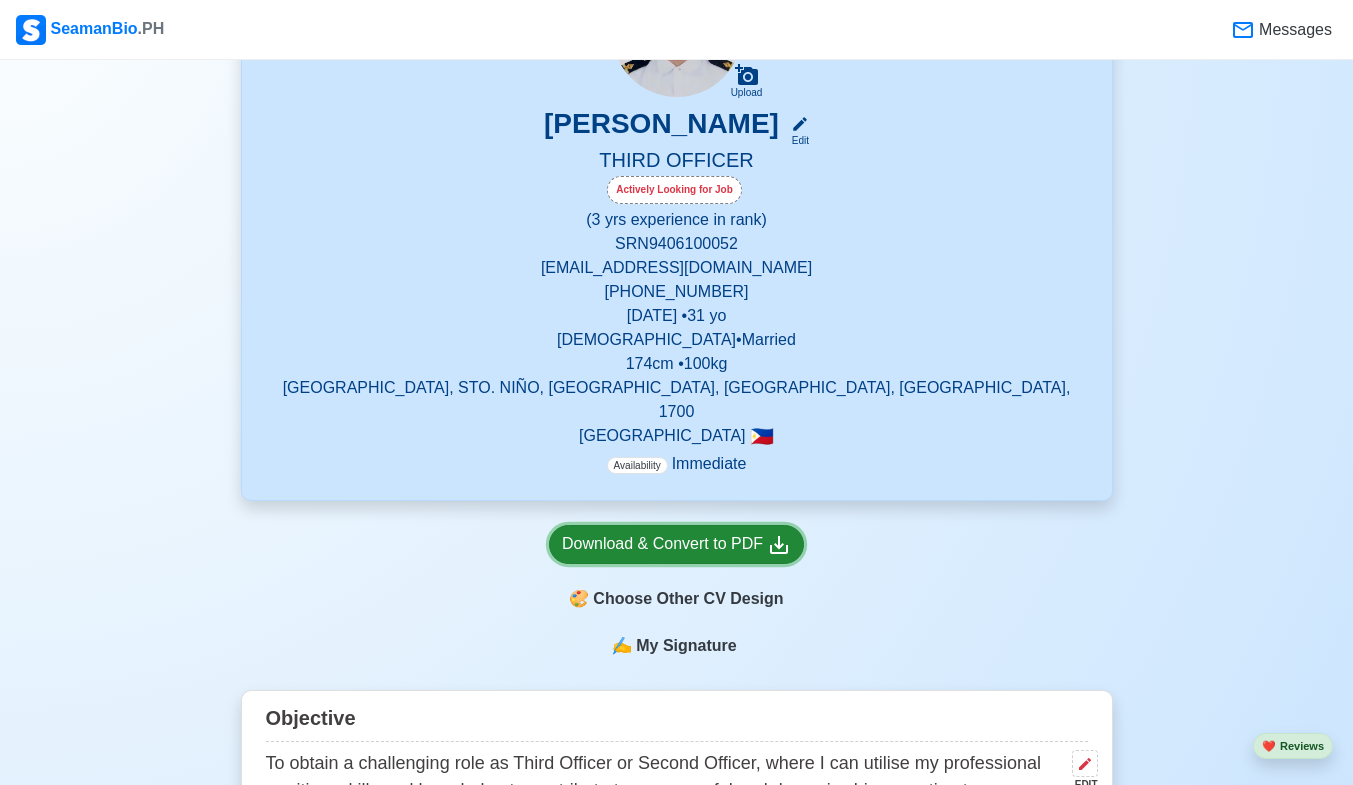 scroll, scrollTop: 100, scrollLeft: 0, axis: vertical 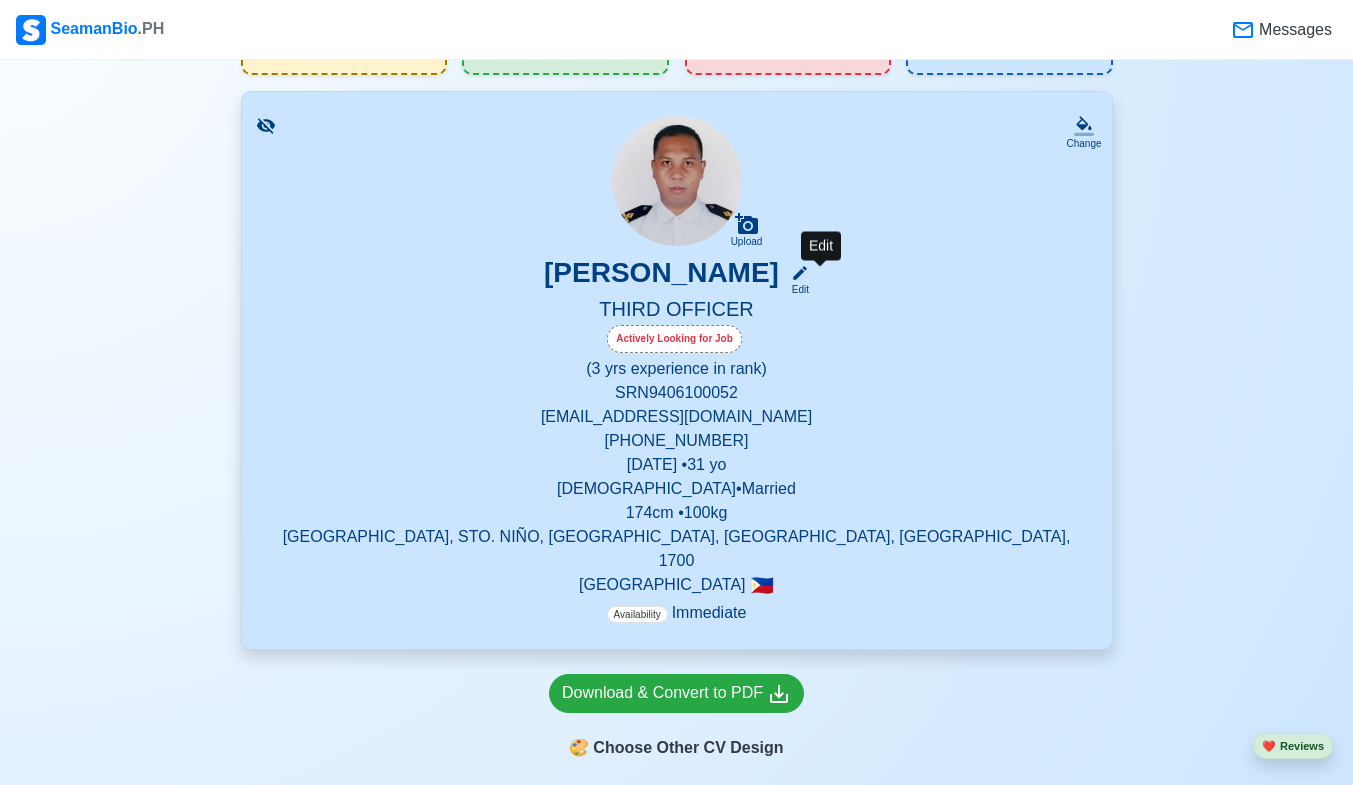 click 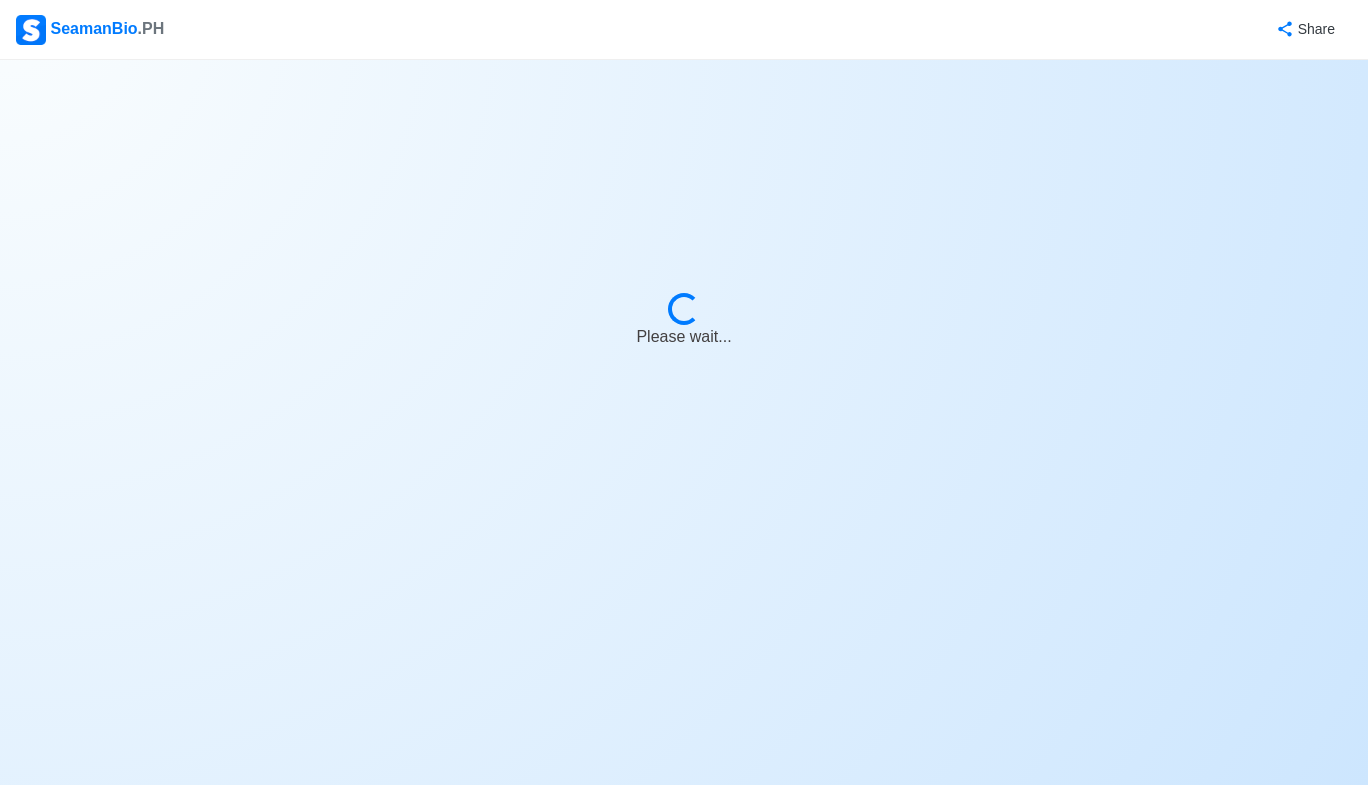 select on "Actively Looking for Job" 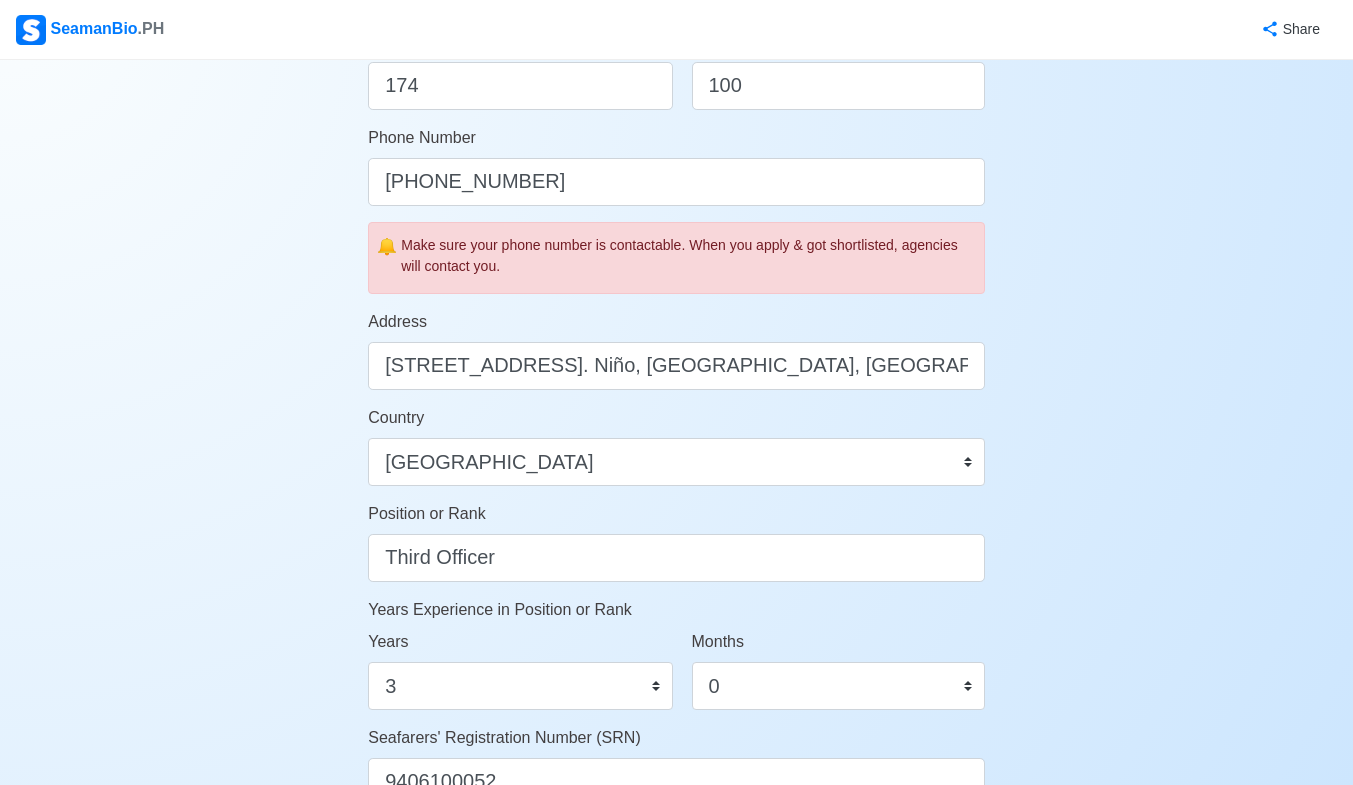 scroll, scrollTop: 1100, scrollLeft: 0, axis: vertical 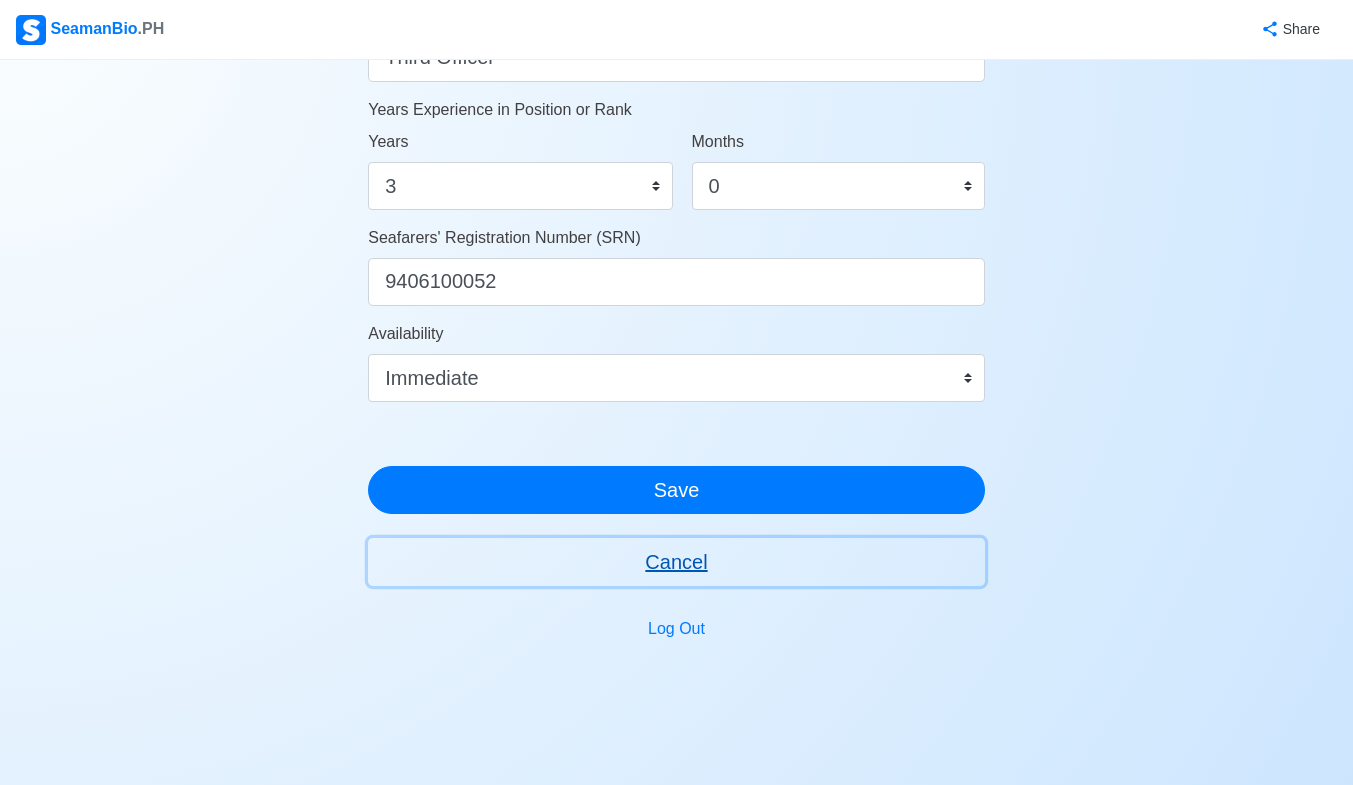 click on "Cancel" at bounding box center [676, 562] 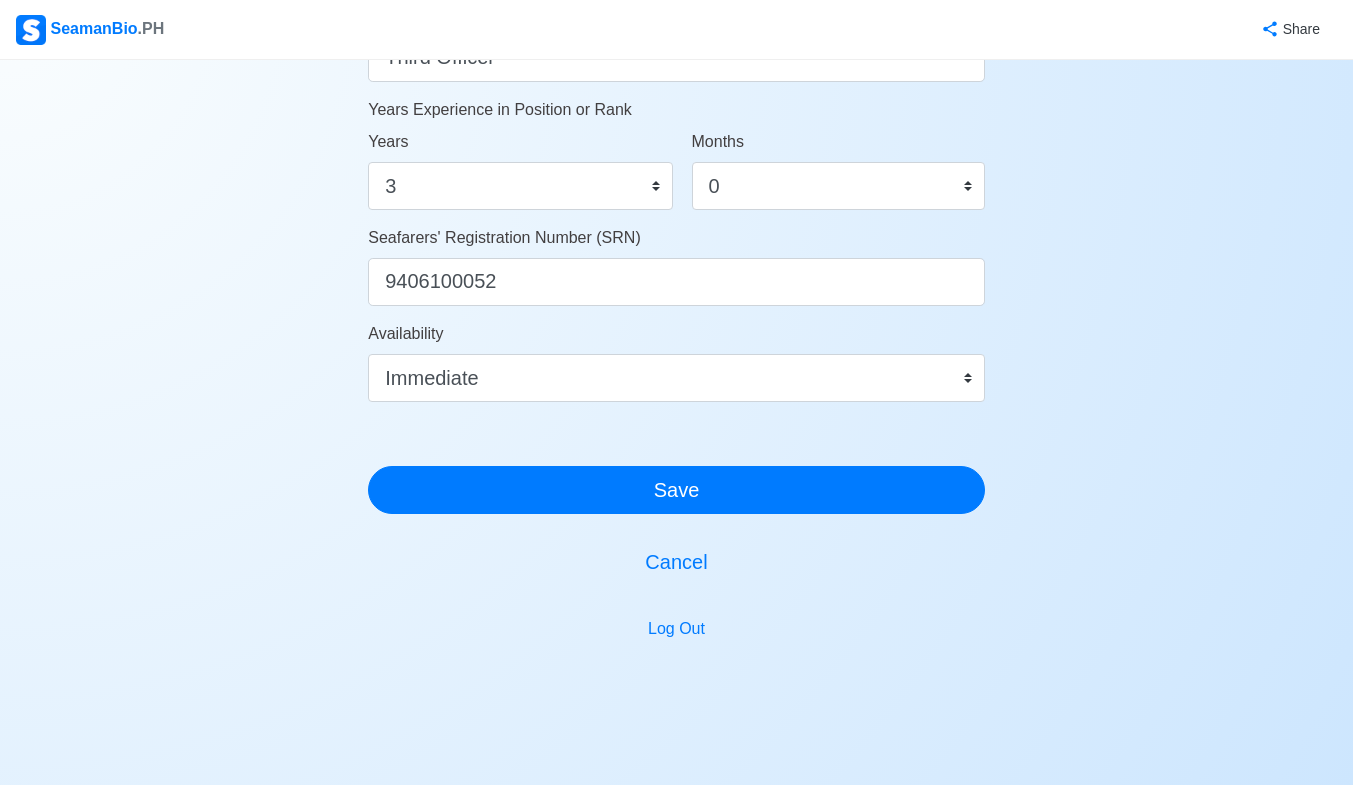 scroll, scrollTop: 0, scrollLeft: 0, axis: both 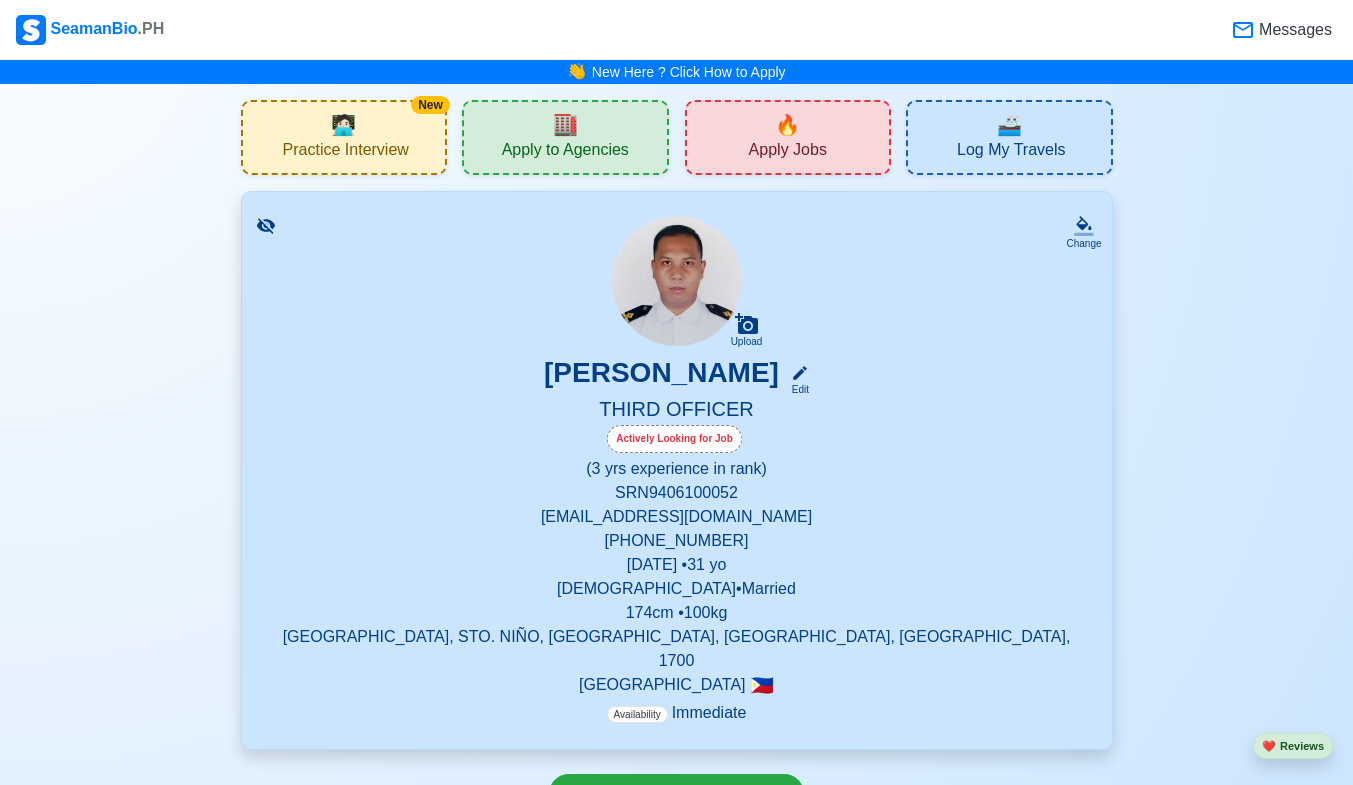 click on "[EMAIL_ADDRESS][DOMAIN_NAME]" at bounding box center (677, 517) 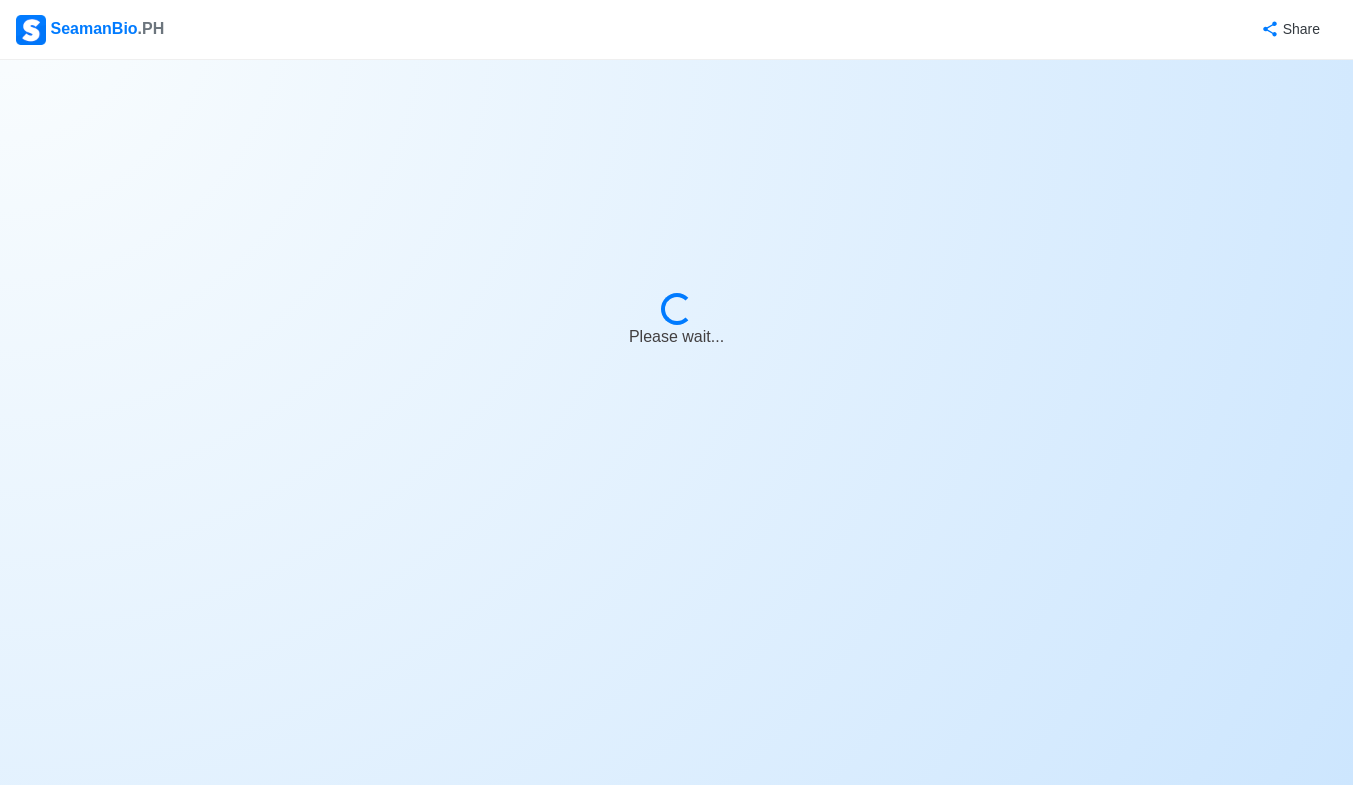 select on "Actively Looking for Job" 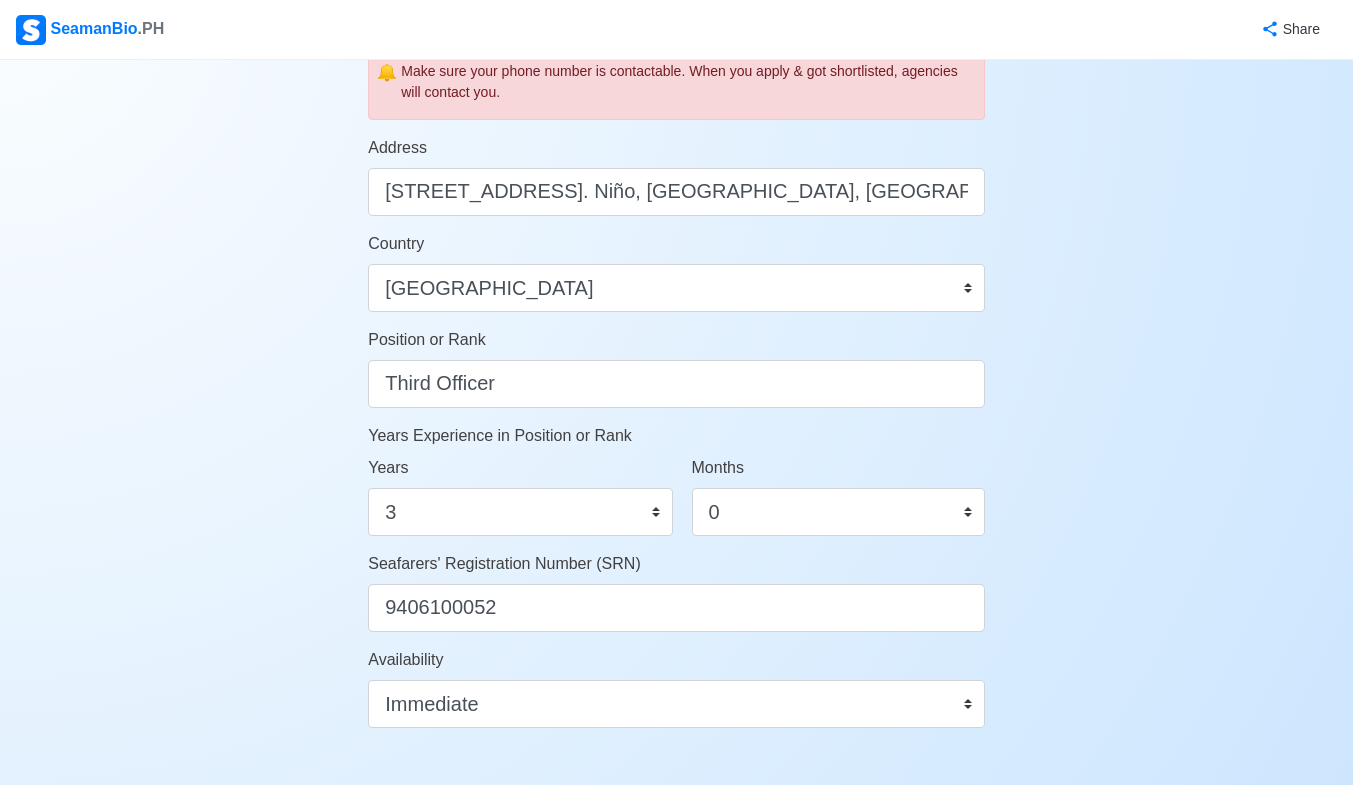 scroll, scrollTop: 1100, scrollLeft: 0, axis: vertical 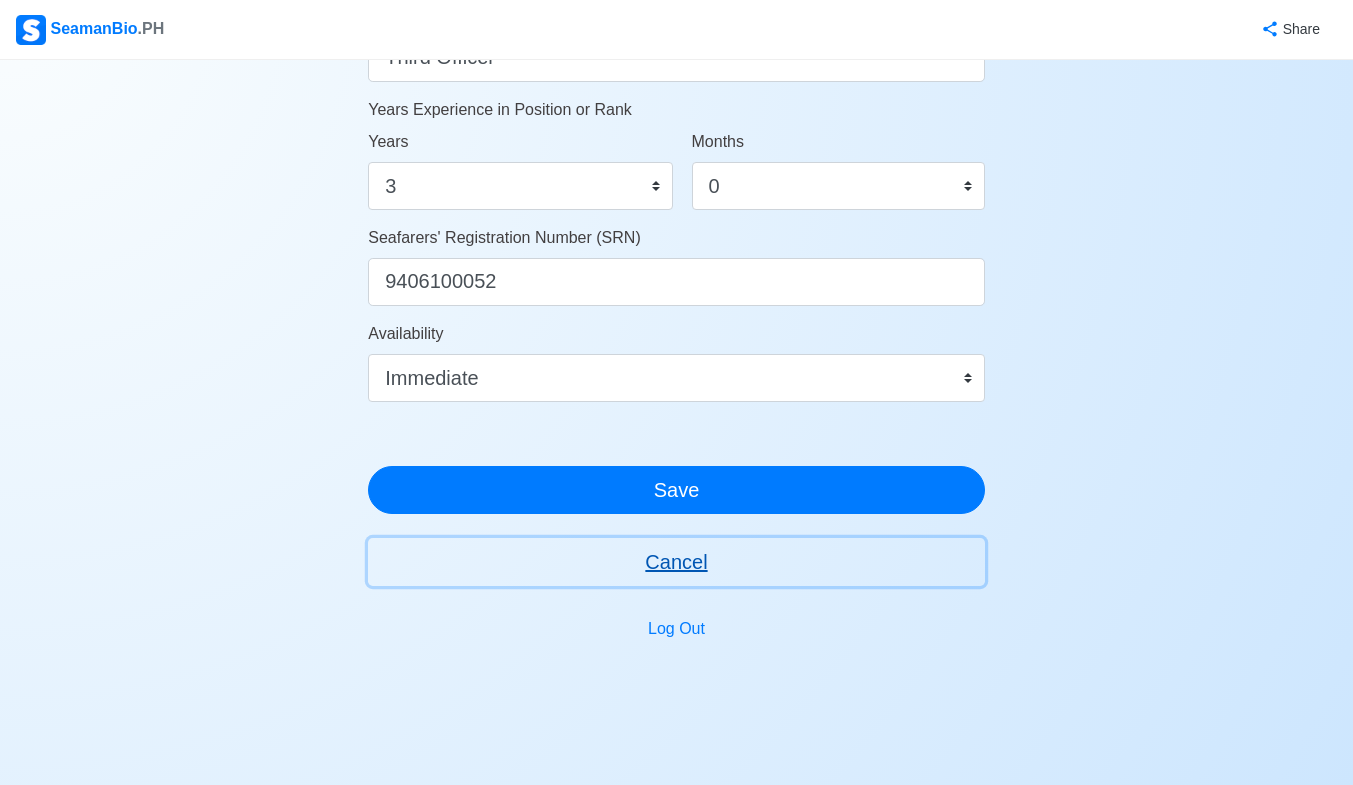 click on "Cancel" at bounding box center (676, 562) 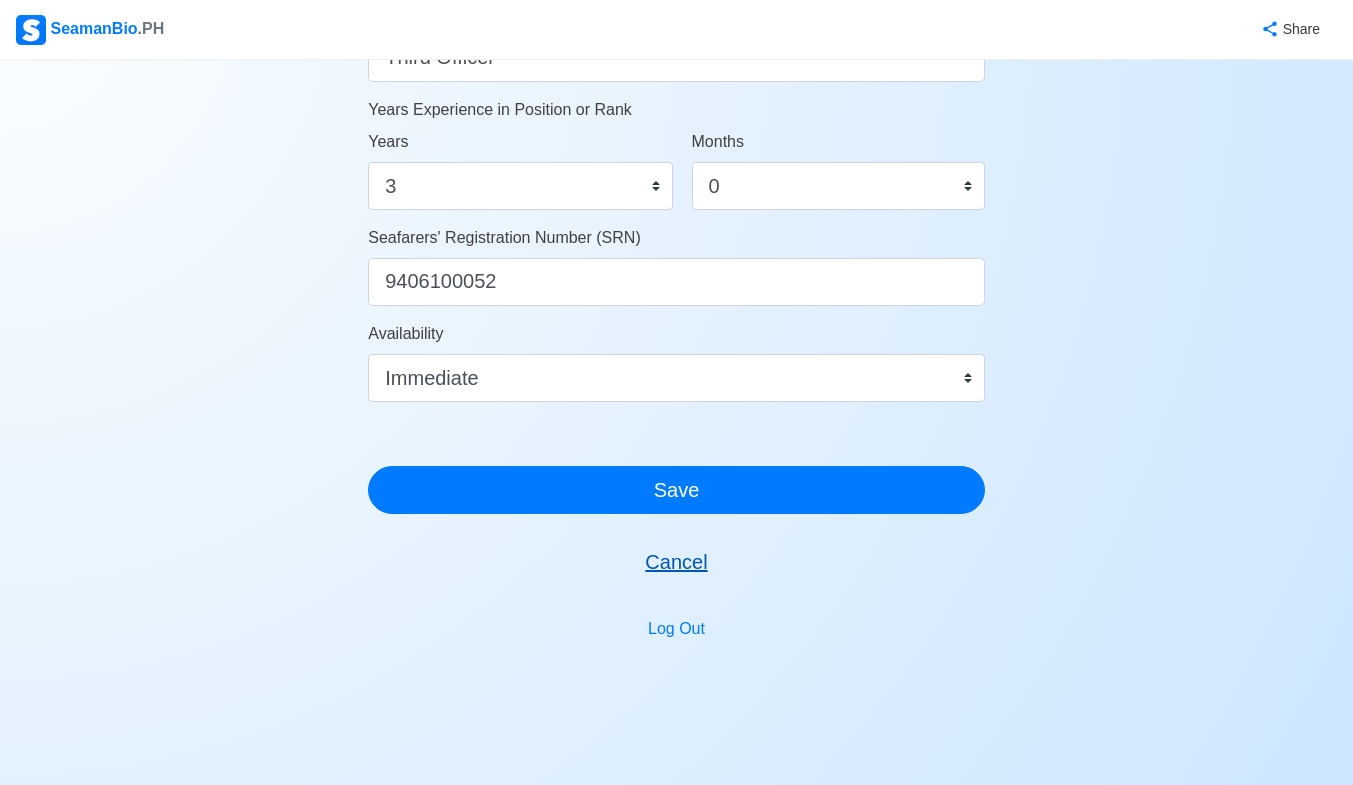 scroll, scrollTop: 0, scrollLeft: 0, axis: both 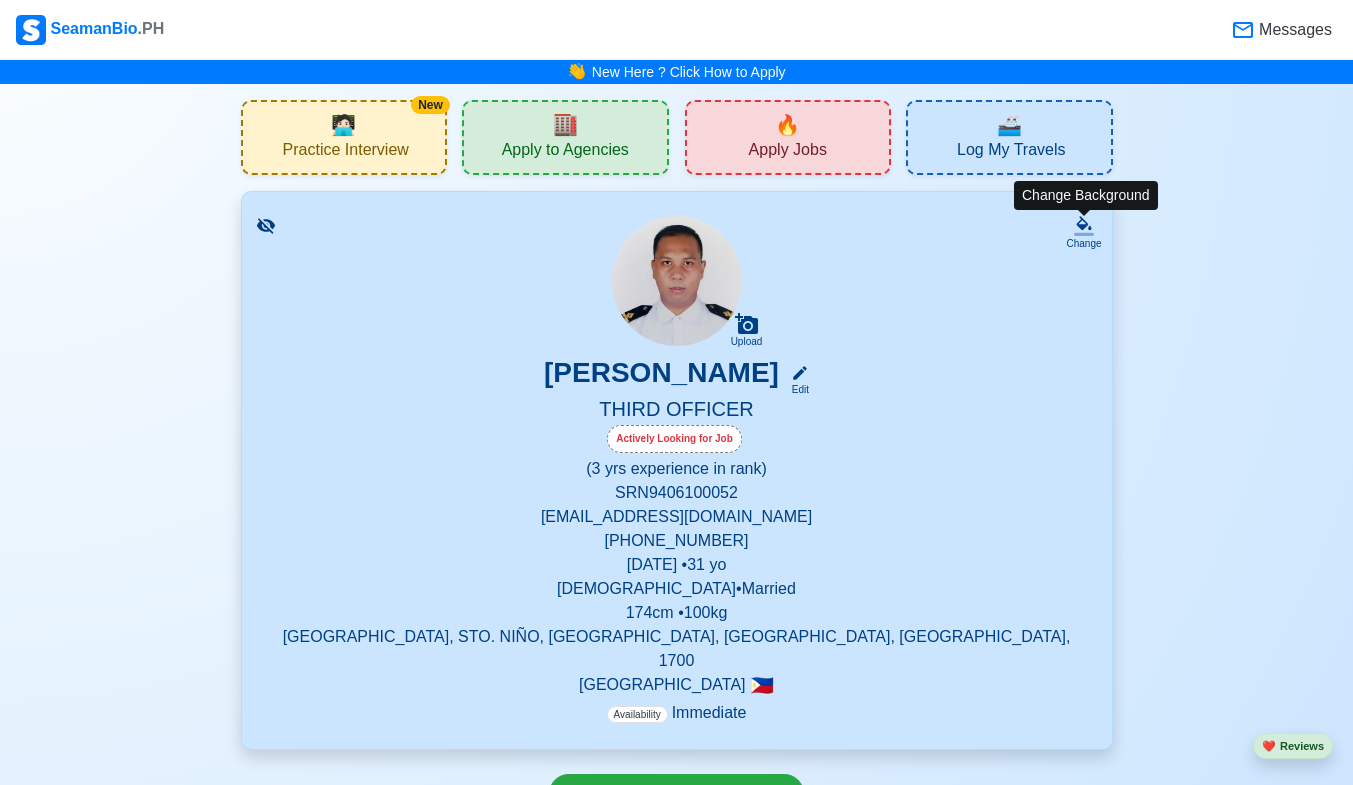 click 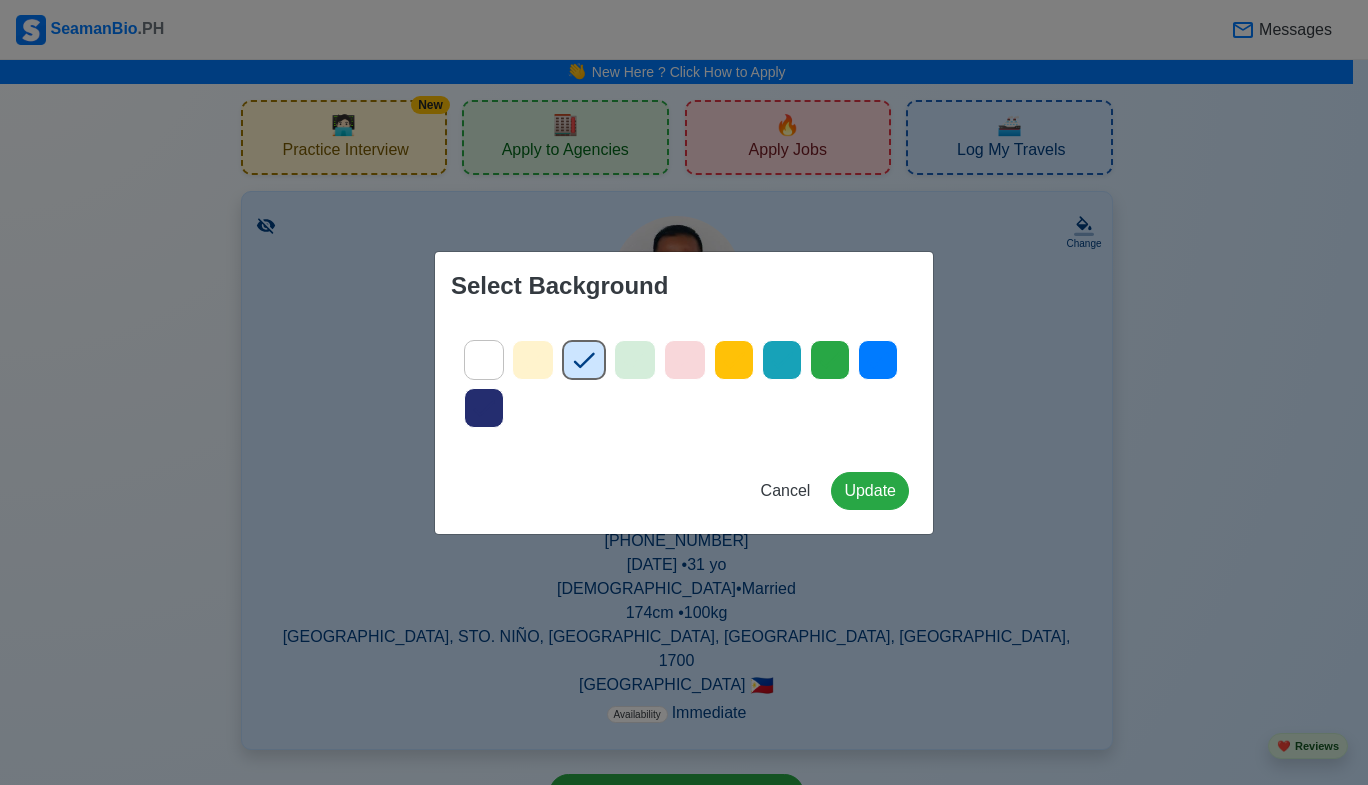 click 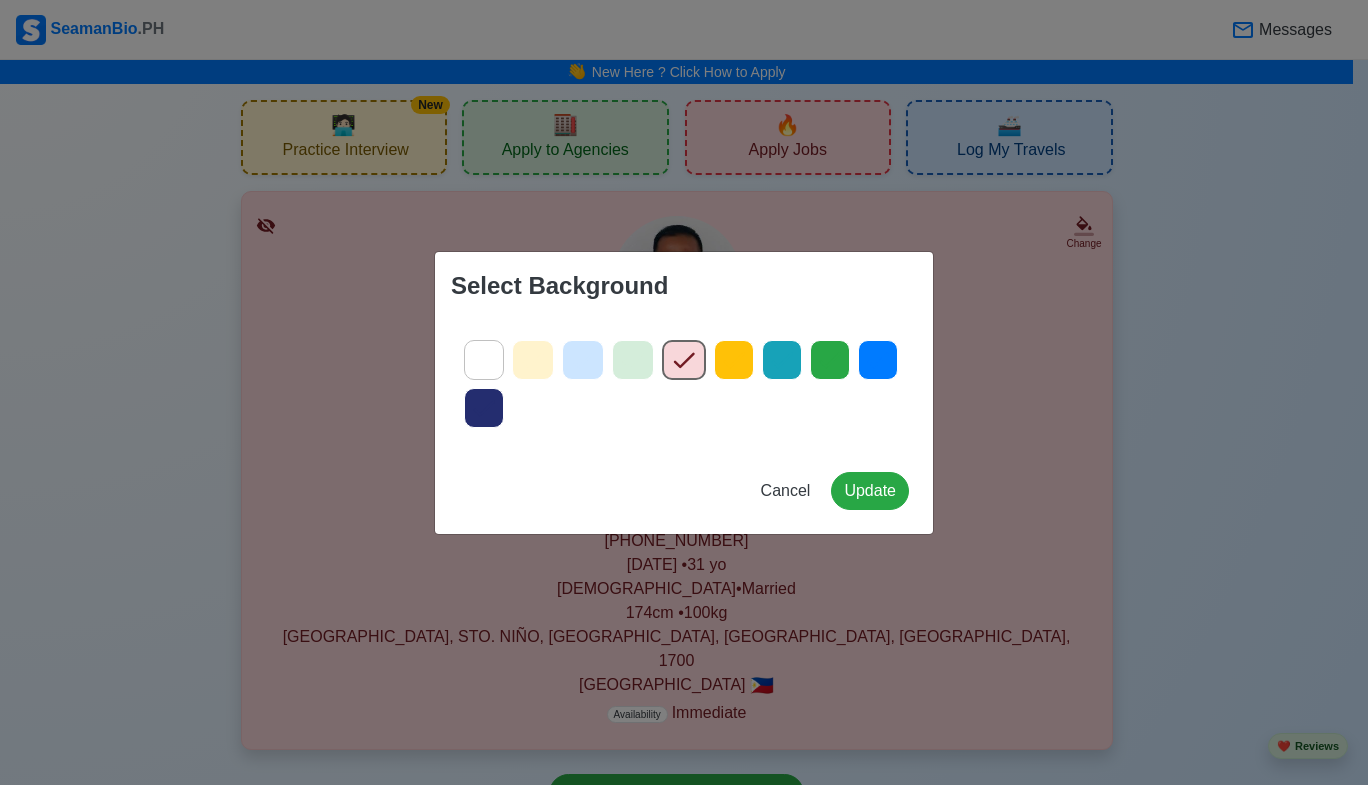 click 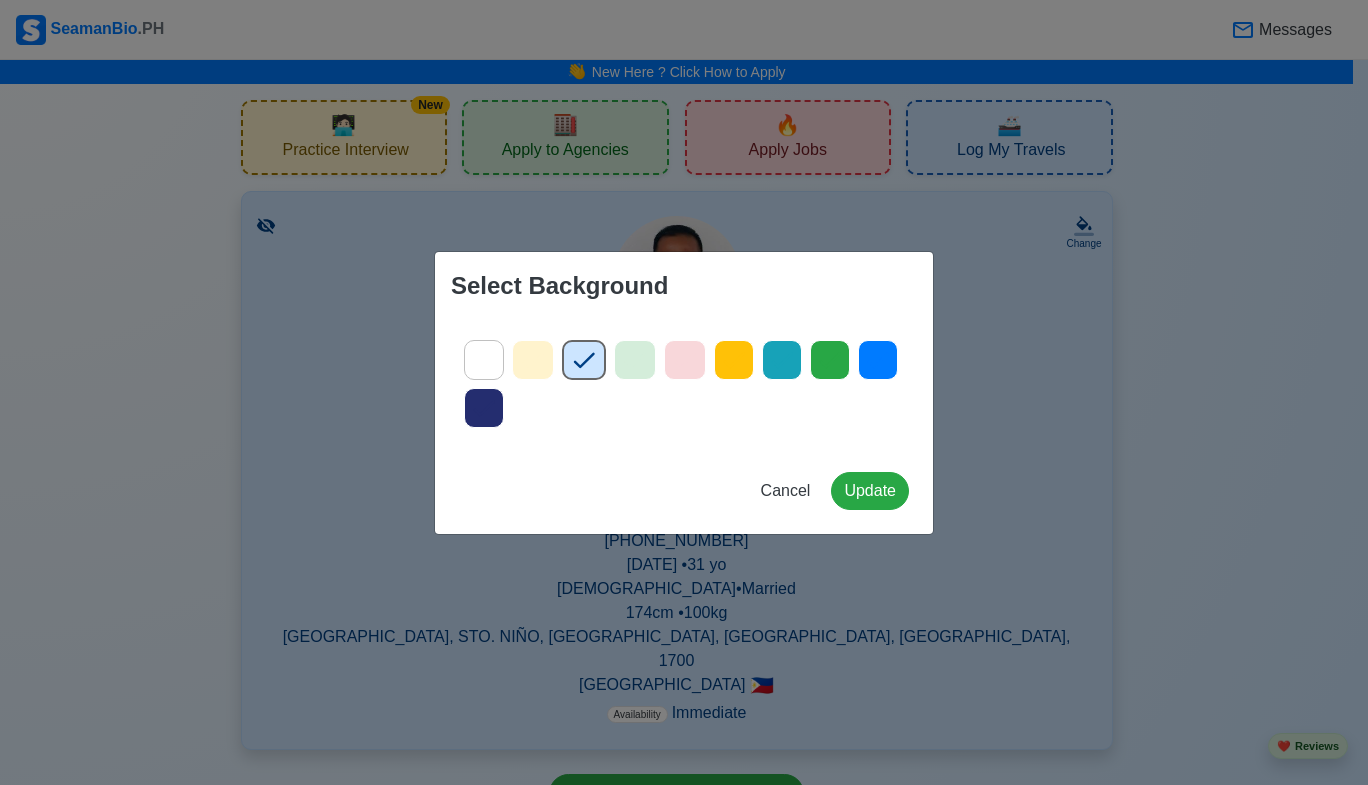 click at bounding box center [878, 360] 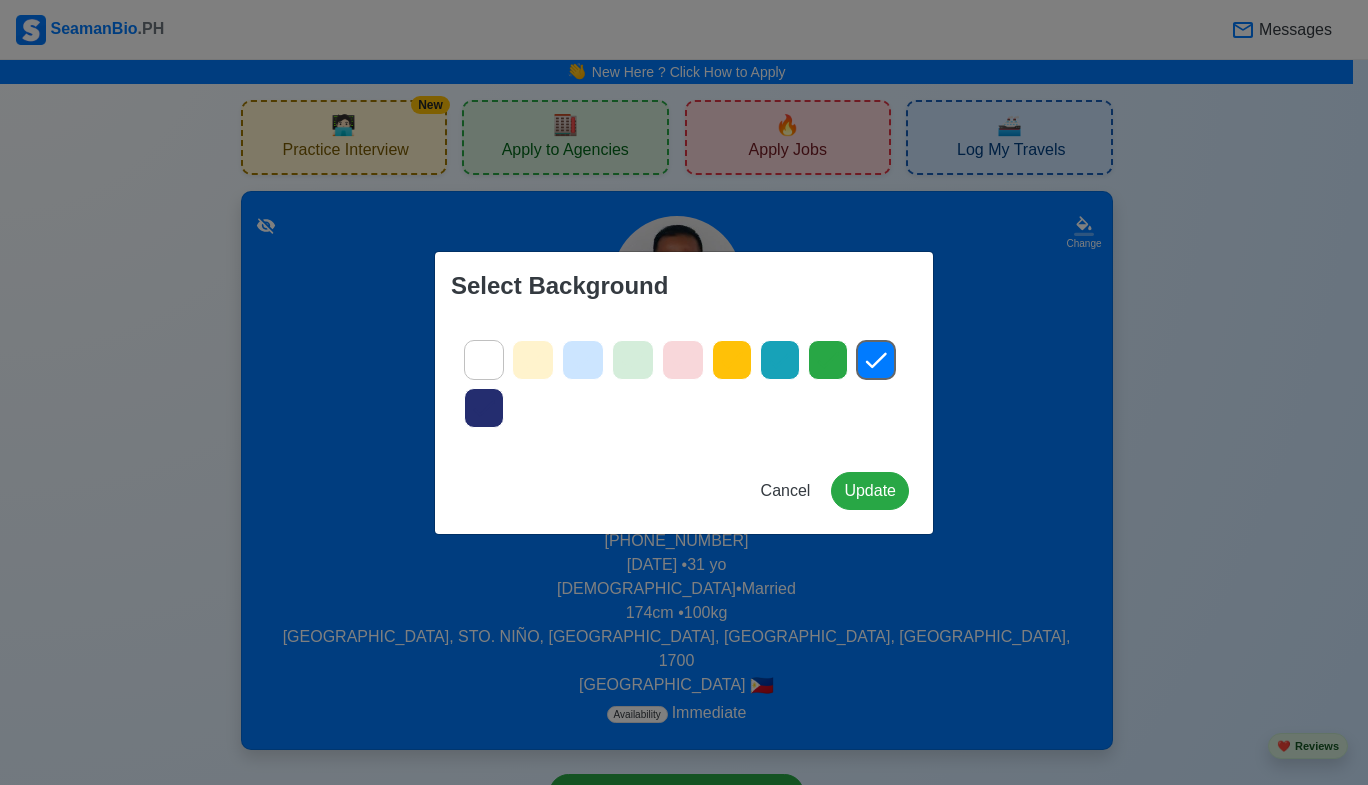 click at bounding box center (684, 384) 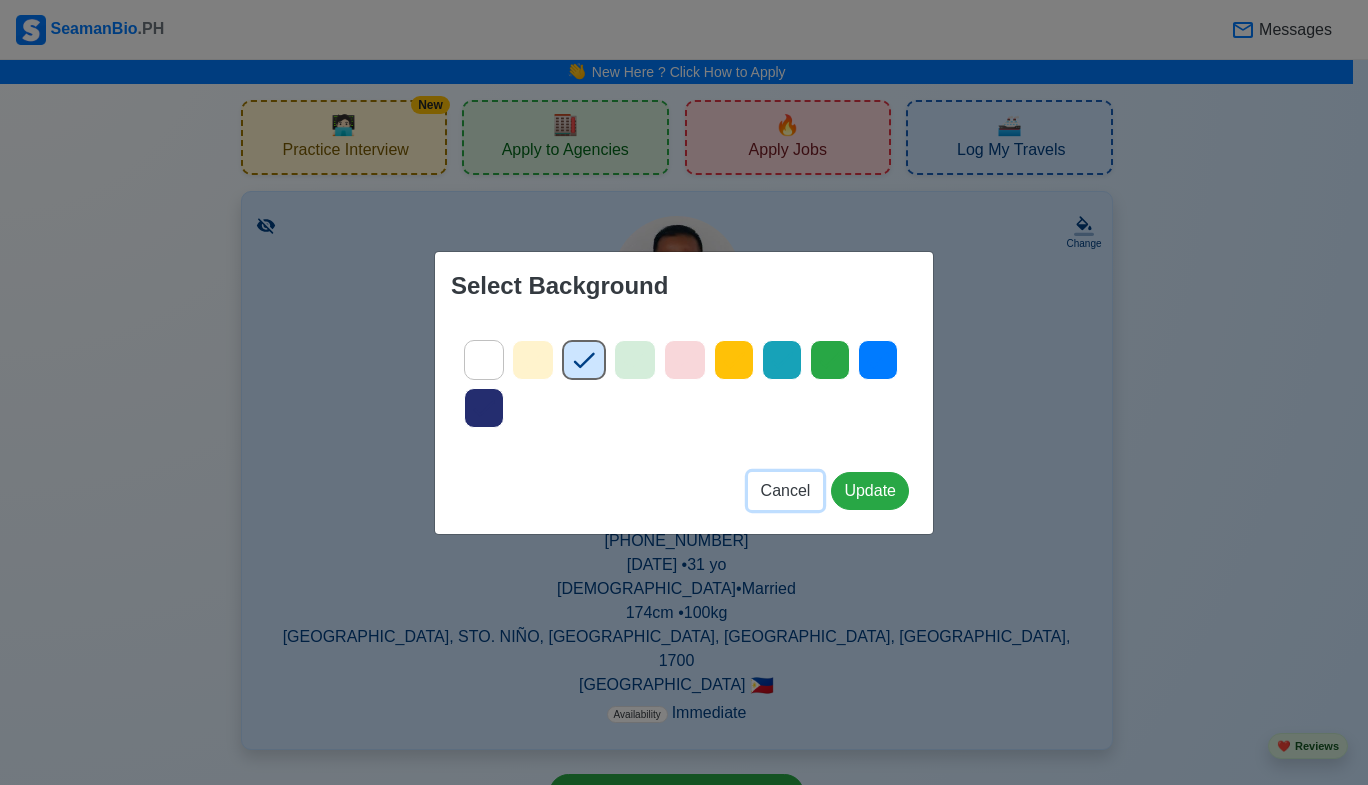 click on "Cancel" at bounding box center (786, 491) 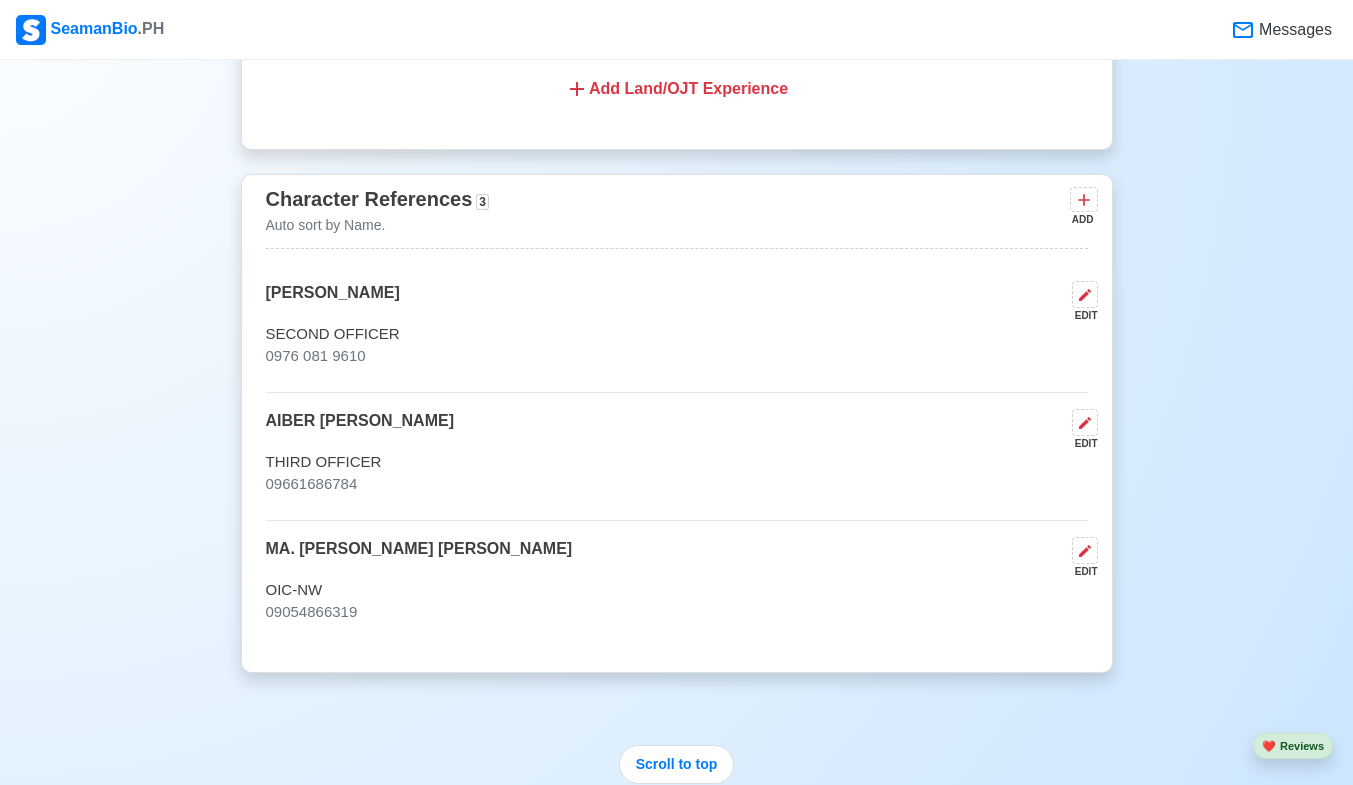 scroll, scrollTop: 6100, scrollLeft: 0, axis: vertical 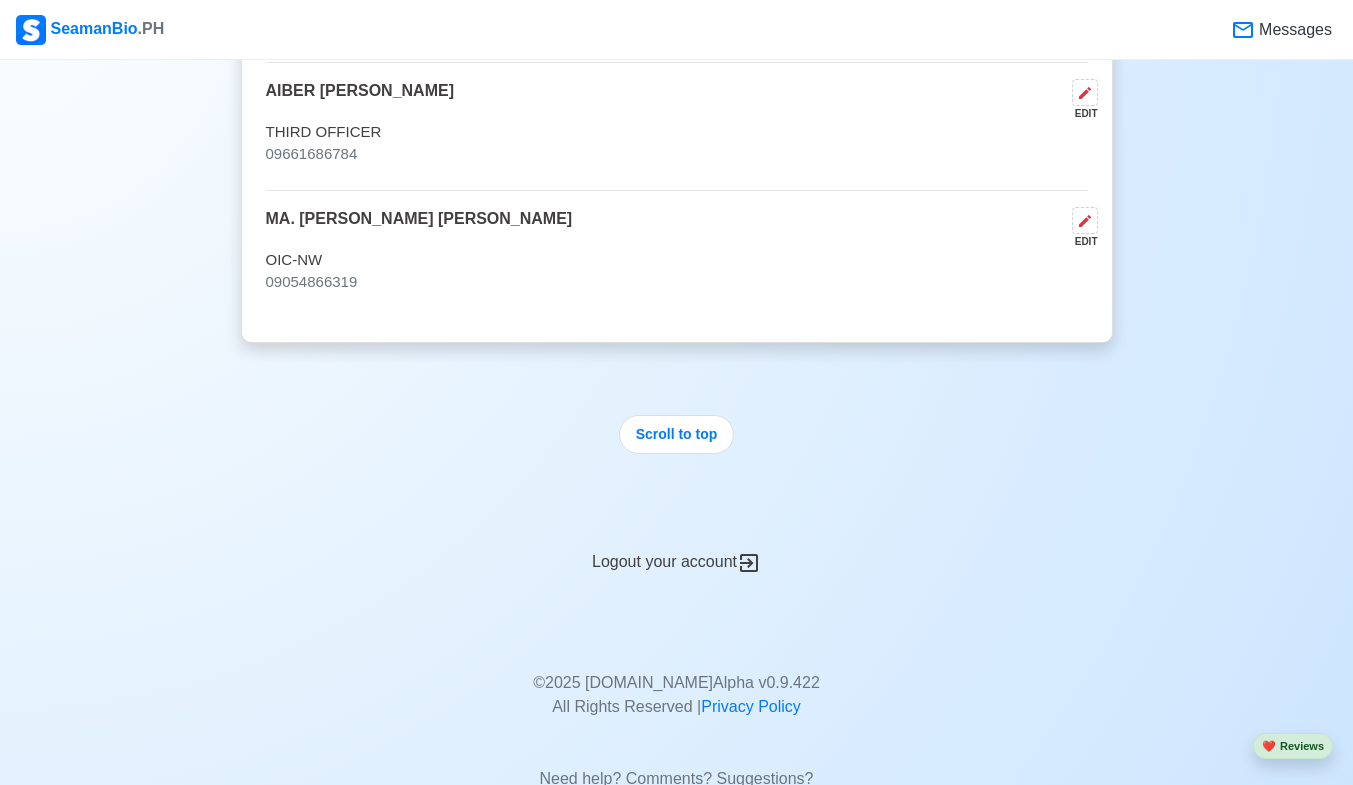 click on "Logout your account" at bounding box center [677, 550] 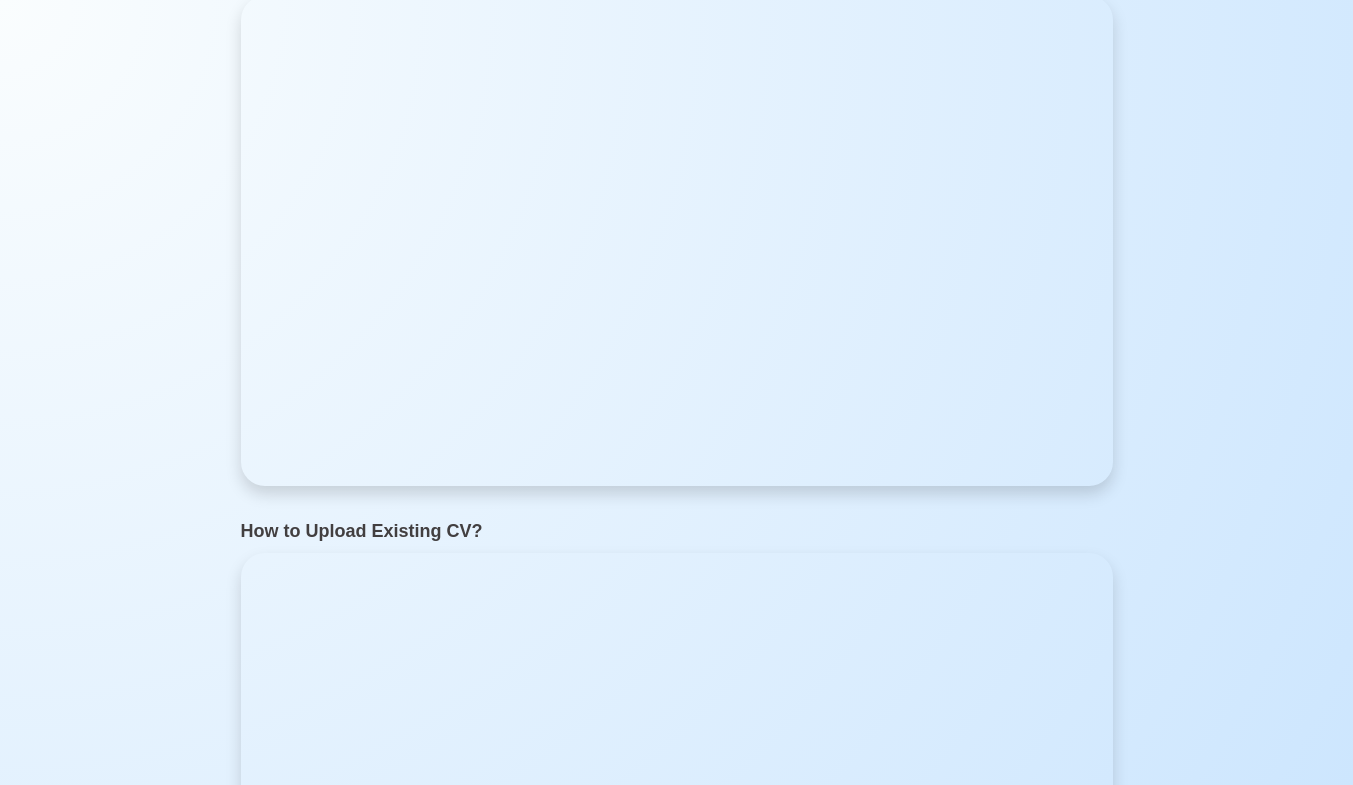 scroll, scrollTop: 0, scrollLeft: 0, axis: both 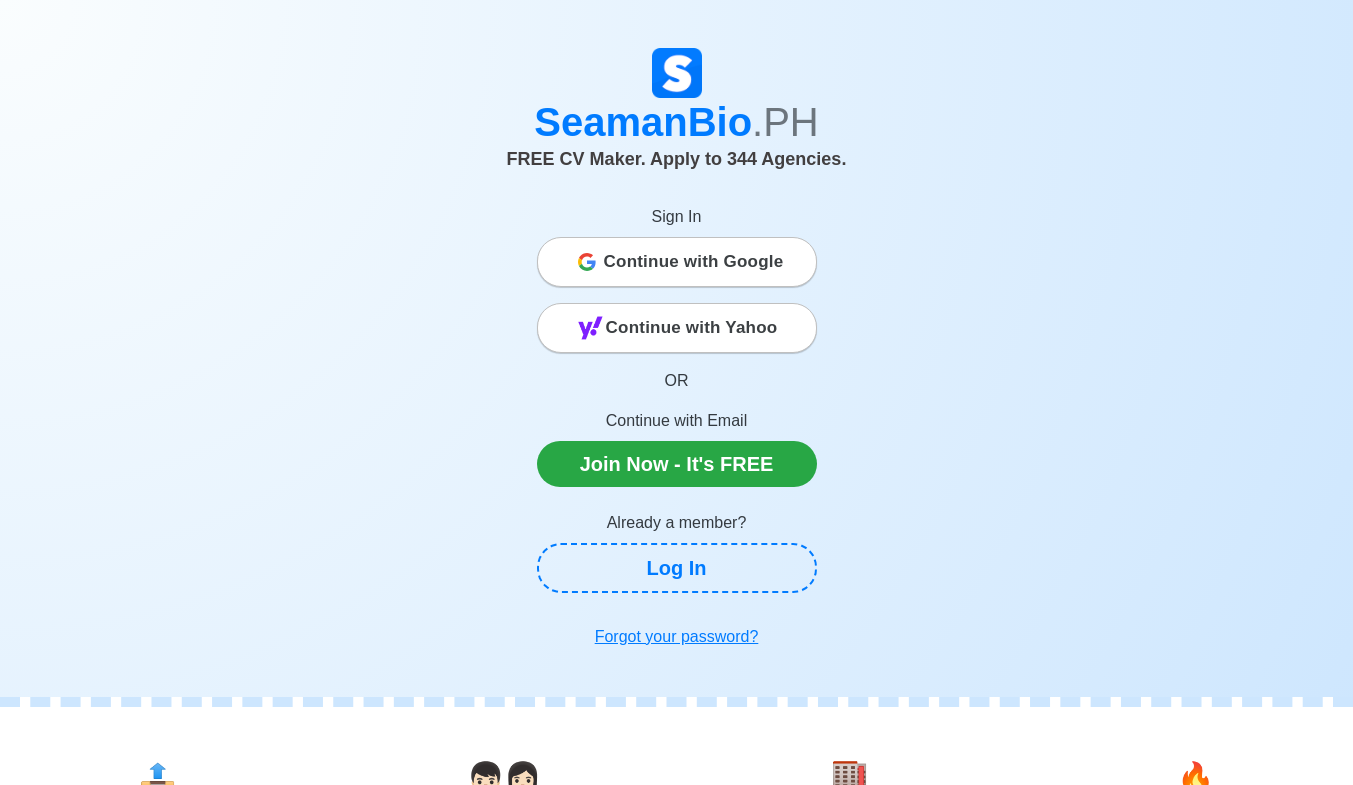 click on "Continue with Google" at bounding box center (694, 262) 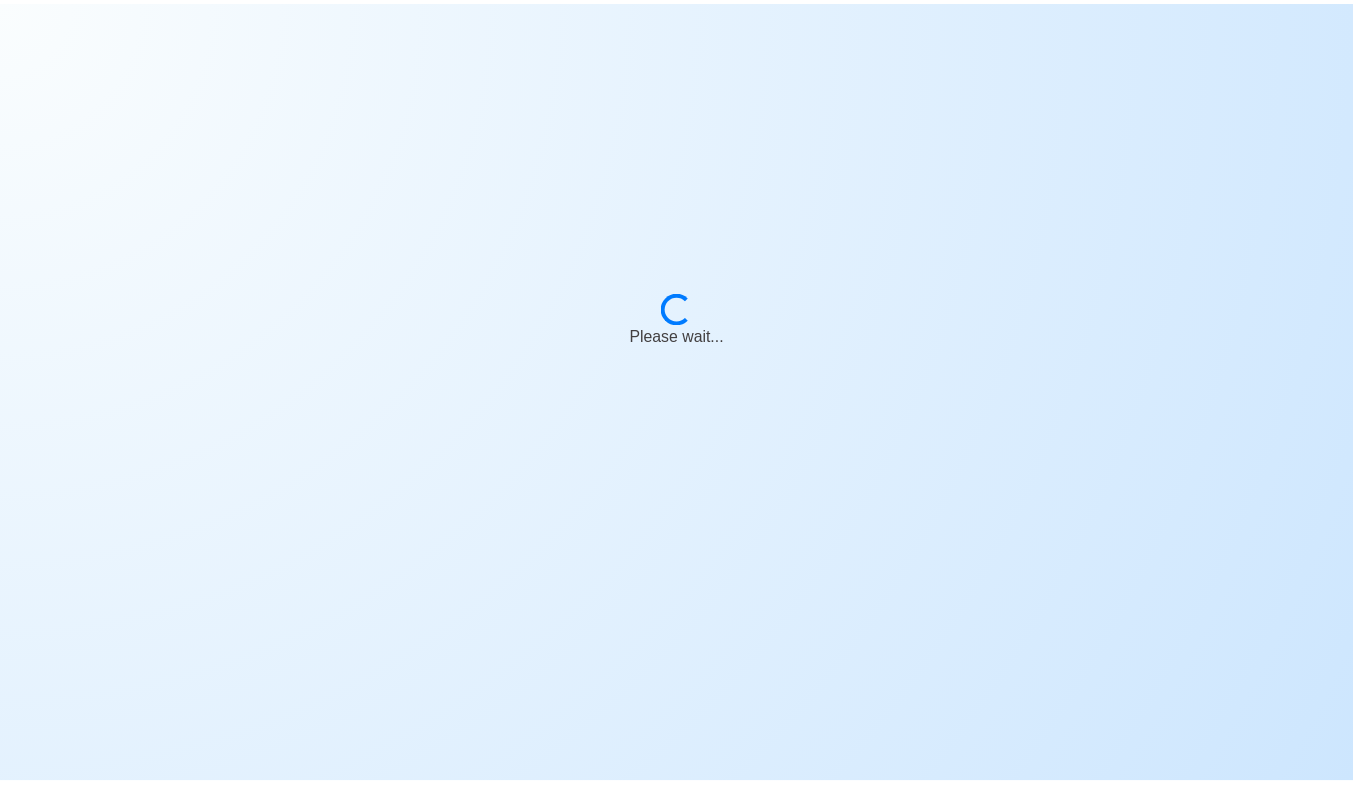 scroll, scrollTop: 0, scrollLeft: 0, axis: both 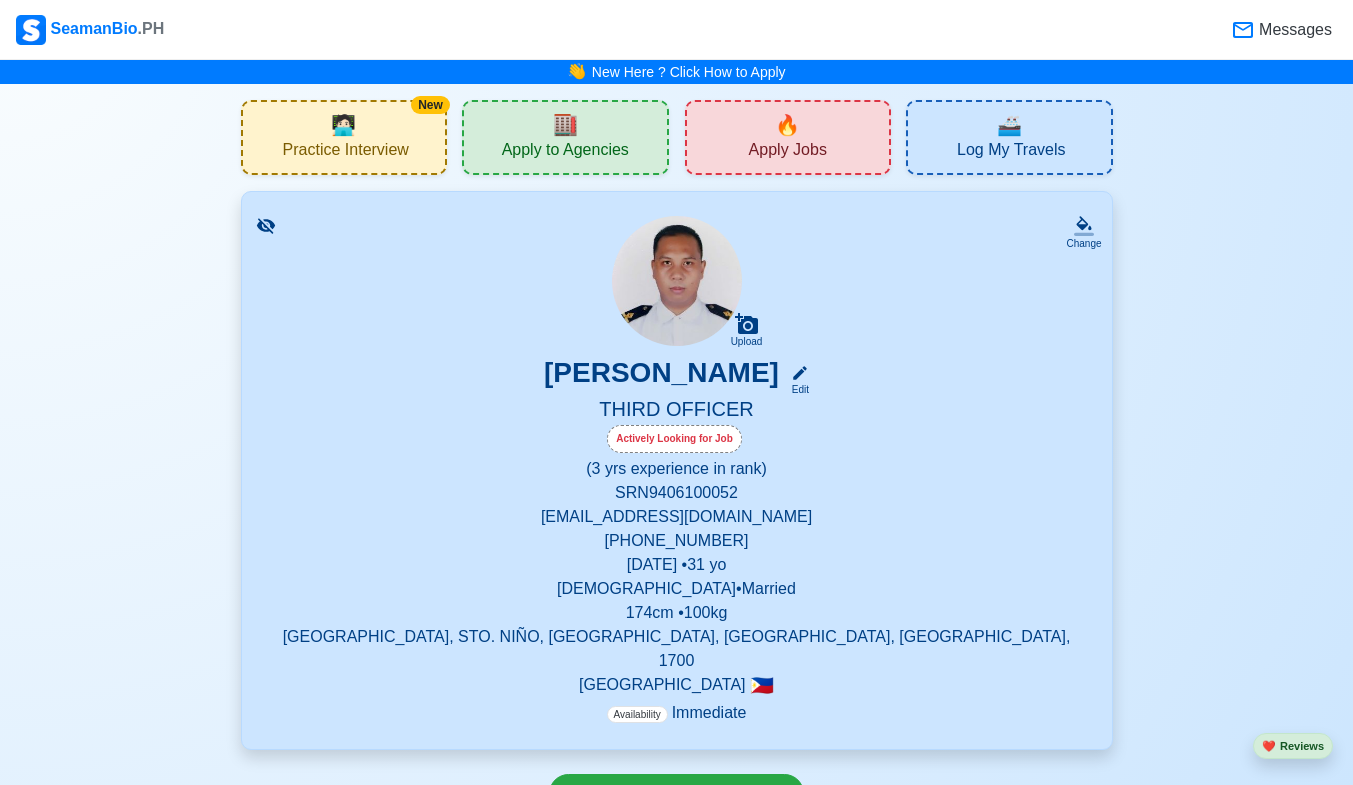 click 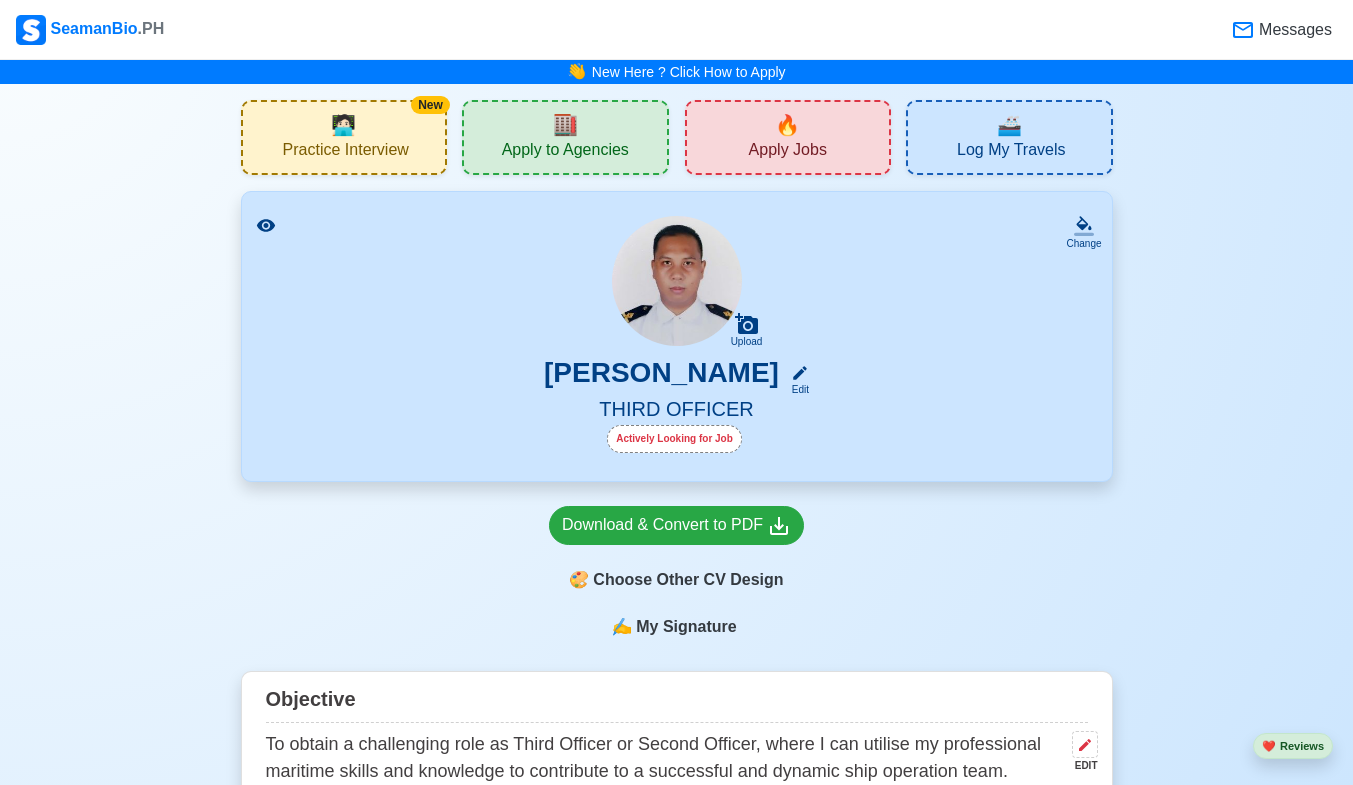 click 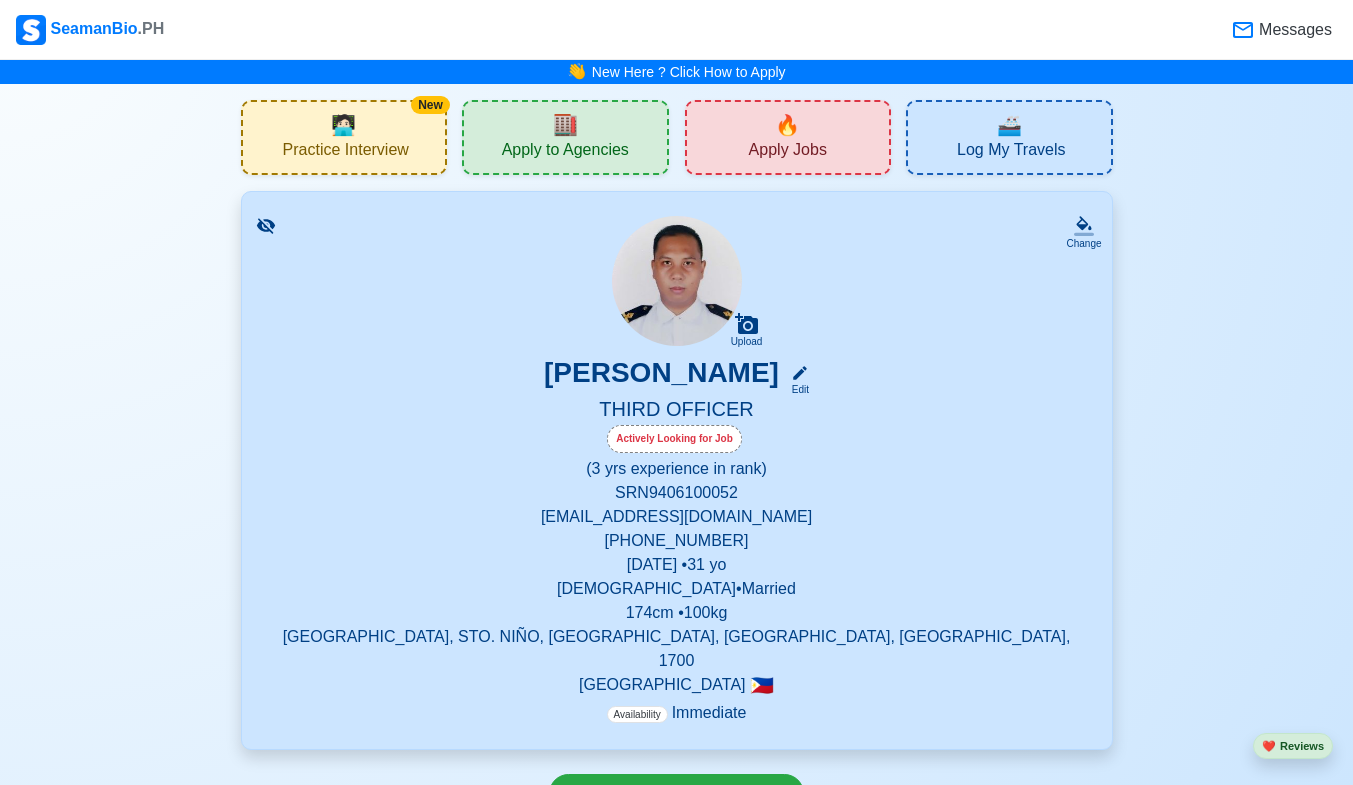 click 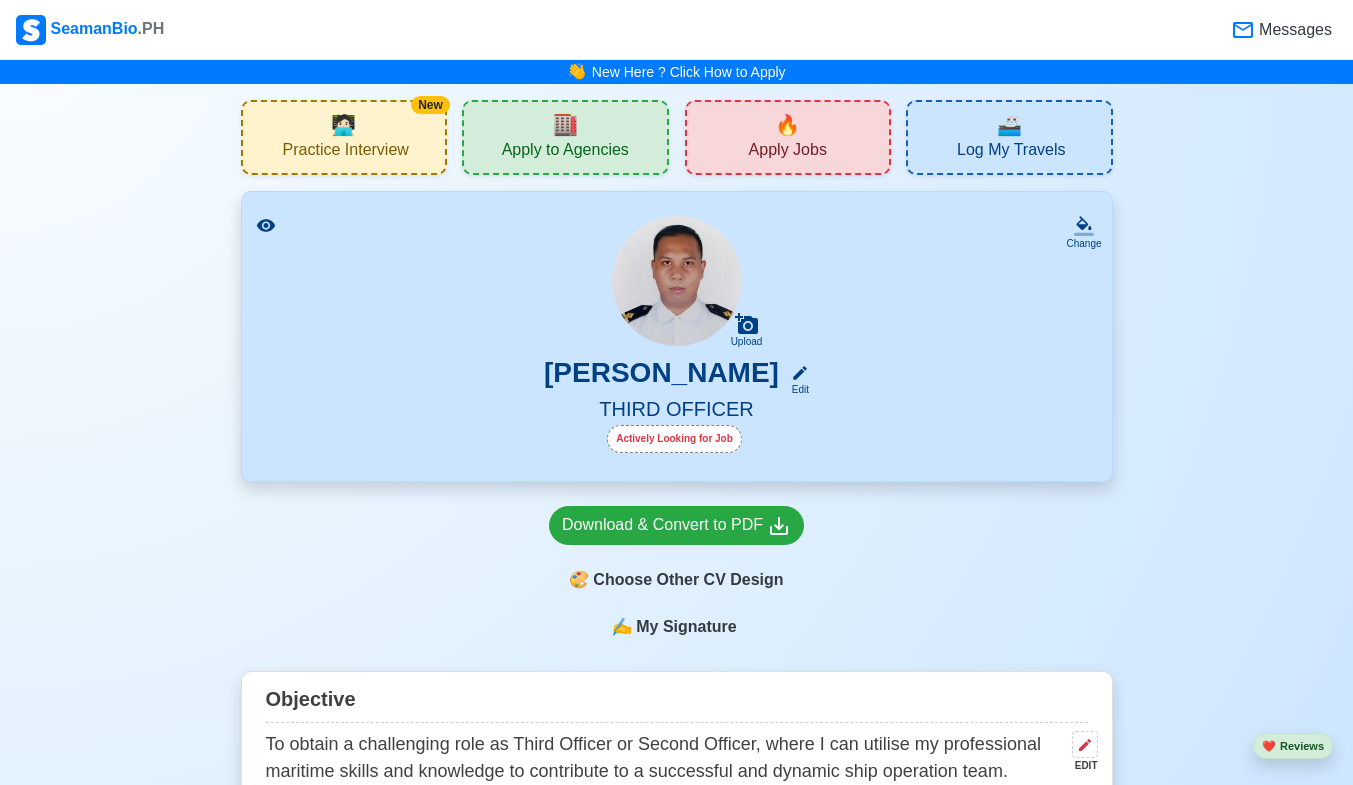 click 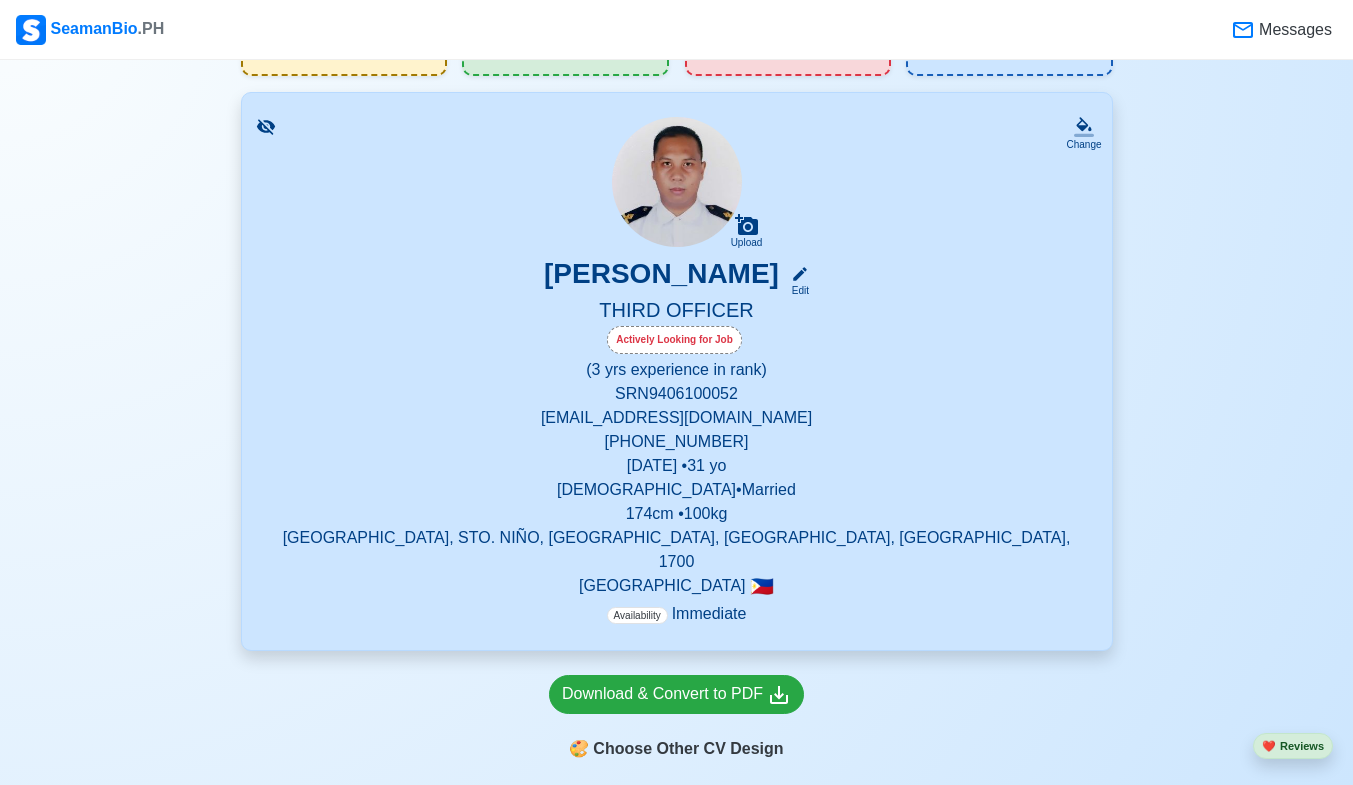 scroll, scrollTop: 0, scrollLeft: 0, axis: both 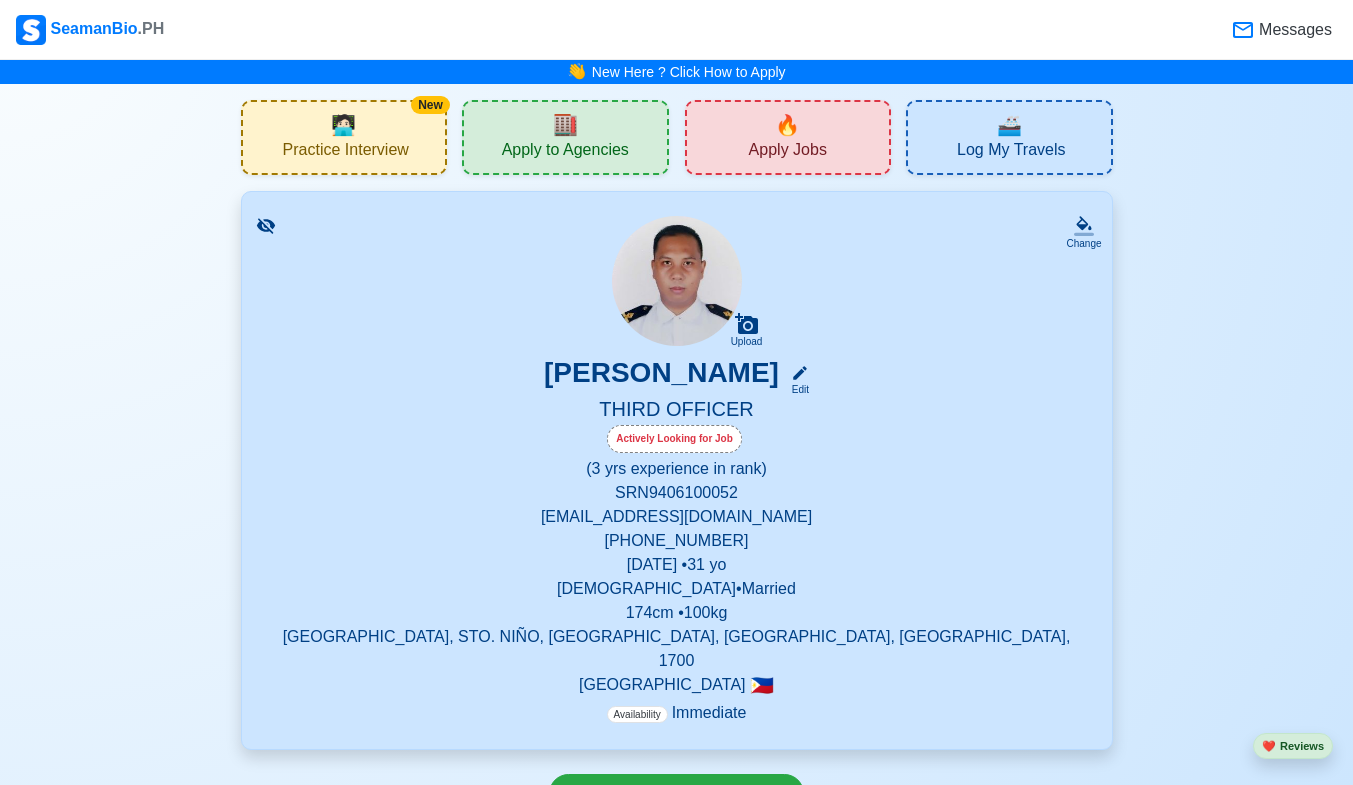 click 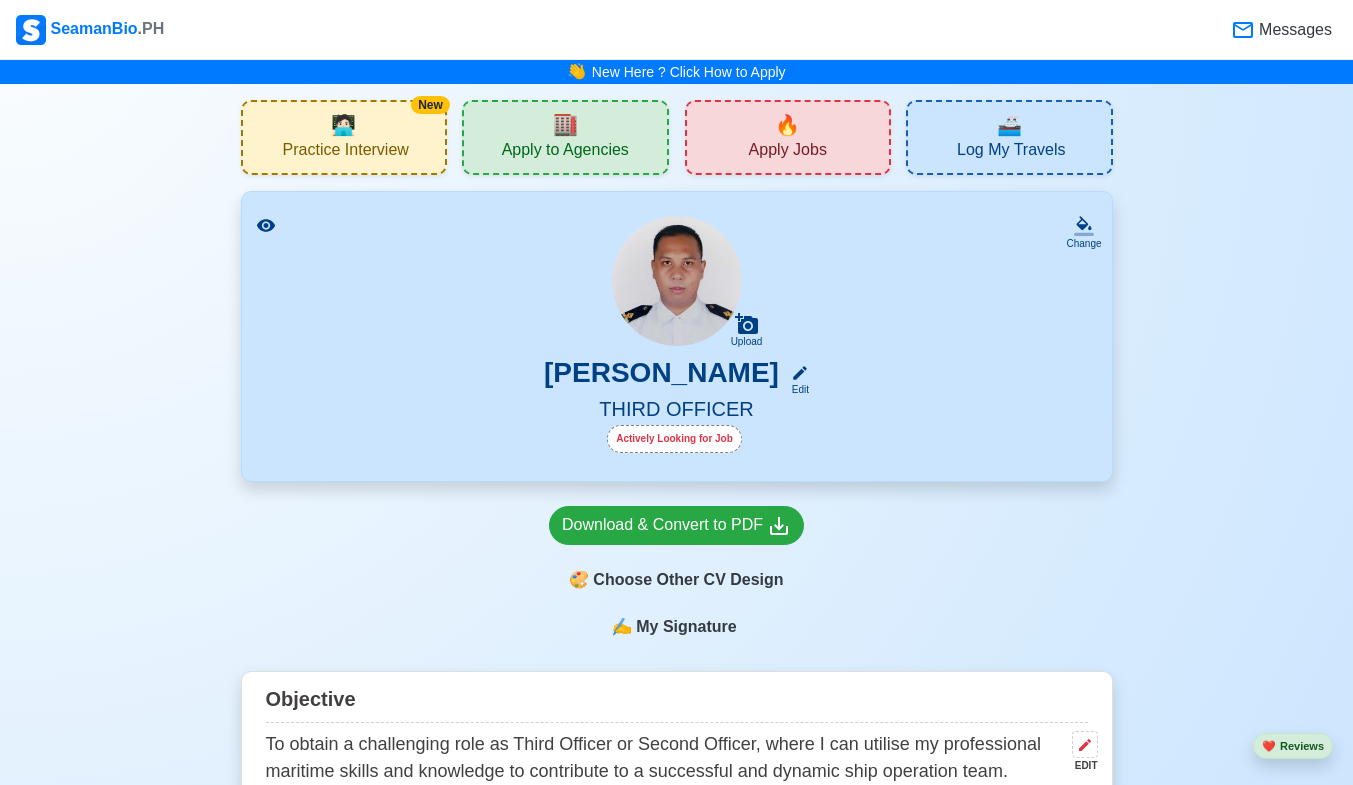 click 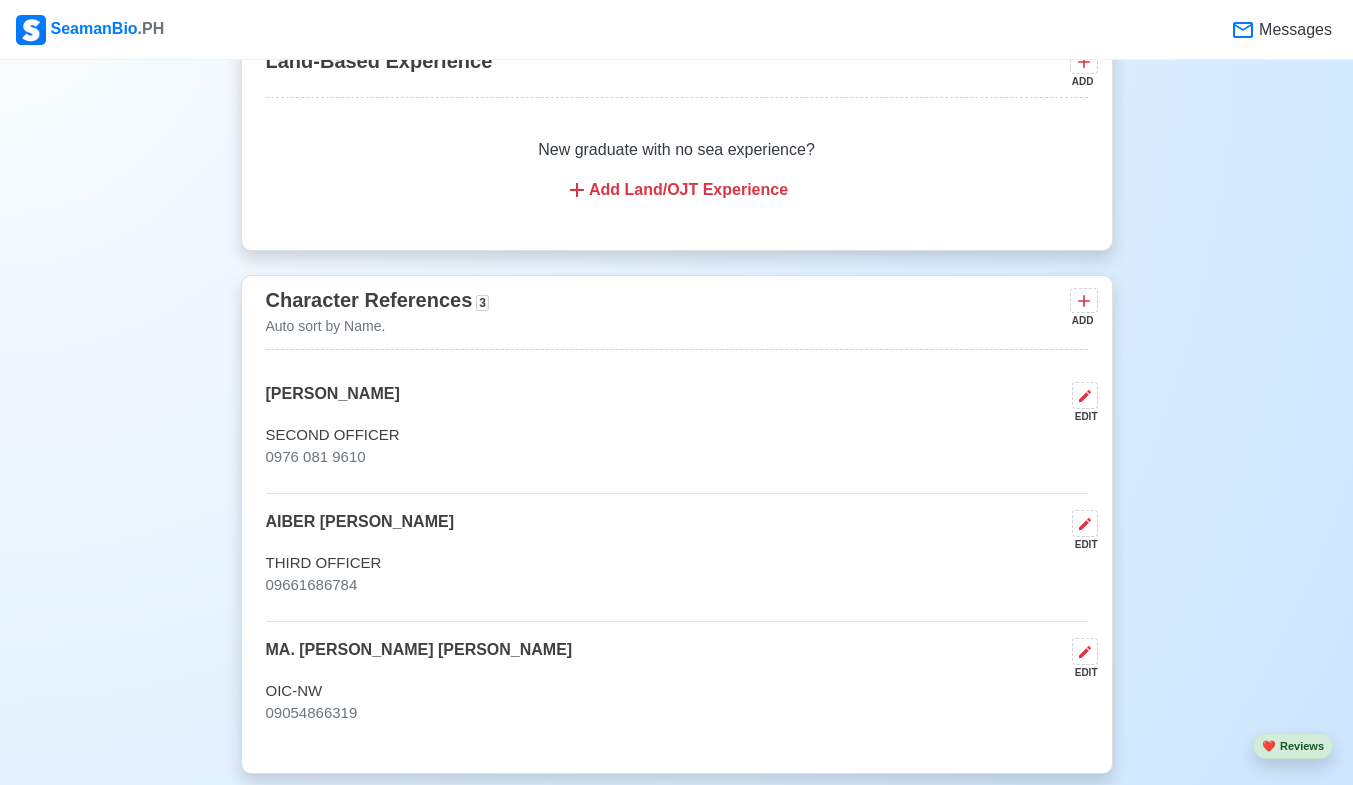 scroll, scrollTop: 5169, scrollLeft: 0, axis: vertical 